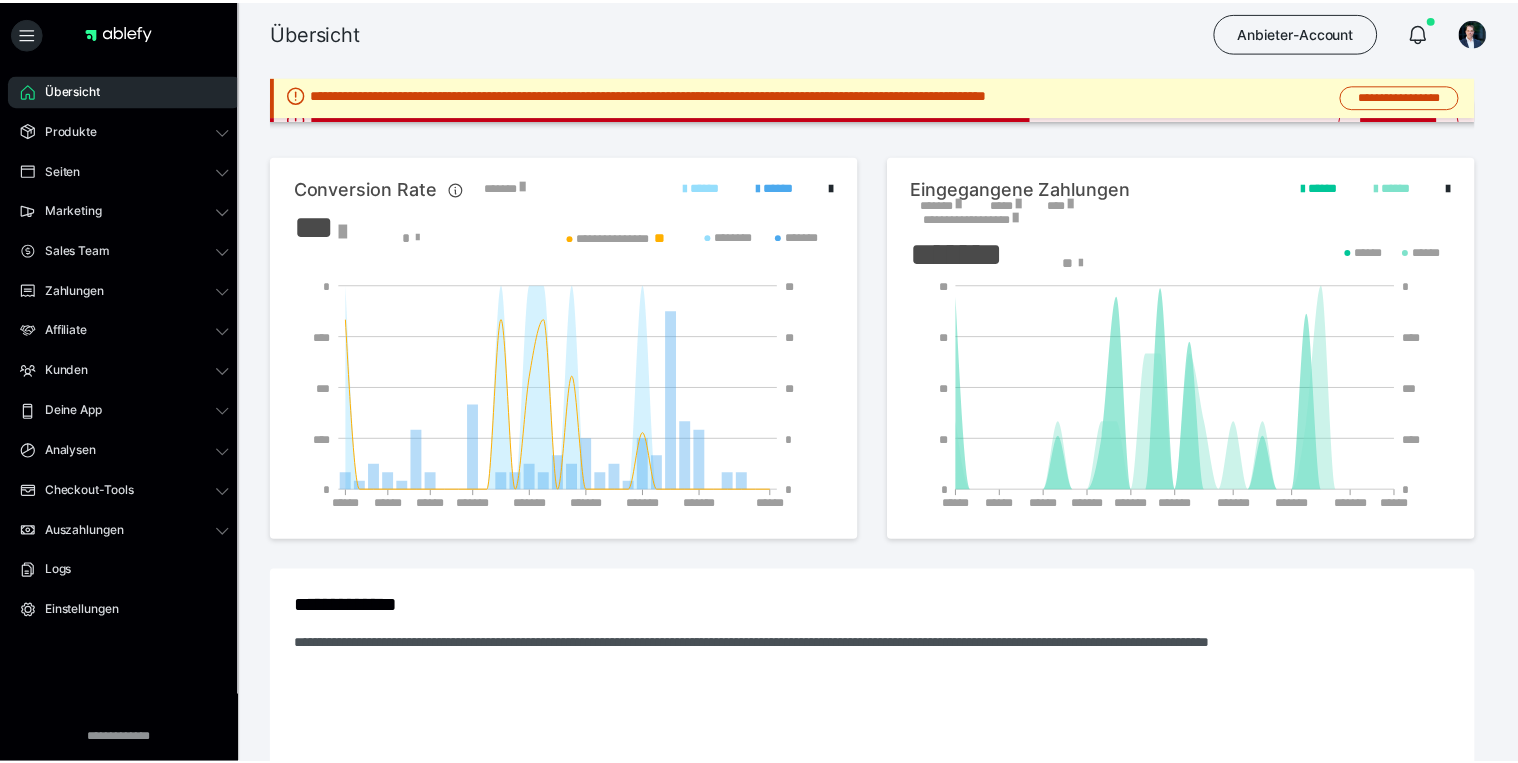 scroll, scrollTop: 0, scrollLeft: 0, axis: both 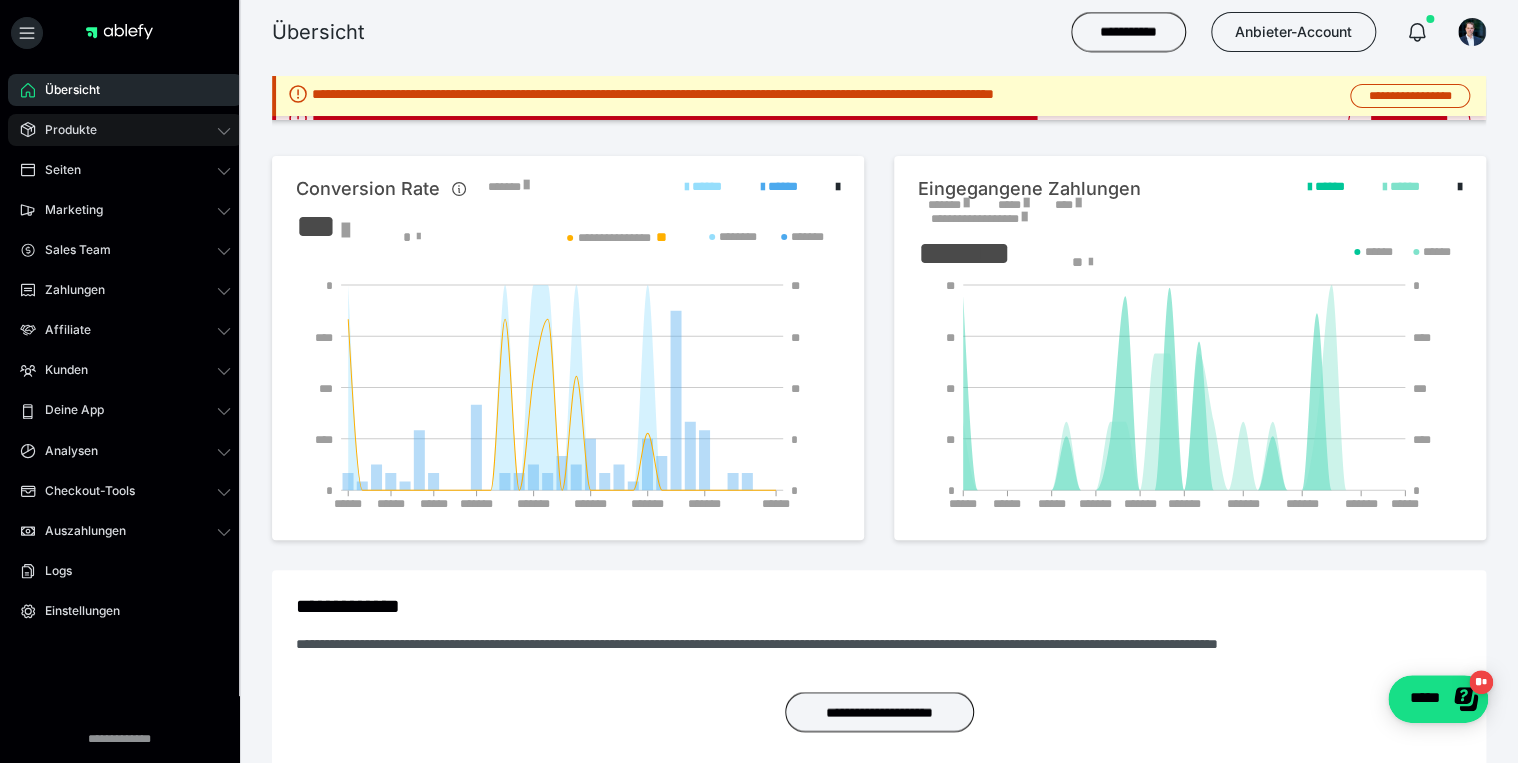 click on "Produkte" at bounding box center (125, 130) 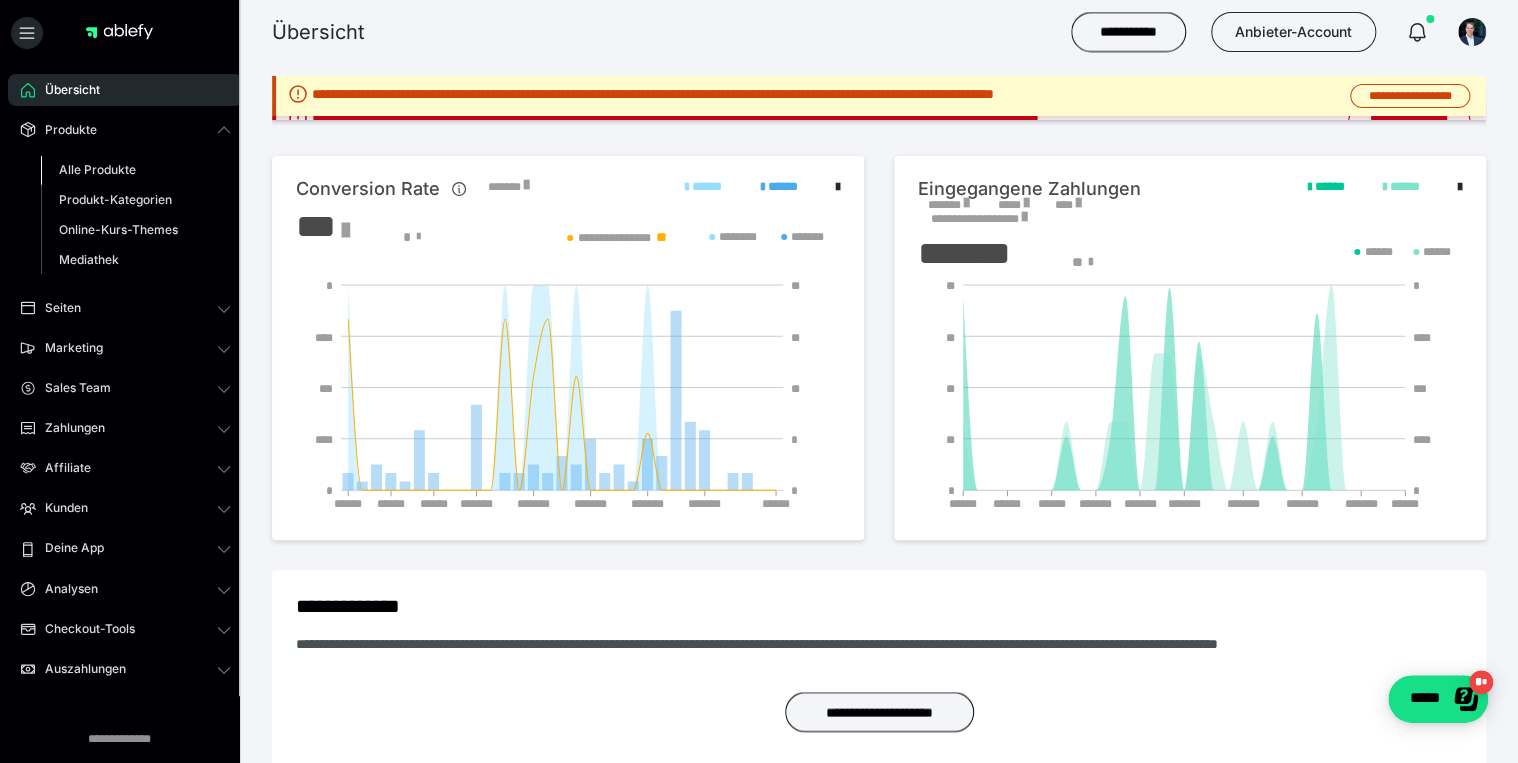 click on "Alle Produkte" at bounding box center [97, 169] 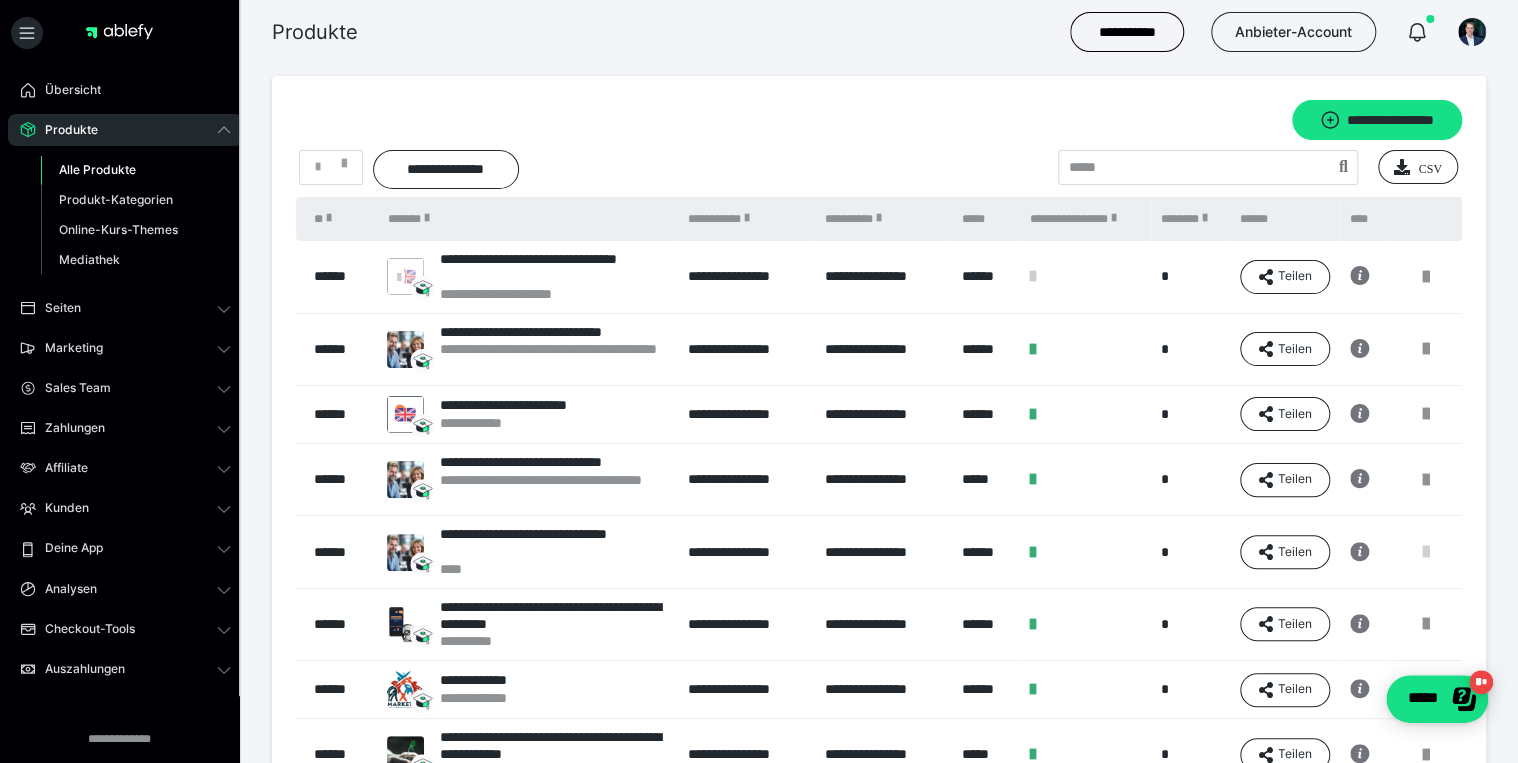 click at bounding box center [1426, 552] 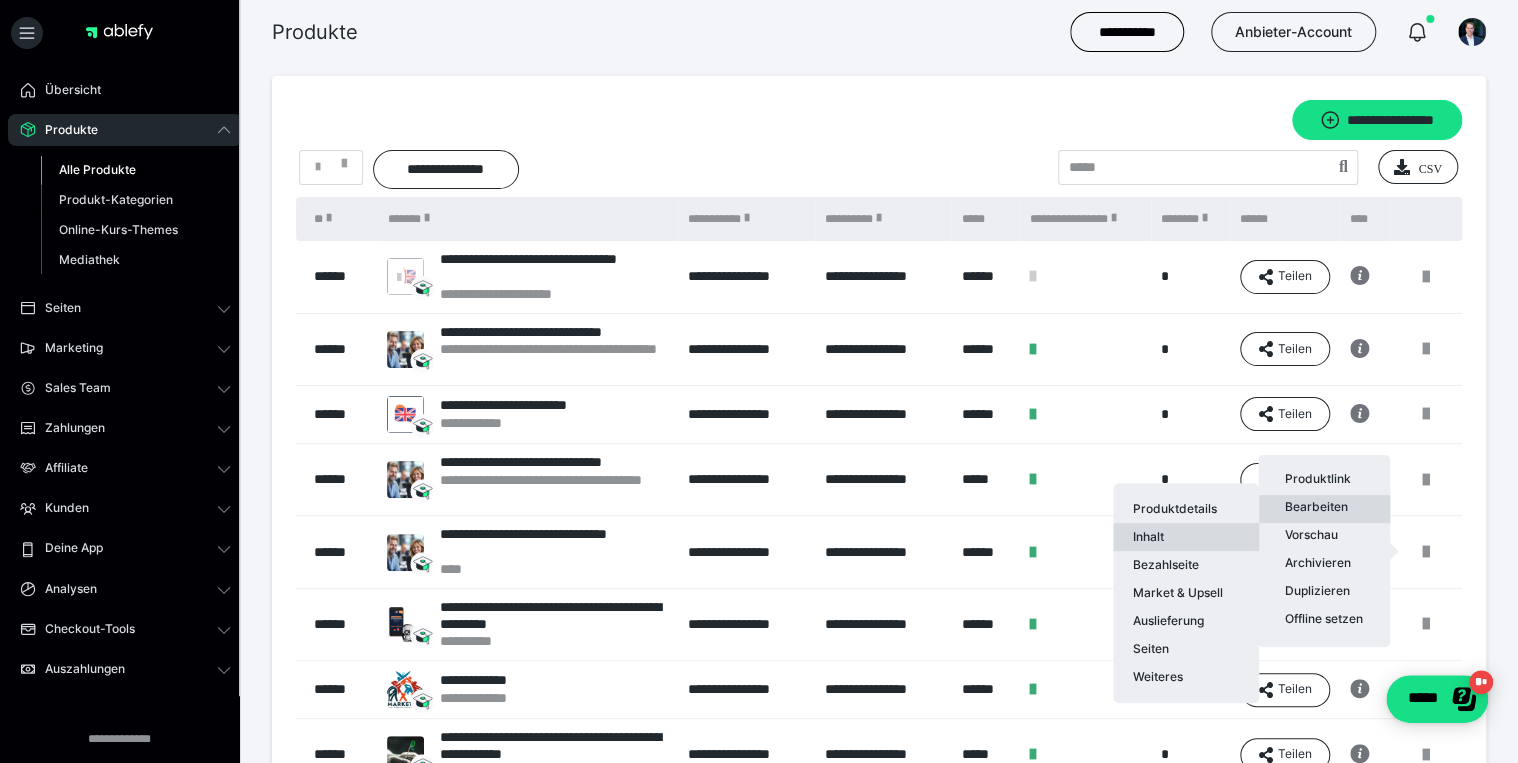 click on "Inhalt" at bounding box center (1186, 537) 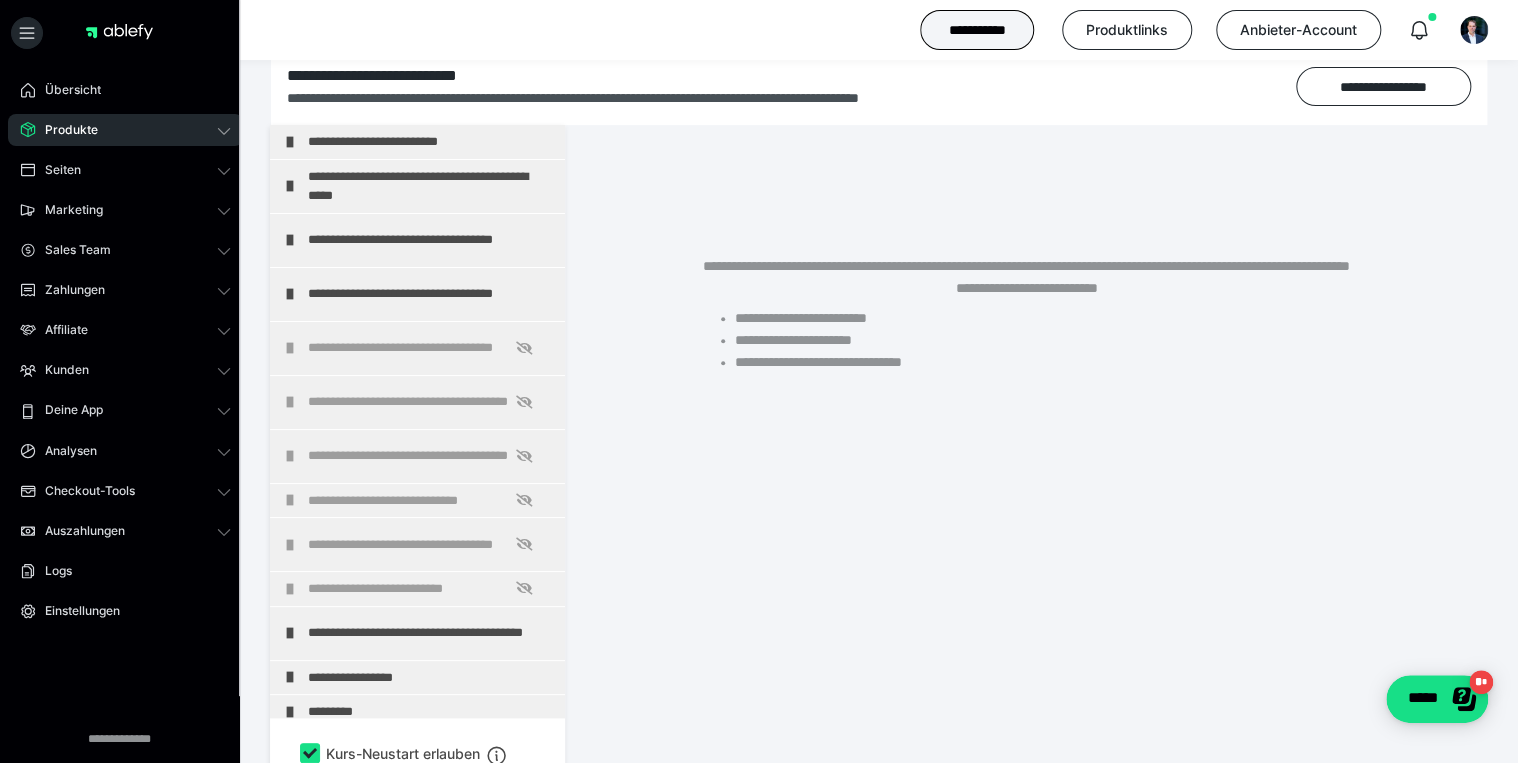 scroll, scrollTop: 373, scrollLeft: 0, axis: vertical 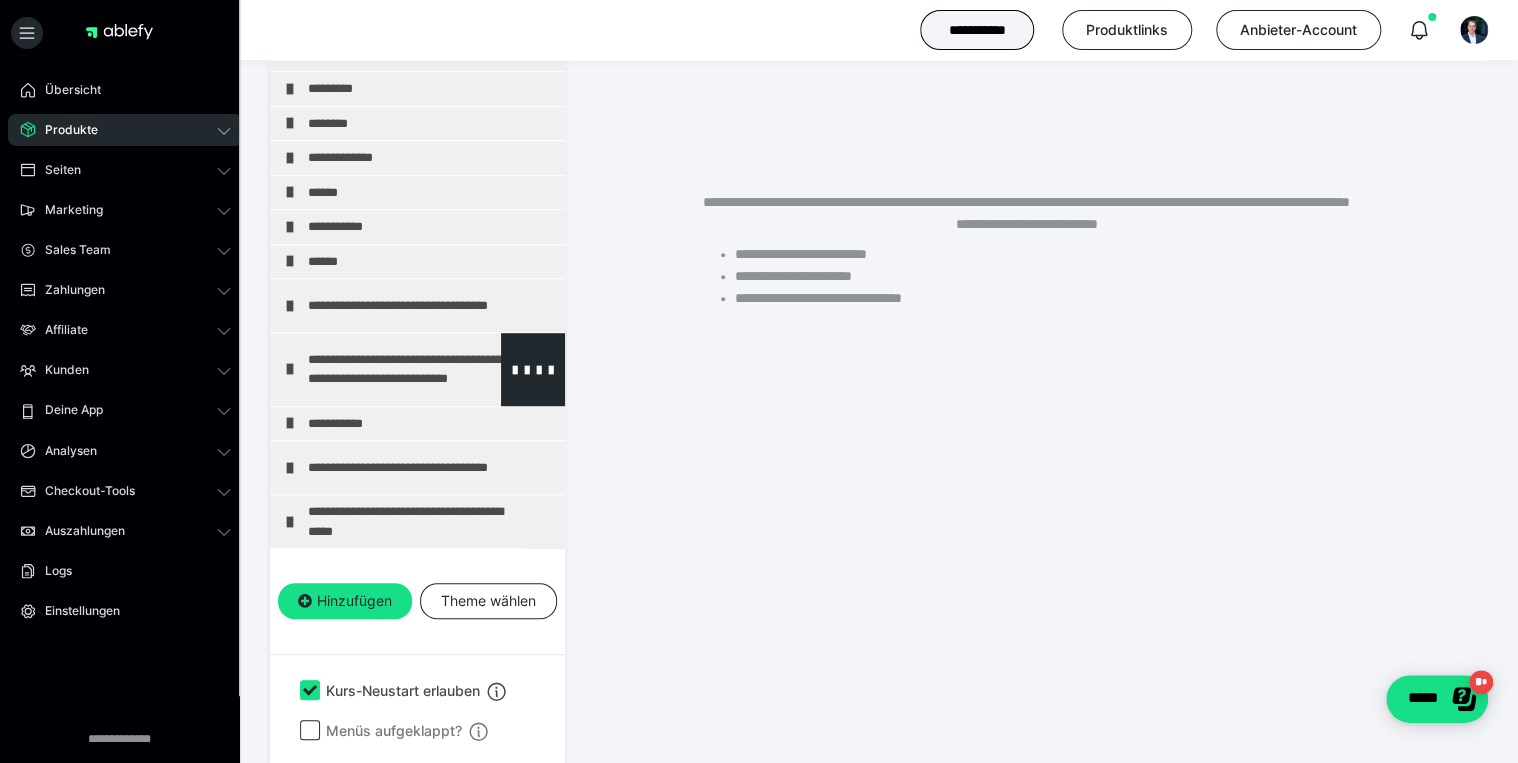 click on "**********" at bounding box center (425, 369) 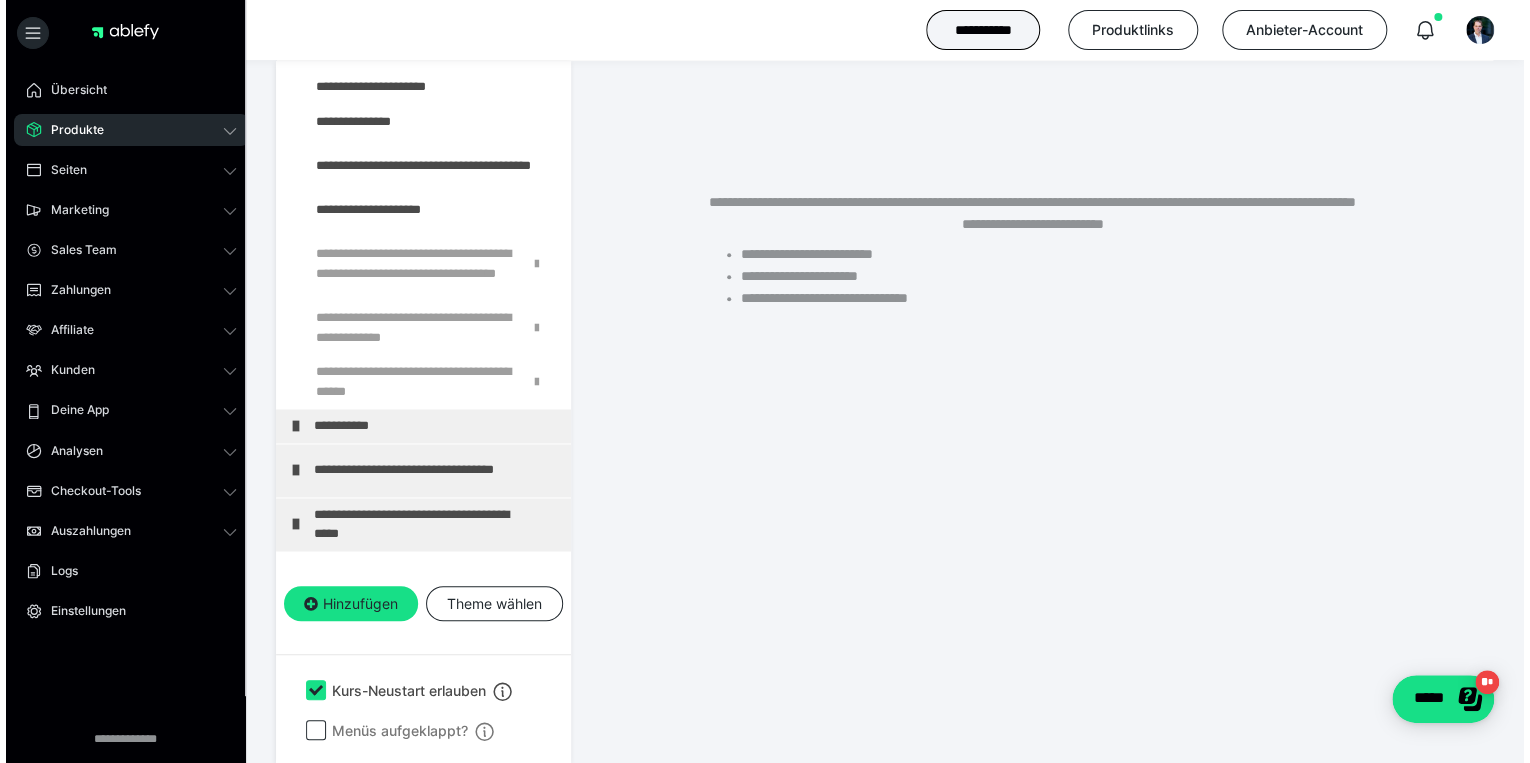 scroll, scrollTop: 1418, scrollLeft: 0, axis: vertical 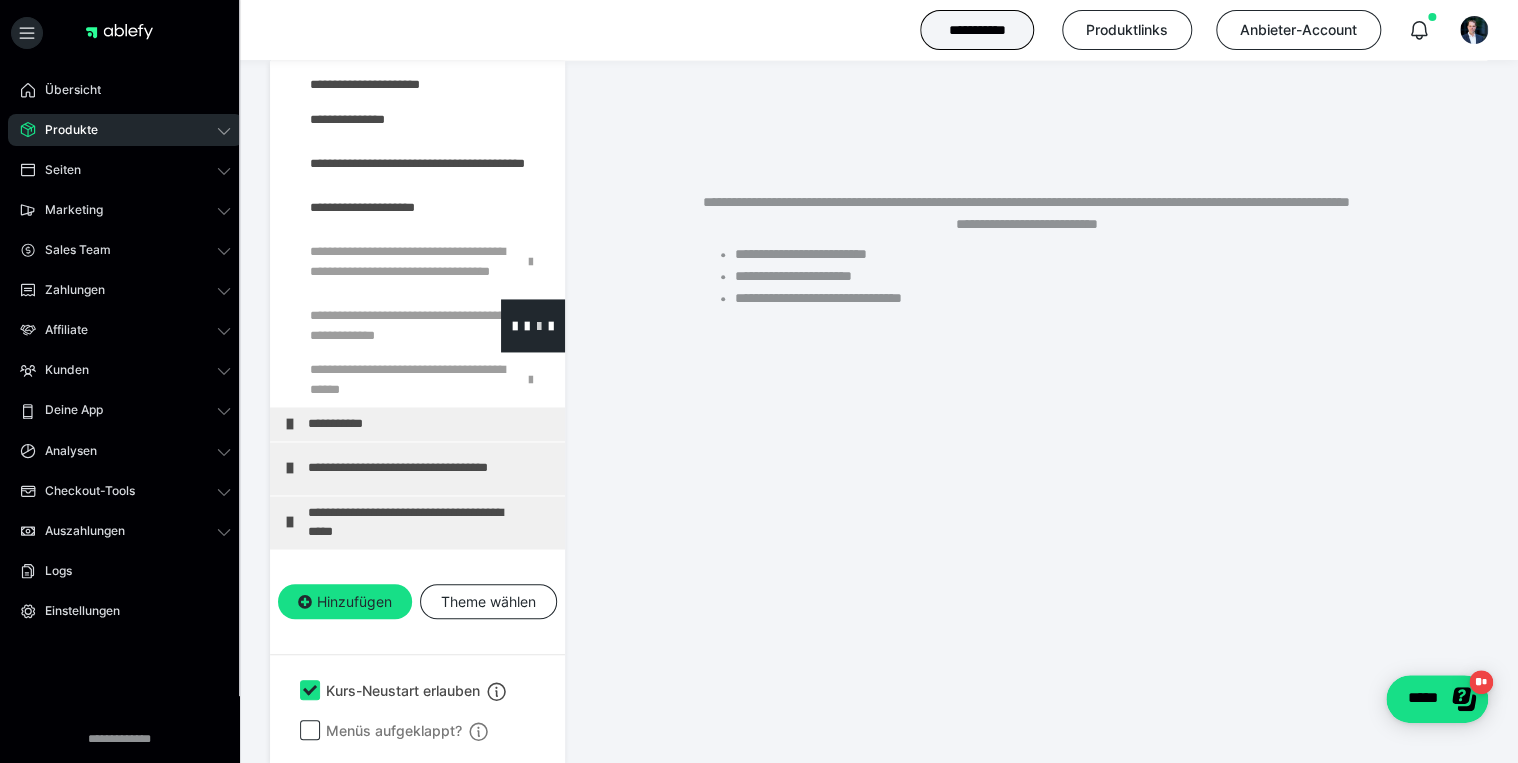 click at bounding box center (539, 325) 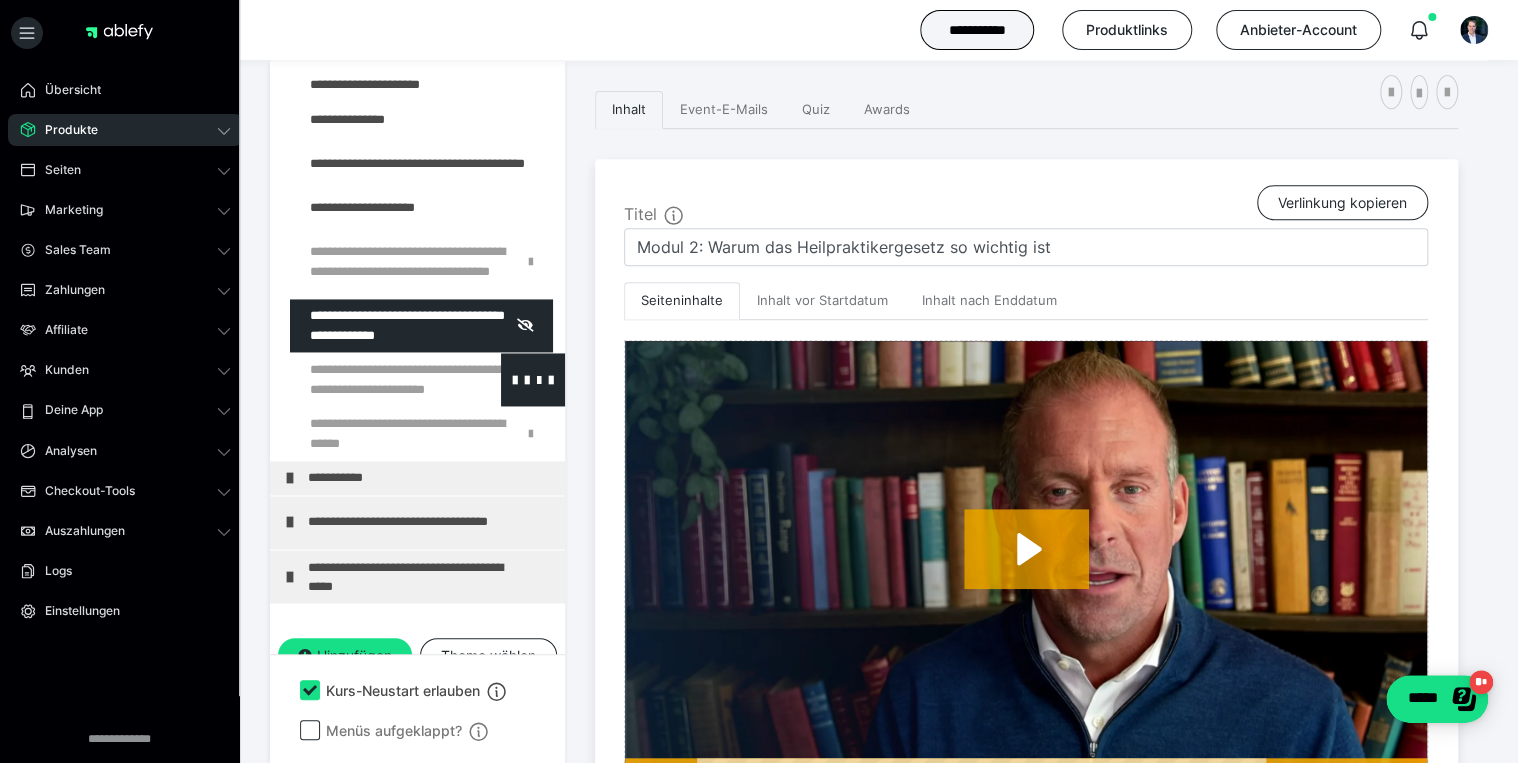click at bounding box center [375, 379] 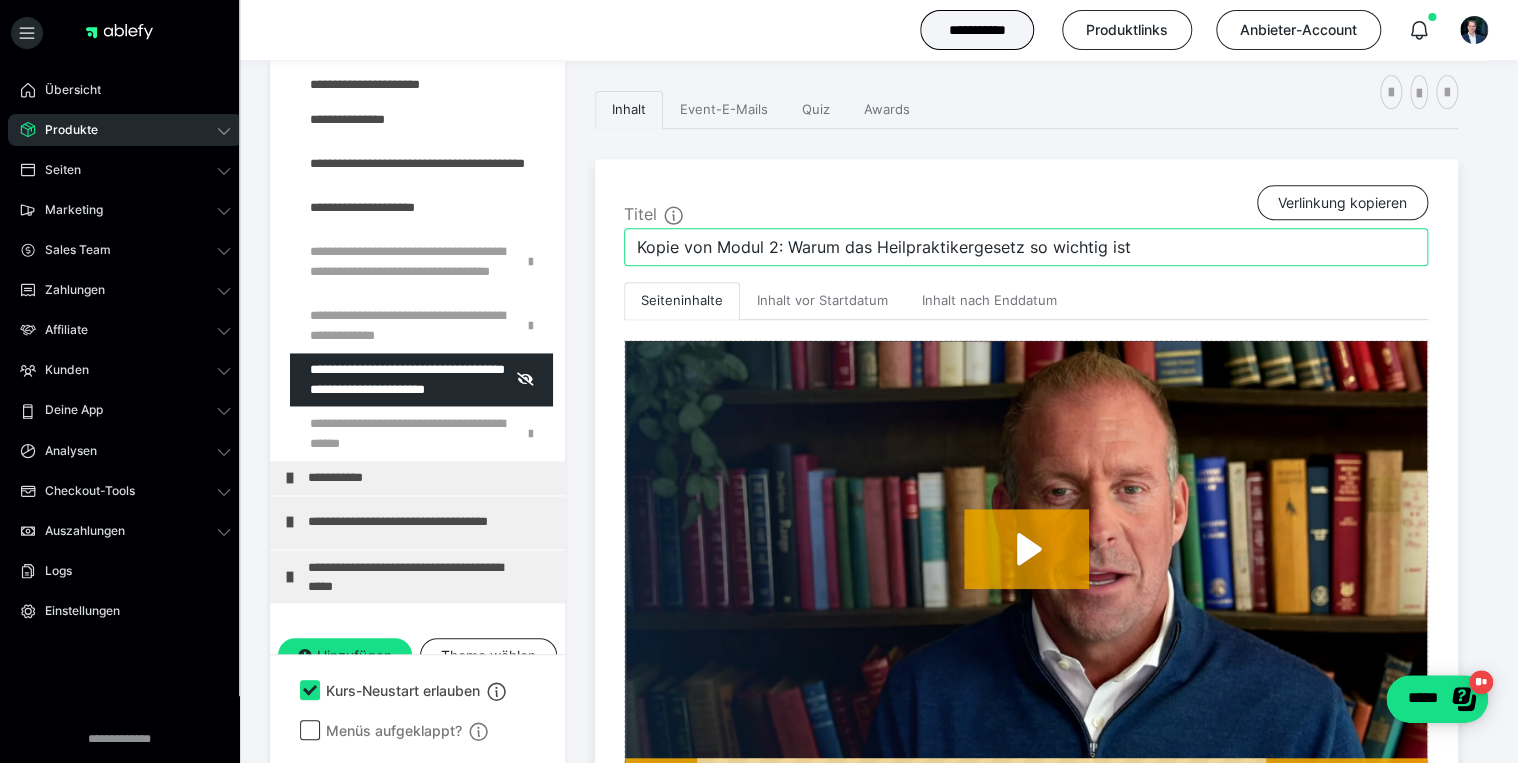 click on "Kopie von Modul 2: Warum das Heilpraktikergesetz so wichtig ist" at bounding box center (1026, 247) 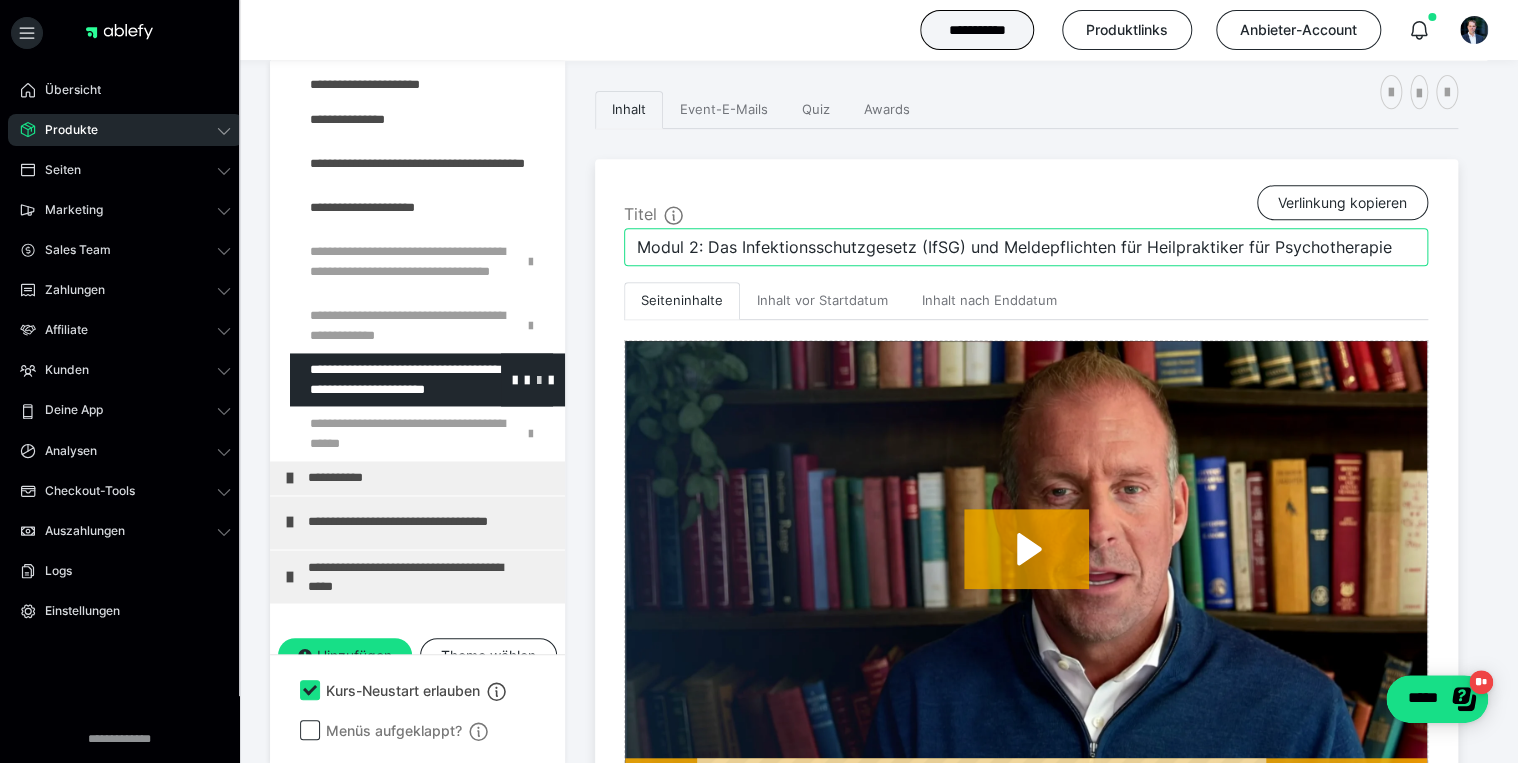 type on "Modul 2: Das Infektionsschutzgesetz (IfSG) und Meldepflichten für Heilpraktiker für Psychotherapie" 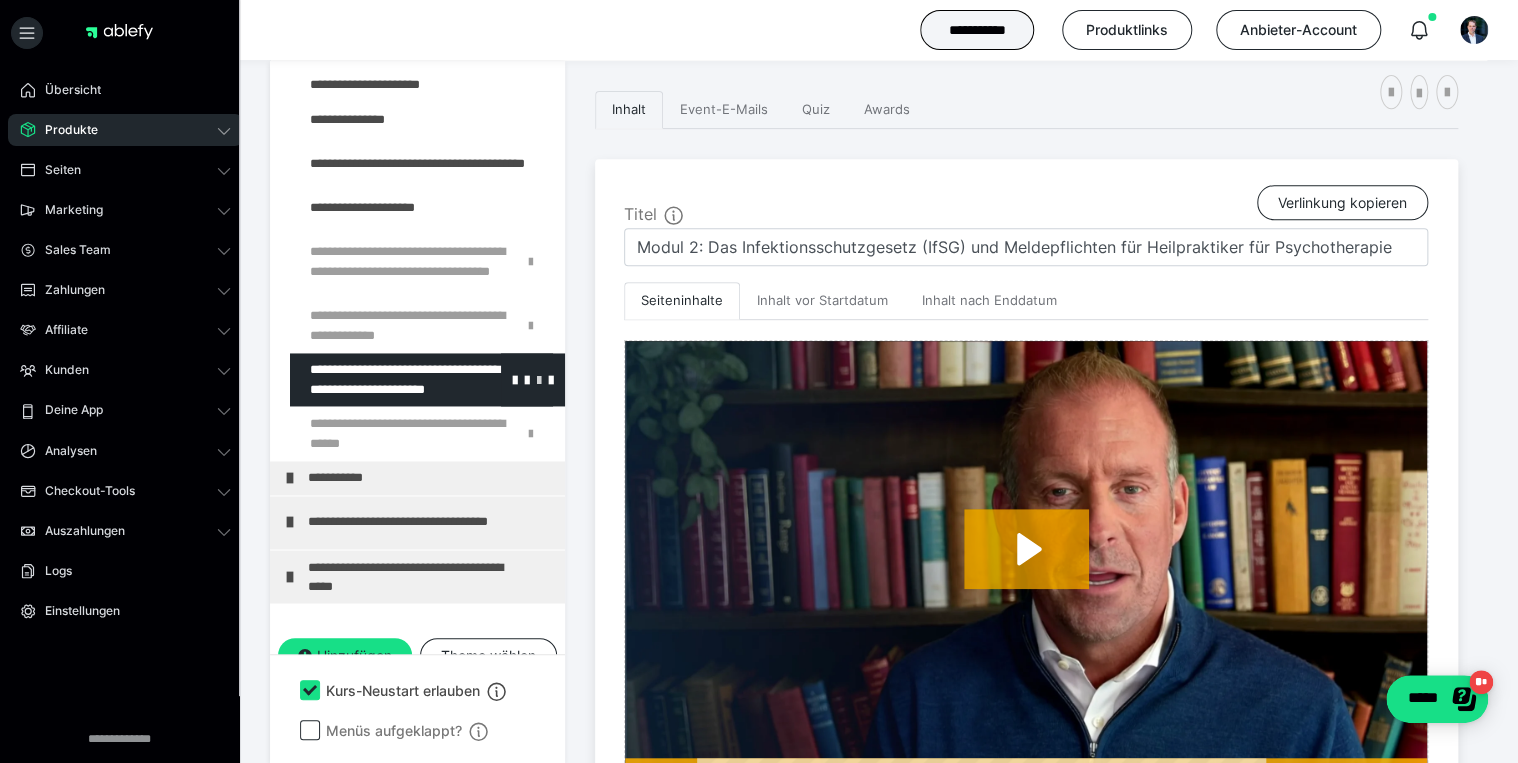 click at bounding box center [539, 379] 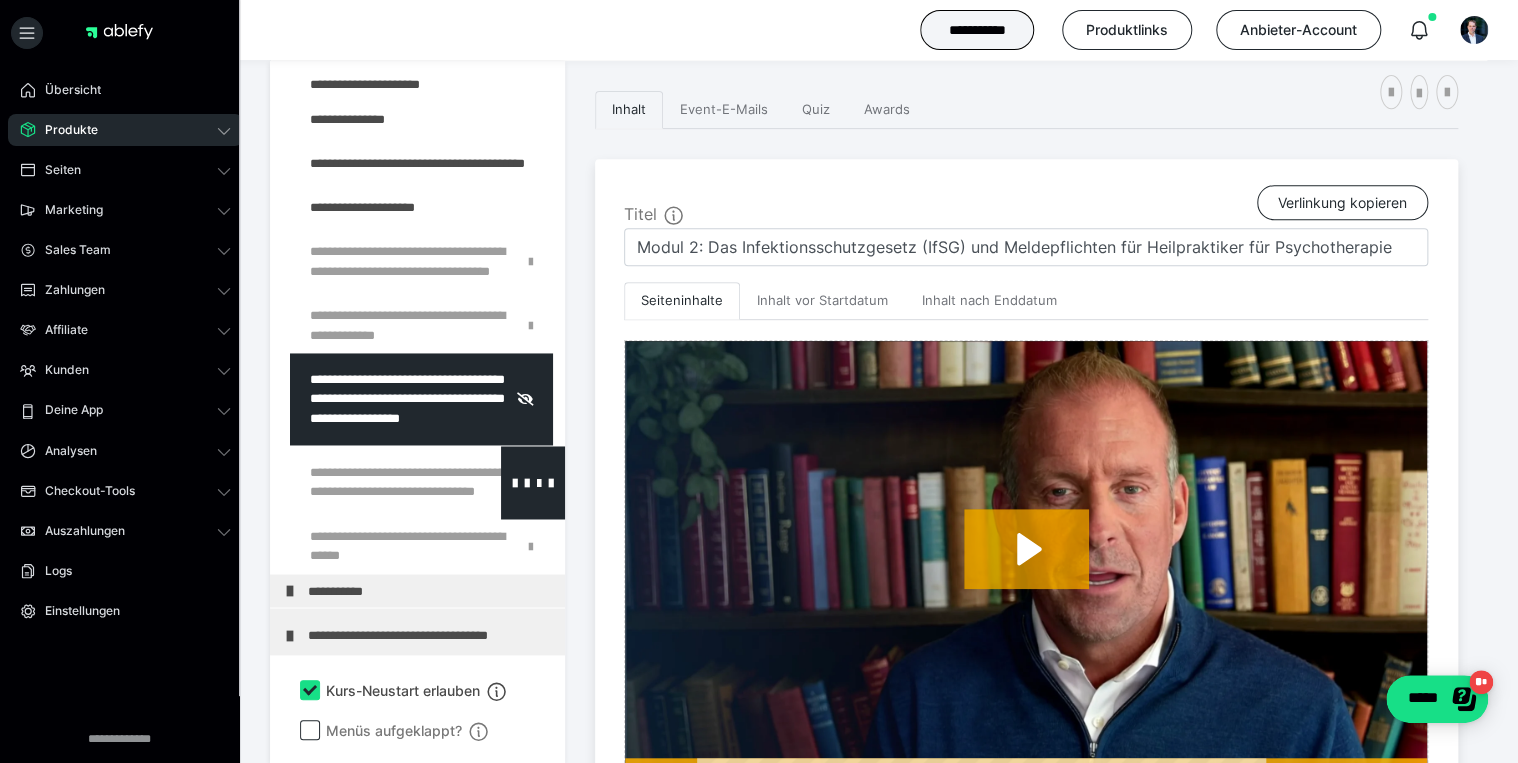 click at bounding box center [375, 482] 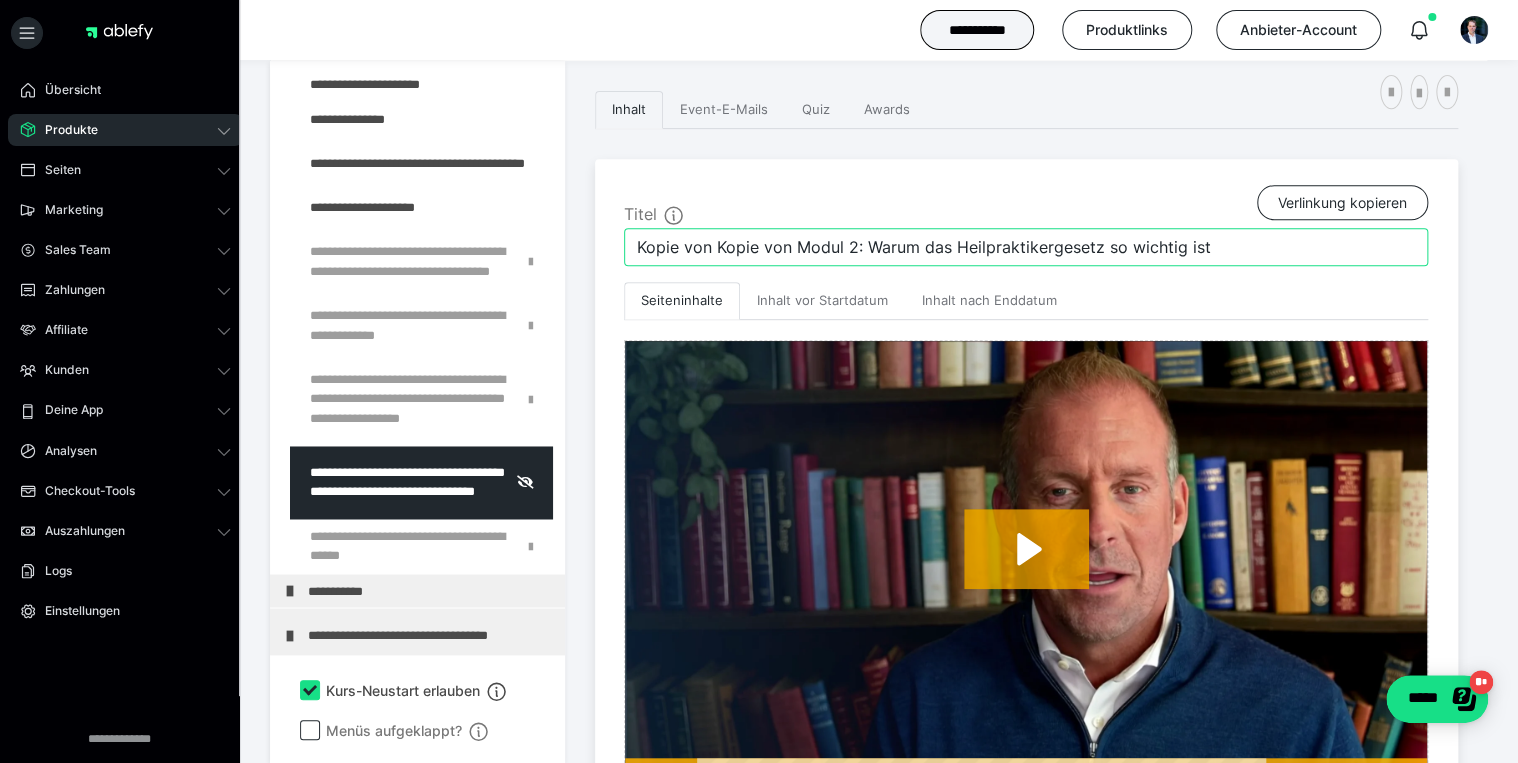 click on "Kopie von Kopie von Modul 2: Warum das Heilpraktikergesetz so wichtig ist" at bounding box center (1026, 247) 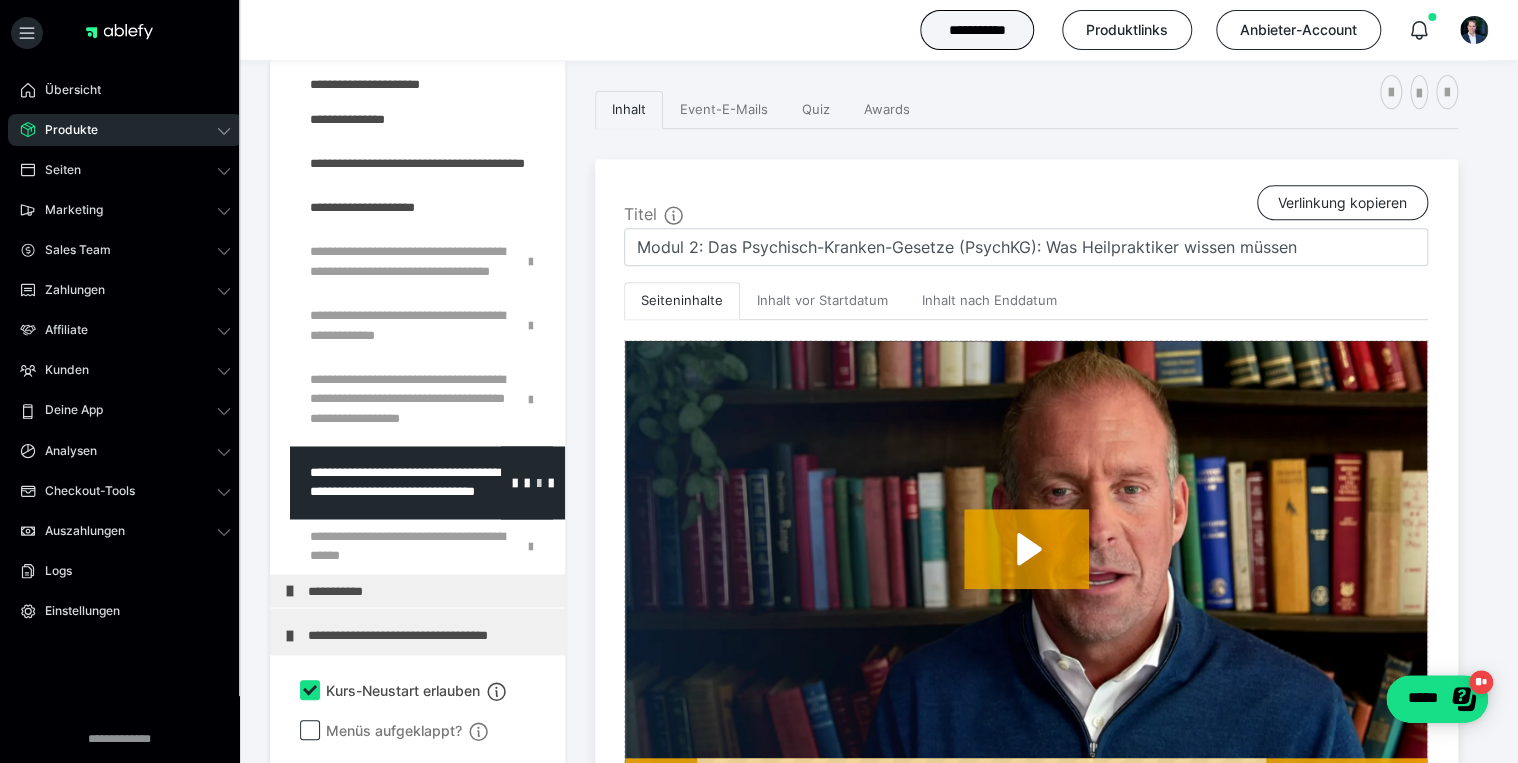 click at bounding box center [539, 482] 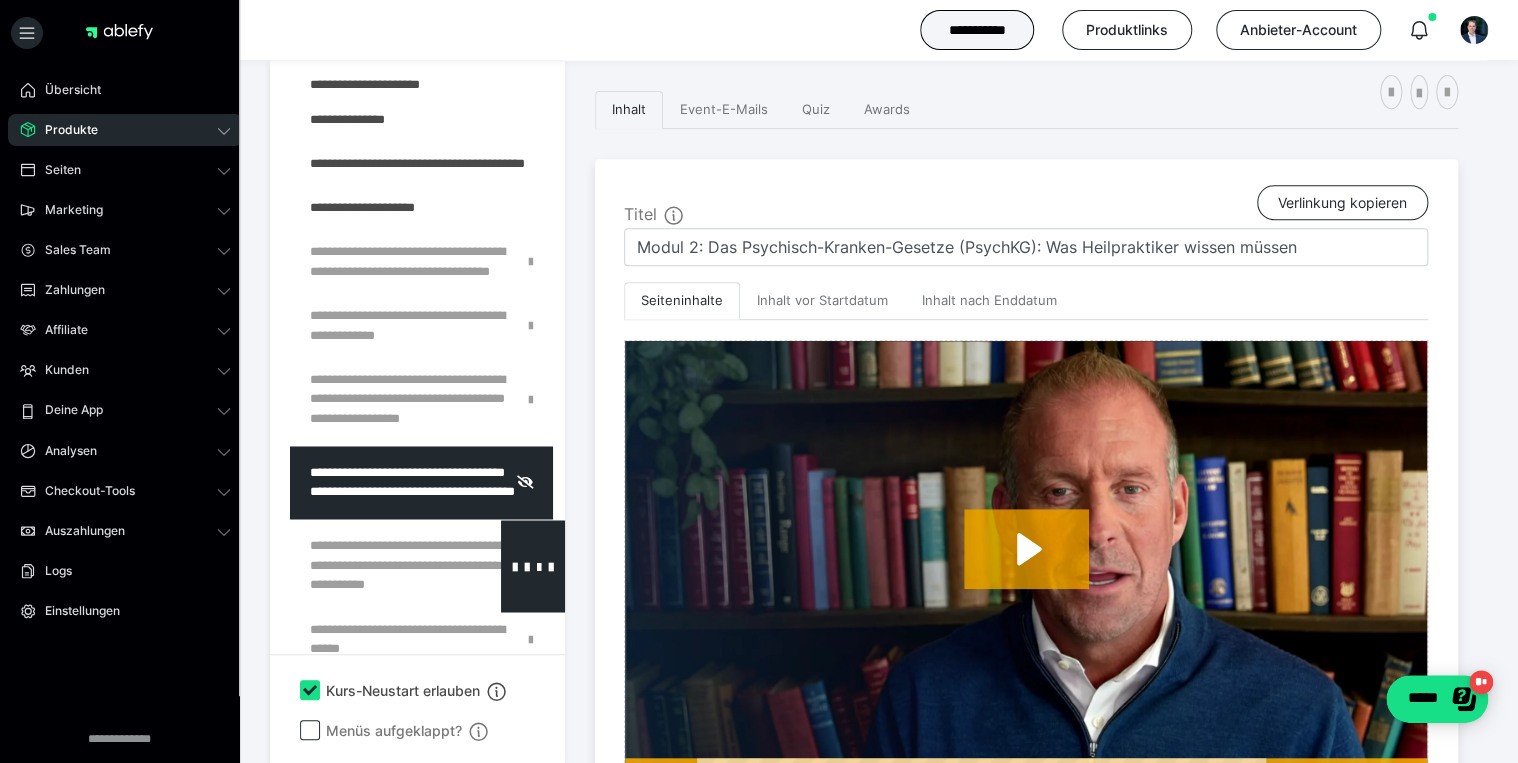 click at bounding box center (375, 566) 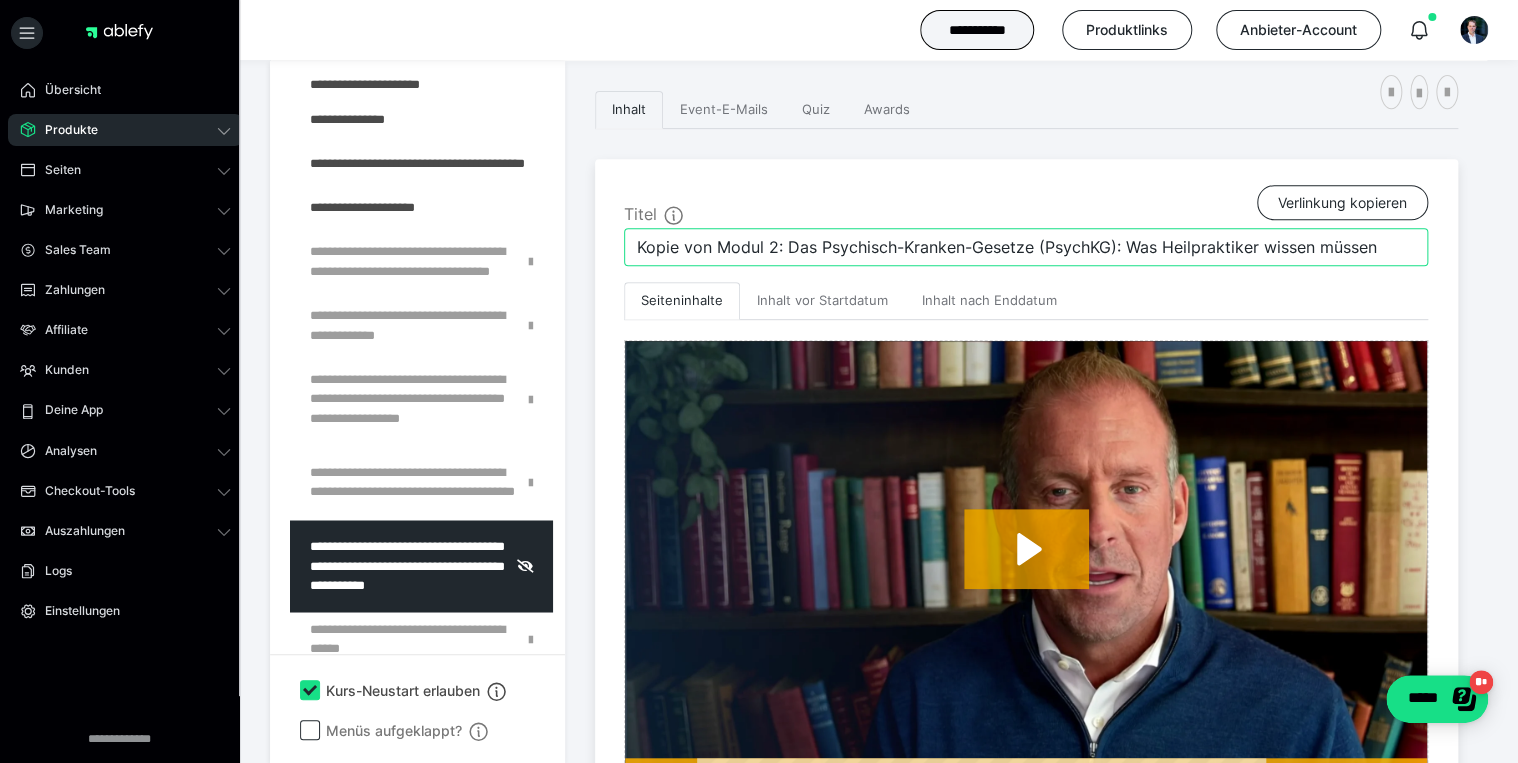 click on "Kopie von Modul 2: Das Psychisch-Kranken-Gesetze (PsychKG): Was Heilpraktiker wissen müssen" at bounding box center [1026, 247] 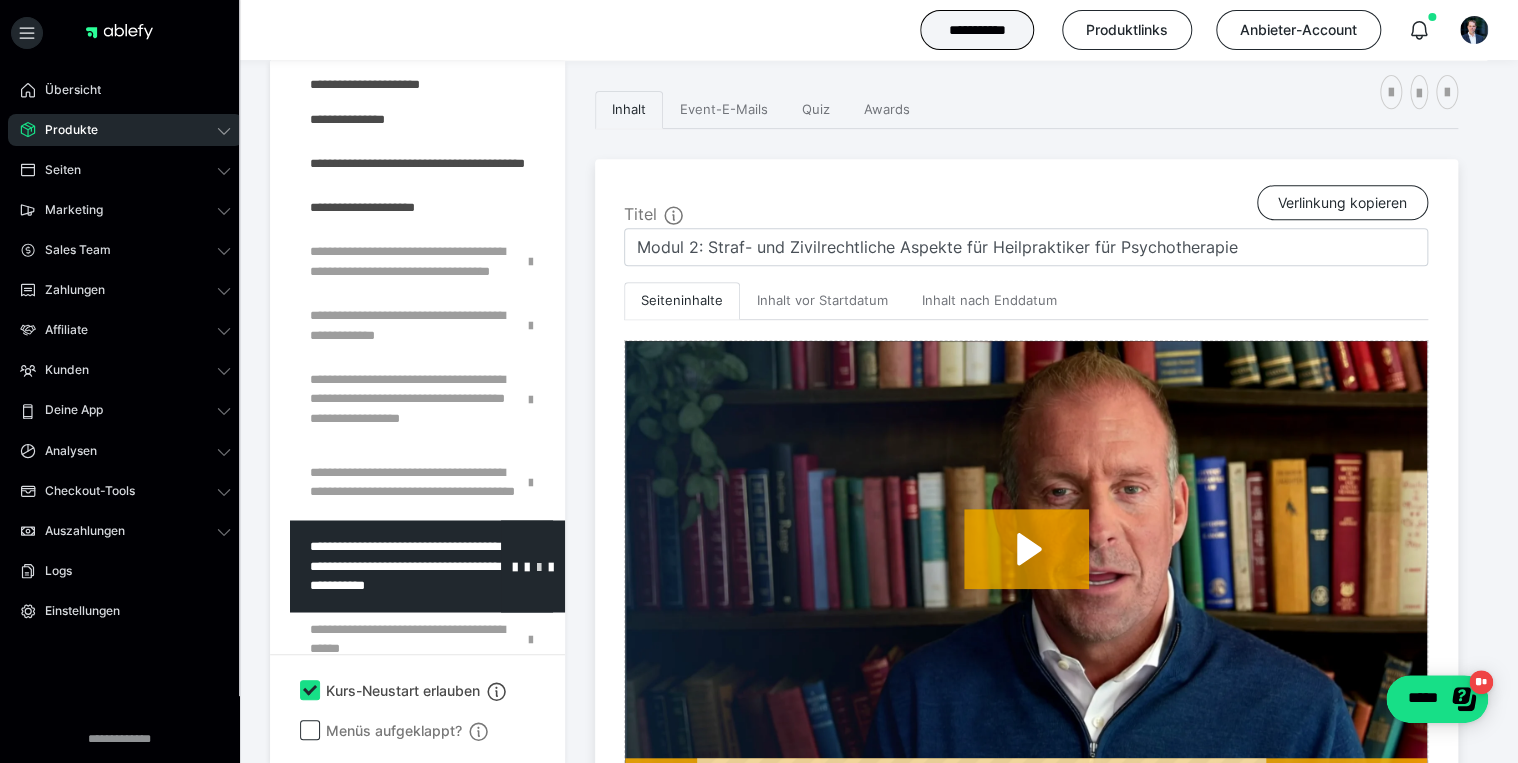 click at bounding box center [539, 565] 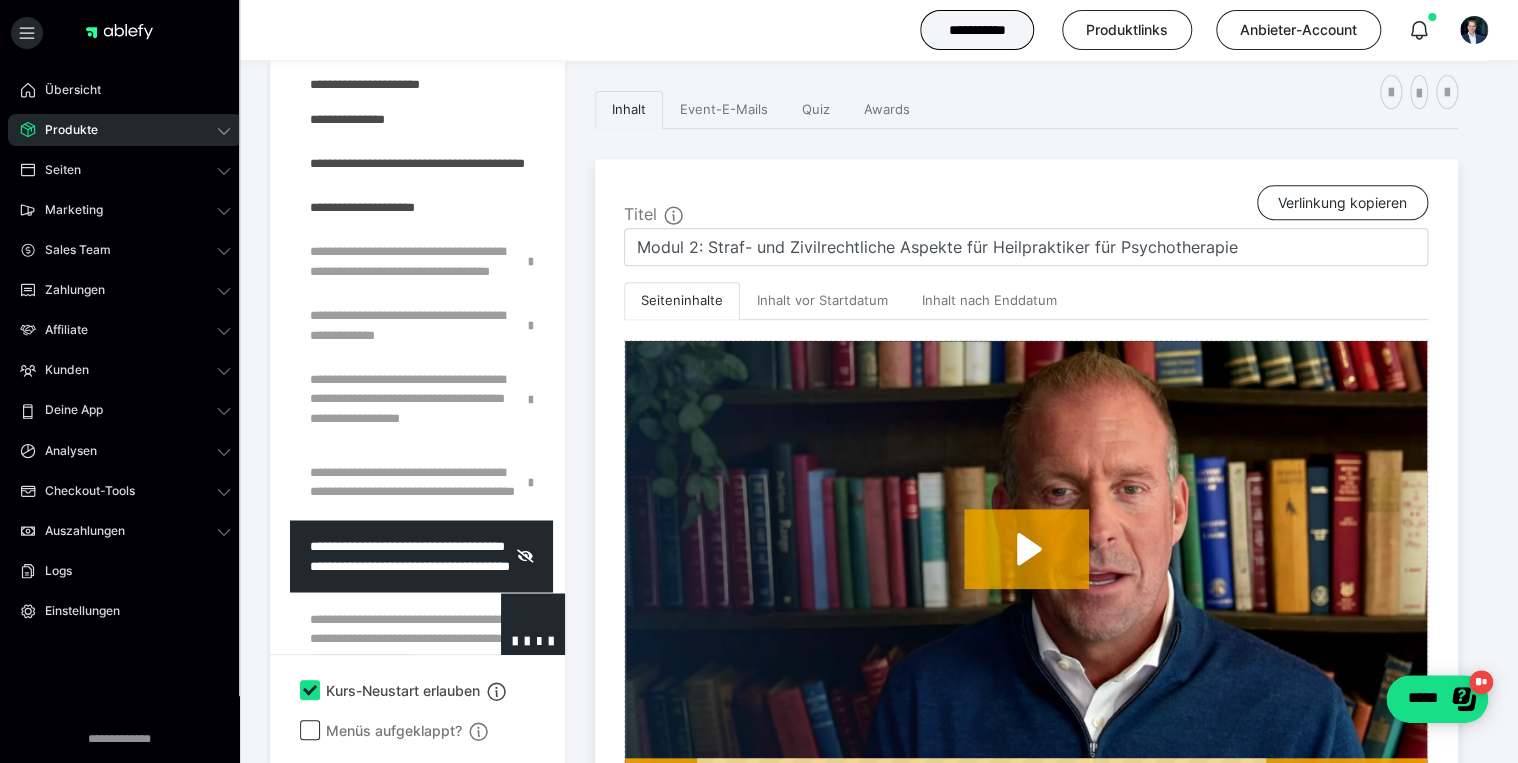 click at bounding box center (375, 639) 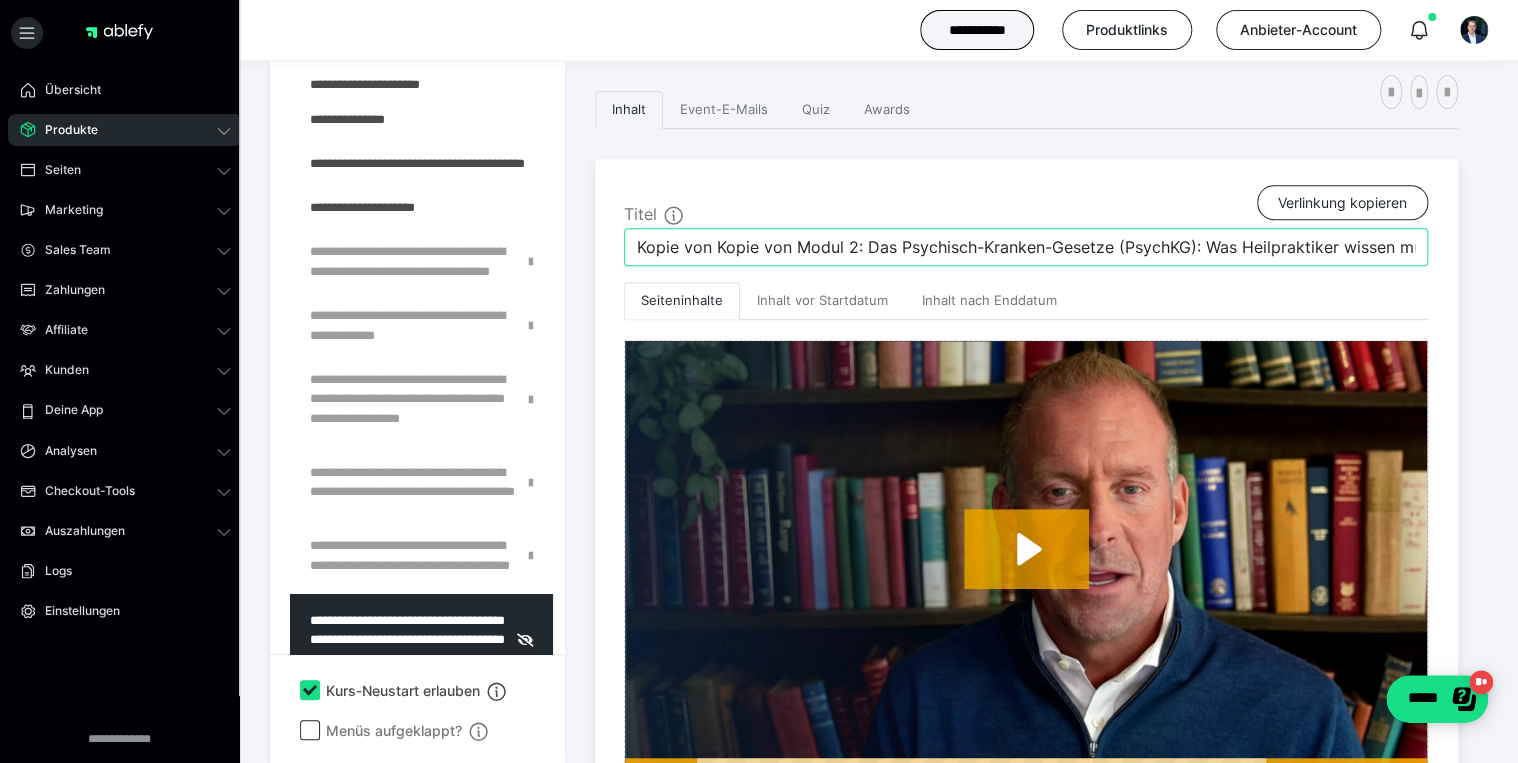 click on "Kopie von Kopie von Modul 2: Das Psychisch-Kranken-Gesetze (PsychKG): Was Heilpraktiker wissen müssen" at bounding box center (1026, 247) 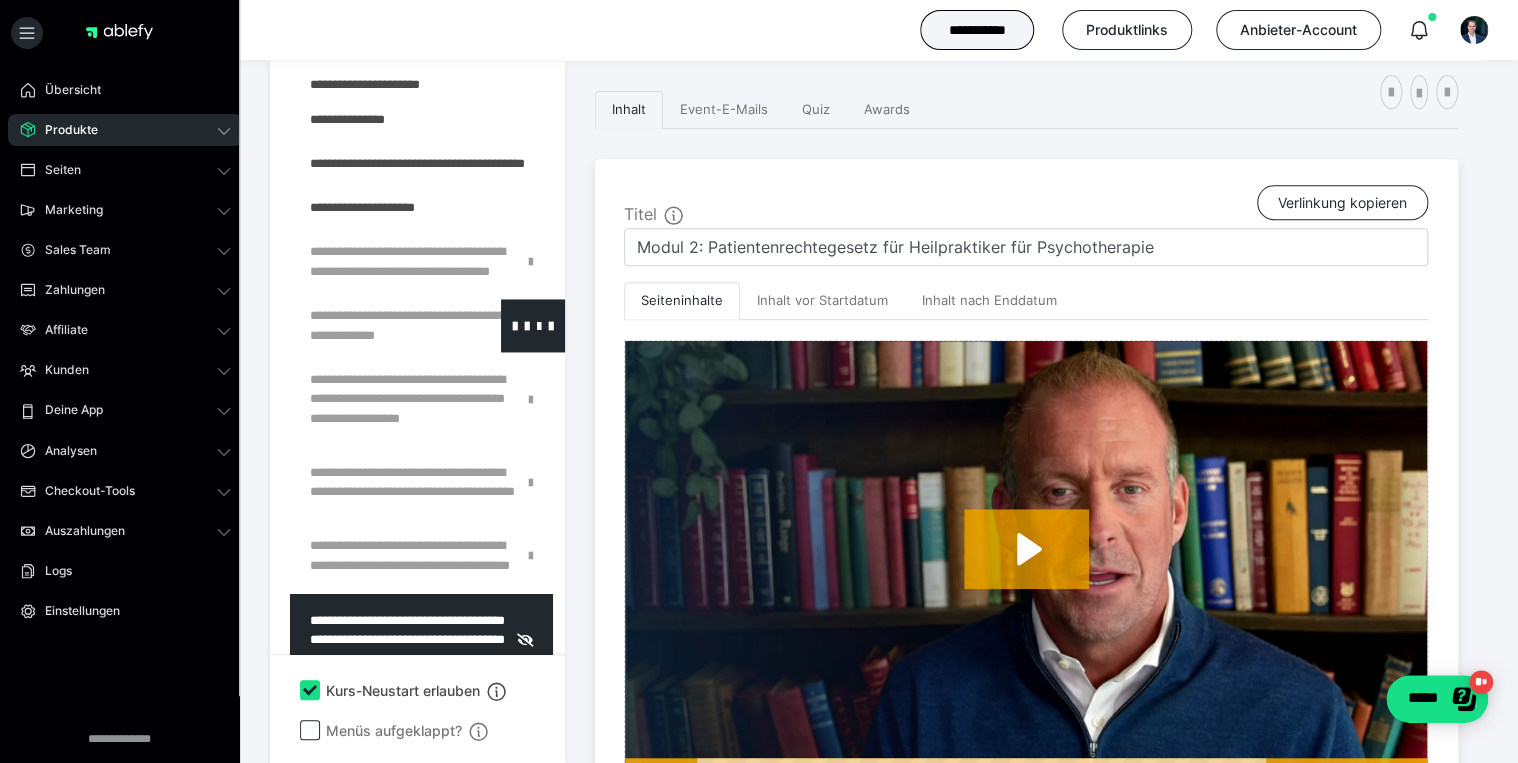 click at bounding box center [375, 325] 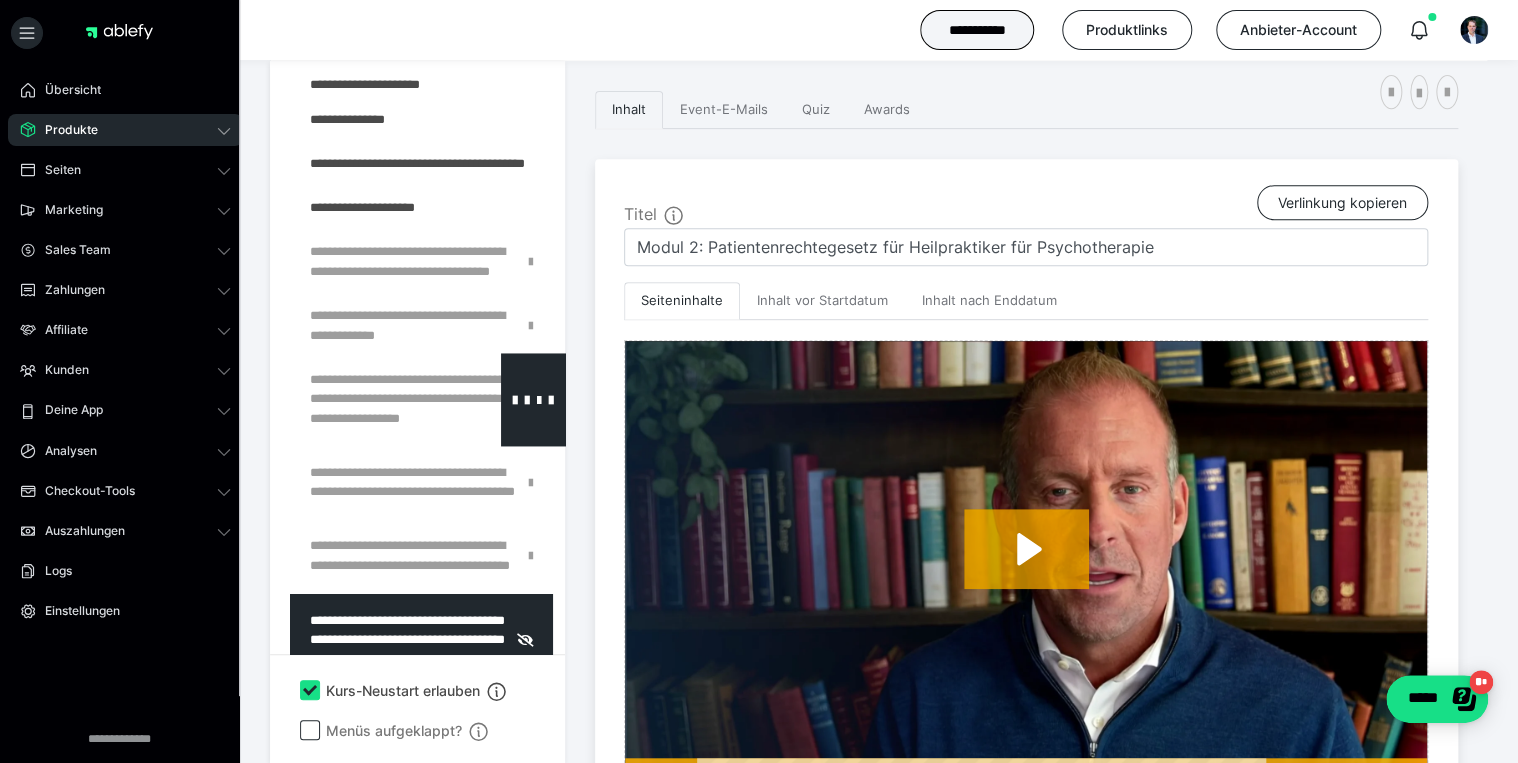click at bounding box center (375, 399) 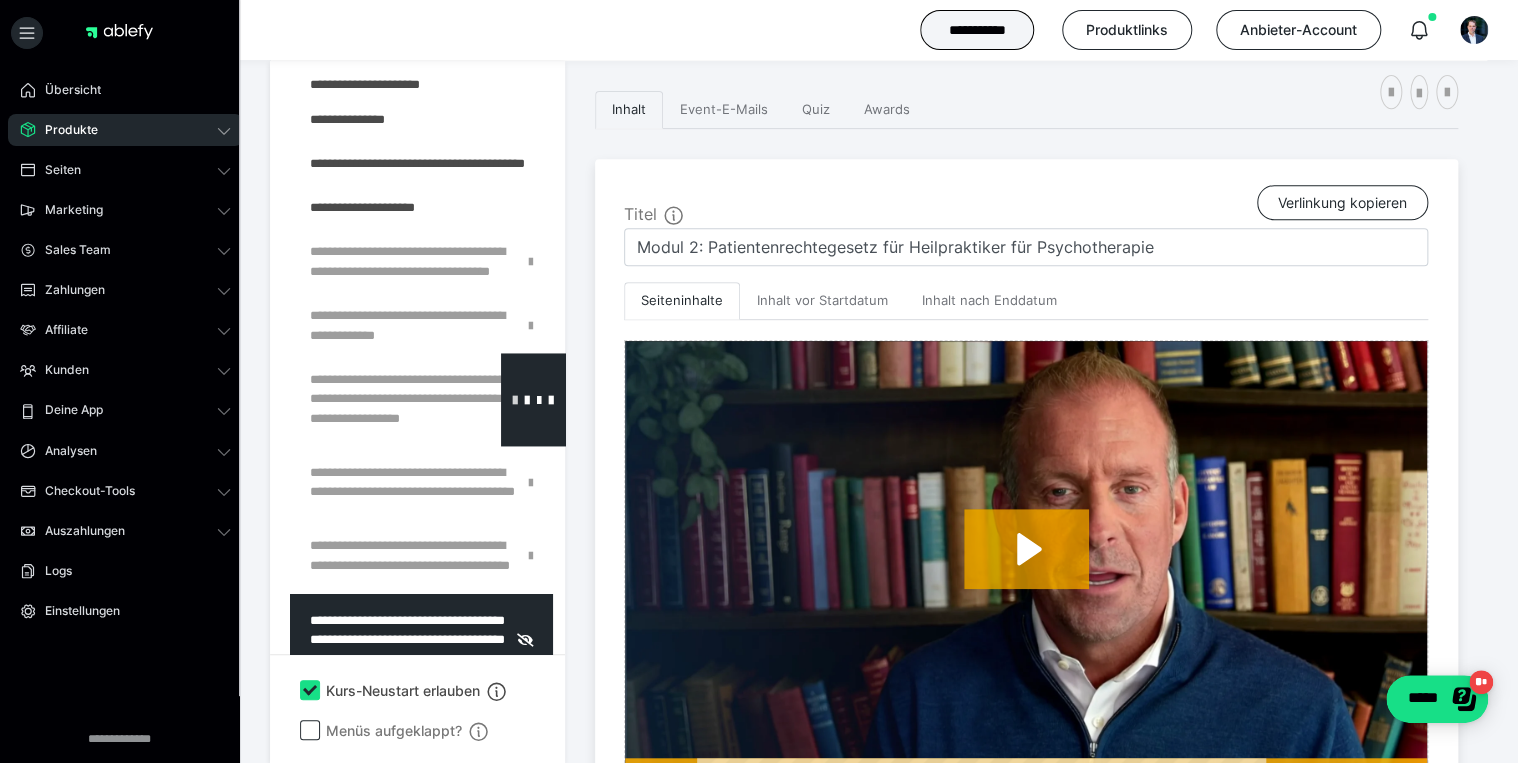 click at bounding box center [515, 399] 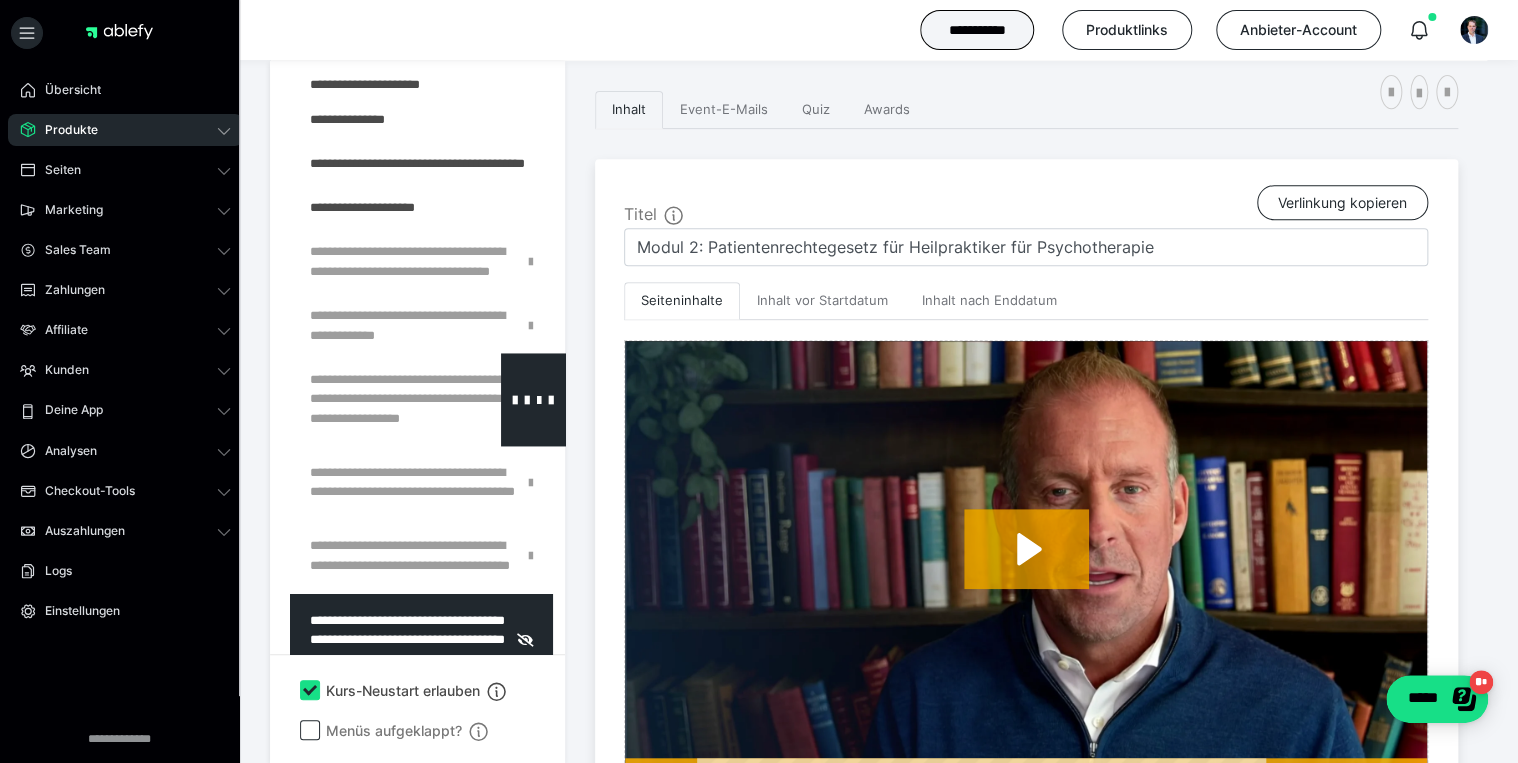 click at bounding box center (375, 399) 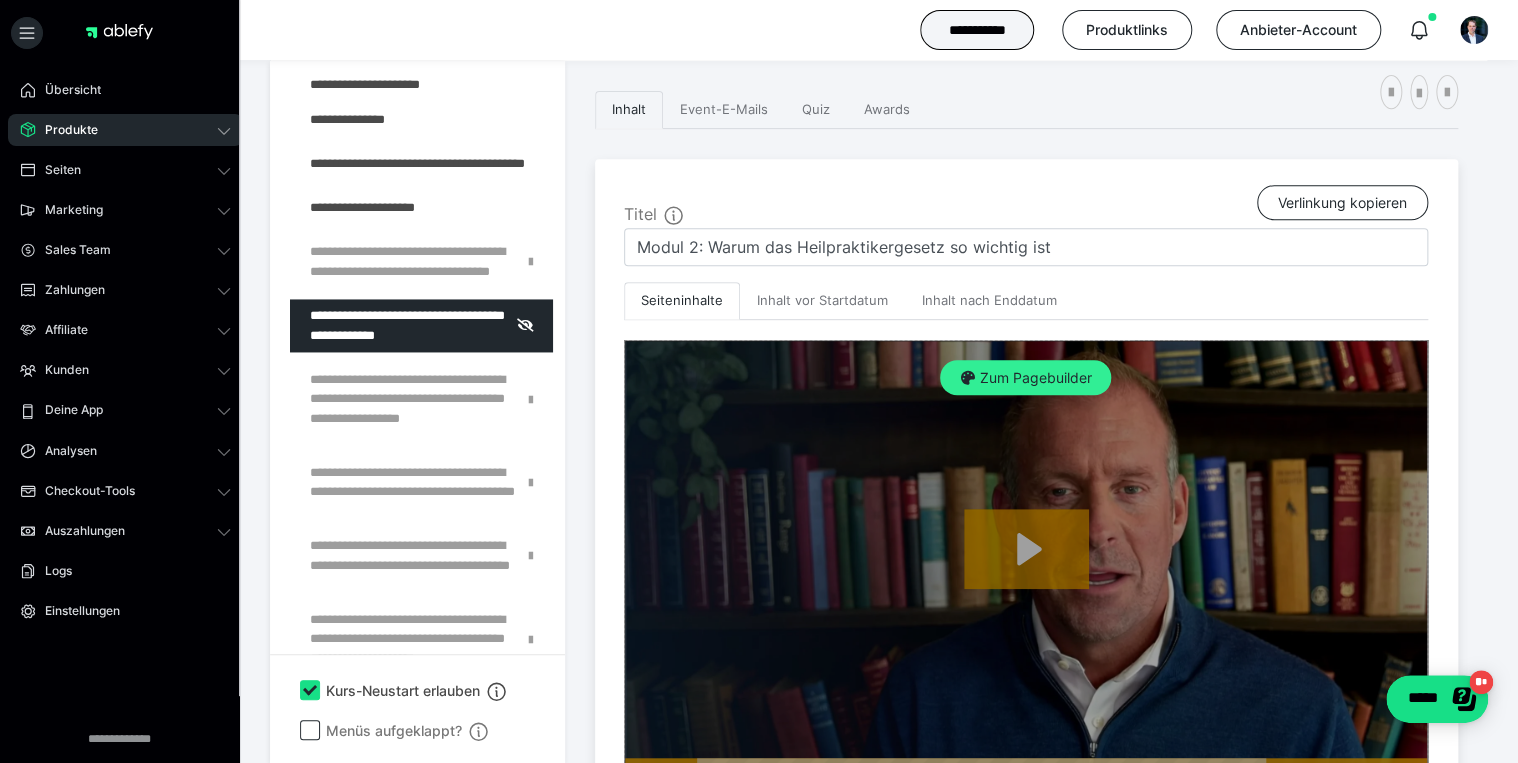 click on "Zum Pagebuilder" at bounding box center (1025, 378) 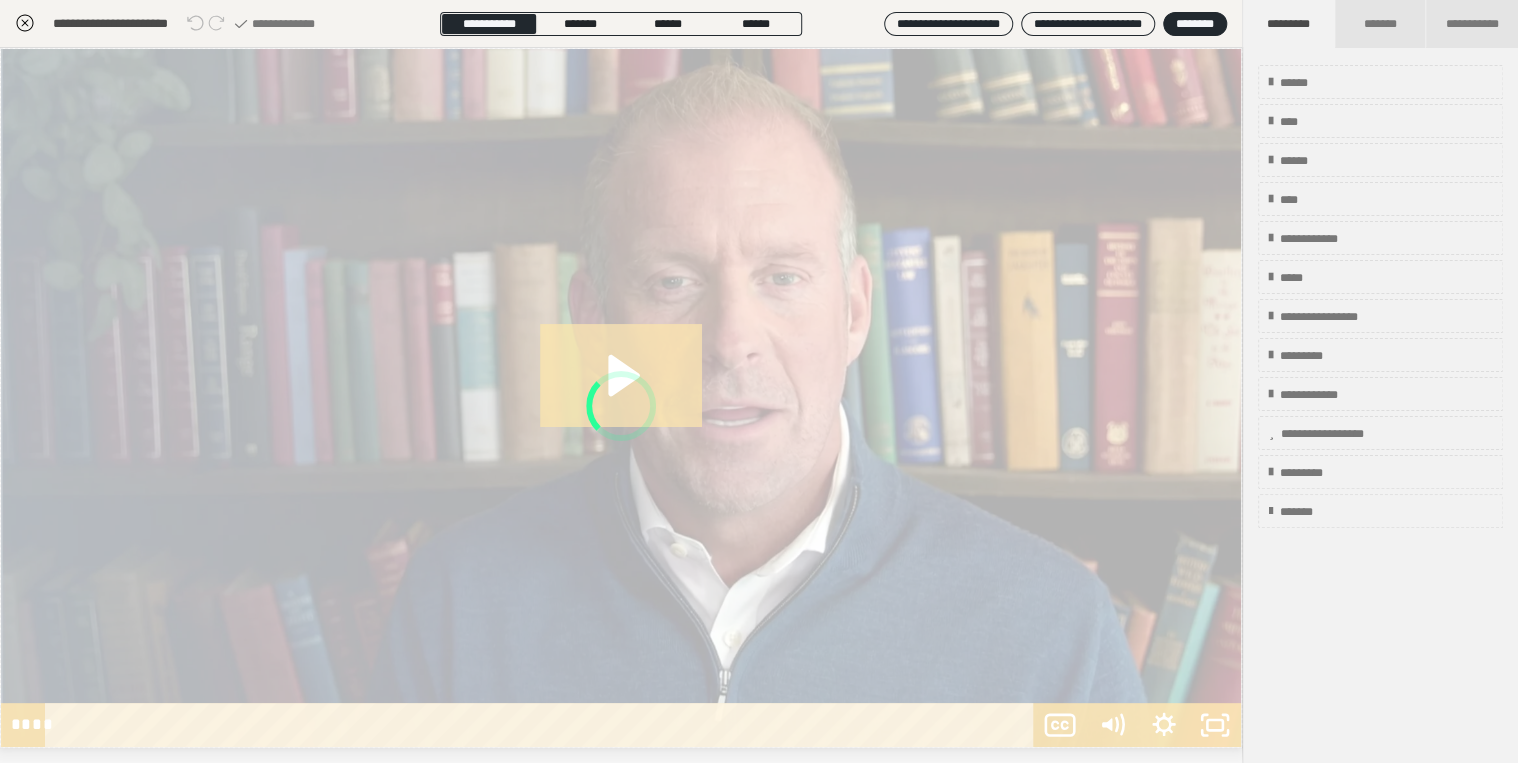 type on "Modul 2: Das Infektionsschutzgesetz (IfSG) und Meldepflichten für Heilpraktiker für Psychotherapie" 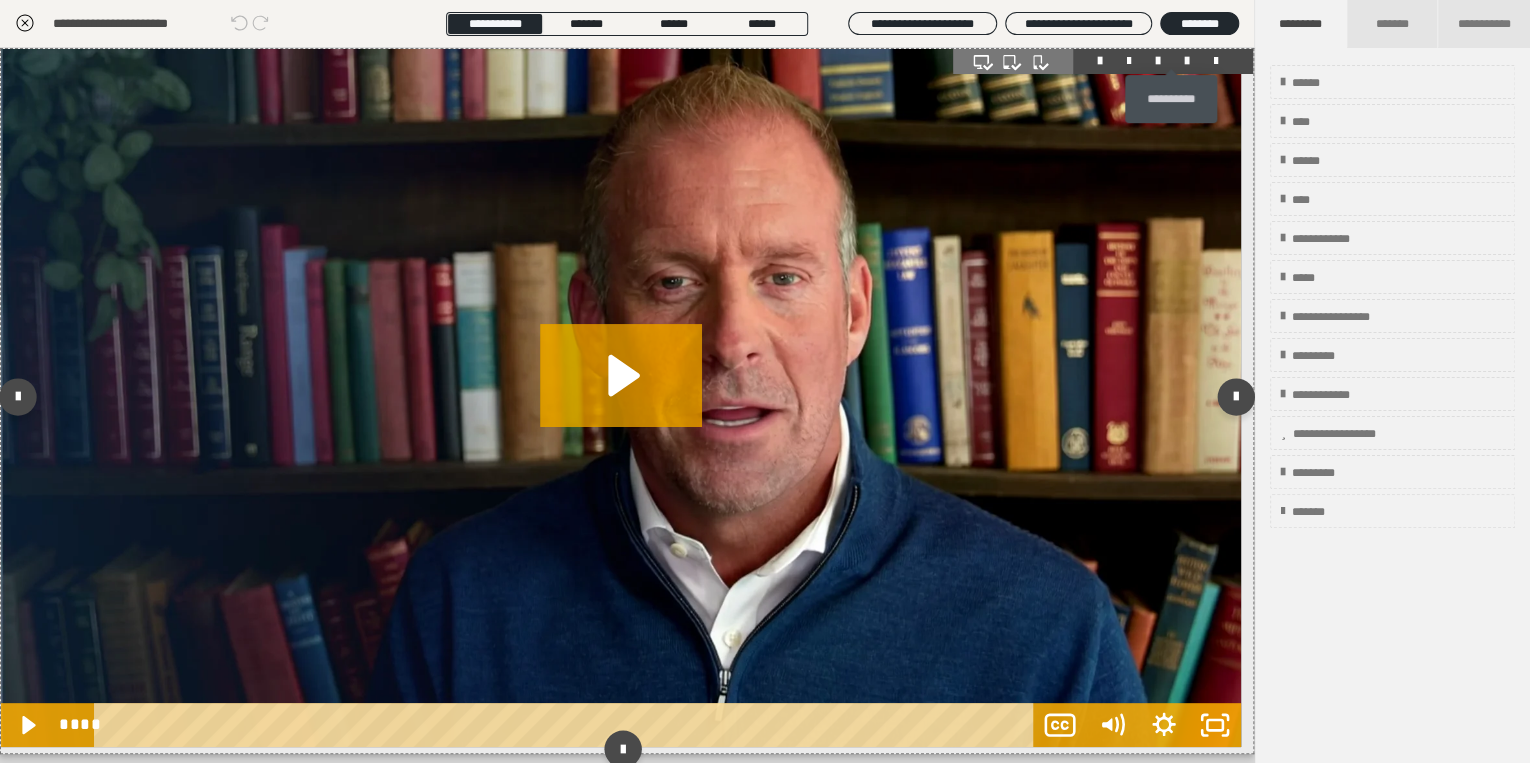 click at bounding box center (1187, 61) 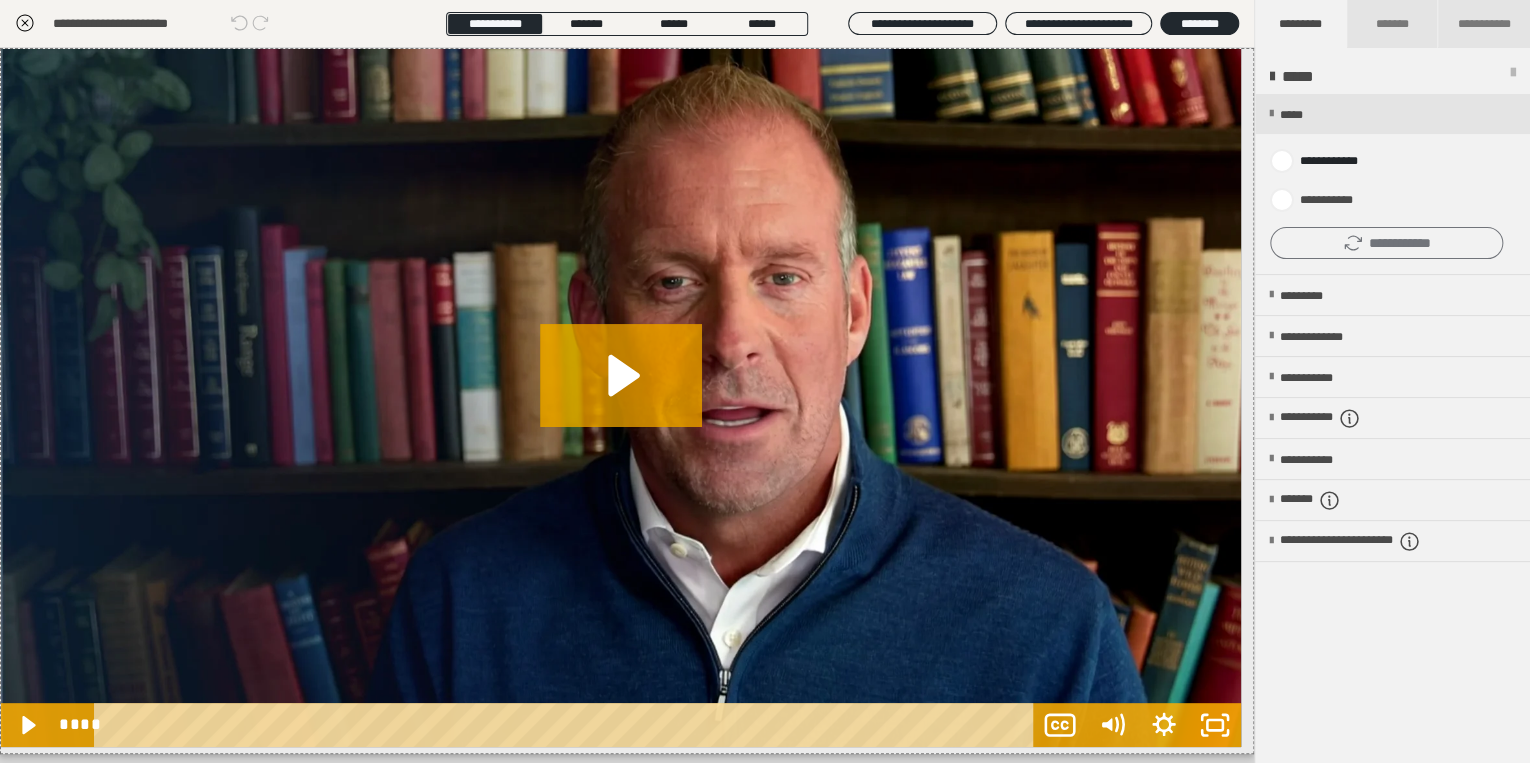click 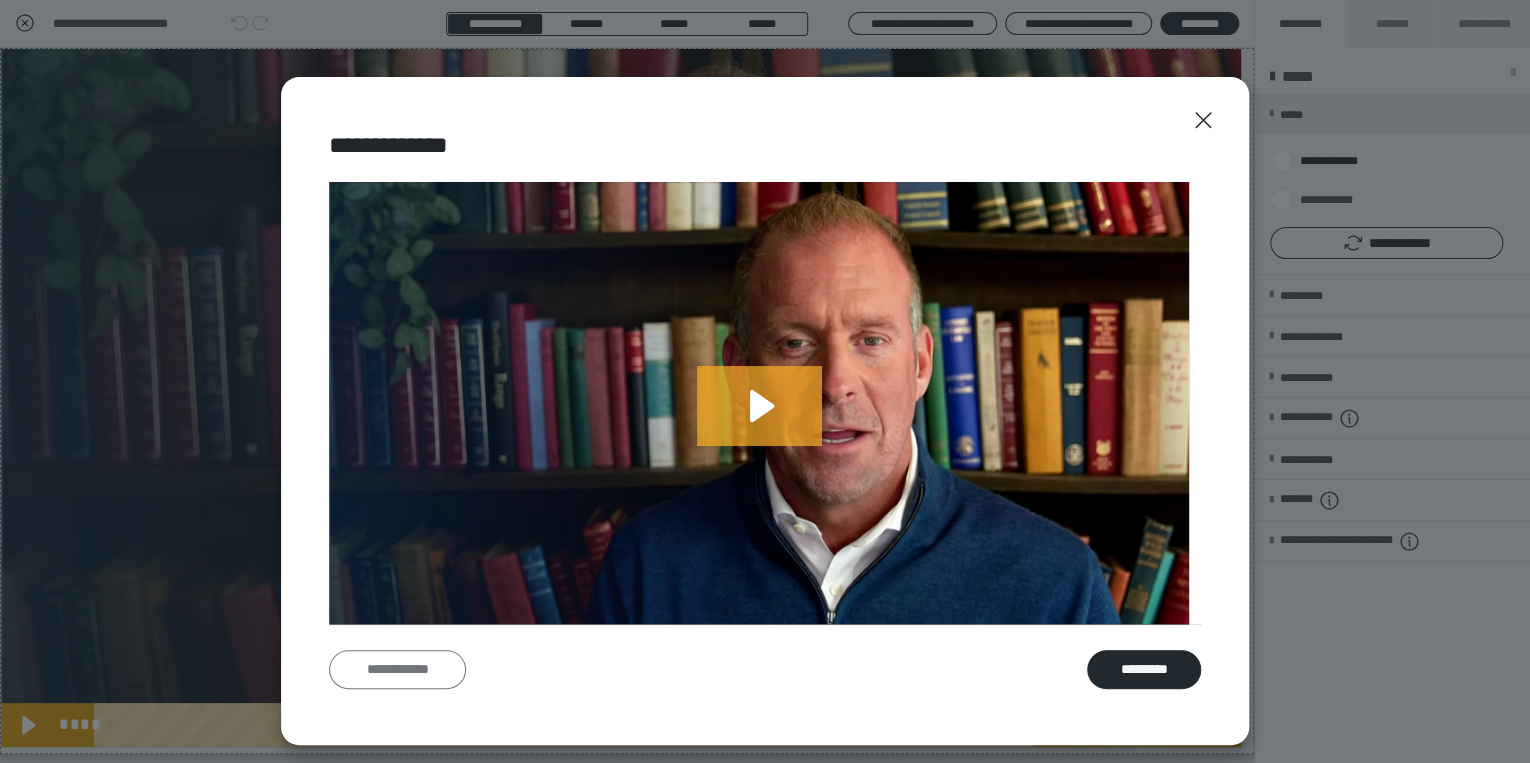 click on "**********" at bounding box center [397, 670] 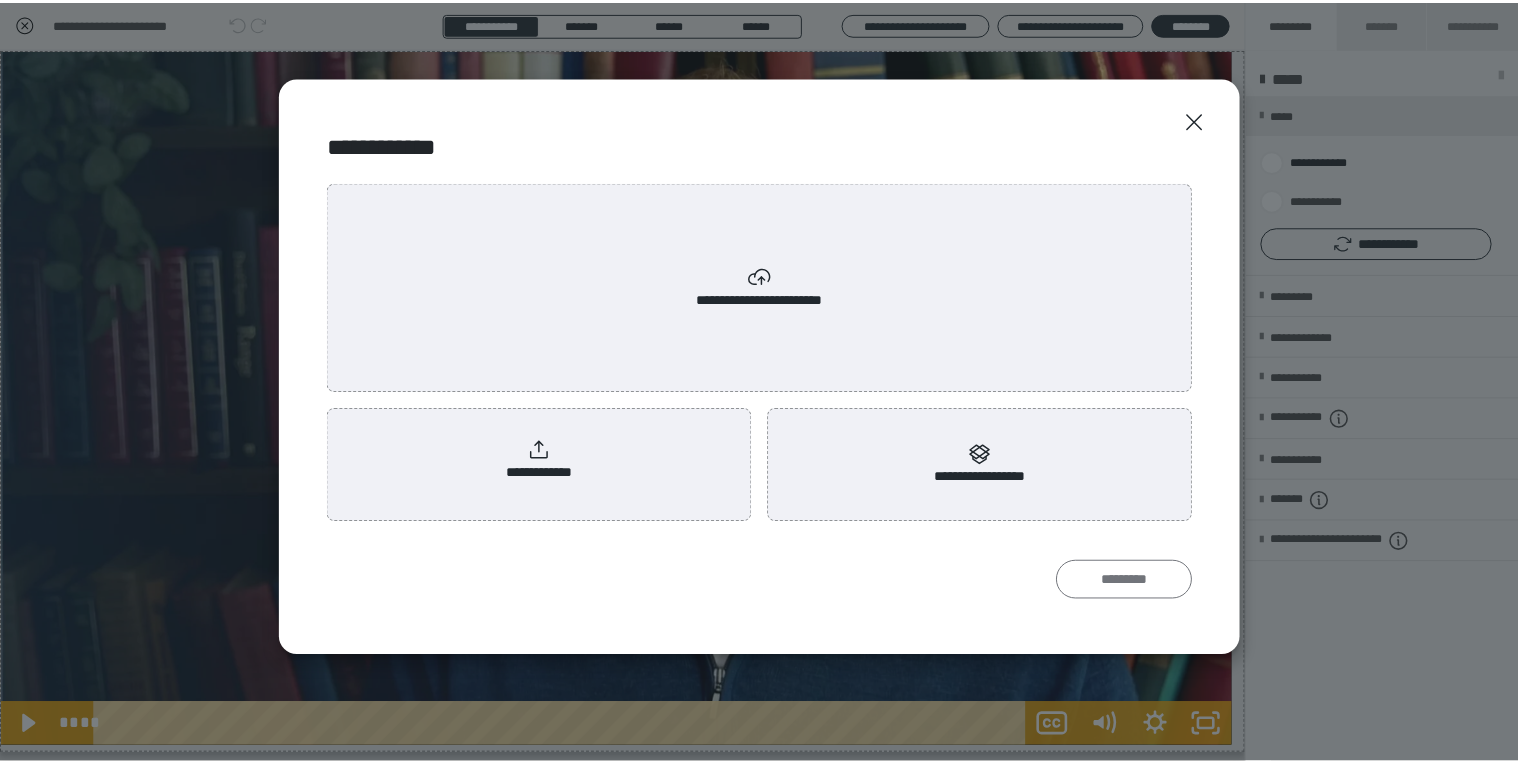 scroll, scrollTop: 0, scrollLeft: 0, axis: both 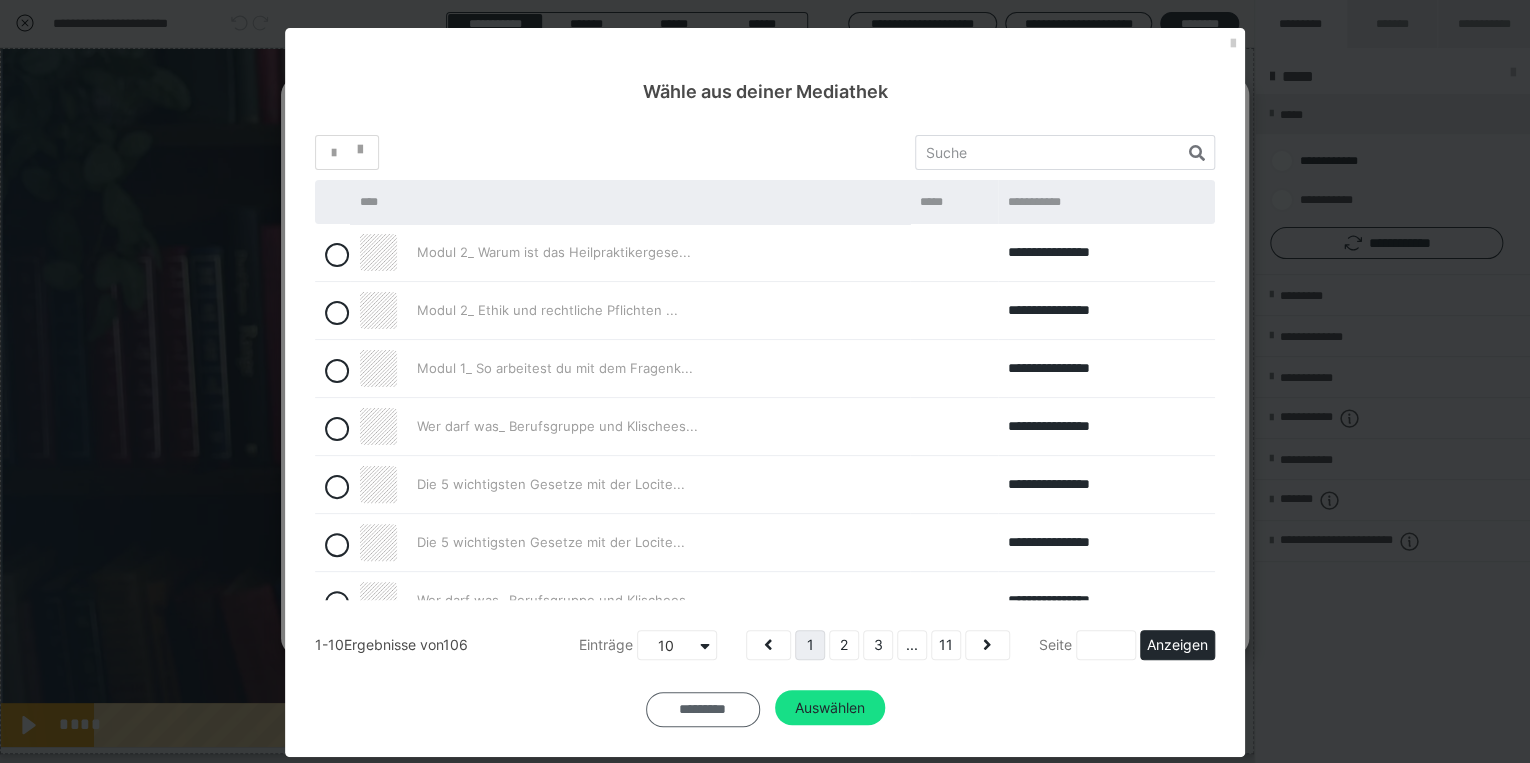 click on "*********" at bounding box center [703, 709] 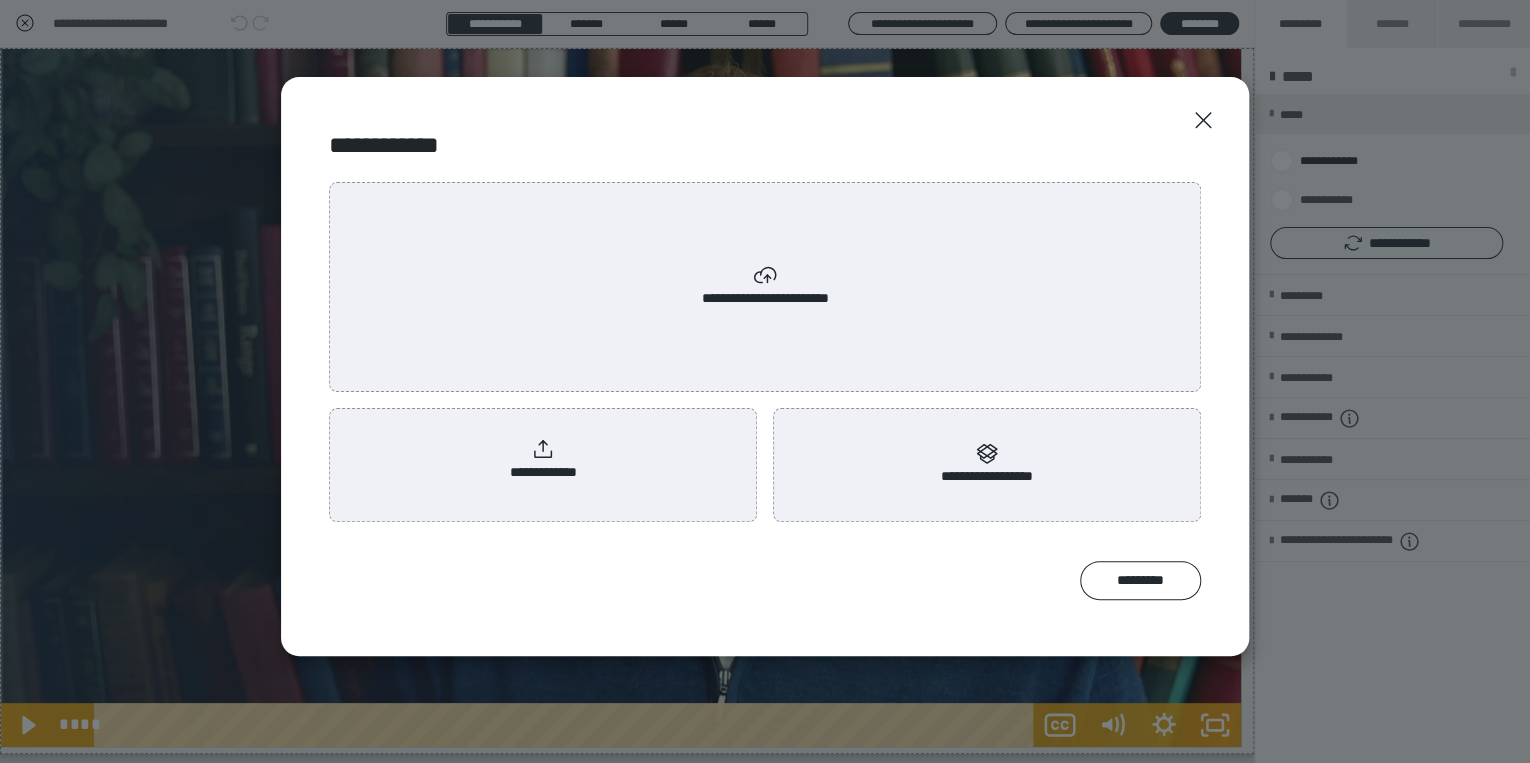 click on "**********" at bounding box center [543, 460] 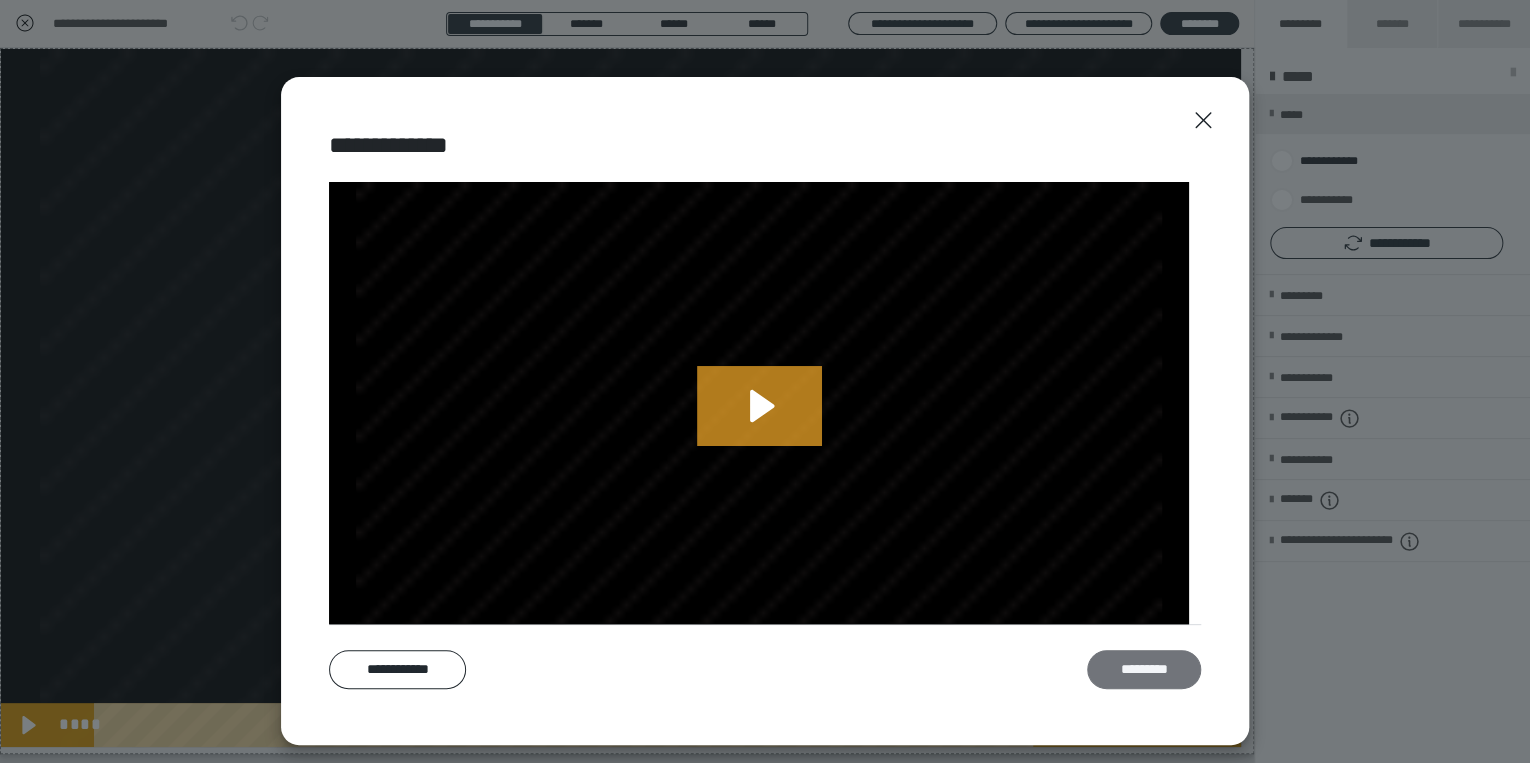 click on "*********" at bounding box center (1144, 670) 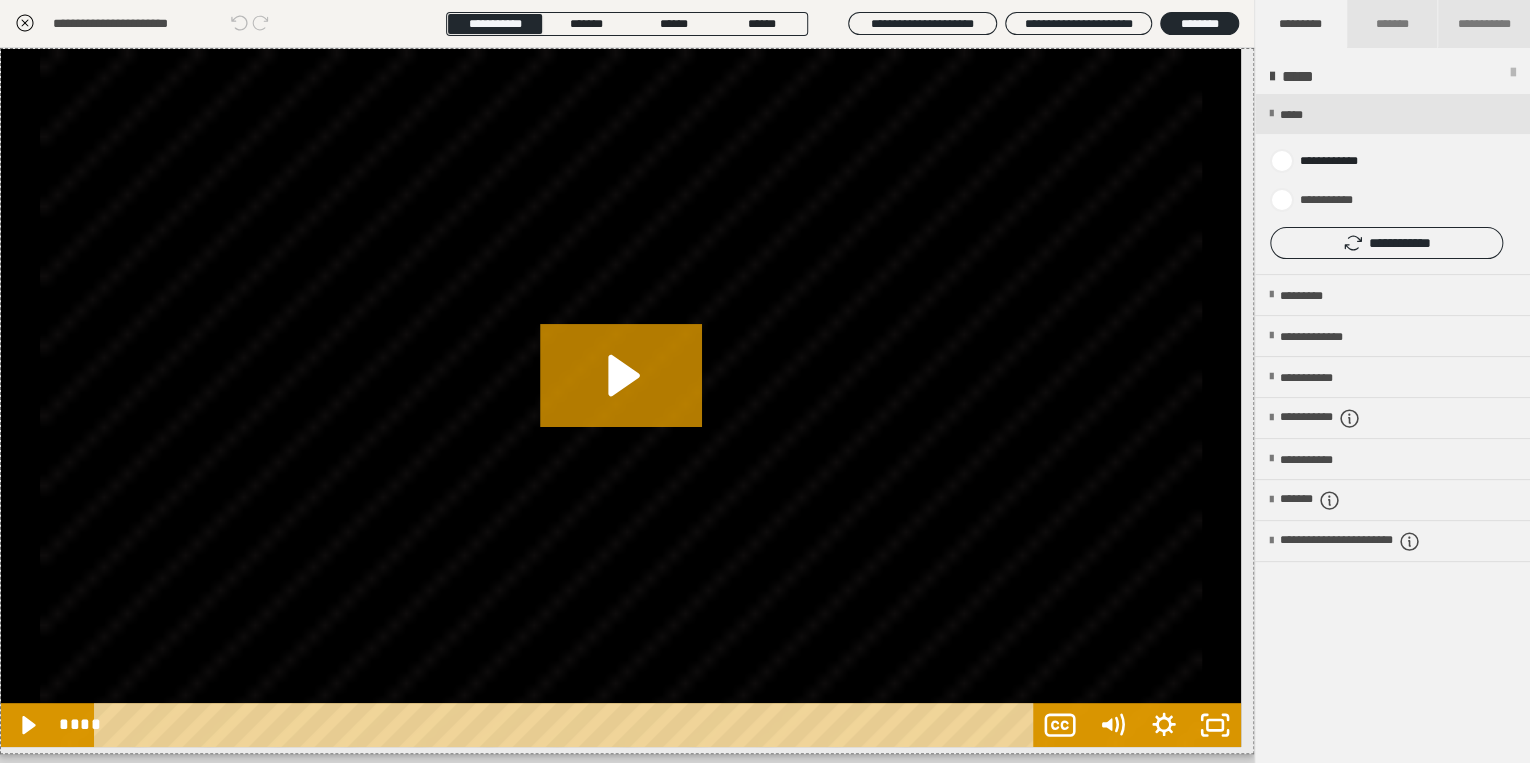 click 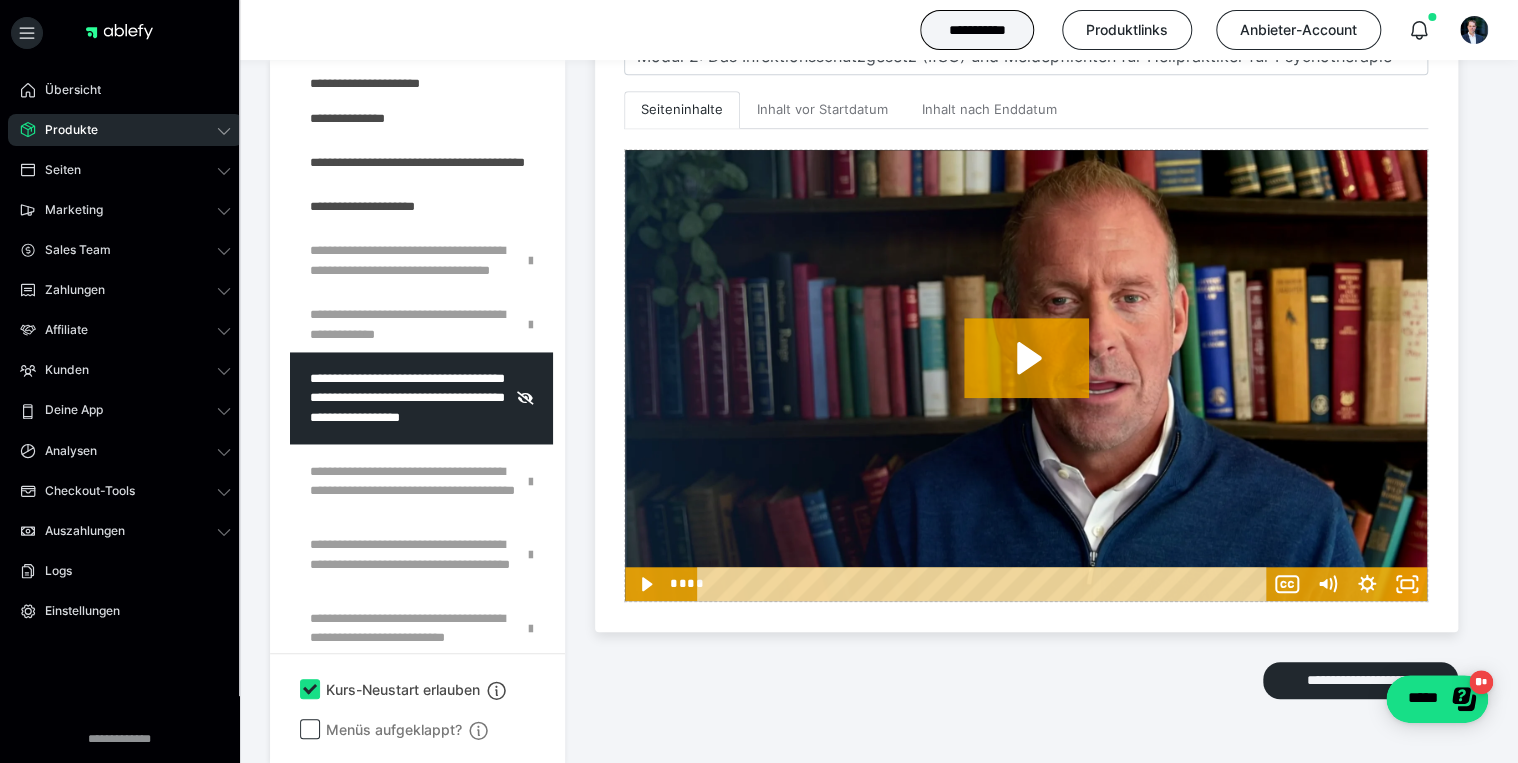 scroll, scrollTop: 572, scrollLeft: 0, axis: vertical 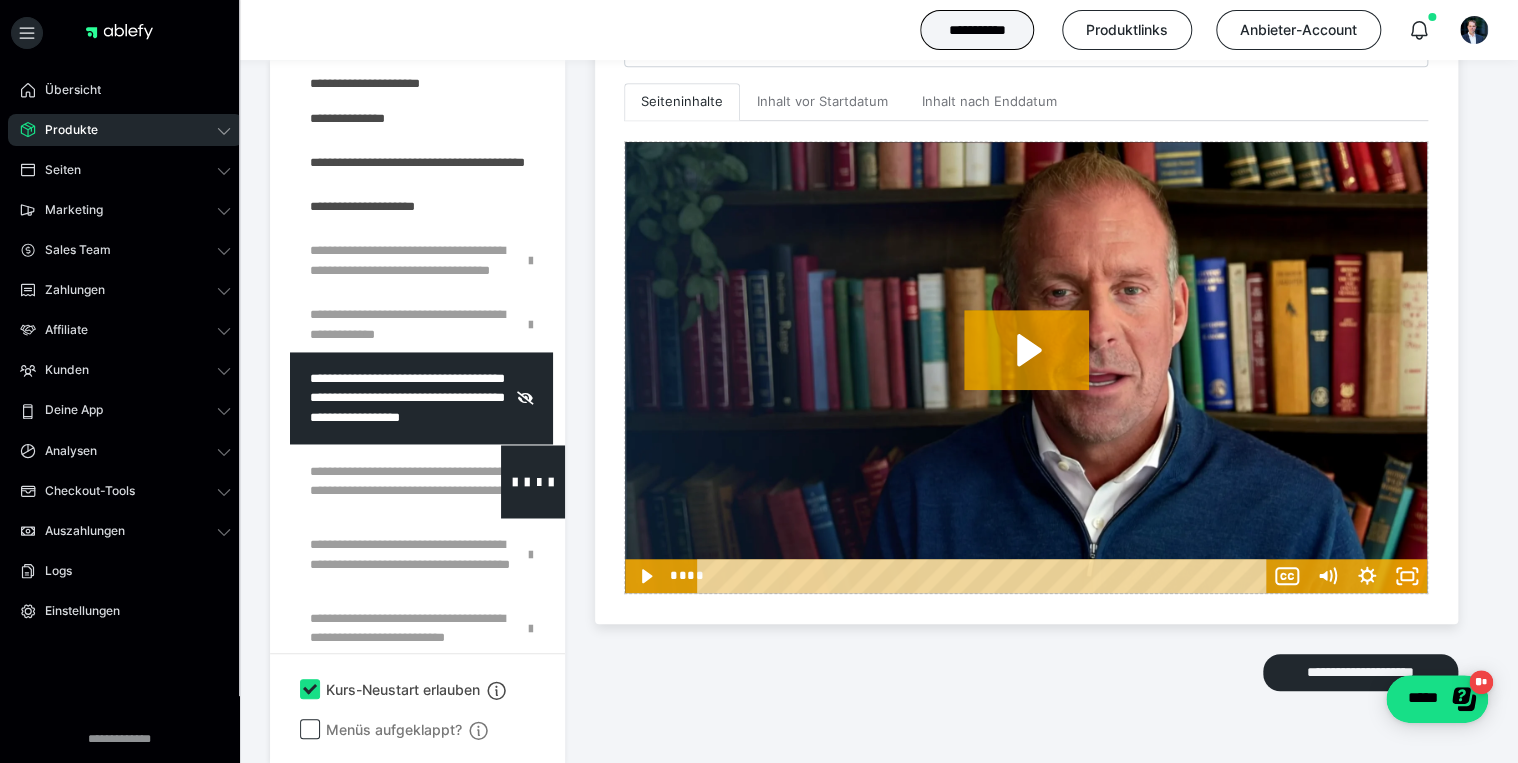 click at bounding box center (375, 481) 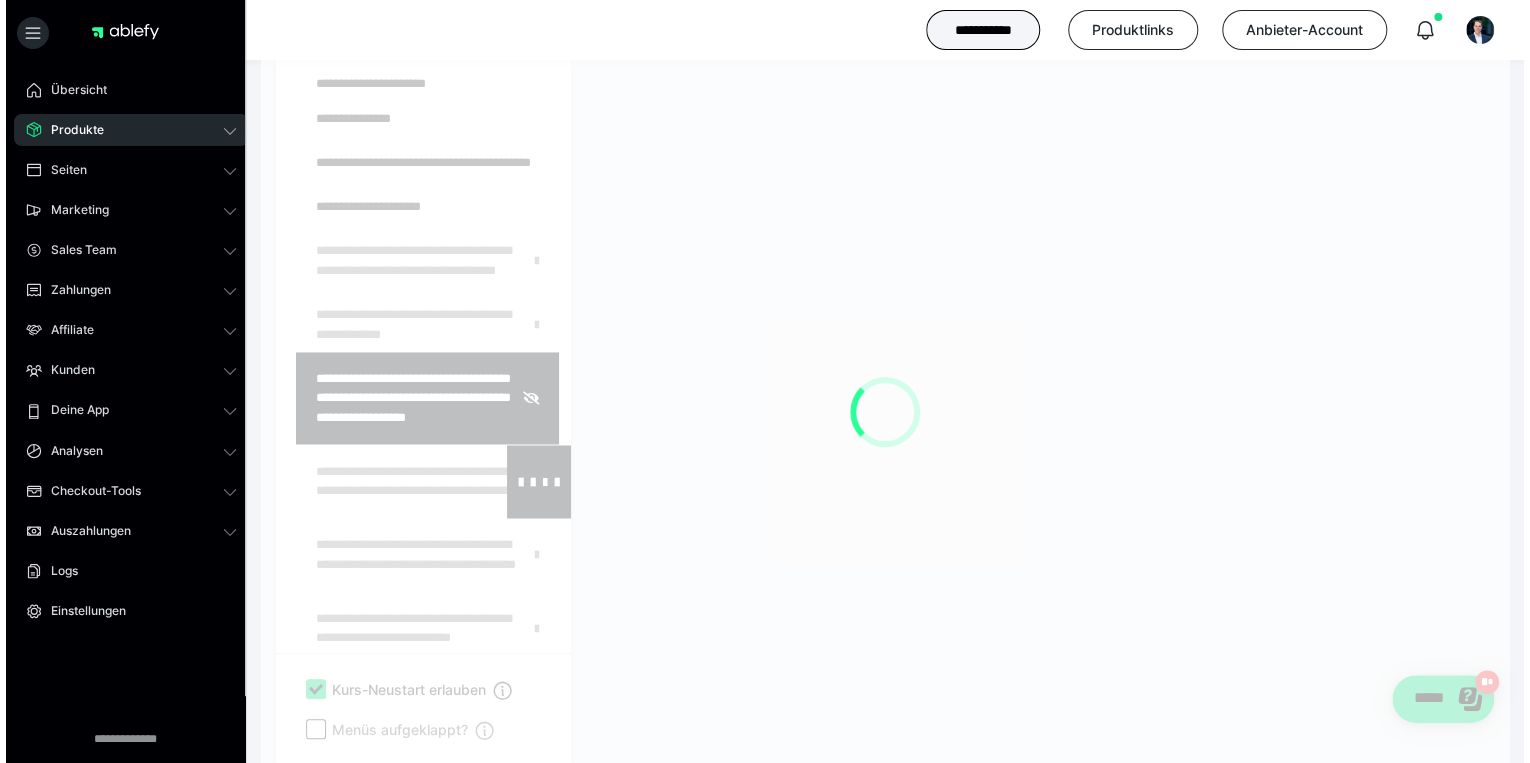 scroll, scrollTop: 373, scrollLeft: 0, axis: vertical 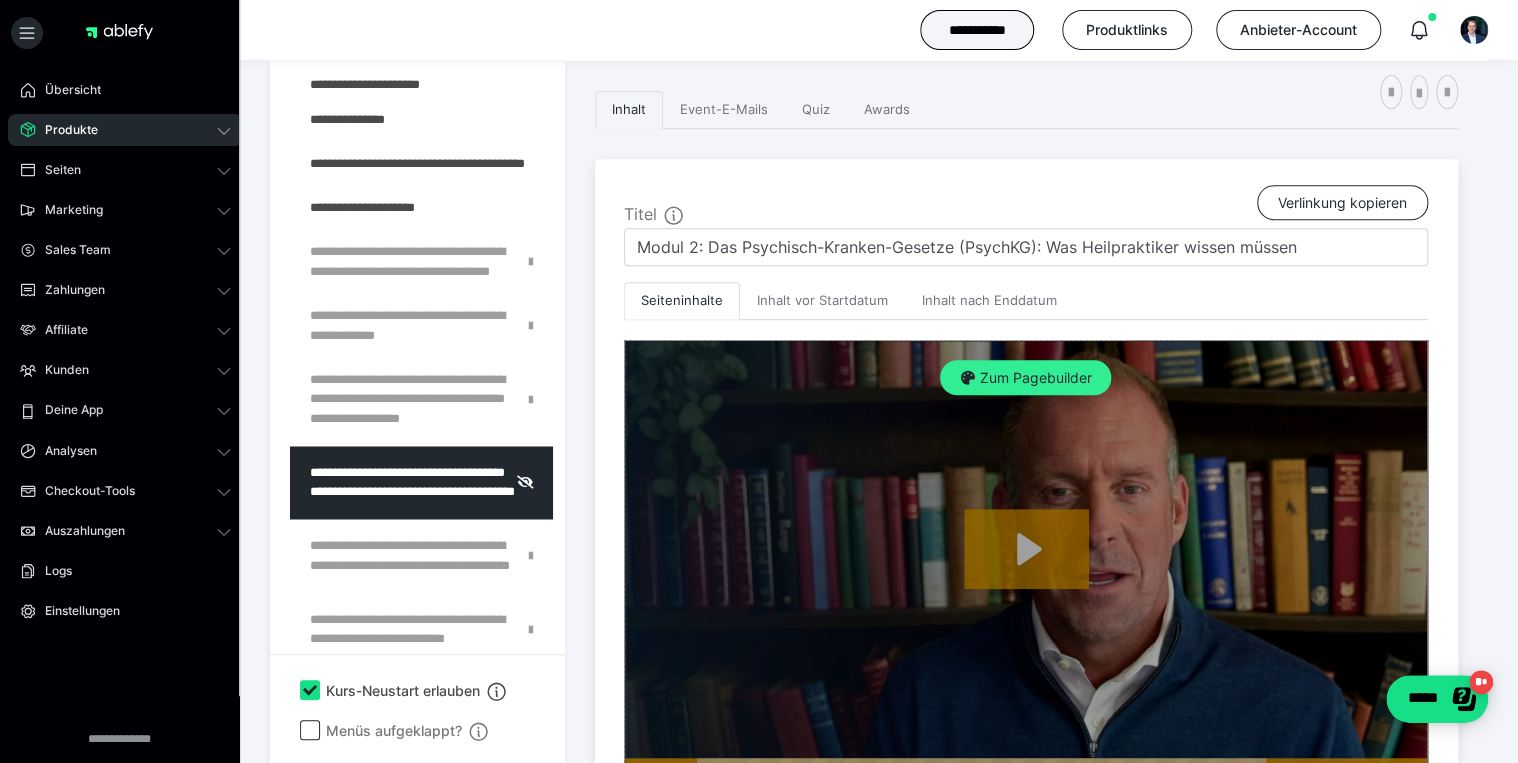 click on "Zum Pagebuilder" at bounding box center [1025, 378] 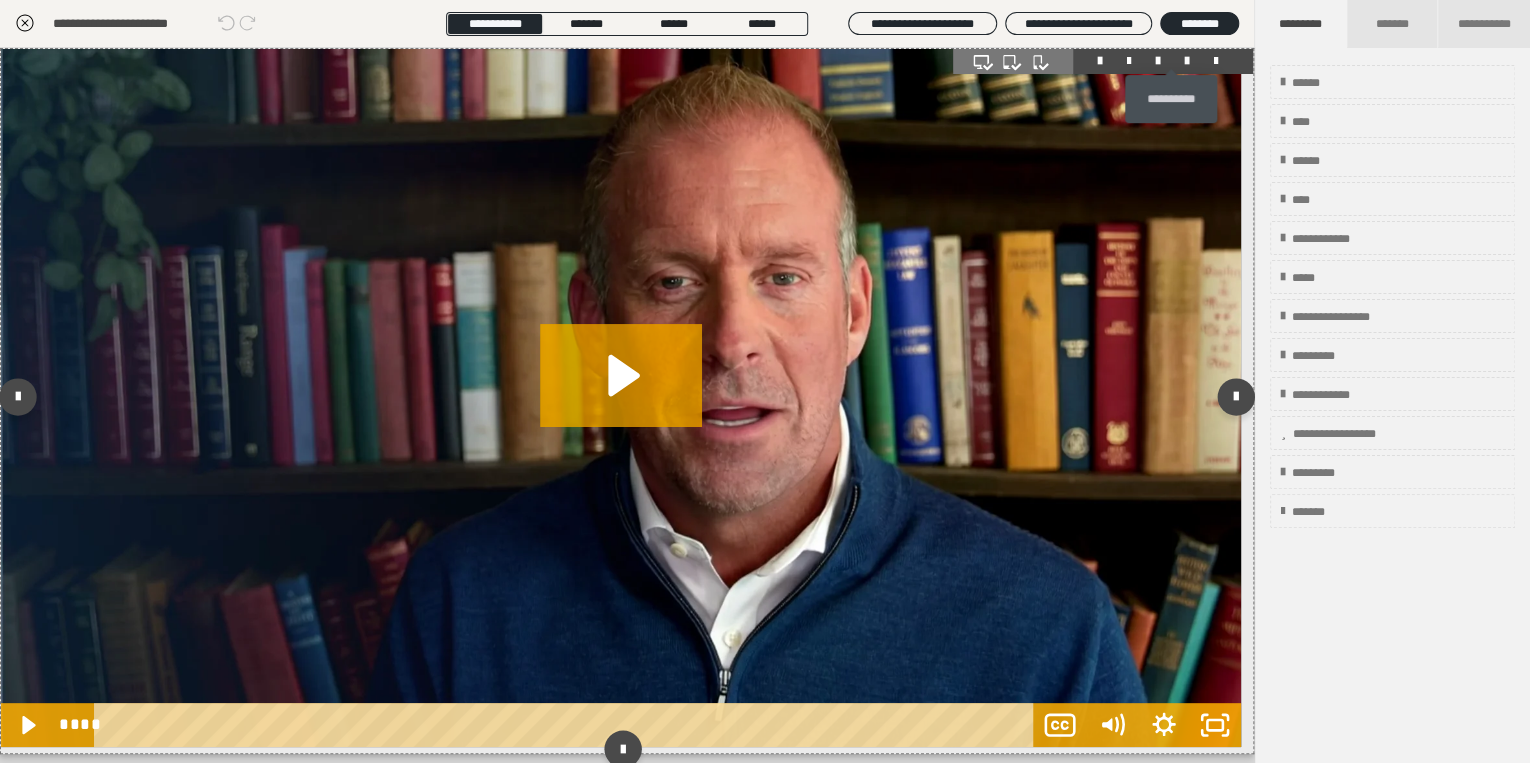 click at bounding box center [1187, 61] 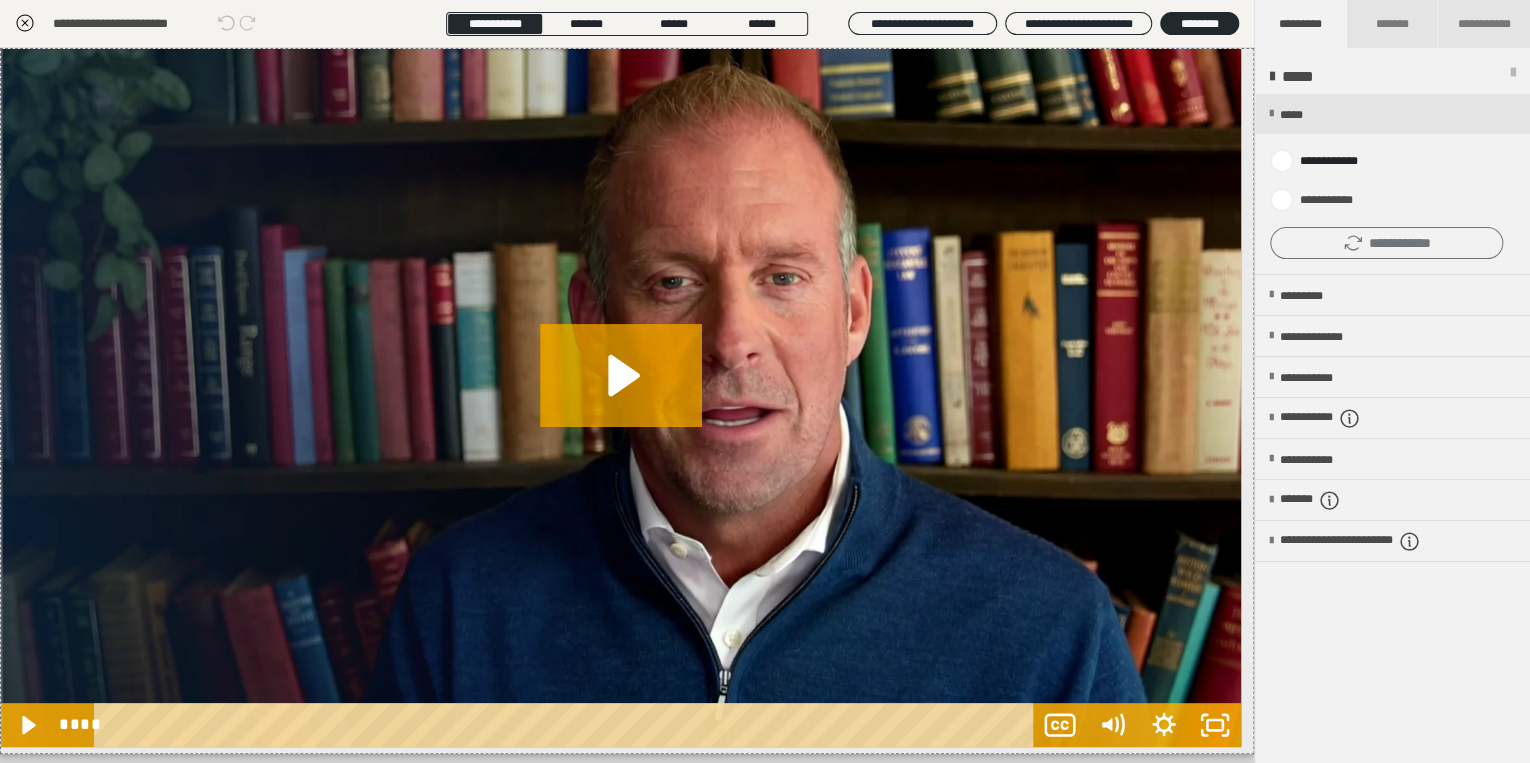 click 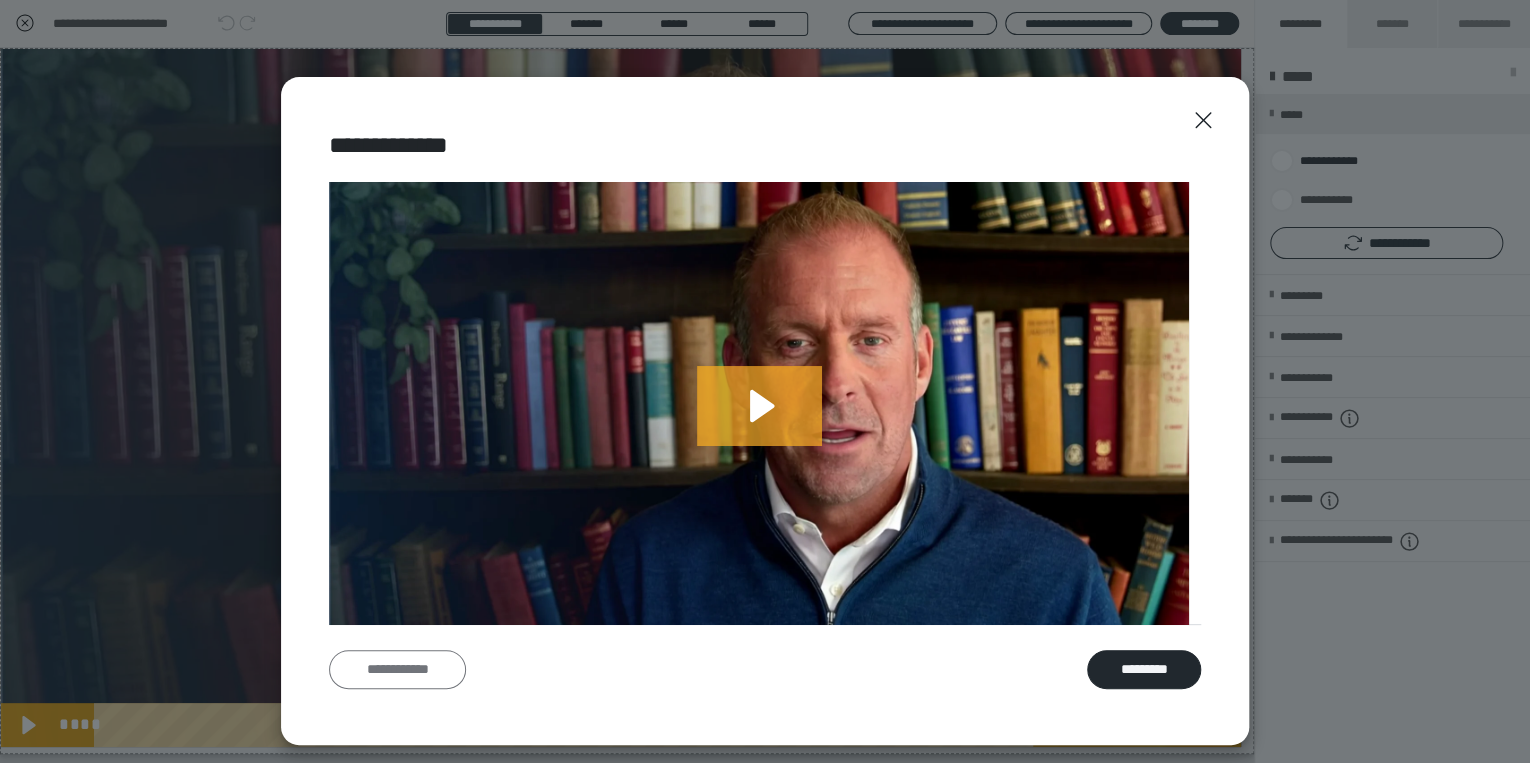 click on "**********" at bounding box center (397, 670) 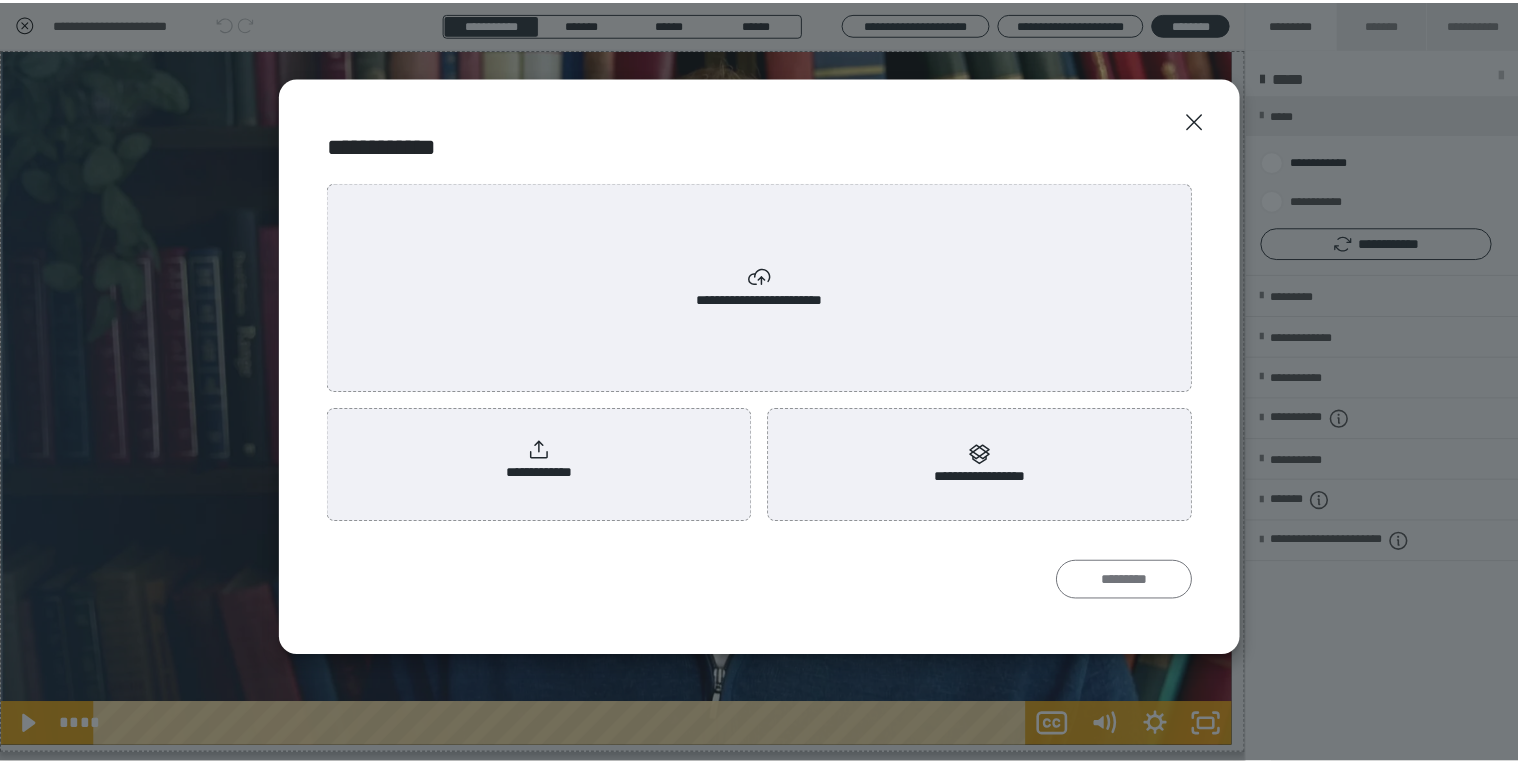 scroll, scrollTop: 0, scrollLeft: 0, axis: both 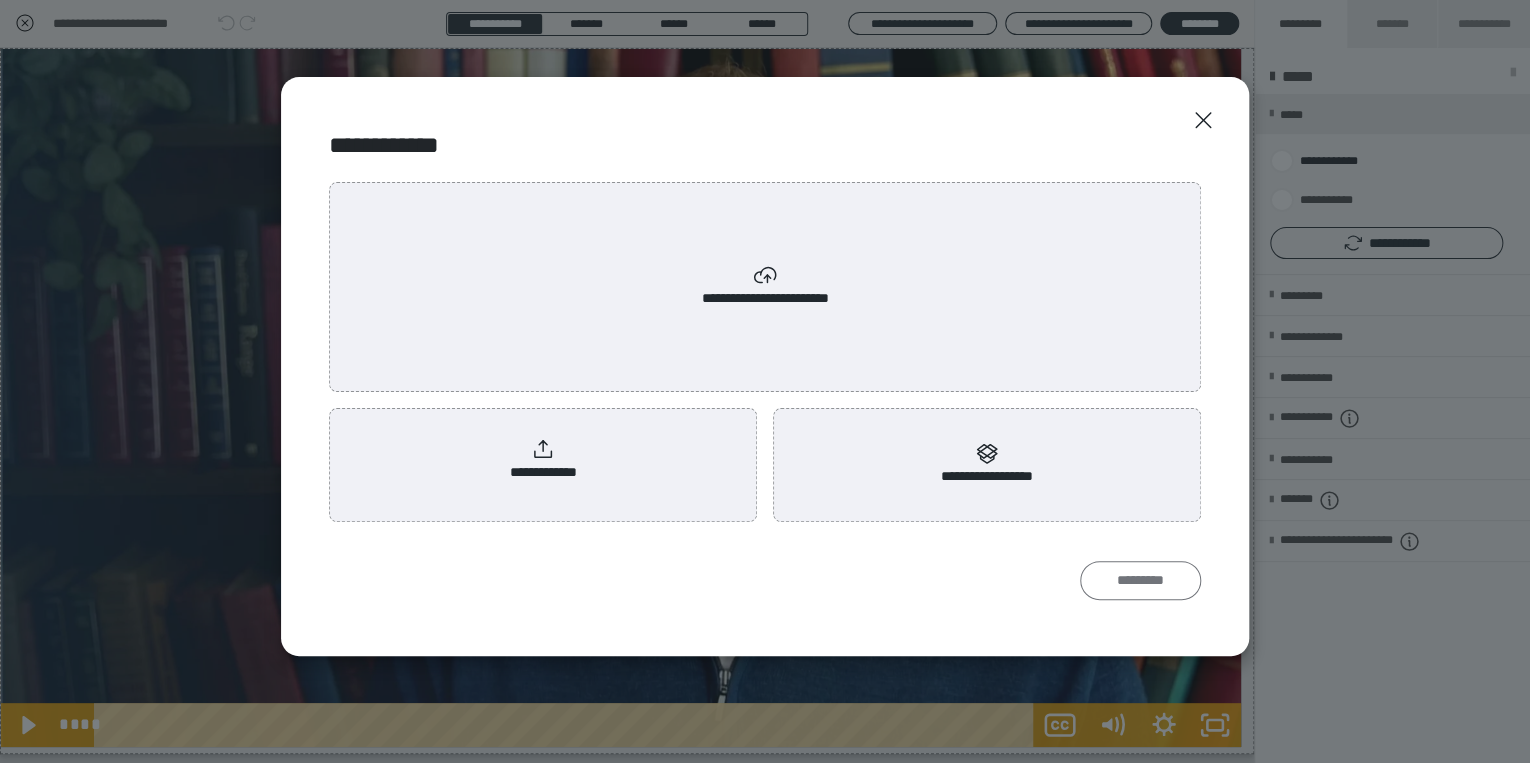 radio on "****" 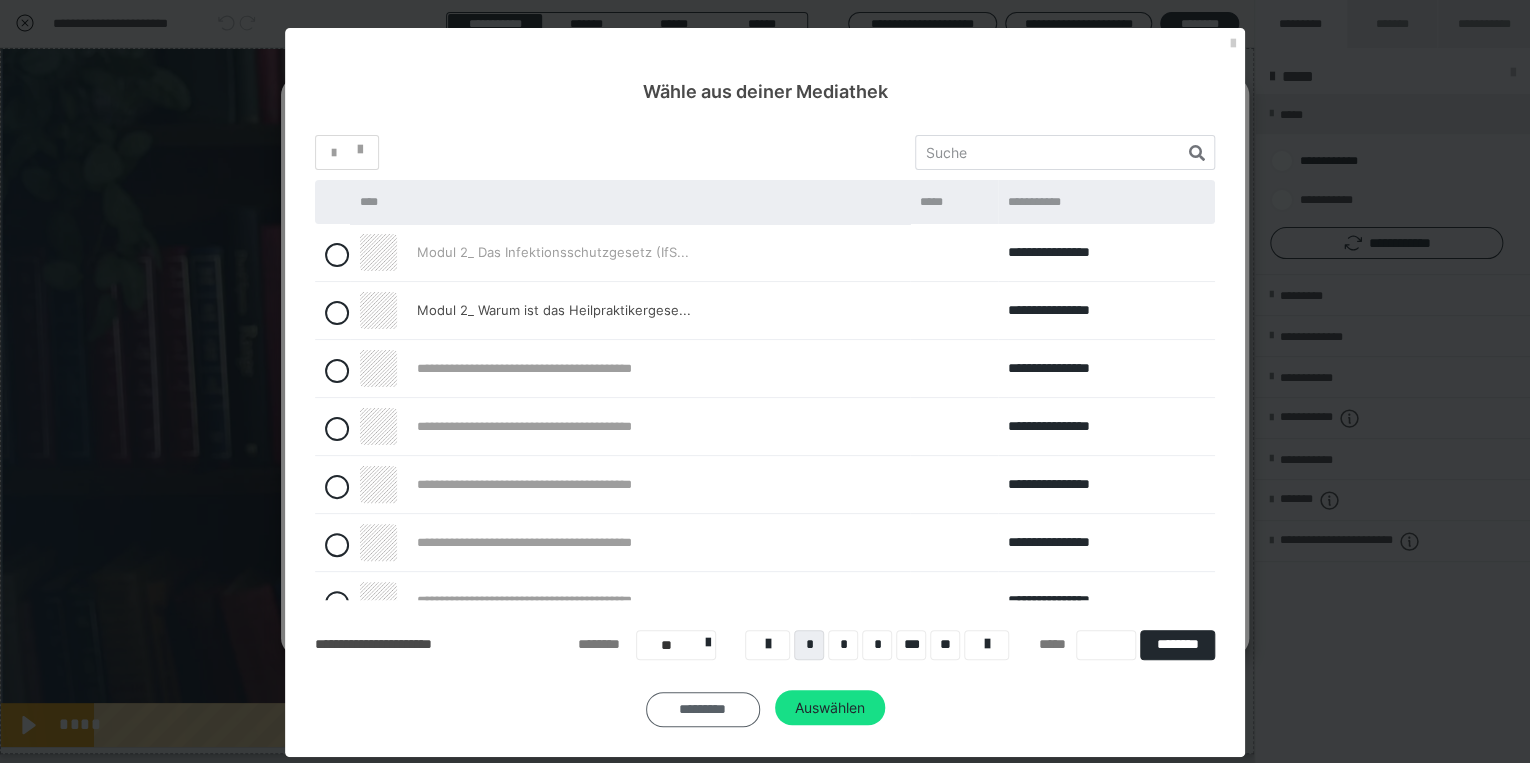 click on "*********" at bounding box center [703, 709] 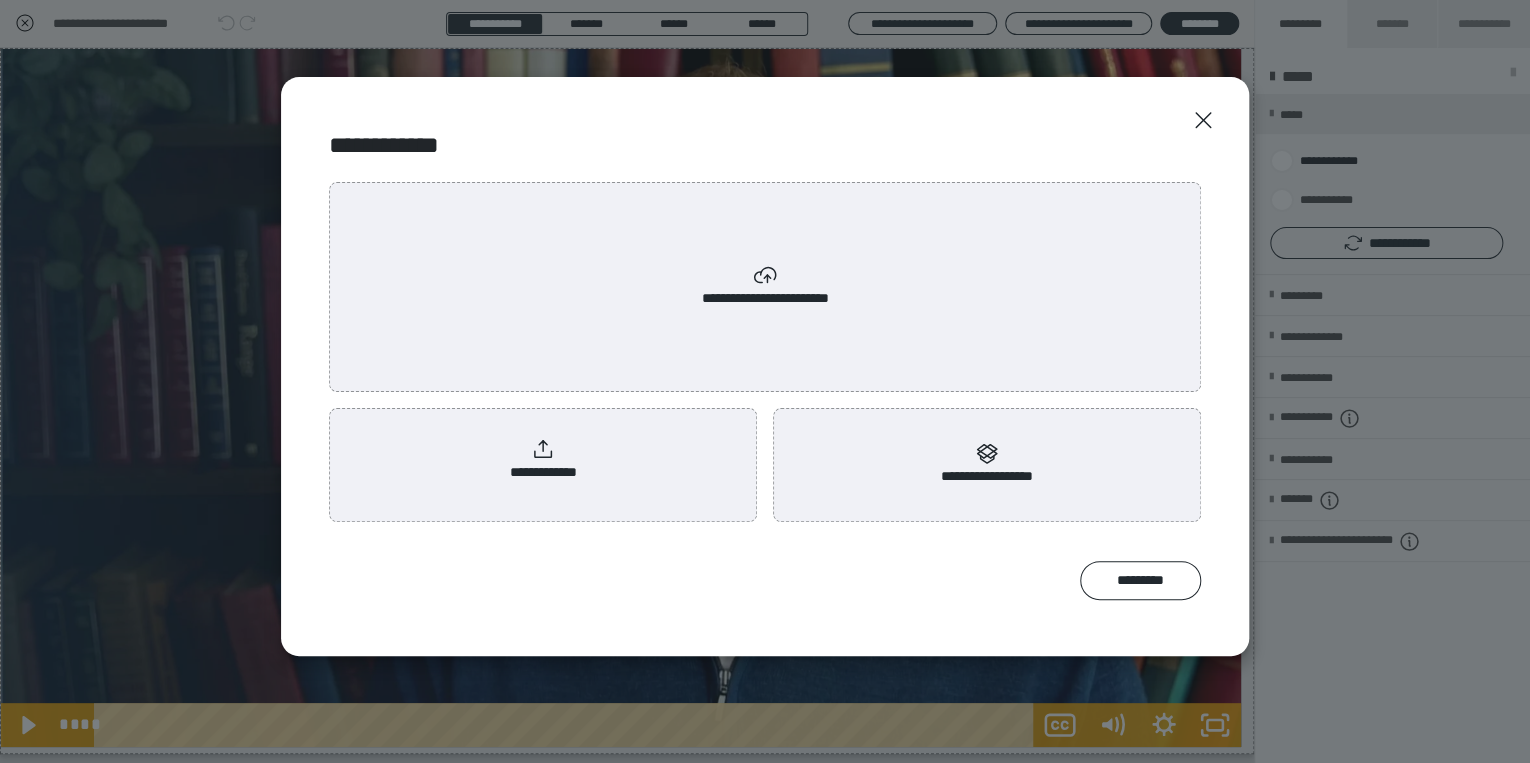 click 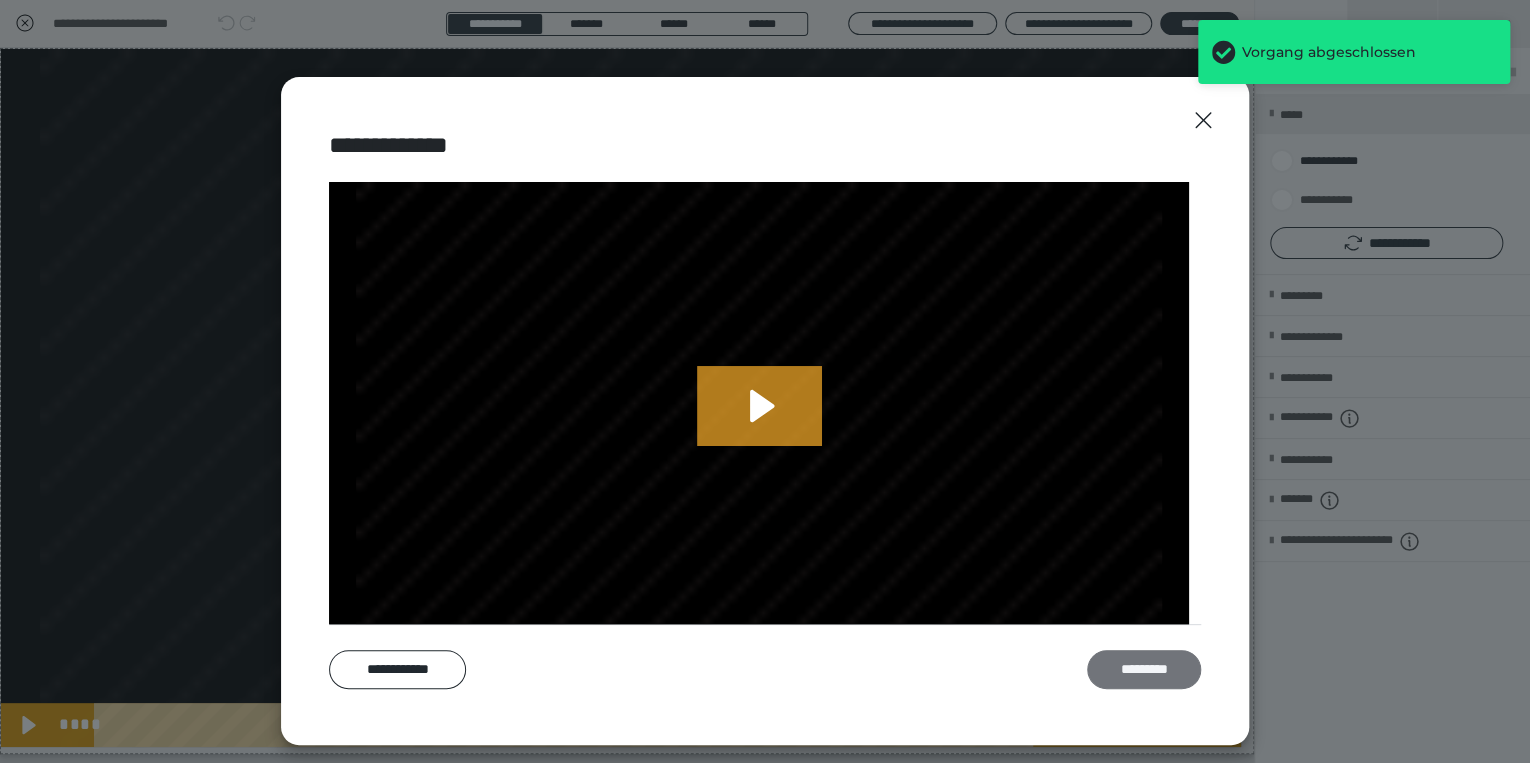 click on "*********" at bounding box center [1144, 670] 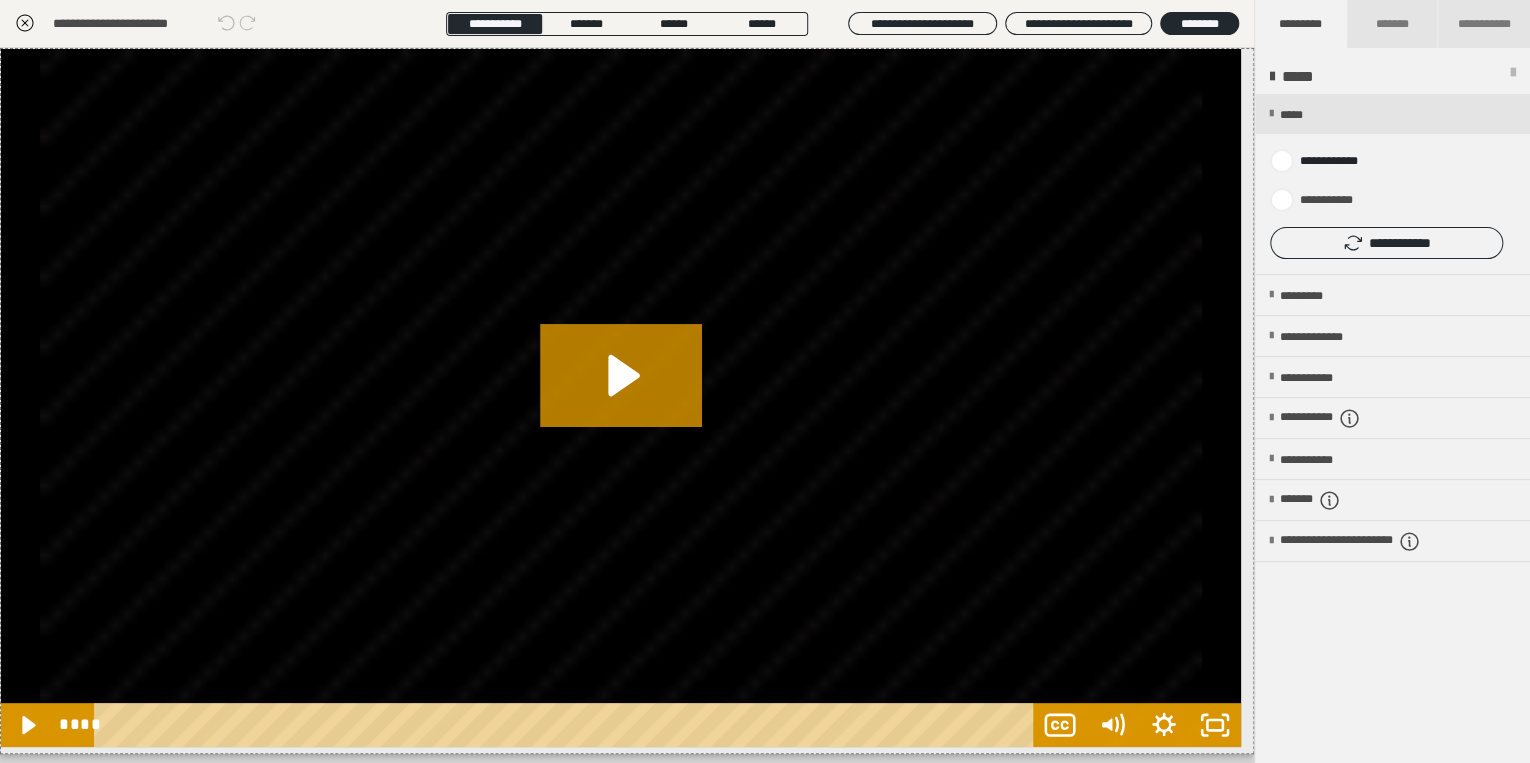 click 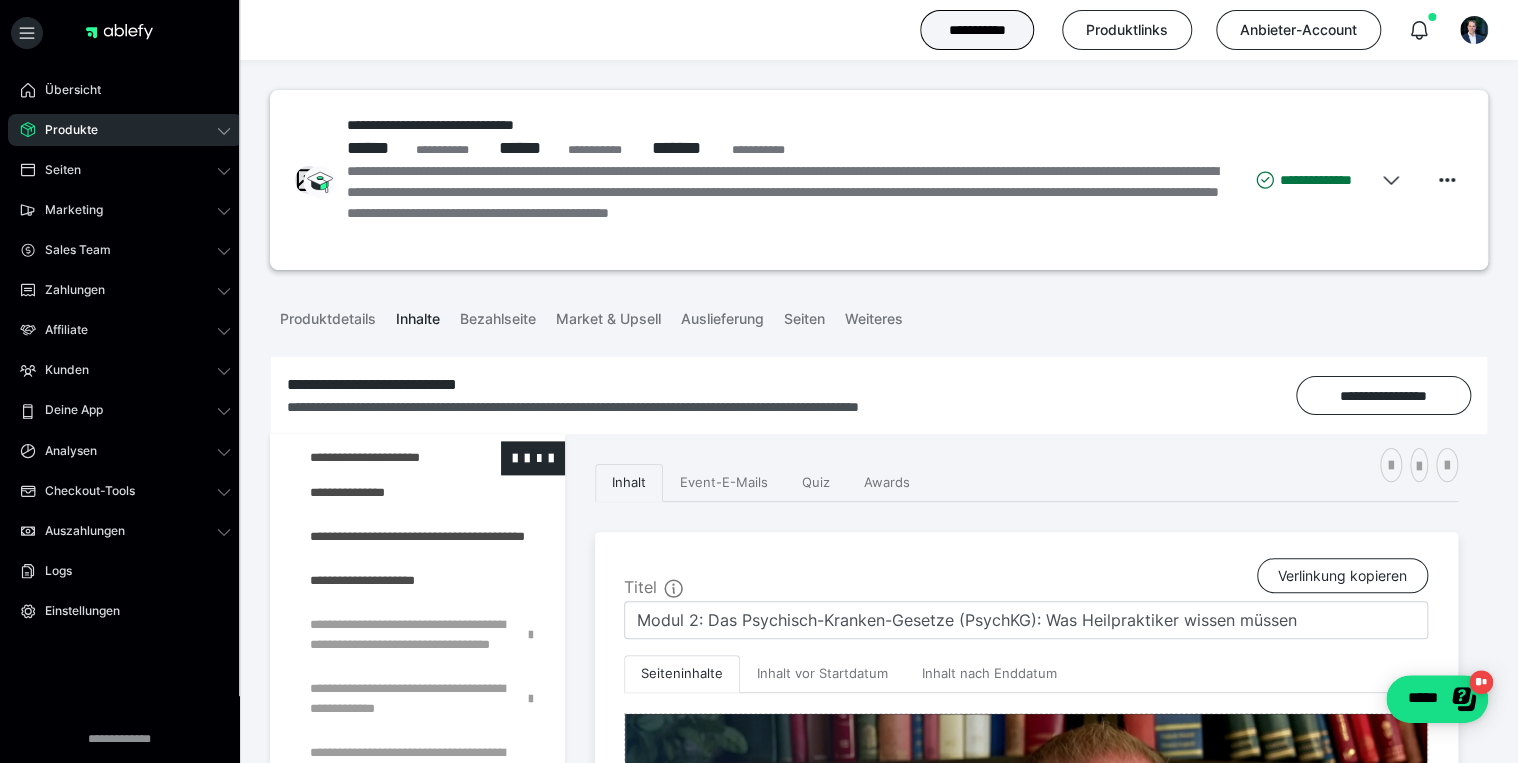 click at bounding box center (375, 458) 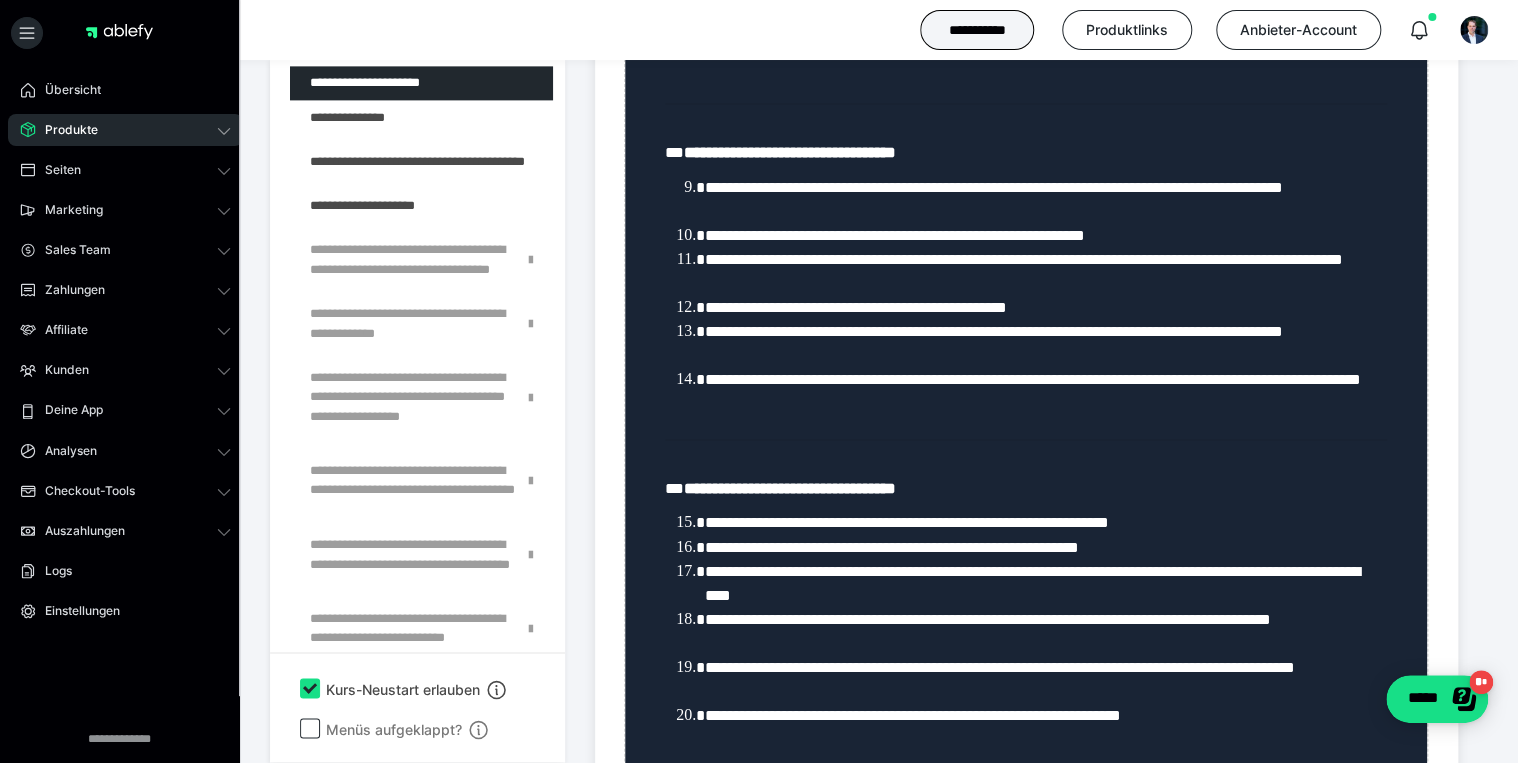 scroll, scrollTop: 1268, scrollLeft: 0, axis: vertical 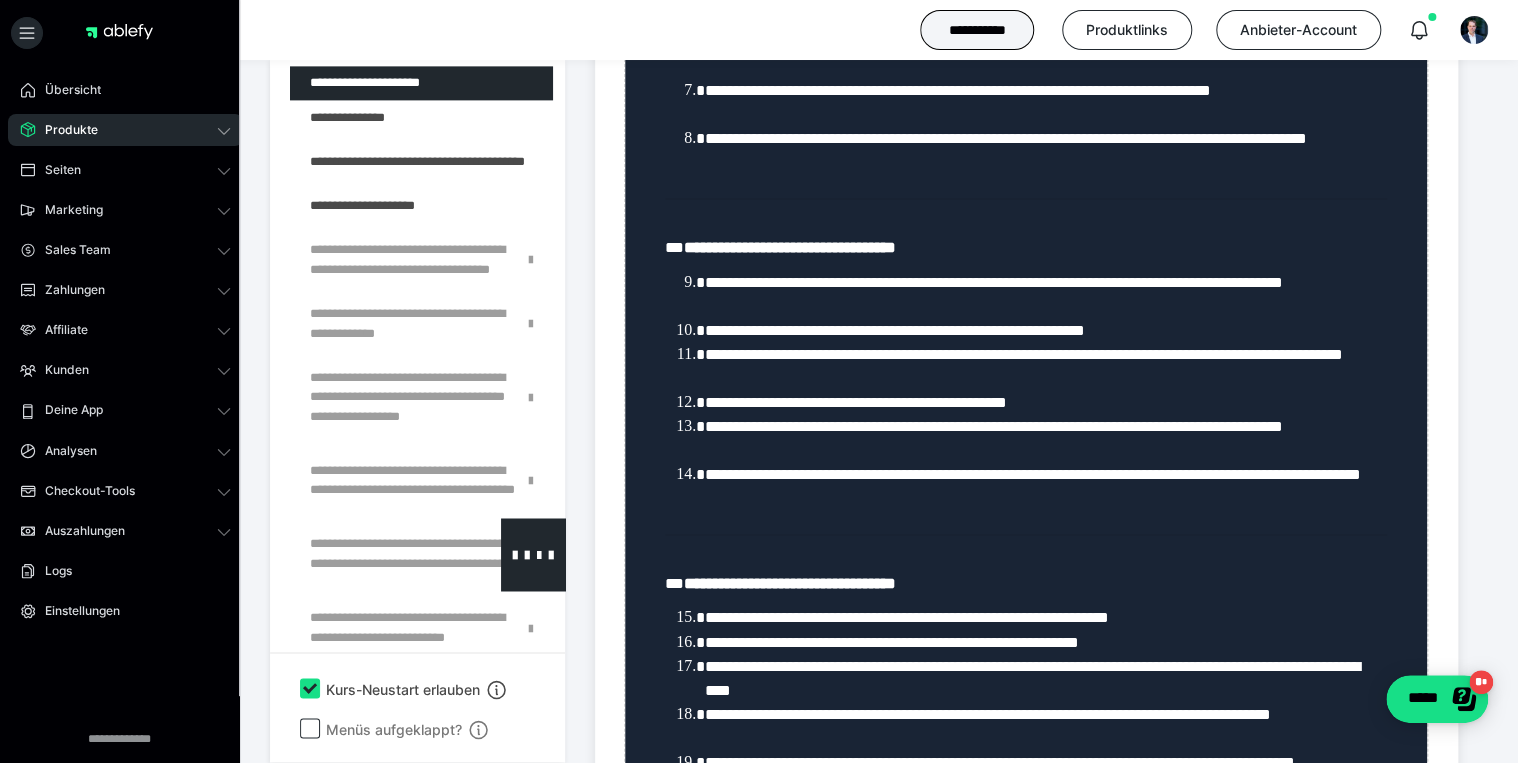 click at bounding box center (375, 555) 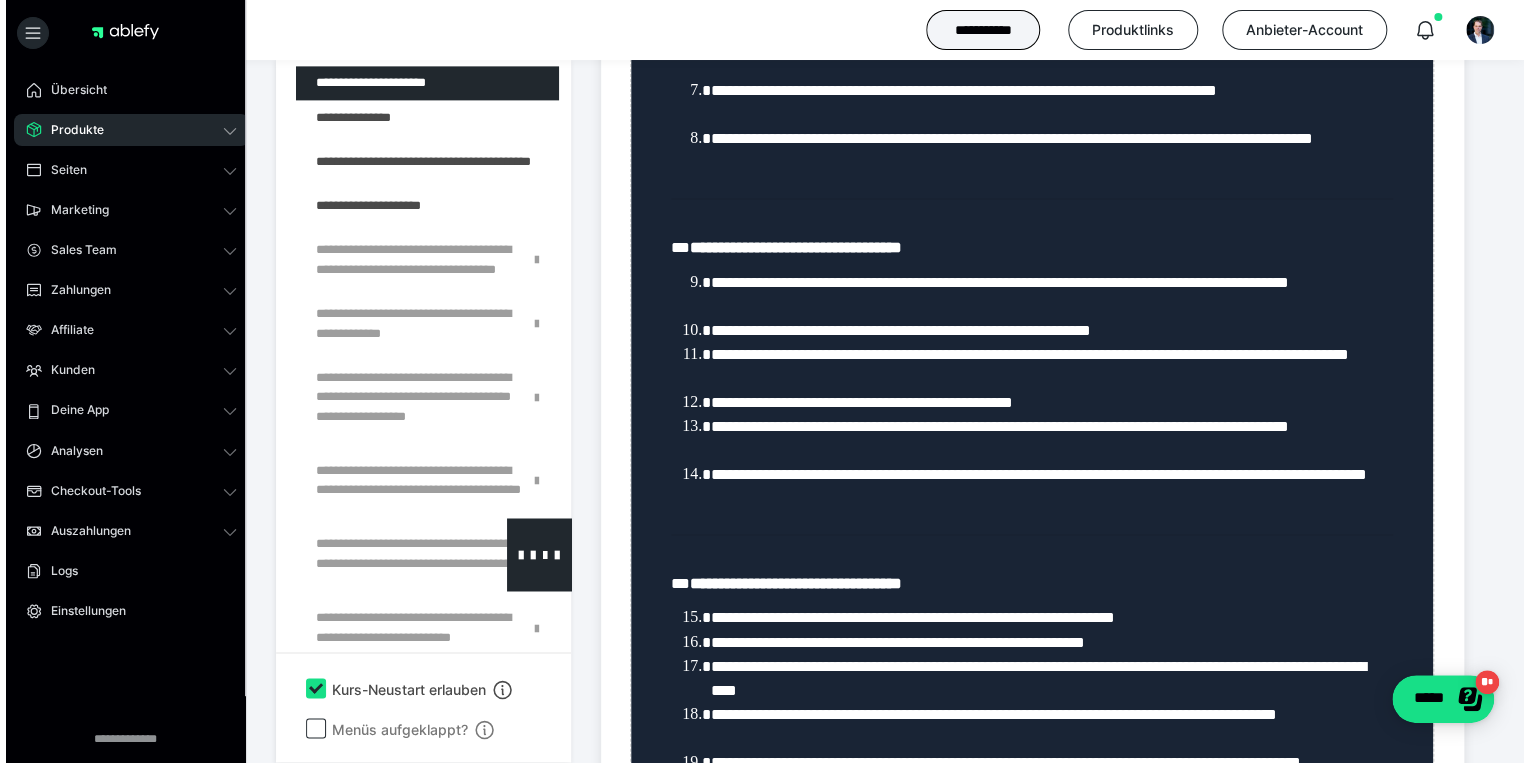 scroll, scrollTop: 373, scrollLeft: 0, axis: vertical 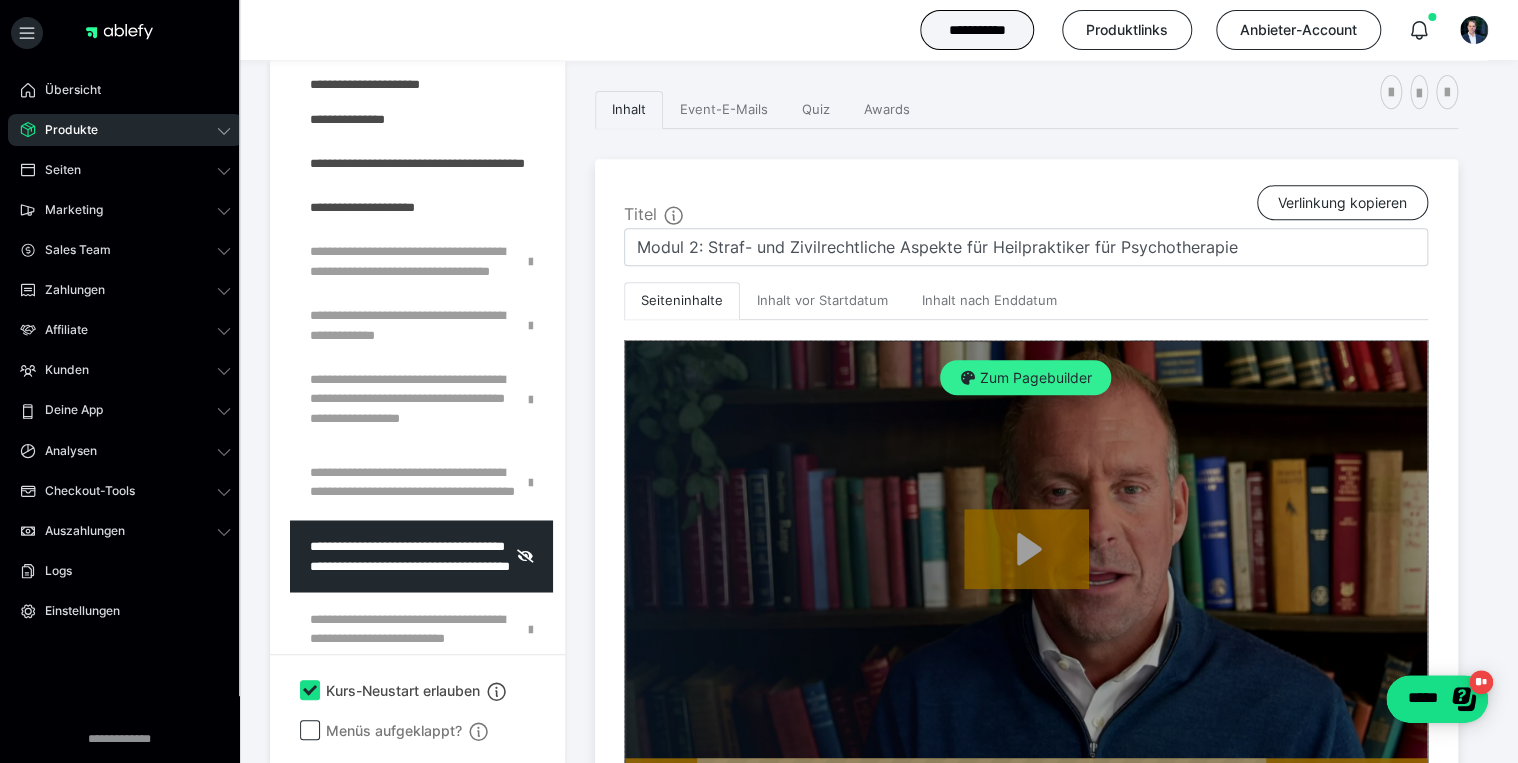 click on "Zum Pagebuilder" at bounding box center (1025, 378) 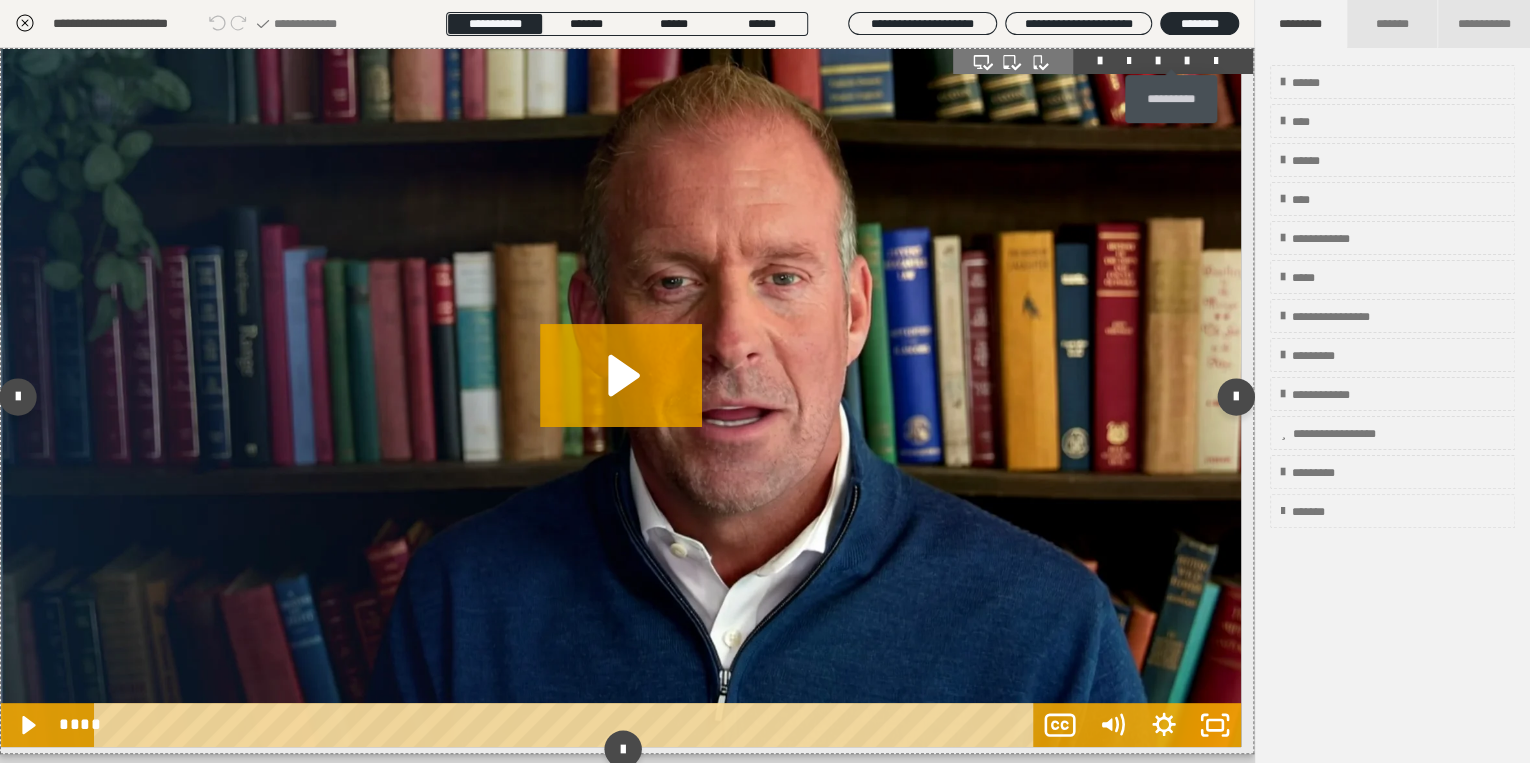 click at bounding box center [1187, 61] 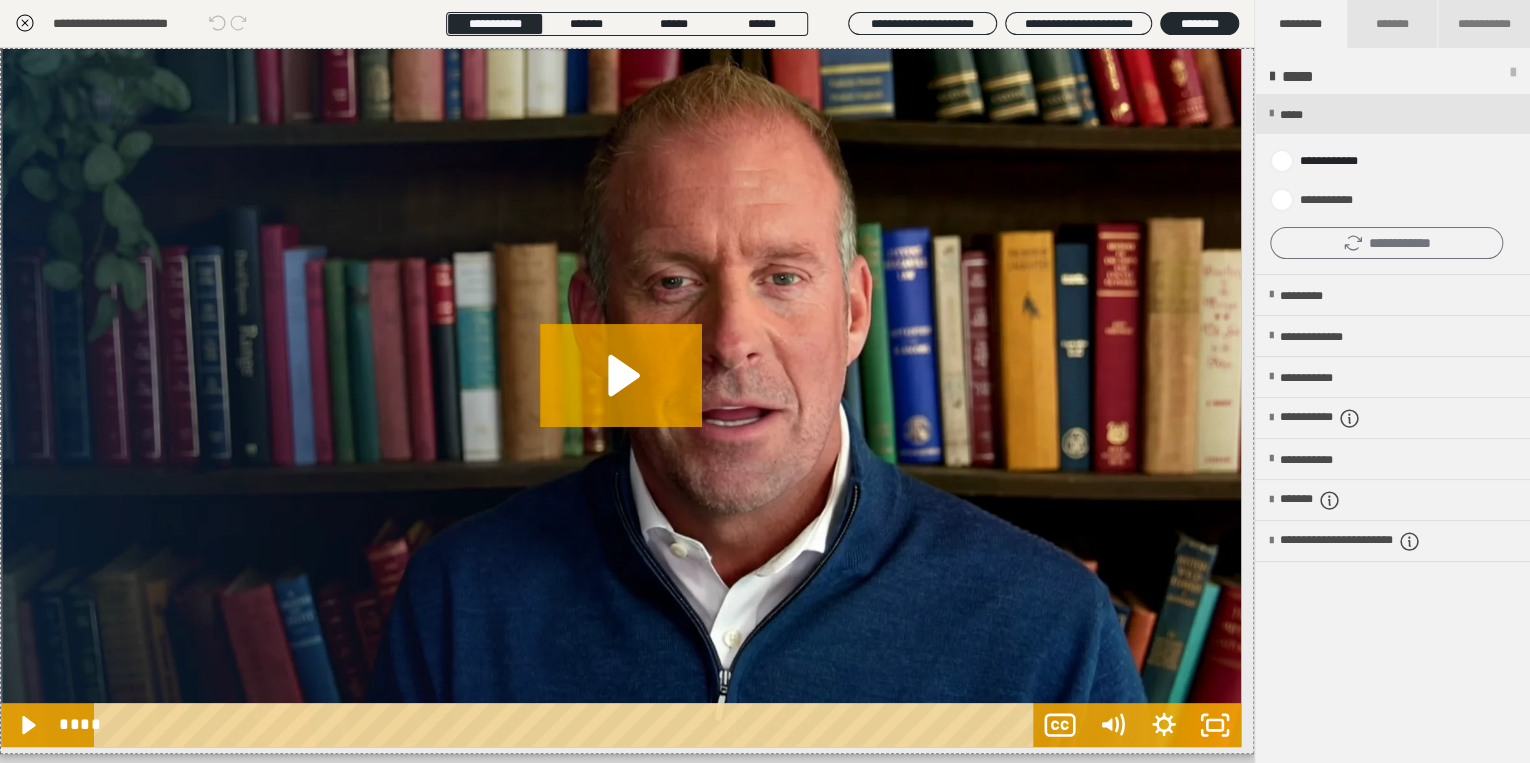 click on "**********" at bounding box center (1386, 243) 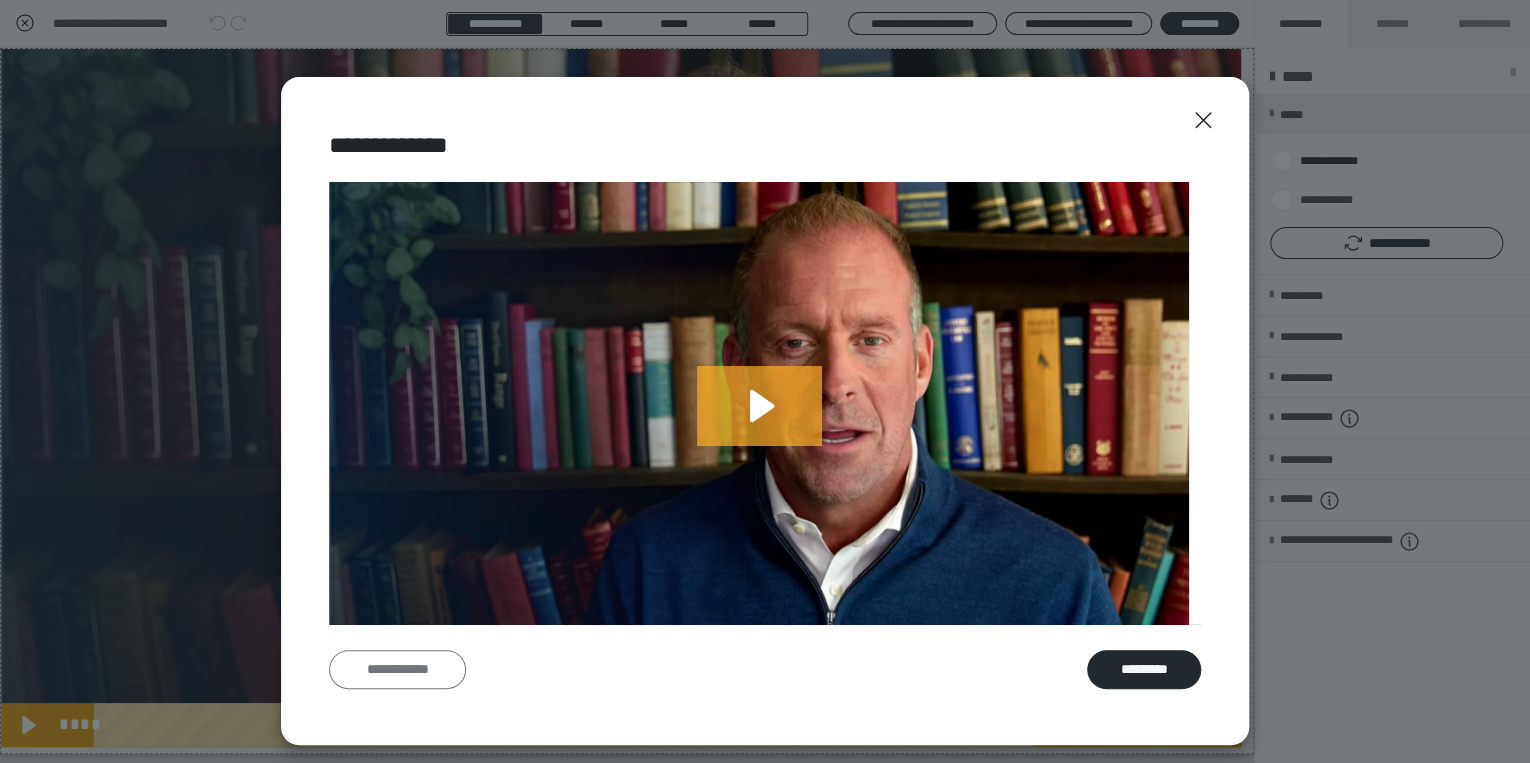 click on "**********" at bounding box center (397, 670) 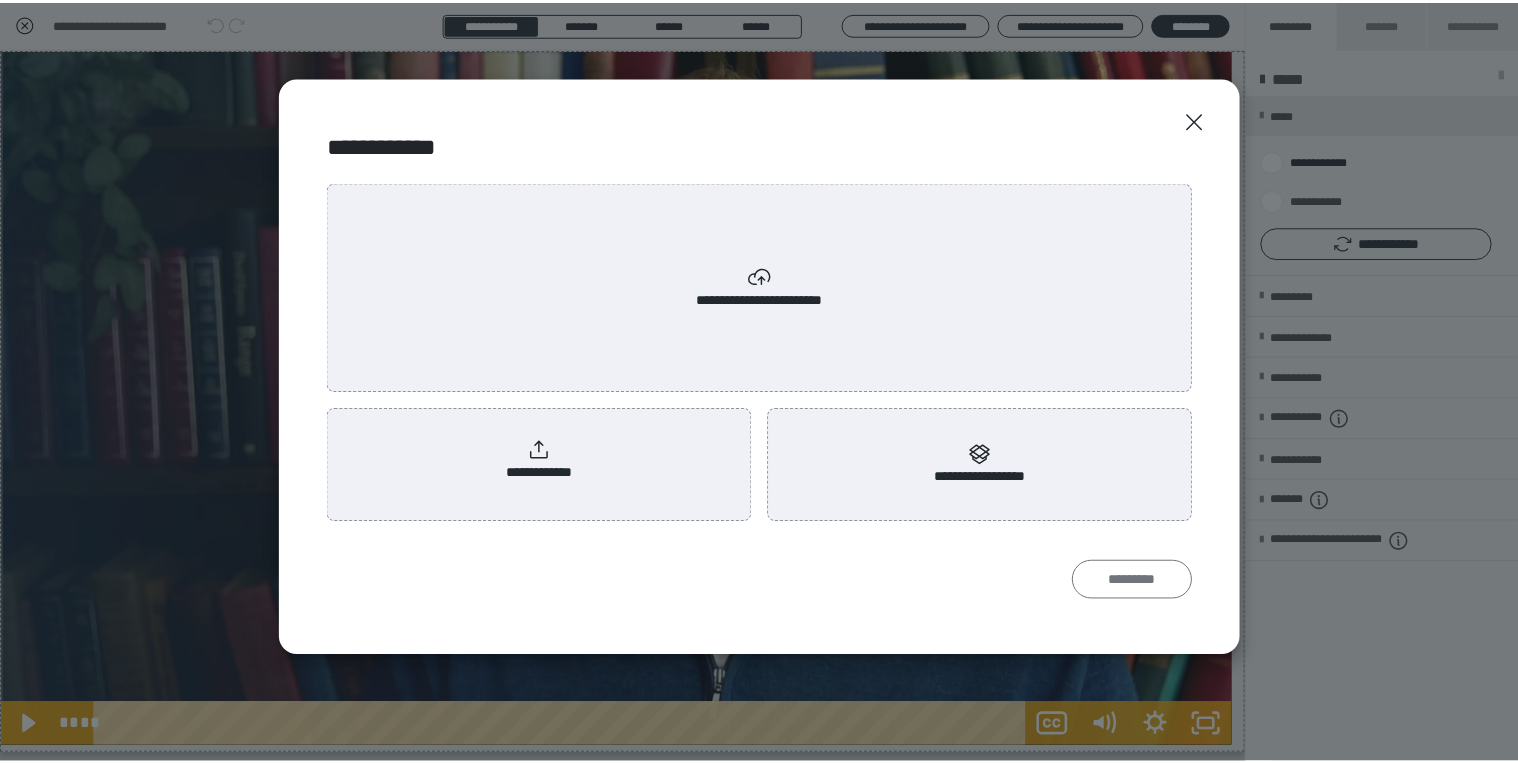 scroll, scrollTop: 0, scrollLeft: 0, axis: both 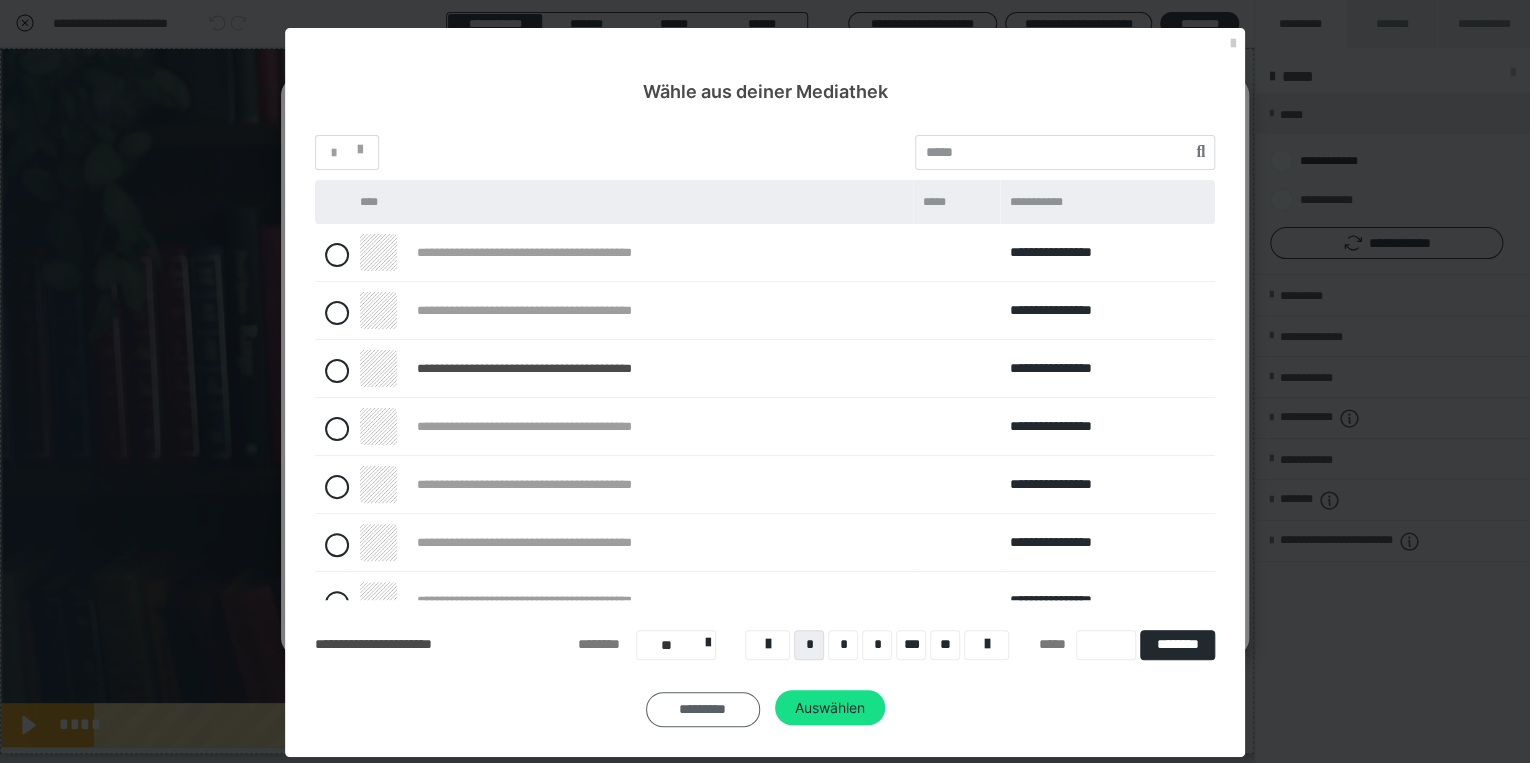 click on "*********" at bounding box center [703, 709] 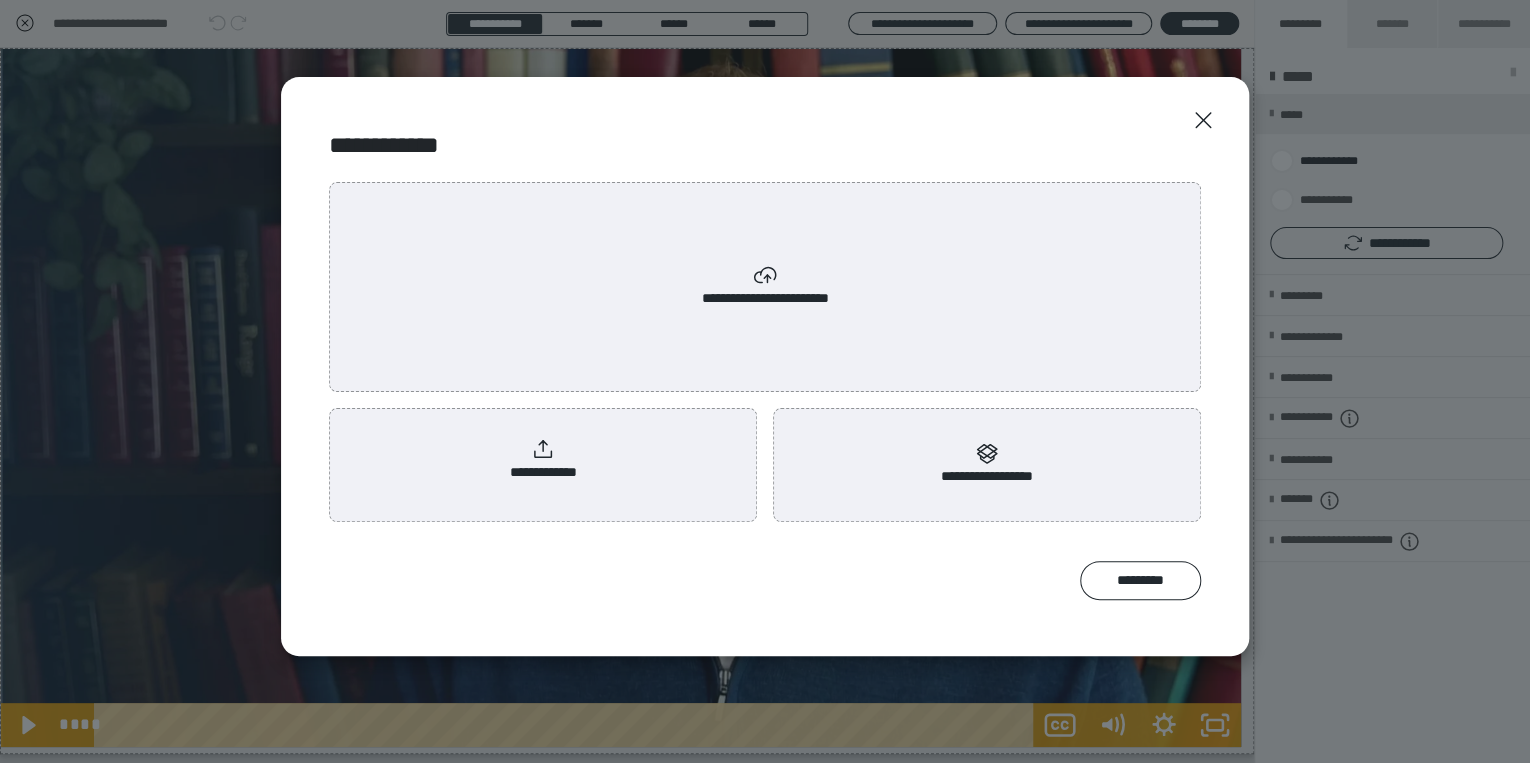 click 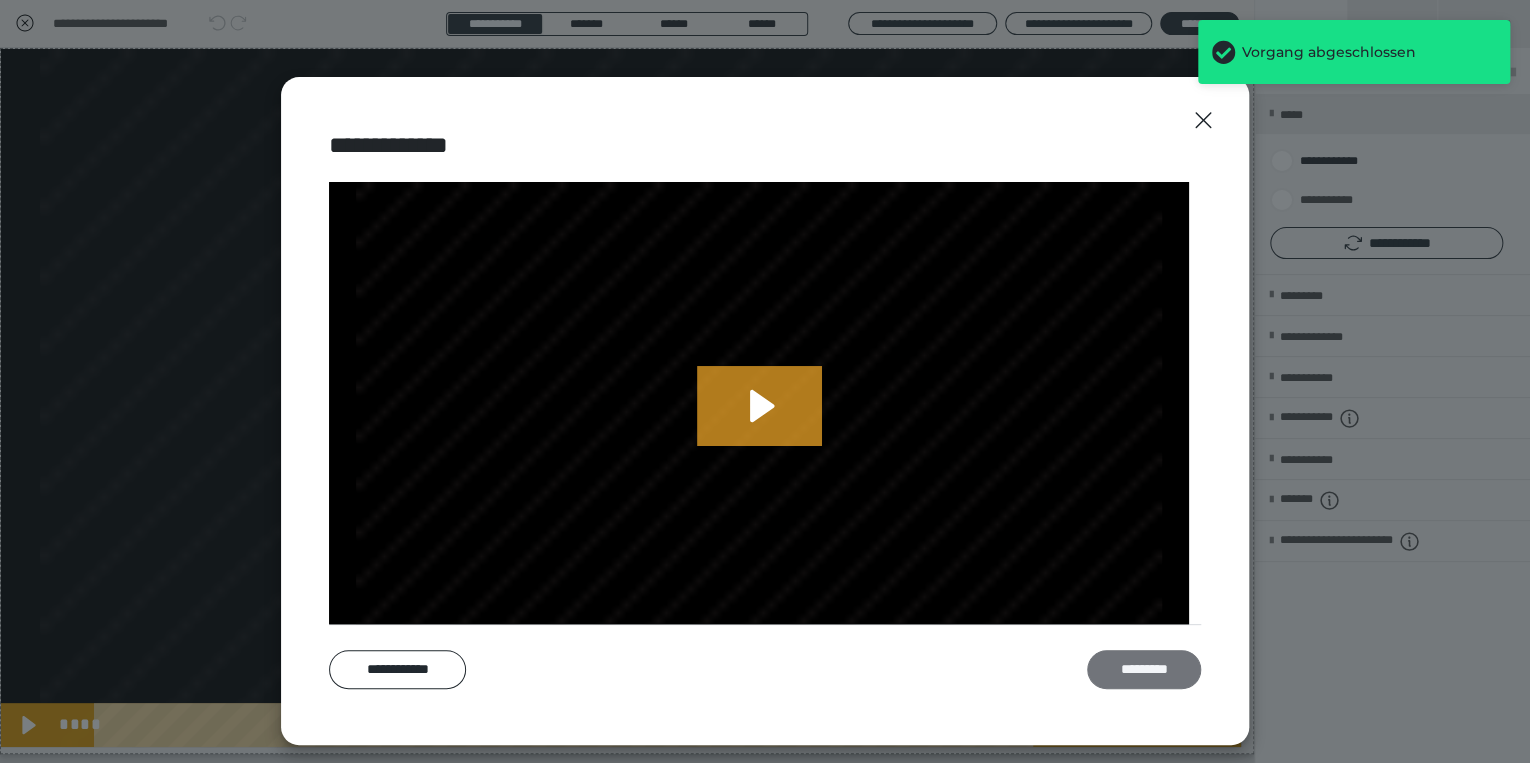 click on "*********" at bounding box center (1144, 670) 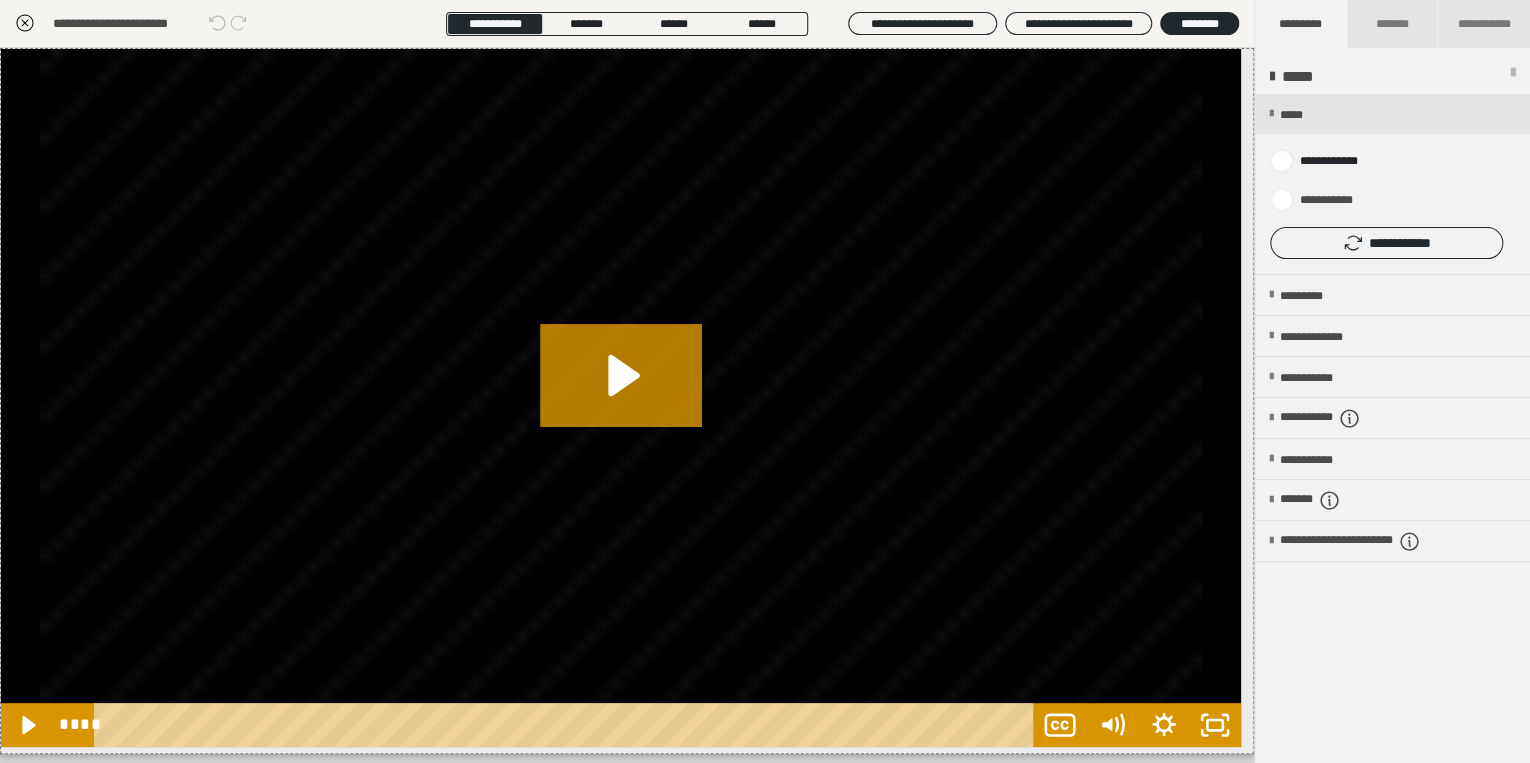 click 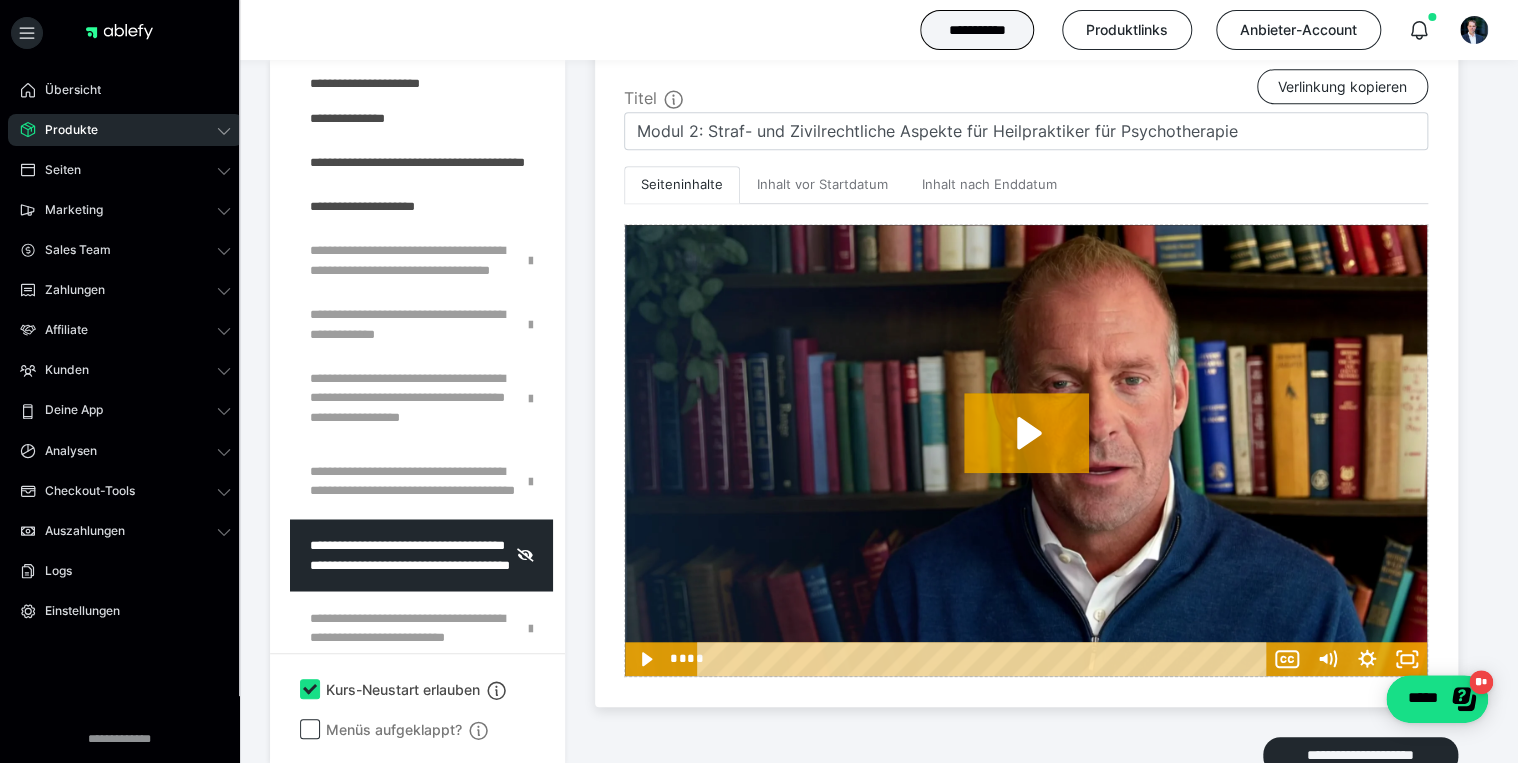 scroll, scrollTop: 513, scrollLeft: 0, axis: vertical 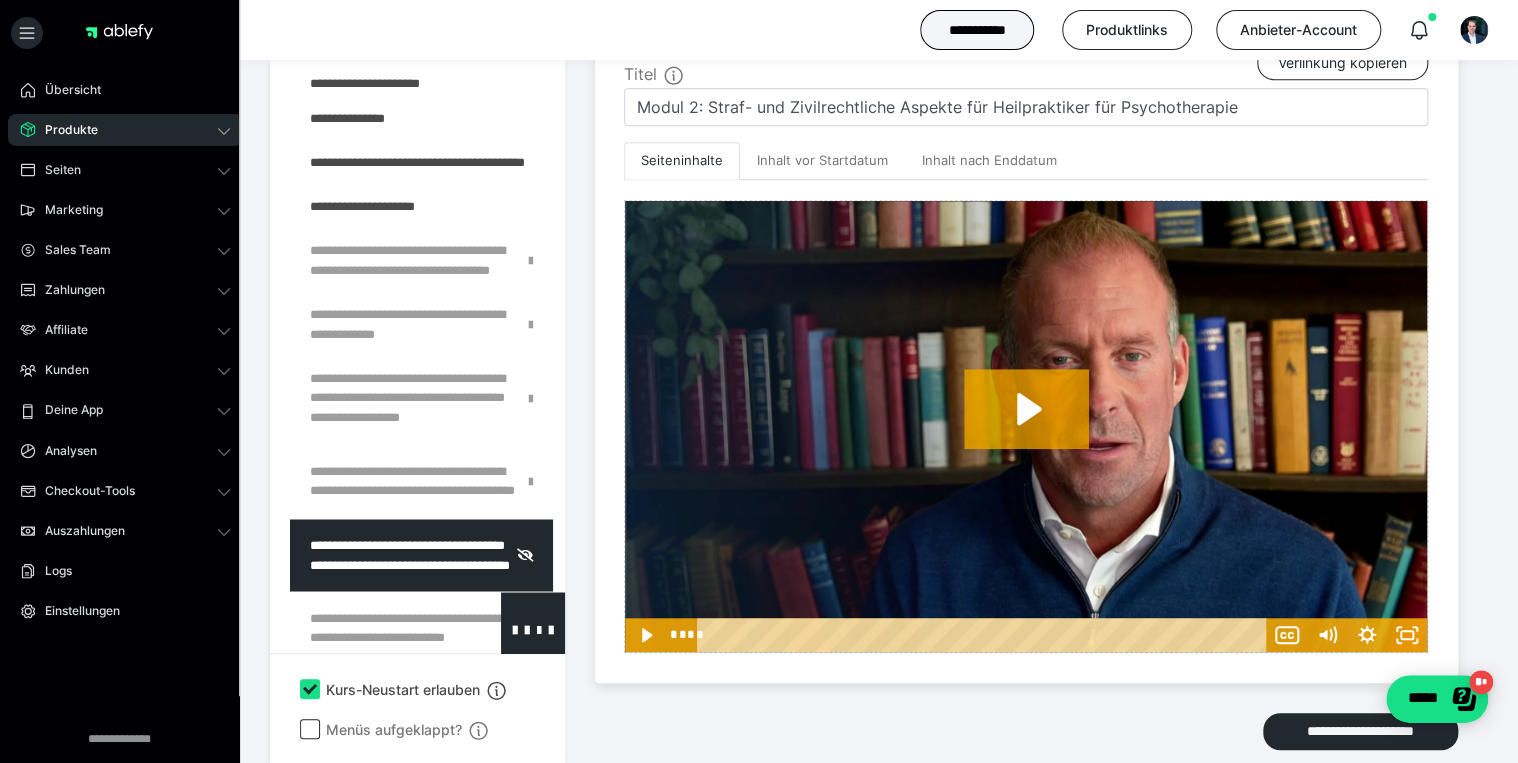 click at bounding box center (375, 628) 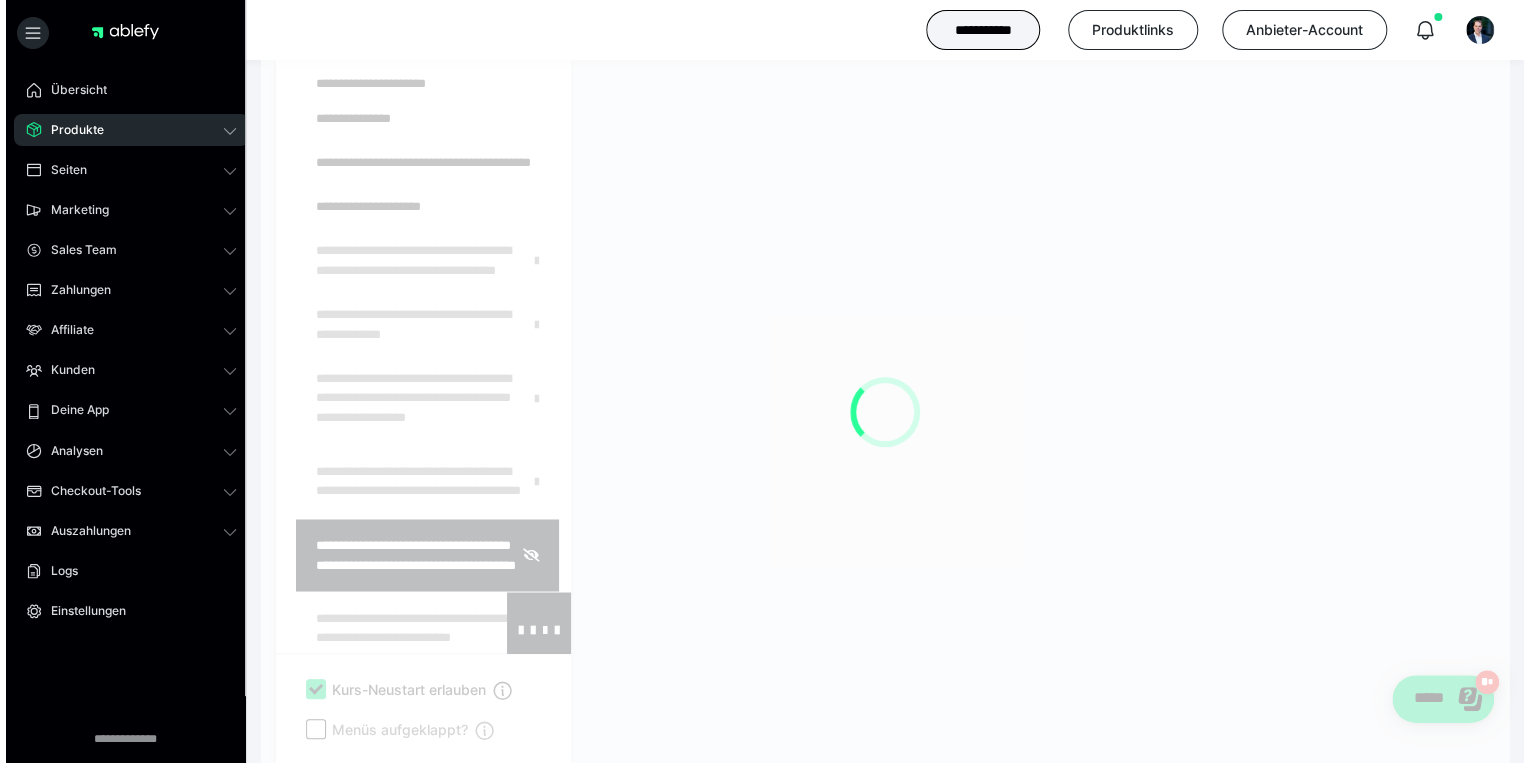 scroll, scrollTop: 373, scrollLeft: 0, axis: vertical 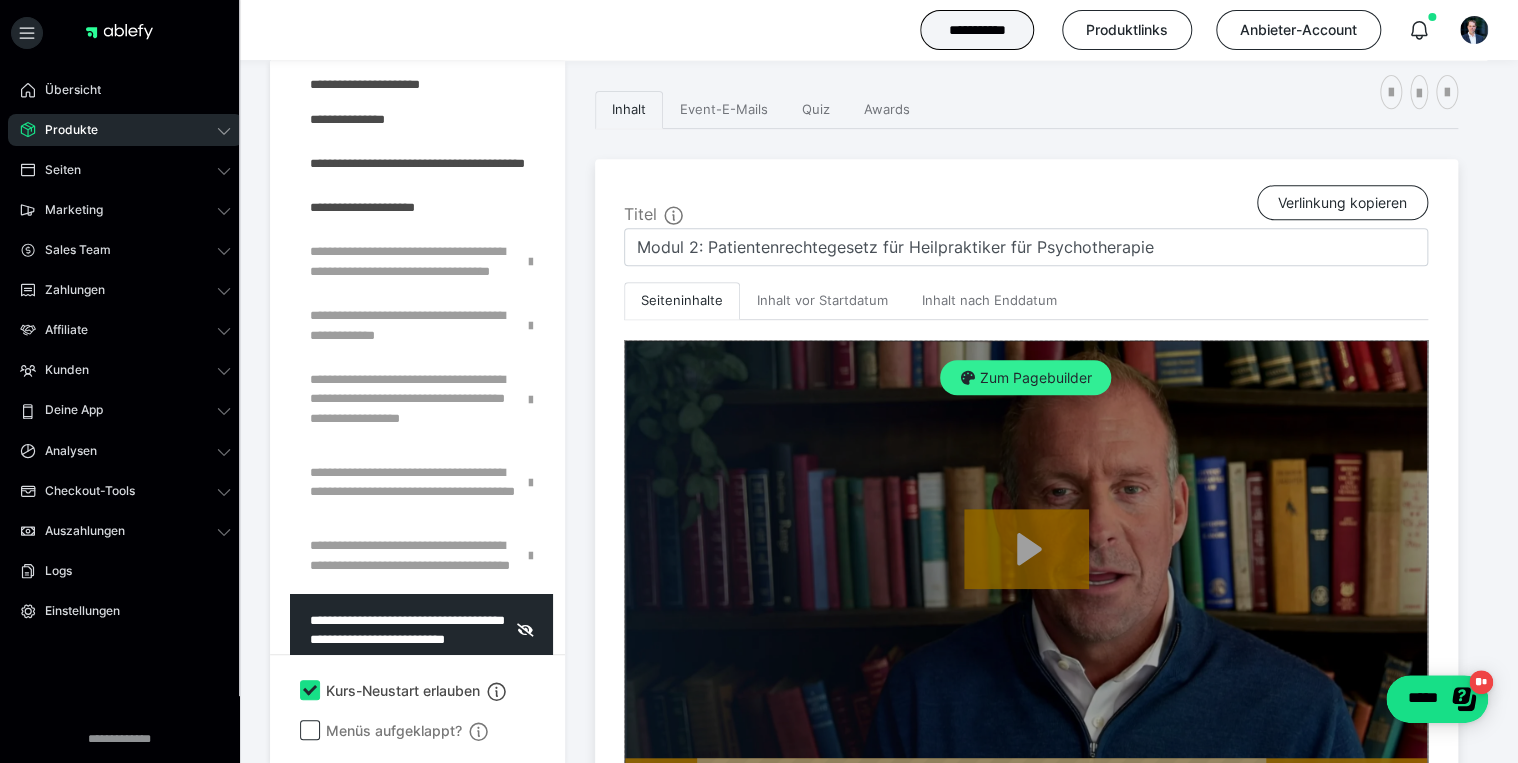 click on "Zum Pagebuilder" at bounding box center [1025, 378] 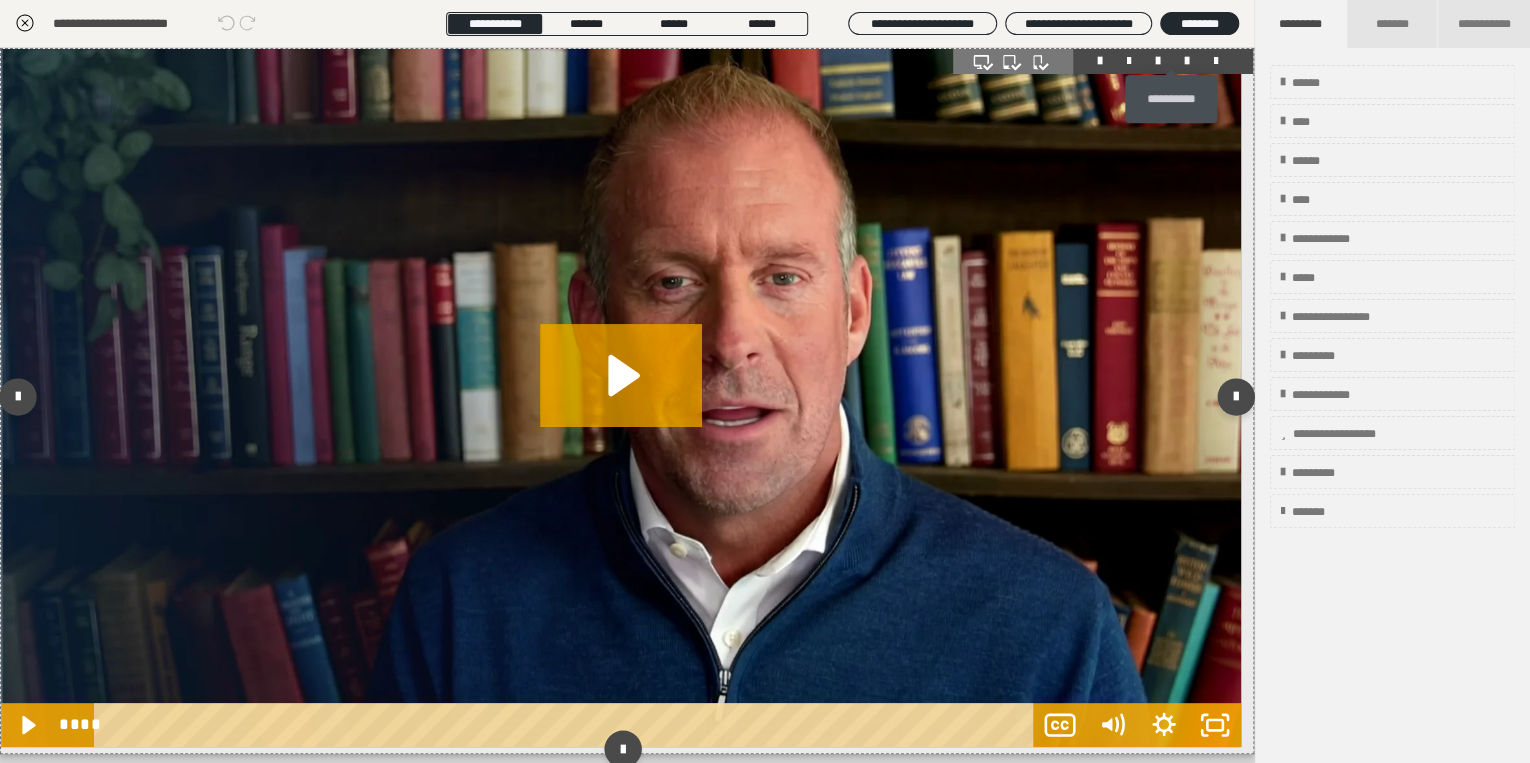 click at bounding box center (1187, 61) 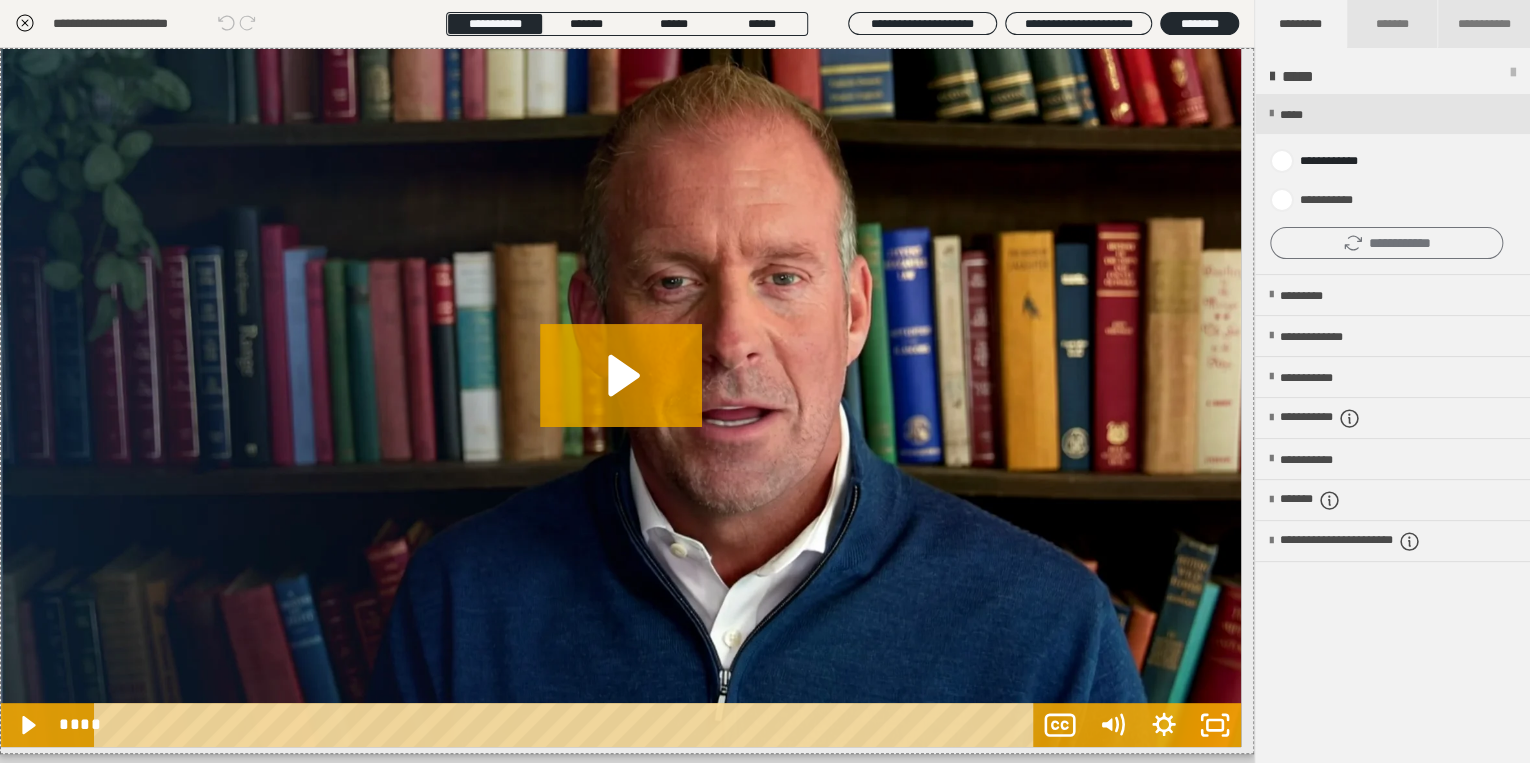 click 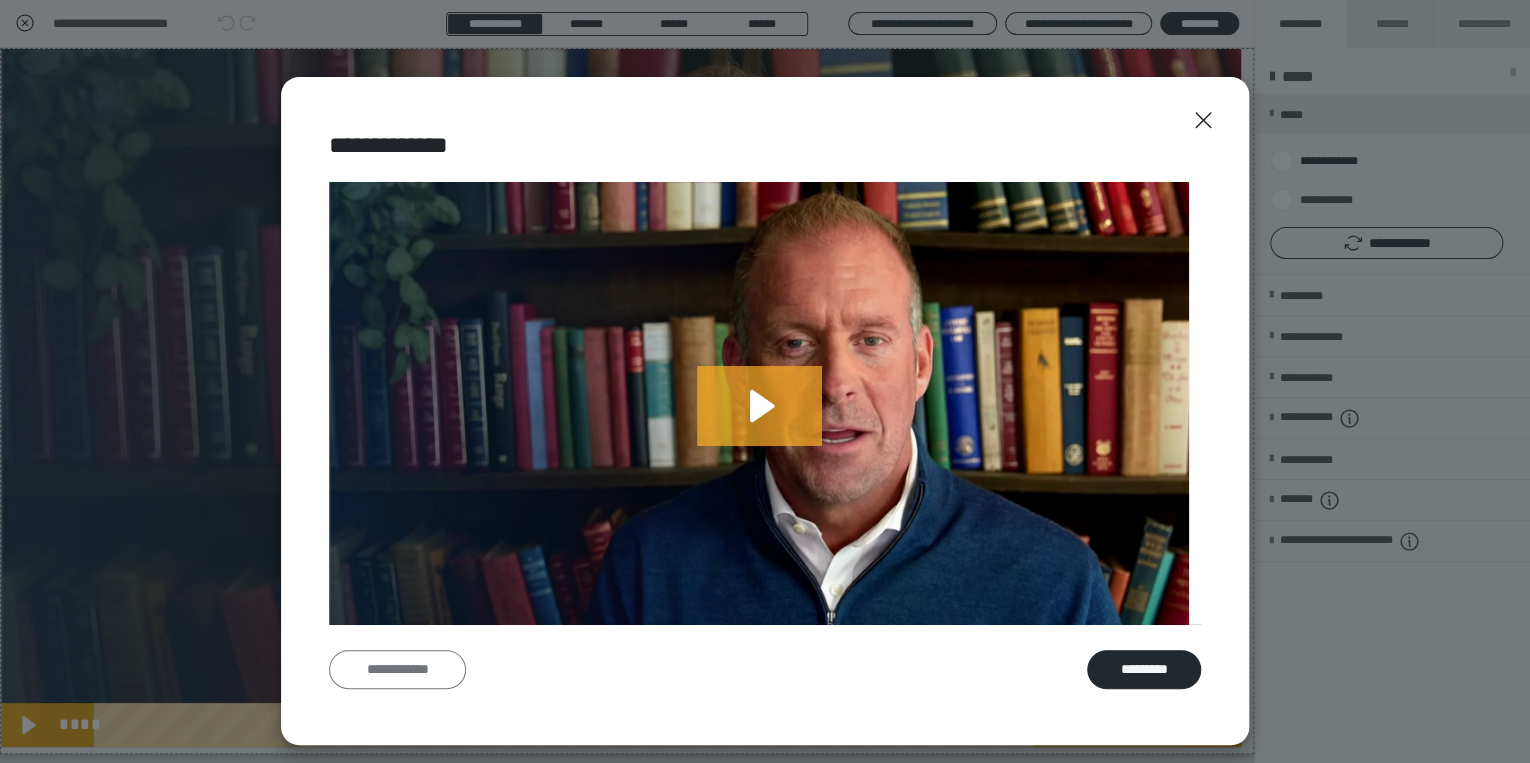 click on "**********" at bounding box center [397, 670] 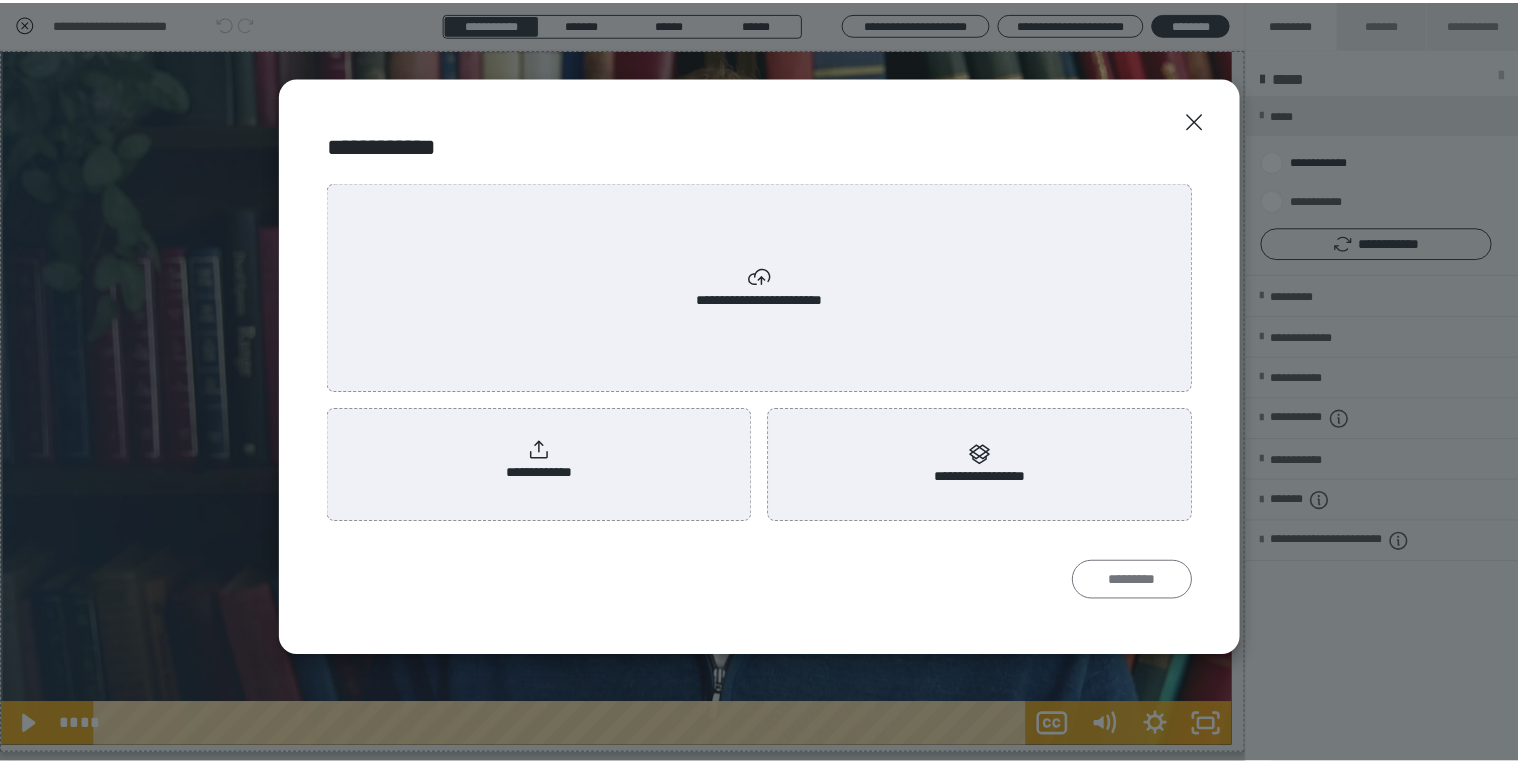 scroll, scrollTop: 0, scrollLeft: 0, axis: both 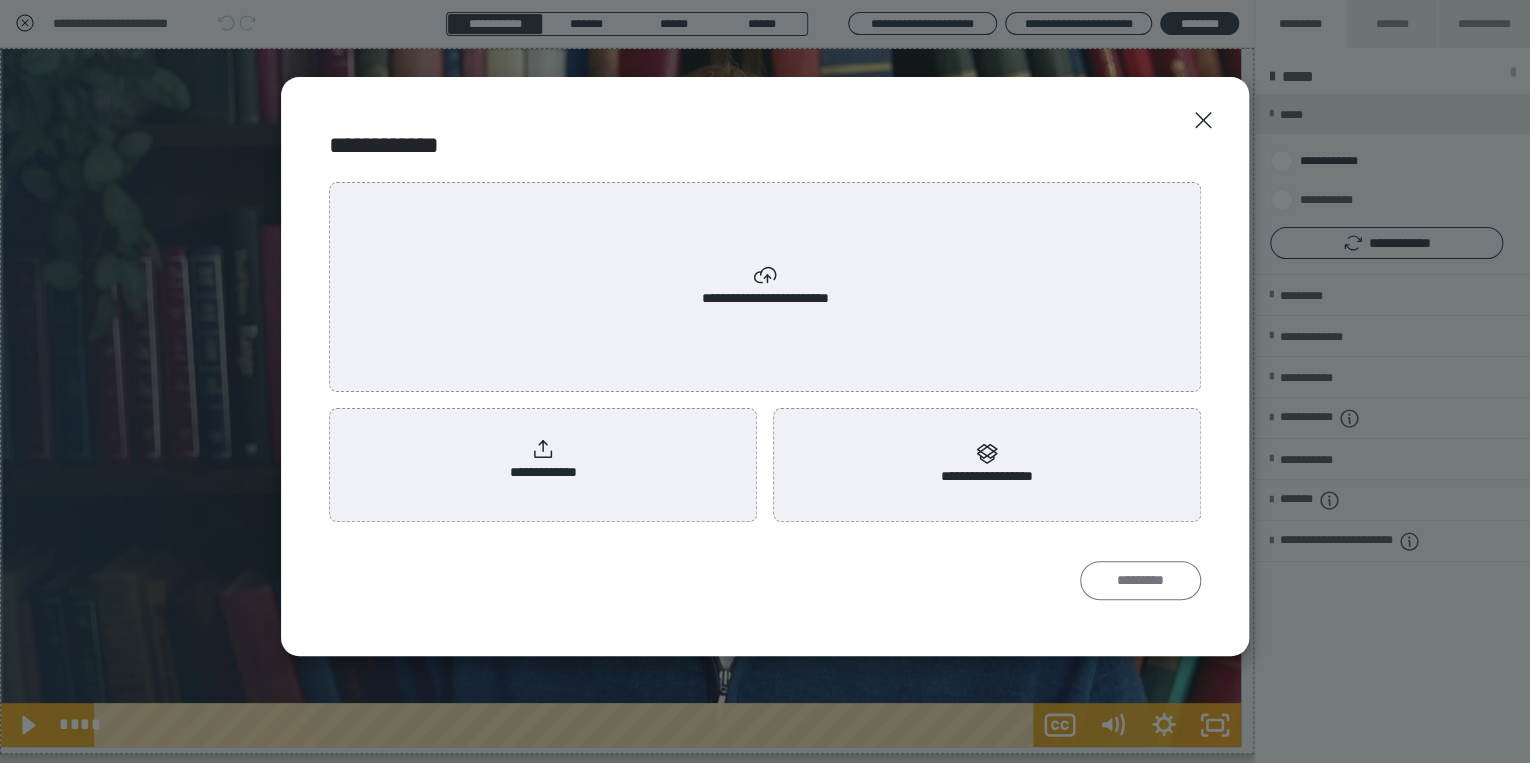 radio on "****" 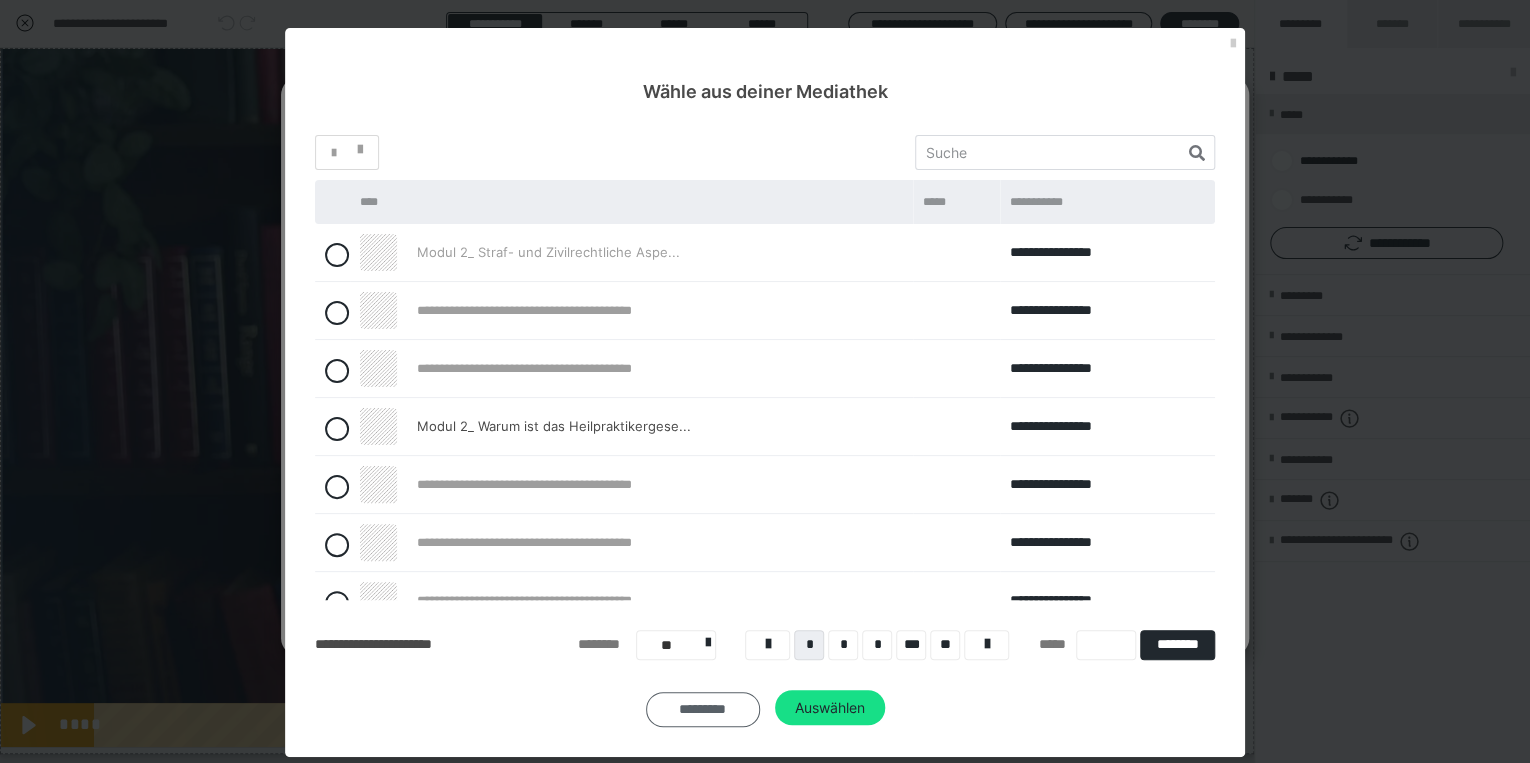 click on "*********" at bounding box center [703, 709] 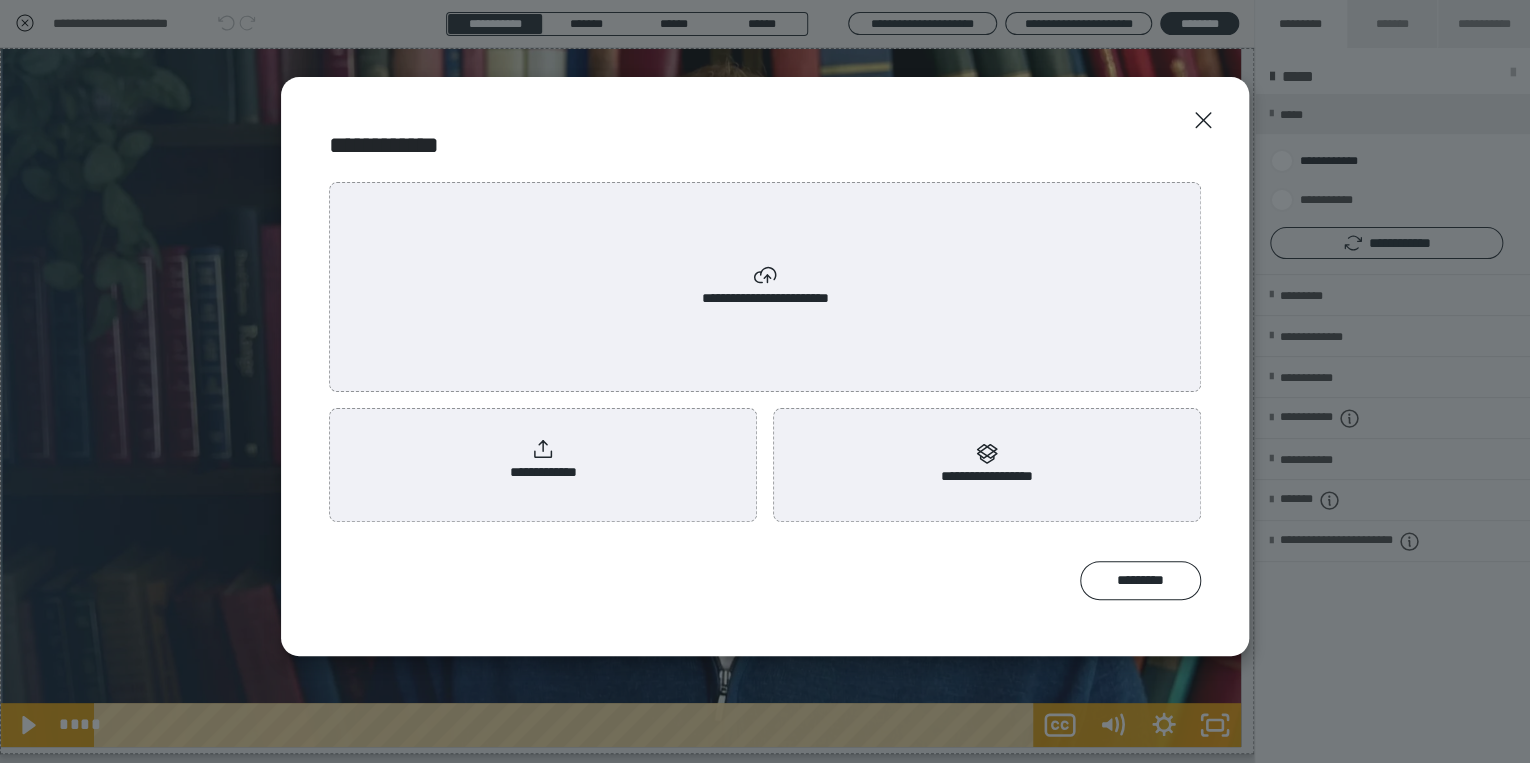click 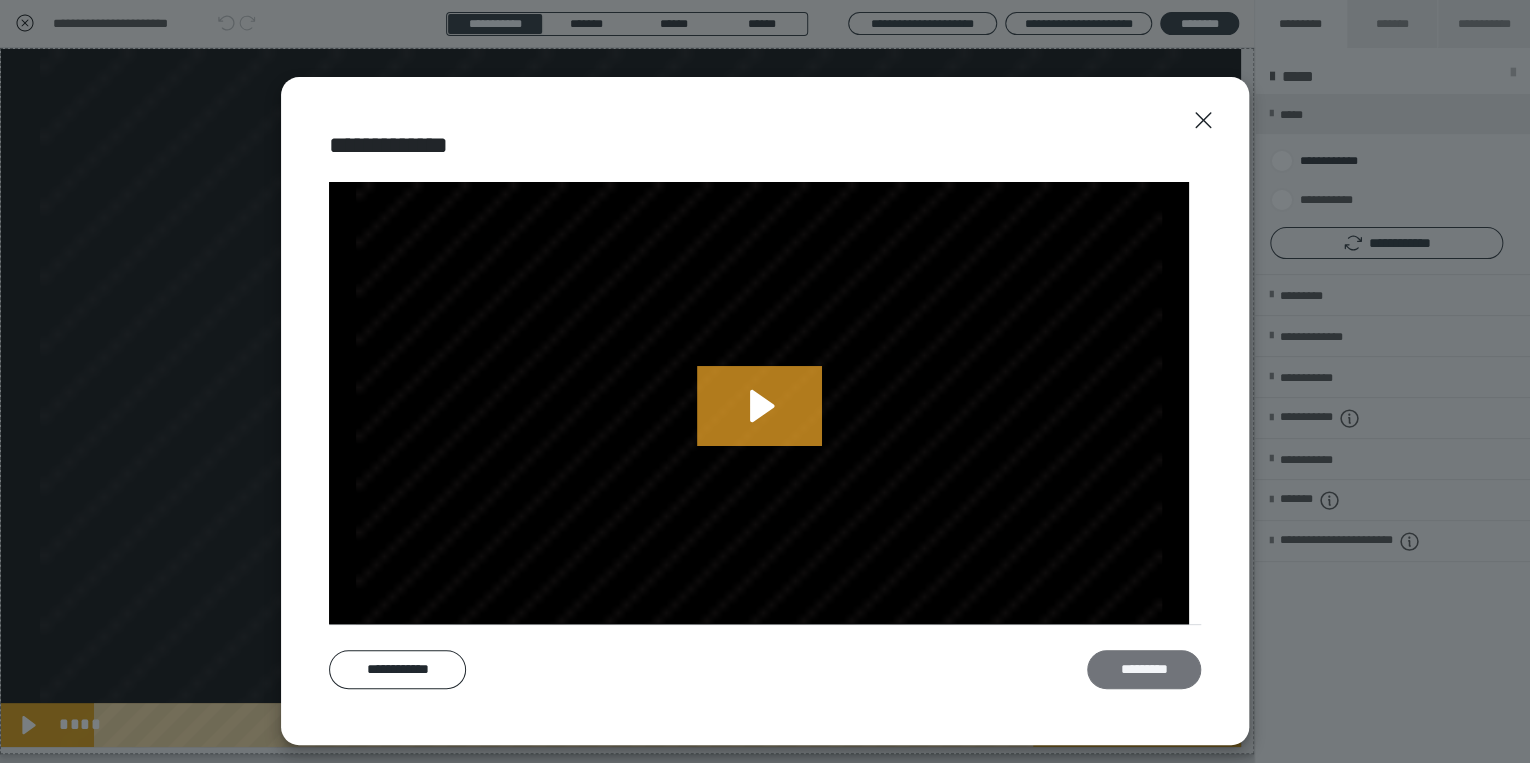 click on "*********" at bounding box center (1144, 670) 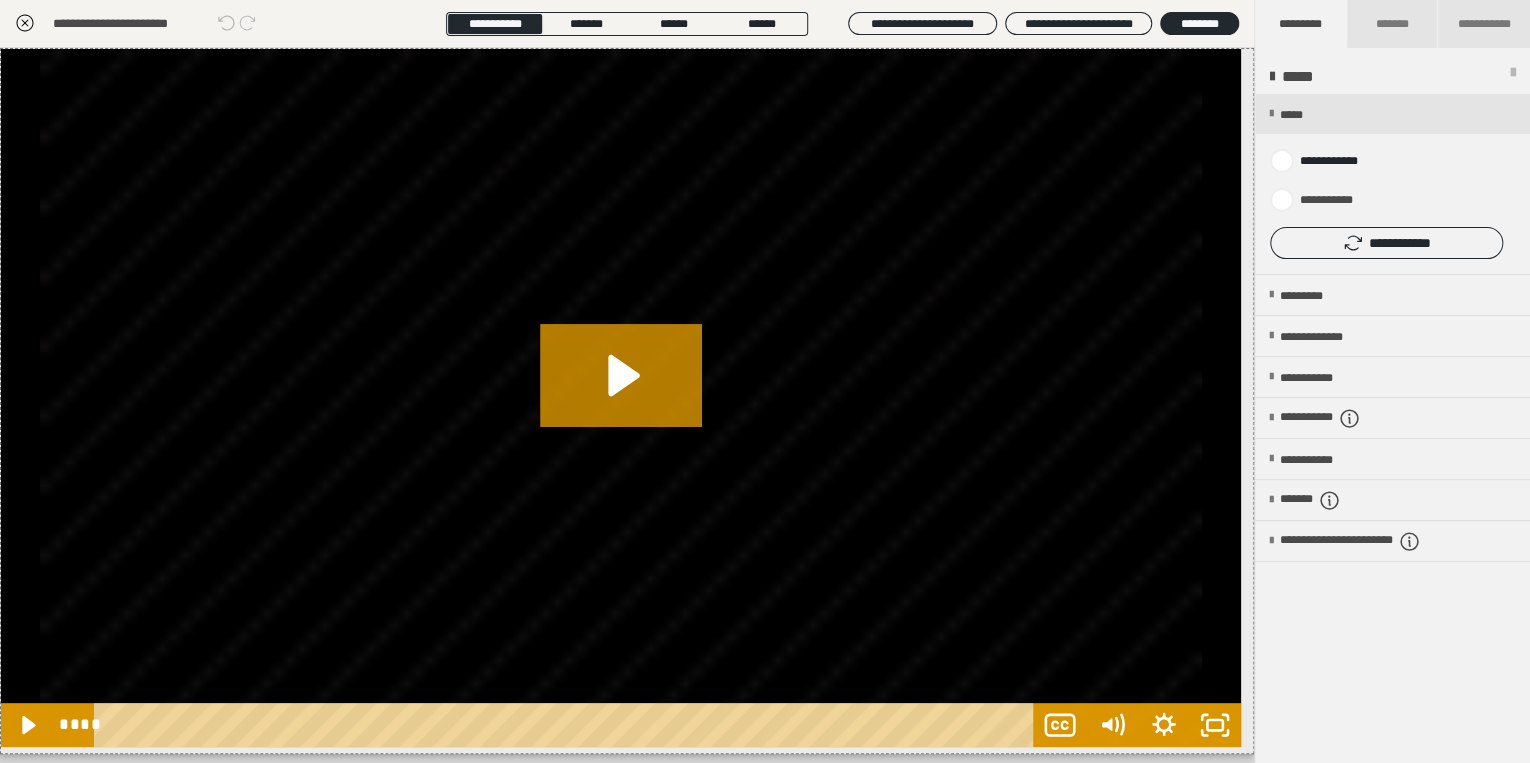 click 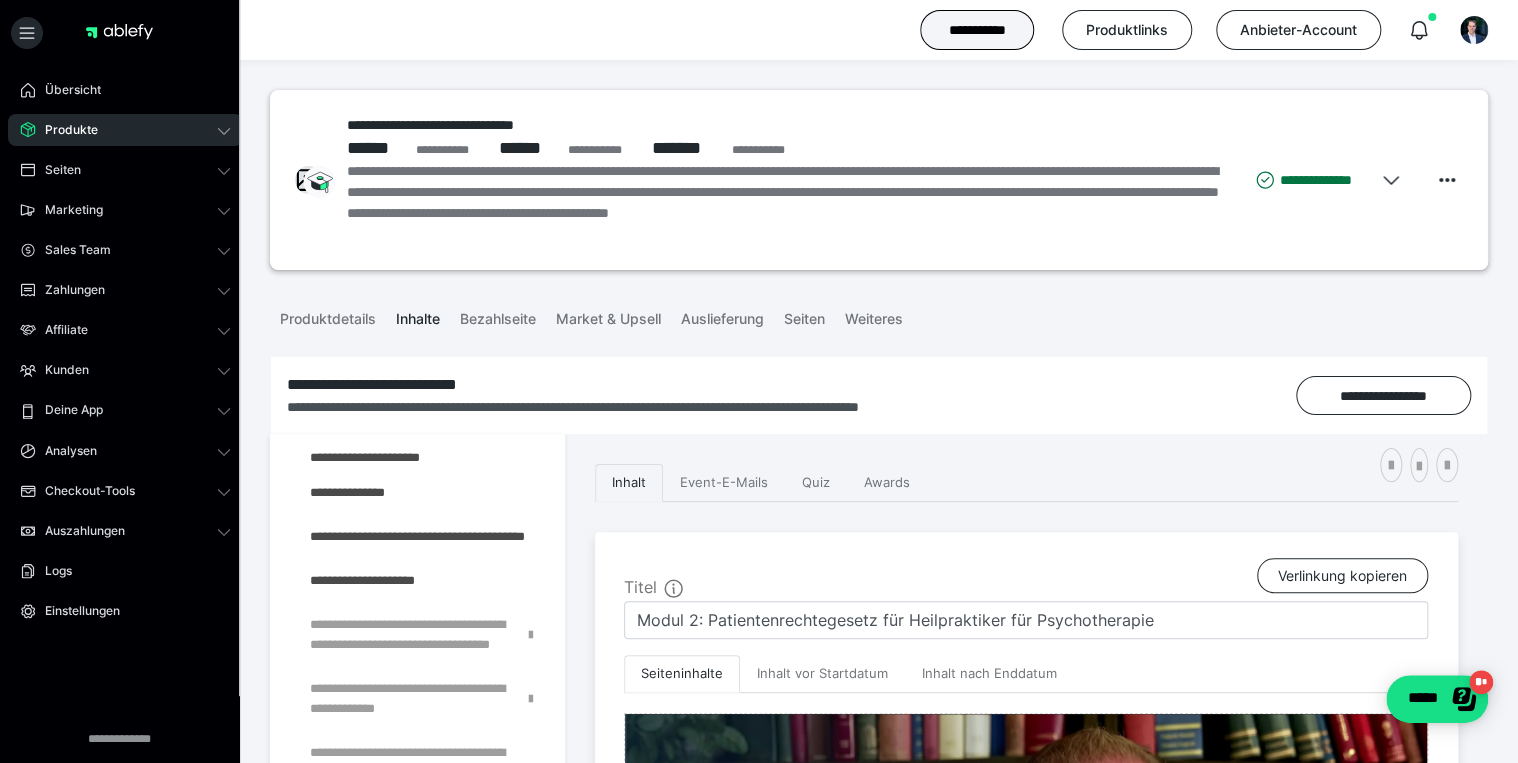 scroll, scrollTop: 1386, scrollLeft: 0, axis: vertical 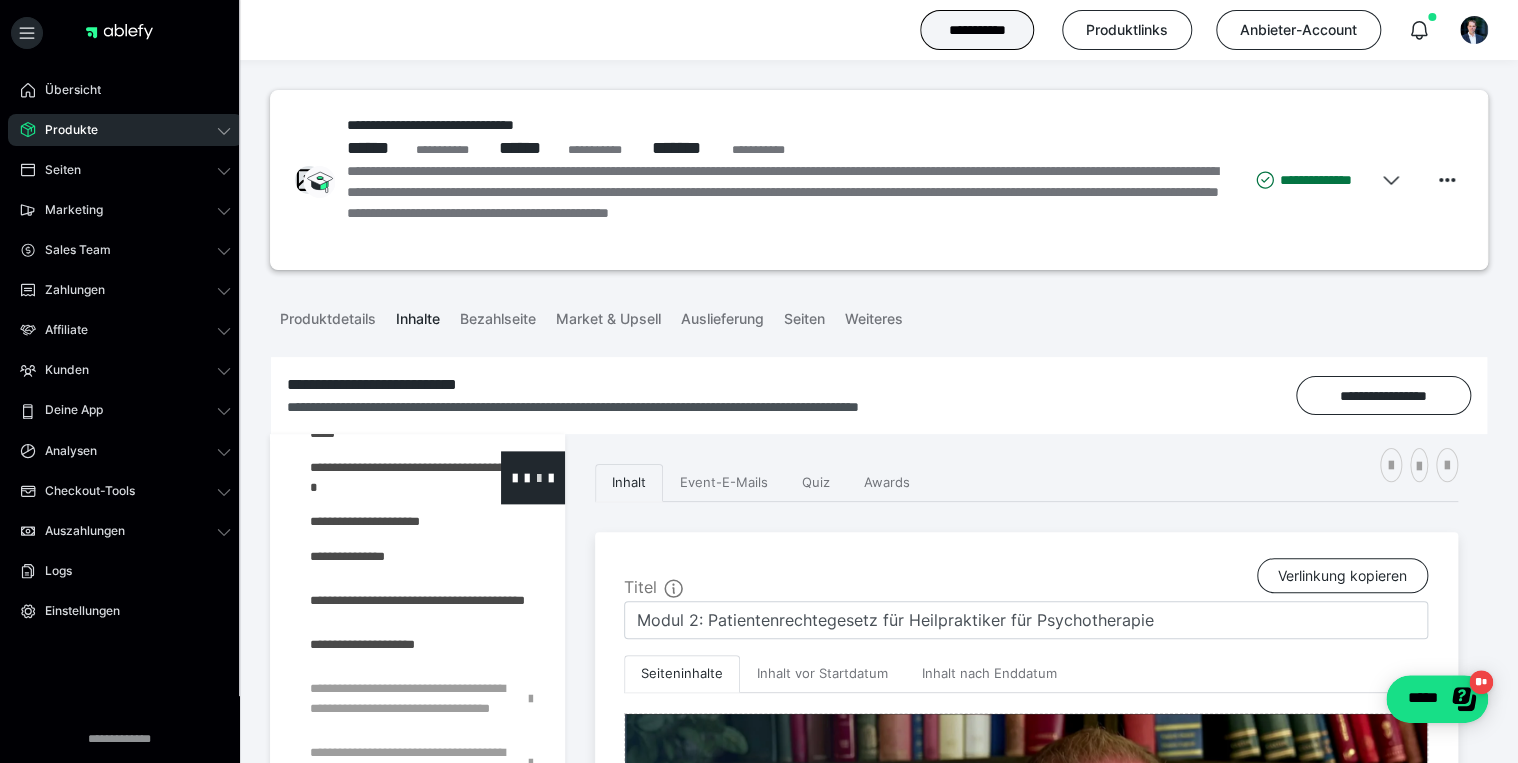 click at bounding box center [539, 477] 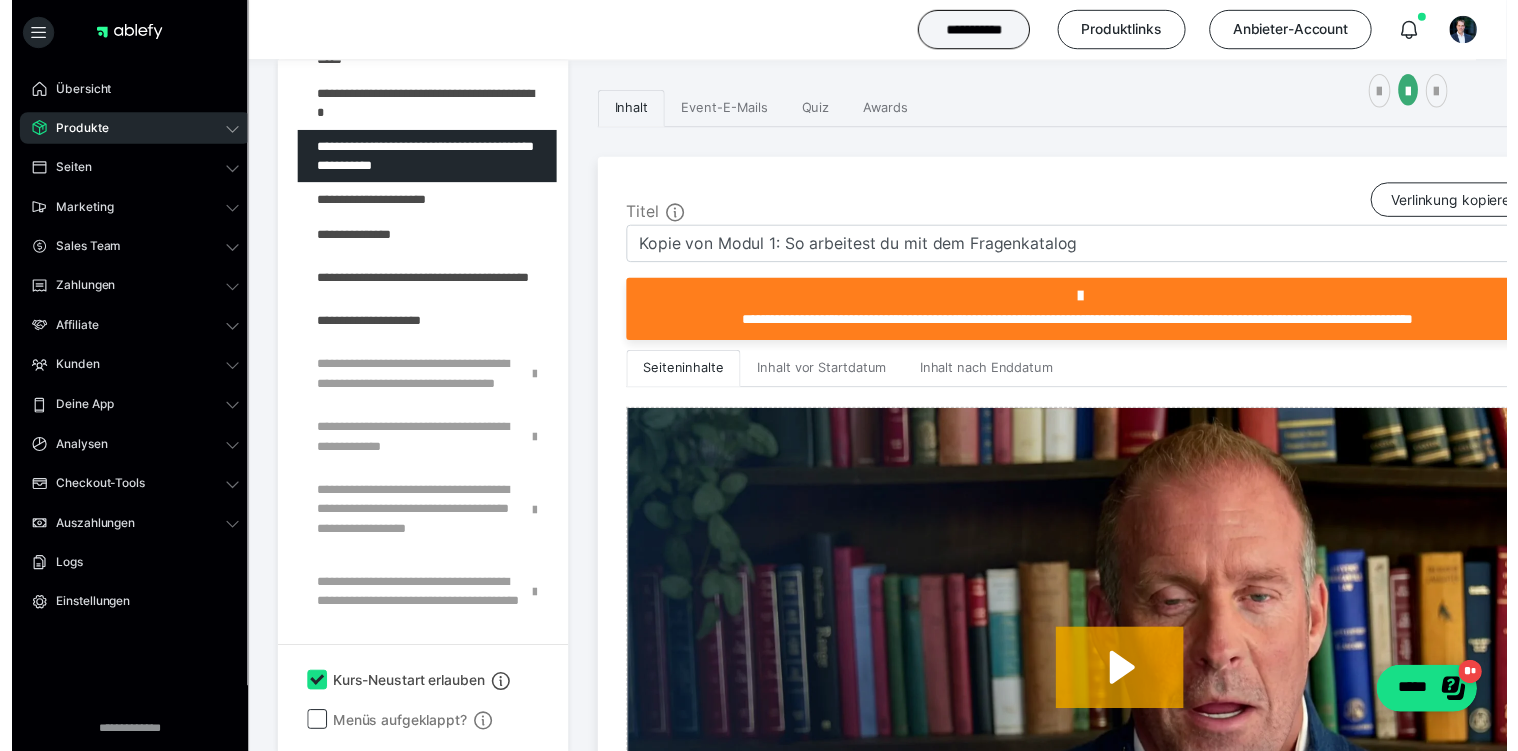 scroll, scrollTop: 385, scrollLeft: 0, axis: vertical 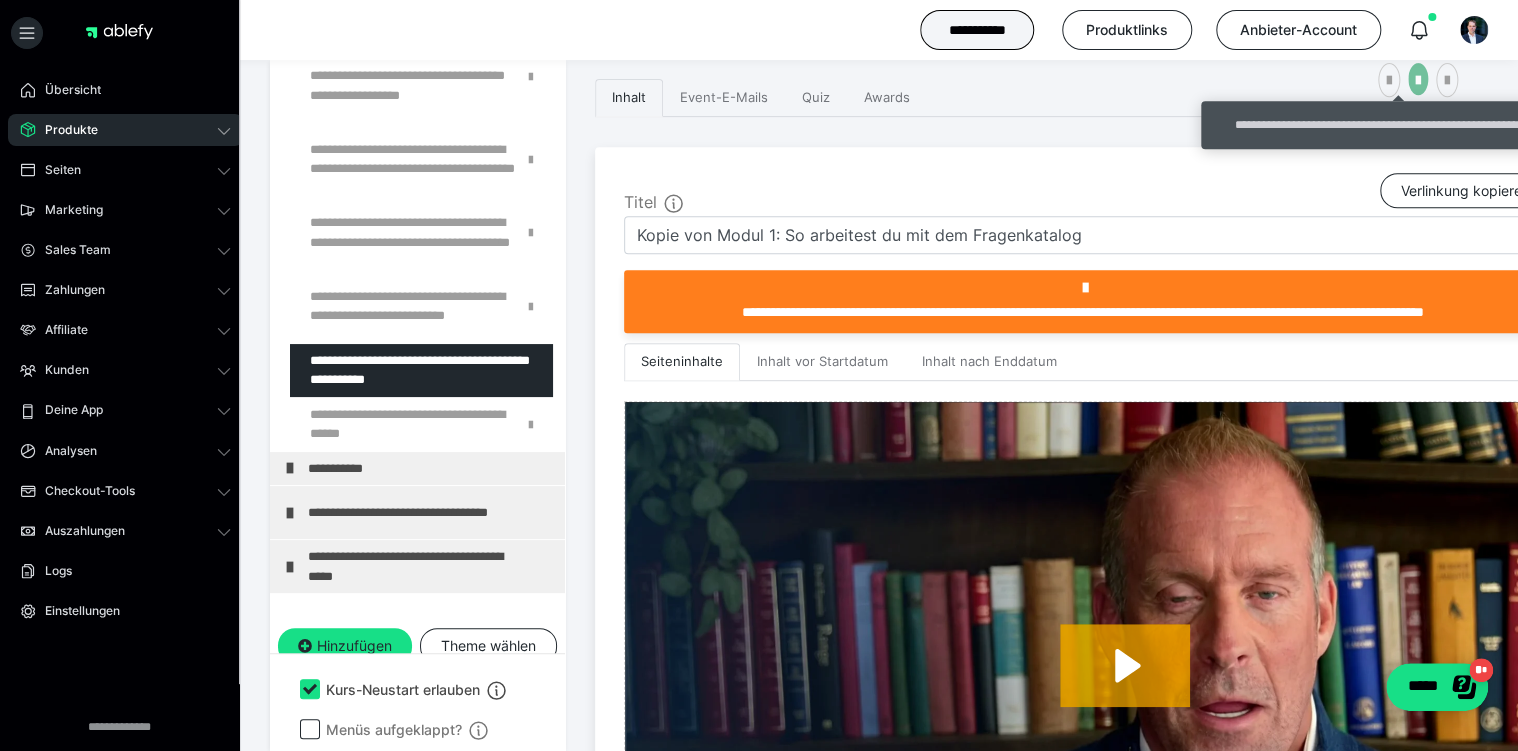 click at bounding box center (1418, 81) 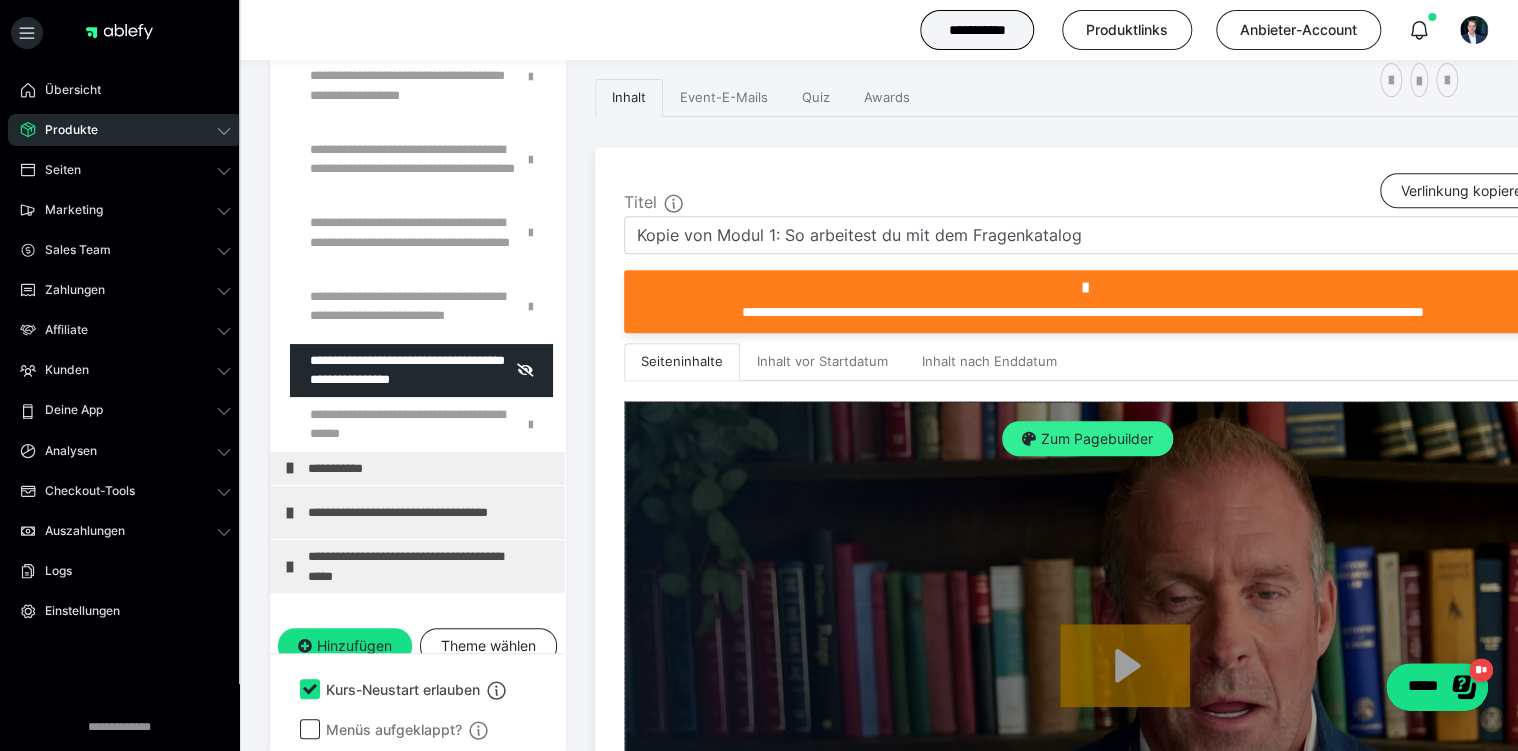 click on "Zum Pagebuilder" at bounding box center [1087, 439] 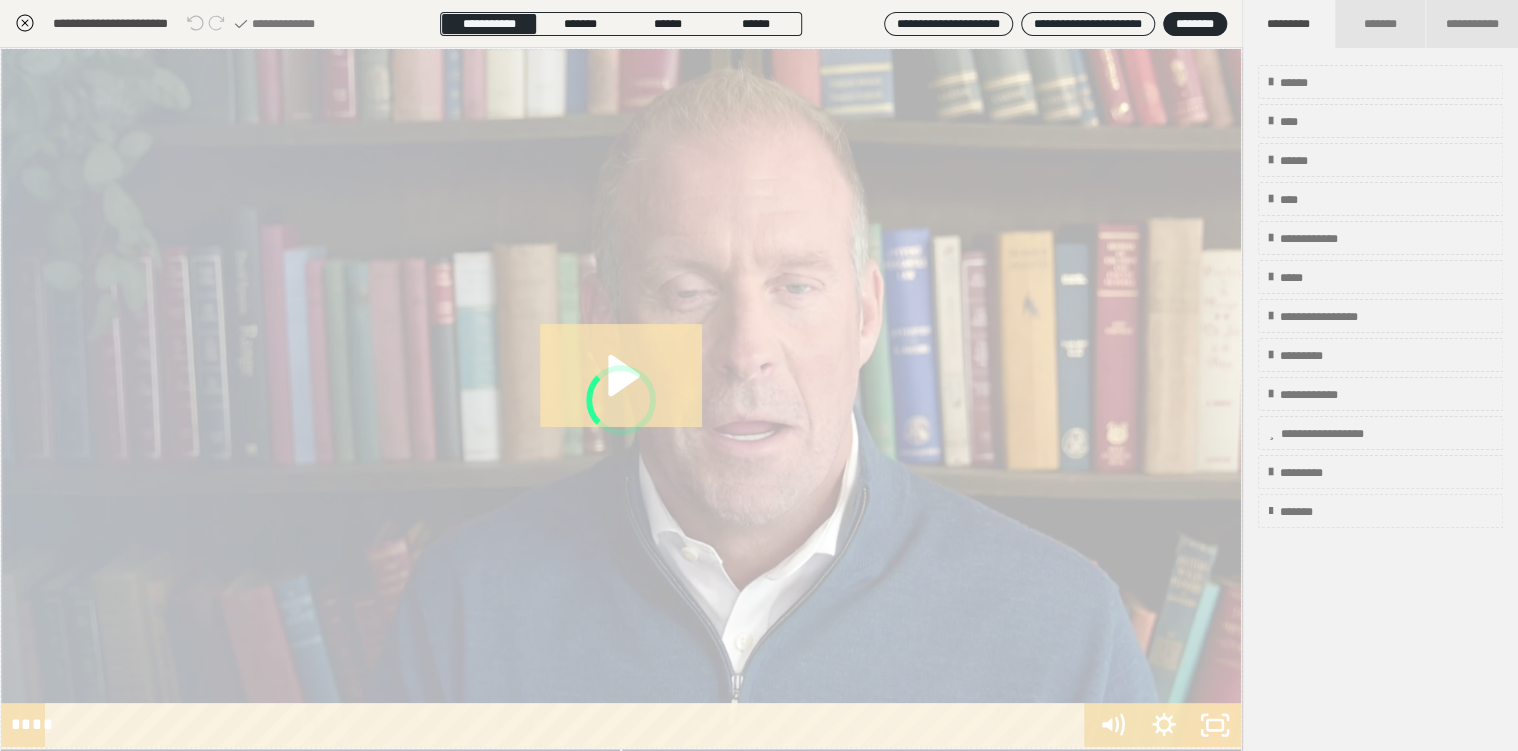 scroll, scrollTop: 373, scrollLeft: 0, axis: vertical 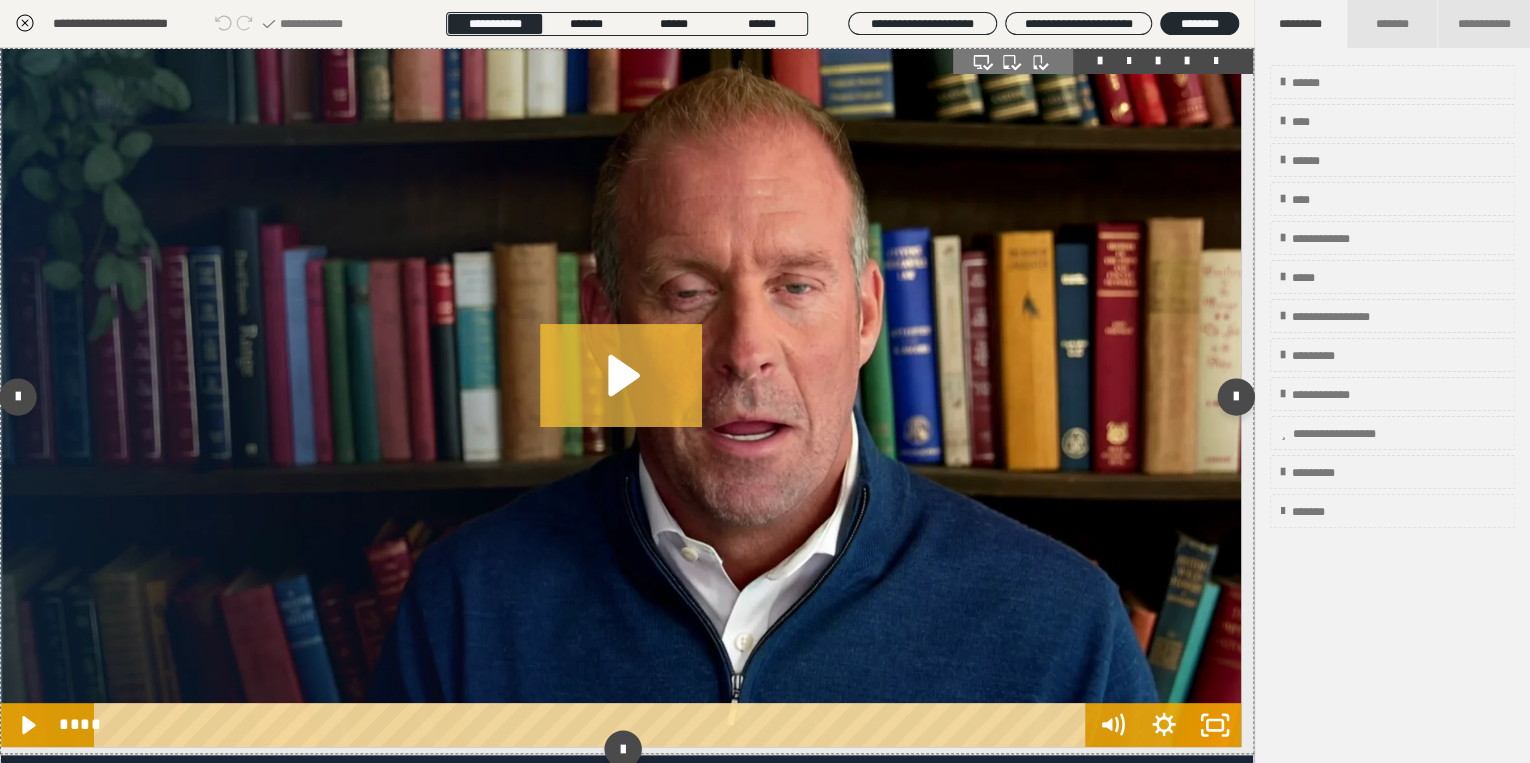 click 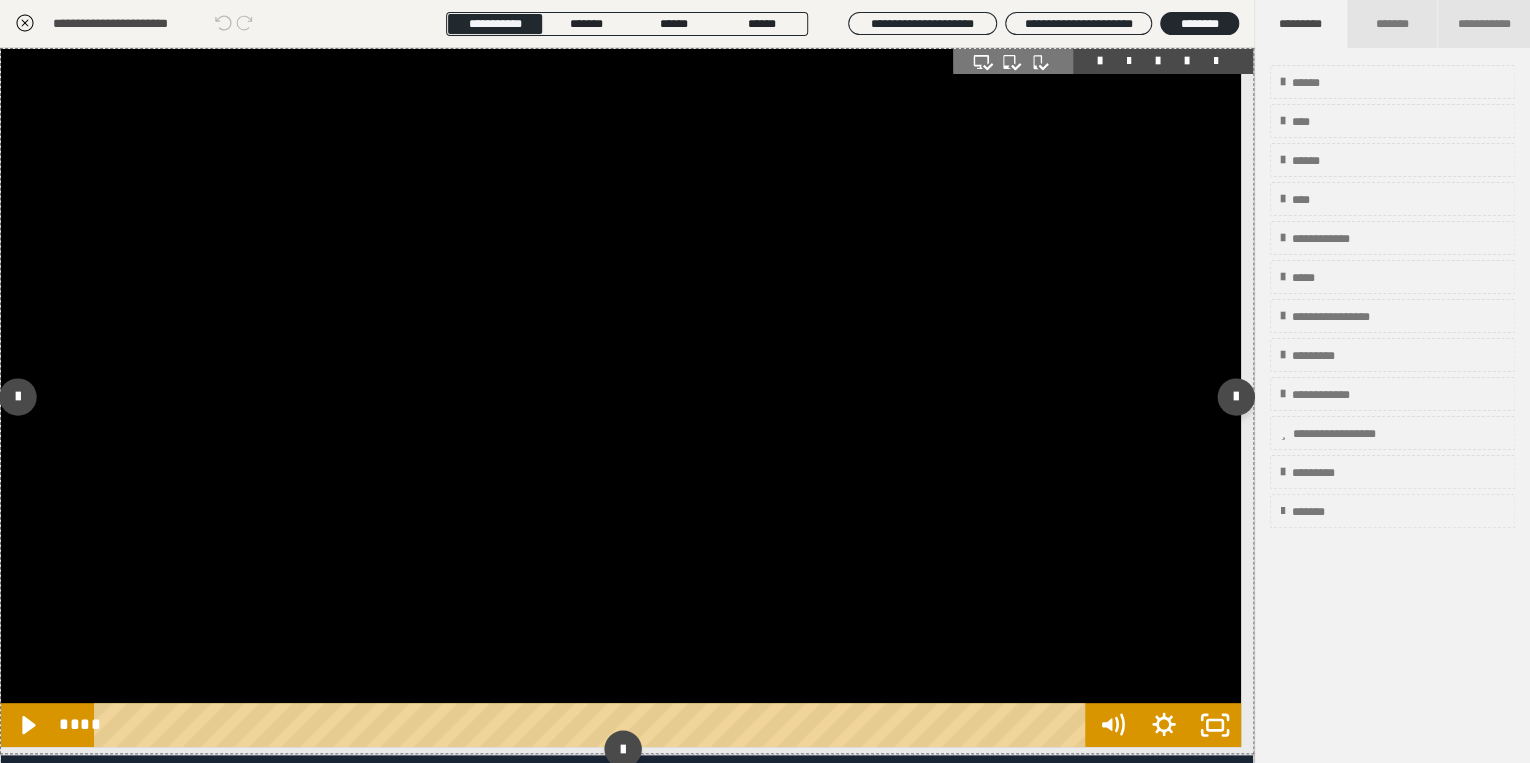 click 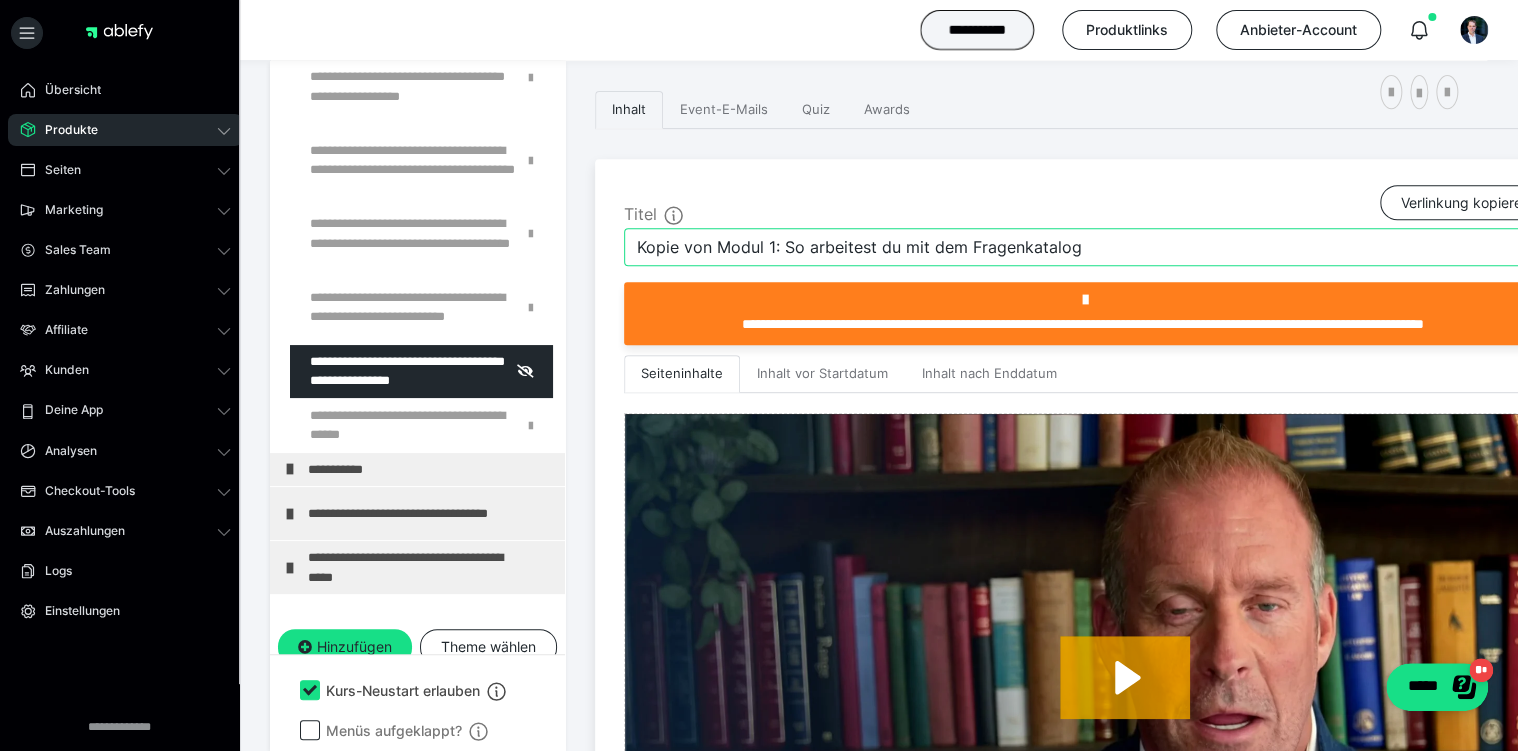 click on "Kopie von Modul 1: So arbeitest du mit dem Fragenkatalog" at bounding box center [1087, 247] 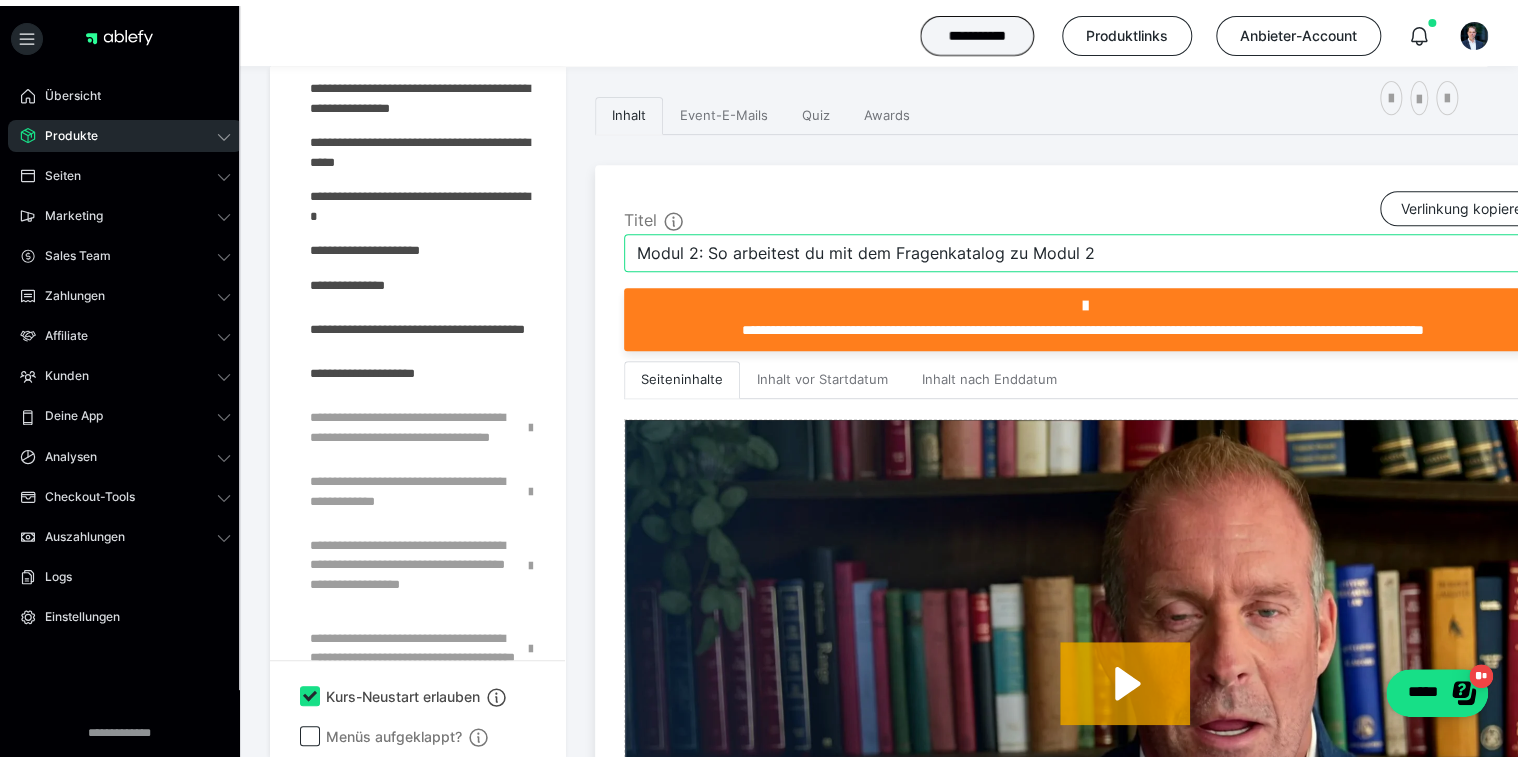 scroll, scrollTop: 1248, scrollLeft: 0, axis: vertical 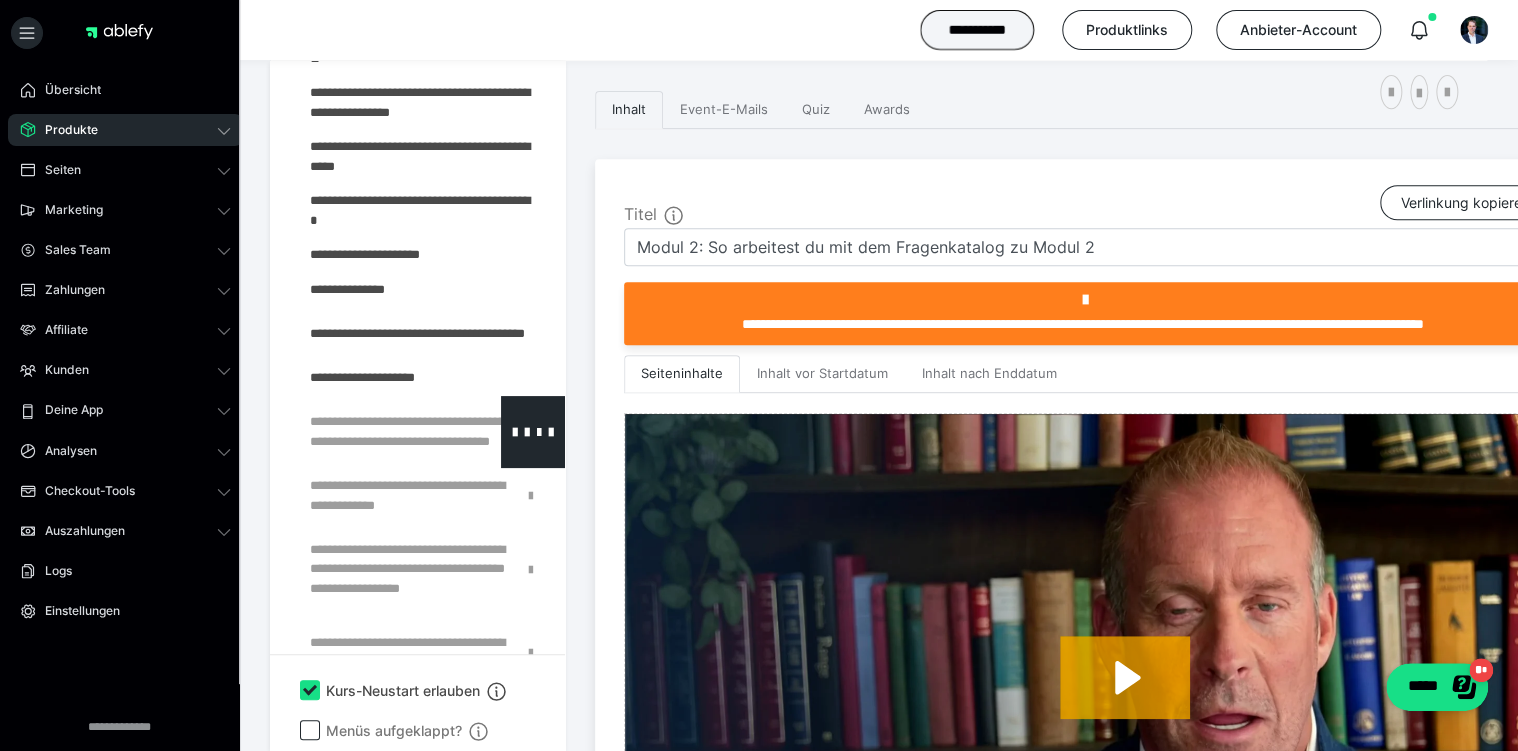 click at bounding box center [375, 432] 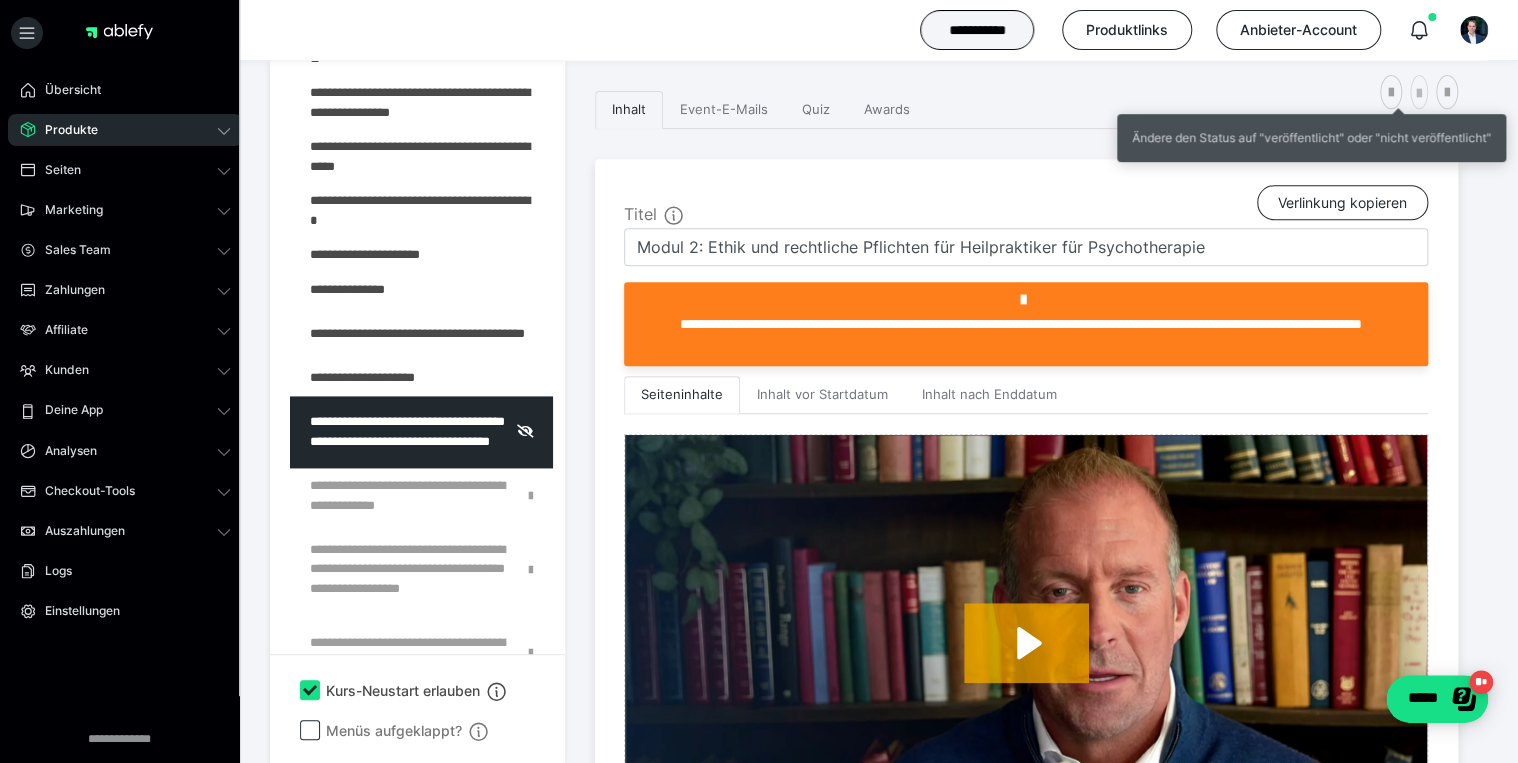 click at bounding box center [1419, 94] 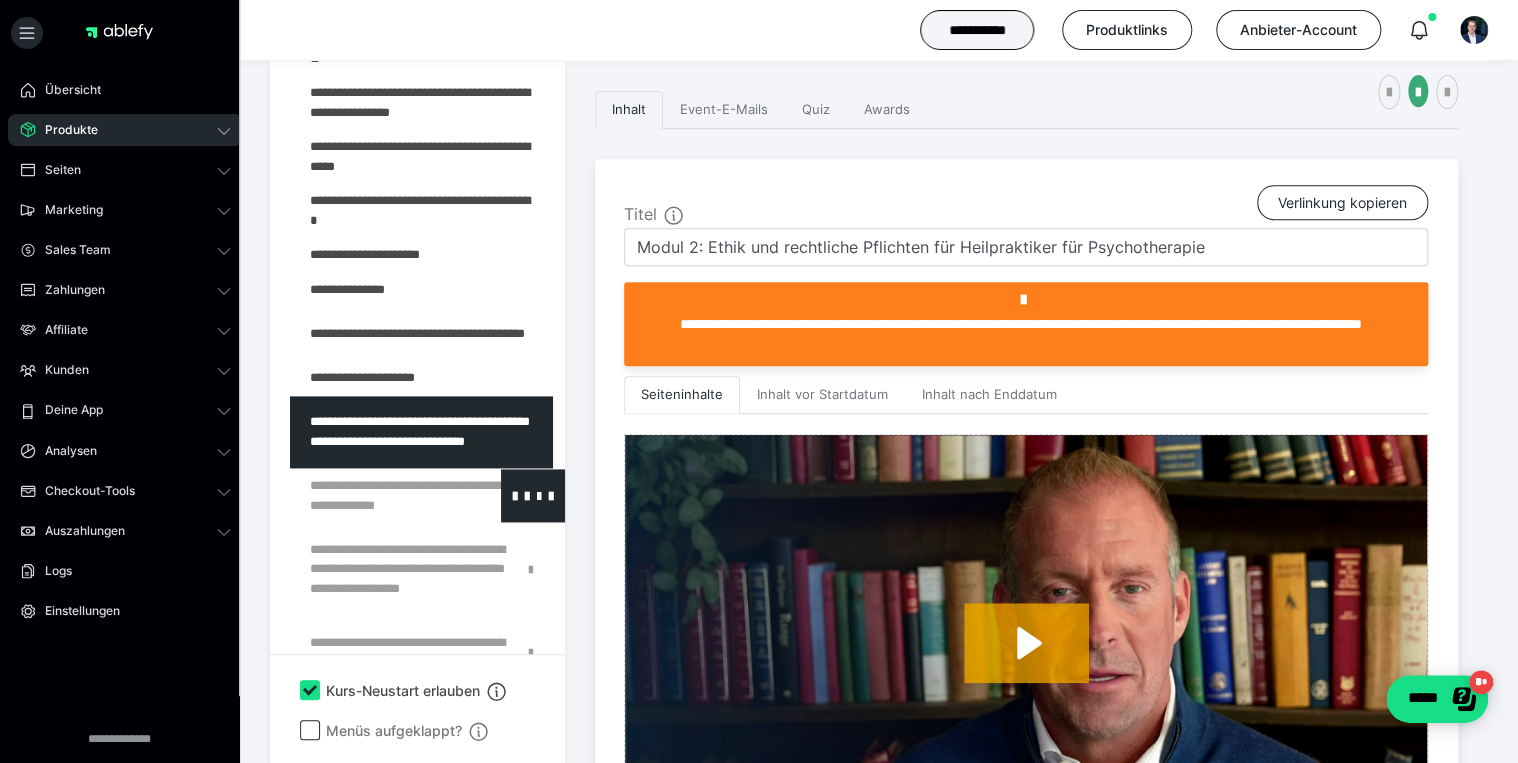 click at bounding box center [375, 495] 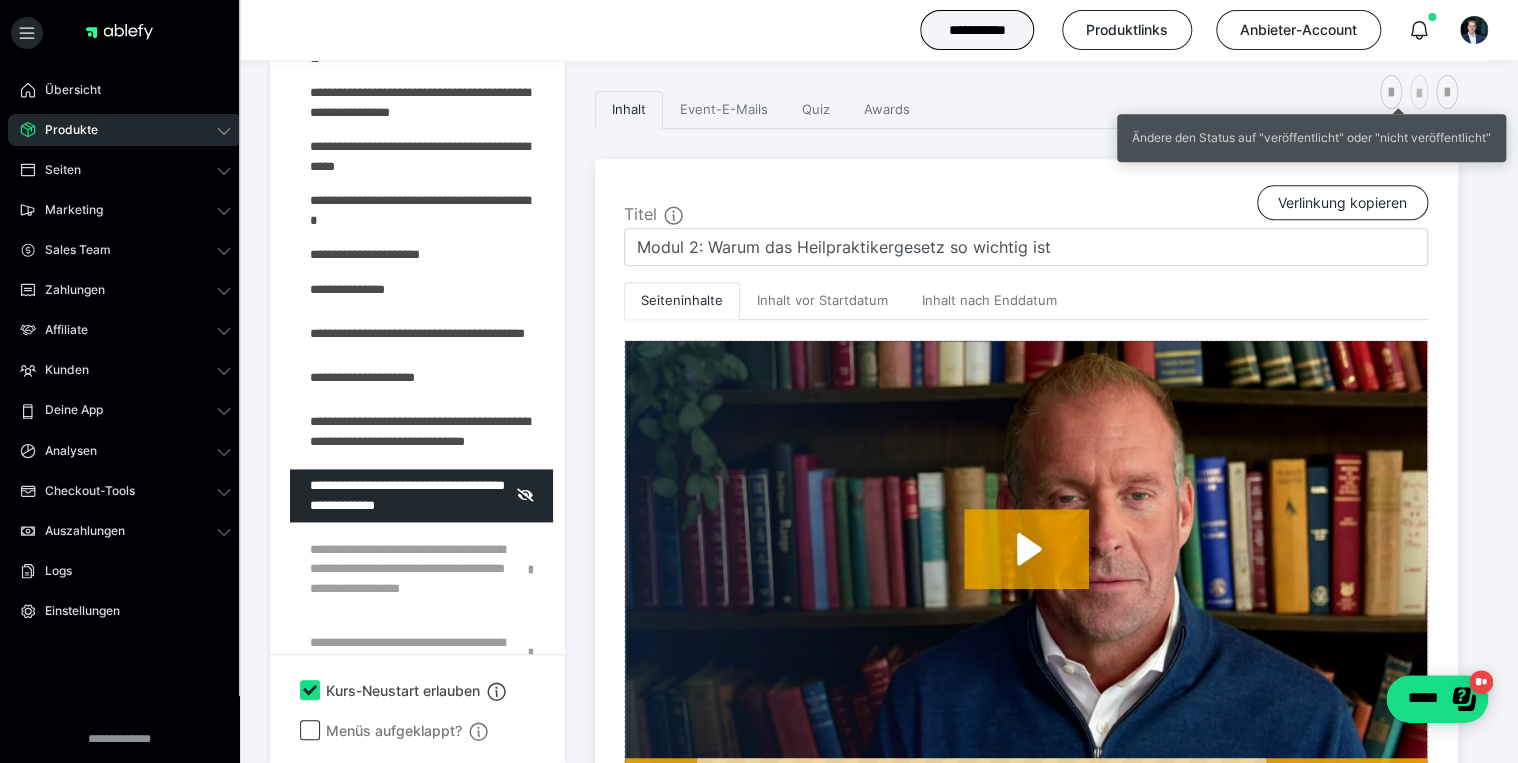 click at bounding box center (1419, 94) 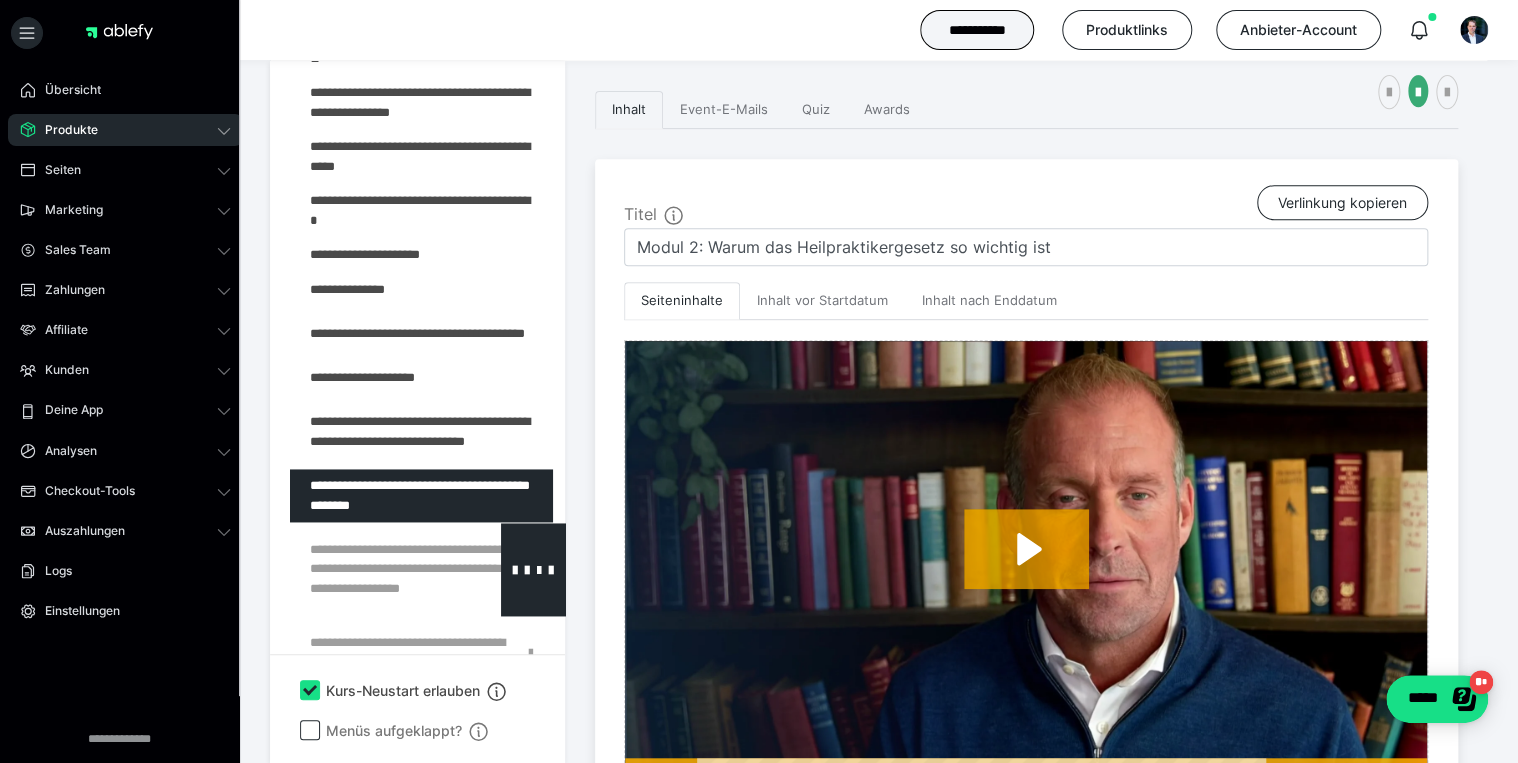 click at bounding box center (375, 569) 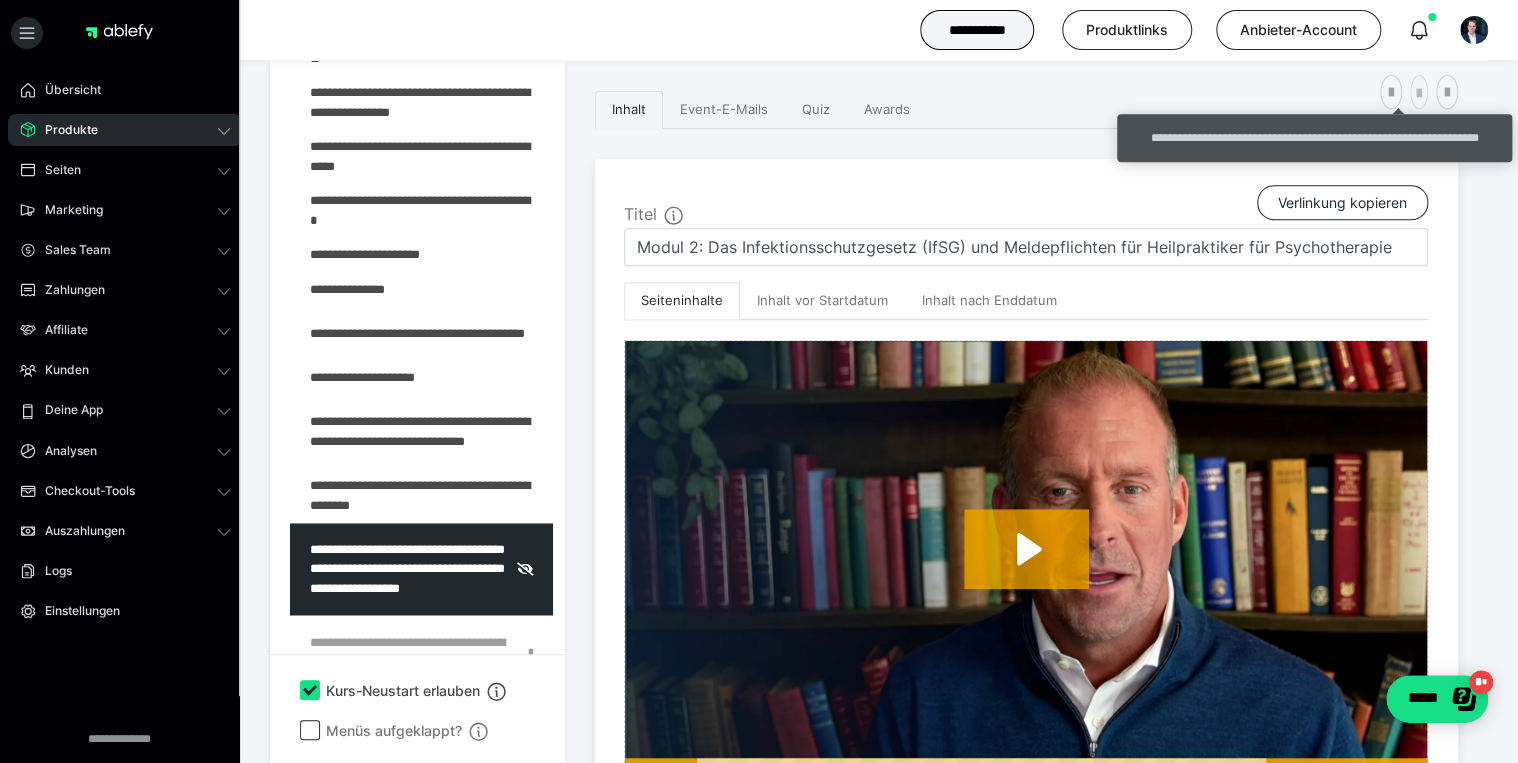 click at bounding box center [1419, 94] 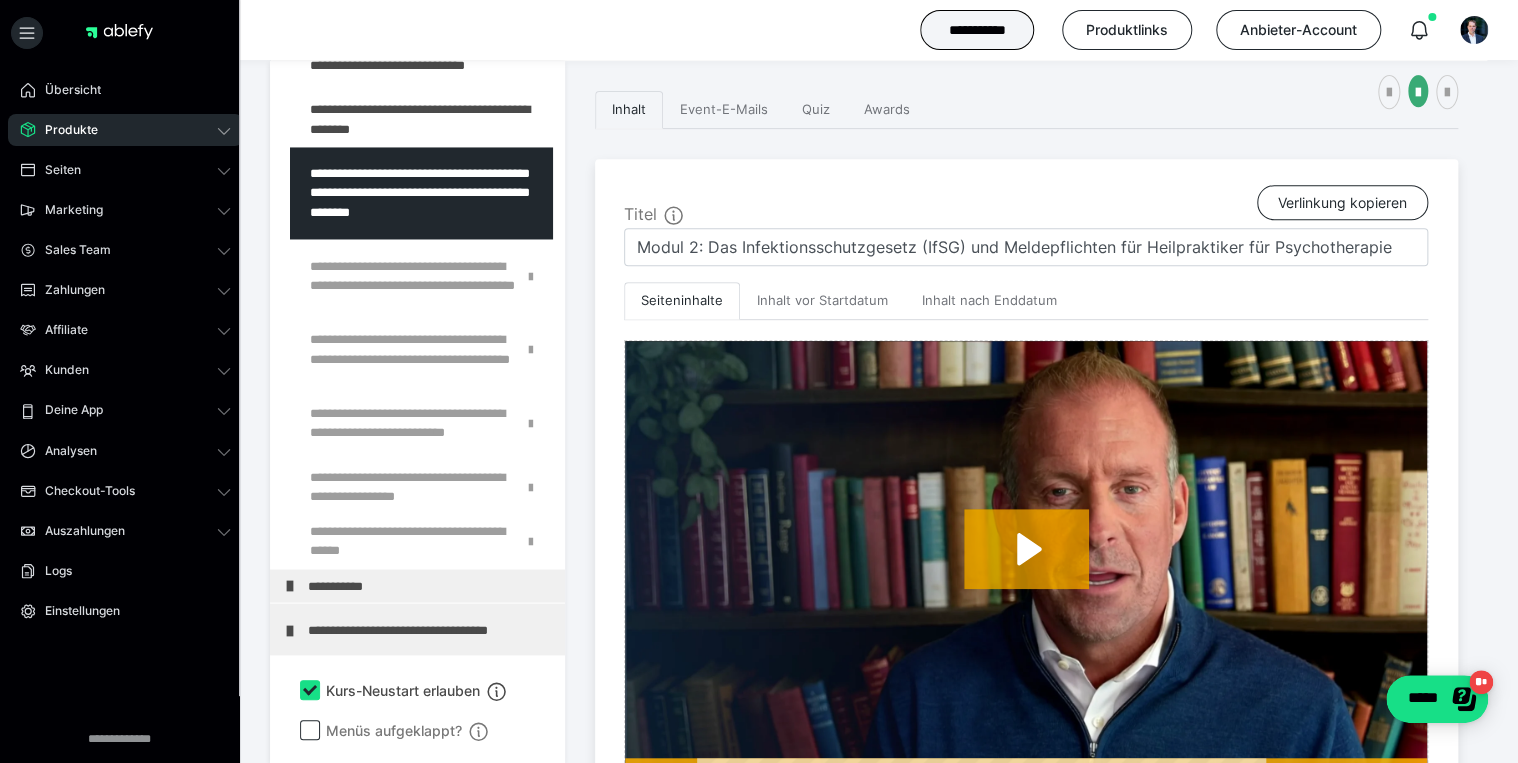 scroll, scrollTop: 1644, scrollLeft: 0, axis: vertical 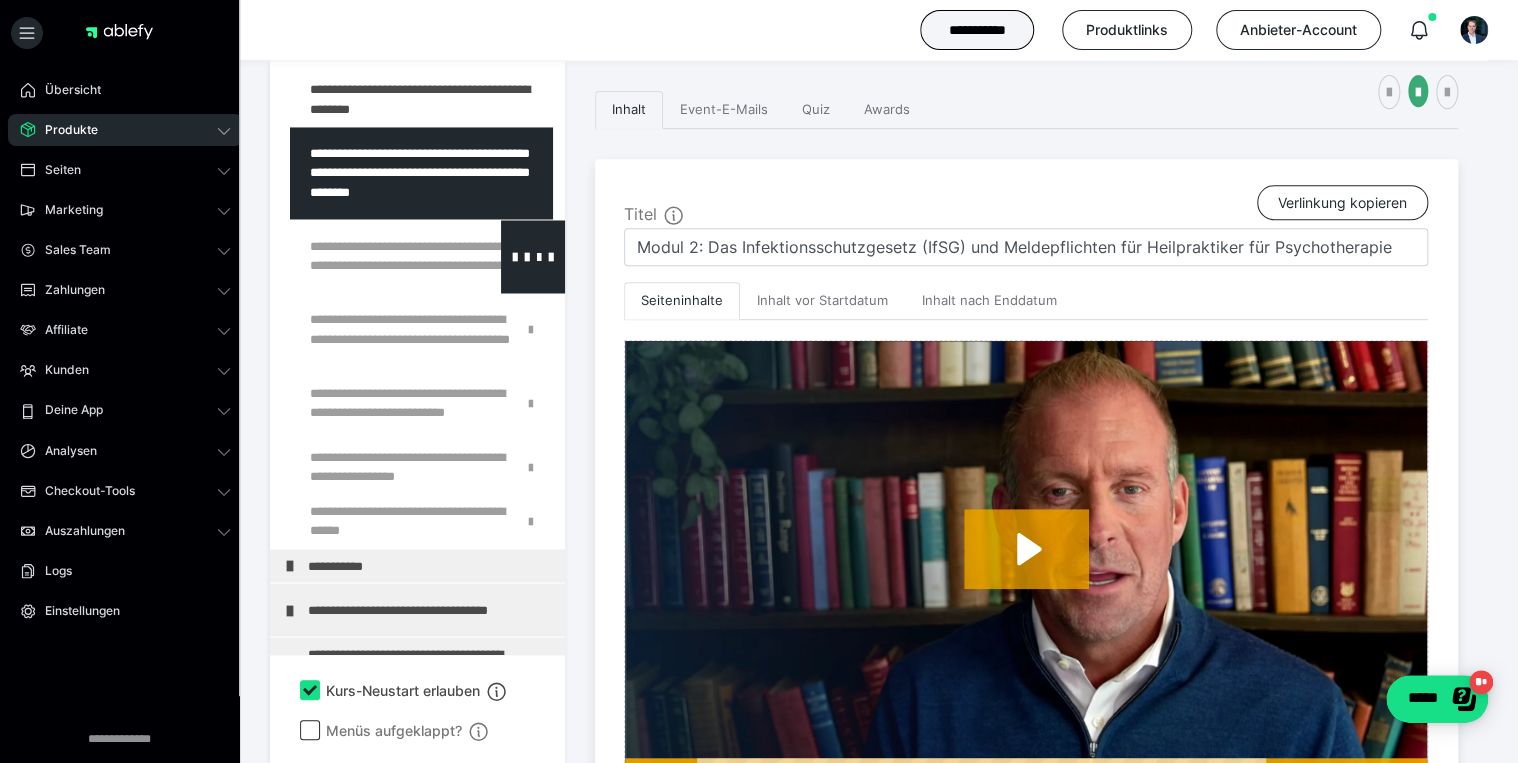 click at bounding box center (375, 256) 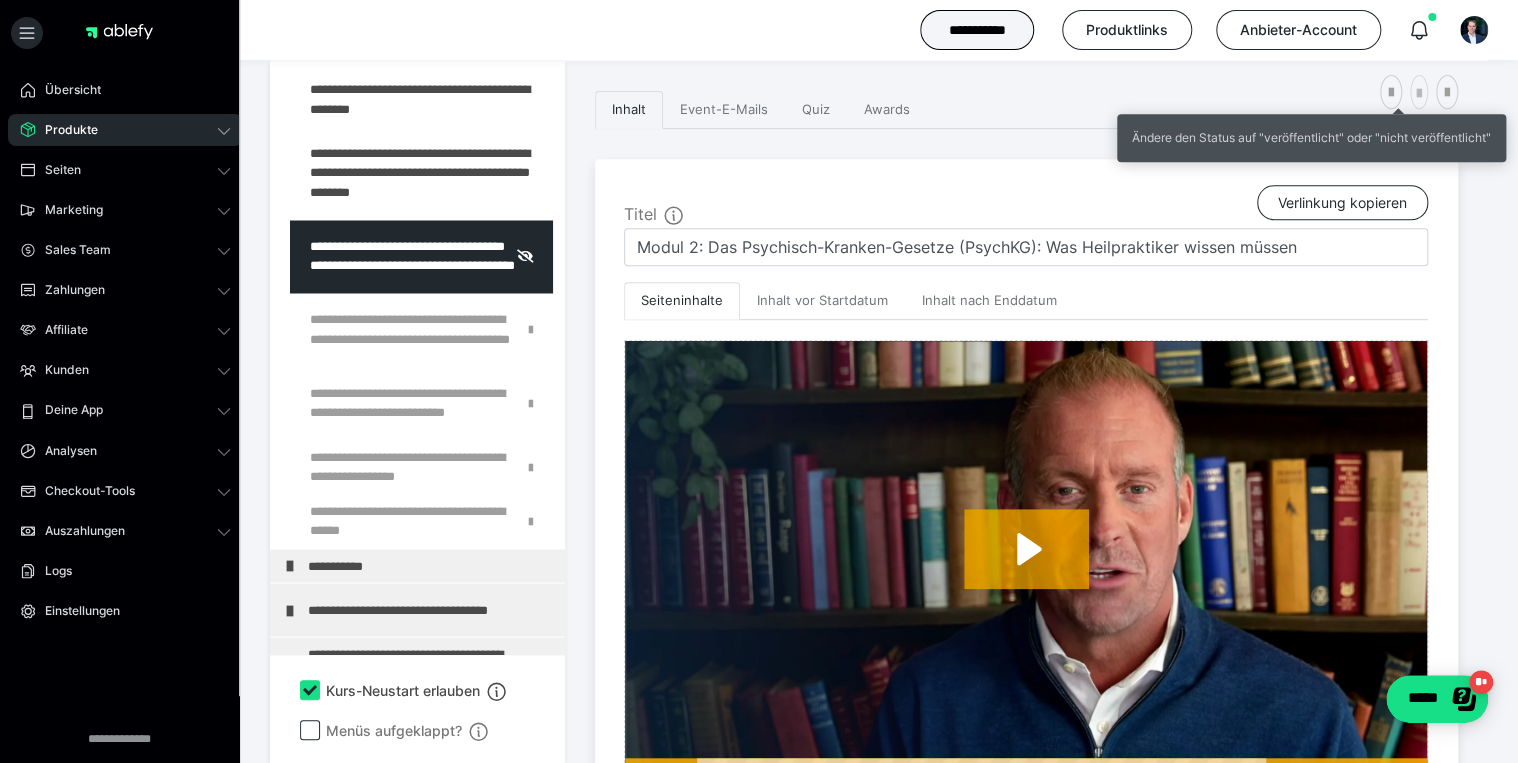 click at bounding box center [1419, 94] 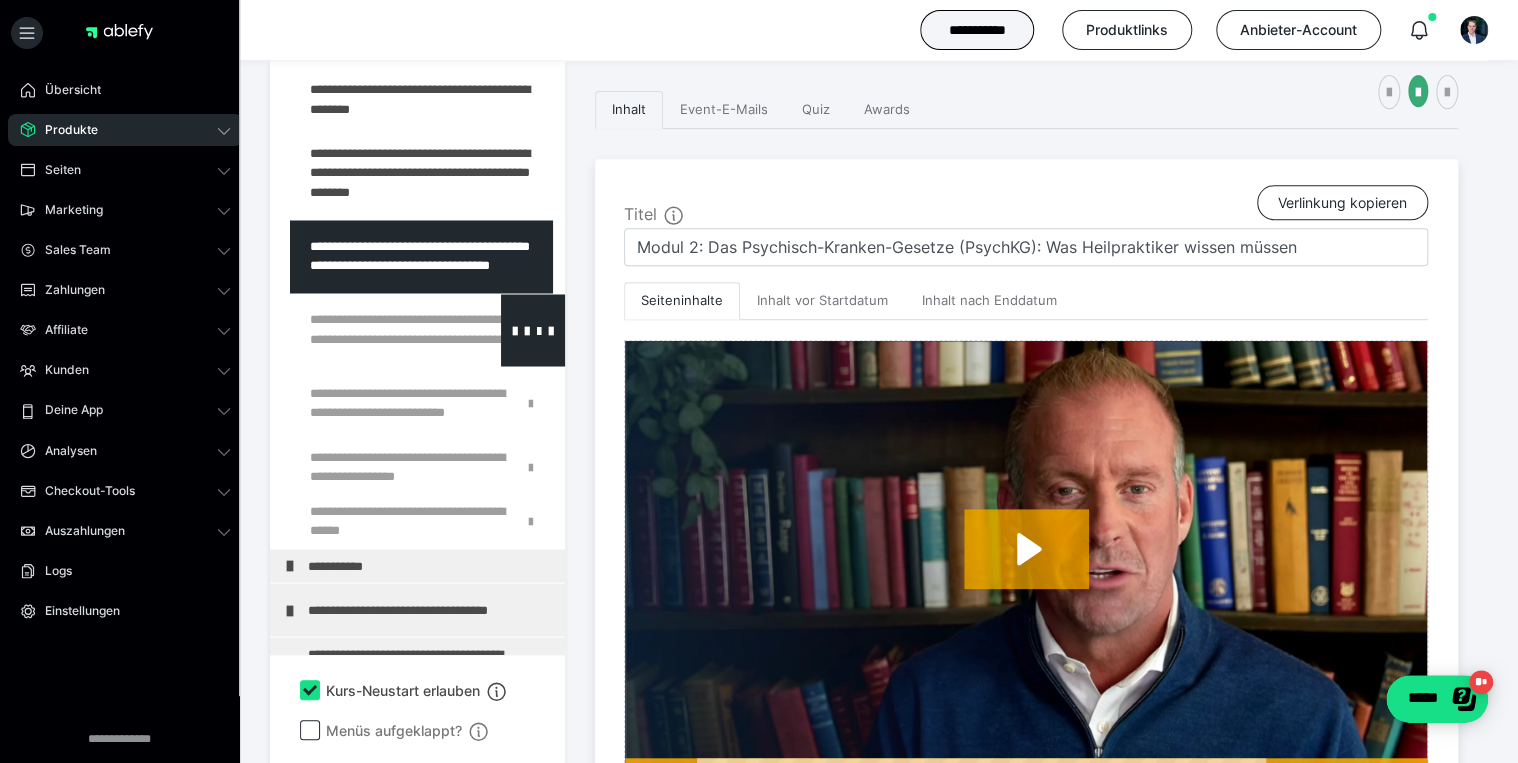 click at bounding box center (375, 330) 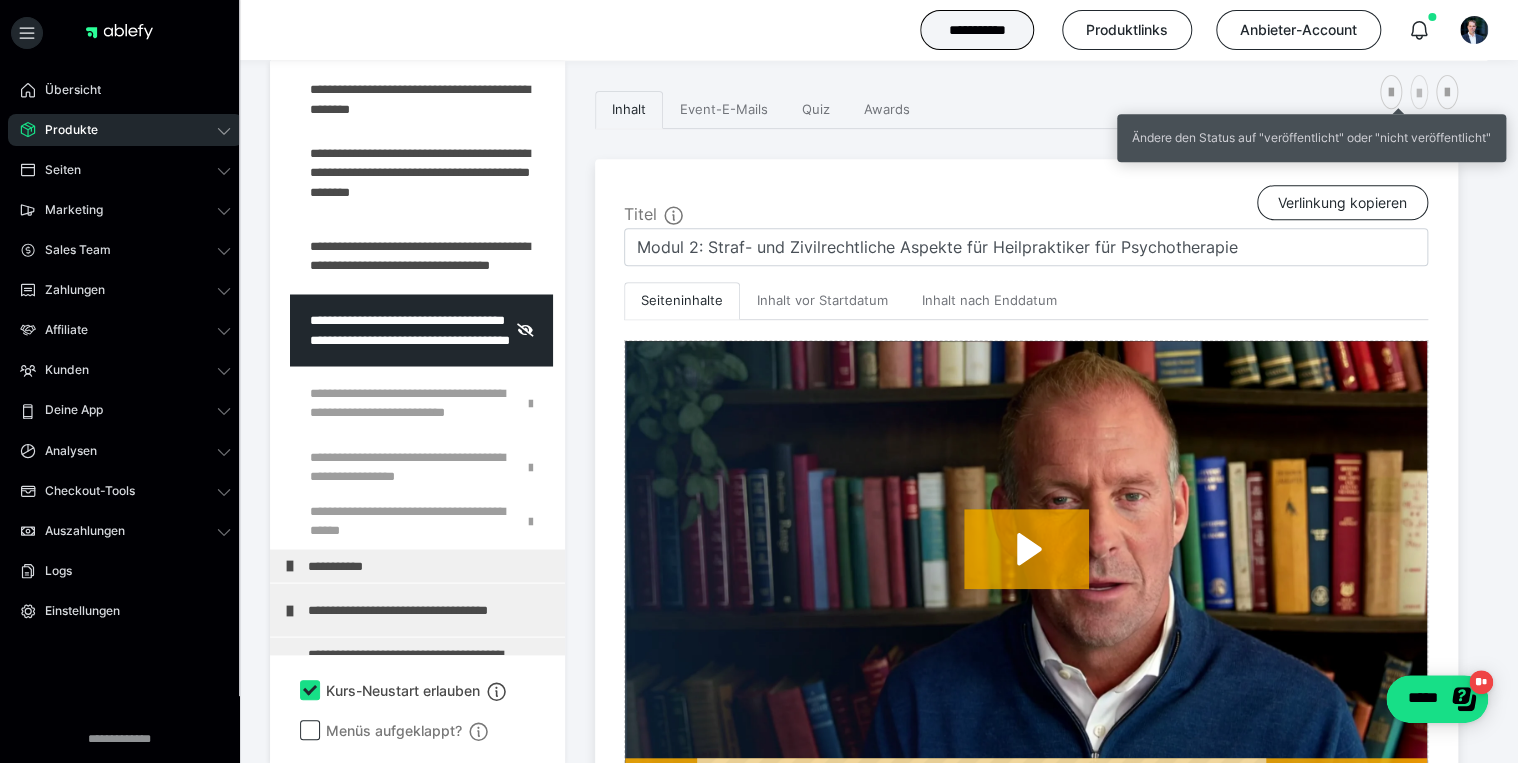 click at bounding box center (1419, 92) 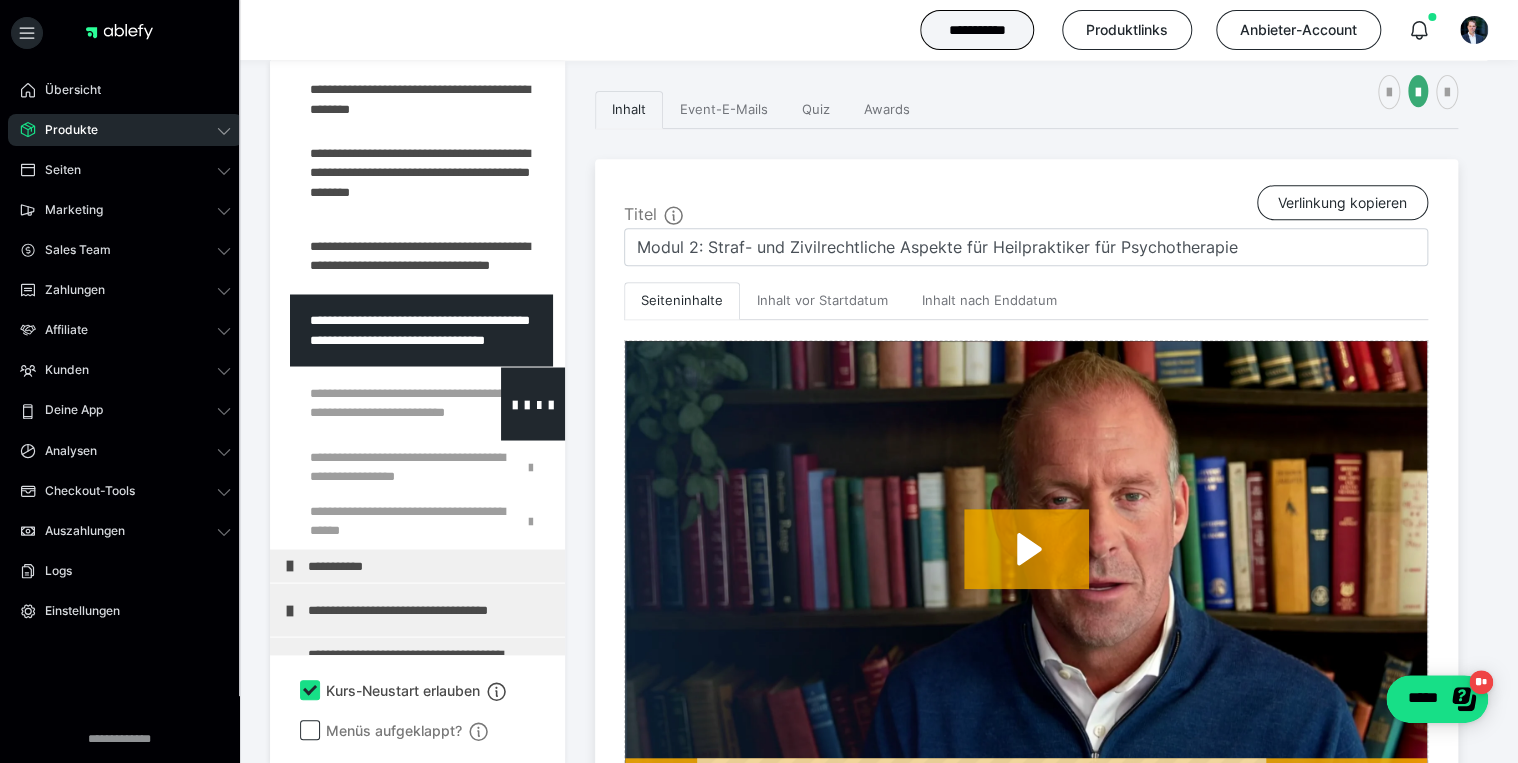 click at bounding box center [375, 403] 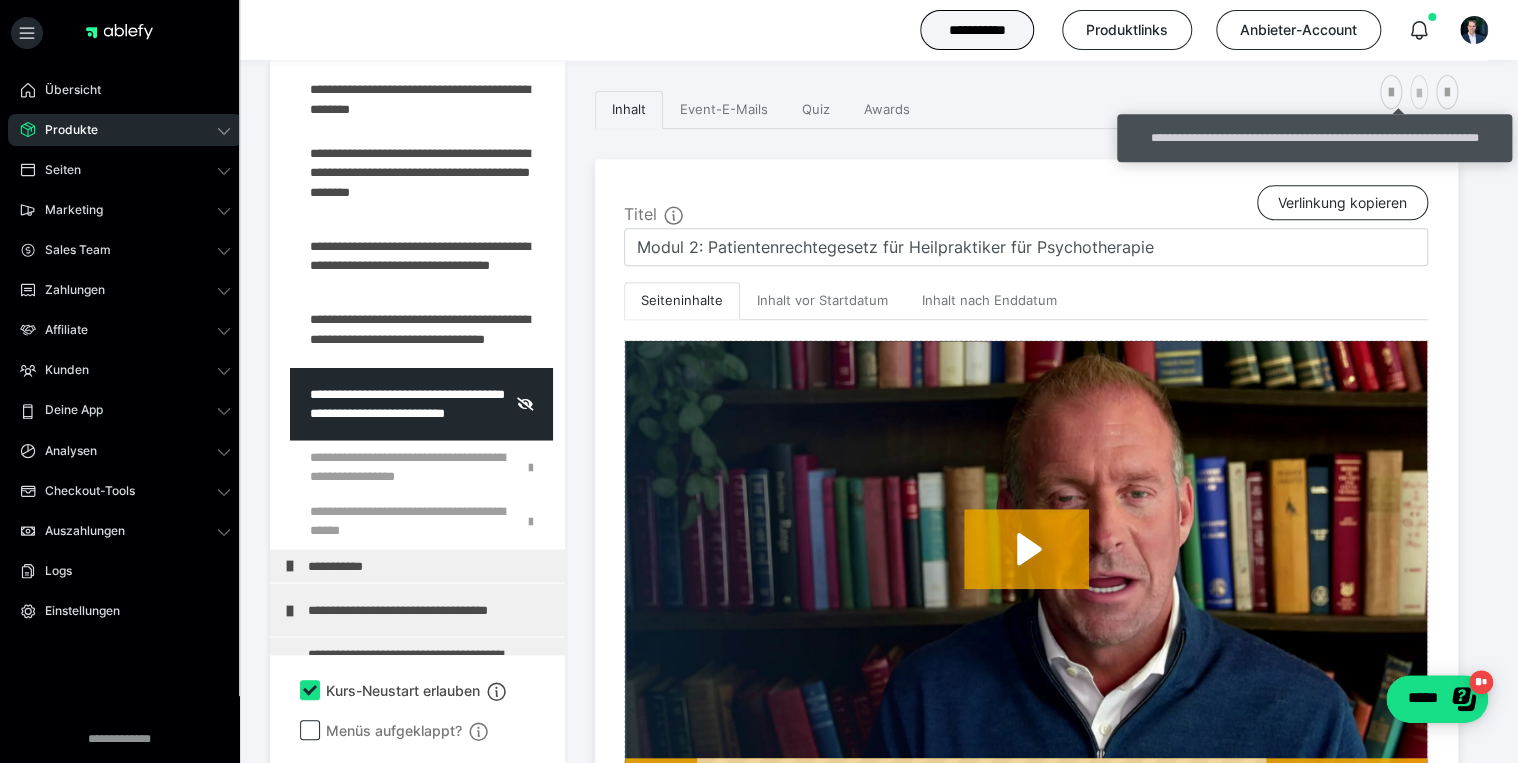 click at bounding box center (1419, 94) 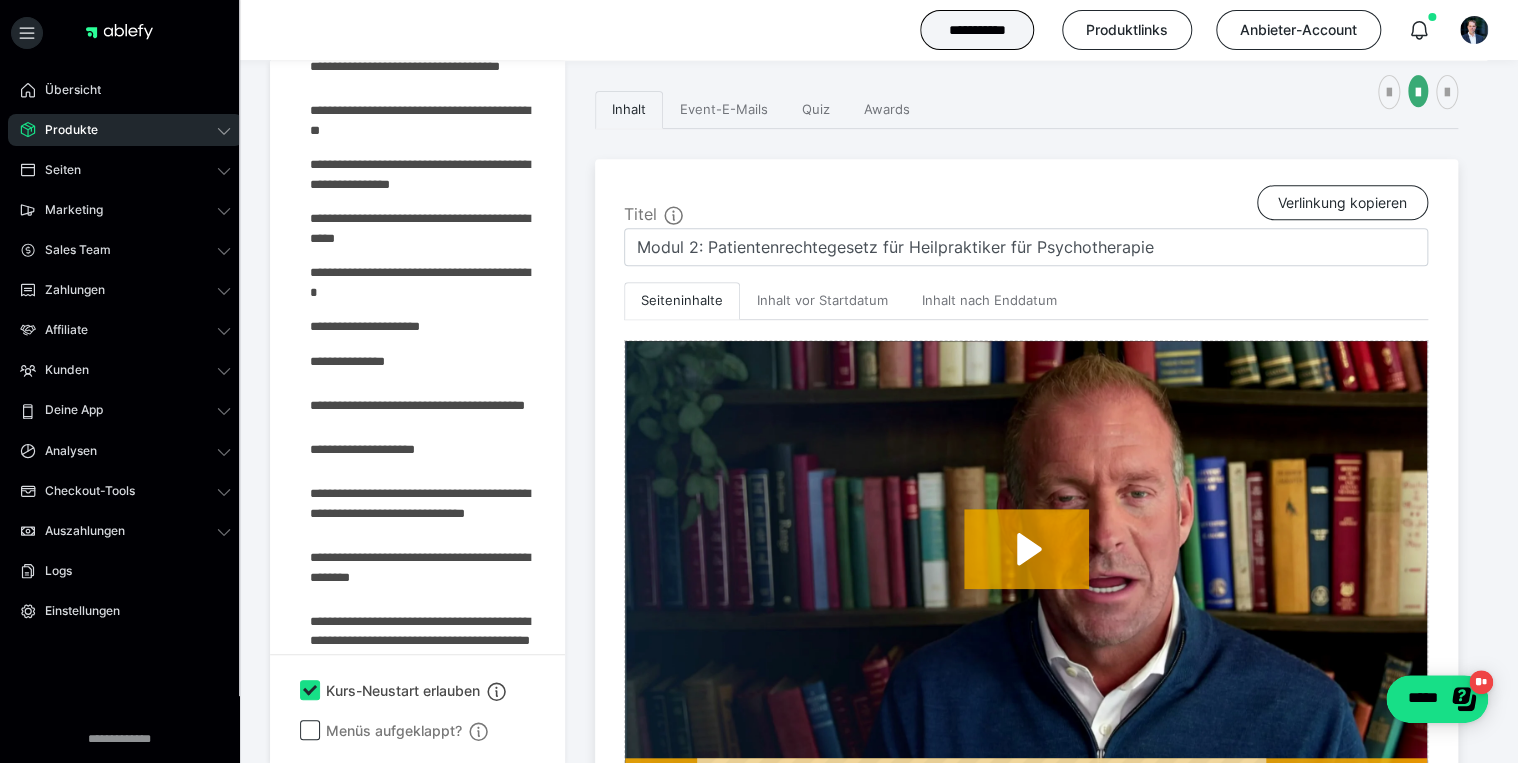 scroll, scrollTop: 1200, scrollLeft: 0, axis: vertical 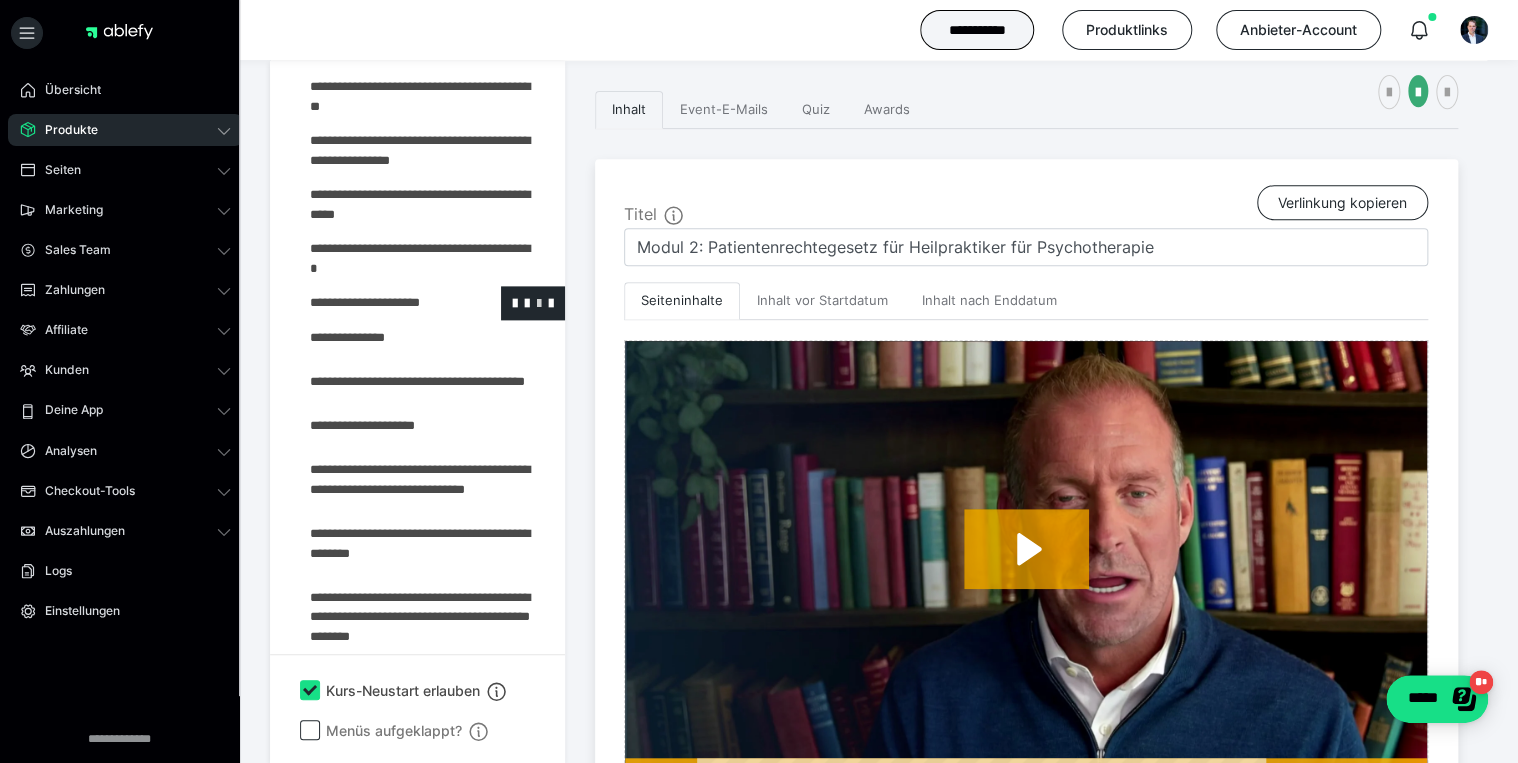 click at bounding box center (539, 302) 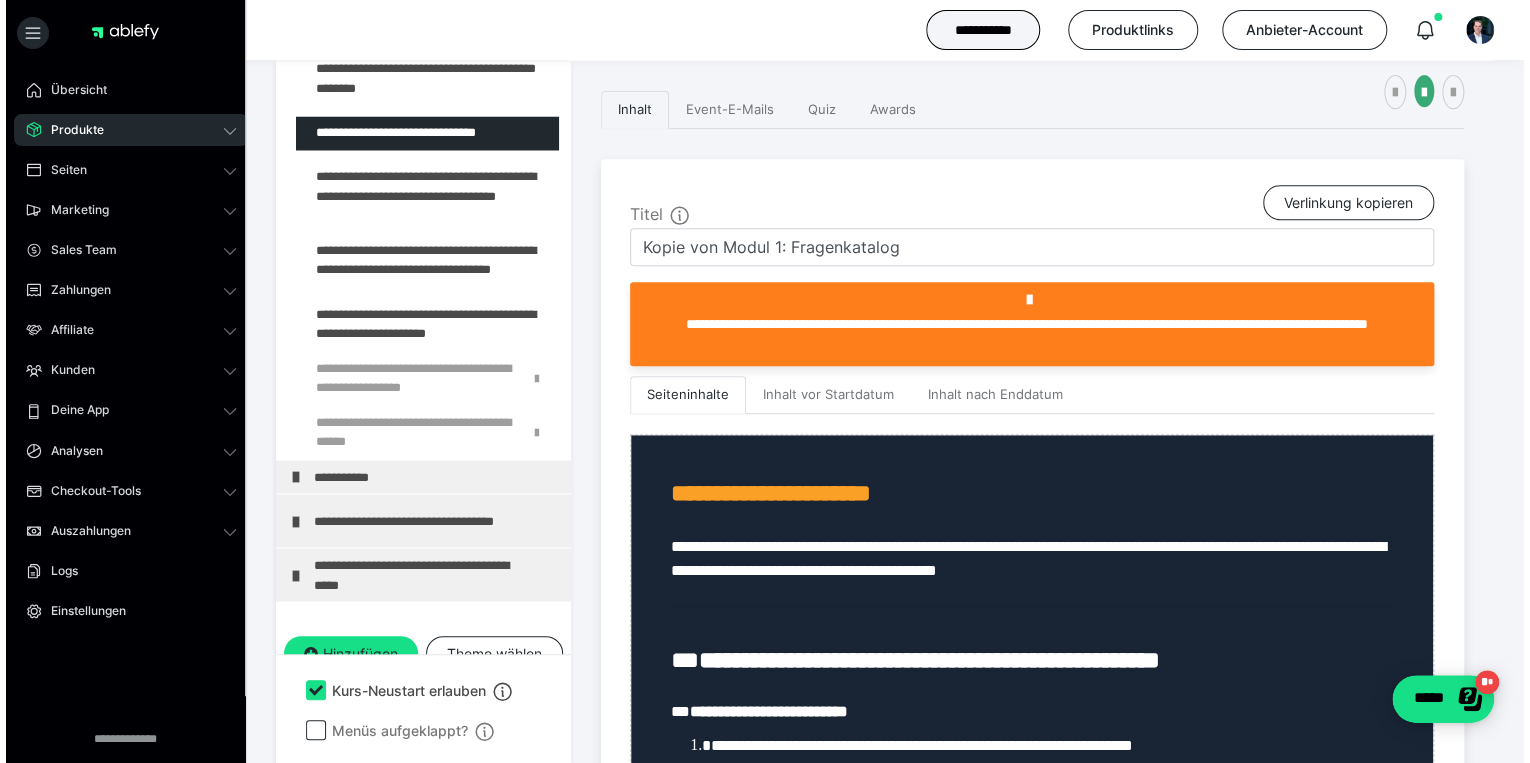 scroll, scrollTop: 1752, scrollLeft: 0, axis: vertical 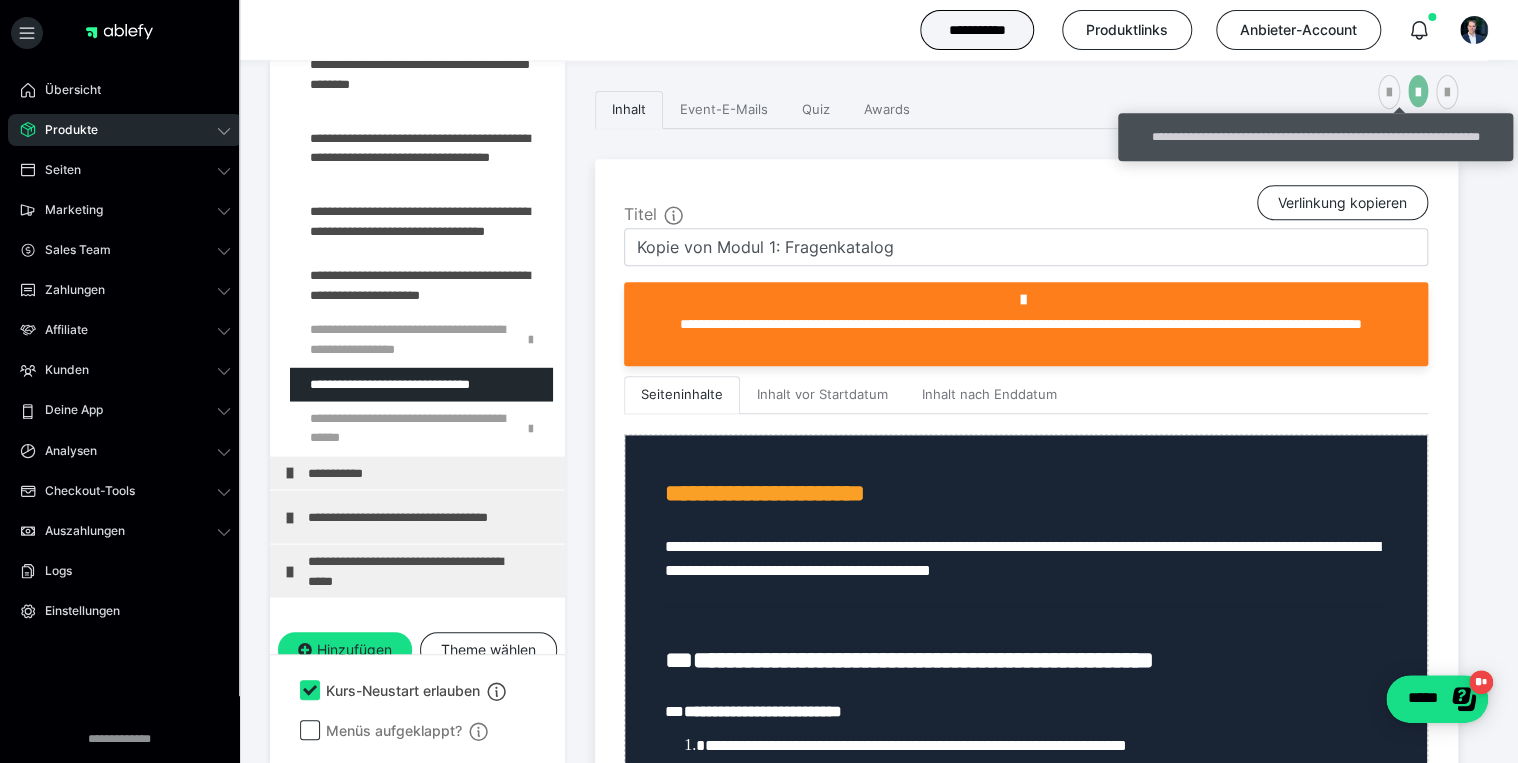 click at bounding box center (1418, 93) 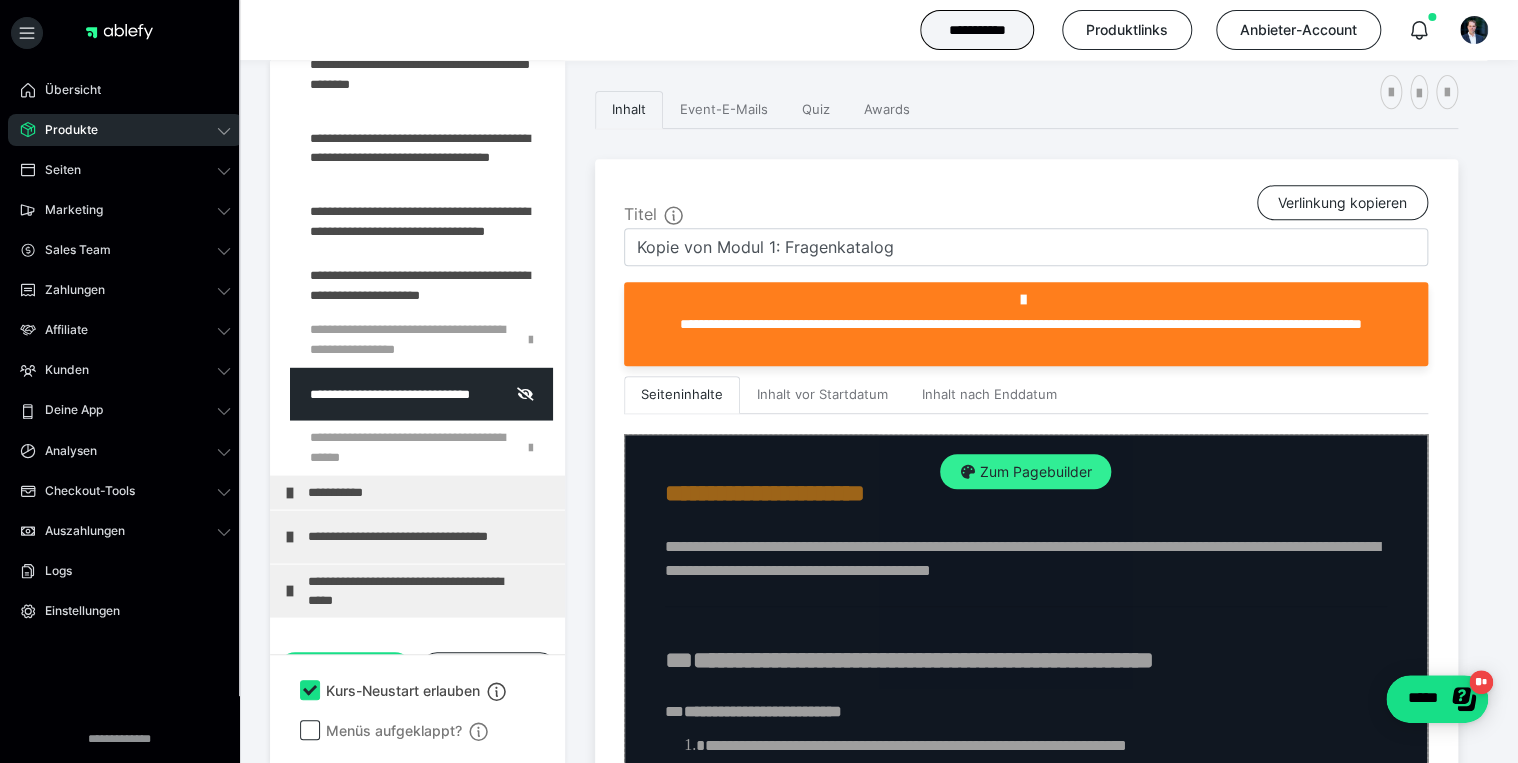 click on "Zum Pagebuilder" at bounding box center (1025, 472) 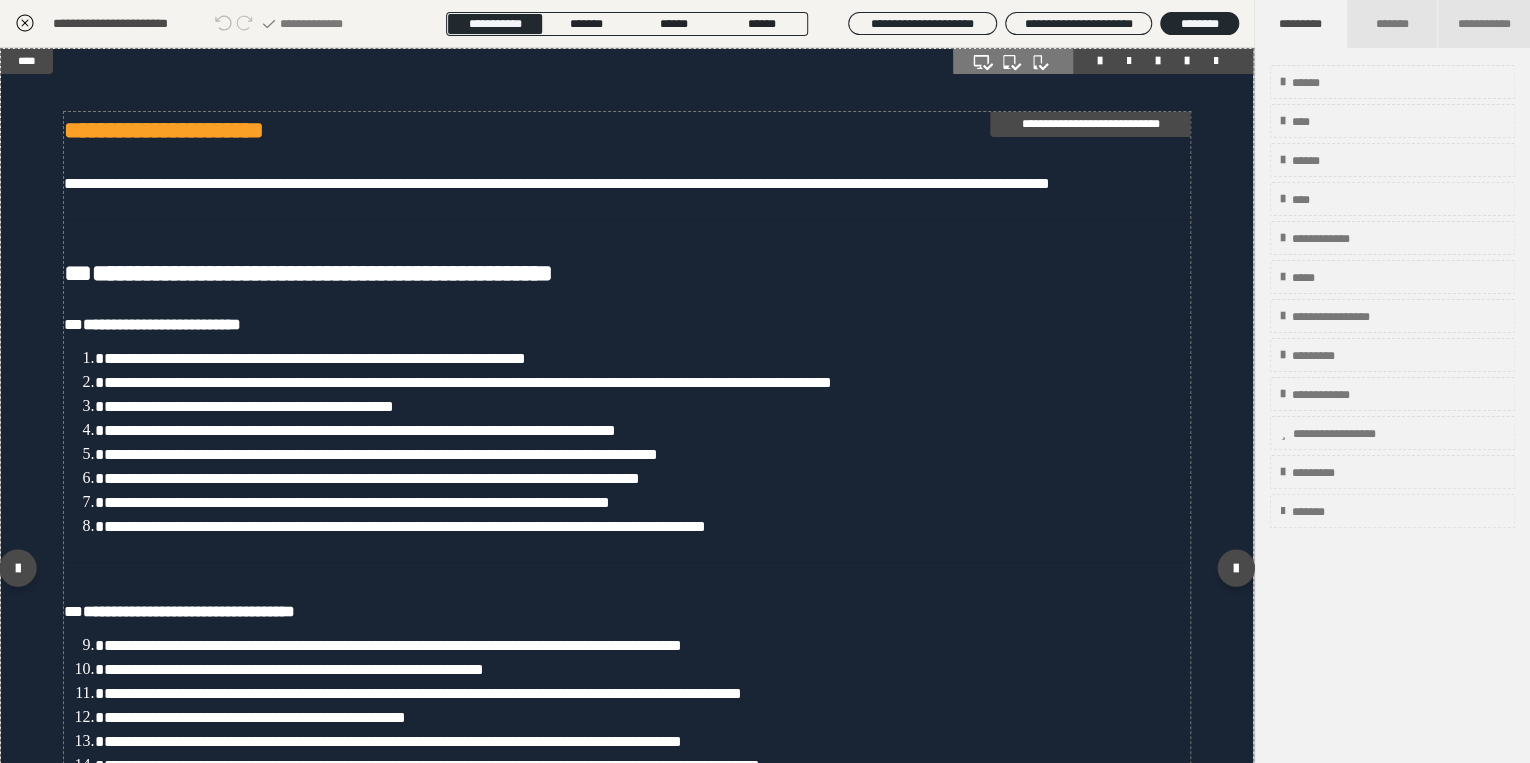 click on "**********" at bounding box center [627, 565] 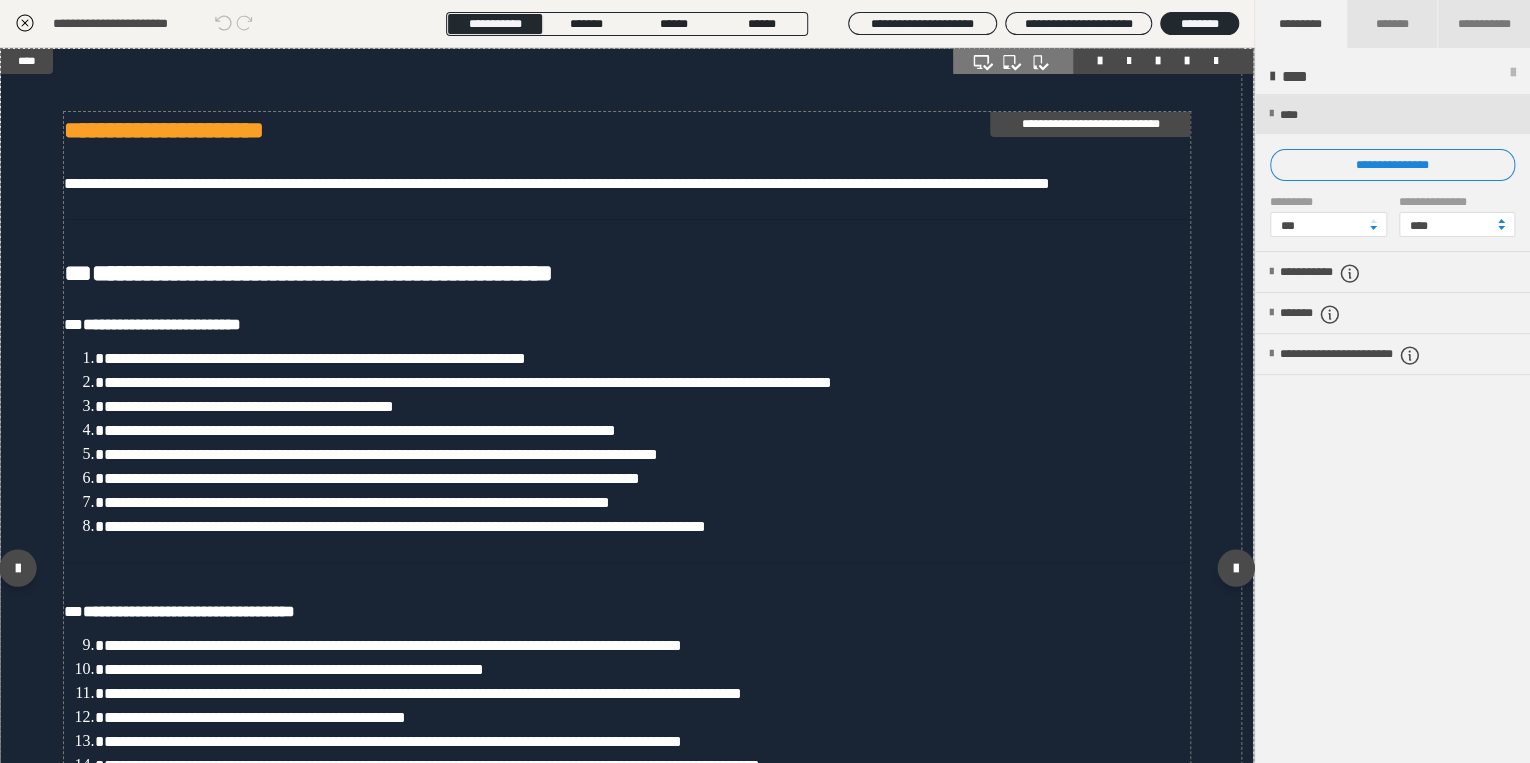 click on "**********" at bounding box center [627, 565] 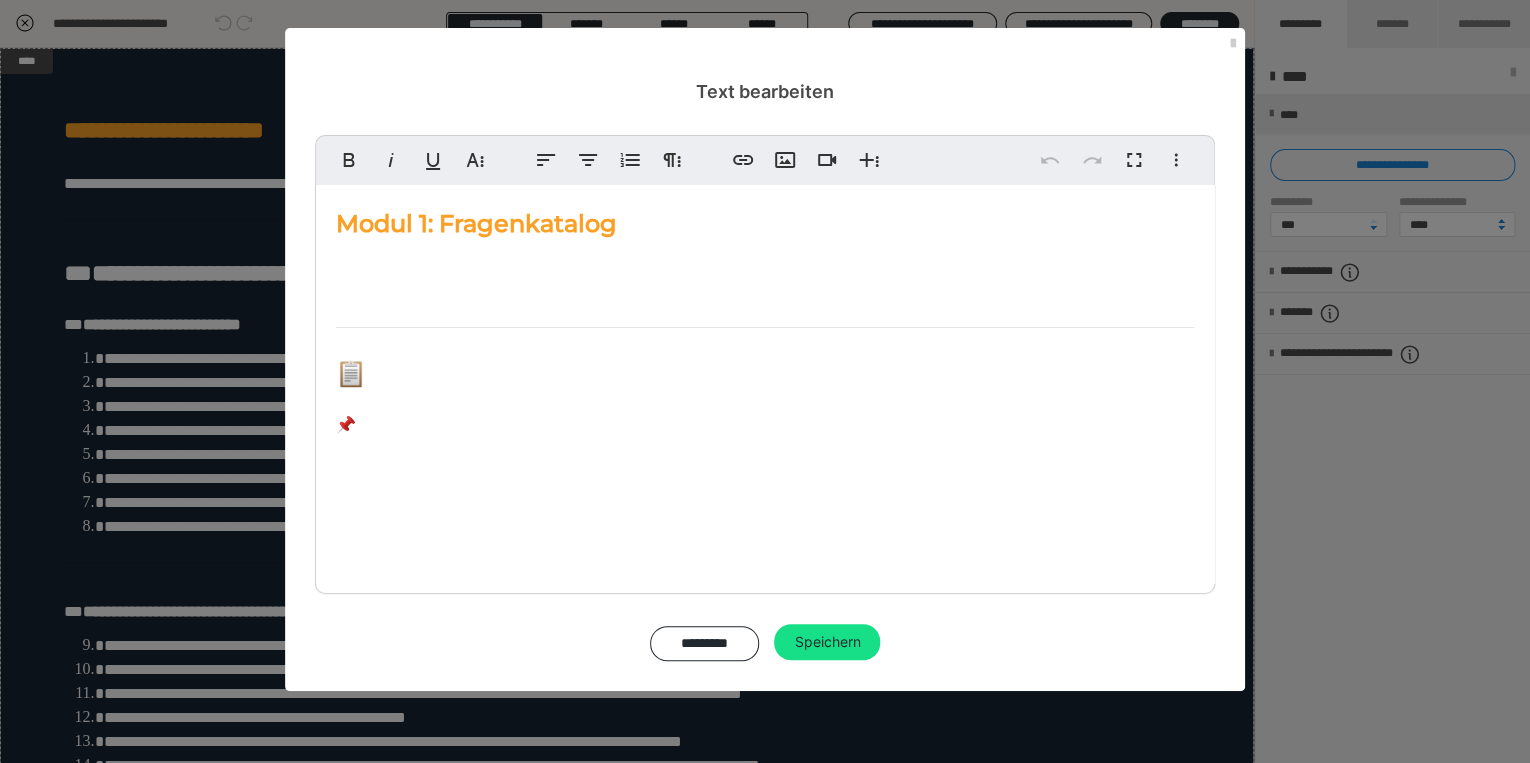 click on "Modul 1: Fragenkatalog" at bounding box center [476, 223] 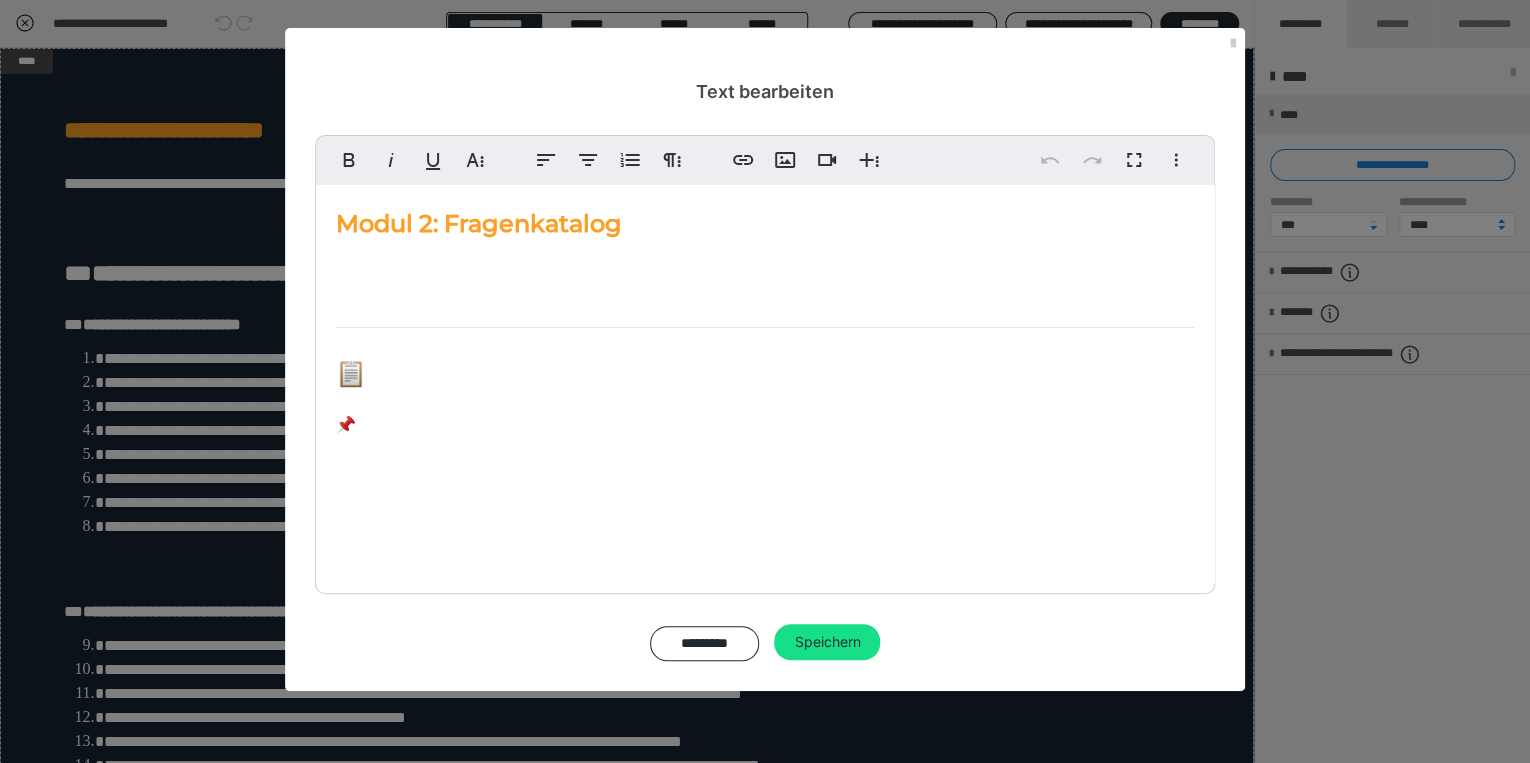 type 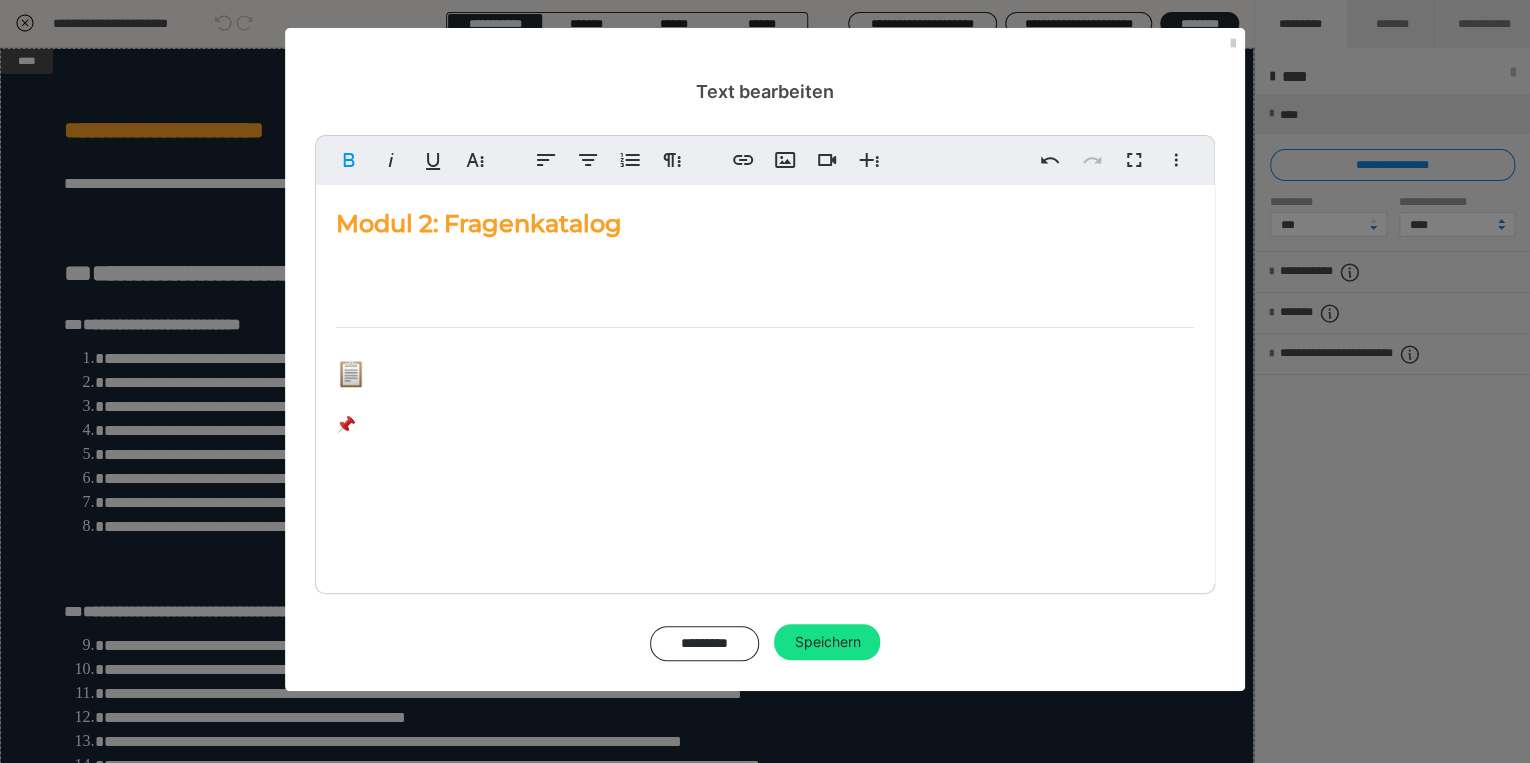 click on "Modul 2: Fragenkatalog Dieser Fragenkatalog deckt die Inhalte des Modul 1: Einführung und Gesetzeskunde ab. Bevor du hier startest, schau dir bitte auf jeden Fall das Erklärvideo dazu an. 📋  Fragenkatalog – Modul 1: Einführung & Gesetzeskunde 📌  Teil A – Verständnisfragen Was versteht man unter „Heilkunde“ im Sinne des Heilpraktikergesetzes? Welche formalen Voraussetzungen müssen erfüllt sein, um zur Heilpraktikerprüfung für Psychotherapie zugelassen zu werden? Was ist das Ziel der amtsärztlichen Überprüfung? Warum gibt es die sektorale Heilpraktikererlaubnis für das Gebiet der Psychotherapie? In welchen Fällen darf ein Heilpraktiker für Psychotherapie einen Patienten nicht behandeln? Welche psychischen Erkrankungen darf ein HP Psychotherapie diagnostizieren und behandeln? Welche therapeutischen Verfahren darf ein Heilpraktiker für Psychotherapie anwenden? Wie grenzt sich ein Heilpraktiker für Psychotherapie von einem psychologischen Psychotherapeuten ab? ⚖️  🧠" at bounding box center (765, 637) 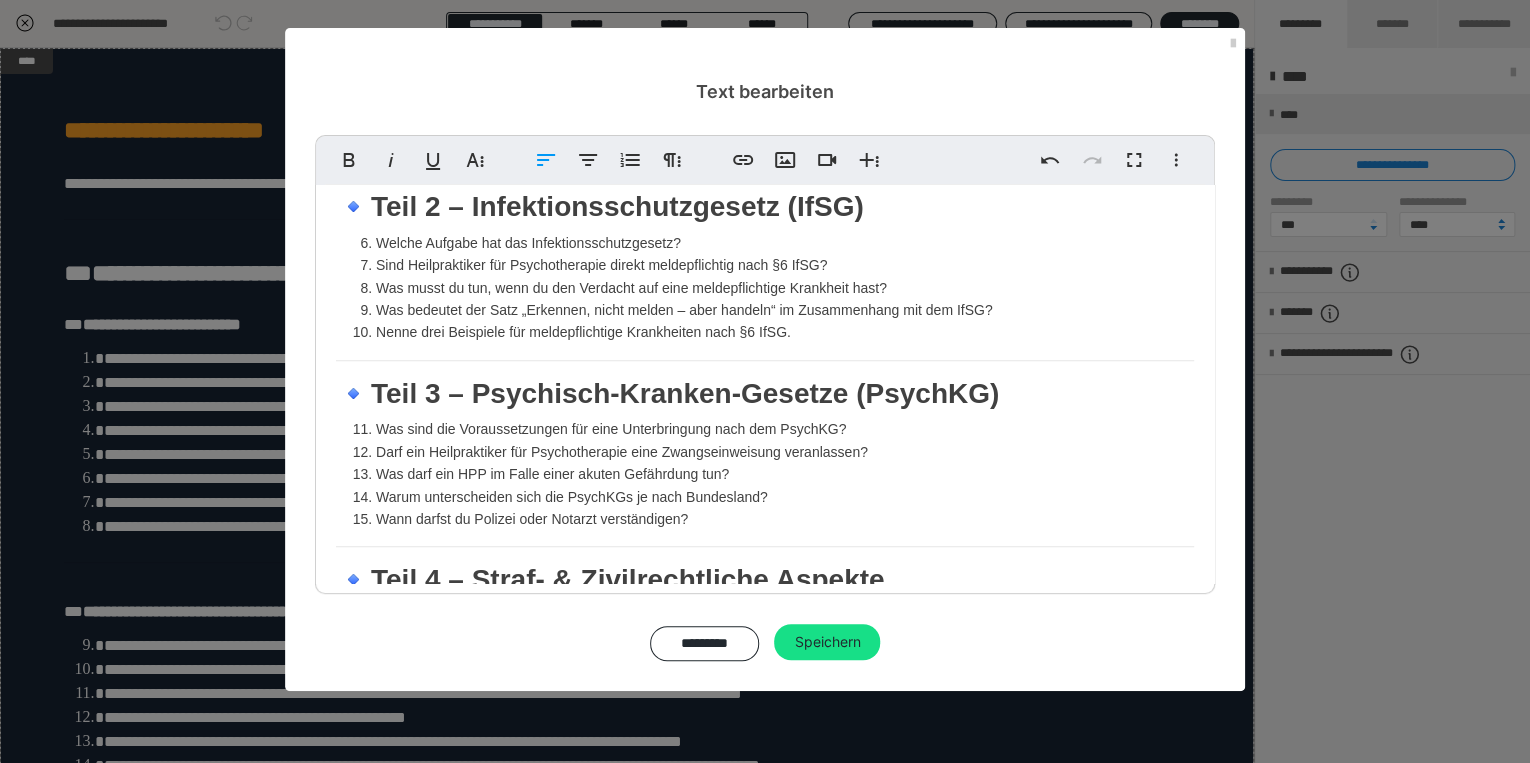 scroll, scrollTop: 0, scrollLeft: 0, axis: both 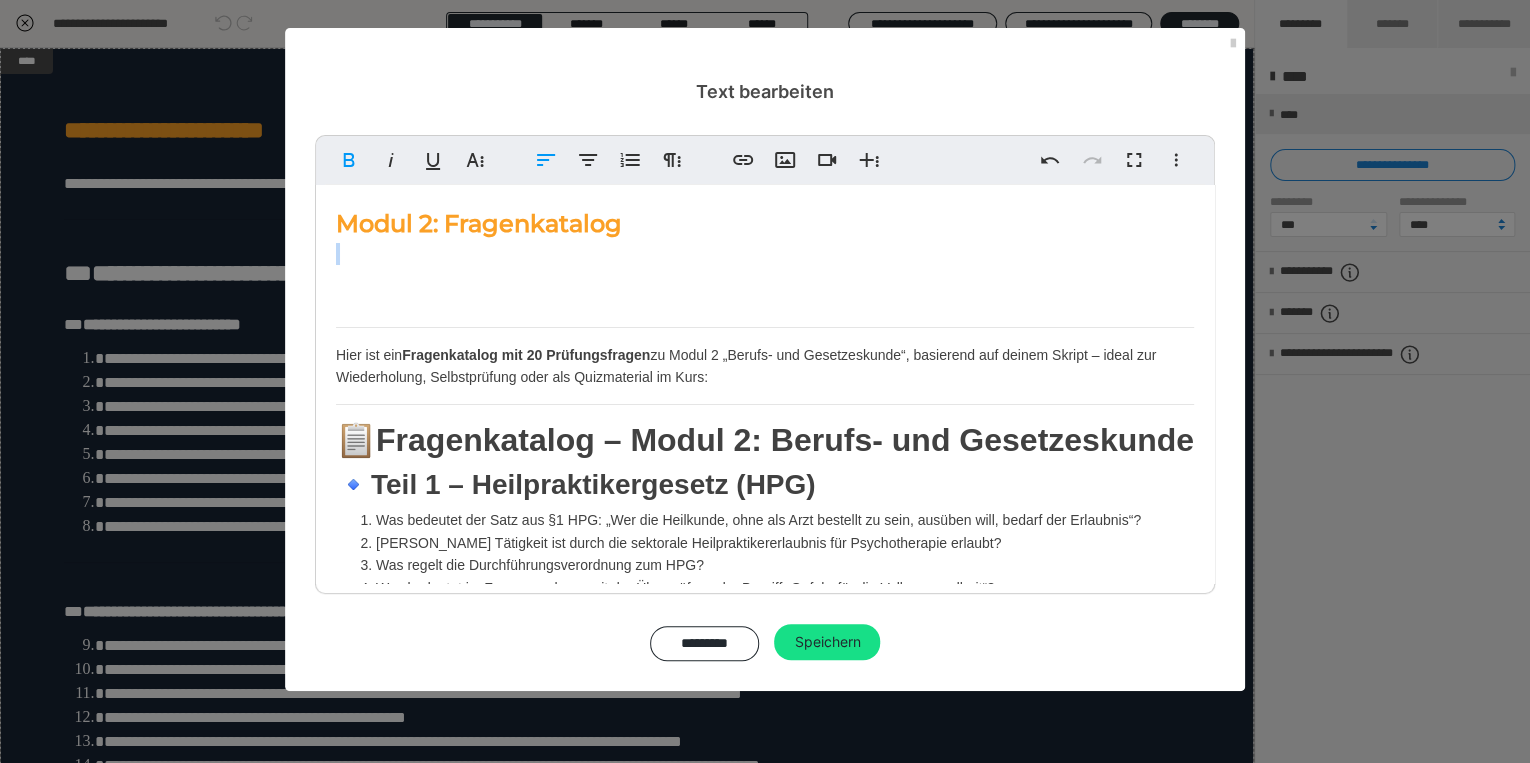 drag, startPoint x: 331, startPoint y: 259, endPoint x: 540, endPoint y: 320, distance: 217.72 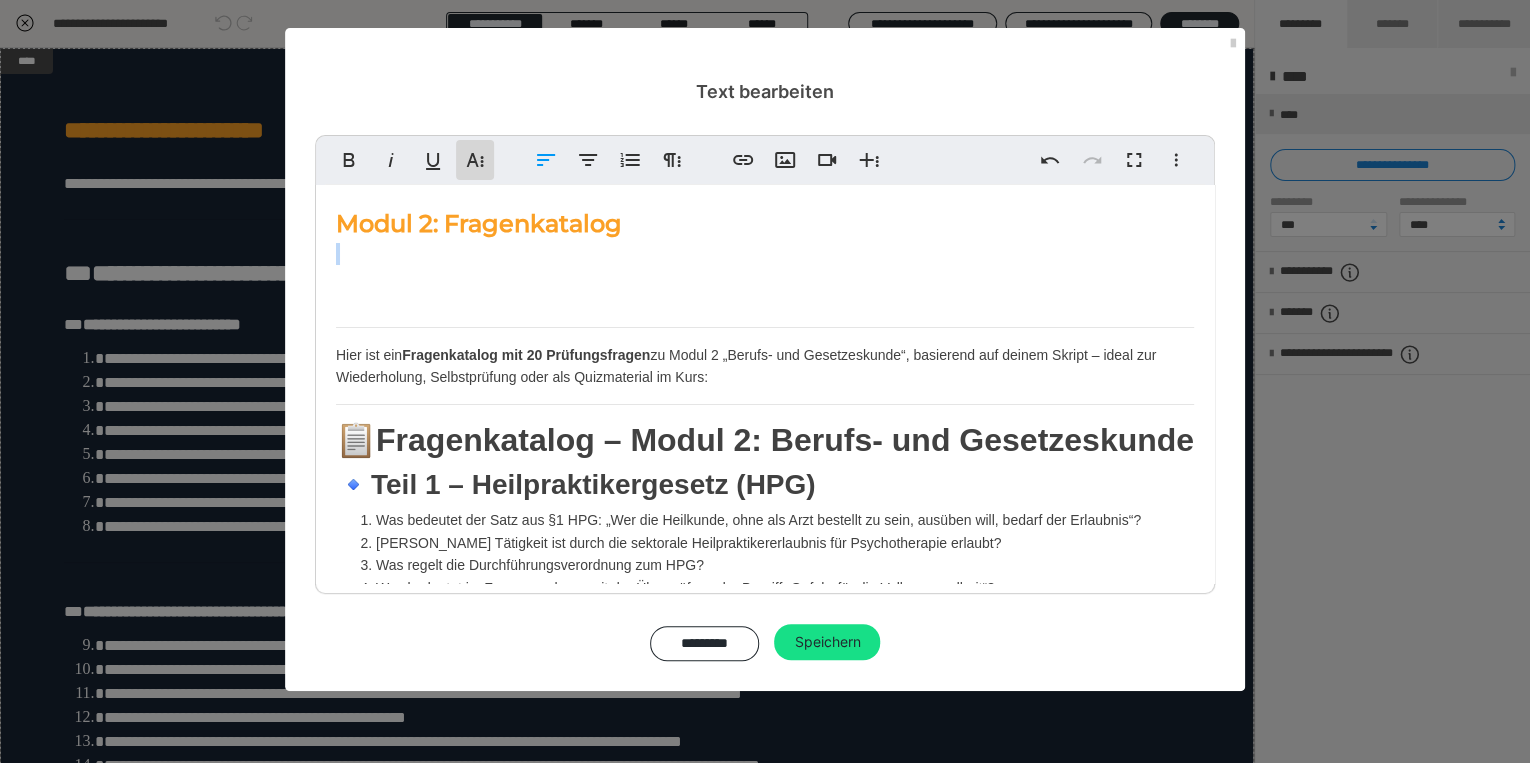 click 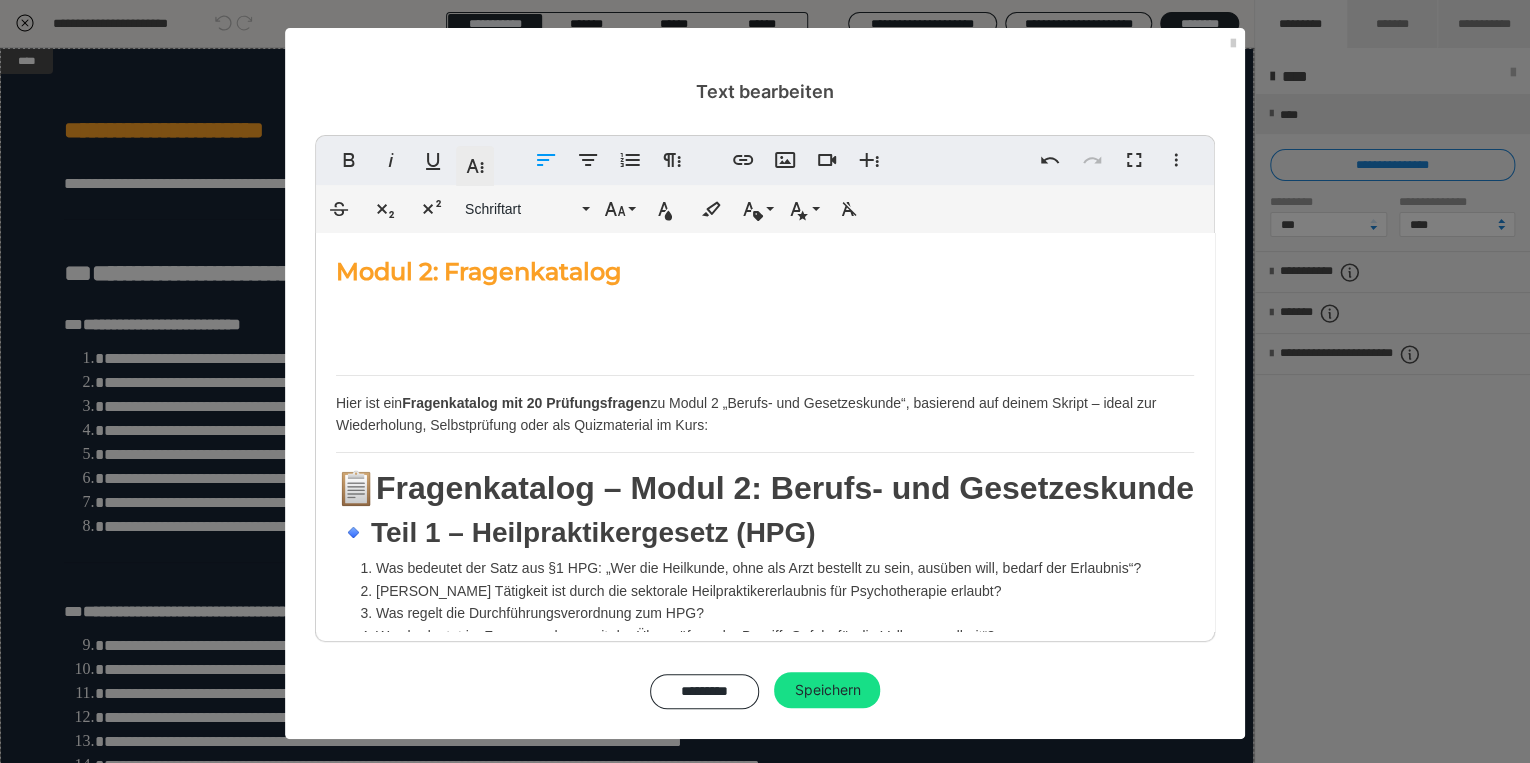 click 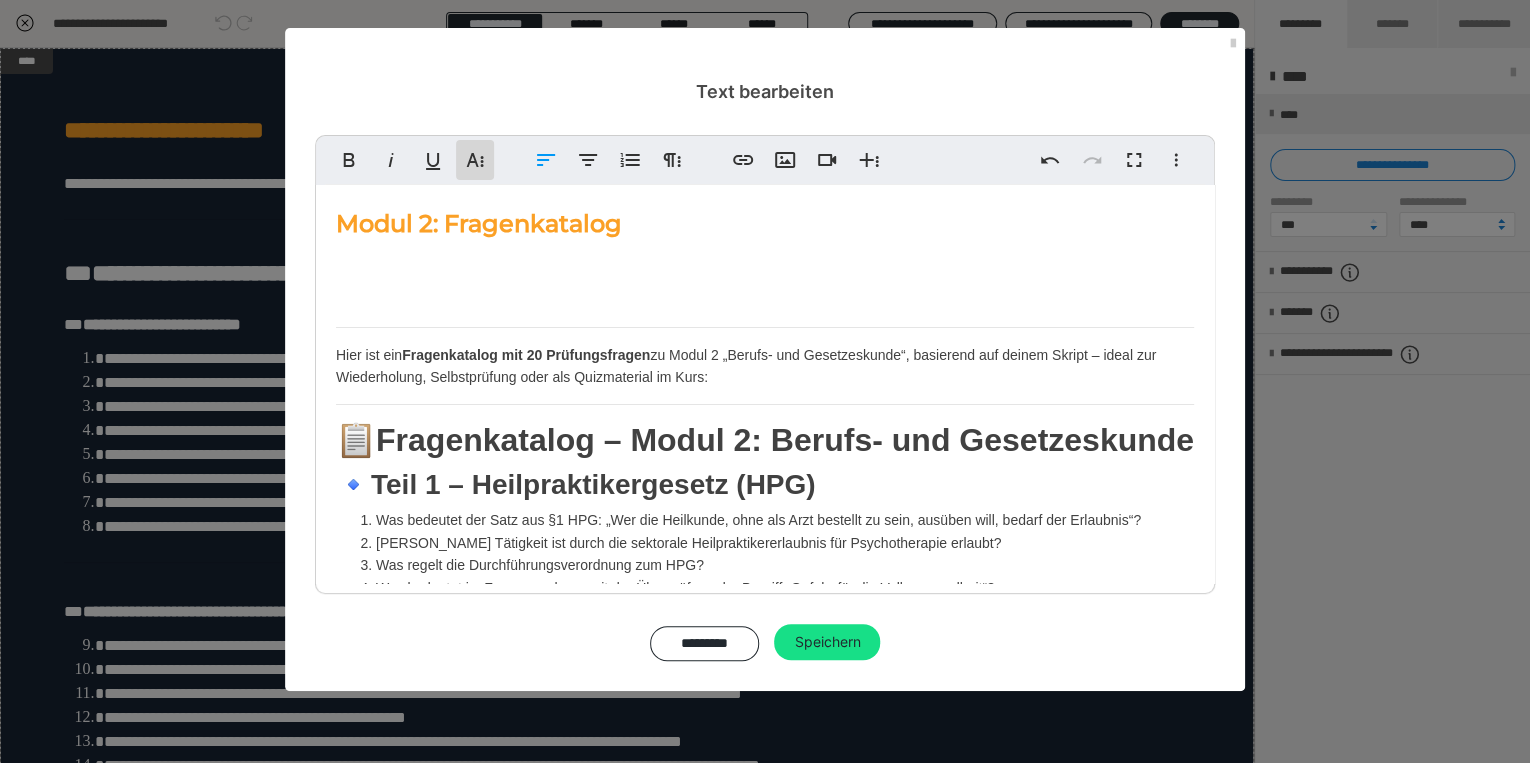 click 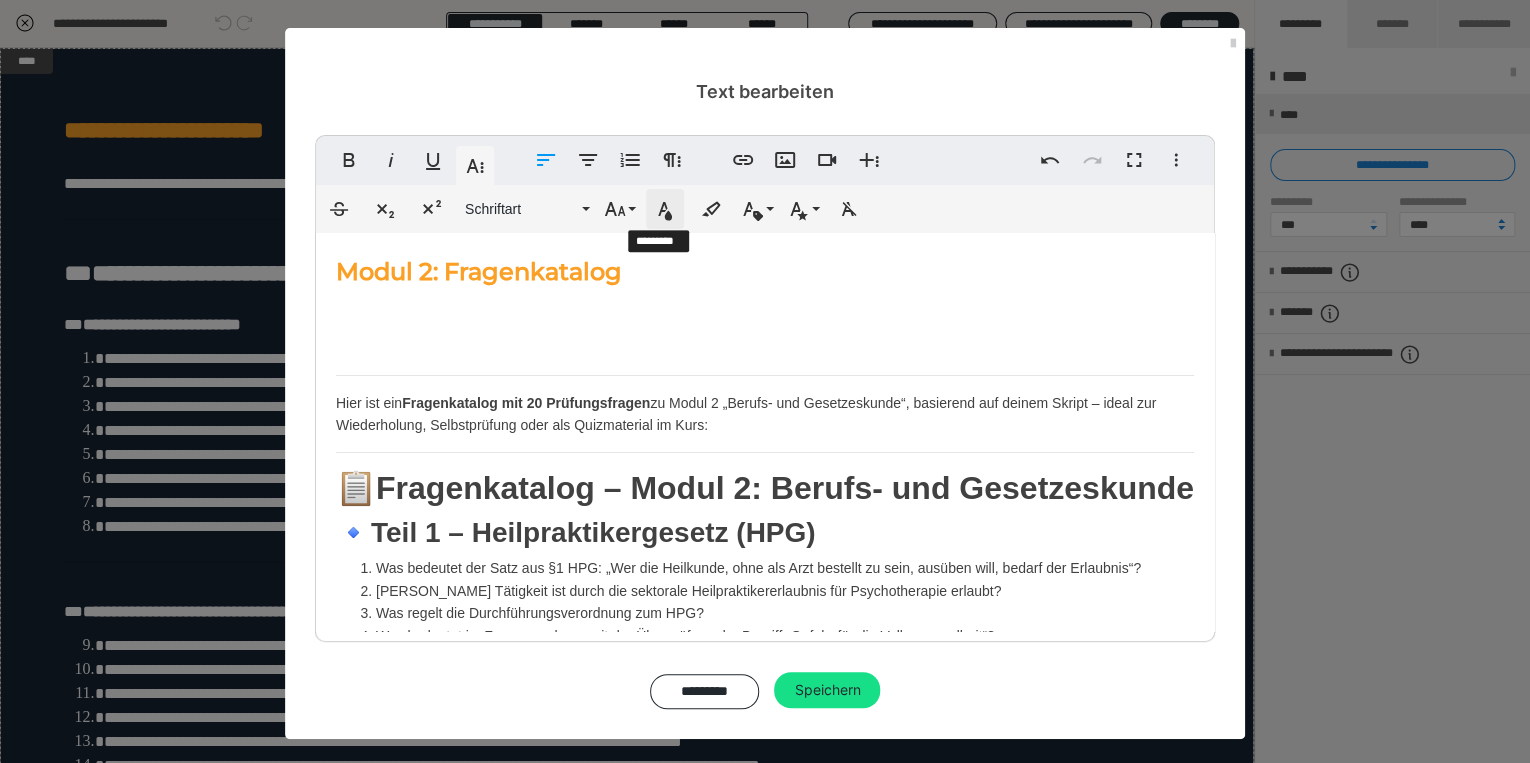 click 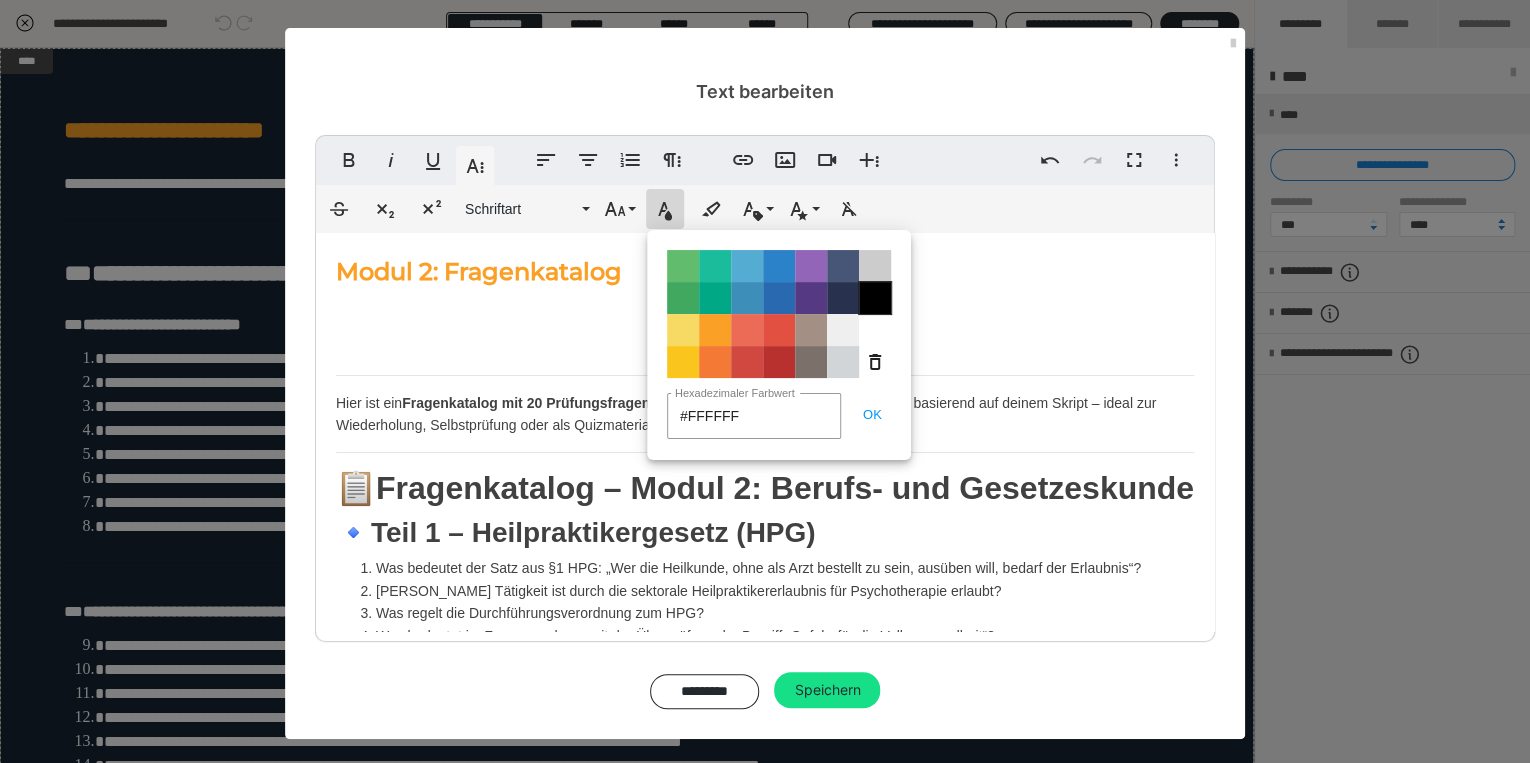 click on "Color#000000" at bounding box center [875, 298] 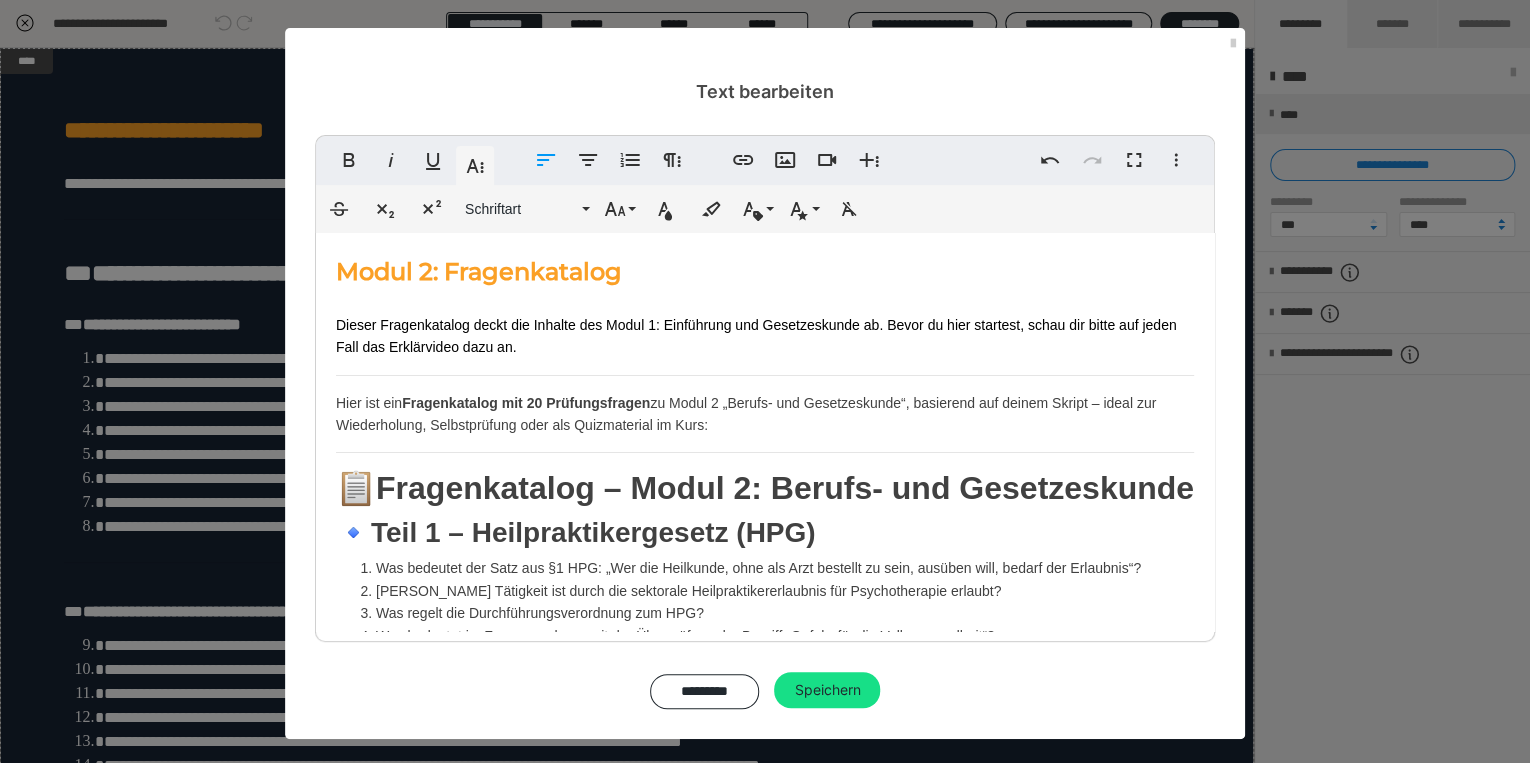 click on "Dieser Fragenkatalog deckt die Inhalte des Modul 1: Einführung und Gesetzeskunde ab. Bevor du hier startest, schau dir bitte auf jeden Fall das Erklärvideo dazu an." at bounding box center [756, 336] 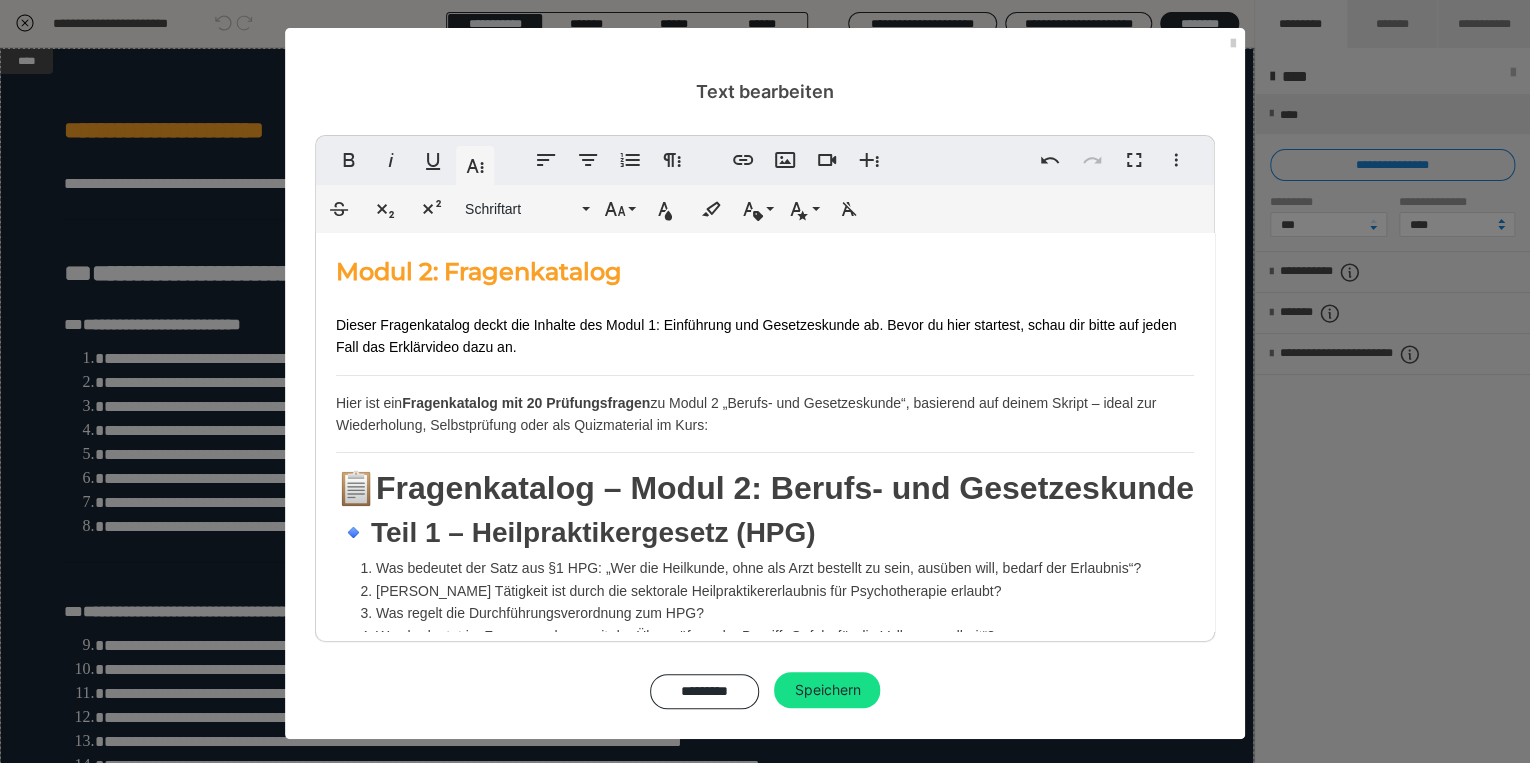 type 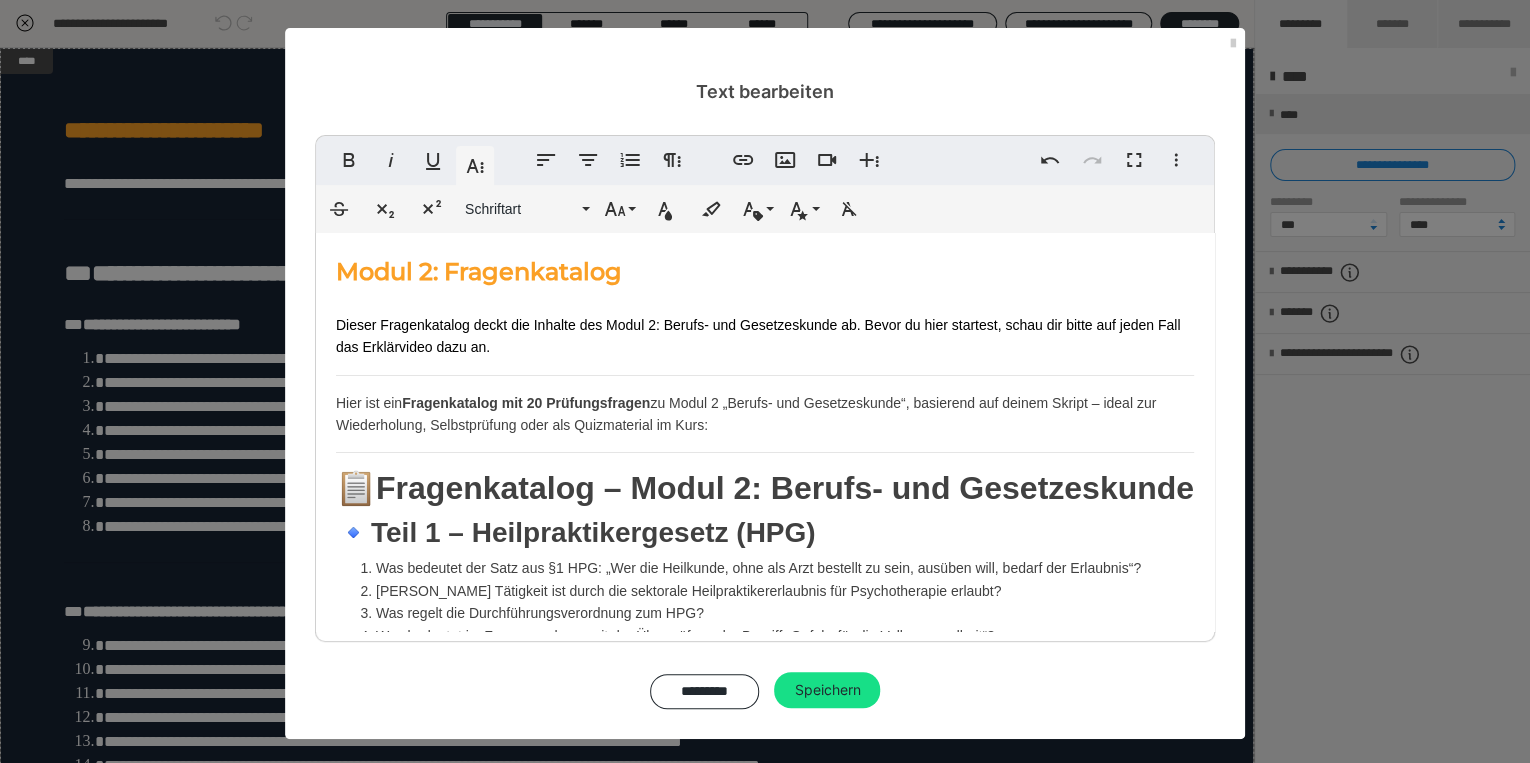 click on "Modul 2: Fragenkatalog Dieser Fragenkatalog deckt die Inhalte des Modul 2: Berufs- und Gesetzeskunde ab. Bevor du hier startest, schau dir bitte auf jeden Fall das Erklärvideo dazu an. Hier ist ein  Fragenkatalog mit 20 Prüfungsfragen  zu Modul 2 „Berufs- und Gesetzeskunde“, basierend auf deinem Skript – ideal zur Wiederholung, Selbstprüfung oder als Quizmaterial im Kurs: 📋  Fragenkatalog – Modul 2: Berufs- und Gesetzeskunde 🔹  Teil 1 – Heilpraktikergesetz (HPG) Was bedeutet der Satz aus §1 HPG: „Wer die Heilkunde, ohne als Arzt bestellt zu sein, ausüben will, bedarf der Erlaubnis“? Welche Tätigkeit ist durch die sektorale Heilpraktikererlaubnis für Psychotherapie erlaubt? Was regelt die Durchführungsverordnung zum HPG? Was bedeutet im Zusammenhang mit der Überprüfung der Begriff „Gefahr für die Volksgesundheit“? [PERSON_NAME] Tätigkeiten dürfen Heilpraktiker für Psychotherapie  nicht  ausüben? 🔹  Teil 2 – Infektionsschutzgesetz (IfSG) 🔹  🔹  🔹  ," at bounding box center [765, 806] 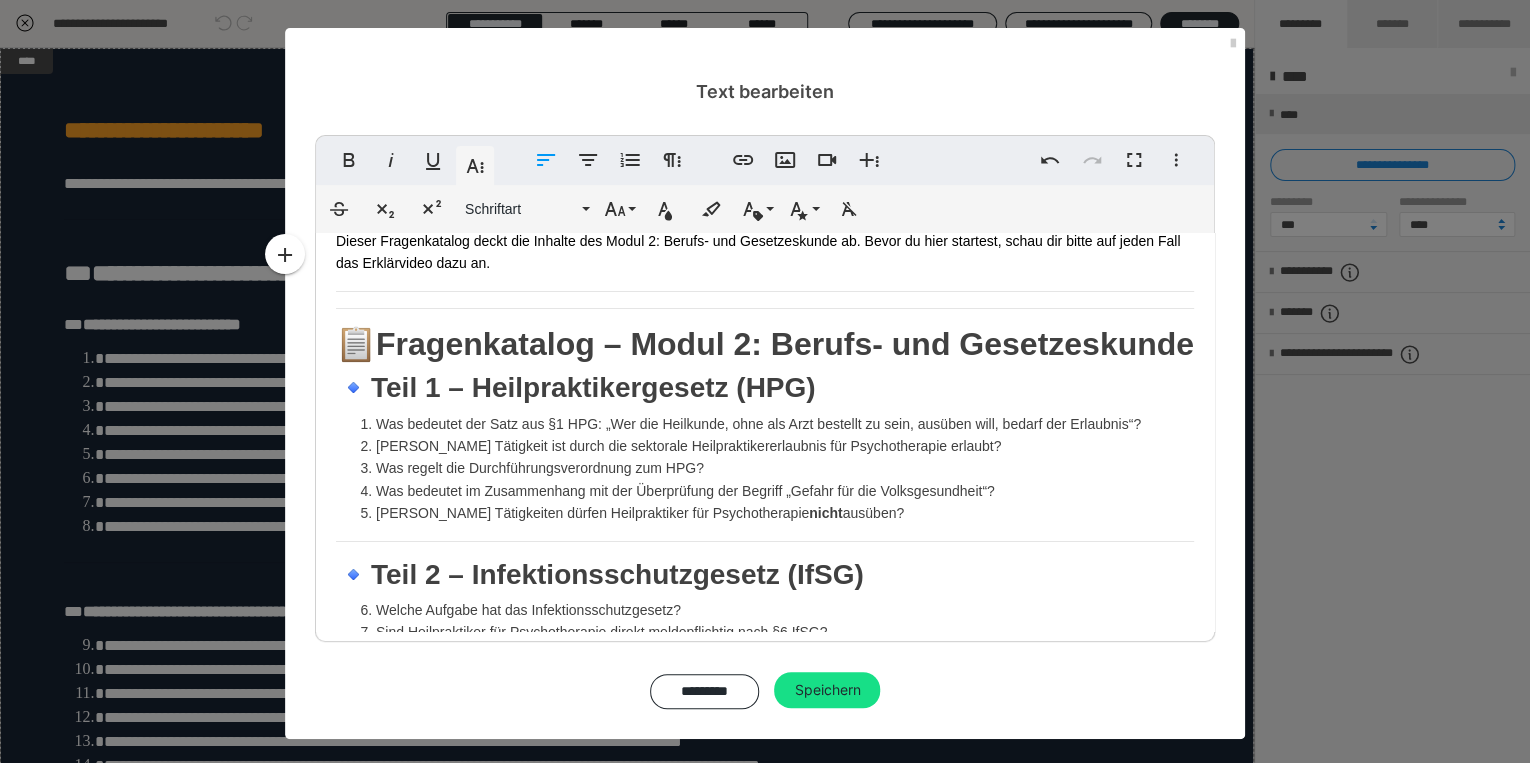 scroll, scrollTop: 24, scrollLeft: 0, axis: vertical 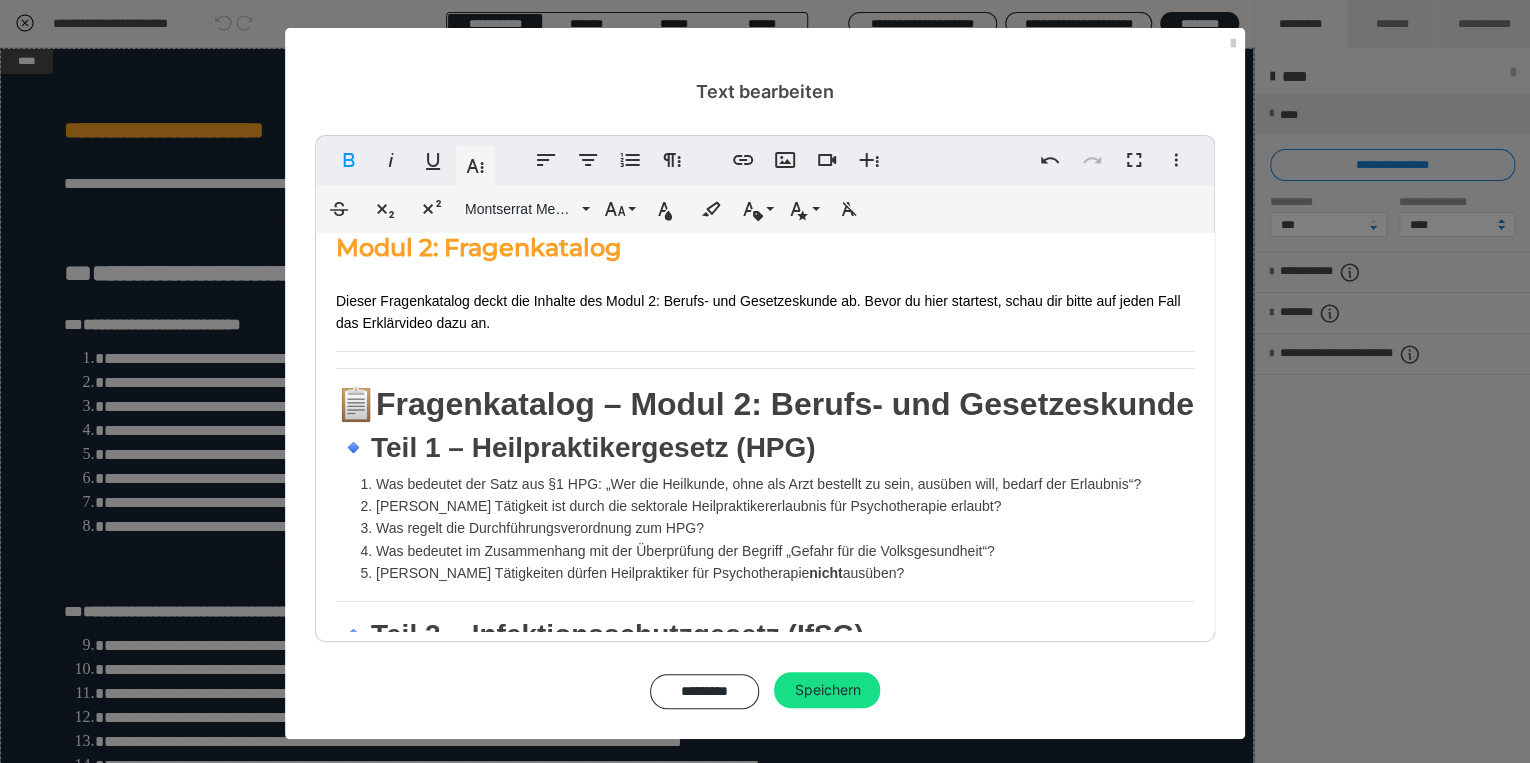 click on "Modul 2: Fragenkatalog Dieser Fragenkatalog deckt die Inhalte des Modul 2: Berufs- und Gesetzeskunde ab. Bevor du hier startest, schau dir bitte auf jeden Fall das Erklärvideo dazu an. 📋  Fragenkatalog – Modul 2: Berufs- und Gesetzeskunde 🔹  Teil 1 – Heilpraktikergesetz (HPG) Was bedeutet der Satz aus §1 HPG: „Wer die Heilkunde, ohne als Arzt bestellt zu sein, ausüben will, bedarf der Erlaubnis“? Welche Tätigkeit ist durch die sektorale Heilpraktikererlaubnis für Psychotherapie erlaubt? Was regelt die Durchführungsverordnung zum HPG? Was bedeutet im Zusammenhang mit der Überprüfung der Begriff „Gefahr für die Volksgesundheit“? [PERSON_NAME] Tätigkeiten dürfen Heilpraktiker für Psychotherapie  nicht  ausüben? 🔹  Teil 2 – Infektionsschutzgesetz (IfSG) Welche Aufgabe hat das Infektionsschutzgesetz? Sind Heilpraktiker für Psychotherapie direkt meldepflichtig nach §6 IfSG? Was musst du tun, wenn du den Verdacht auf eine meldepflichtige Krankheit hast? 🔹  🔹  🔹  ," at bounding box center (765, 751) 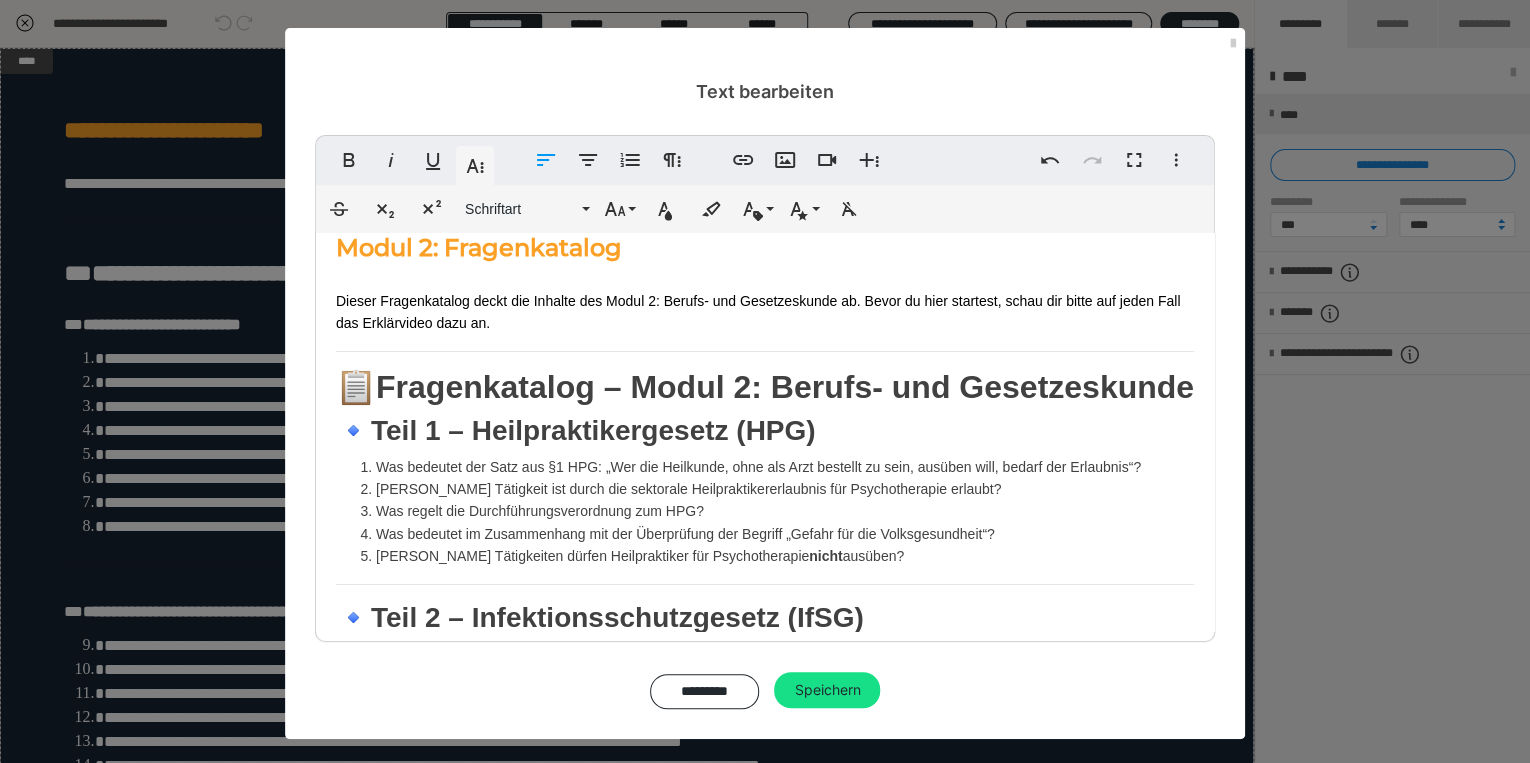 click on "Fragenkatalog – Modul 2: Berufs- und Gesetzeskunde" at bounding box center [785, 387] 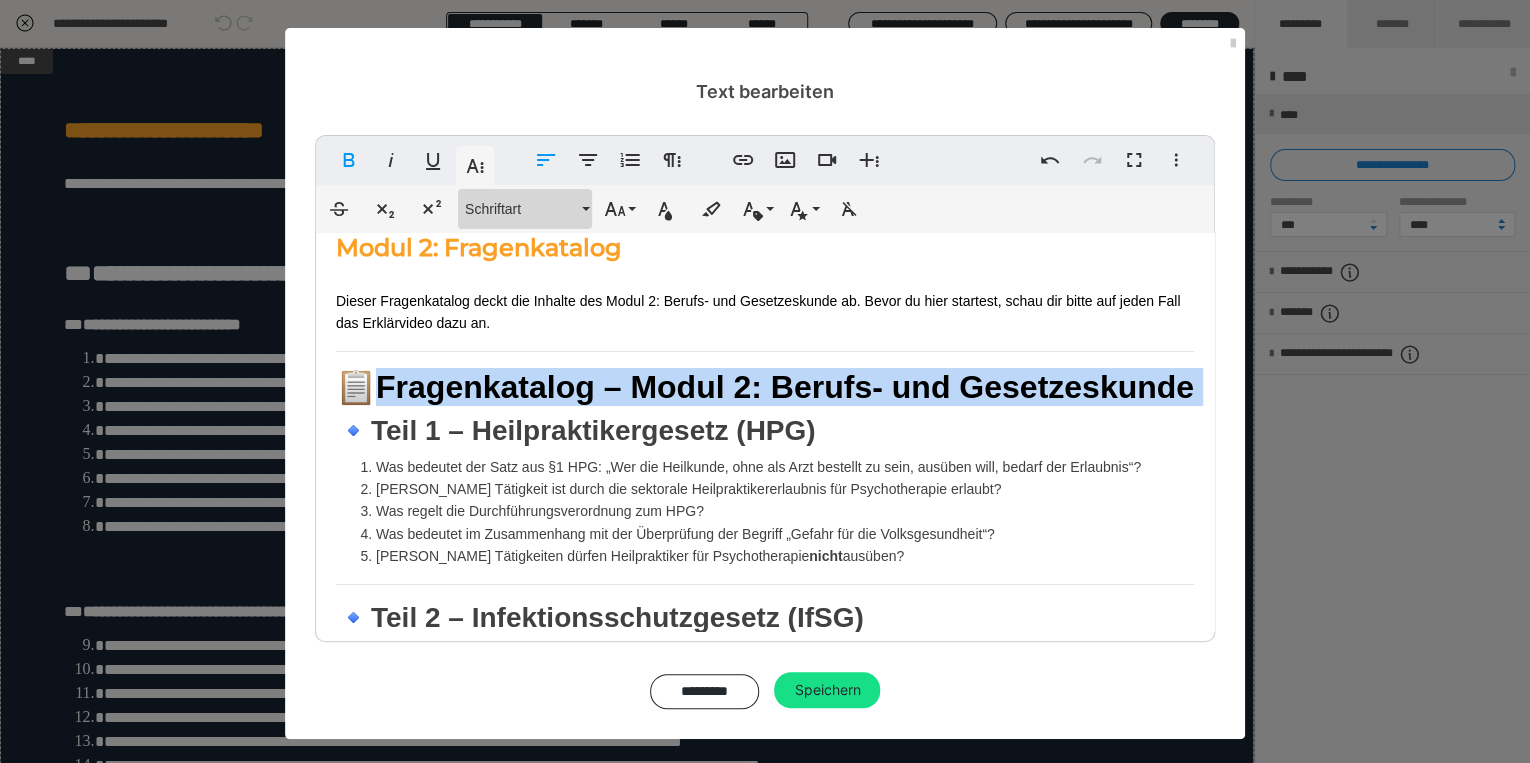 click on "Schriftart" at bounding box center (525, 209) 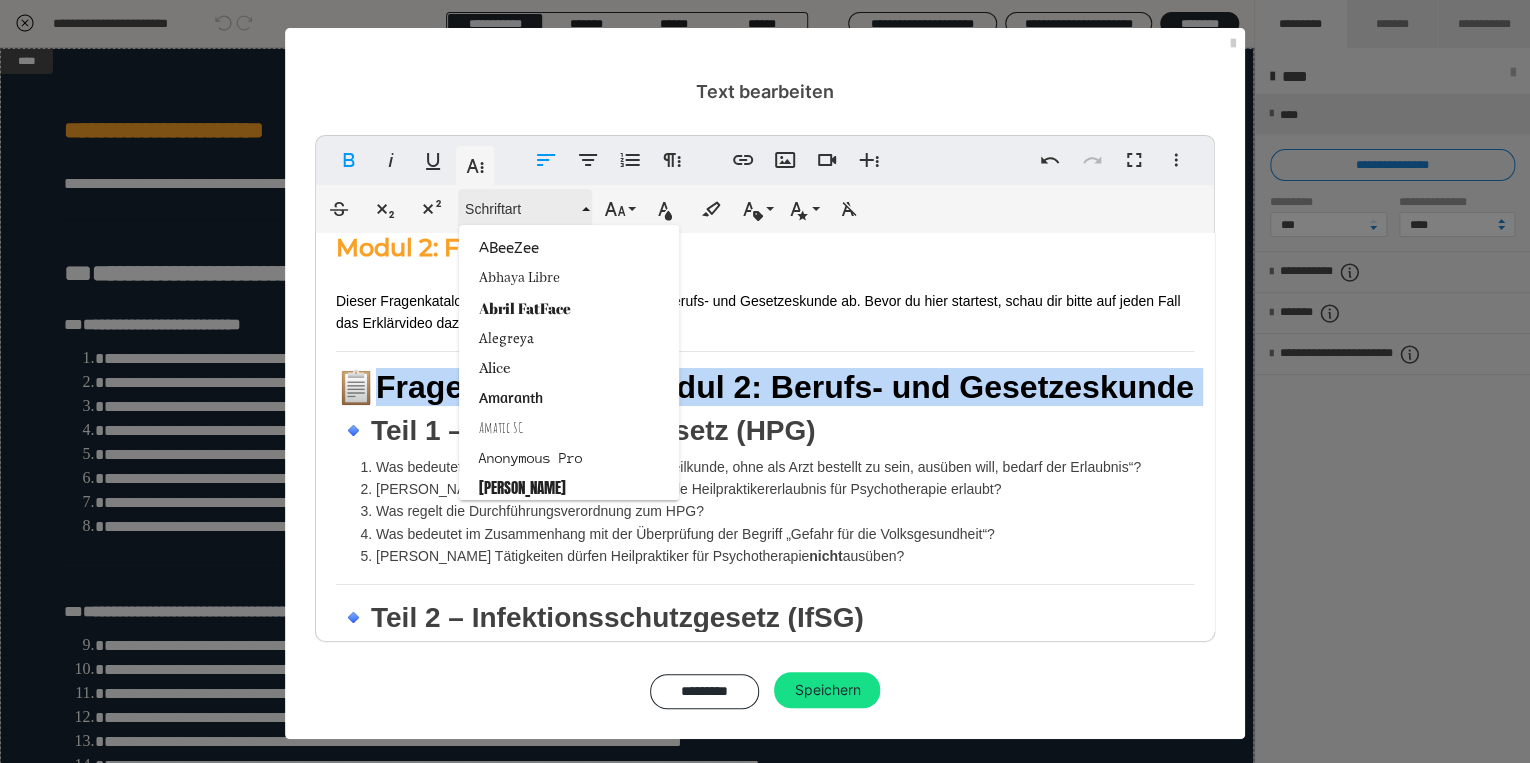 click on "Schriftart" at bounding box center [525, 209] 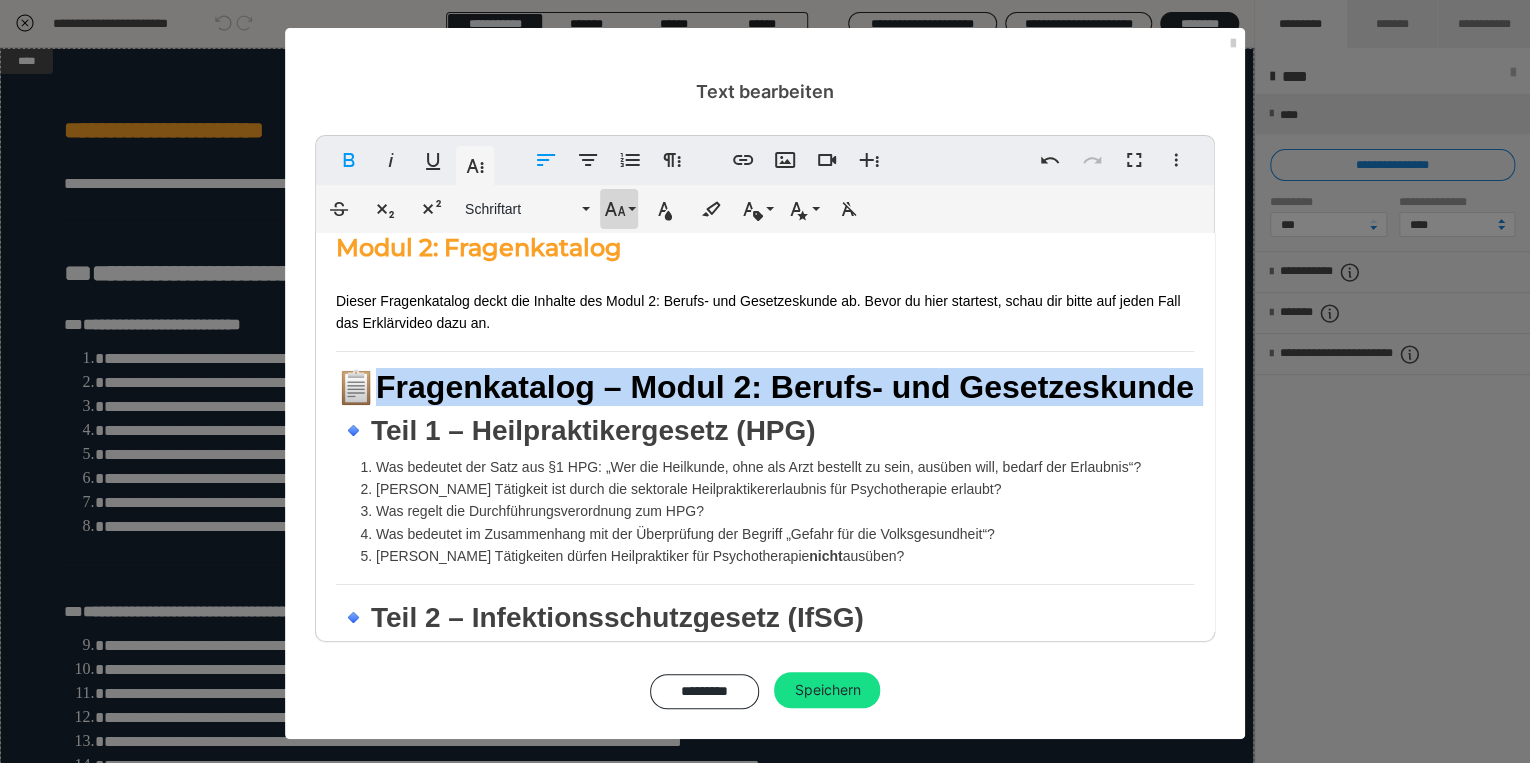 click on "Schriftgröße" at bounding box center (619, 209) 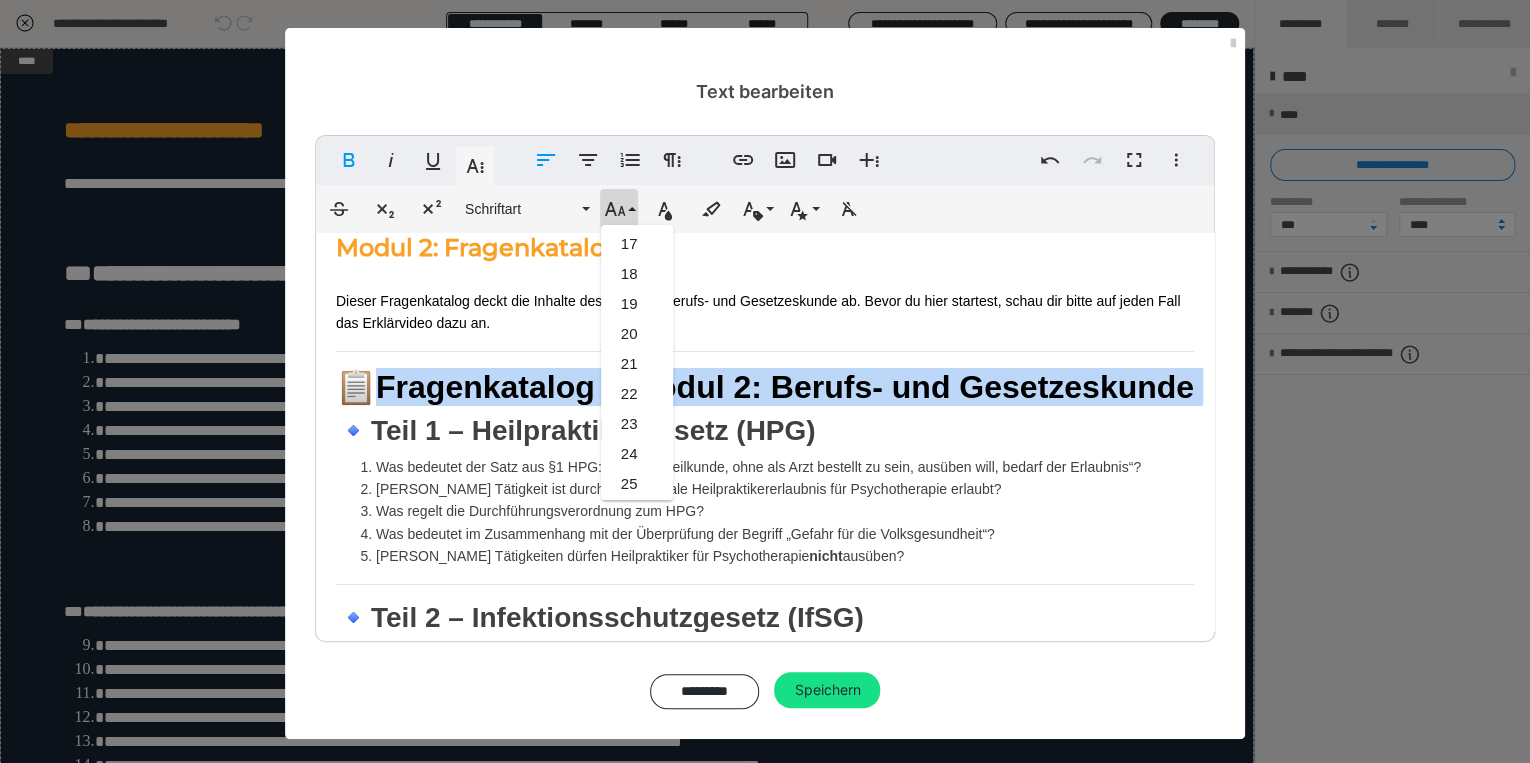 scroll, scrollTop: 471, scrollLeft: 0, axis: vertical 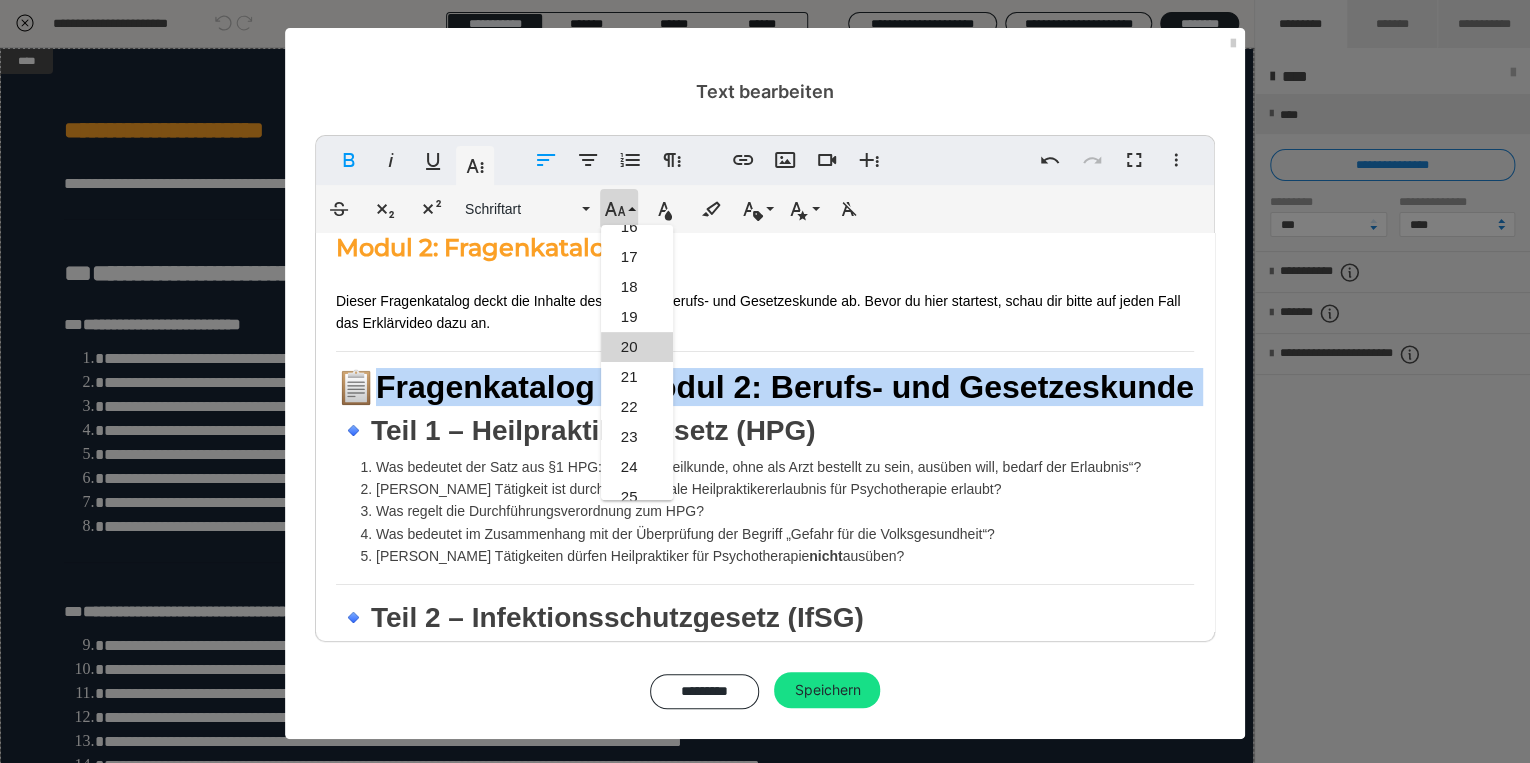 click on "20" at bounding box center (637, 347) 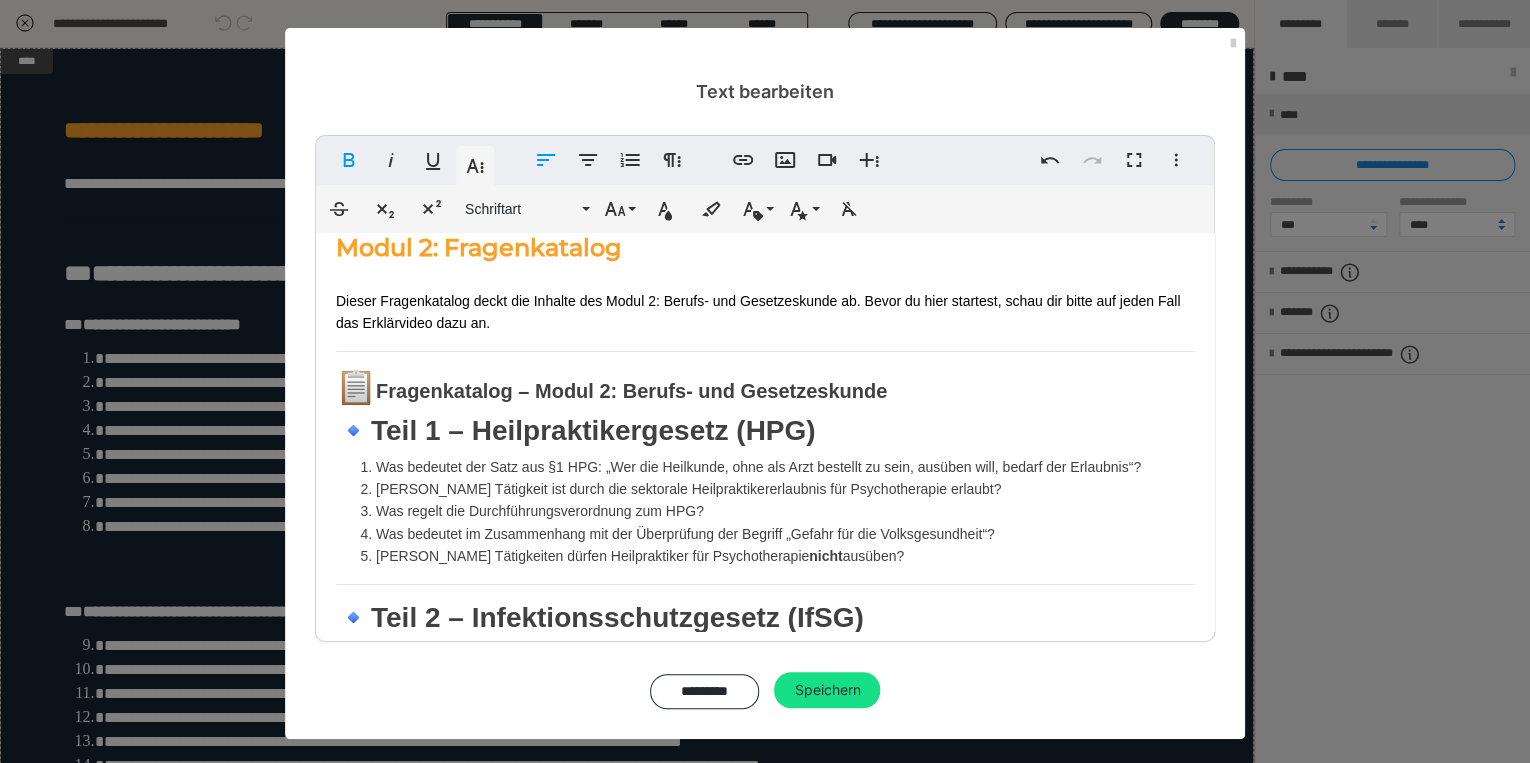 click on "Teil 1 – Heilpraktikergesetz (HPG)" at bounding box center [593, 430] 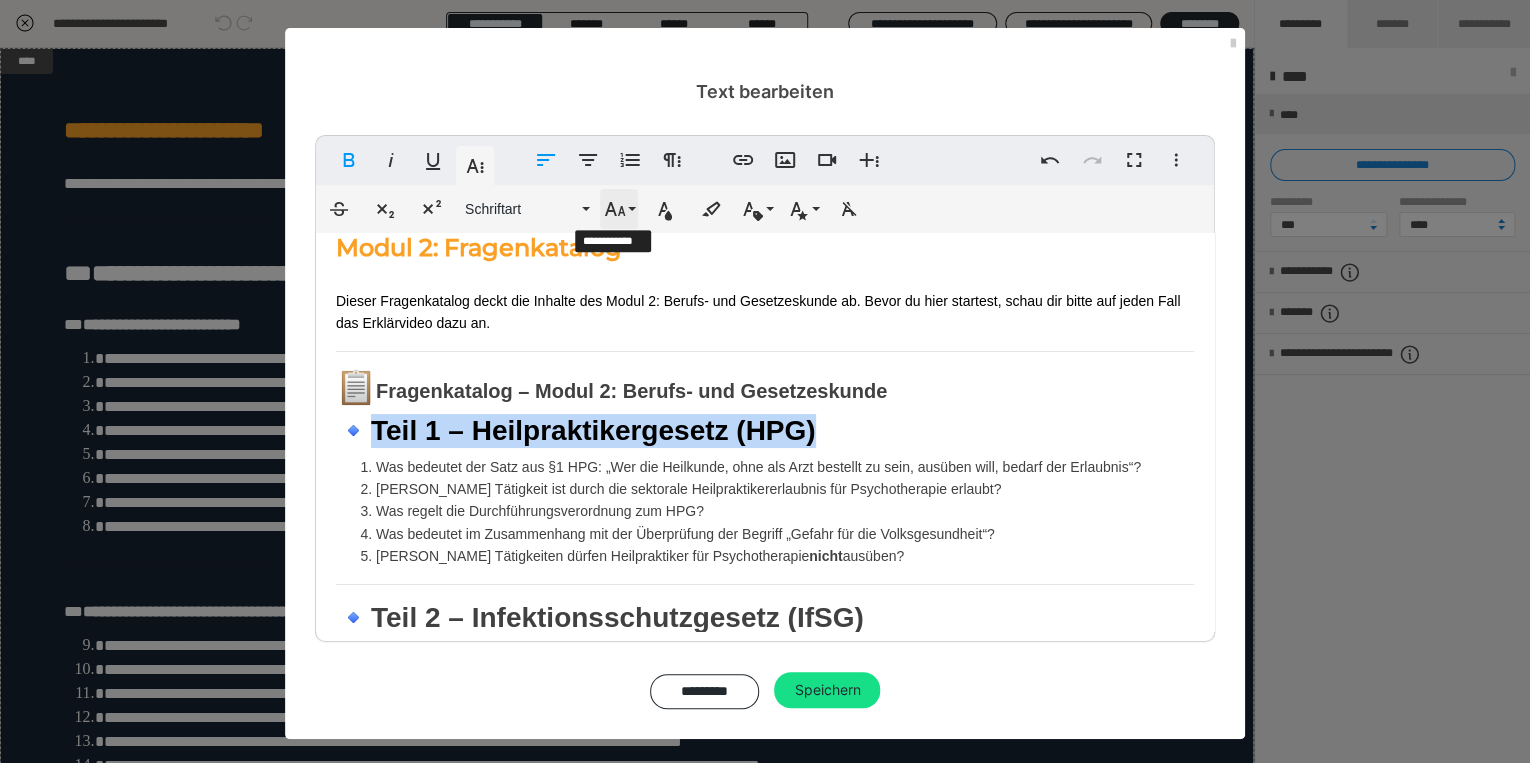 click on "Schriftgröße" at bounding box center [619, 209] 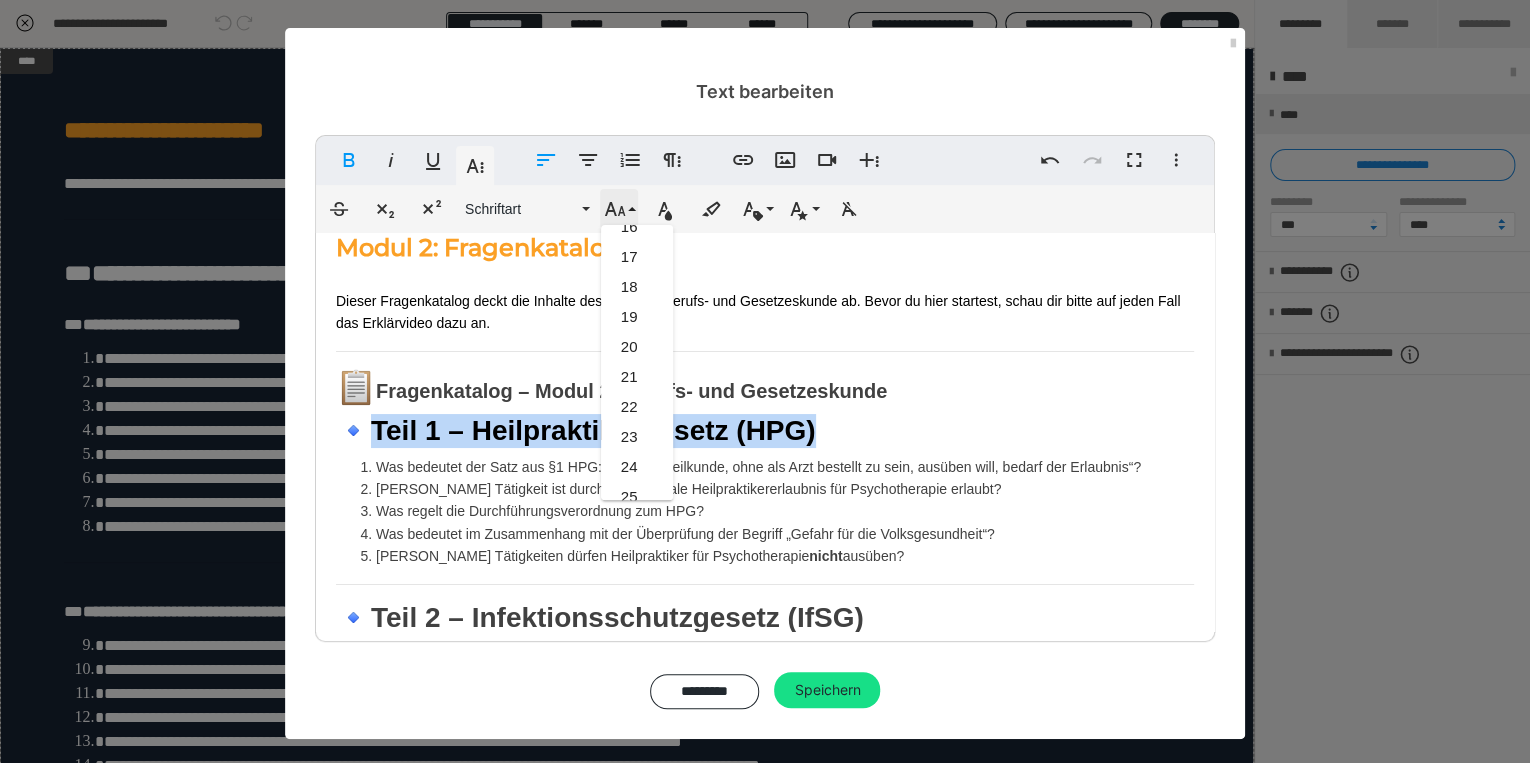 scroll, scrollTop: 832, scrollLeft: 0, axis: vertical 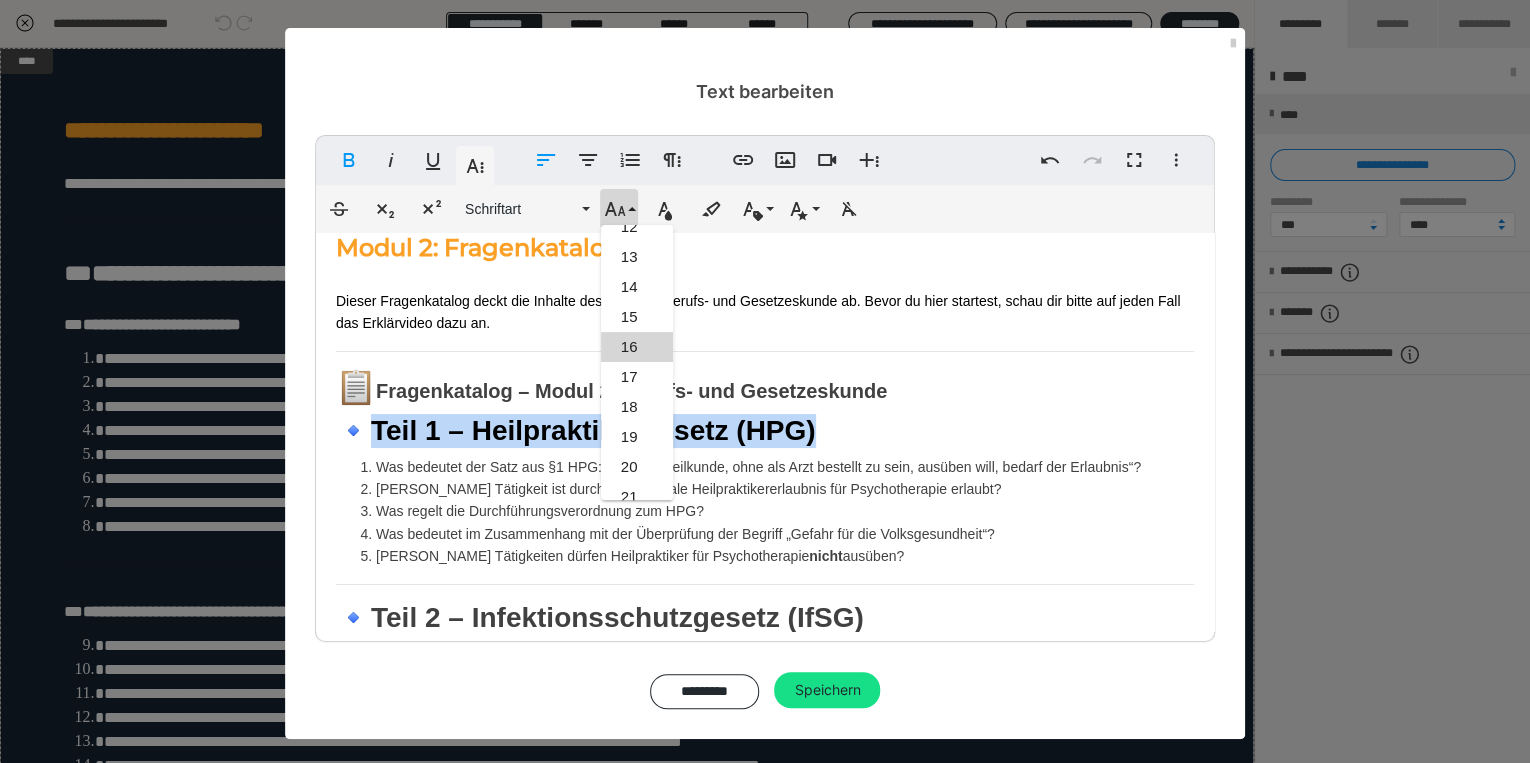 click on "16" at bounding box center (637, 347) 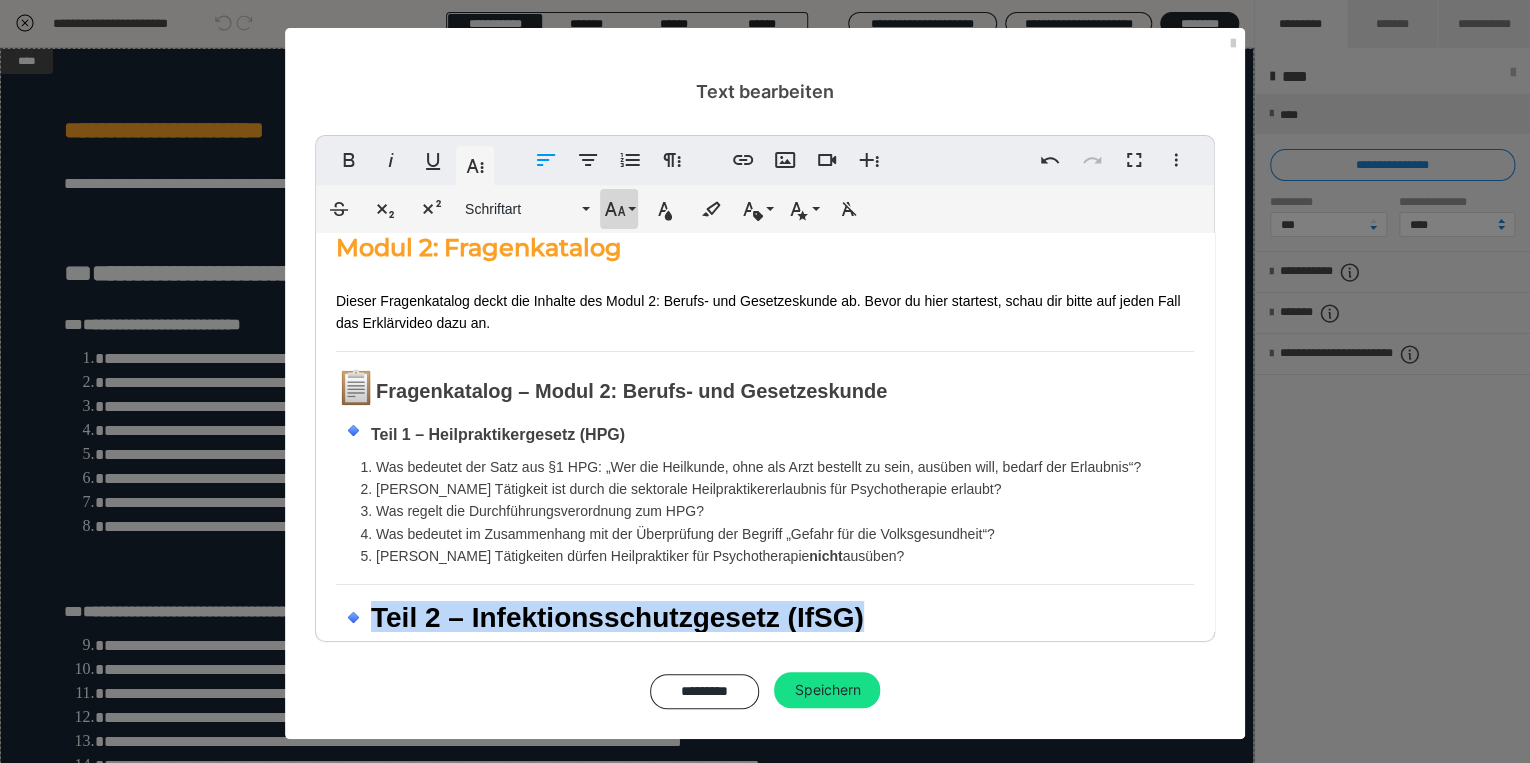 click 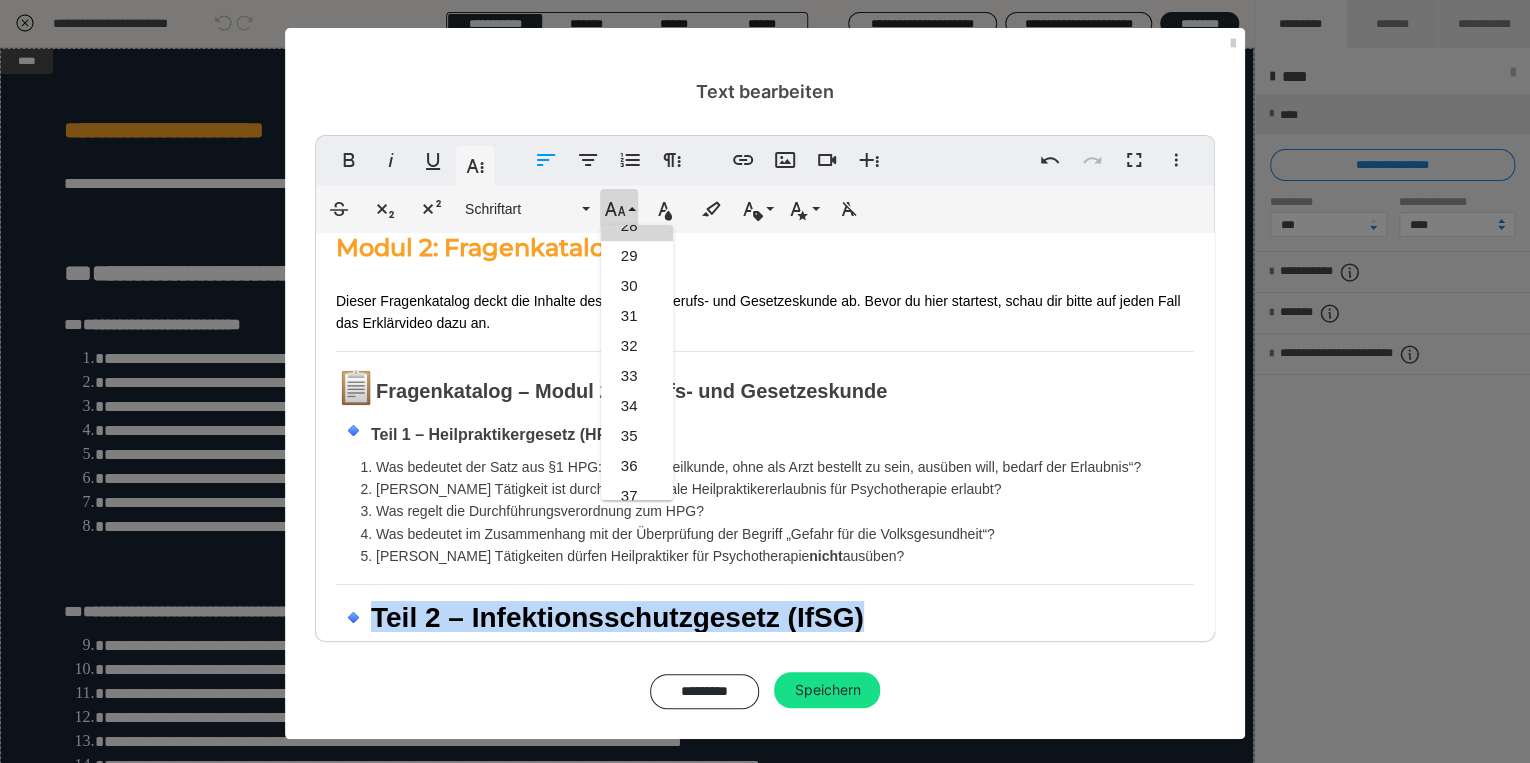 scroll, scrollTop: 592, scrollLeft: 0, axis: vertical 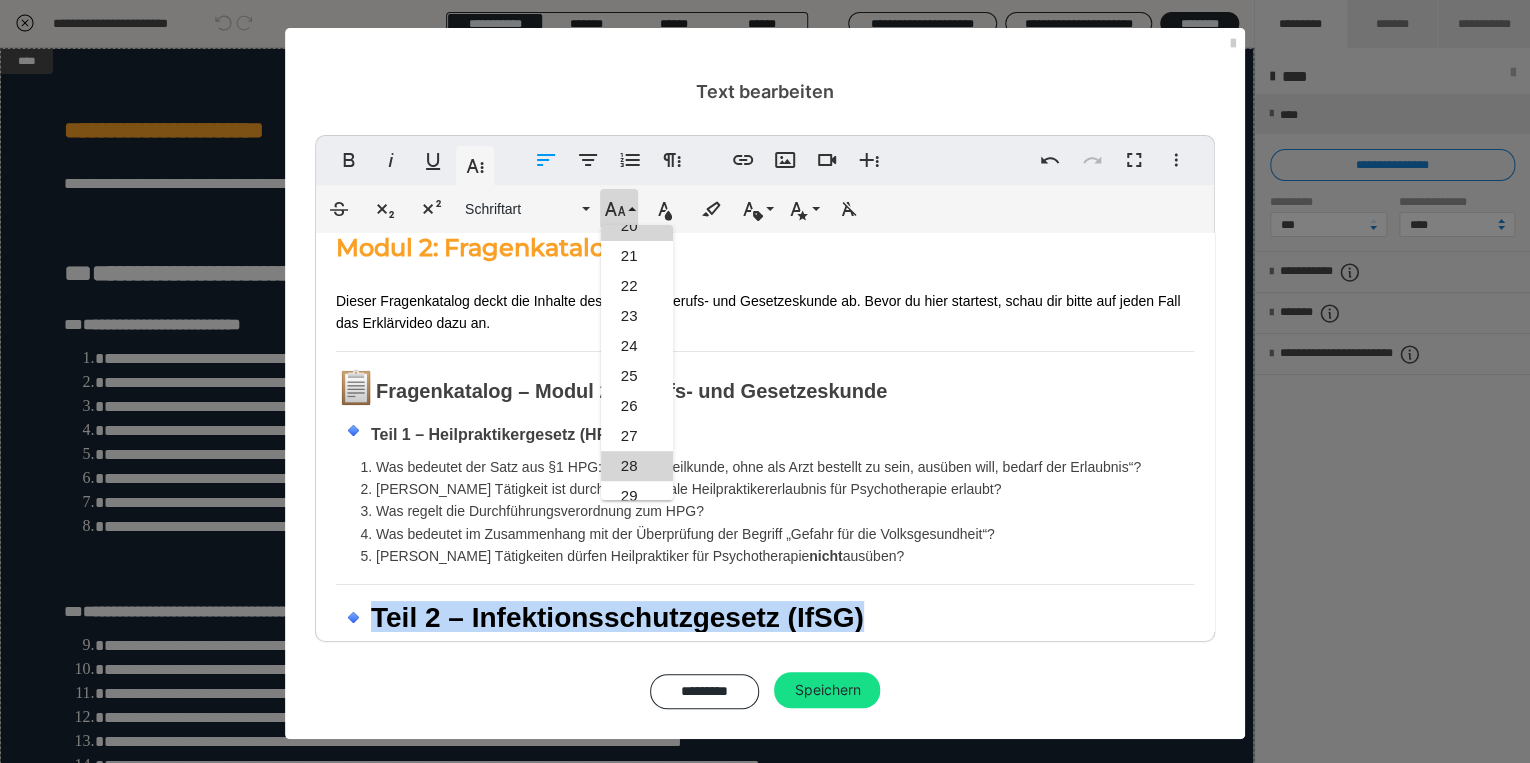 click on "20" at bounding box center (637, 226) 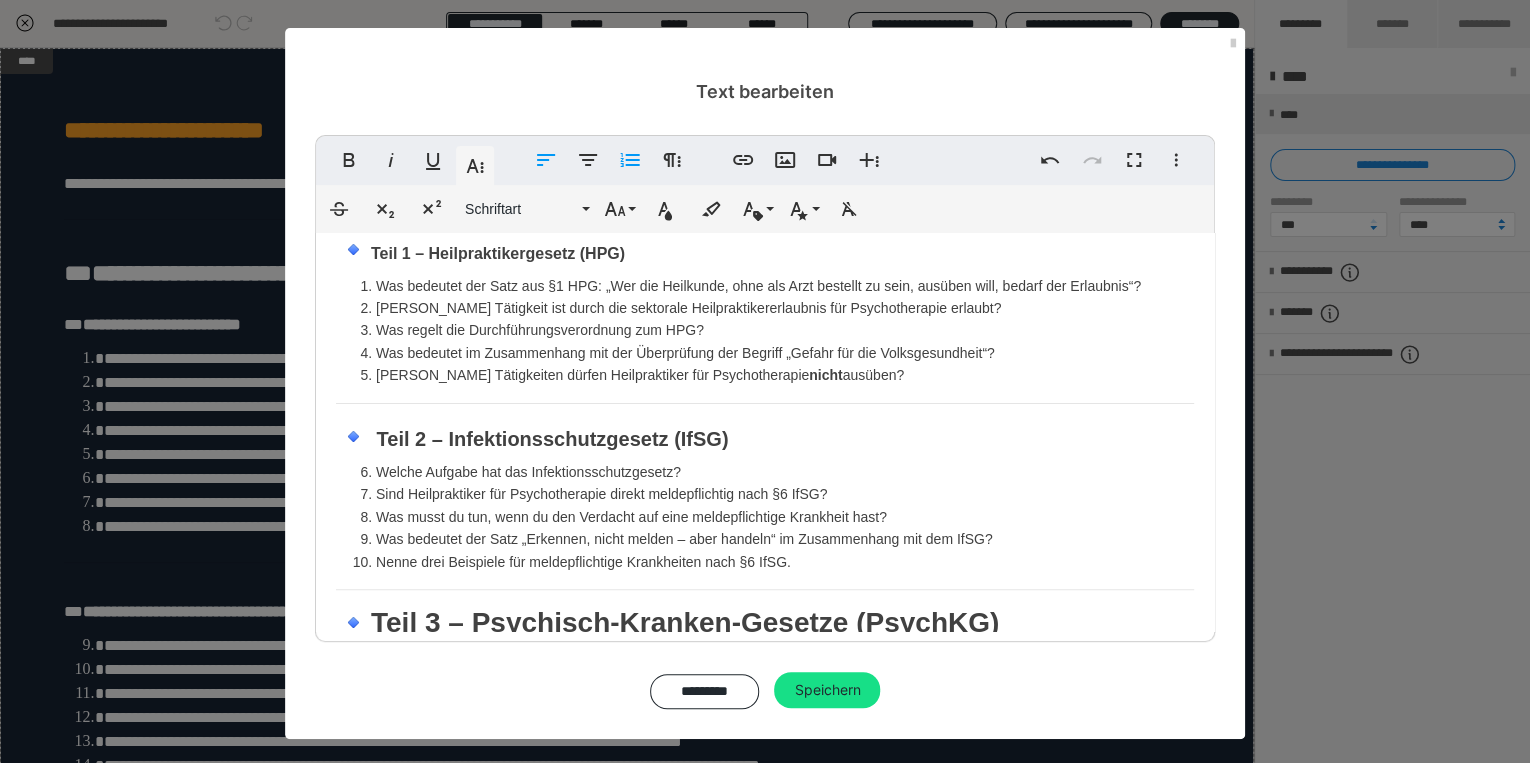 scroll, scrollTop: 106, scrollLeft: 0, axis: vertical 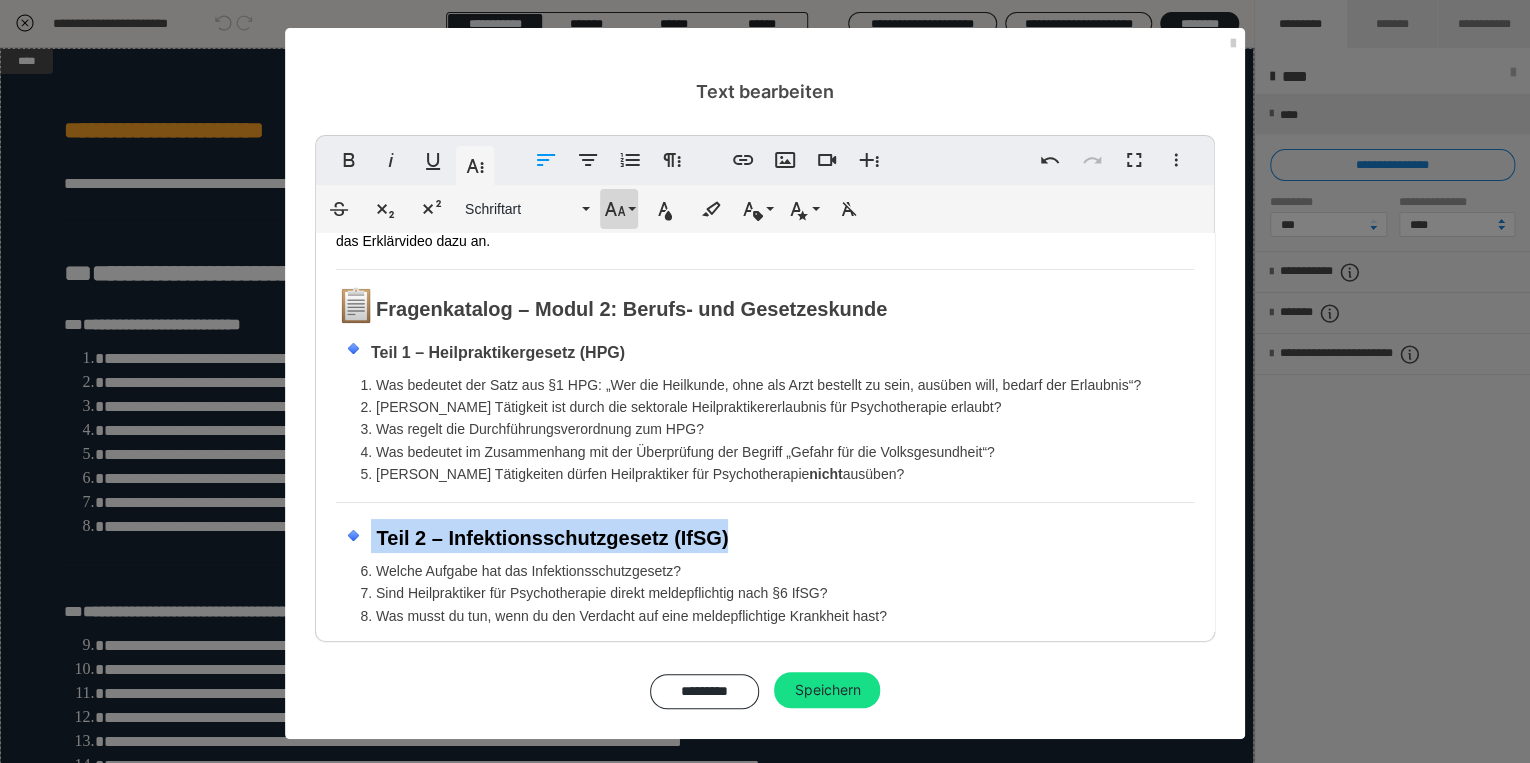 click on "Schriftgröße" at bounding box center [619, 209] 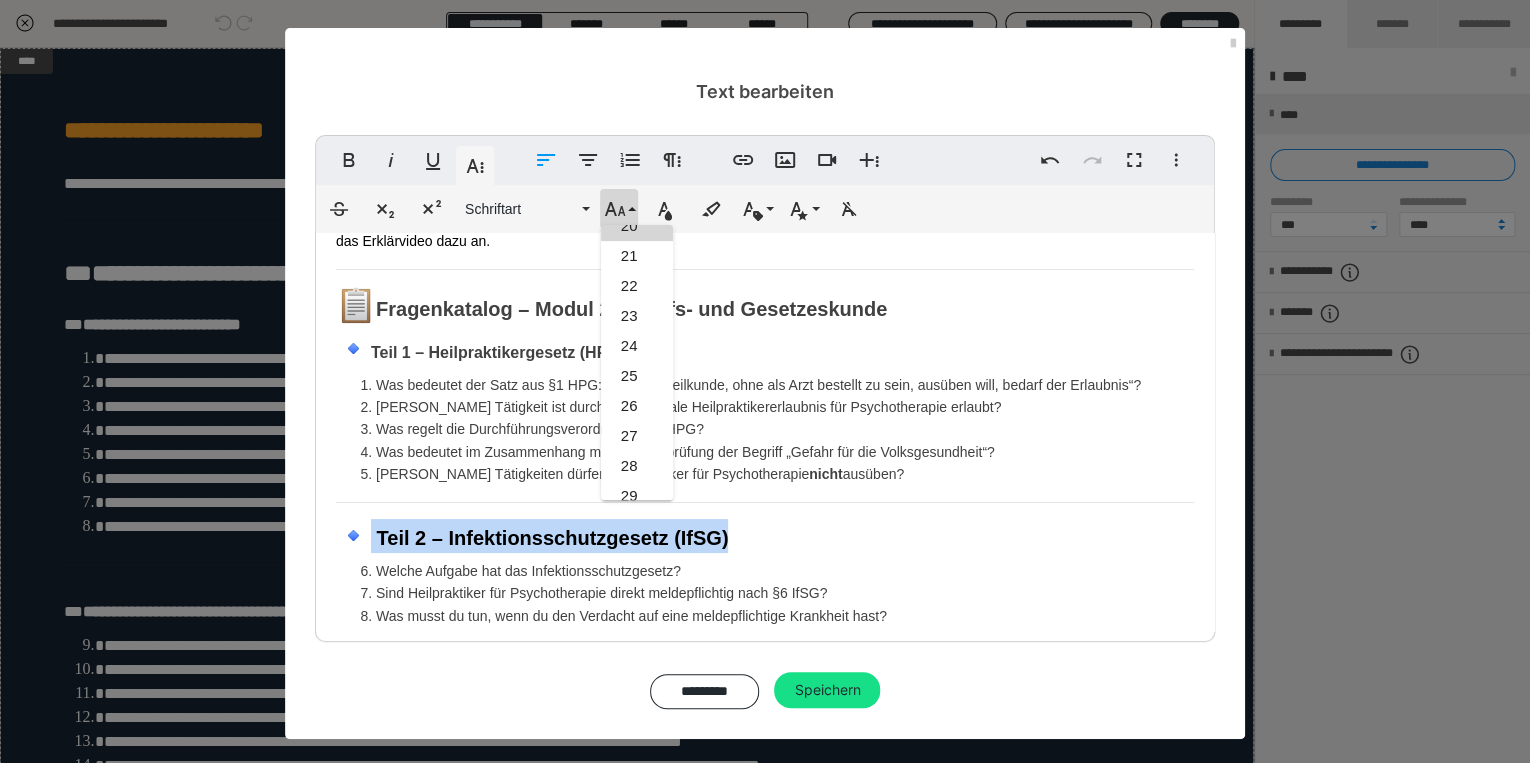 scroll, scrollTop: 351, scrollLeft: 0, axis: vertical 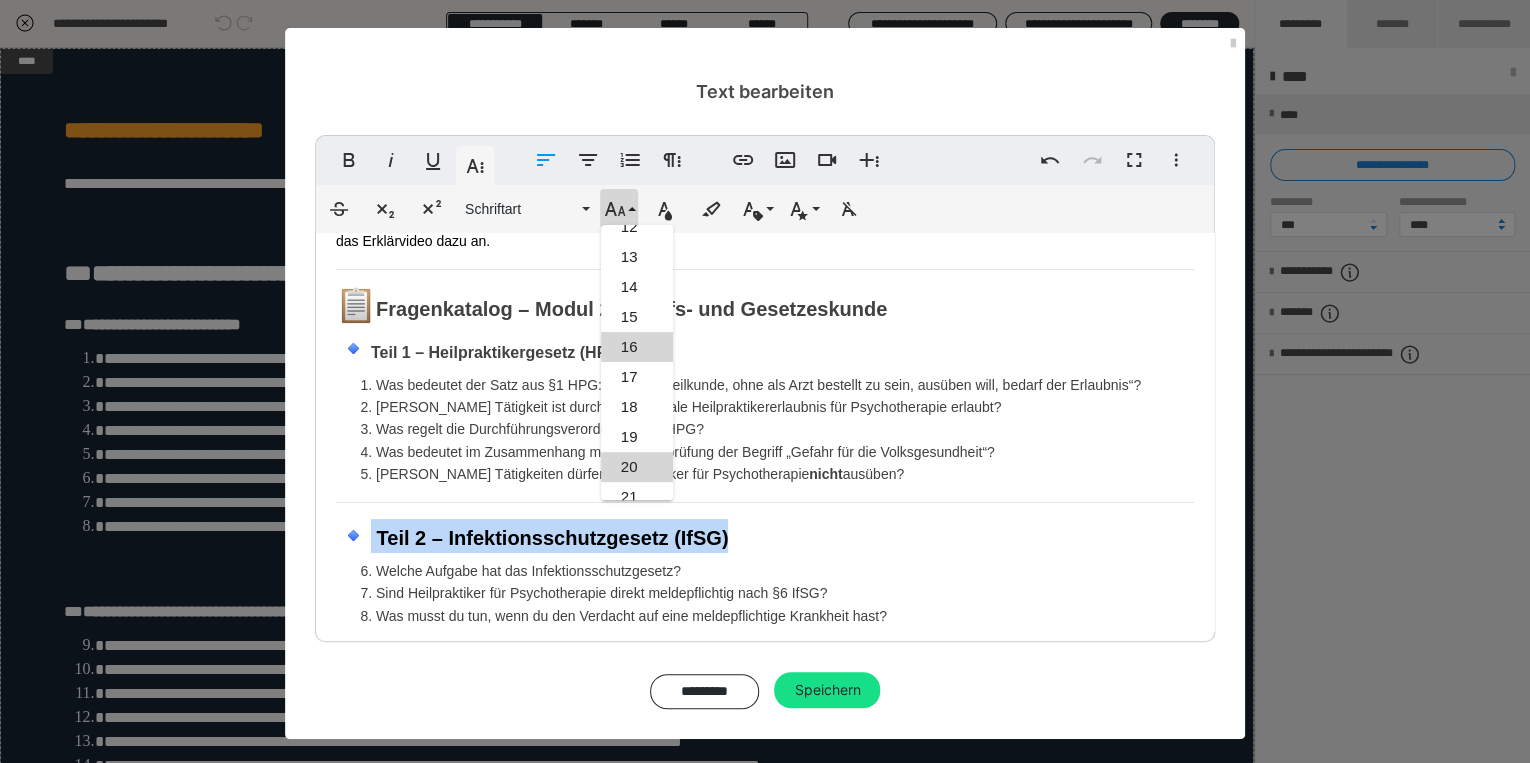 click on "16" at bounding box center (637, 347) 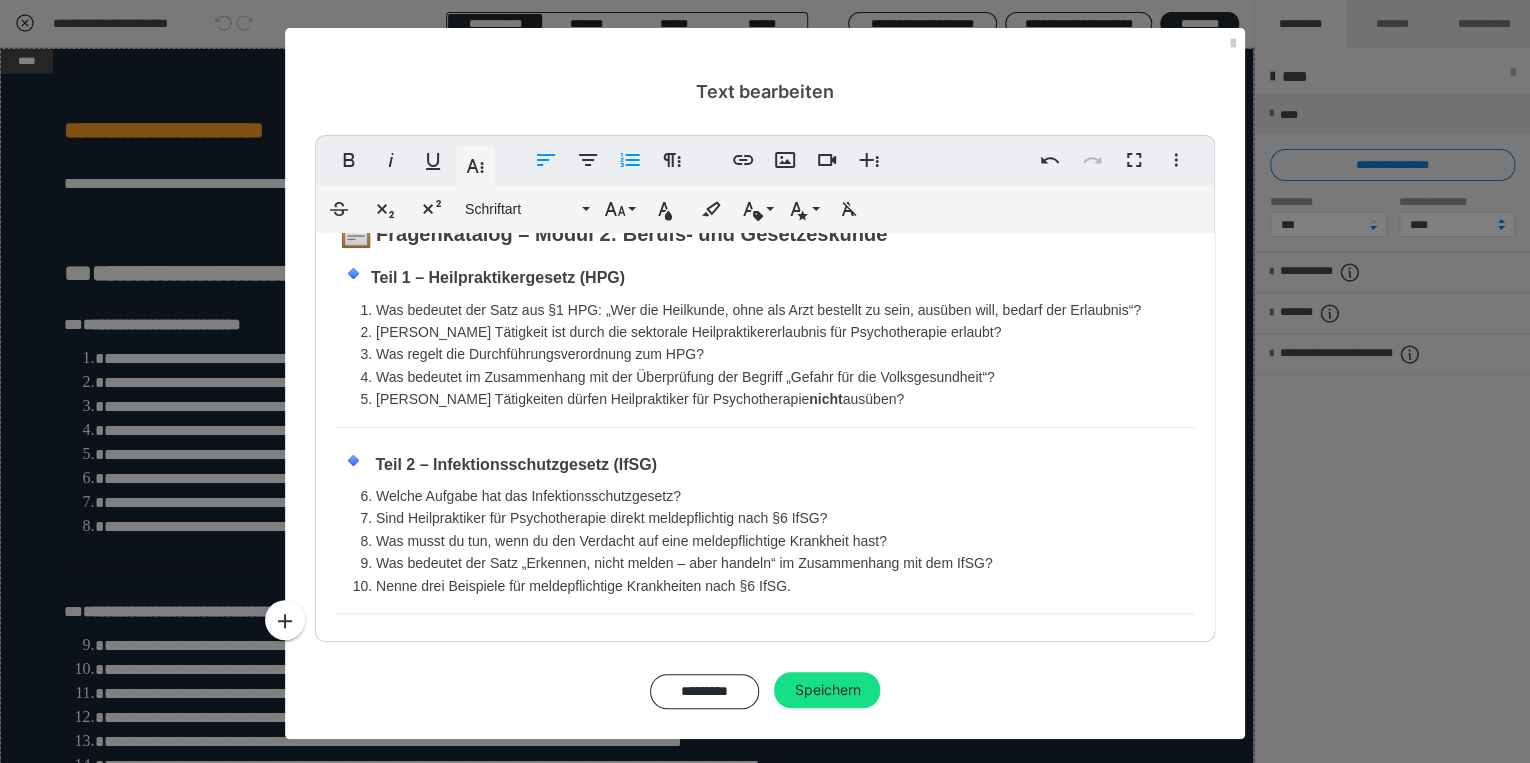 scroll, scrollTop: 210, scrollLeft: 0, axis: vertical 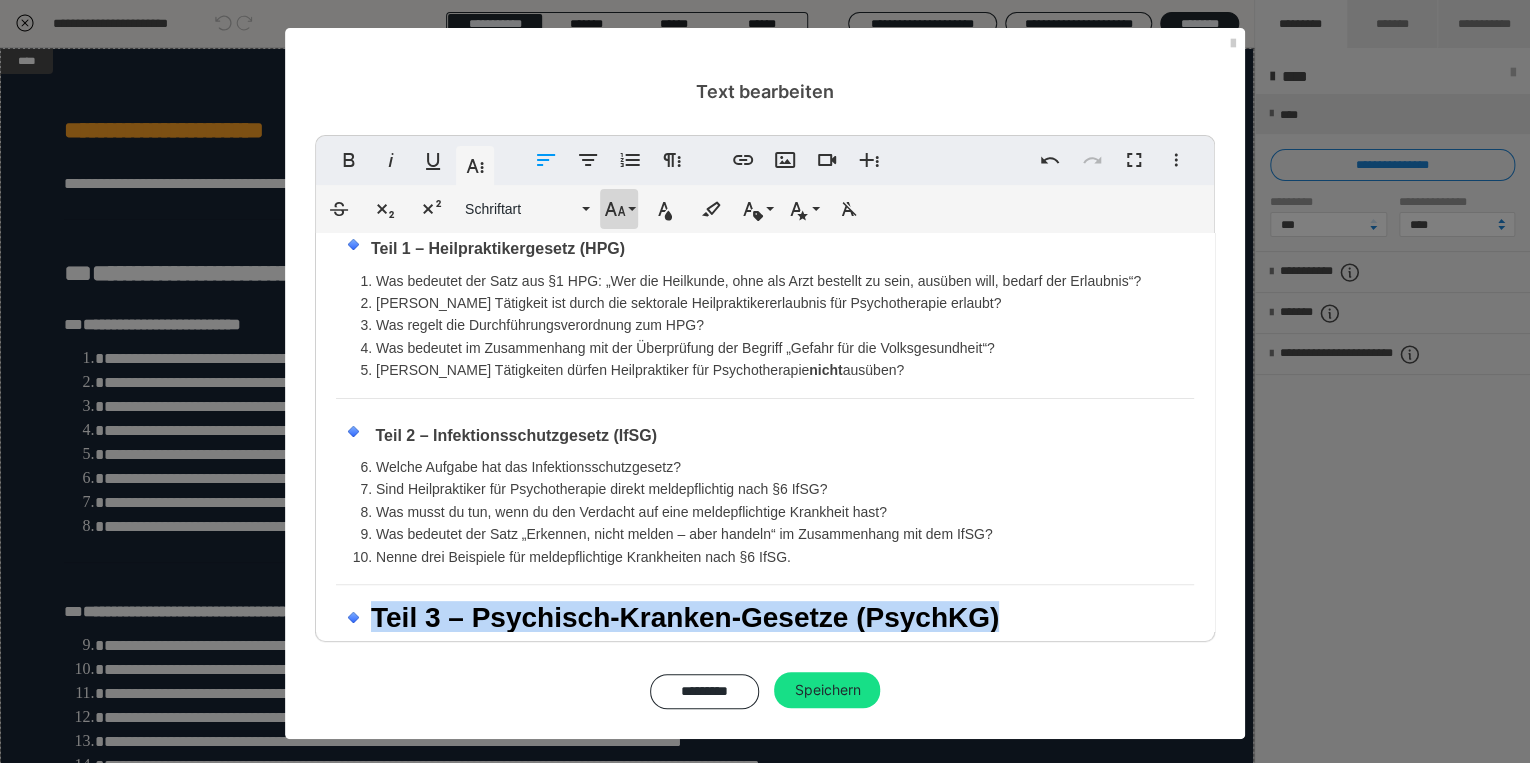 click on "Schriftgröße" at bounding box center (619, 209) 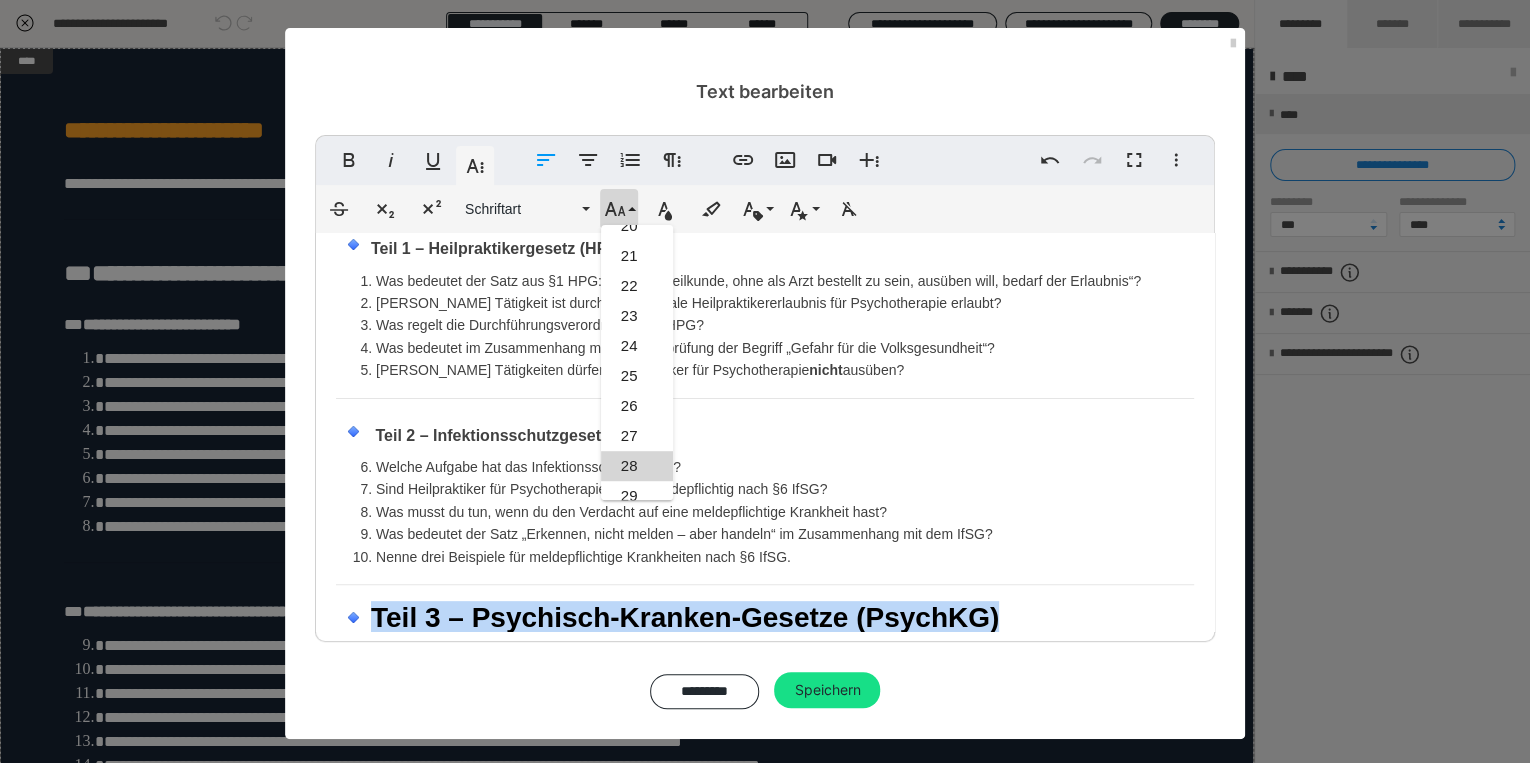 scroll, scrollTop: 351, scrollLeft: 0, axis: vertical 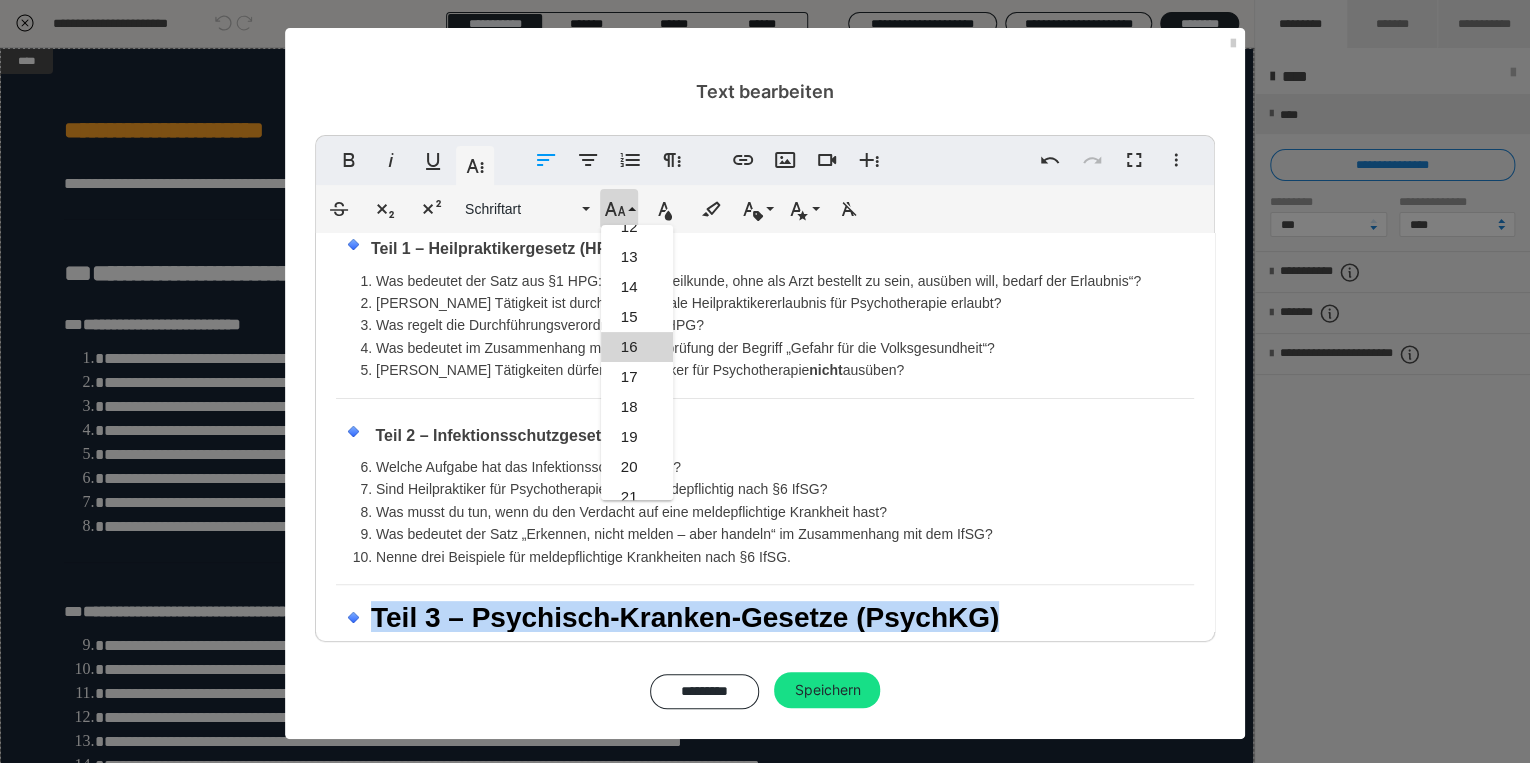 click on "16" at bounding box center (637, 347) 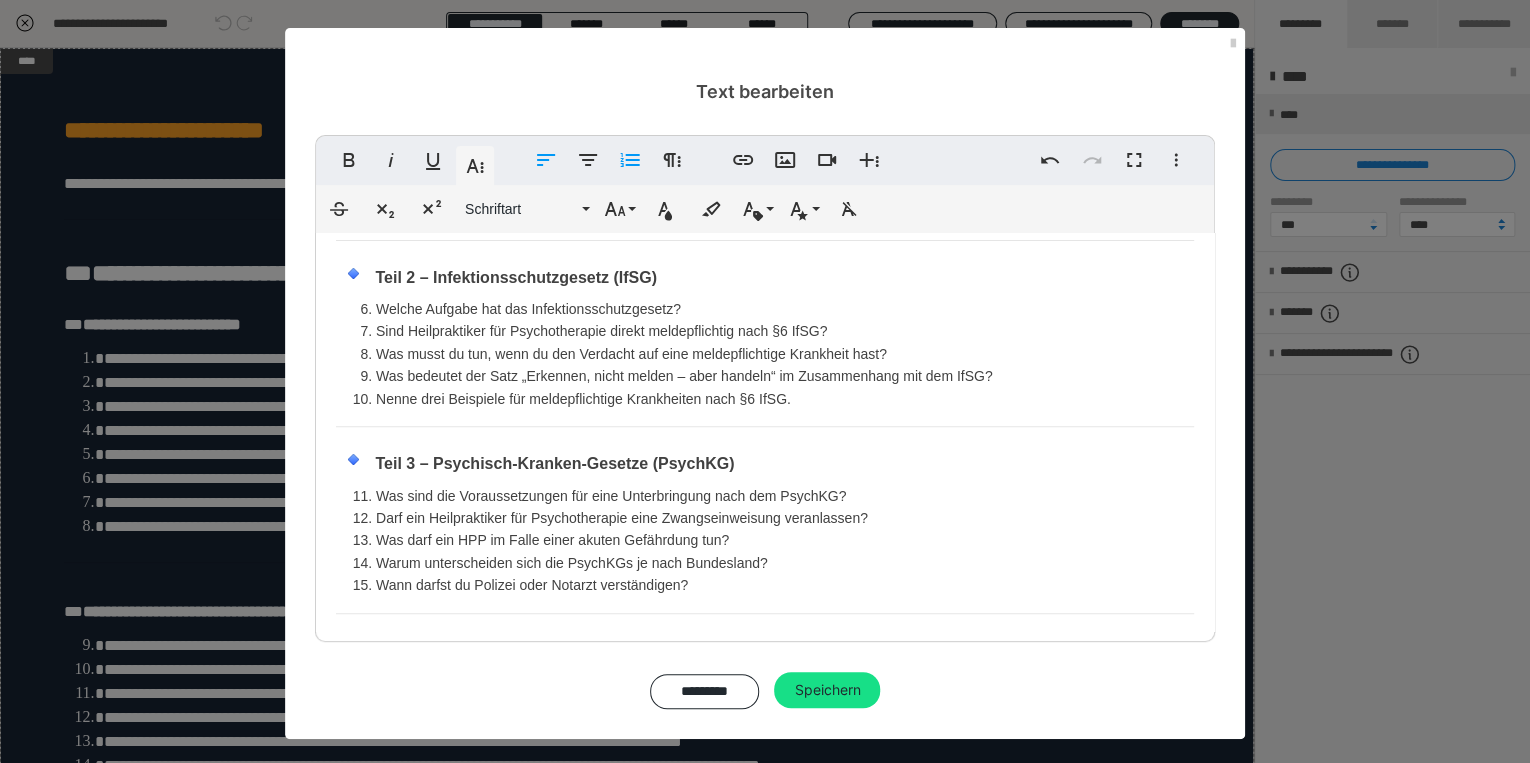 scroll, scrollTop: 425, scrollLeft: 0, axis: vertical 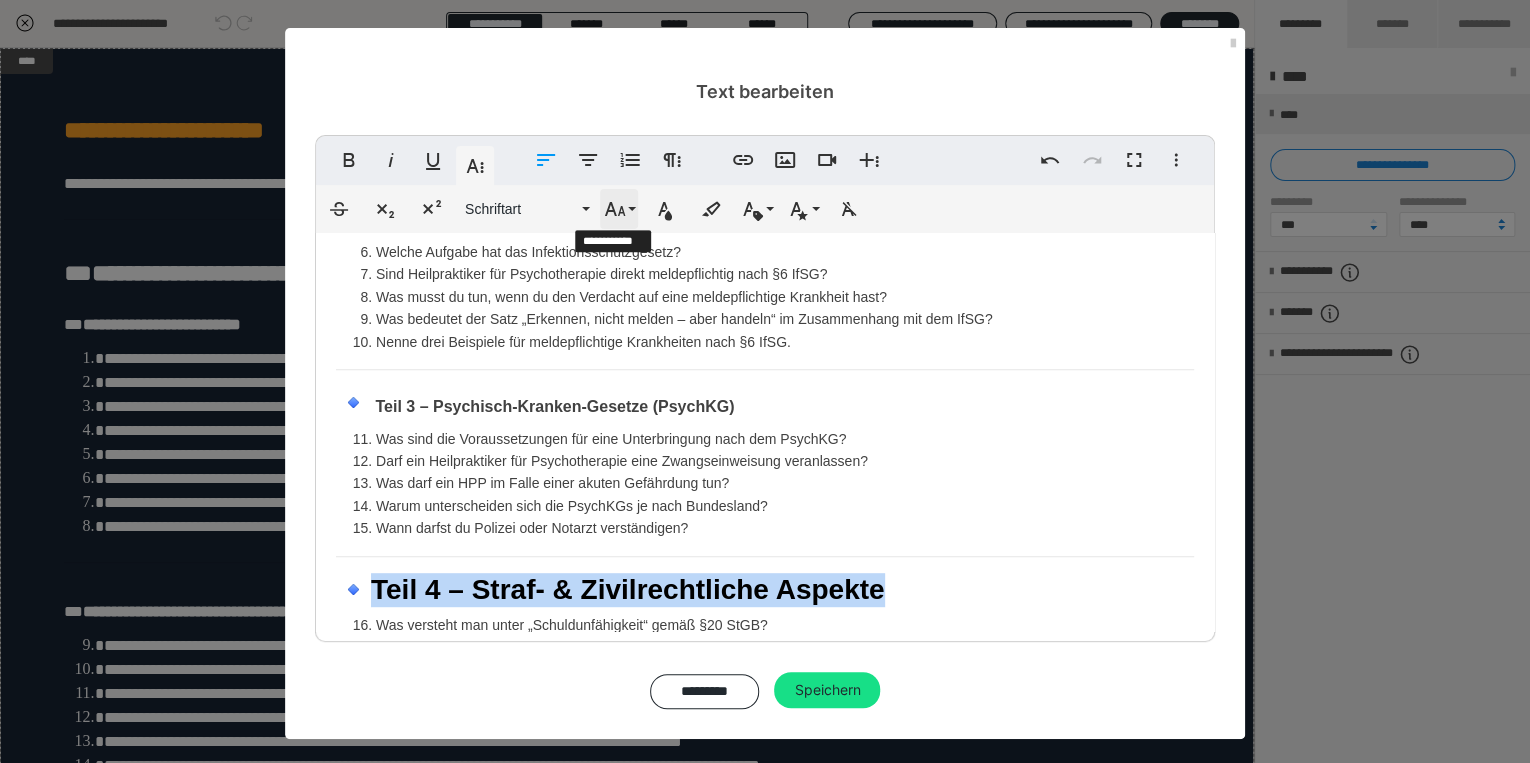 click 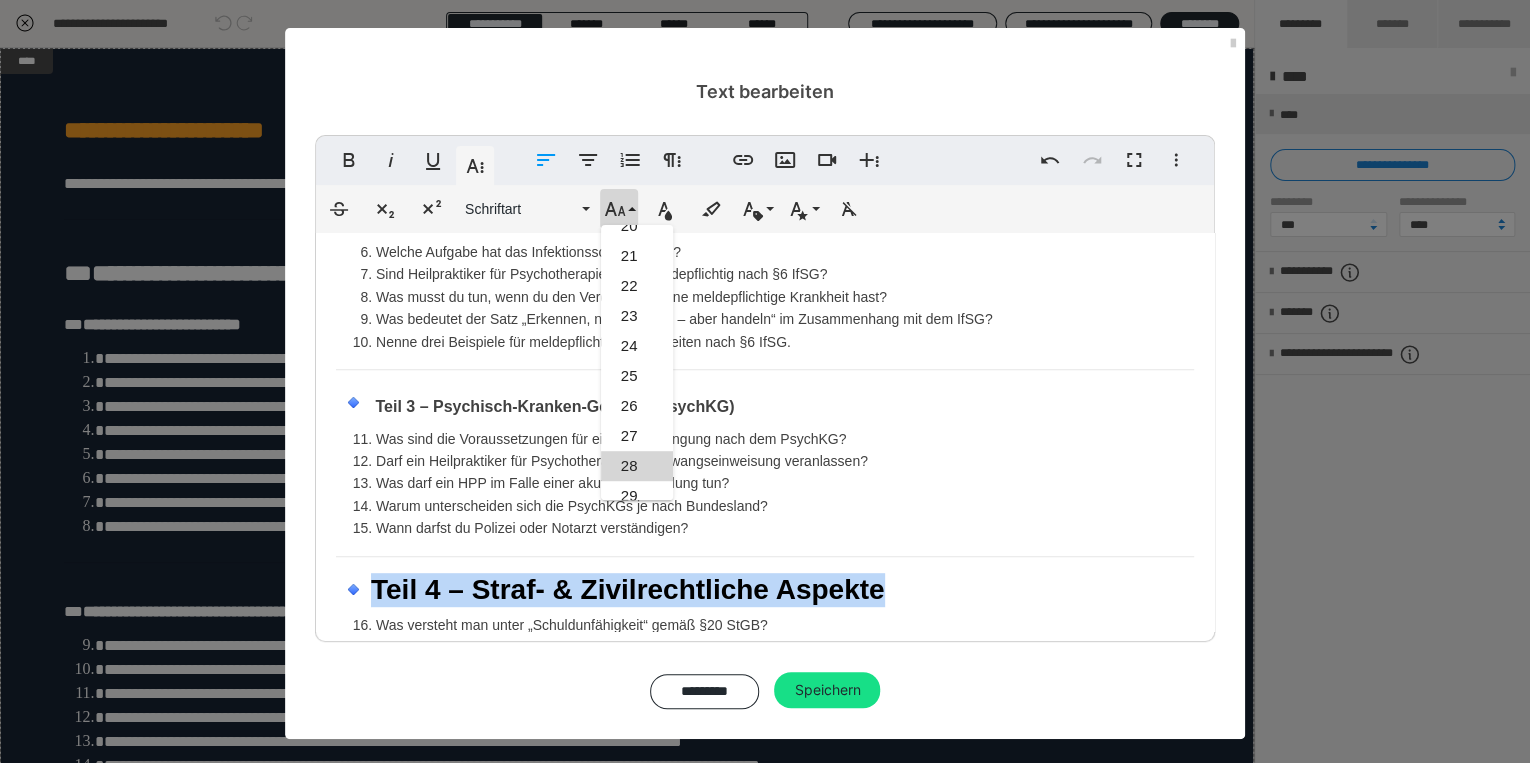 scroll, scrollTop: 351, scrollLeft: 0, axis: vertical 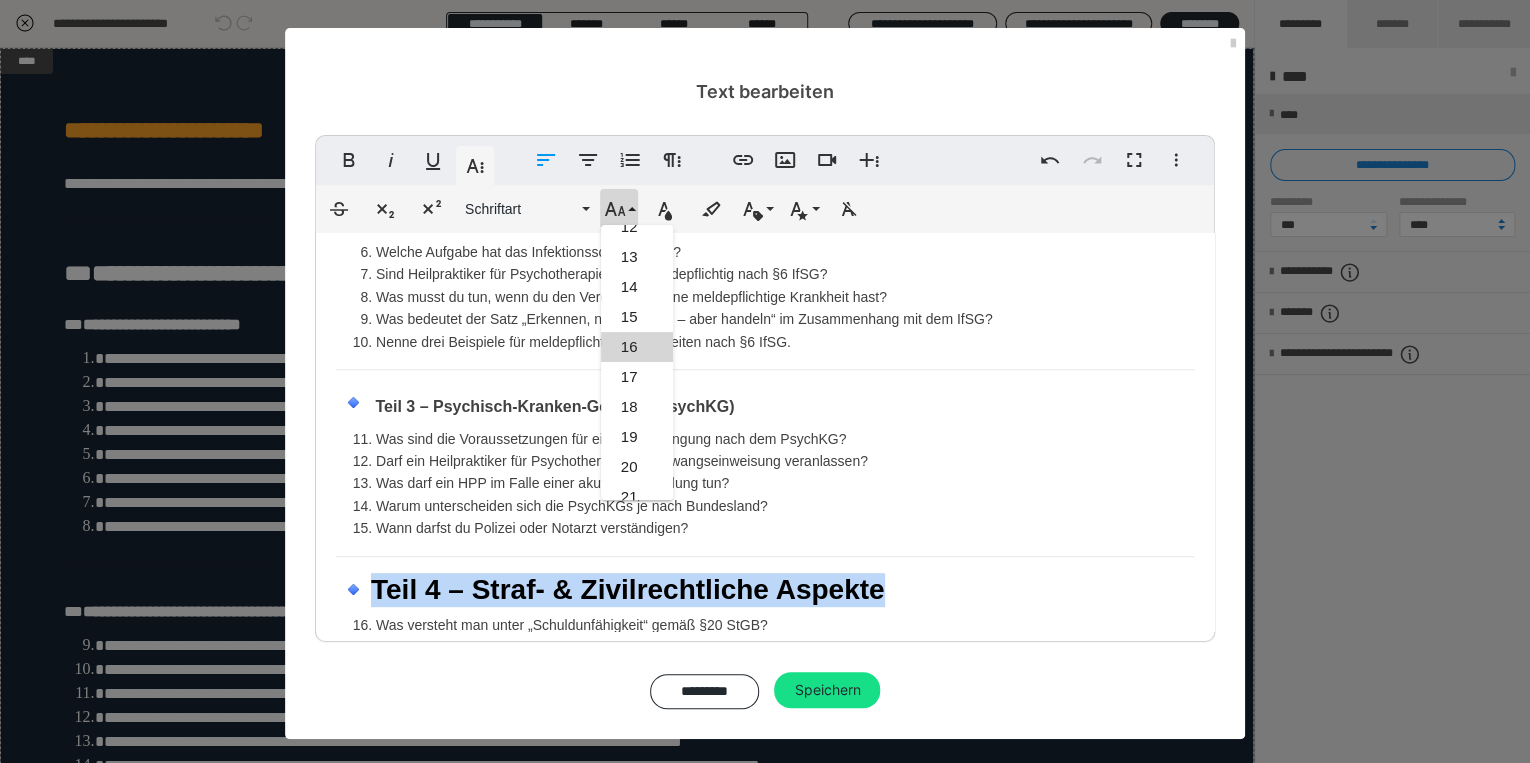 click on "16" at bounding box center (637, 347) 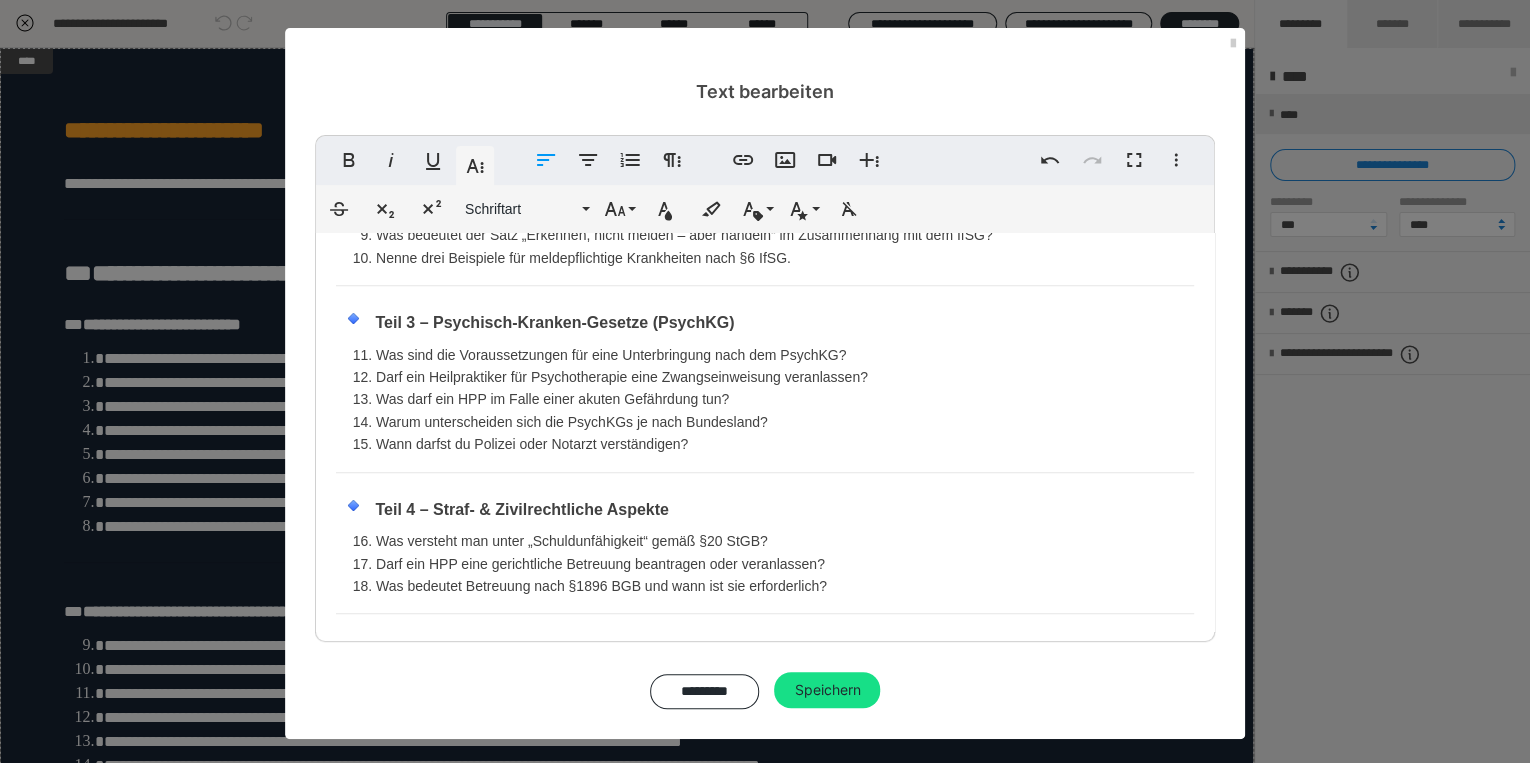 scroll, scrollTop: 589, scrollLeft: 0, axis: vertical 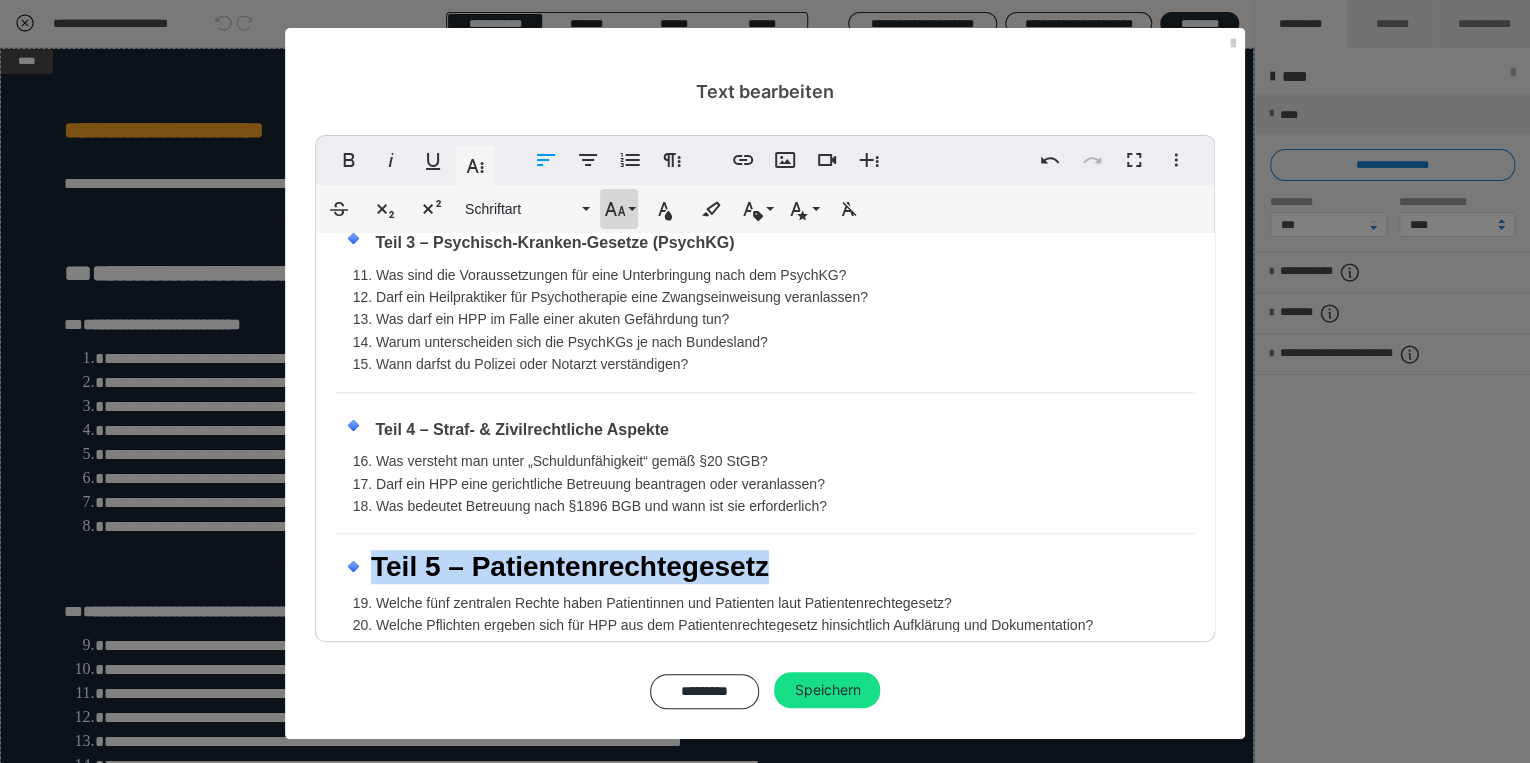 click 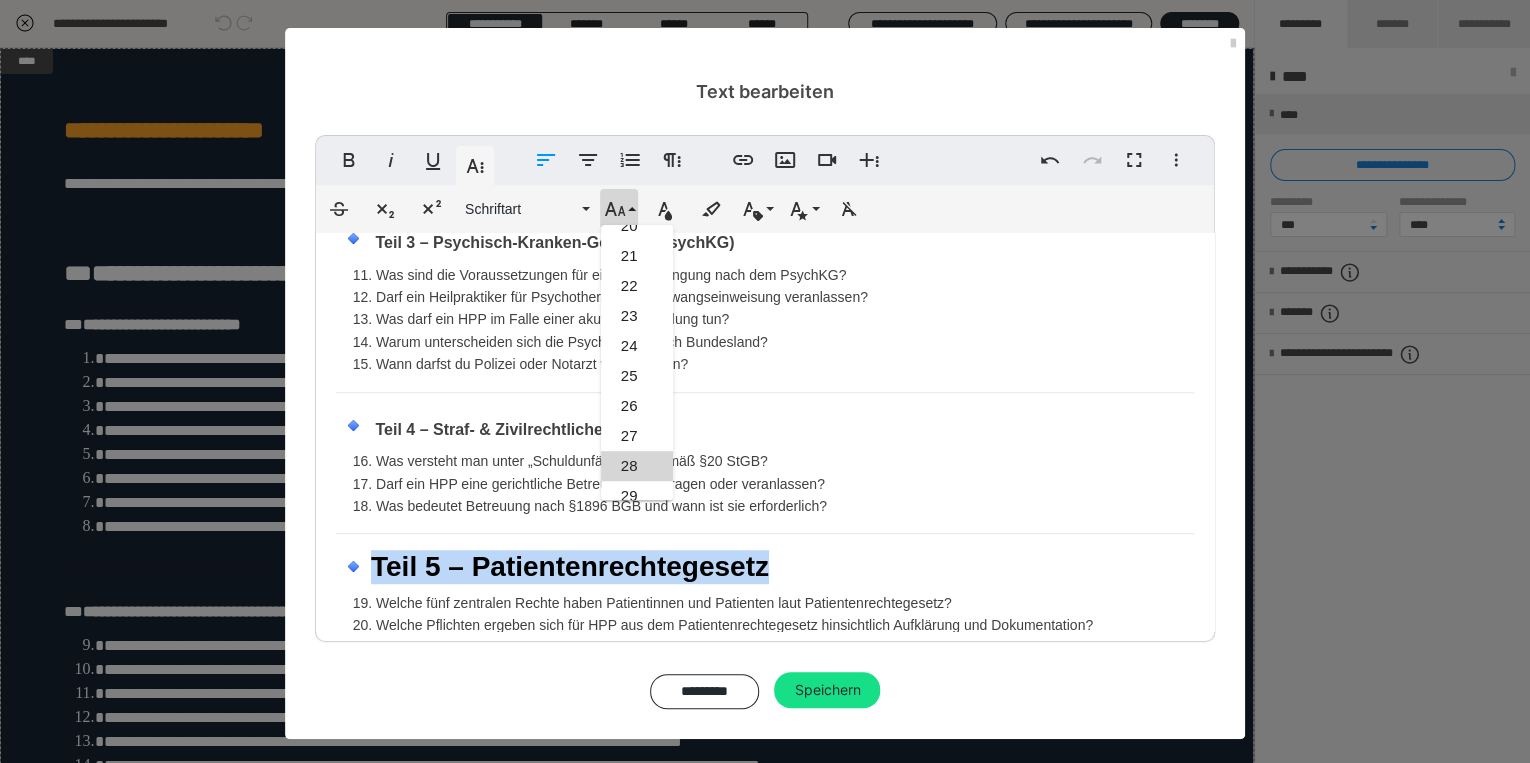 scroll, scrollTop: 351, scrollLeft: 0, axis: vertical 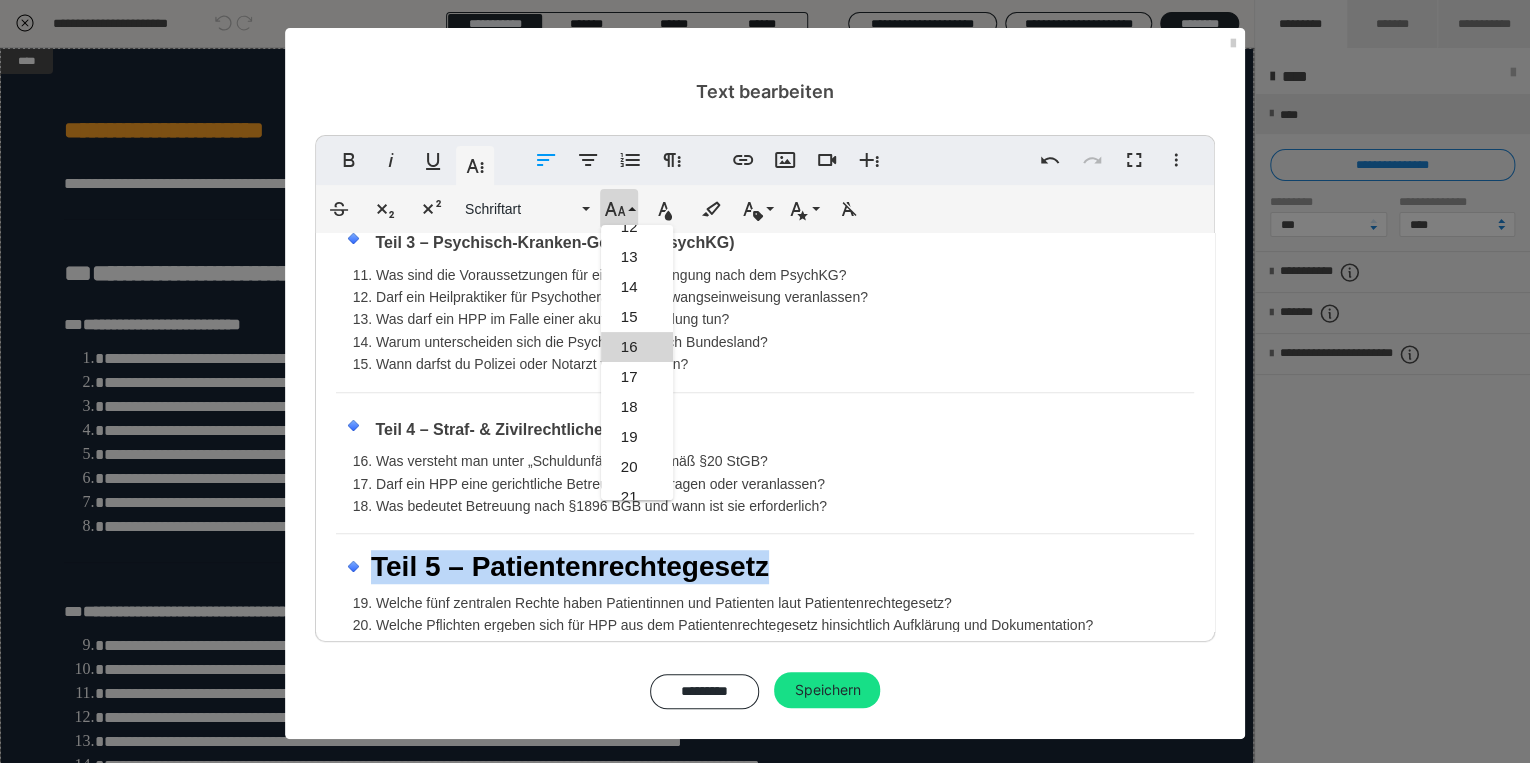 click on "16" at bounding box center [637, 347] 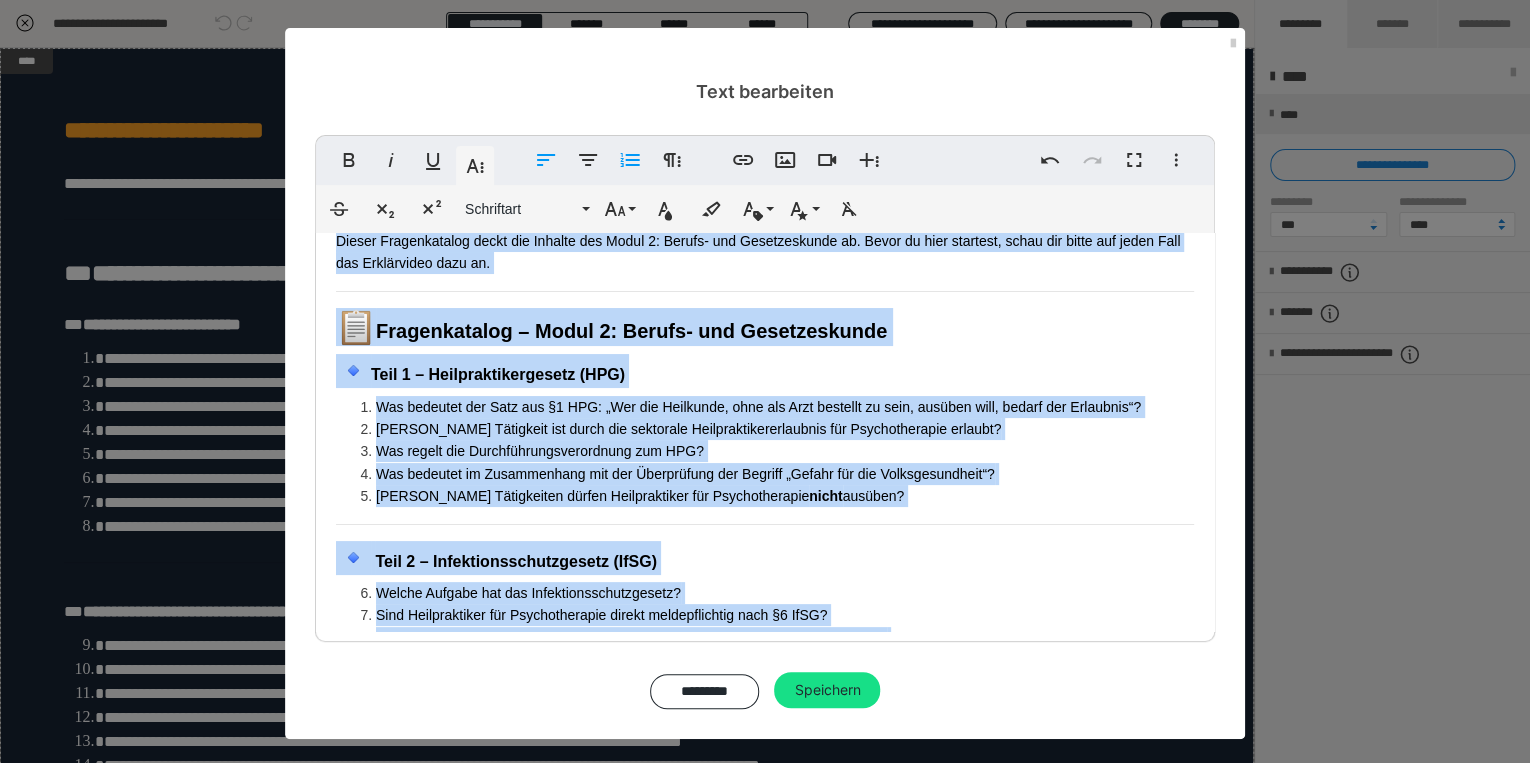 scroll, scrollTop: 24, scrollLeft: 0, axis: vertical 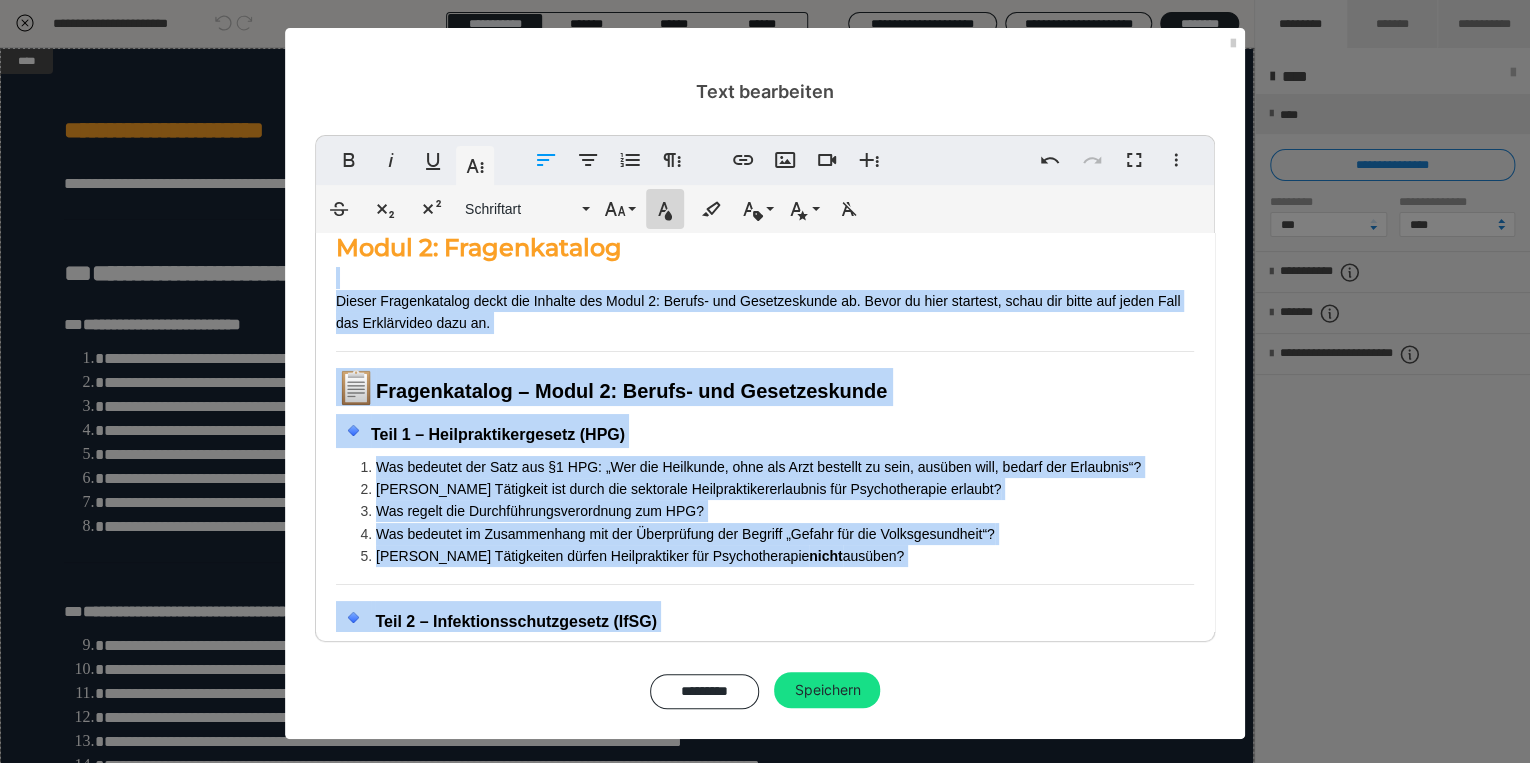 click 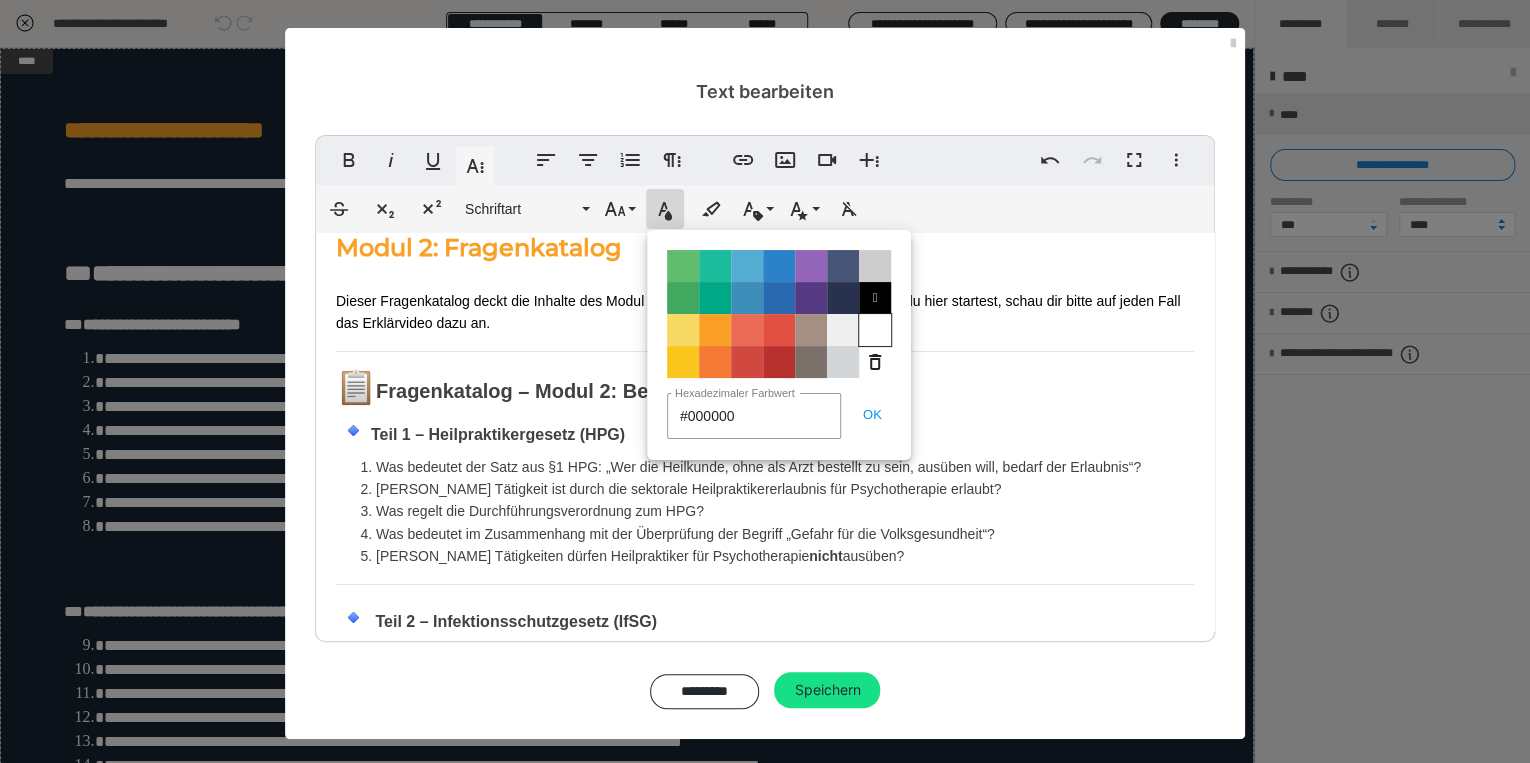 click on "Color#FFFFFF" at bounding box center (875, 330) 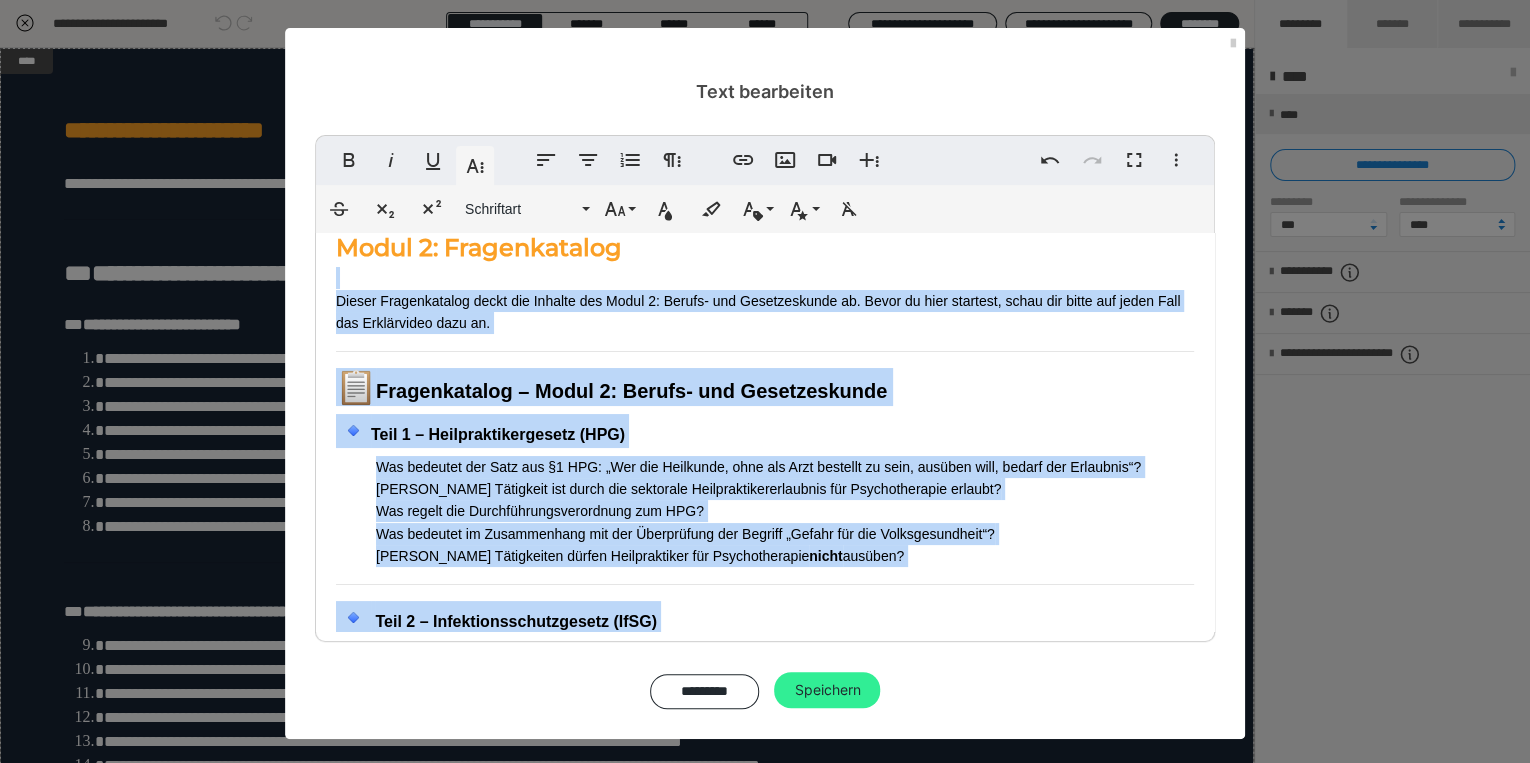 click on "Speichern" at bounding box center (827, 690) 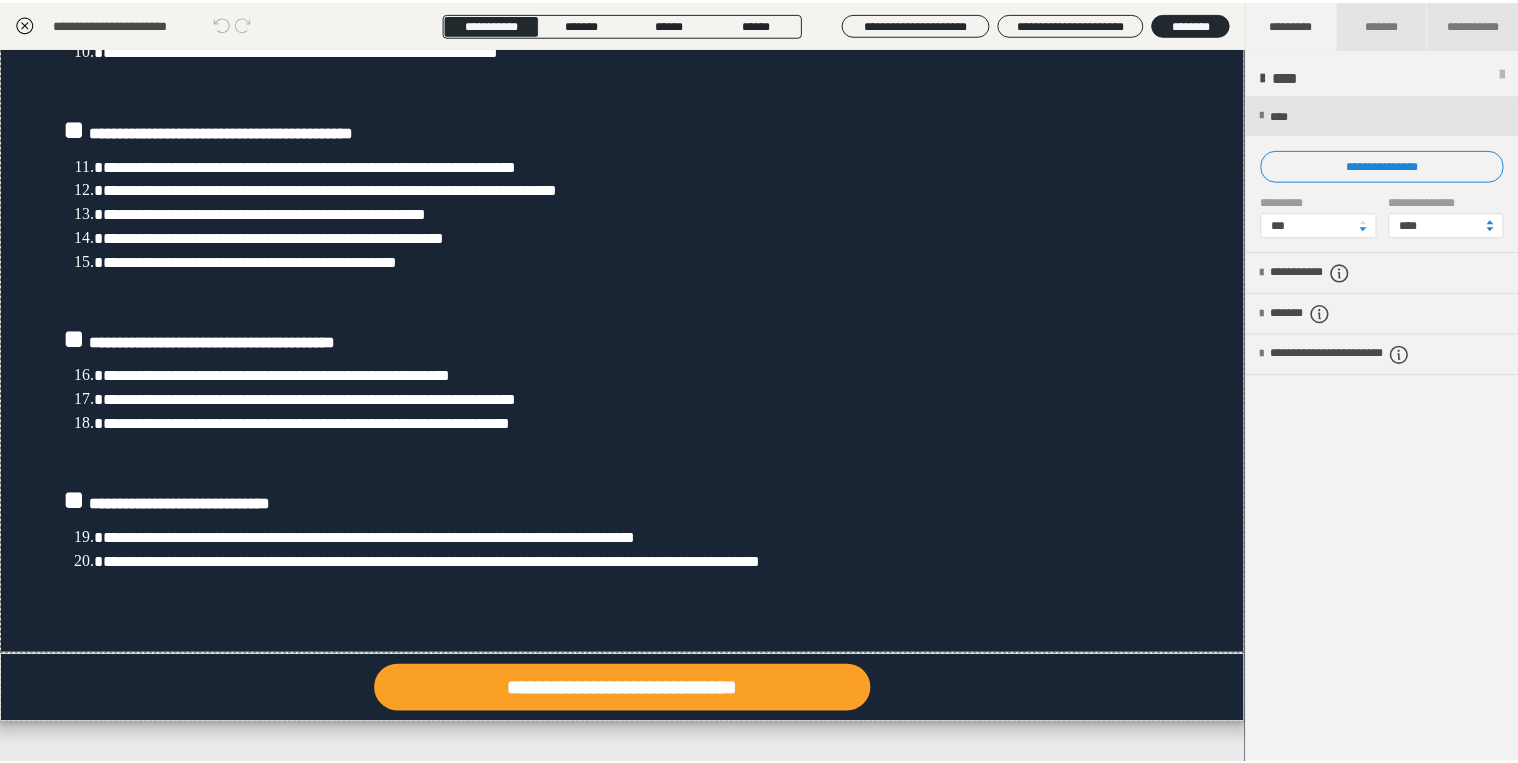 scroll, scrollTop: 664, scrollLeft: 0, axis: vertical 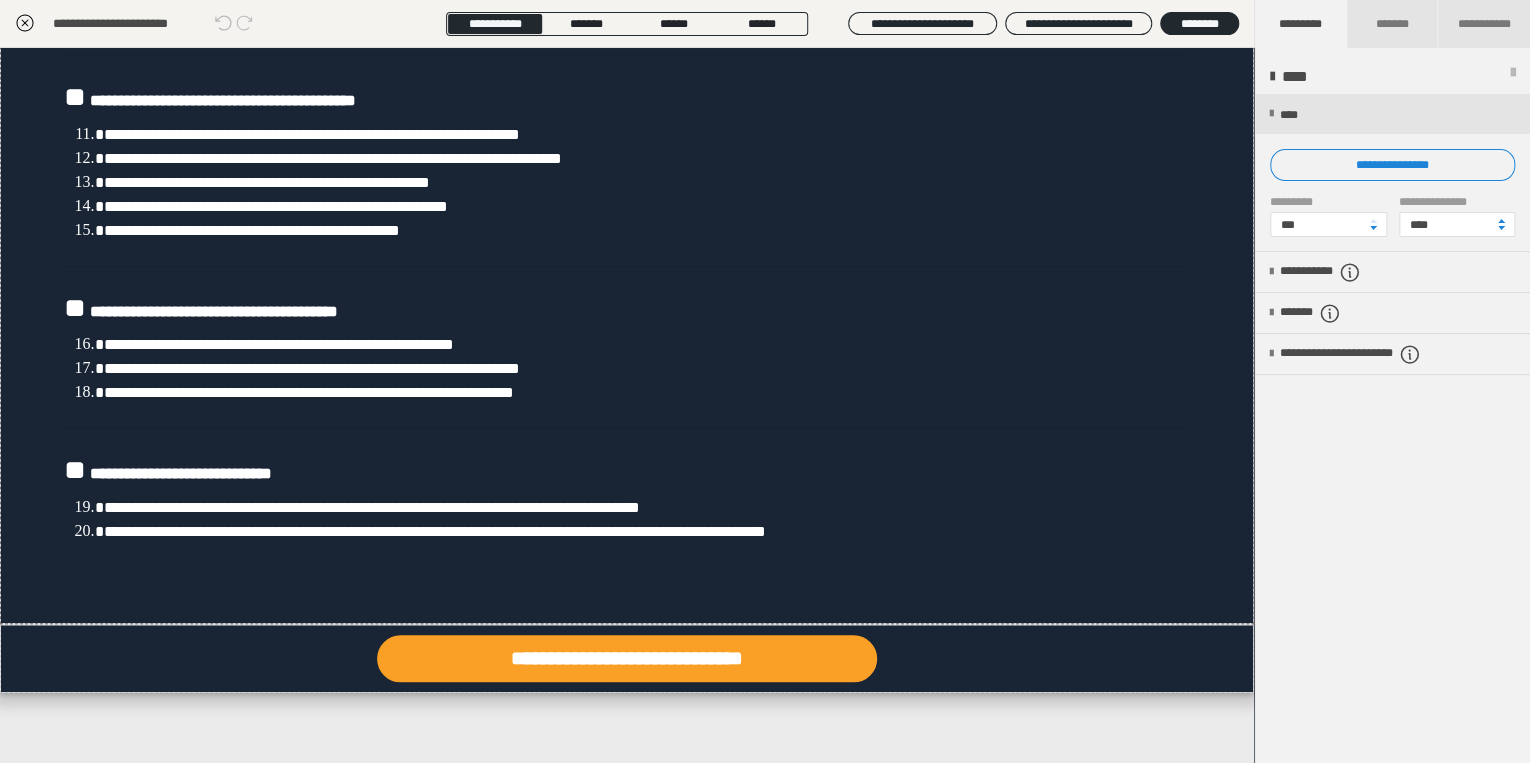 click 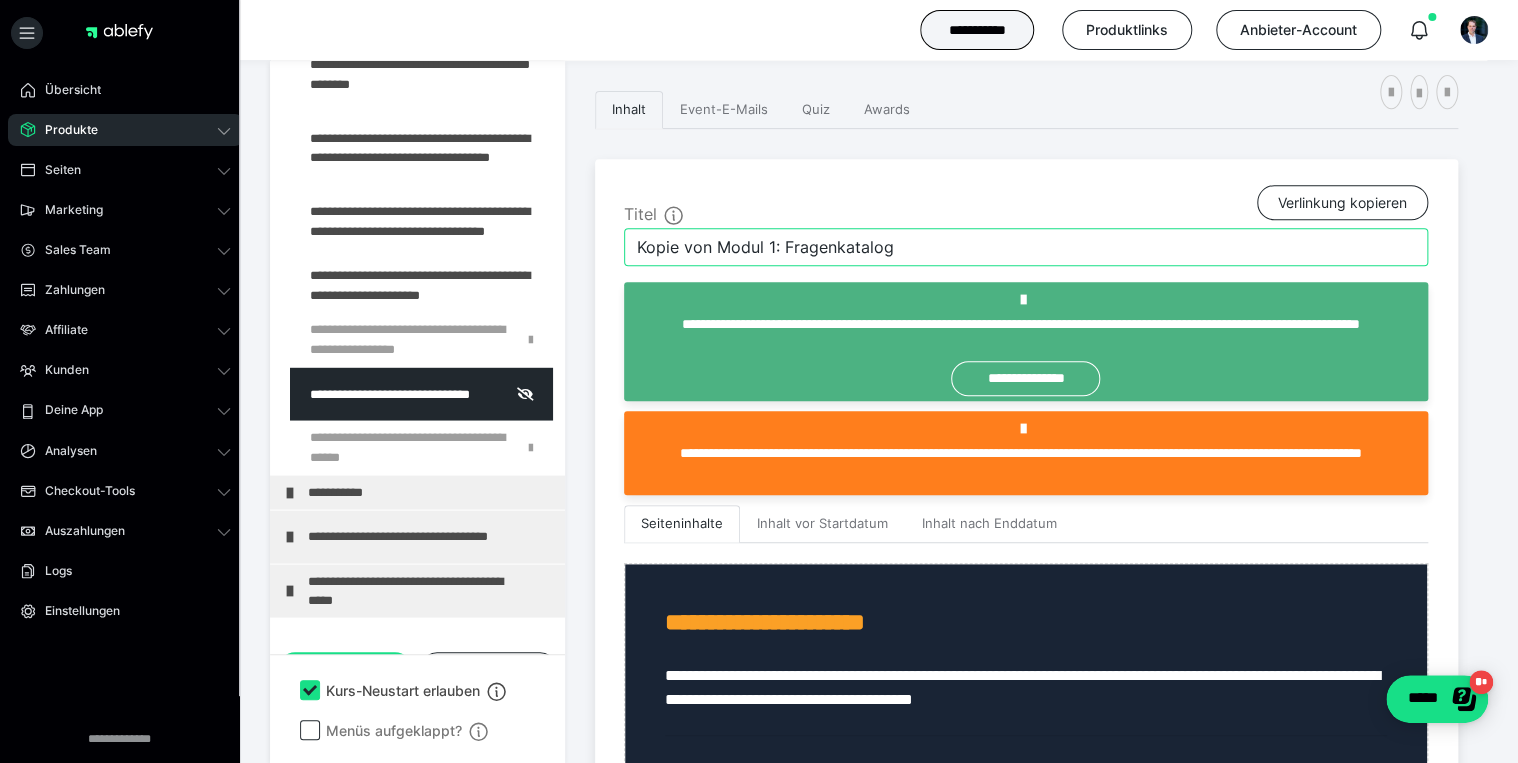 click on "Kopie von Modul 1: Fragenkatalog" at bounding box center [1026, 247] 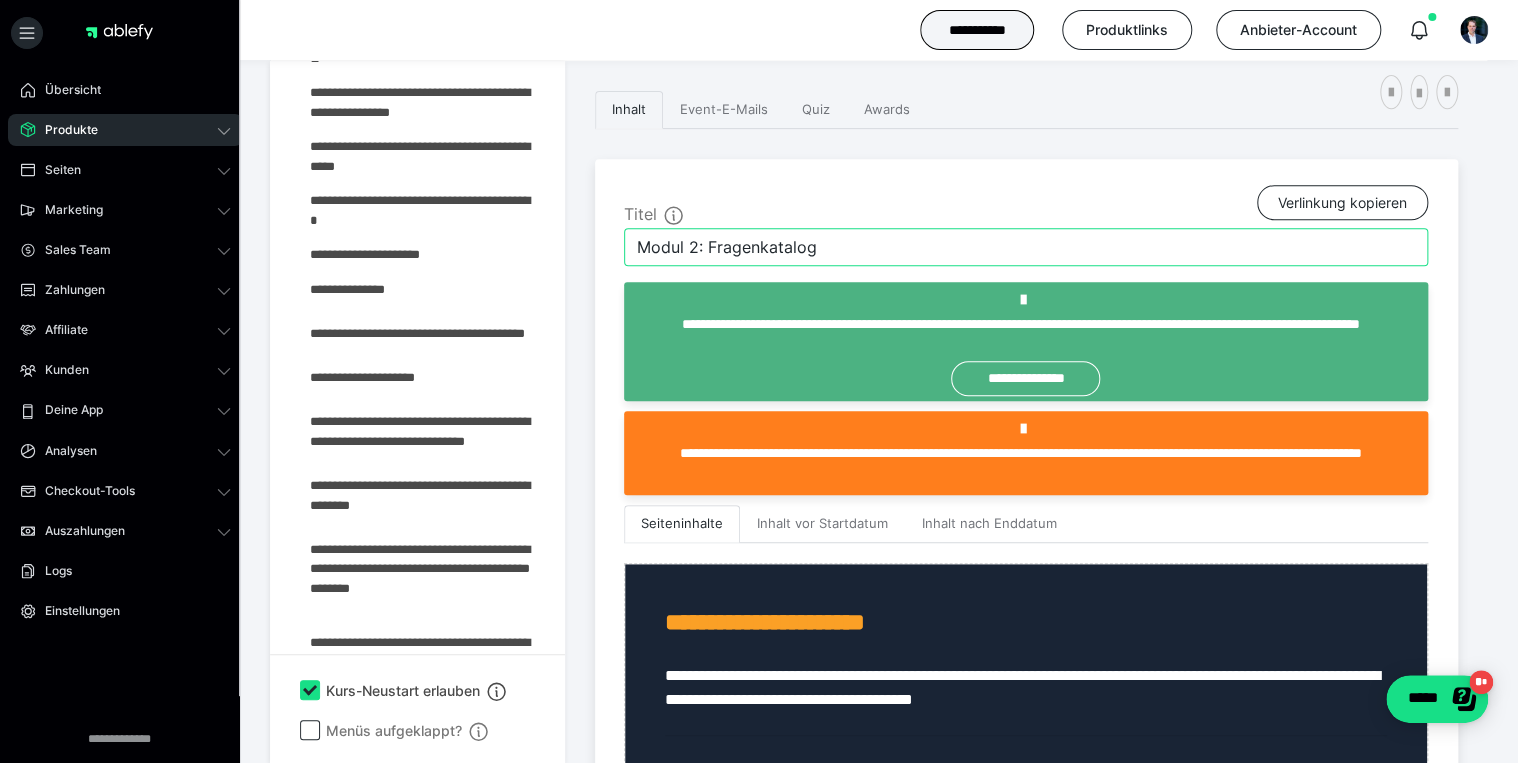 scroll, scrollTop: 1300, scrollLeft: 0, axis: vertical 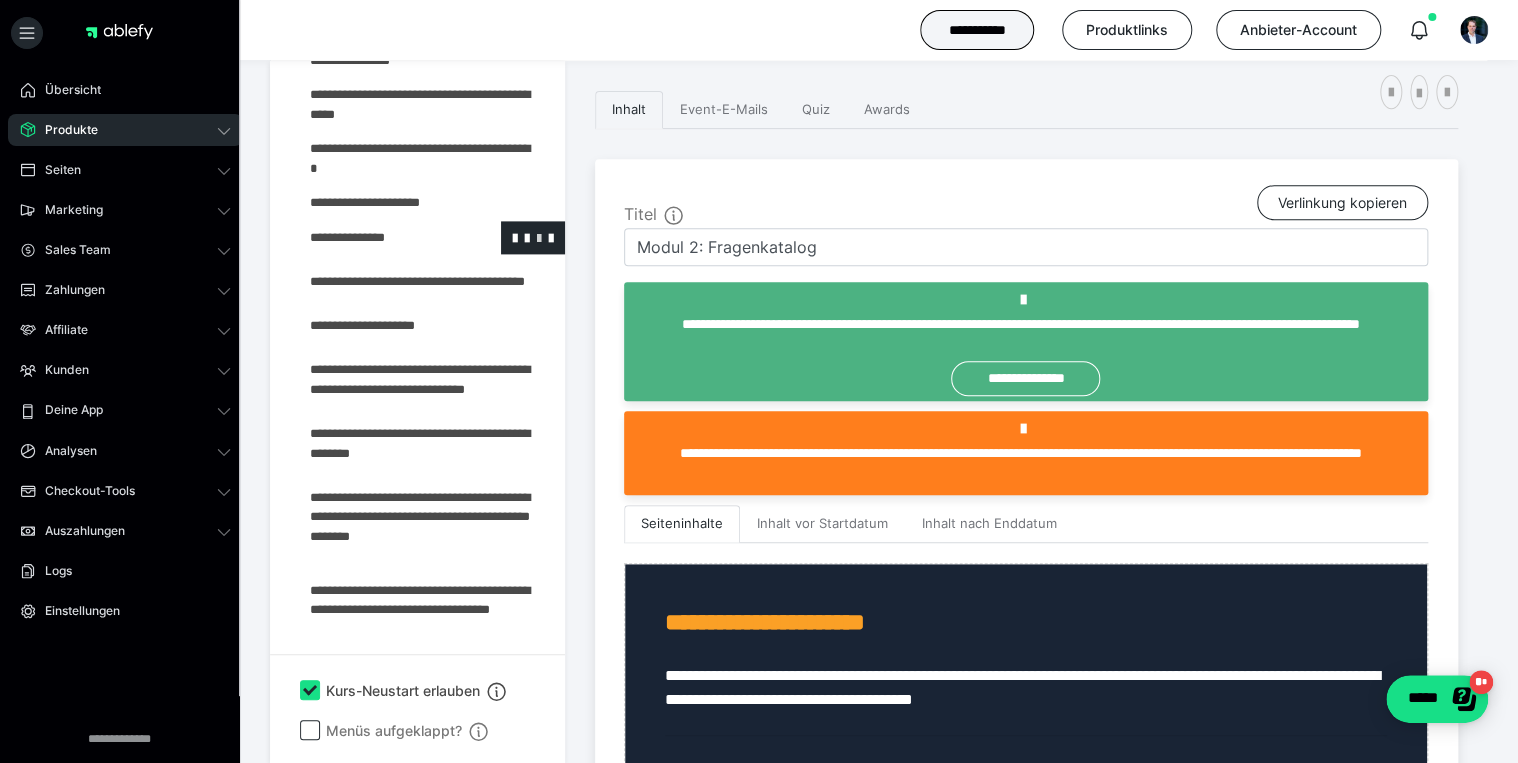 click at bounding box center (539, 237) 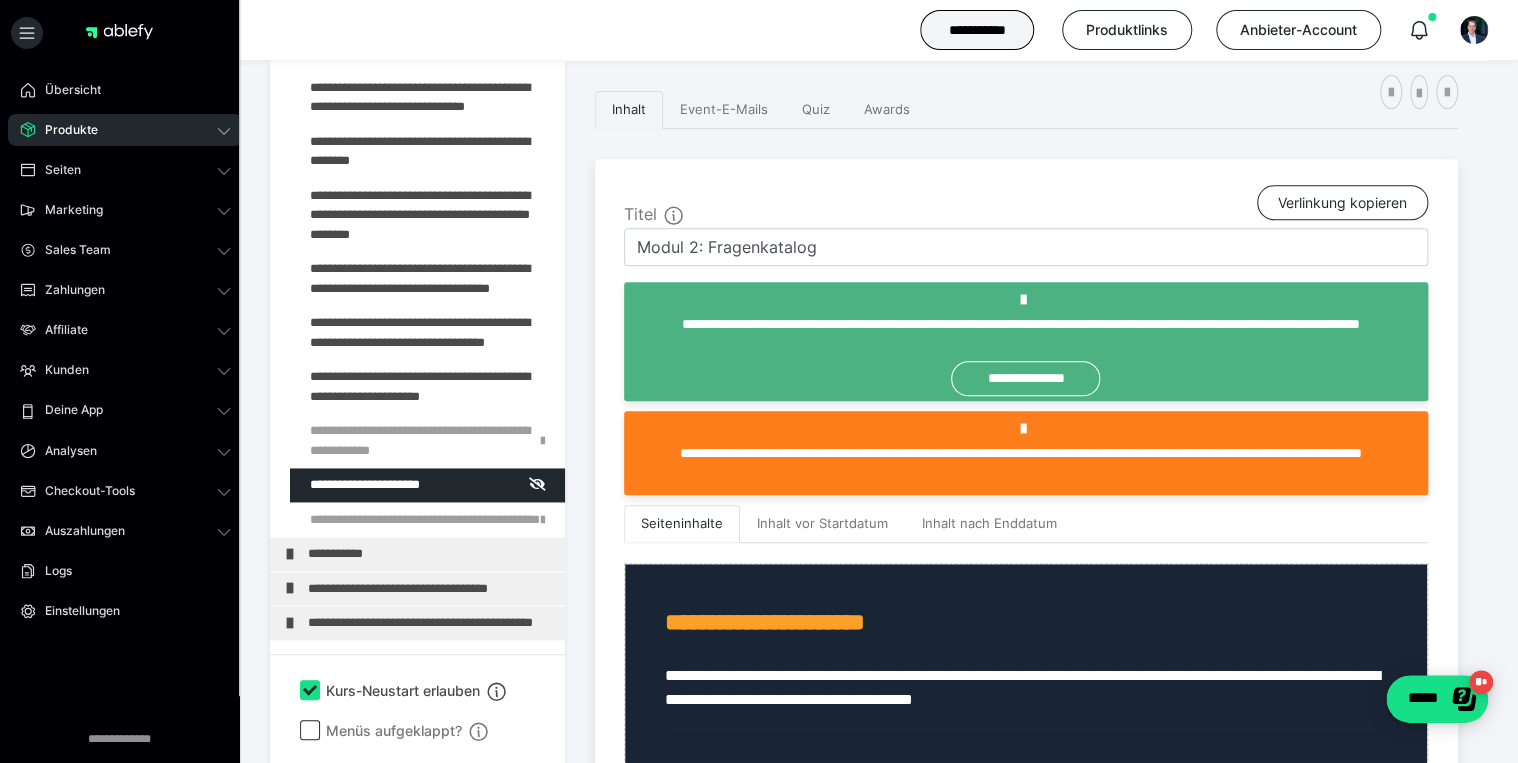 type on "Modul 1: Skript" 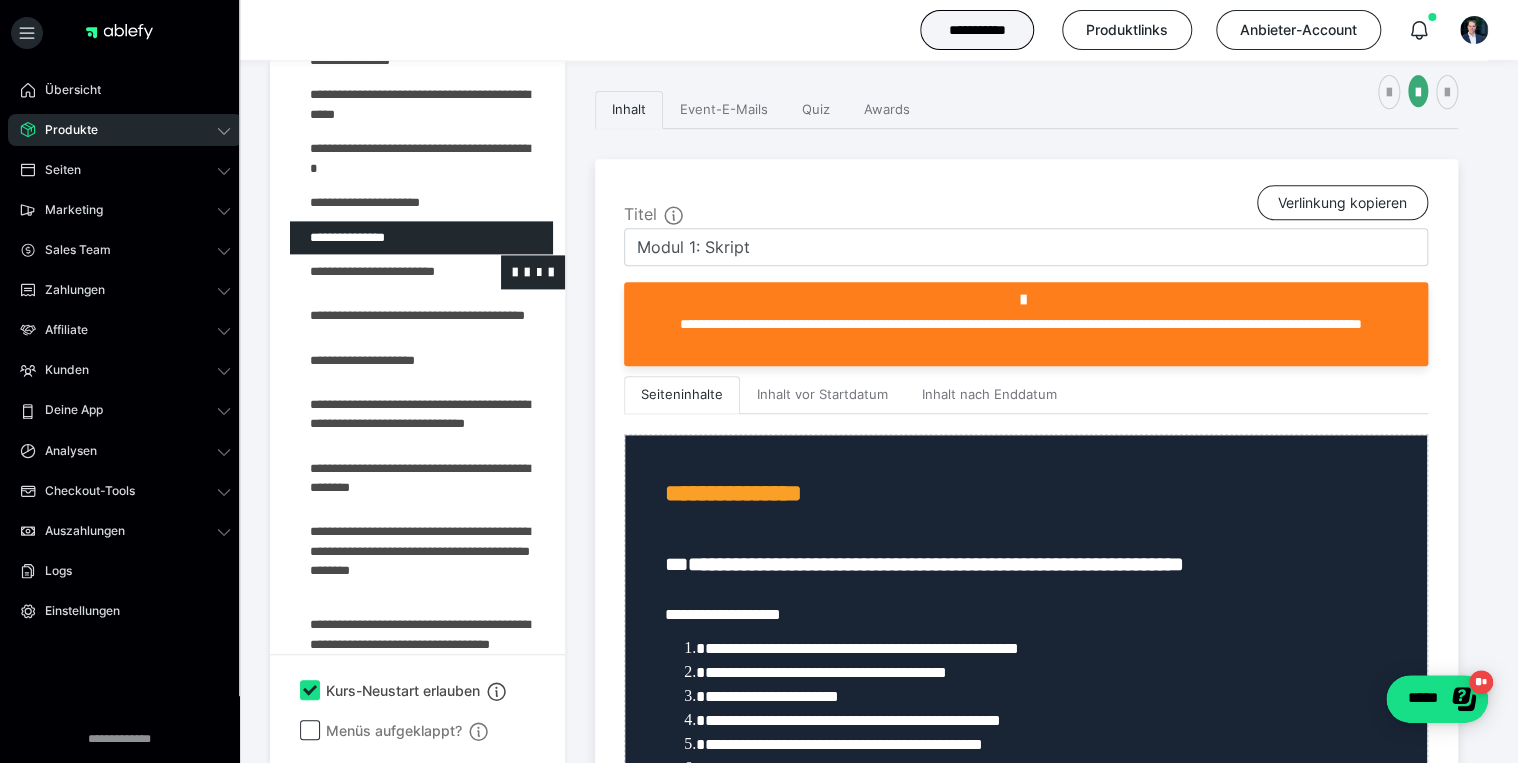 click at bounding box center [375, 272] 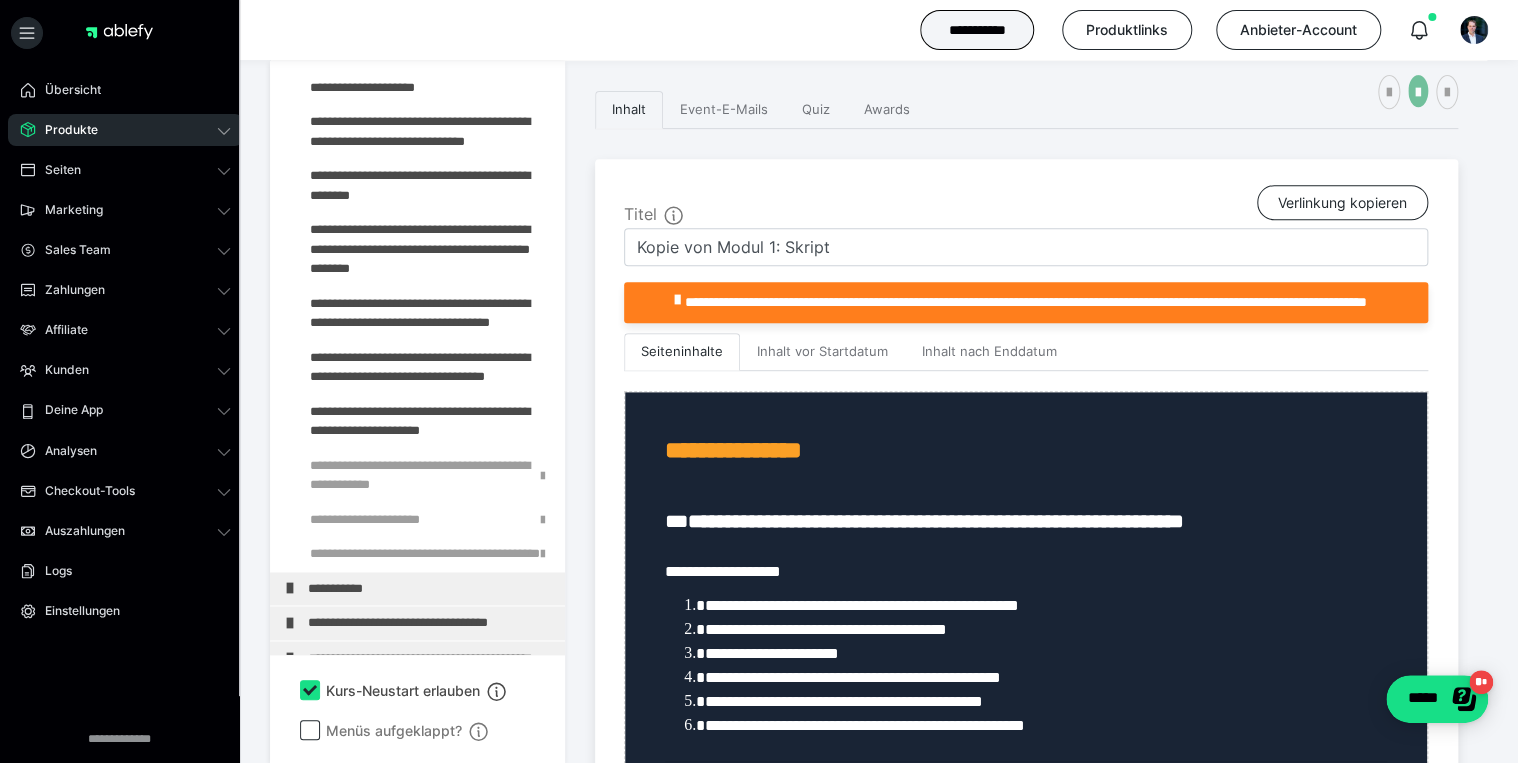 click at bounding box center [1418, 91] 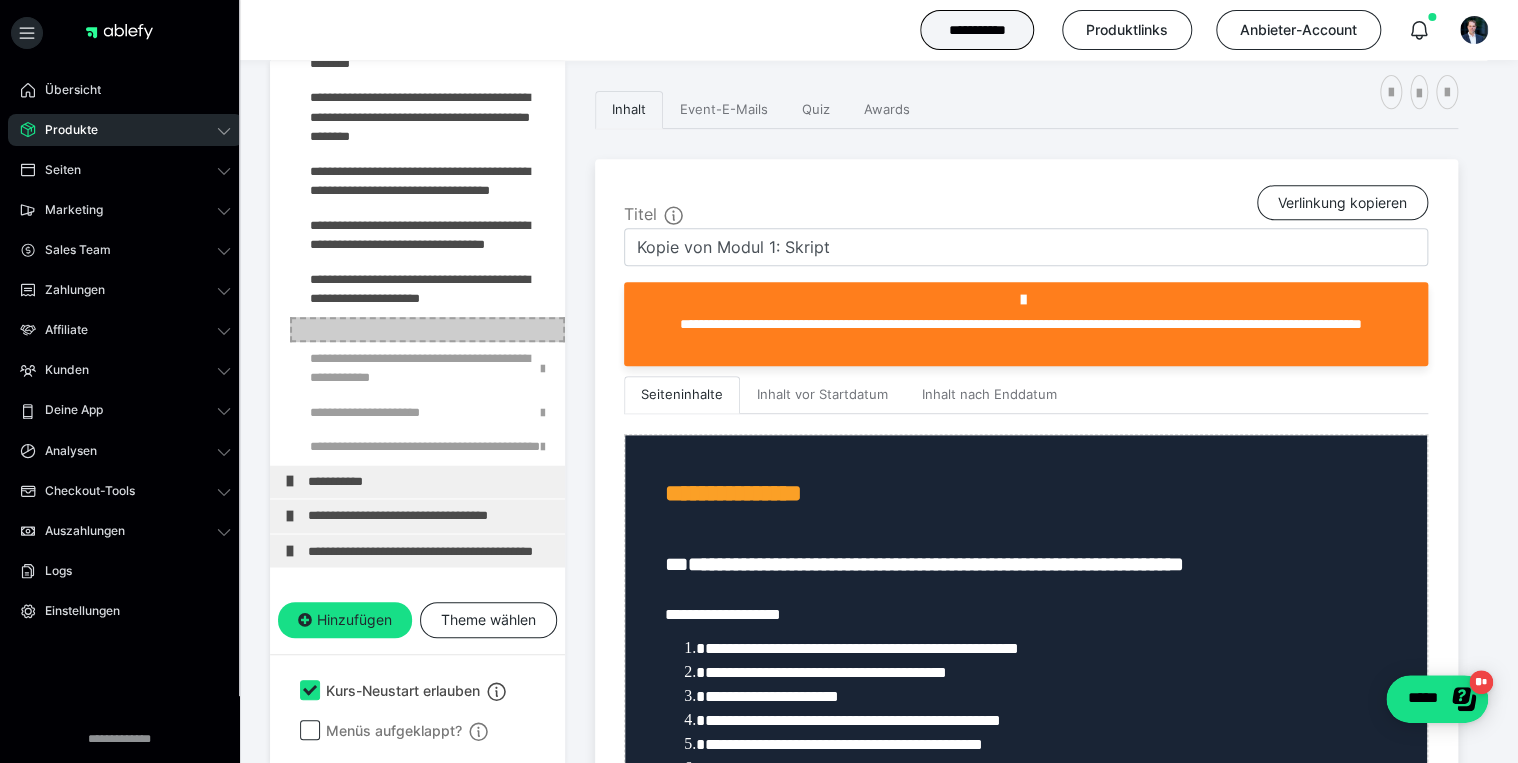scroll, scrollTop: 1436, scrollLeft: 0, axis: vertical 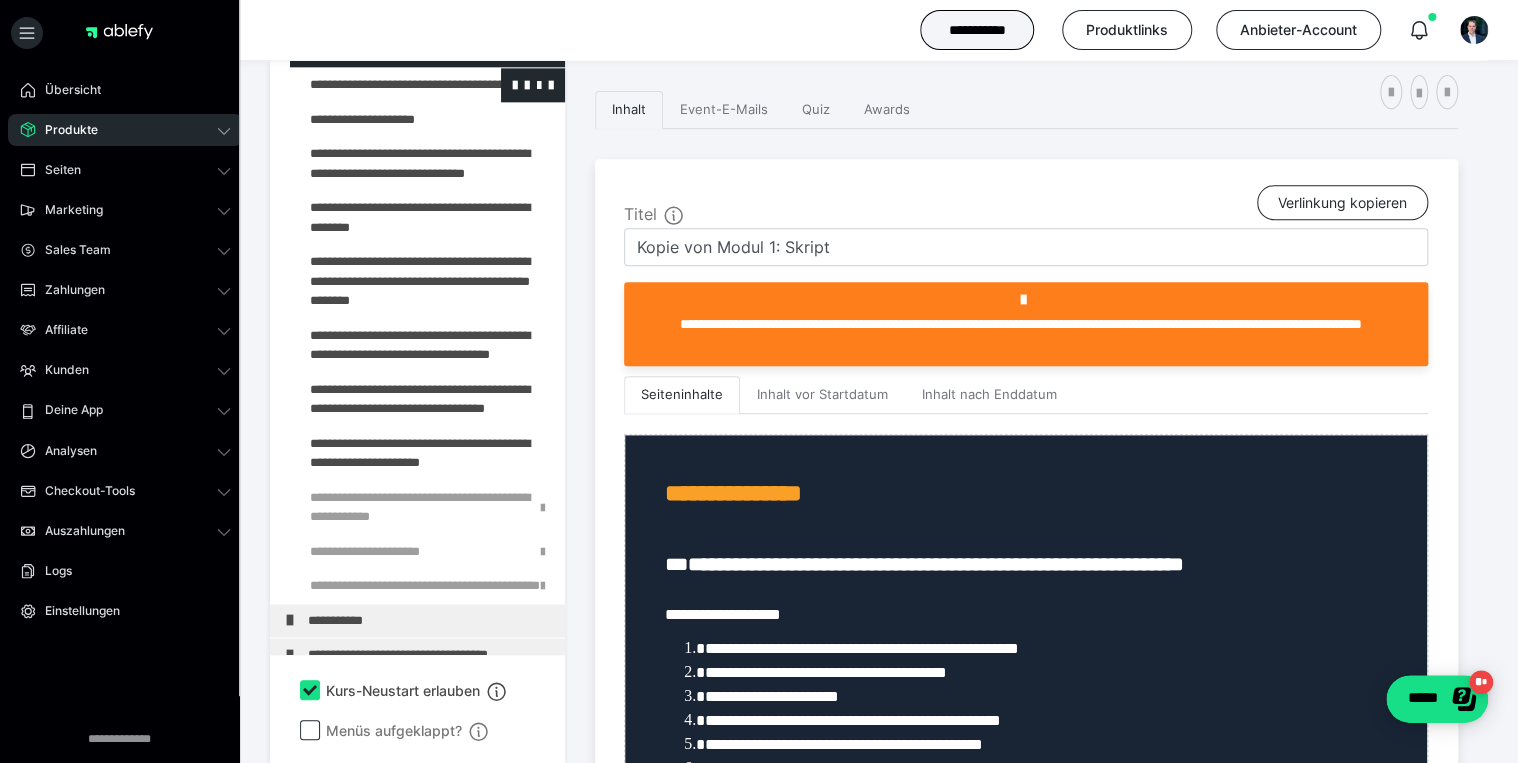 drag, startPoint x: 488, startPoint y: 303, endPoint x: 479, endPoint y: 366, distance: 63.63961 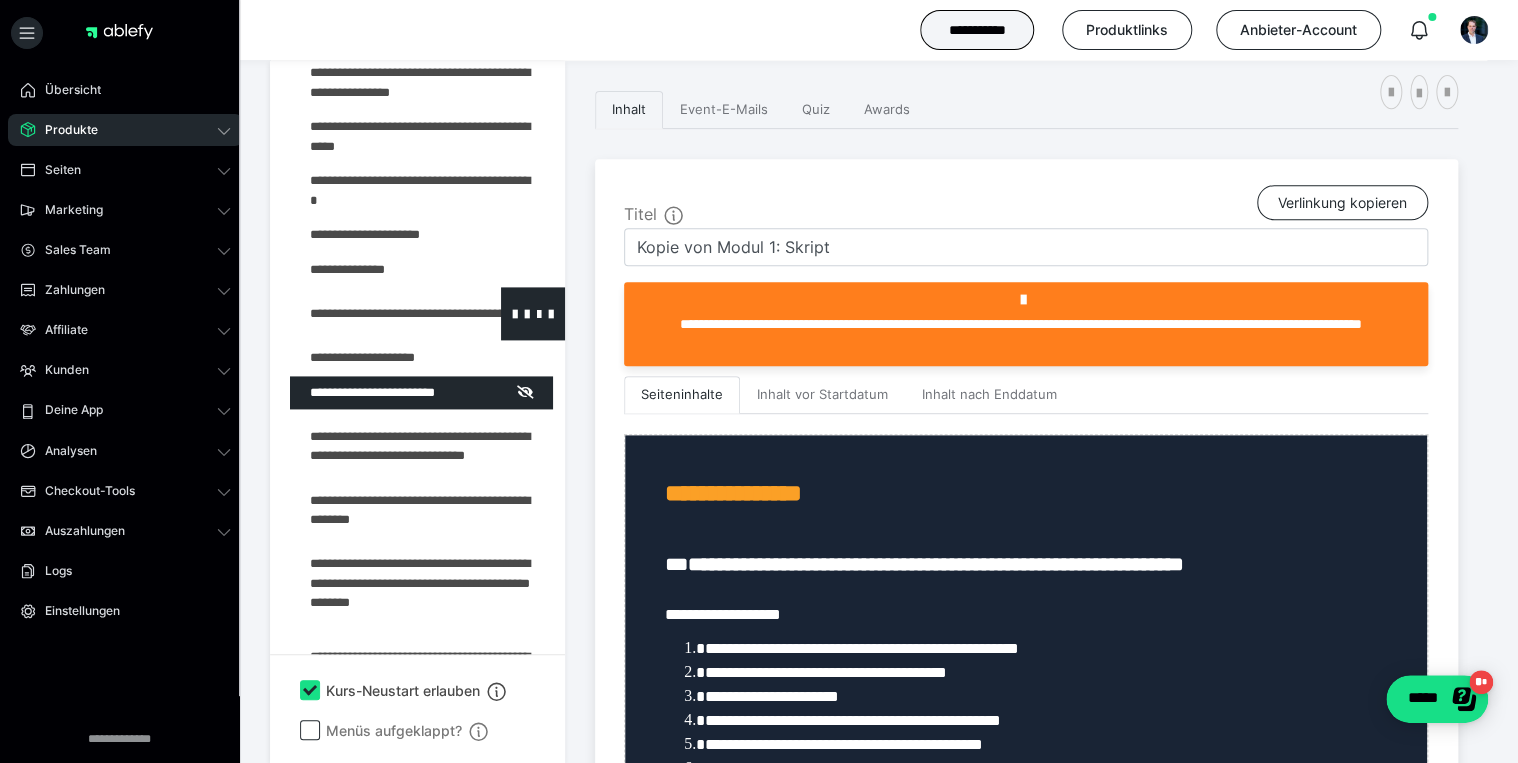 click at bounding box center [527, 313] 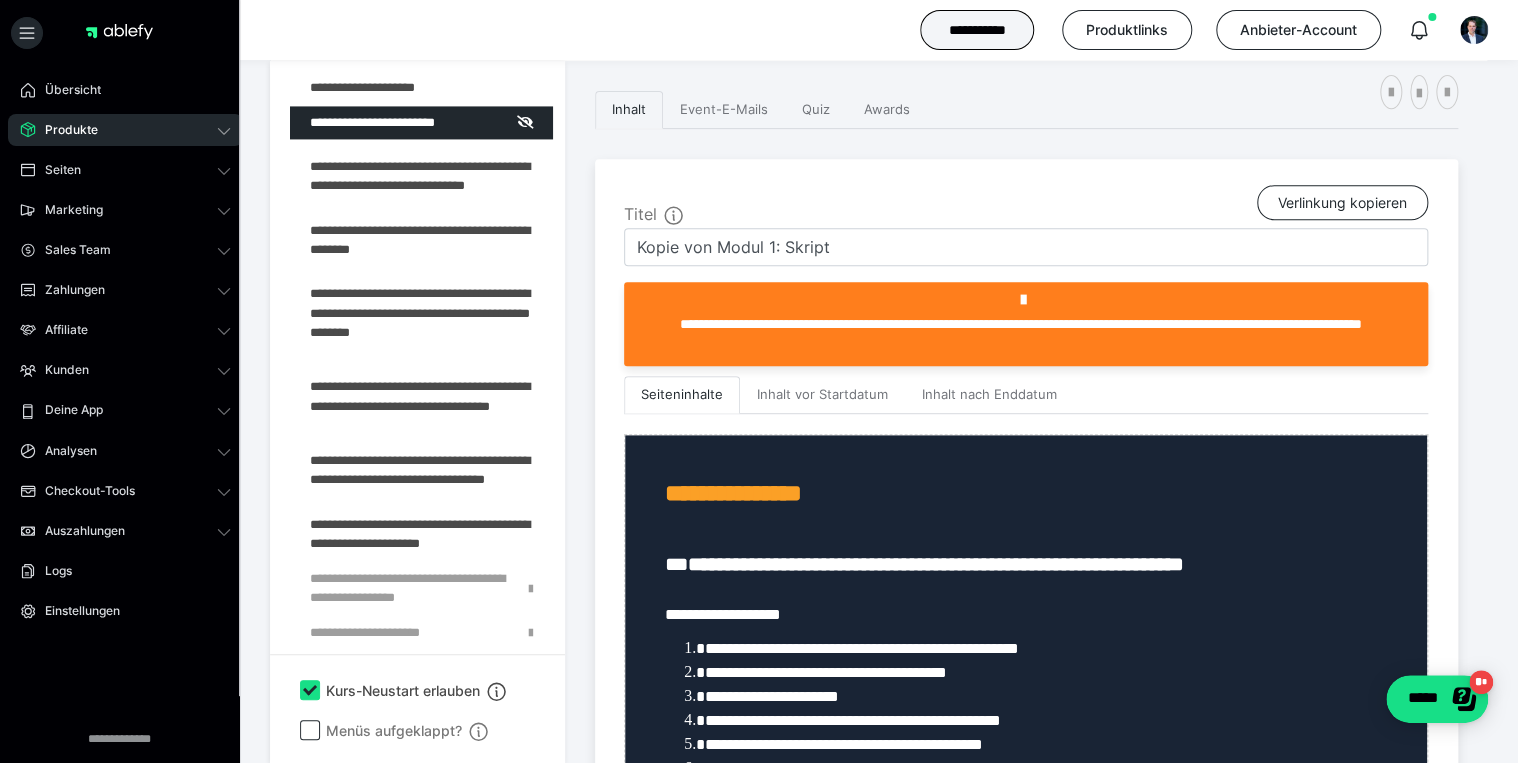 scroll, scrollTop: 1548, scrollLeft: 0, axis: vertical 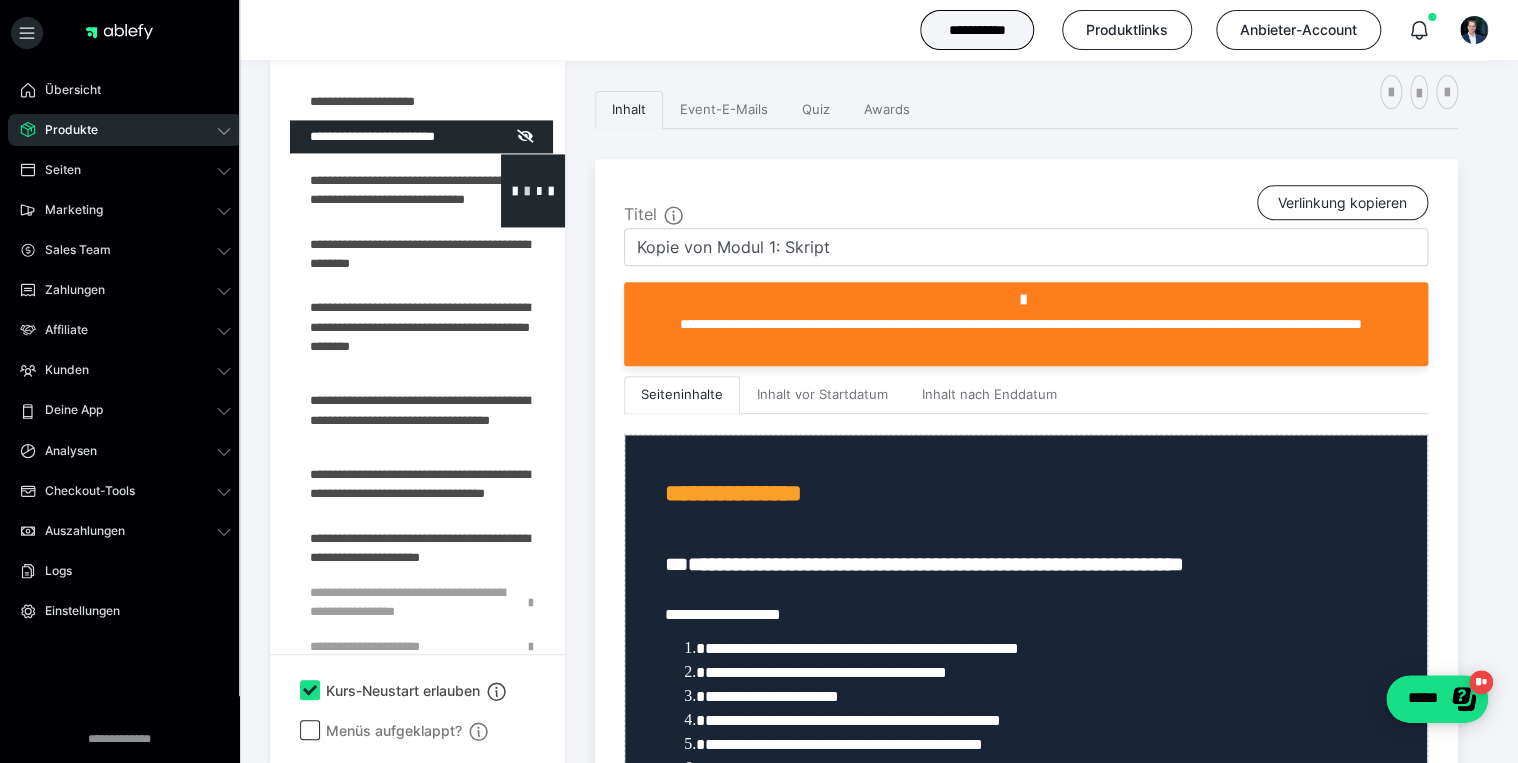 click at bounding box center [527, 190] 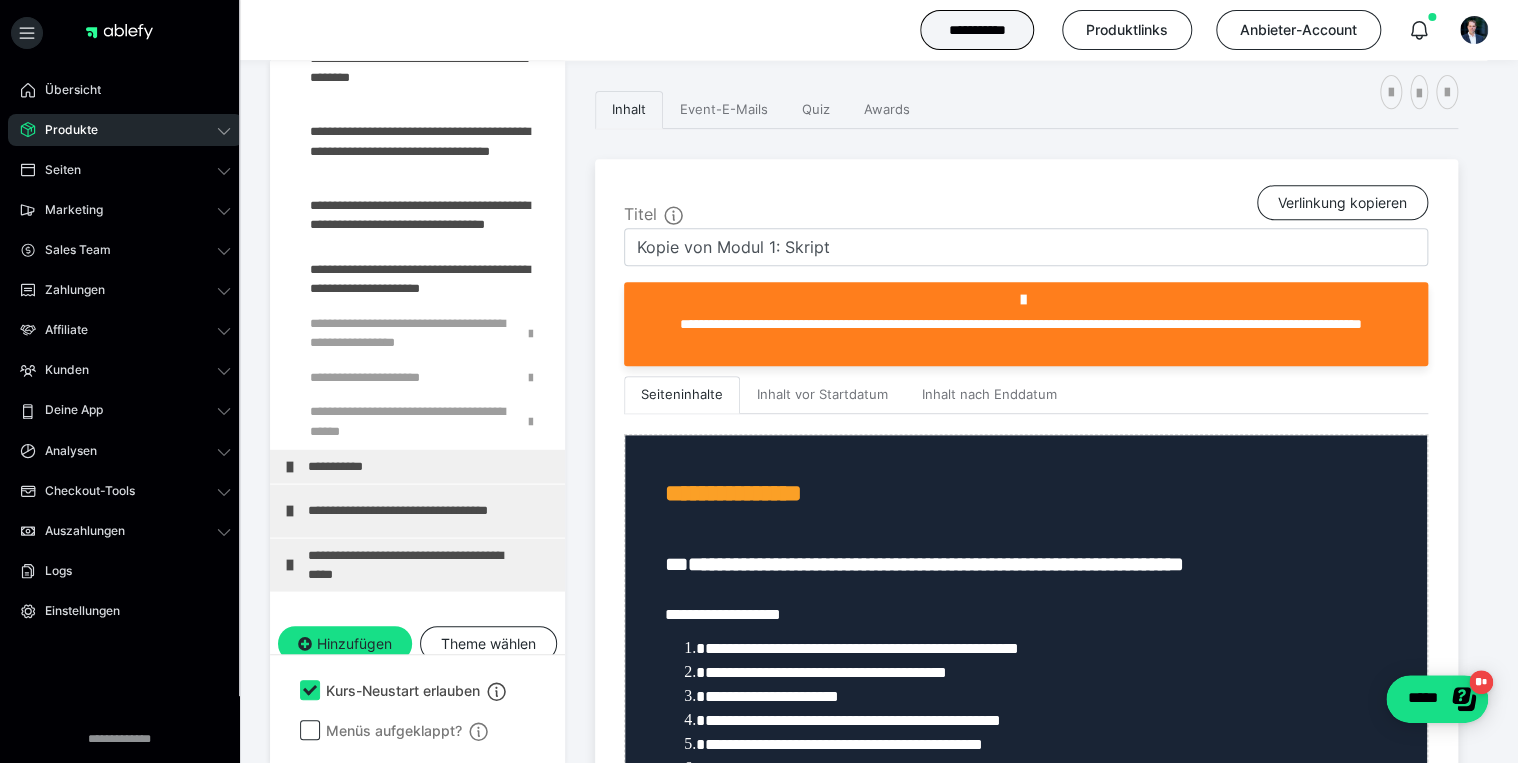 scroll, scrollTop: 1832, scrollLeft: 0, axis: vertical 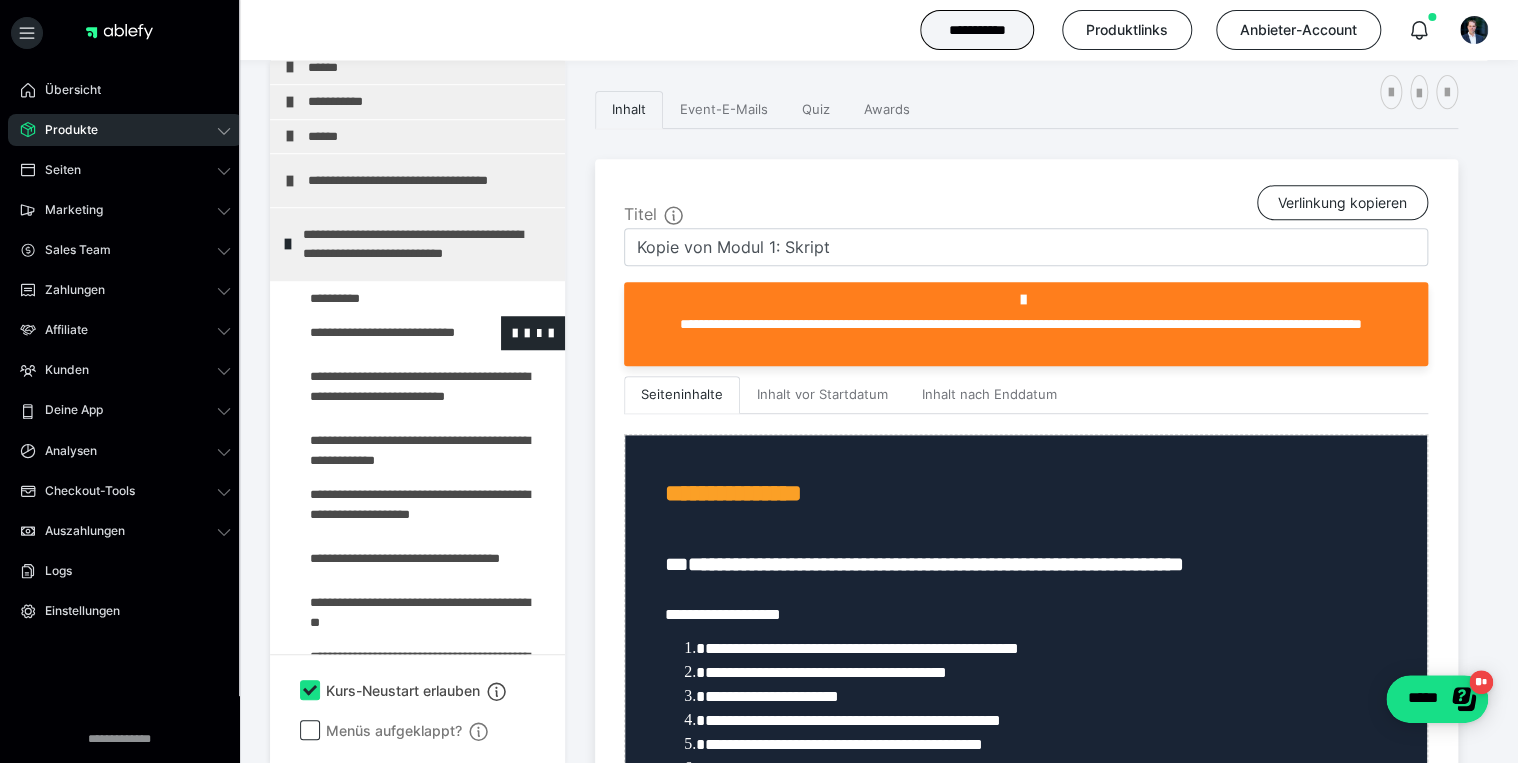 click at bounding box center [375, 333] 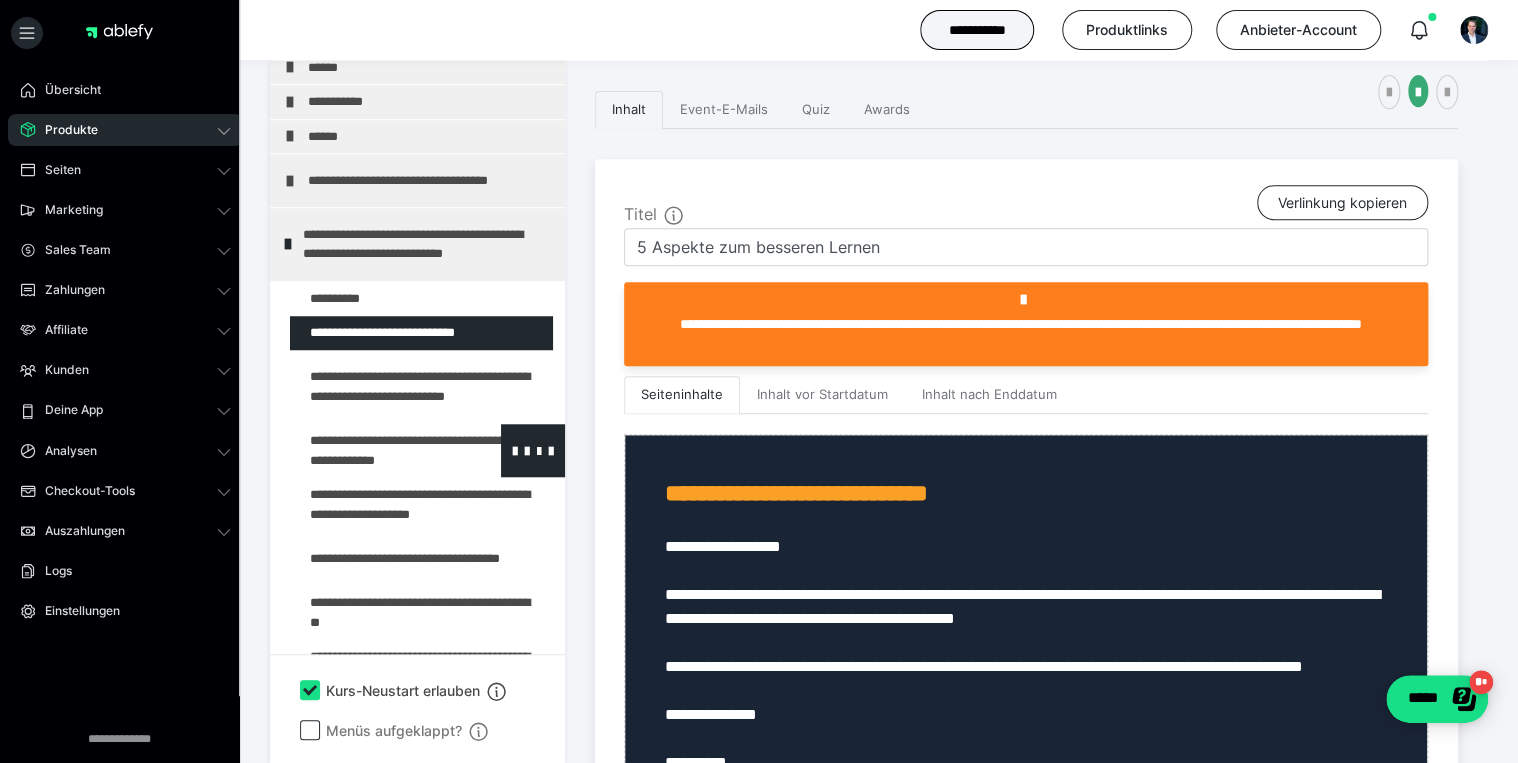 click at bounding box center [375, 450] 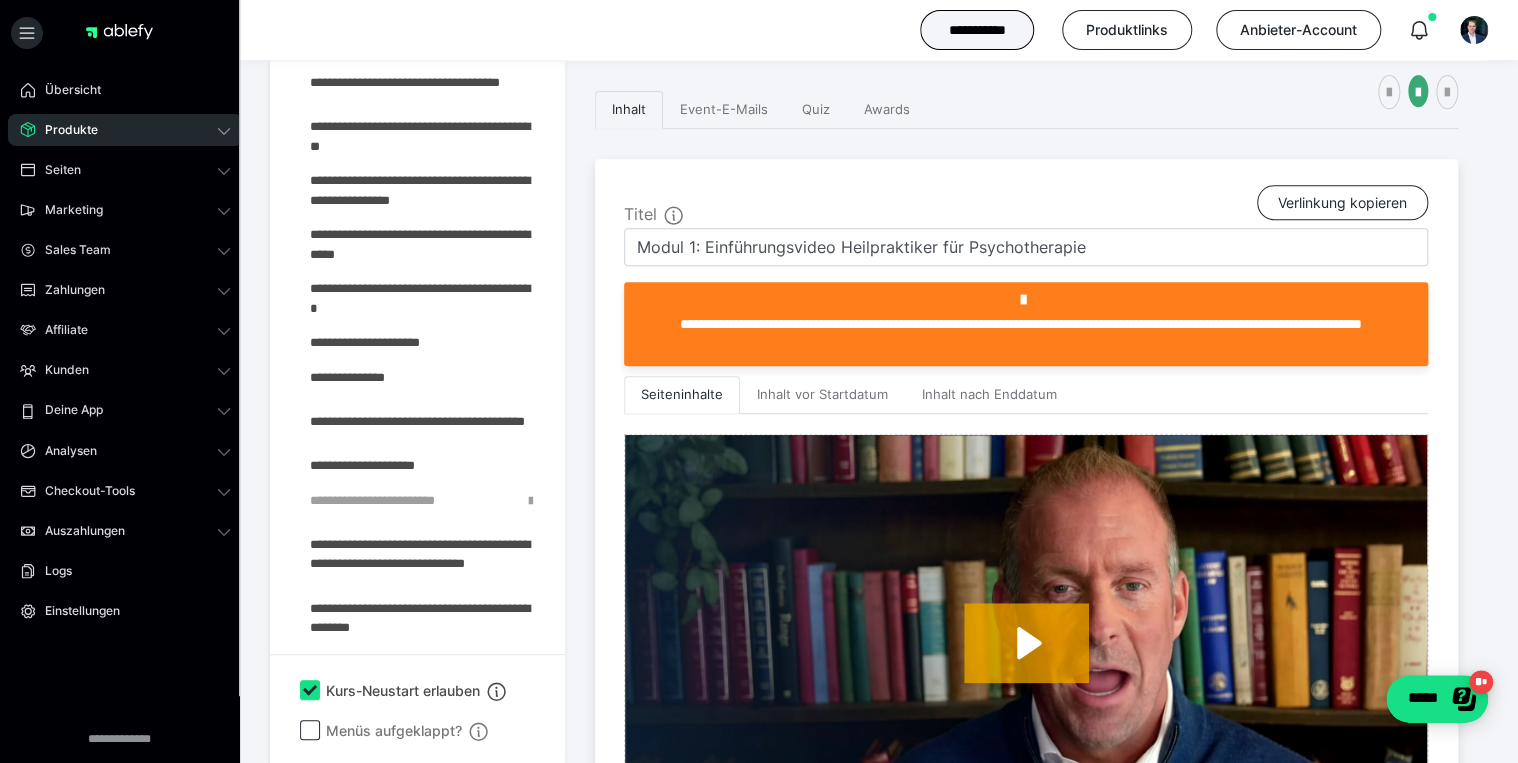 scroll, scrollTop: 1167, scrollLeft: 0, axis: vertical 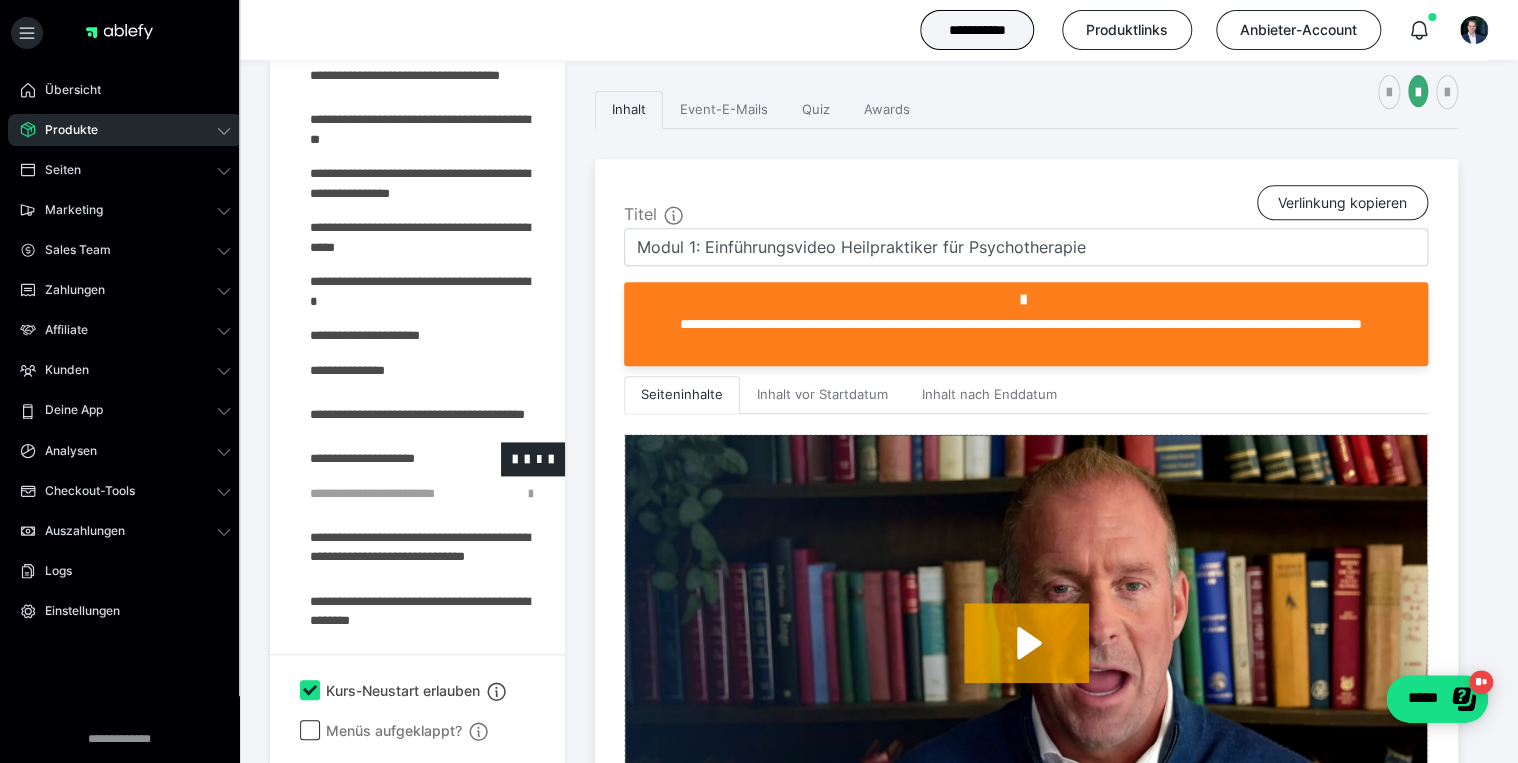 click at bounding box center (375, 459) 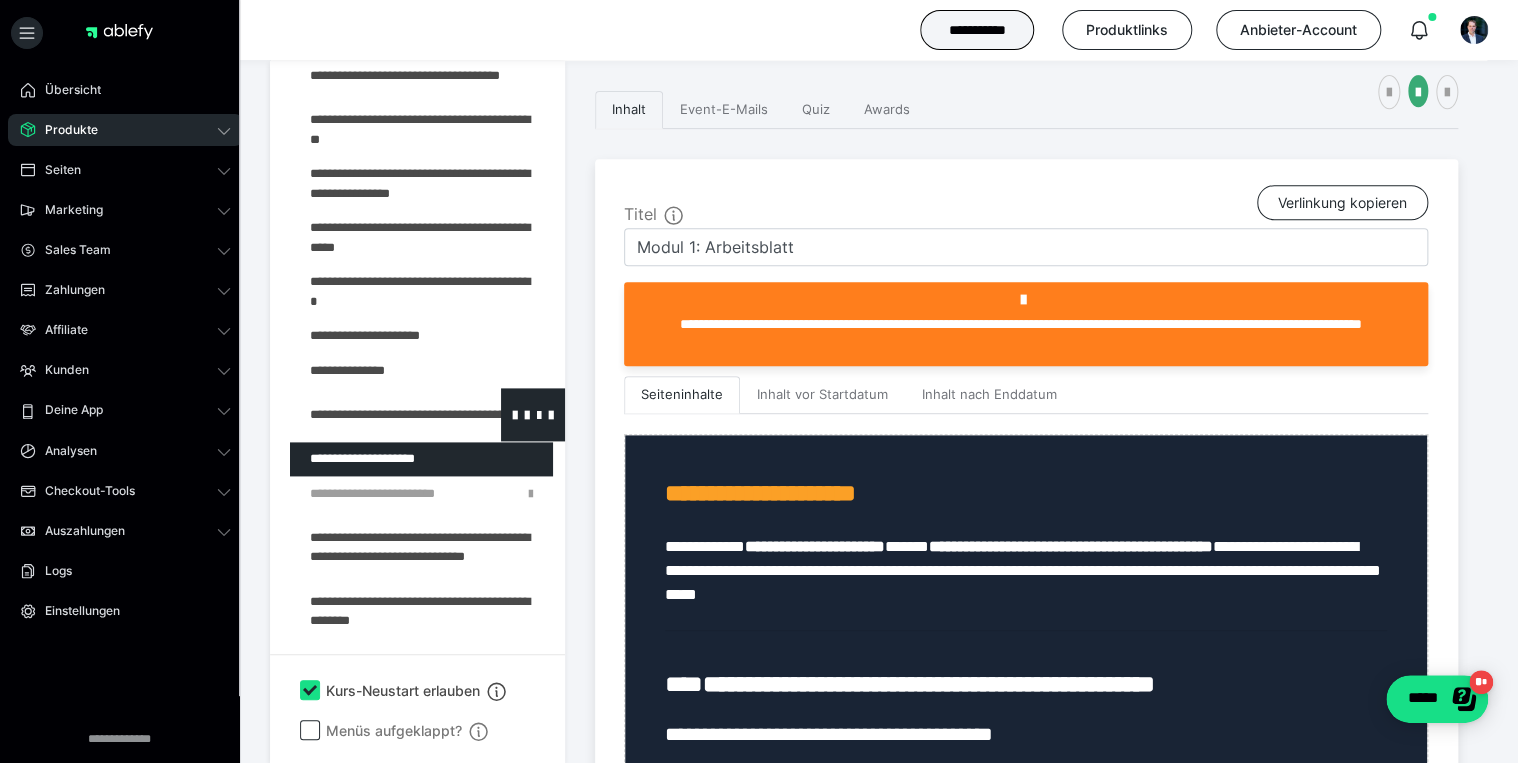 click at bounding box center [375, 414] 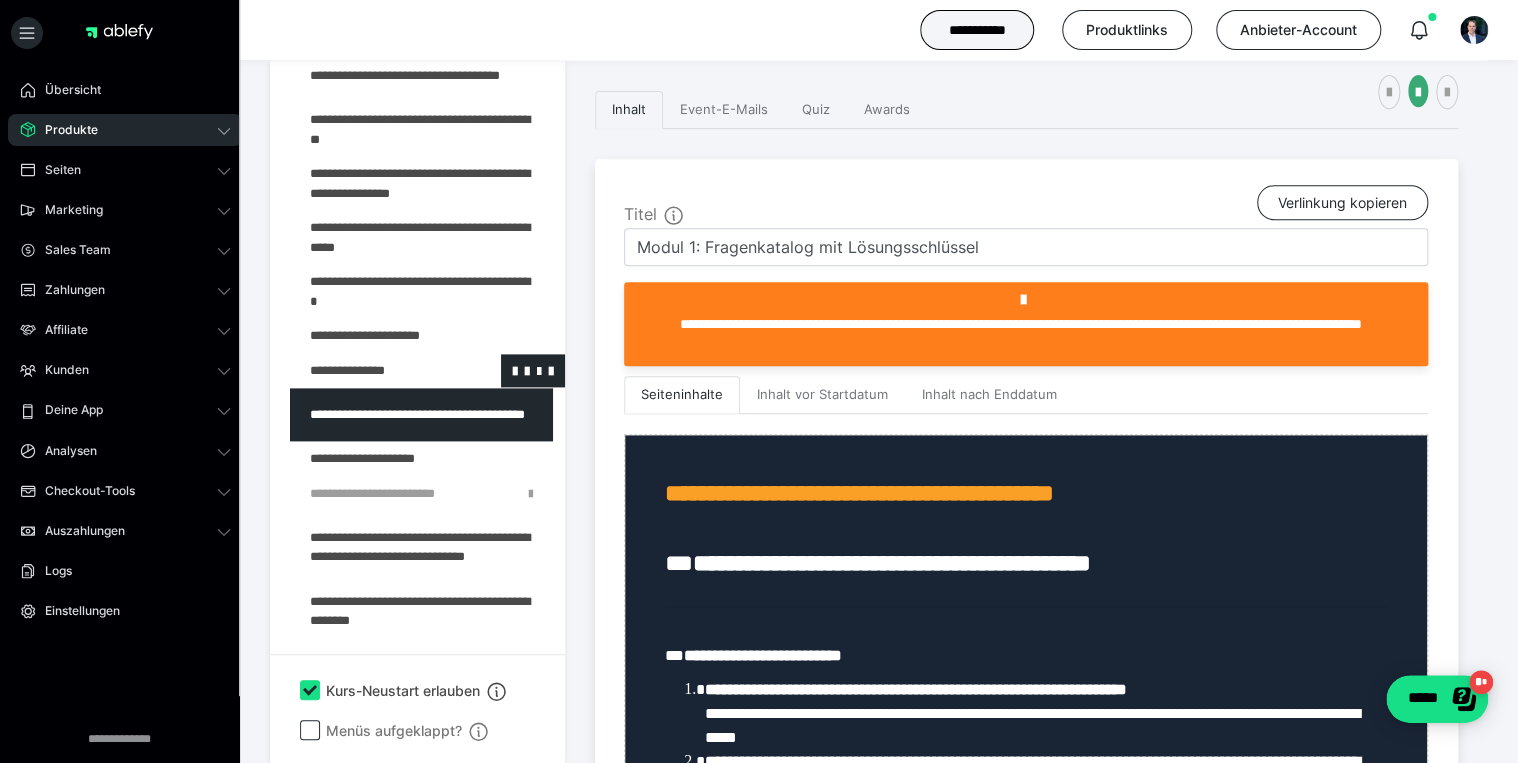 click at bounding box center (375, 371) 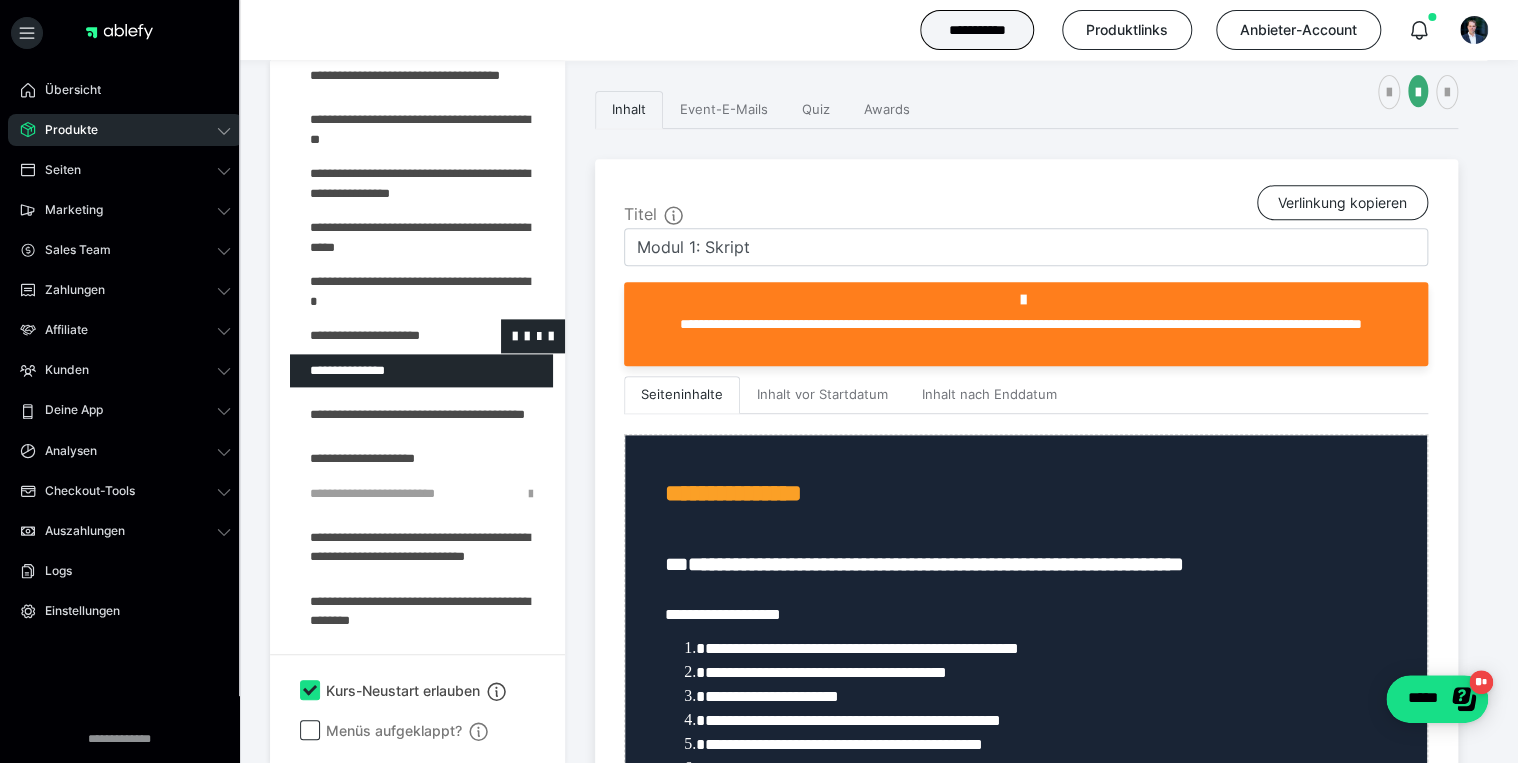 click at bounding box center (375, 336) 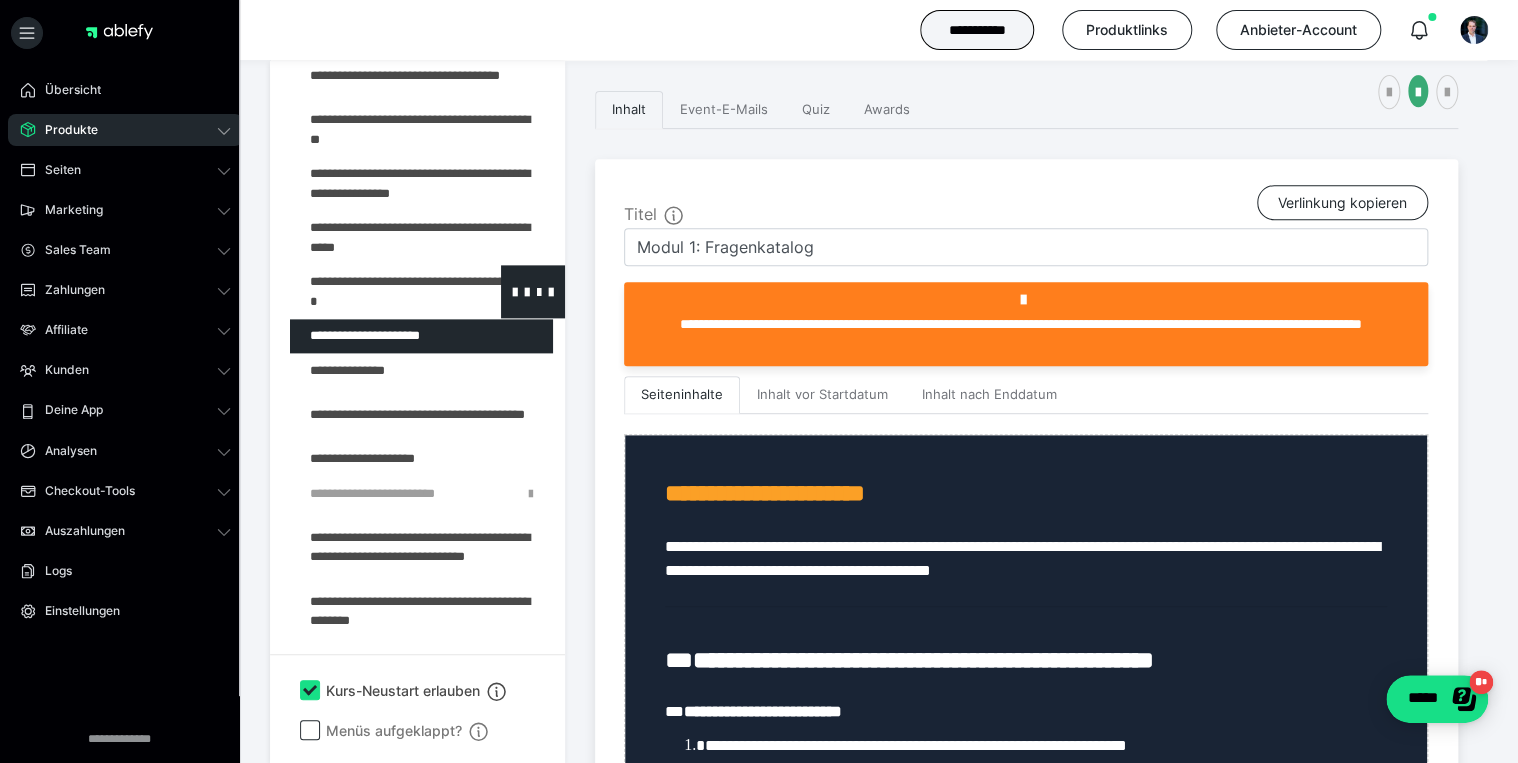 click at bounding box center [375, 291] 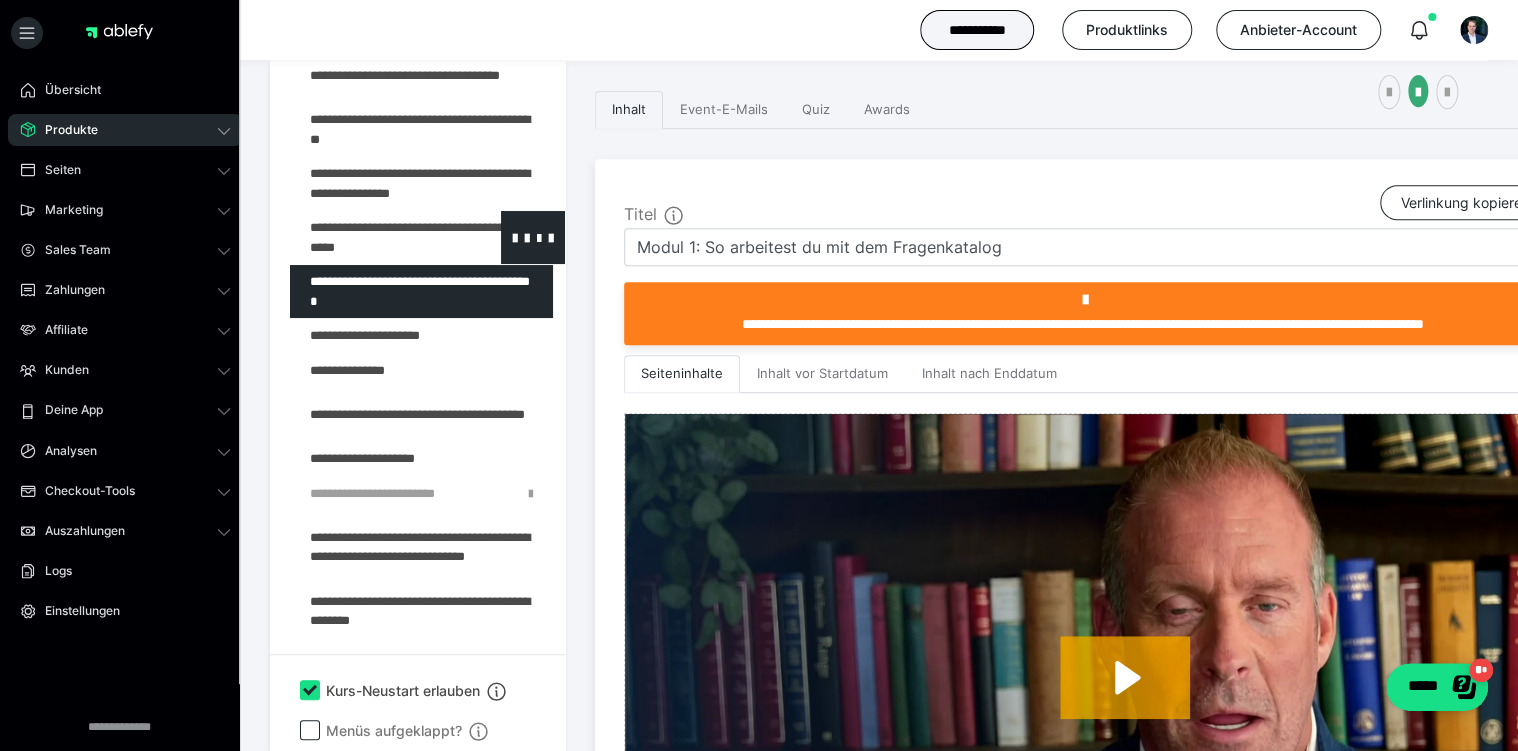 click at bounding box center (375, 237) 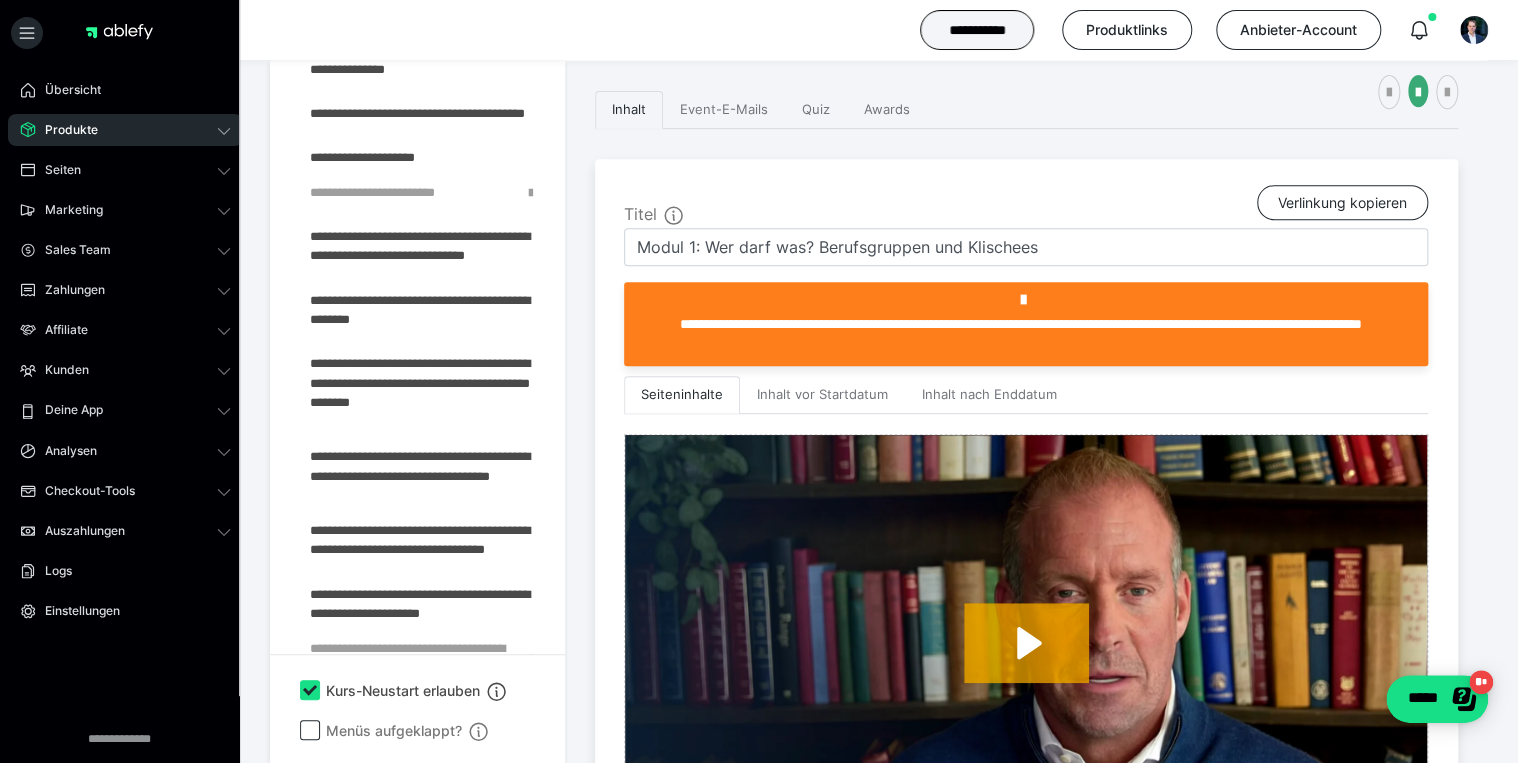 scroll, scrollTop: 1488, scrollLeft: 0, axis: vertical 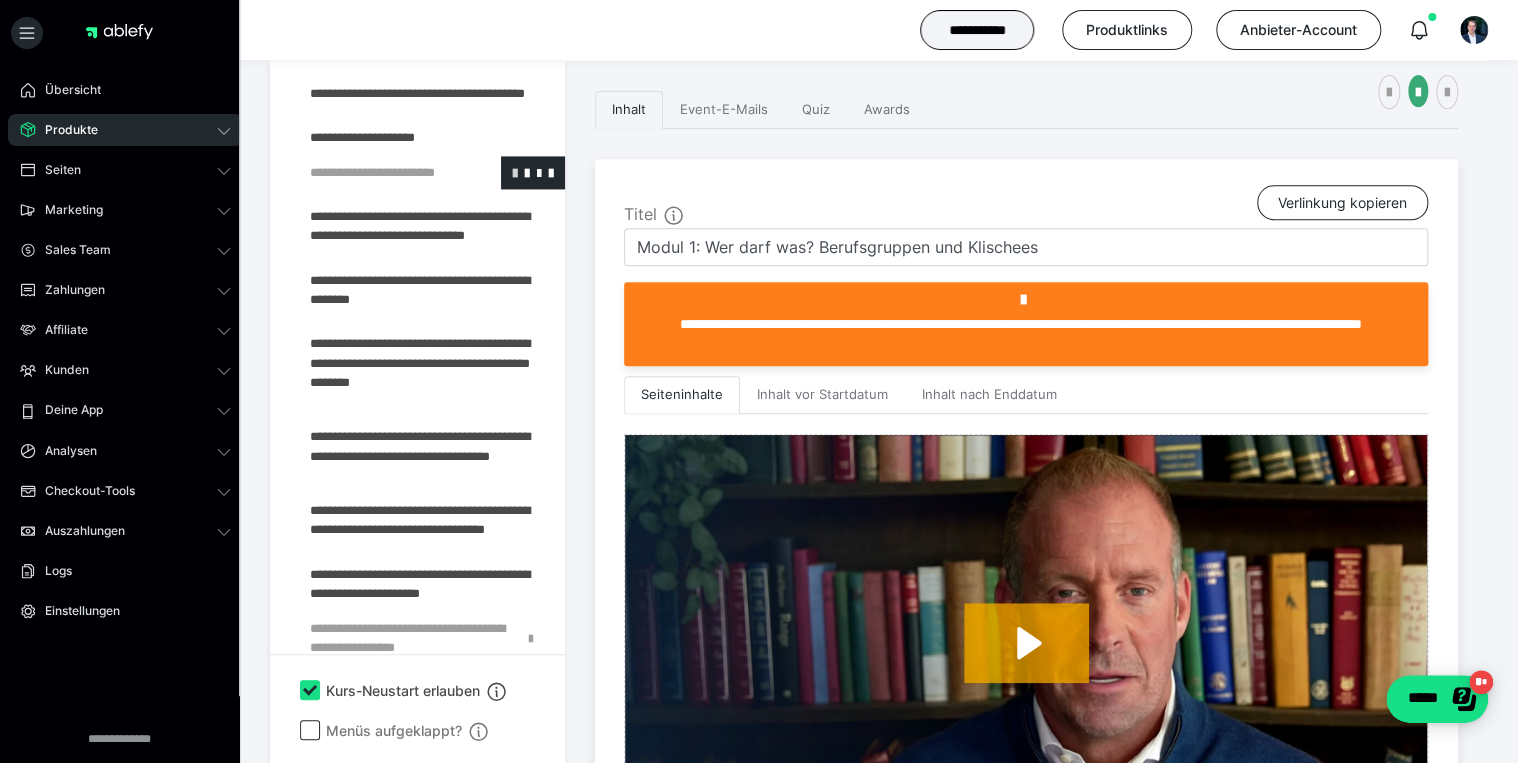 click at bounding box center (515, 172) 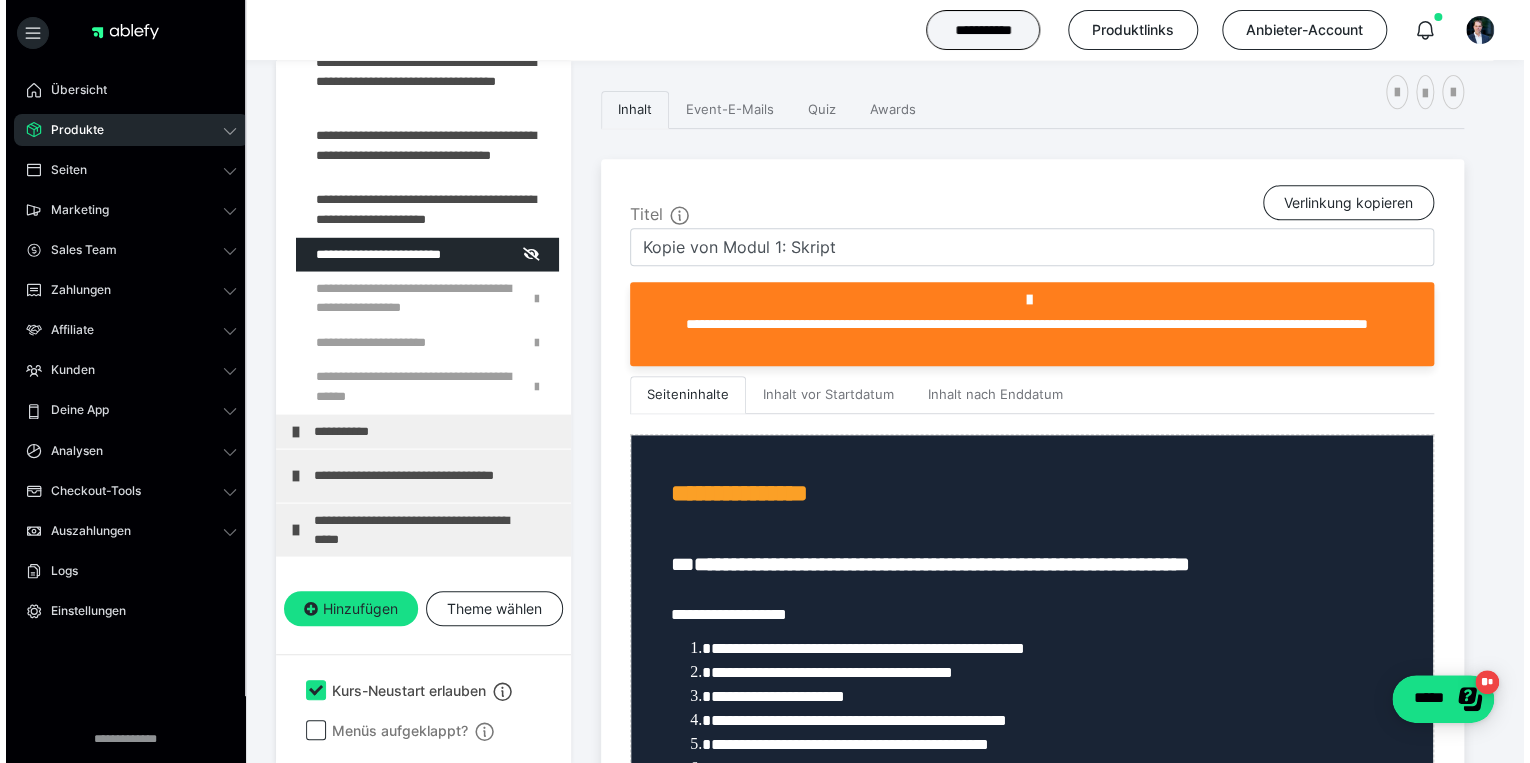 scroll, scrollTop: 1835, scrollLeft: 0, axis: vertical 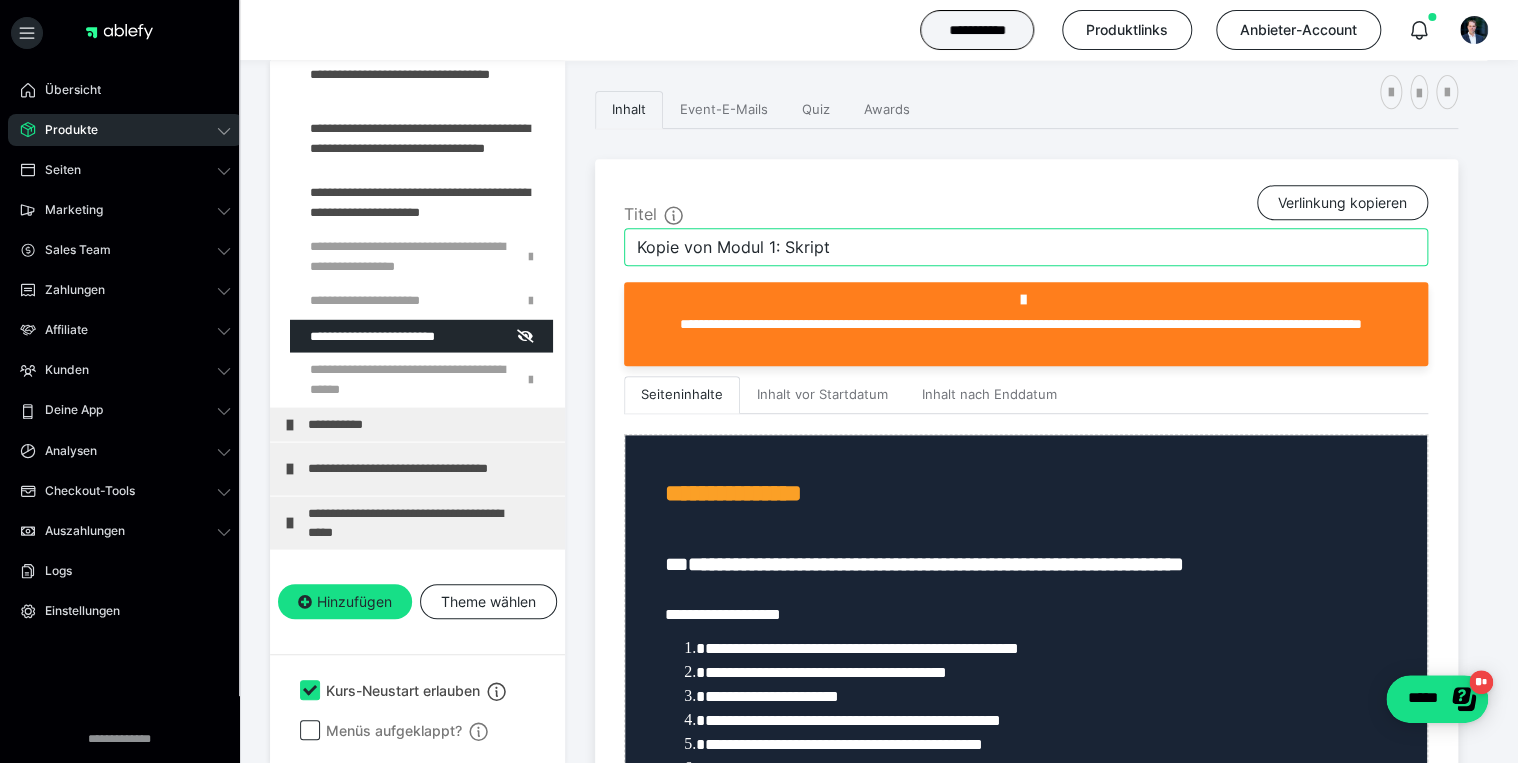 click on "Kopie von Modul 1: Skript" at bounding box center [1026, 247] 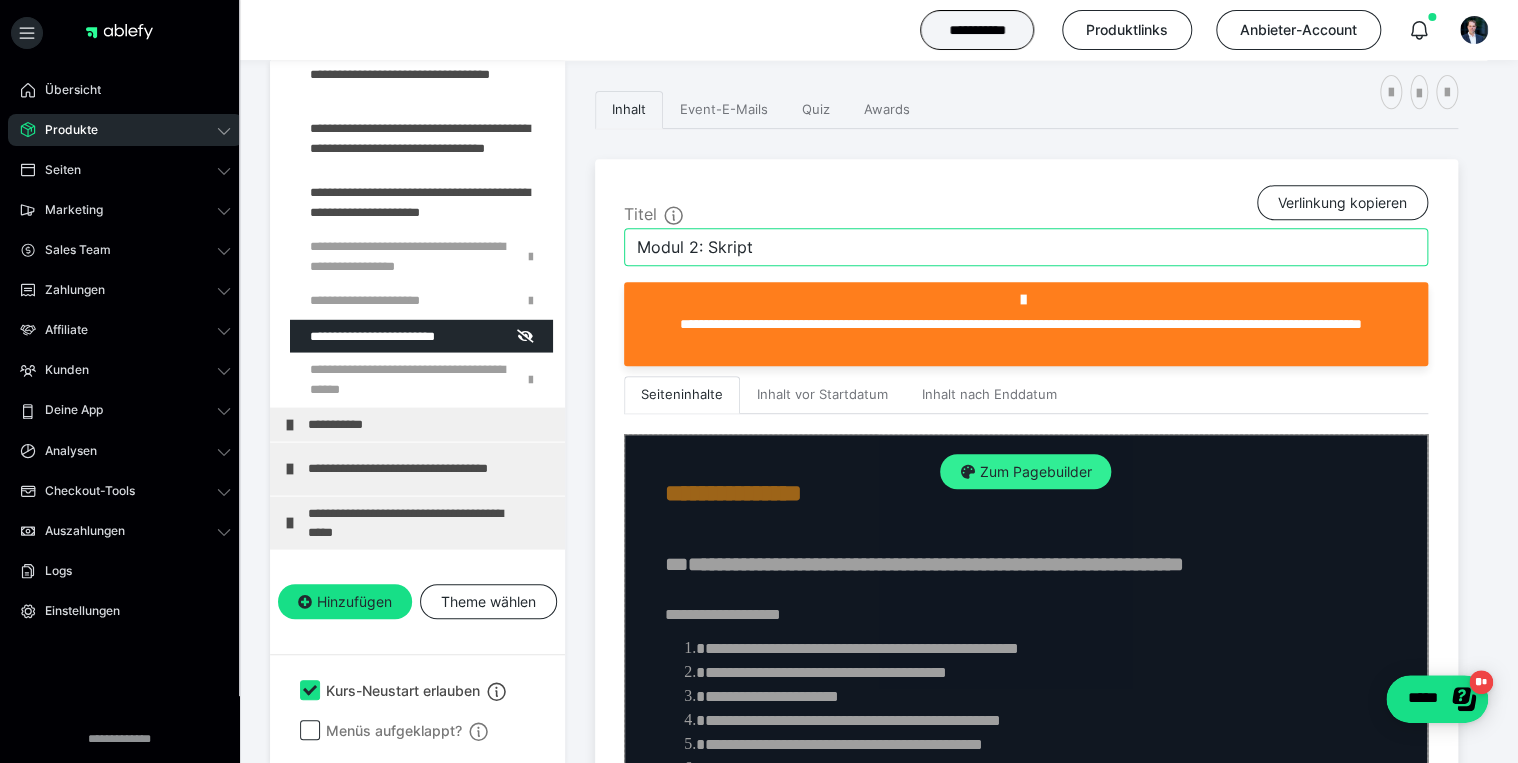 type on "Modul 2: Skript" 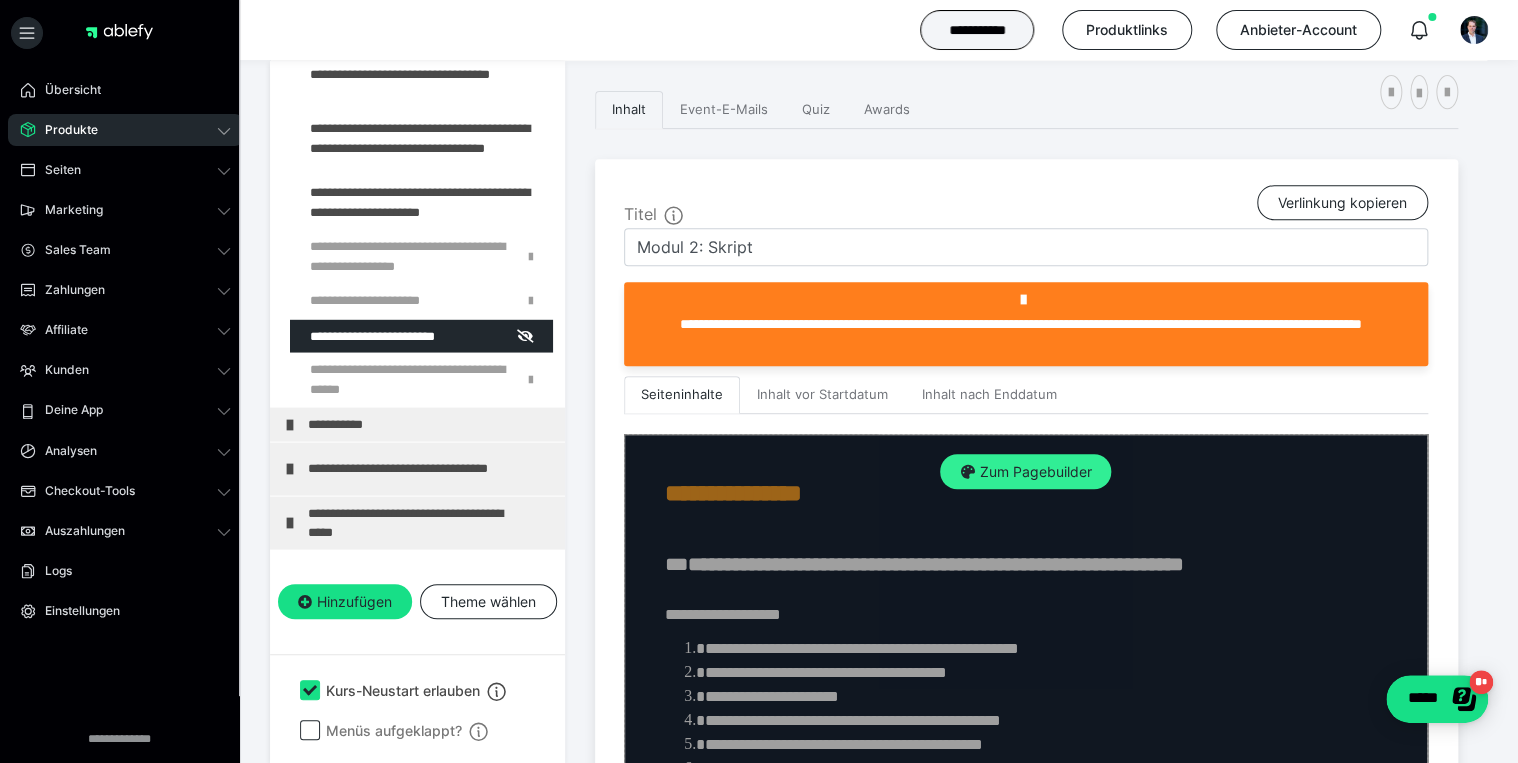 click on "Zum Pagebuilder" at bounding box center (1025, 472) 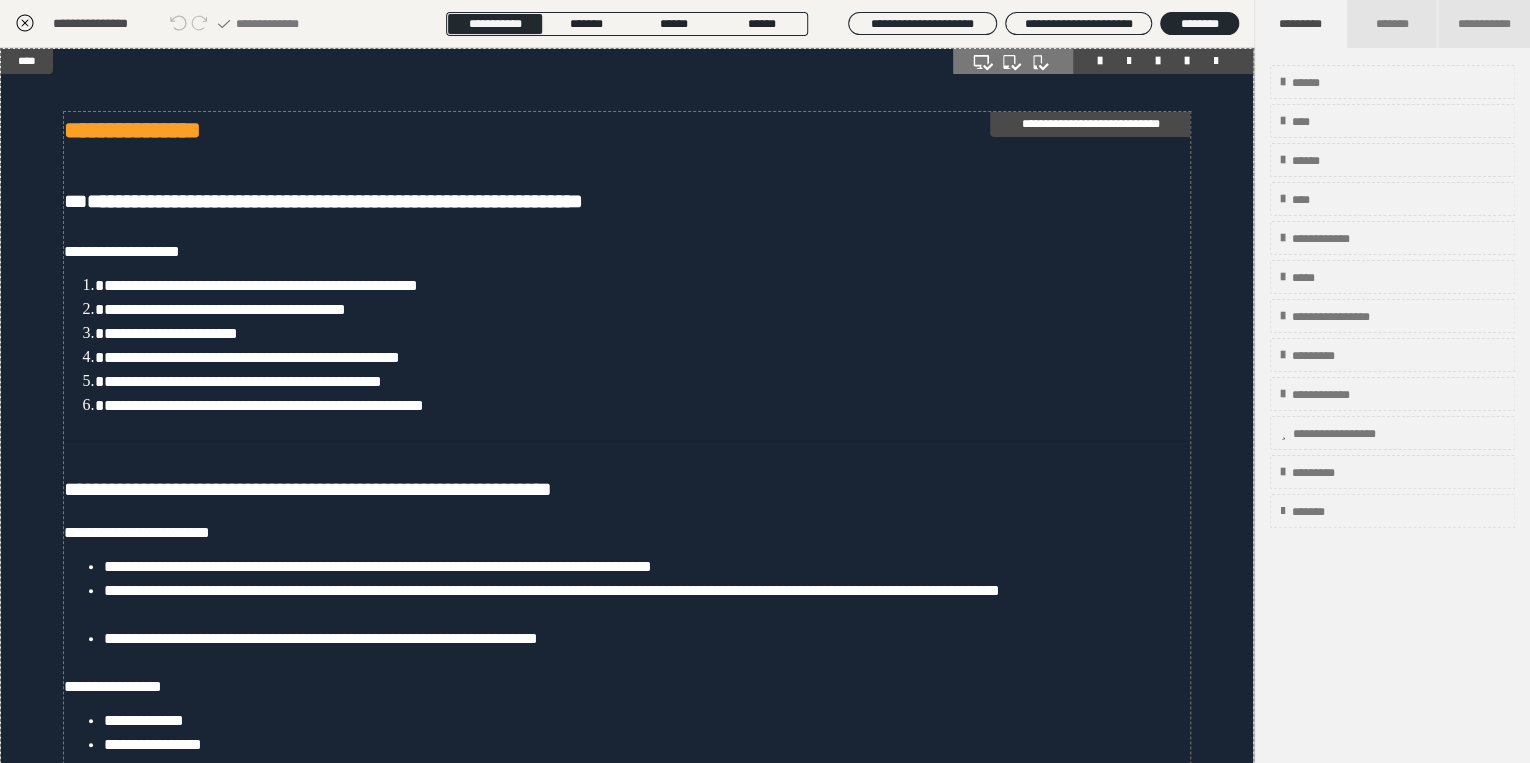 click on "**********" at bounding box center (132, 130) 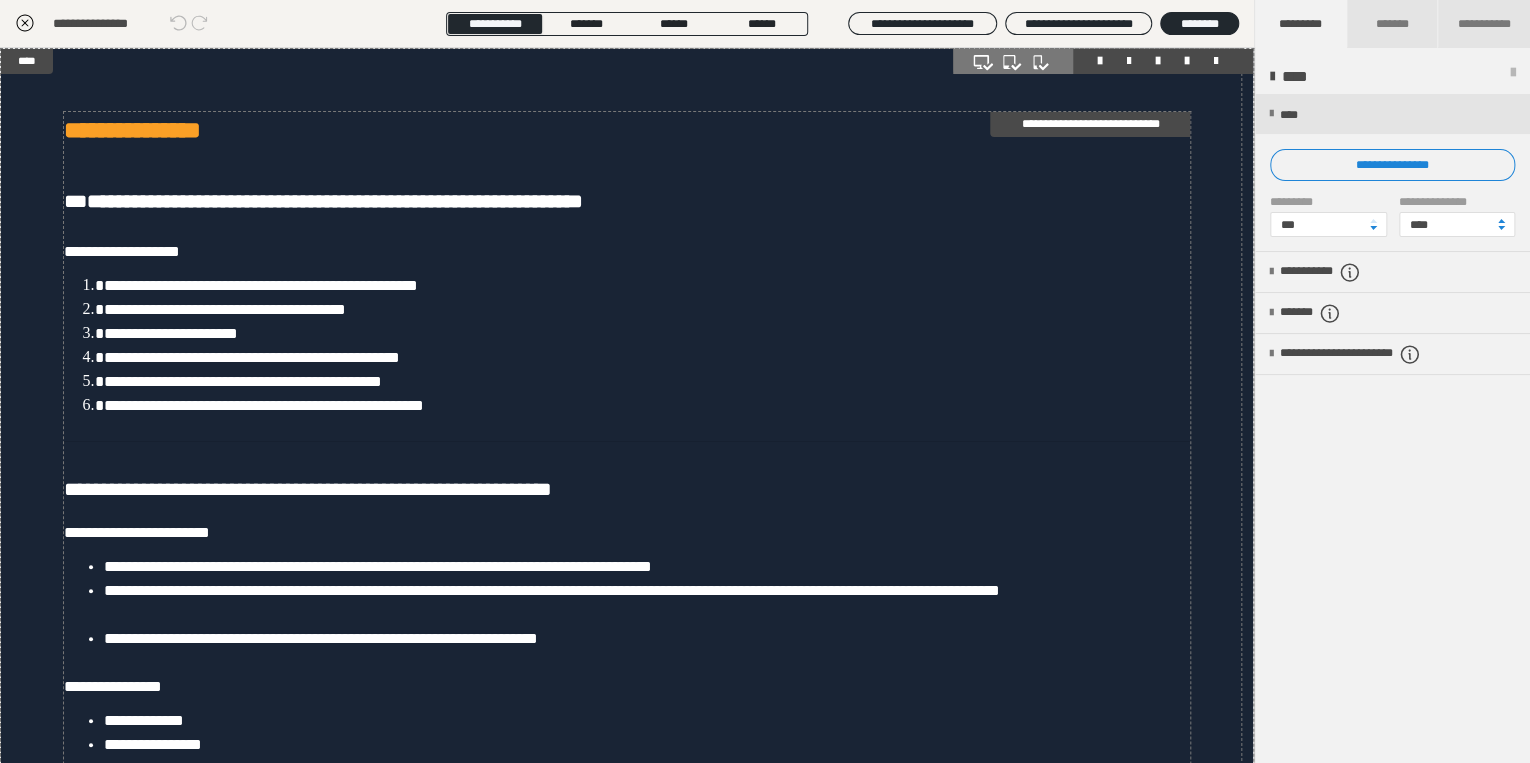 click on "**********" at bounding box center [132, 130] 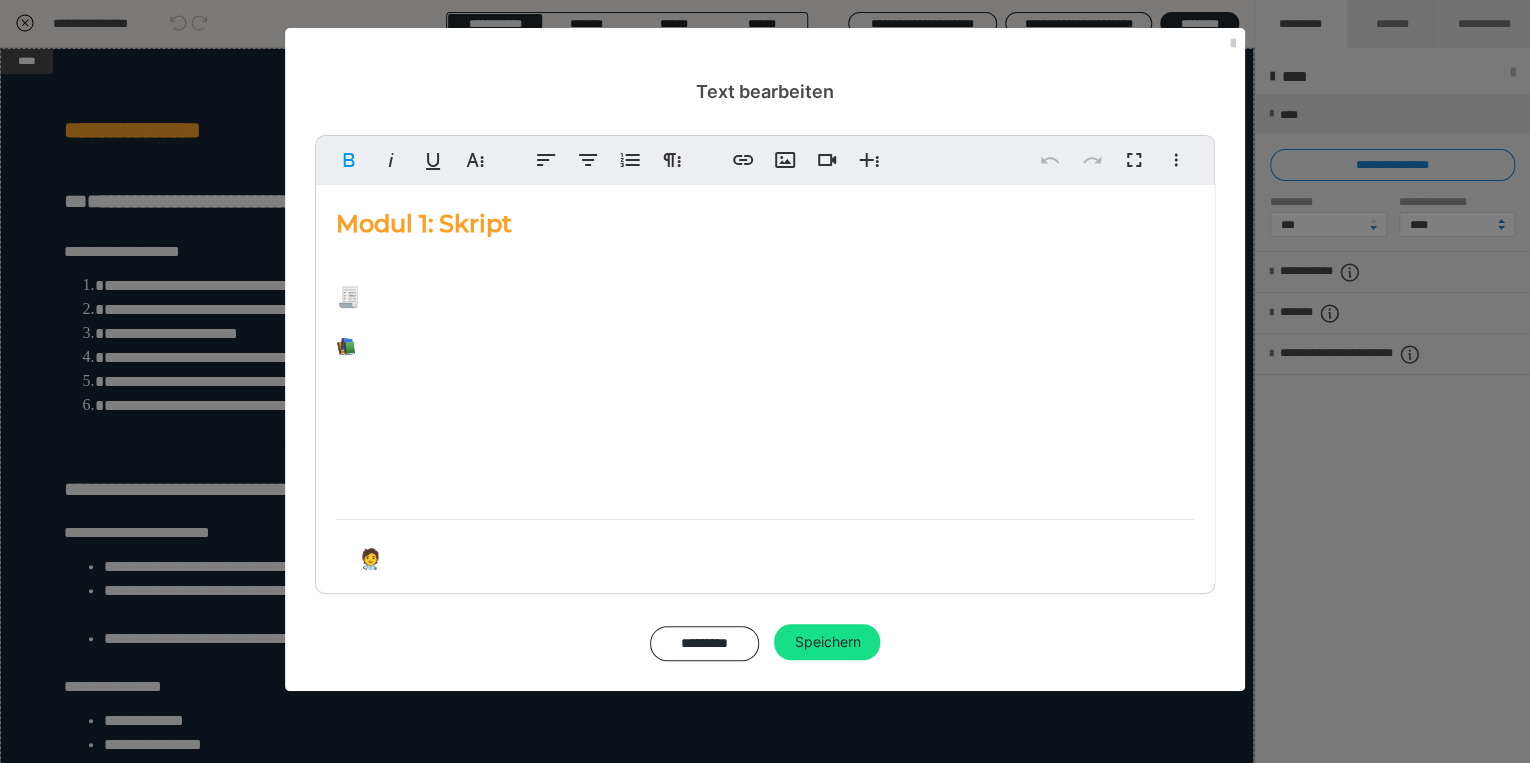 click on "Modul 1: Skript" at bounding box center [424, 223] 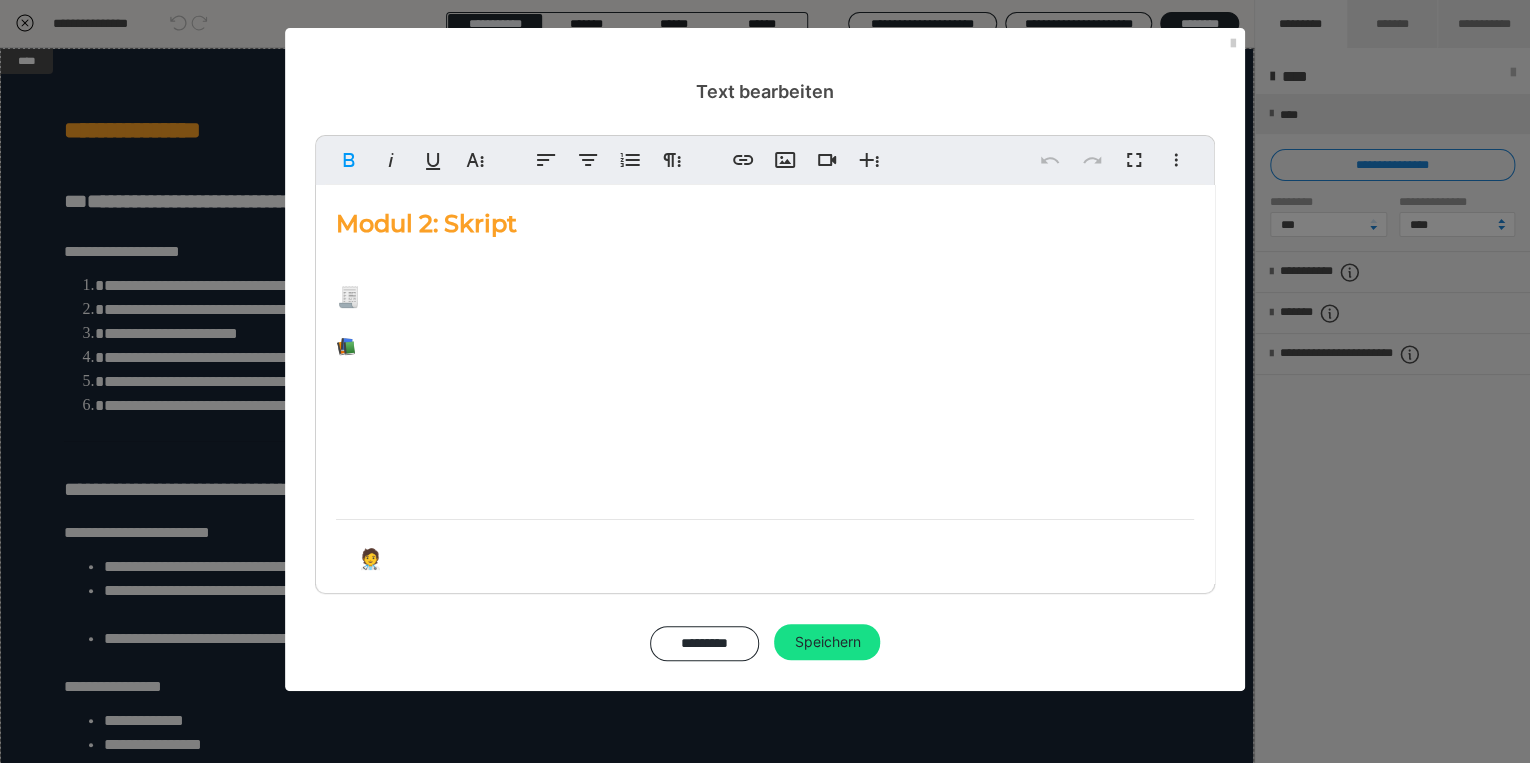 type 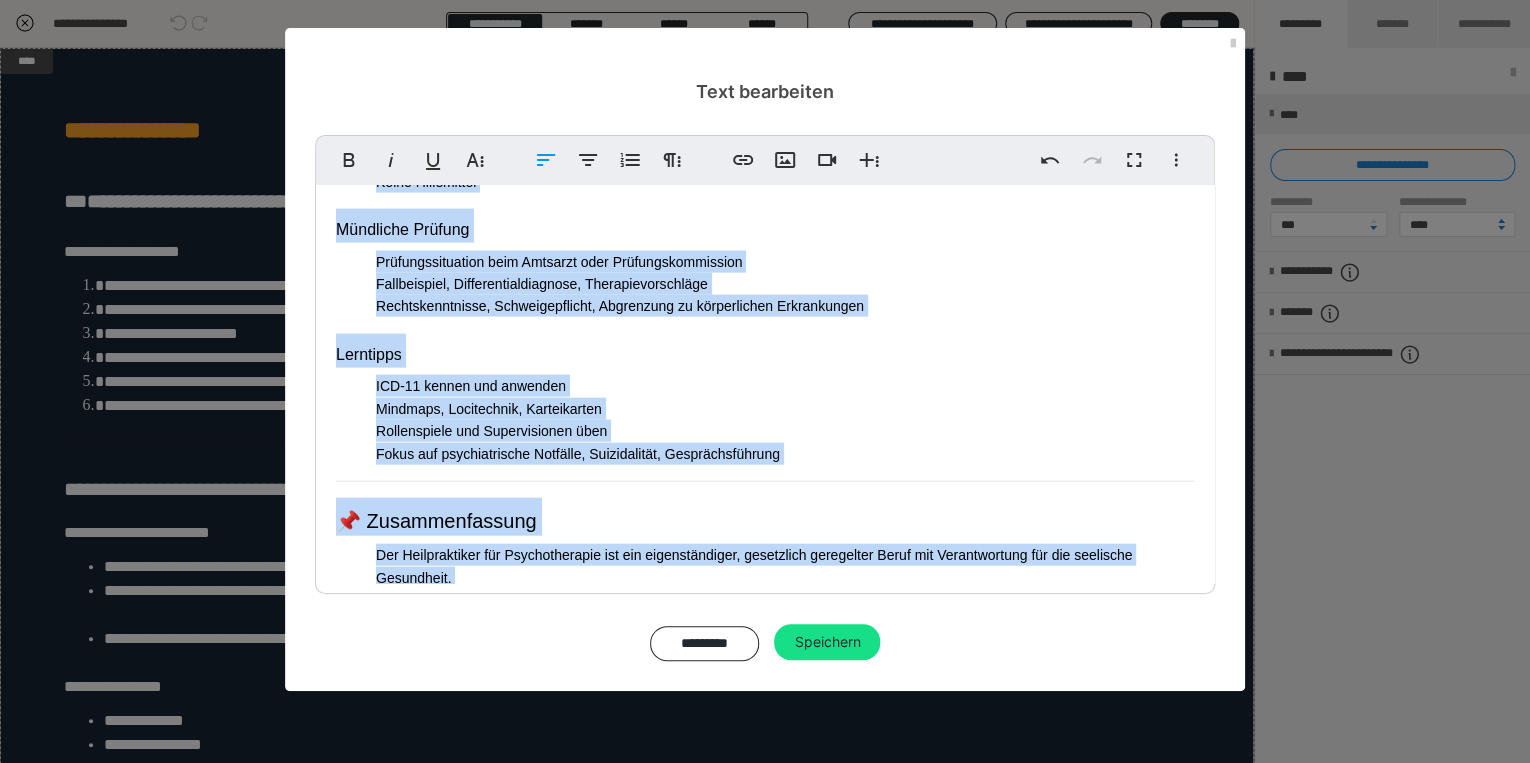 scroll, scrollTop: 2286, scrollLeft: 0, axis: vertical 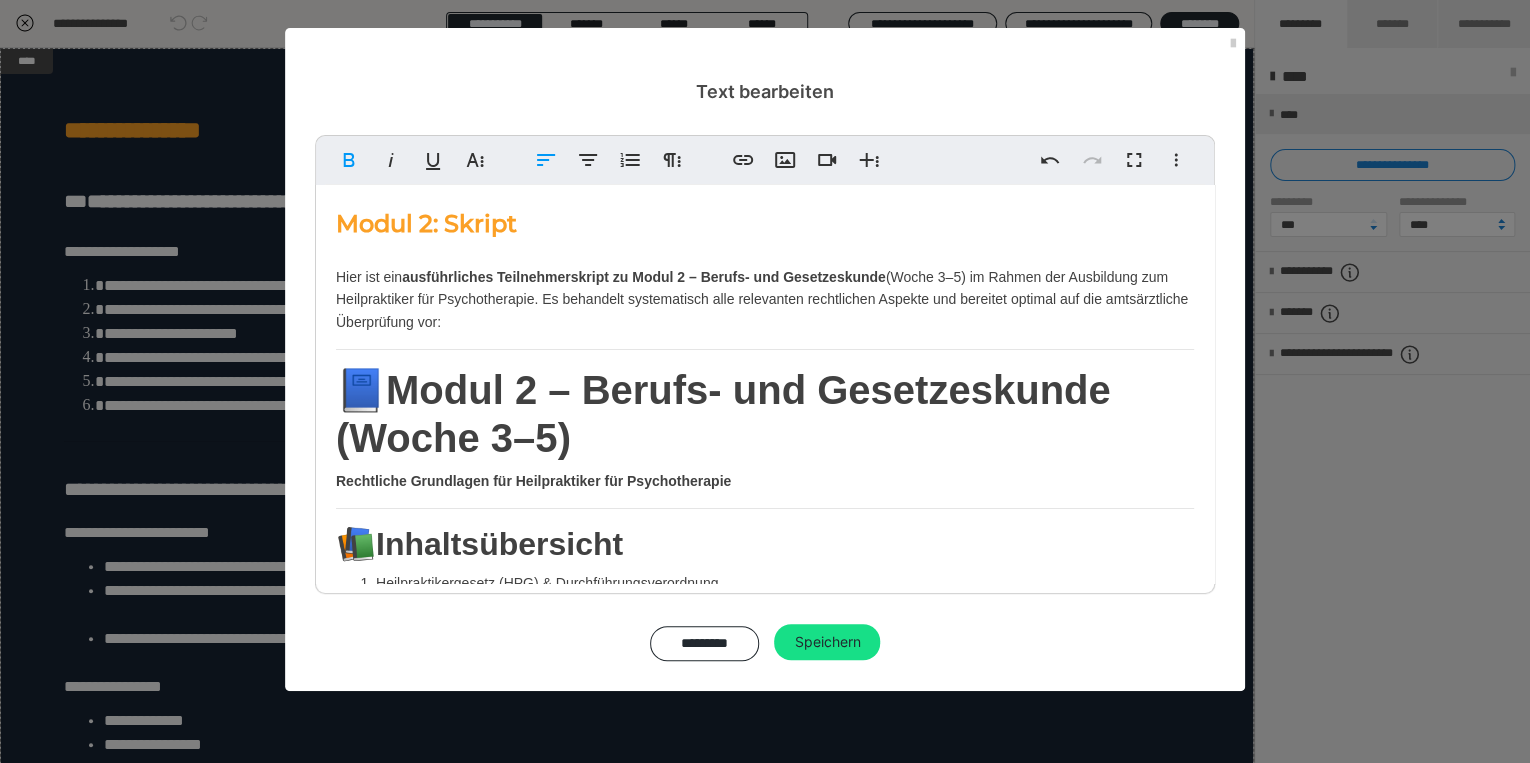click on "Modul 2 – Berufs- und Gesetzeskunde (Woche 3–5)" at bounding box center [723, 414] 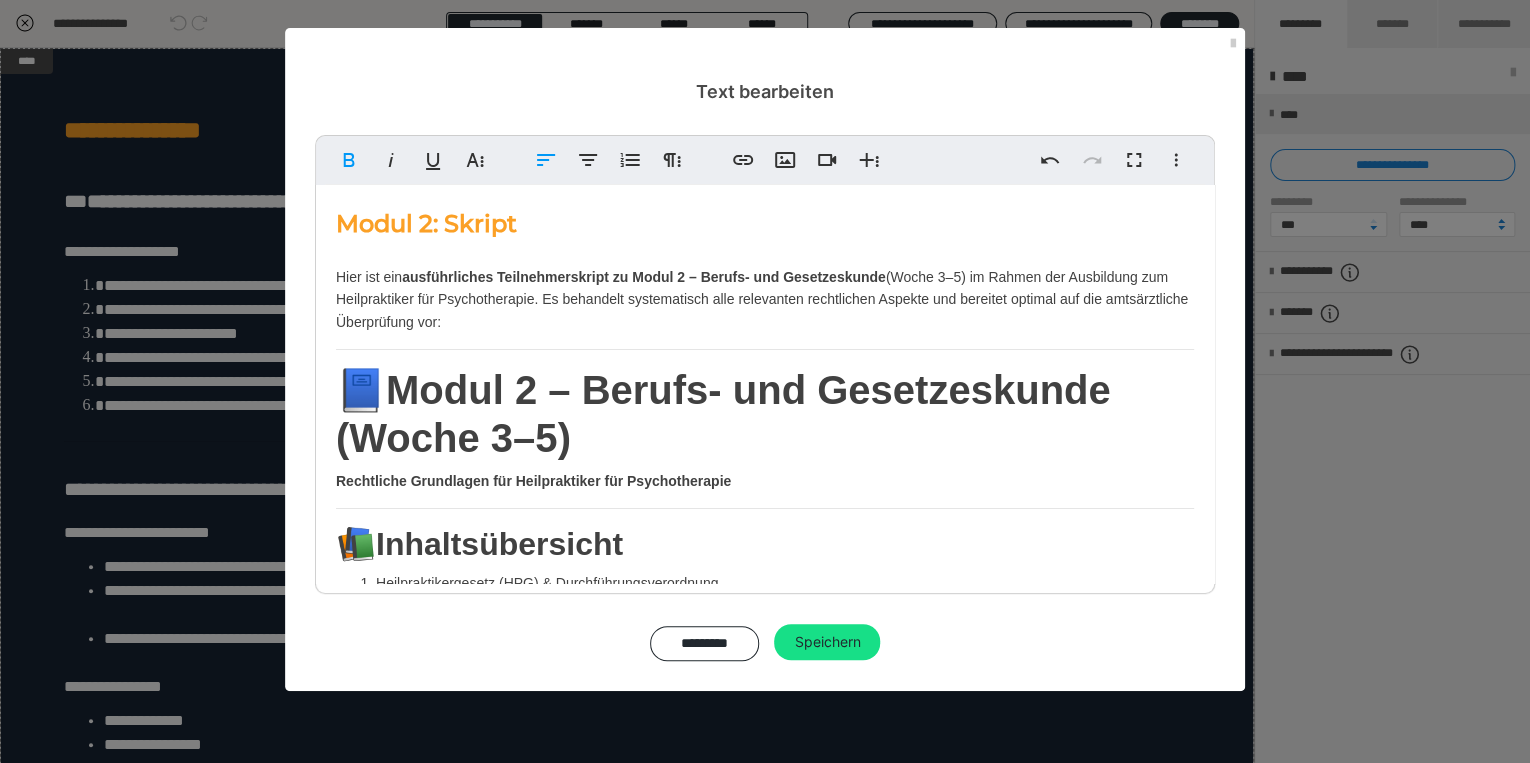 click on "Modul 2: Skript  Hier ist ein  ausführliches Teilnehmerskript zu Modul 2 – Berufs- und Gesetzeskunde  (Woche 3–5) im Rahmen der Ausbildung zum Heilpraktiker für Psychotherapie. Es behandelt systematisch alle relevanten rechtlichen Aspekte und bereitet optimal auf die amtsärztliche Überprüfung vor: 📘  Modul 2 – Berufs- und Gesetzeskunde (Woche 3–5) Rechtliche Grundlagen für Heilpraktiker für Psychotherapie 📚  Inhaltsübersicht Heilpraktikergesetz (HPG) & Durchführungsverordnung Infektionsschutzgesetz (IfSG) – Meldepflichten Psychisch-Kranken-Gesetze (PsychKG) der Länder Straf- & Zivilrechtliche Aspekte: Schuldunfähigkeit, Betreuung Patientenrechtegesetz Prüfungstipps und Speedlearning-Anker 1. ⚖️ Heilpraktikergesetz (HPG) & Durchführungsverordnung §1 HPG – Die zentrale Regelung „Wer die Heilkunde, ohne als Arzt bestellt zu sein, ausüben will, bedarf der Erlaubnis.“ 📌 Bedeutet: Nur mit Erlaubnis durch das Gesundheitsamt darfst du psychotherapeutisch arbeiten ,  ,  ," at bounding box center [765, 1764] 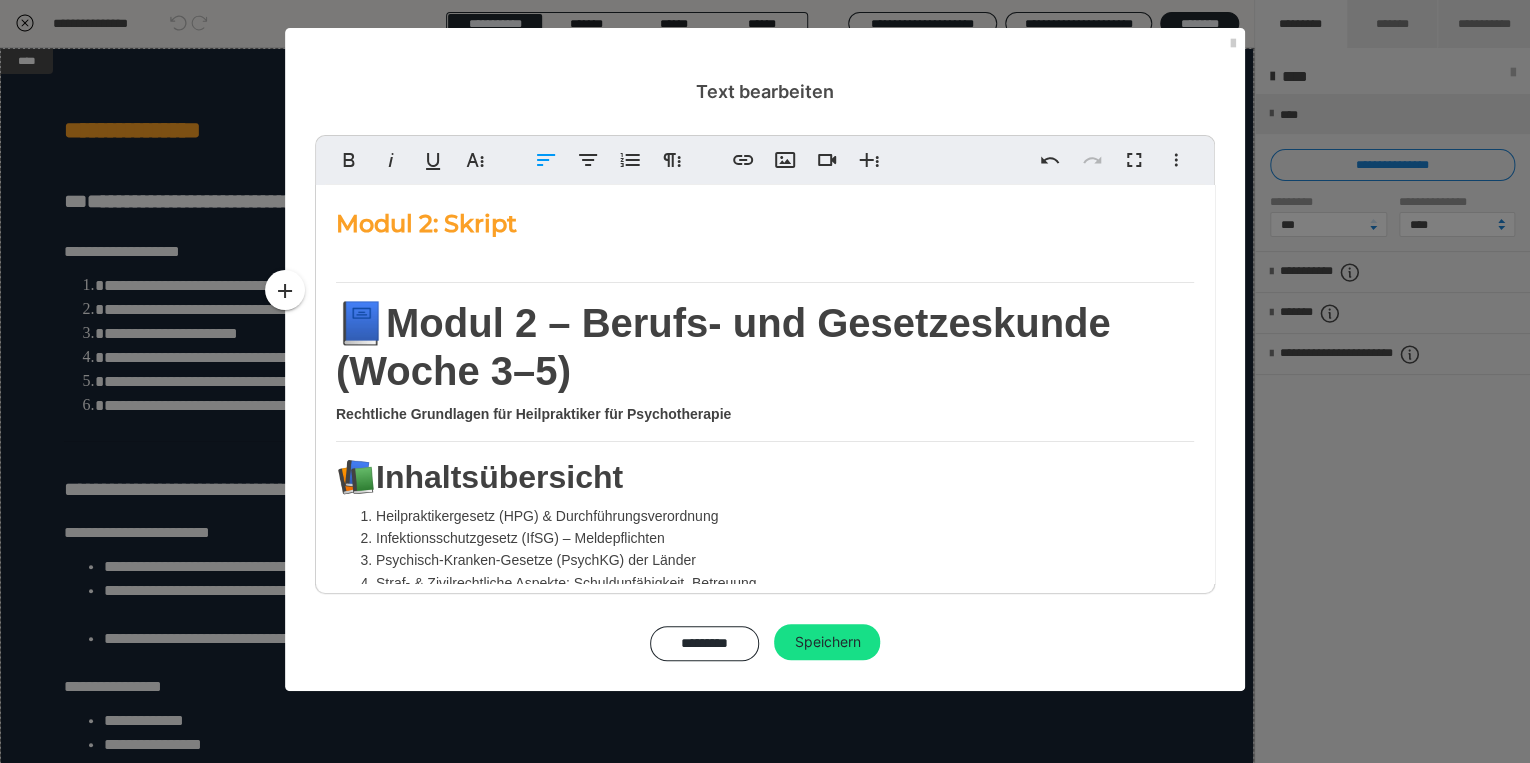 click on "Modul 2: Skript  📘  Modul 2 – Berufs- und Gesetzeskunde (Woche 3–5) Rechtliche Grundlagen für Heilpraktiker für Psychotherapie 📚  Inhaltsübersicht Heilpraktikergesetz (HPG) & Durchführungsverordnung Infektionsschutzgesetz (IfSG) – Meldepflichten Psychisch-Kranken-Gesetze (PsychKG) der Länder Straf- & Zivilrechtliche Aspekte: Schuldunfähigkeit, Betreuung Patientenrechtegesetz Prüfungstipps und Speedlearning-Anker 1. ⚖️ Heilpraktikergesetz (HPG) & Durchführungsverordnung §1 HPG – Die zentrale Regelung „Wer die Heilkunde, ohne als Arzt bestellt zu sein, ausüben will, bedarf der Erlaubnis.“ 📌 Bedeutet: Nur mit Erlaubnis durch das Gesundheitsamt darfst du psychotherapeutisch arbeiten Gilt auch für sogenannte „sektorale Heilpraktikererlaubnis“ für Psychotherapie Durchführungsverordnung: Regelt die Form und Inhalte der Überprüfung Grundlage für die sektorale Zulassung Prüfungsschwerpunkt: Begriff „Gefahr für die Volksgesundheit“ Wichtig für HPP: 📌 Du bist  ," at bounding box center (765, 1731) 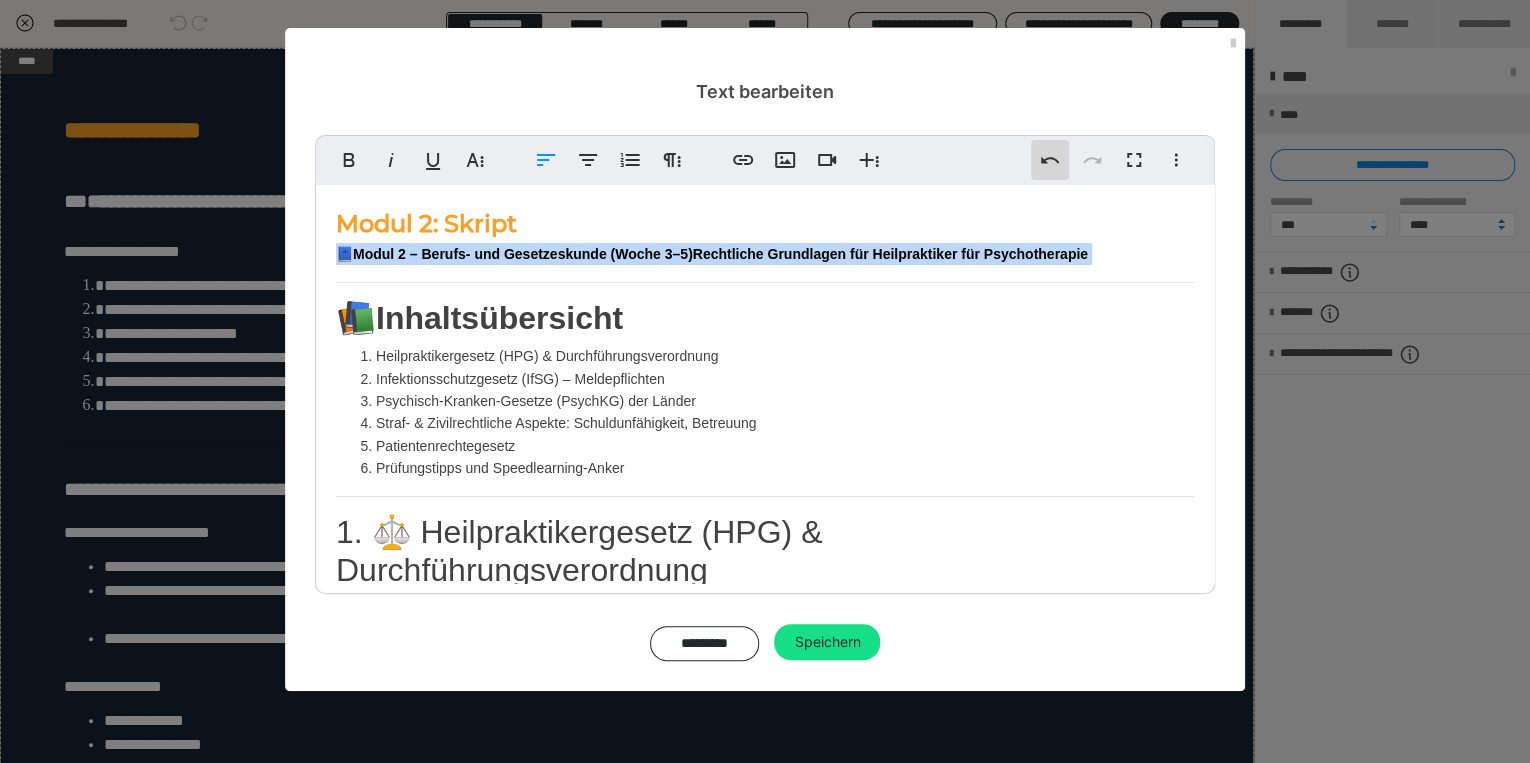 click on "Rückgängig" at bounding box center [1050, 160] 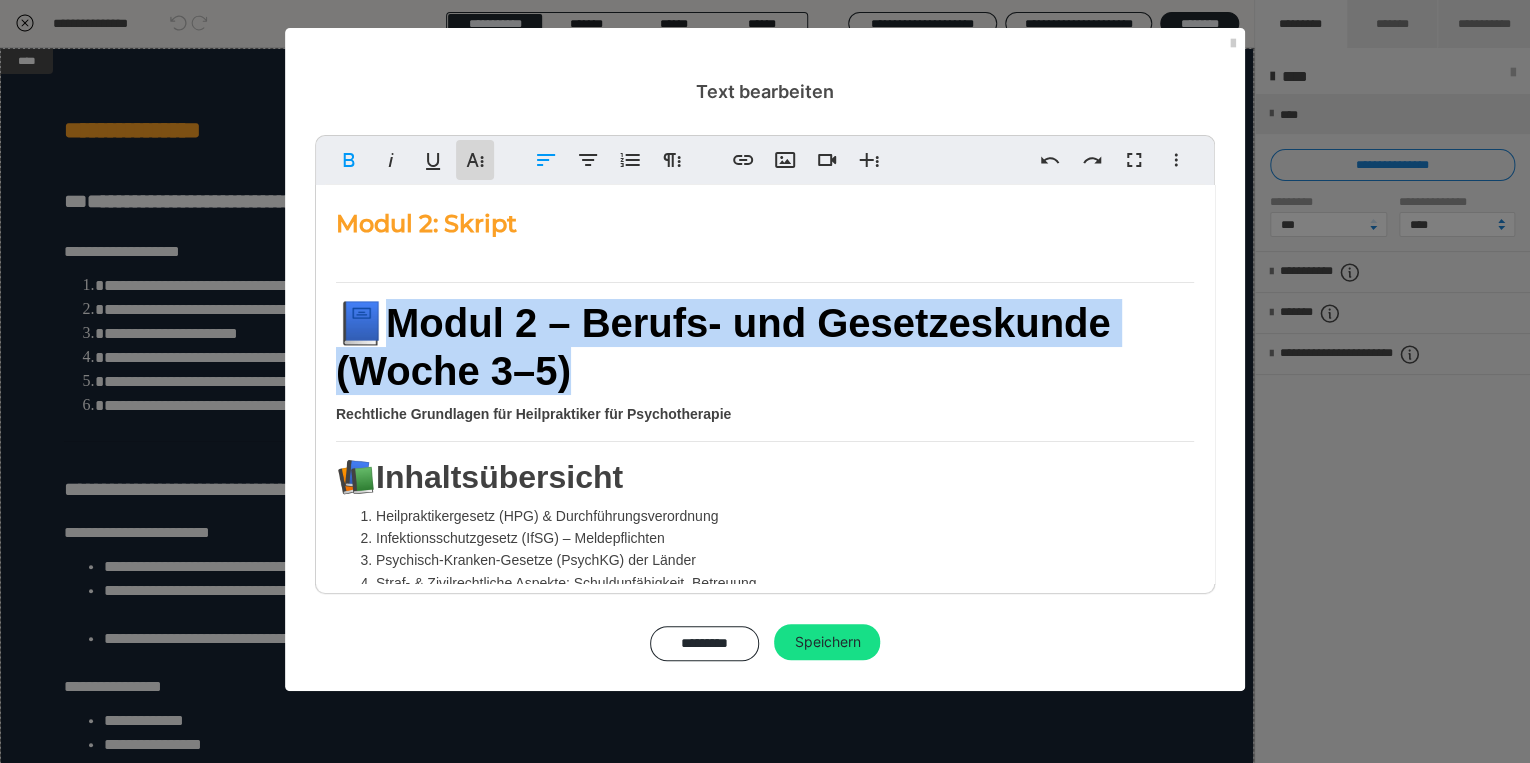 click 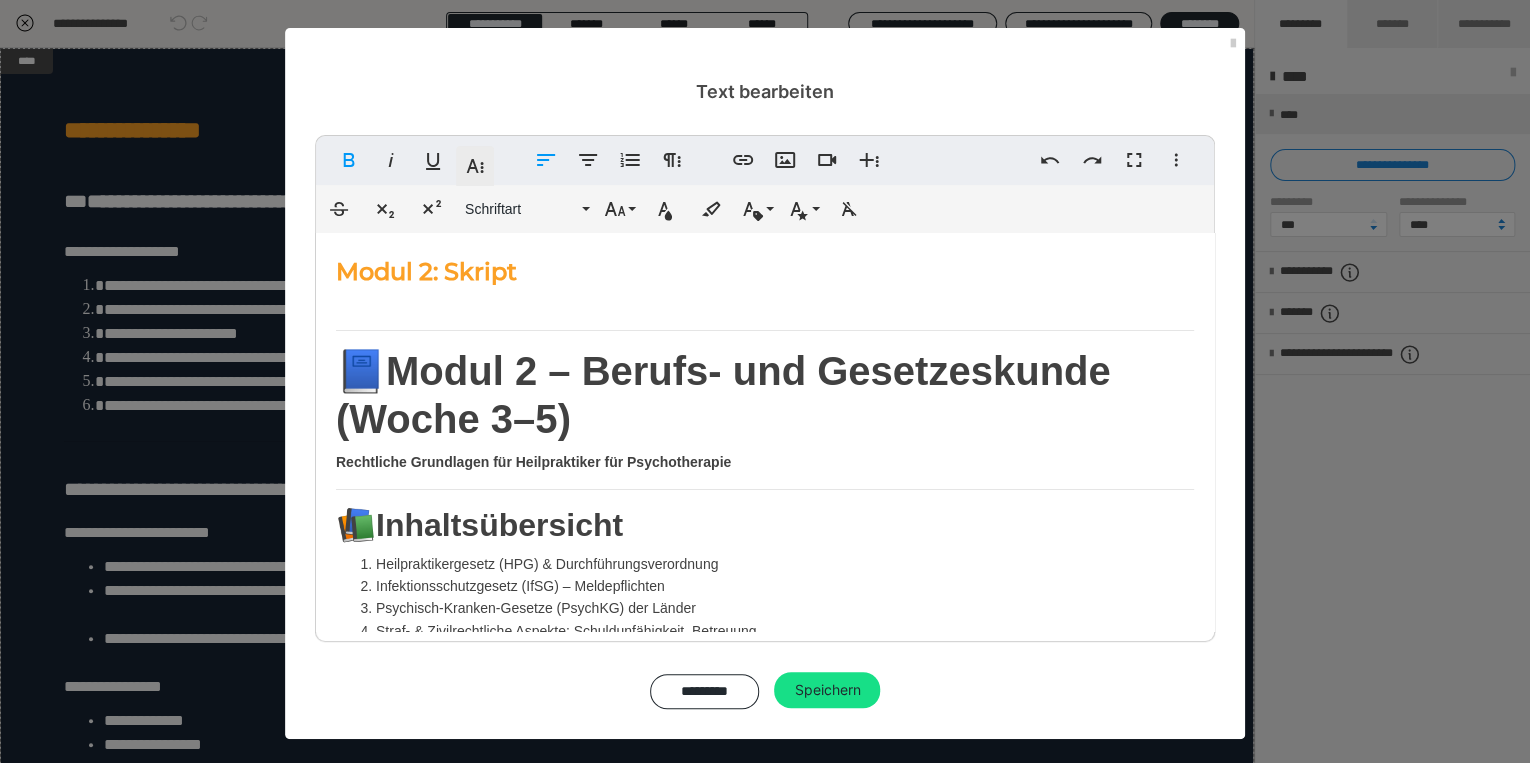 click 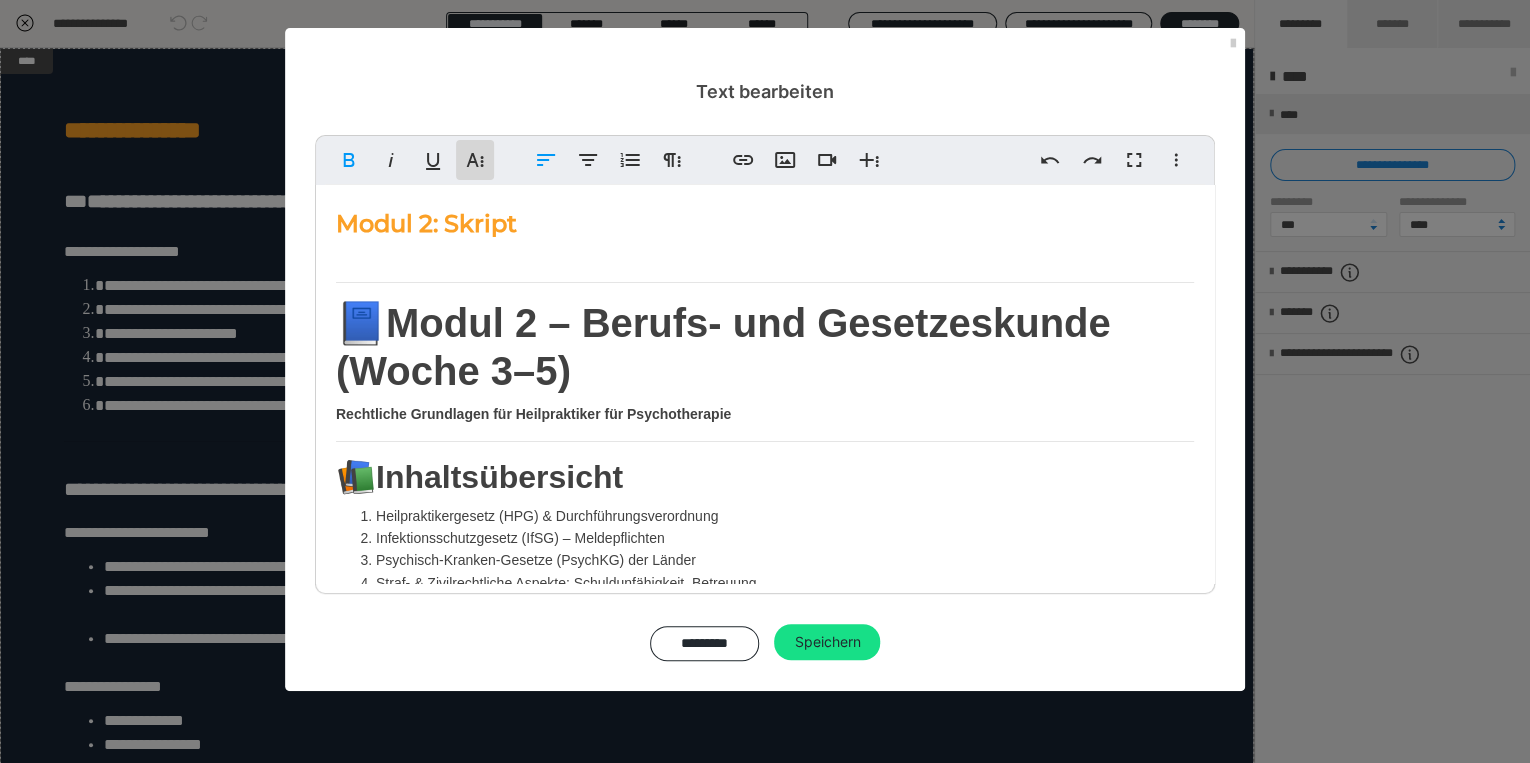 click 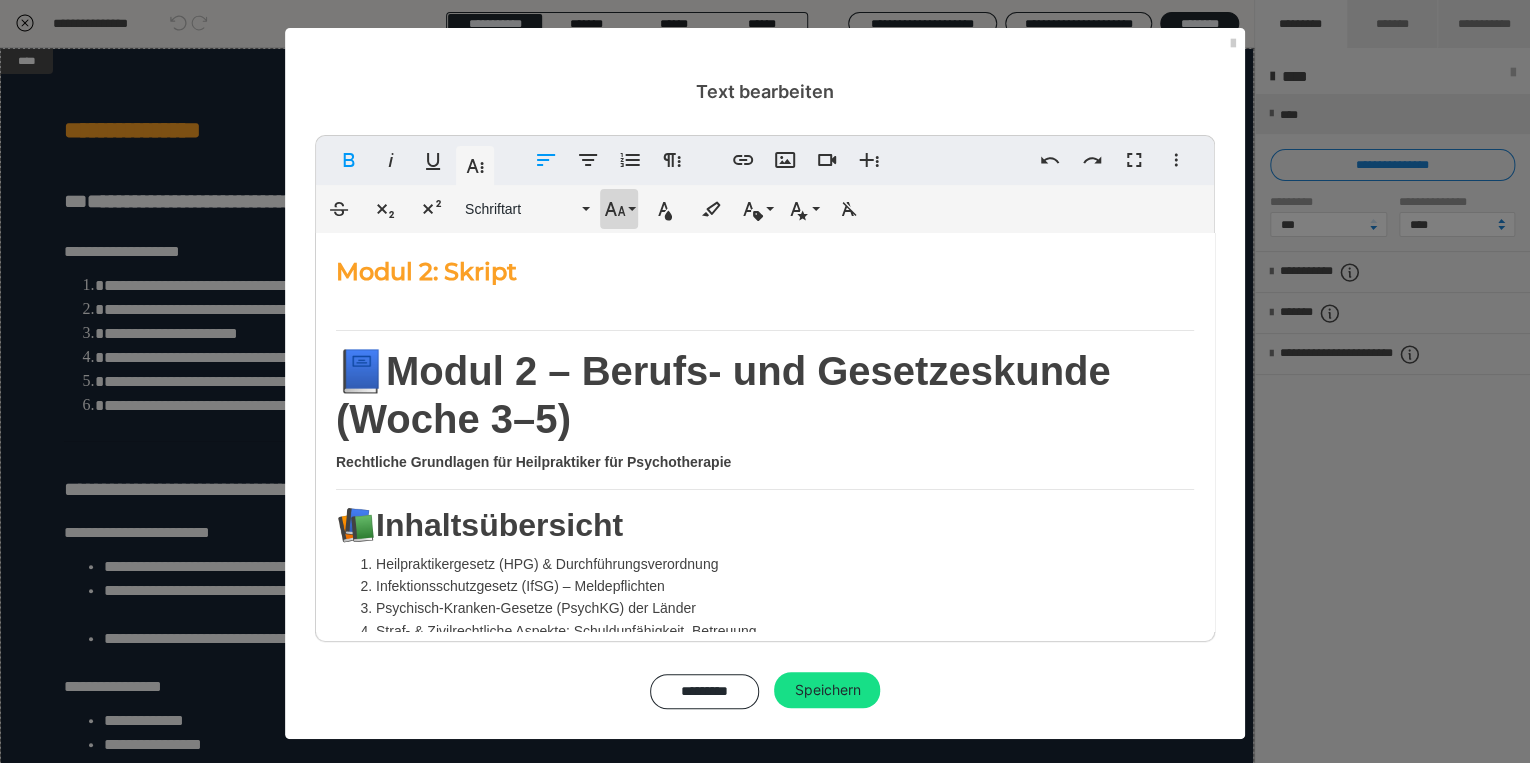 click 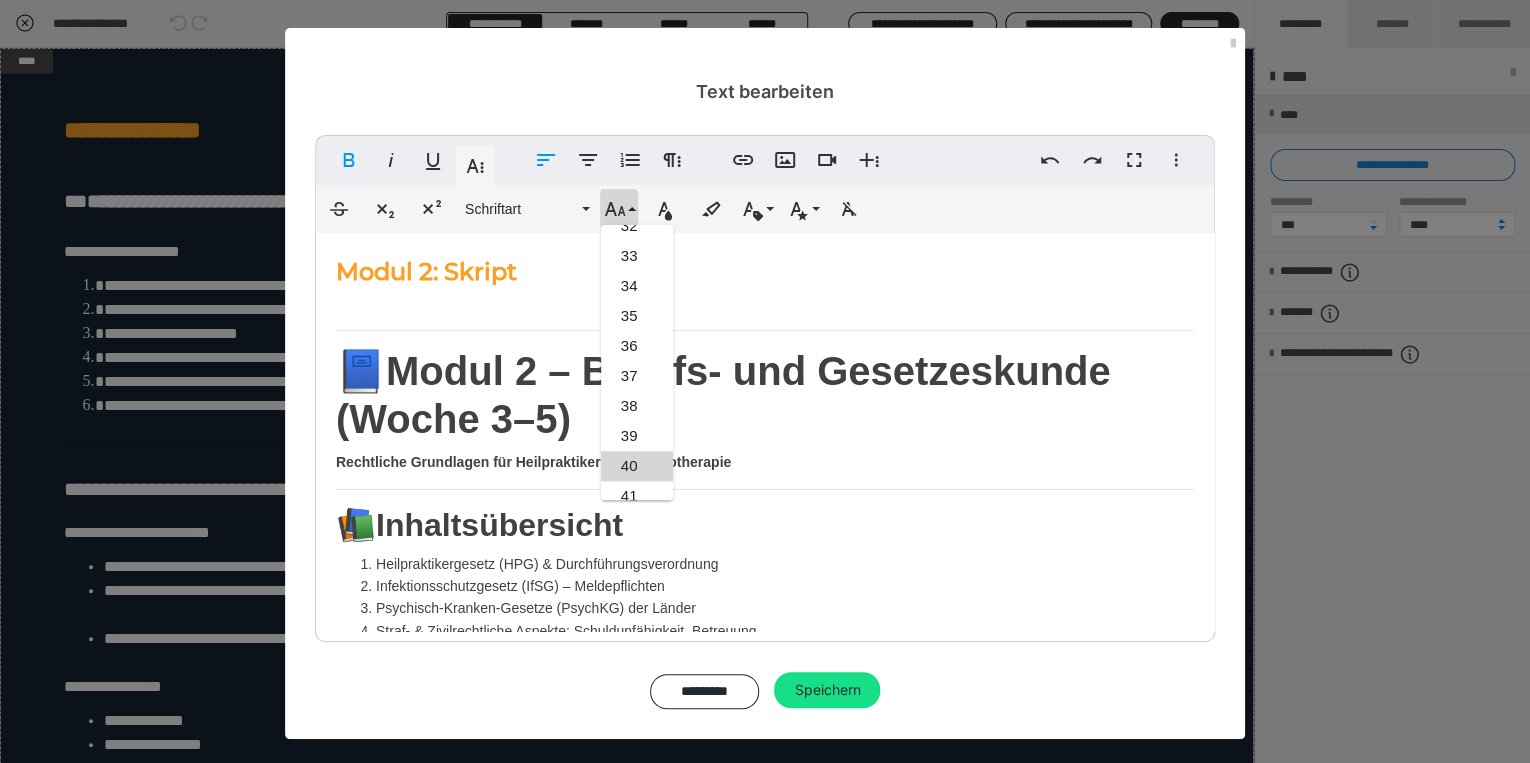 scroll, scrollTop: 711, scrollLeft: 0, axis: vertical 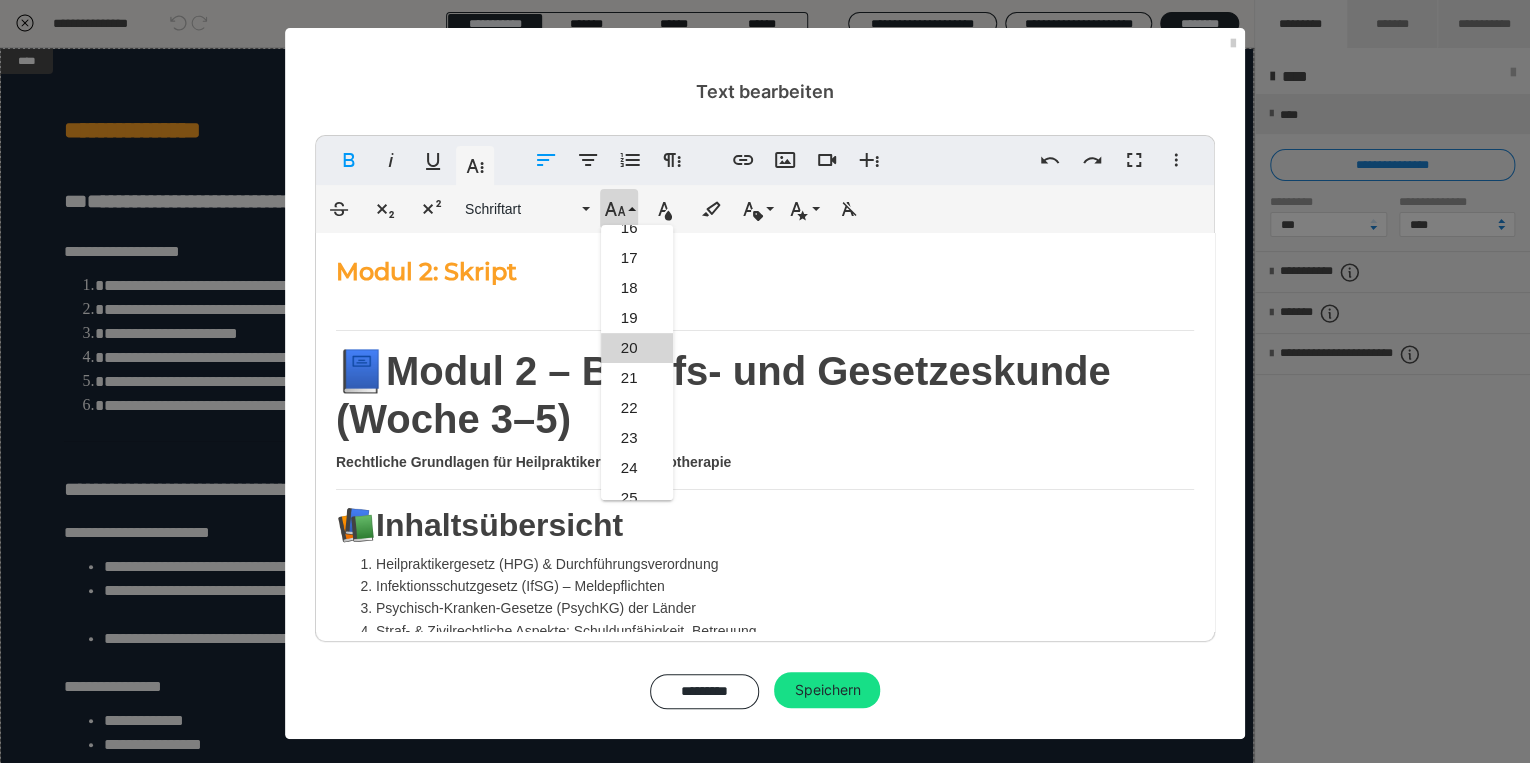 click on "20" at bounding box center (637, 348) 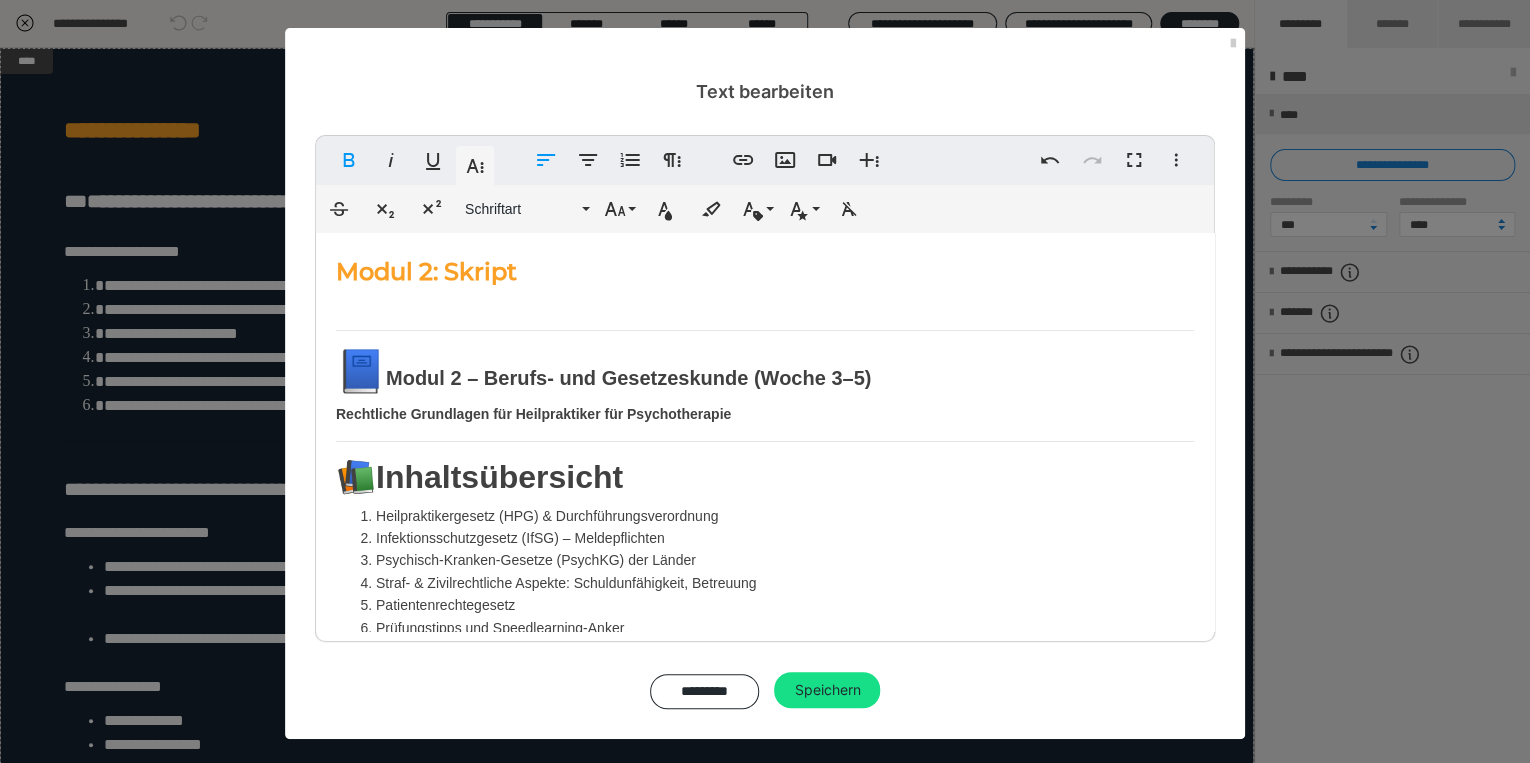 click on "📚  Inhaltsübersicht" at bounding box center (765, 477) 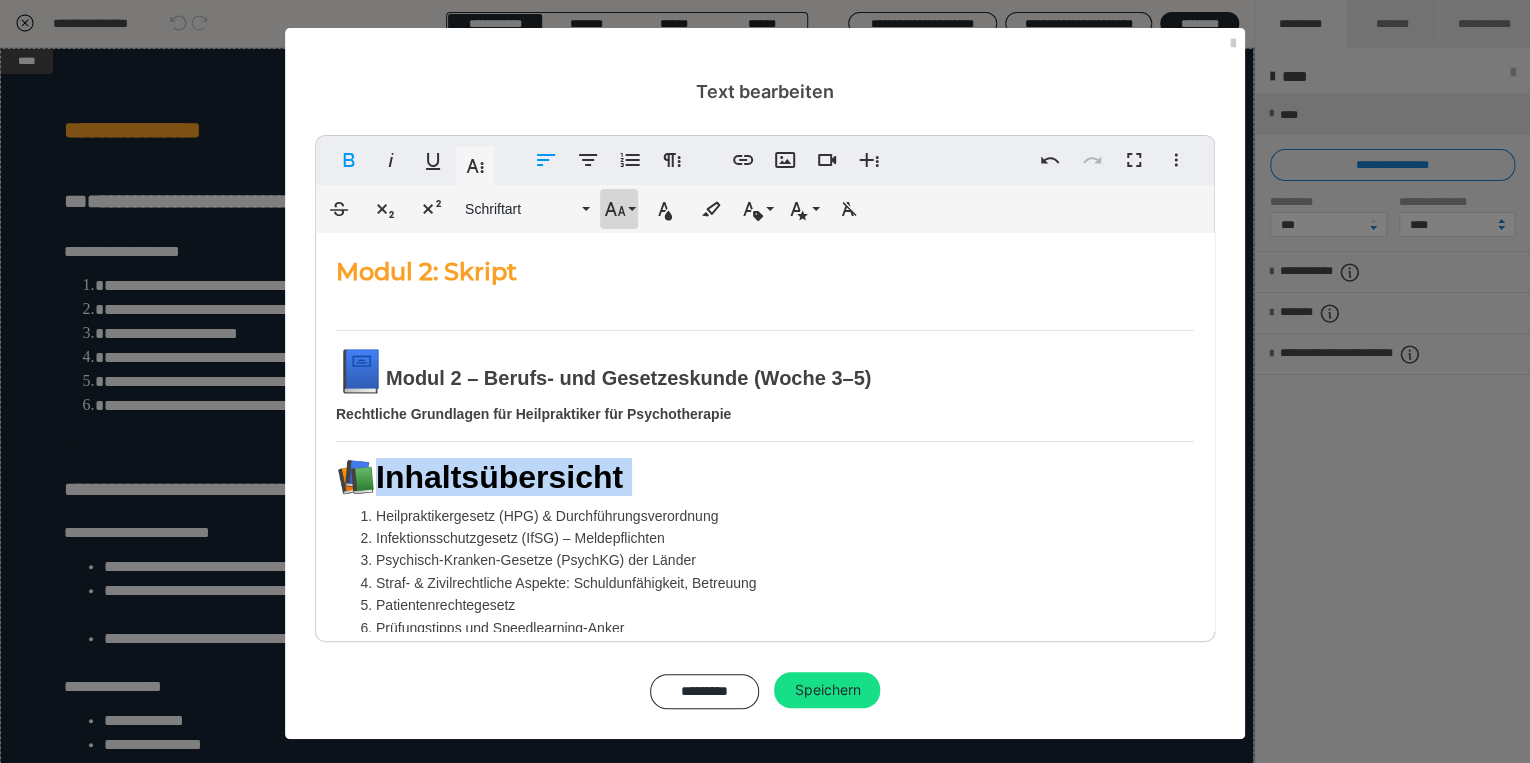 click on "Schriftgröße" at bounding box center (619, 209) 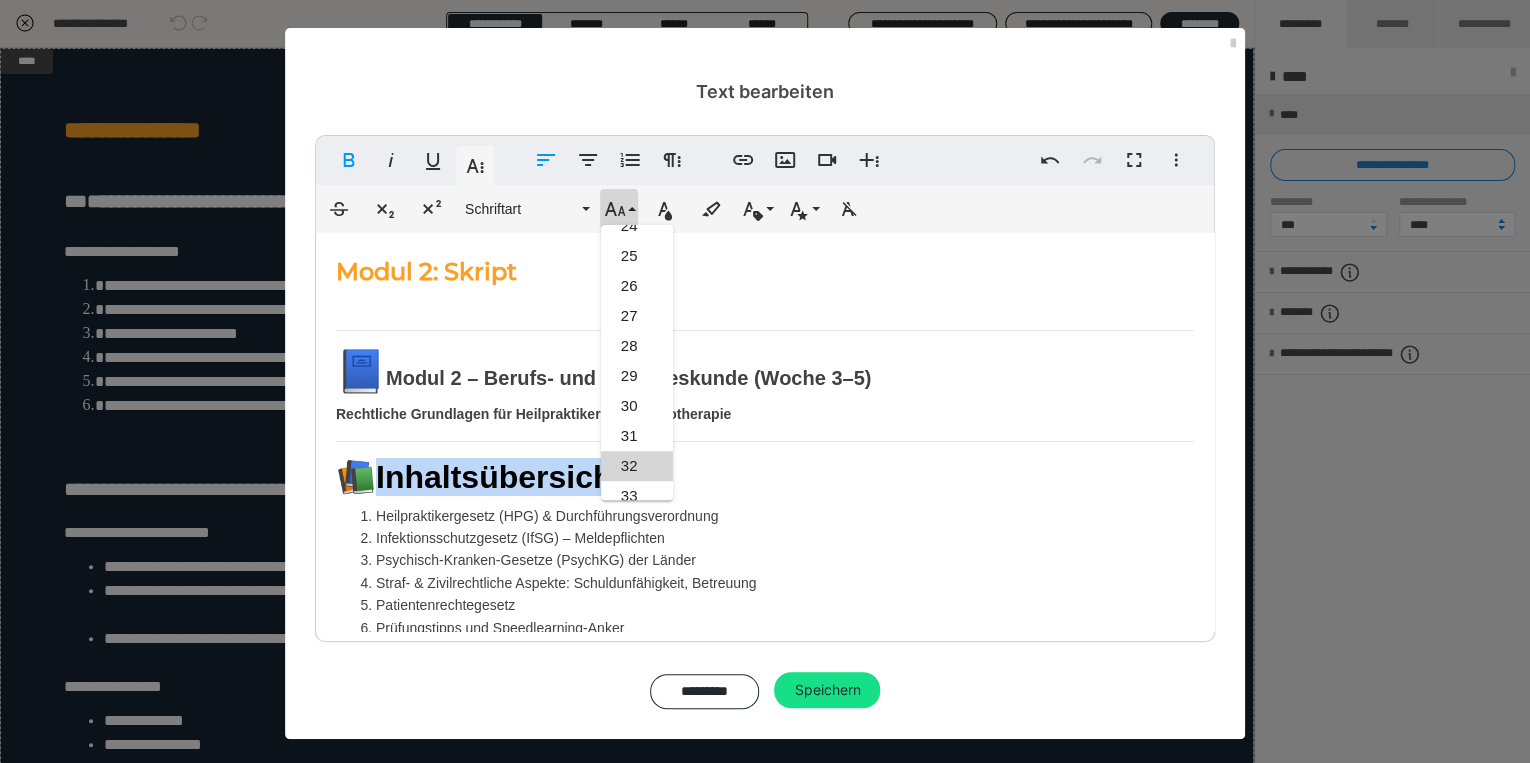 scroll, scrollTop: 471, scrollLeft: 0, axis: vertical 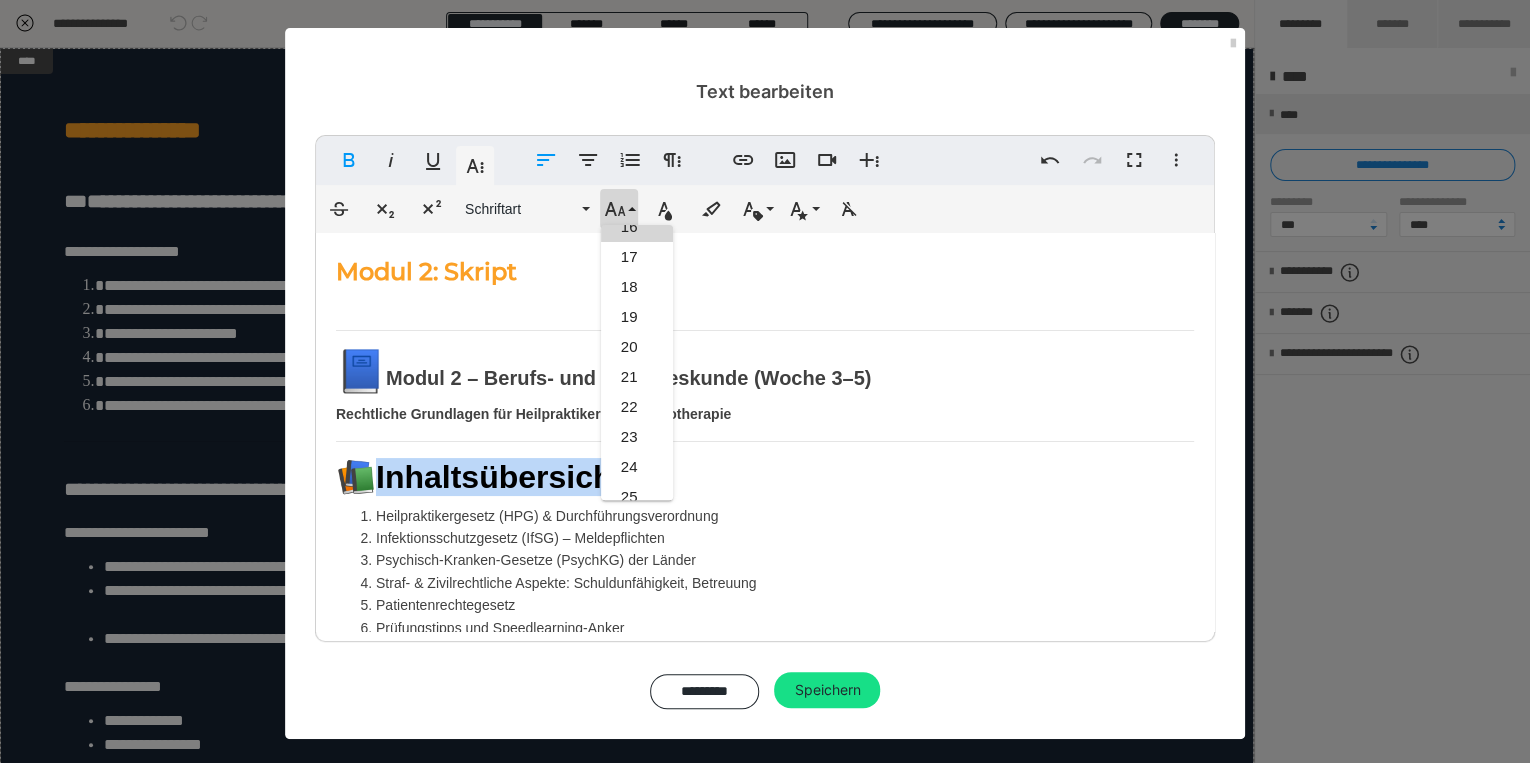 click on "16" at bounding box center (637, 227) 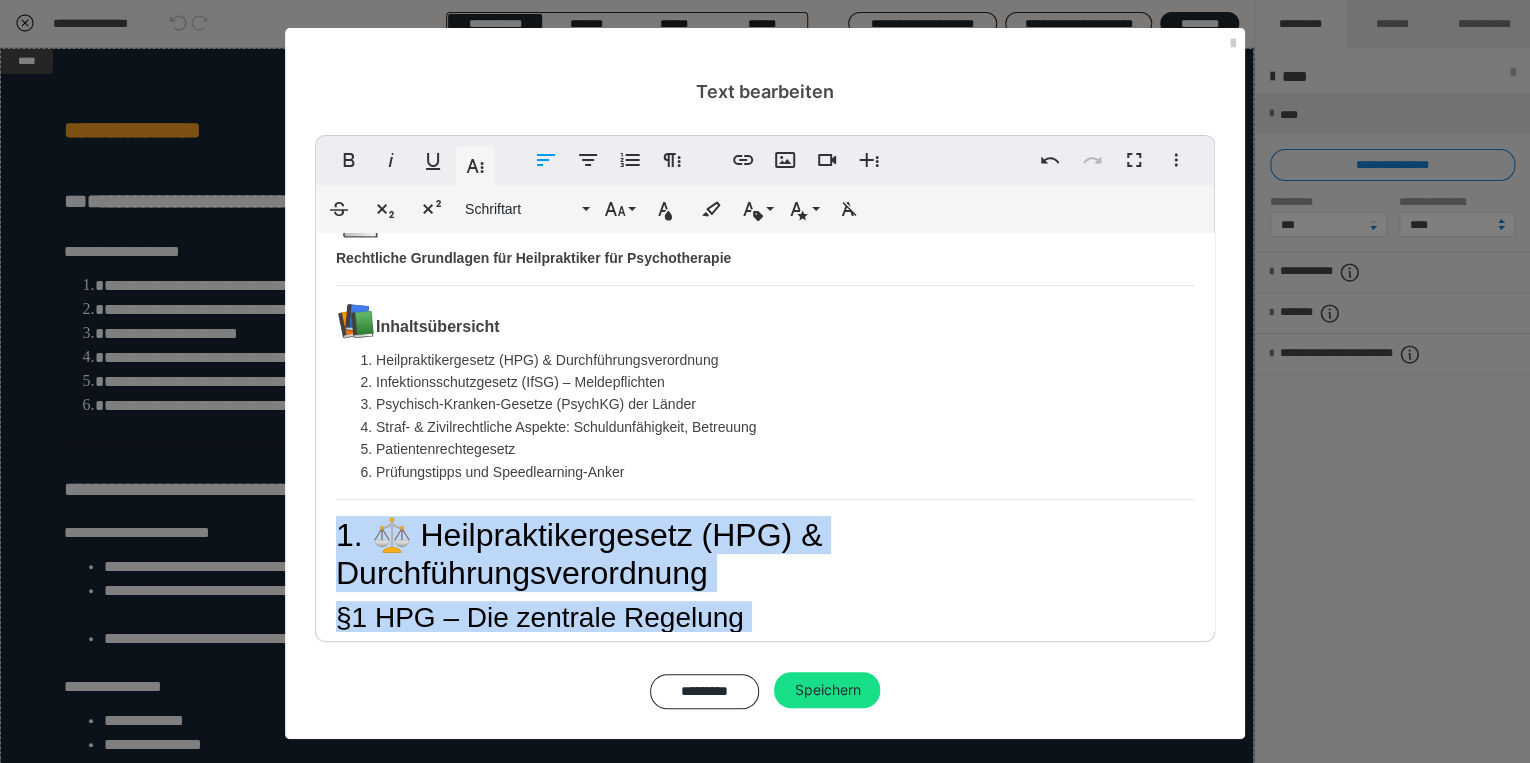 scroll, scrollTop: 184, scrollLeft: 0, axis: vertical 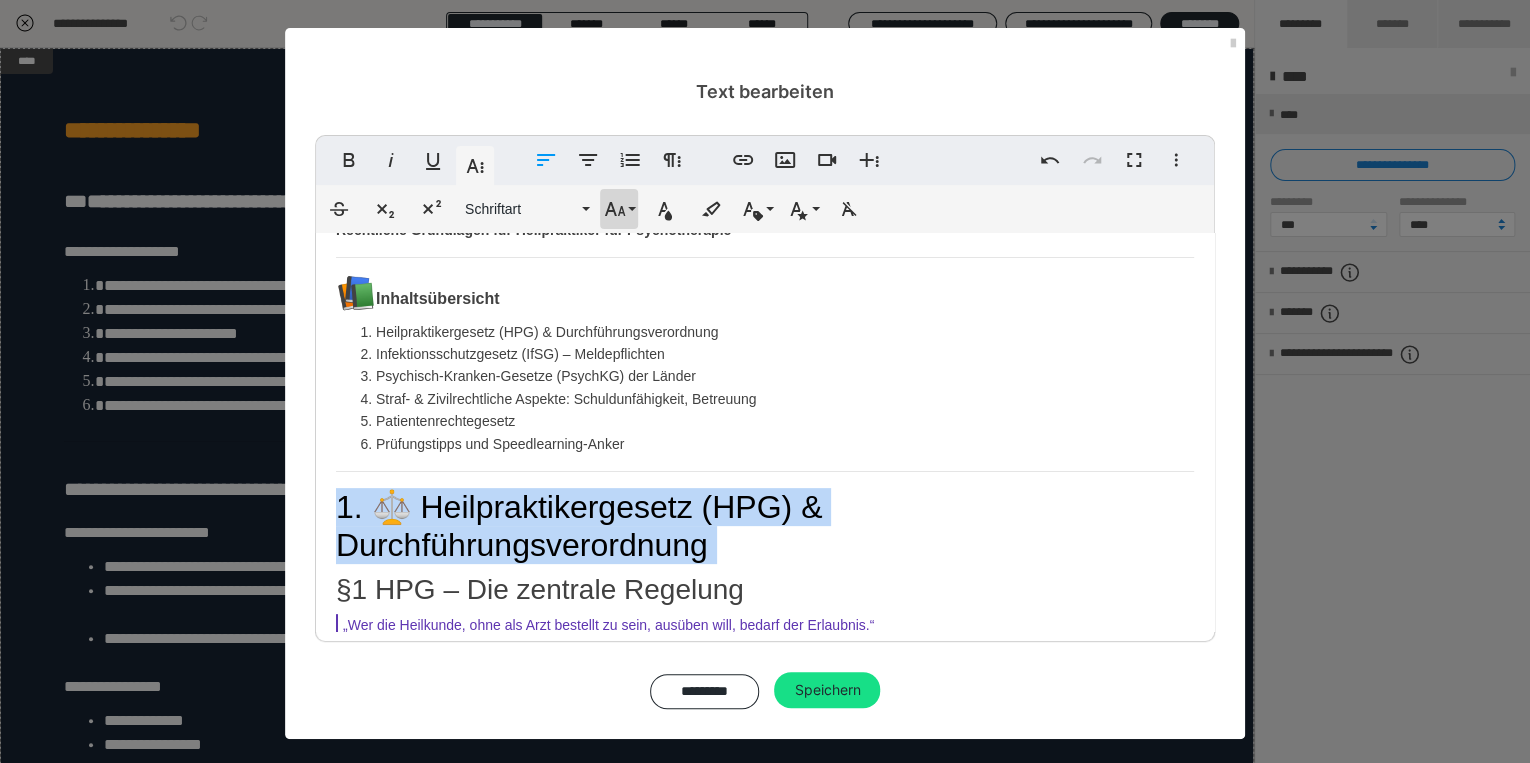 click 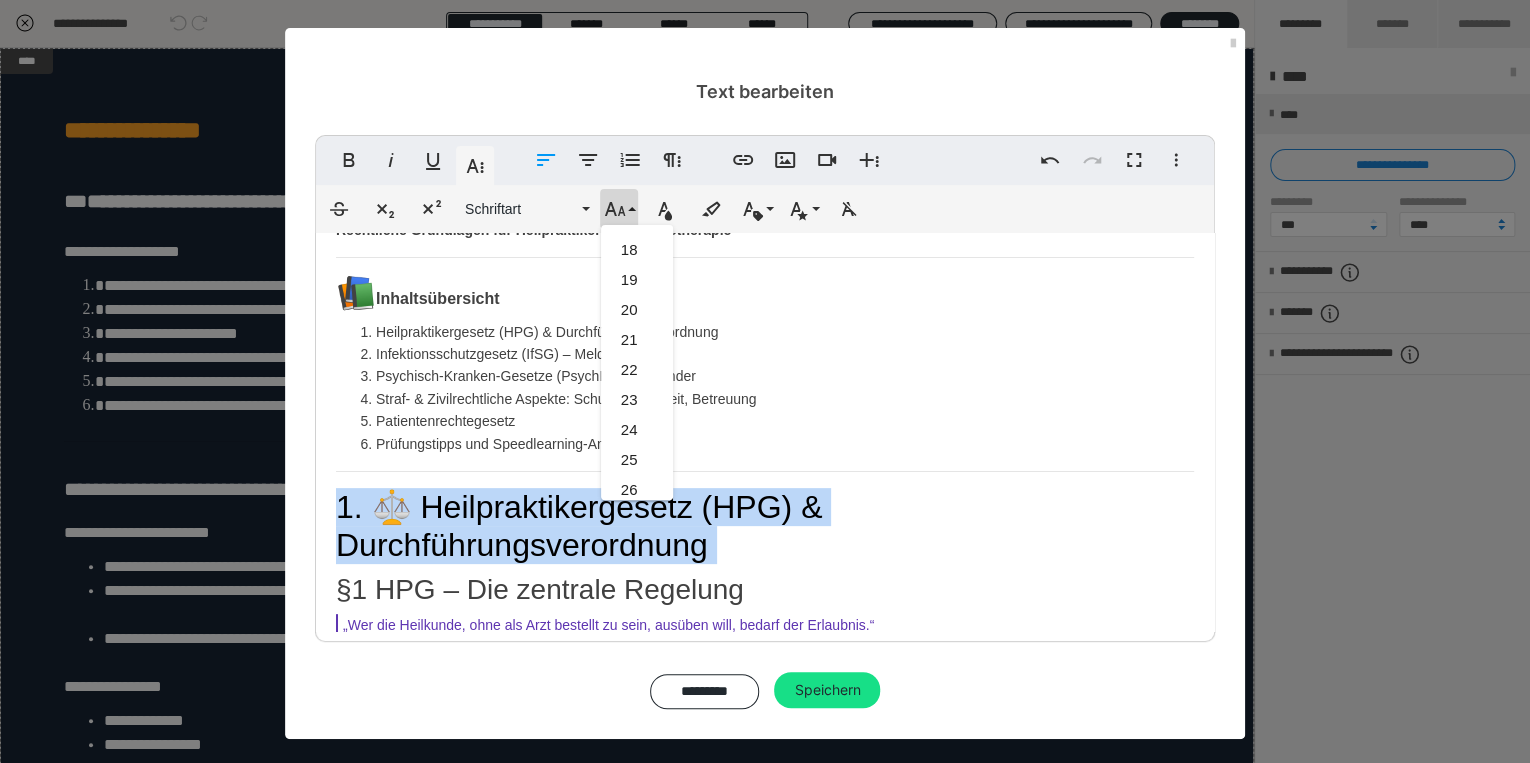 scroll, scrollTop: 471, scrollLeft: 0, axis: vertical 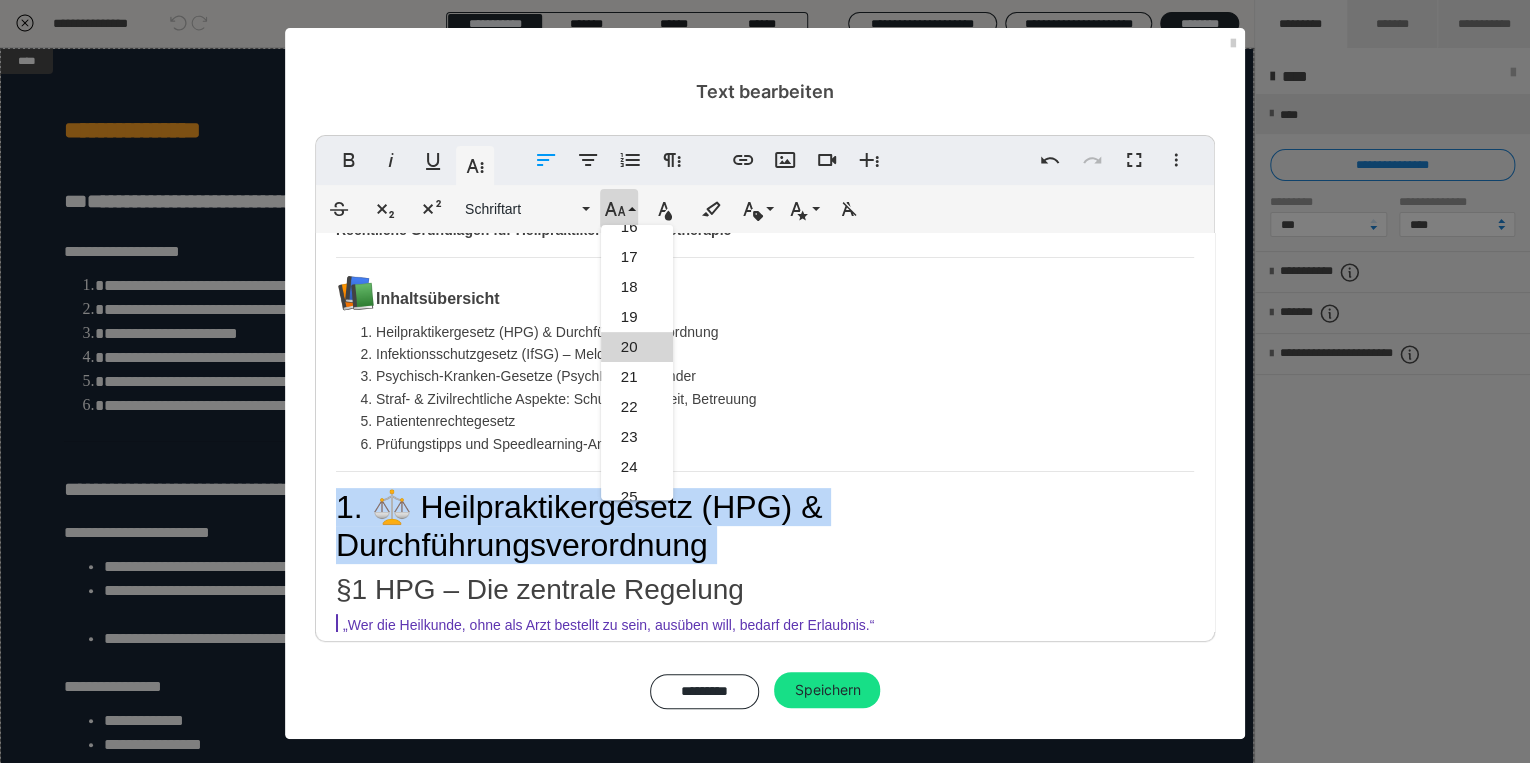 click on "20" at bounding box center (637, 347) 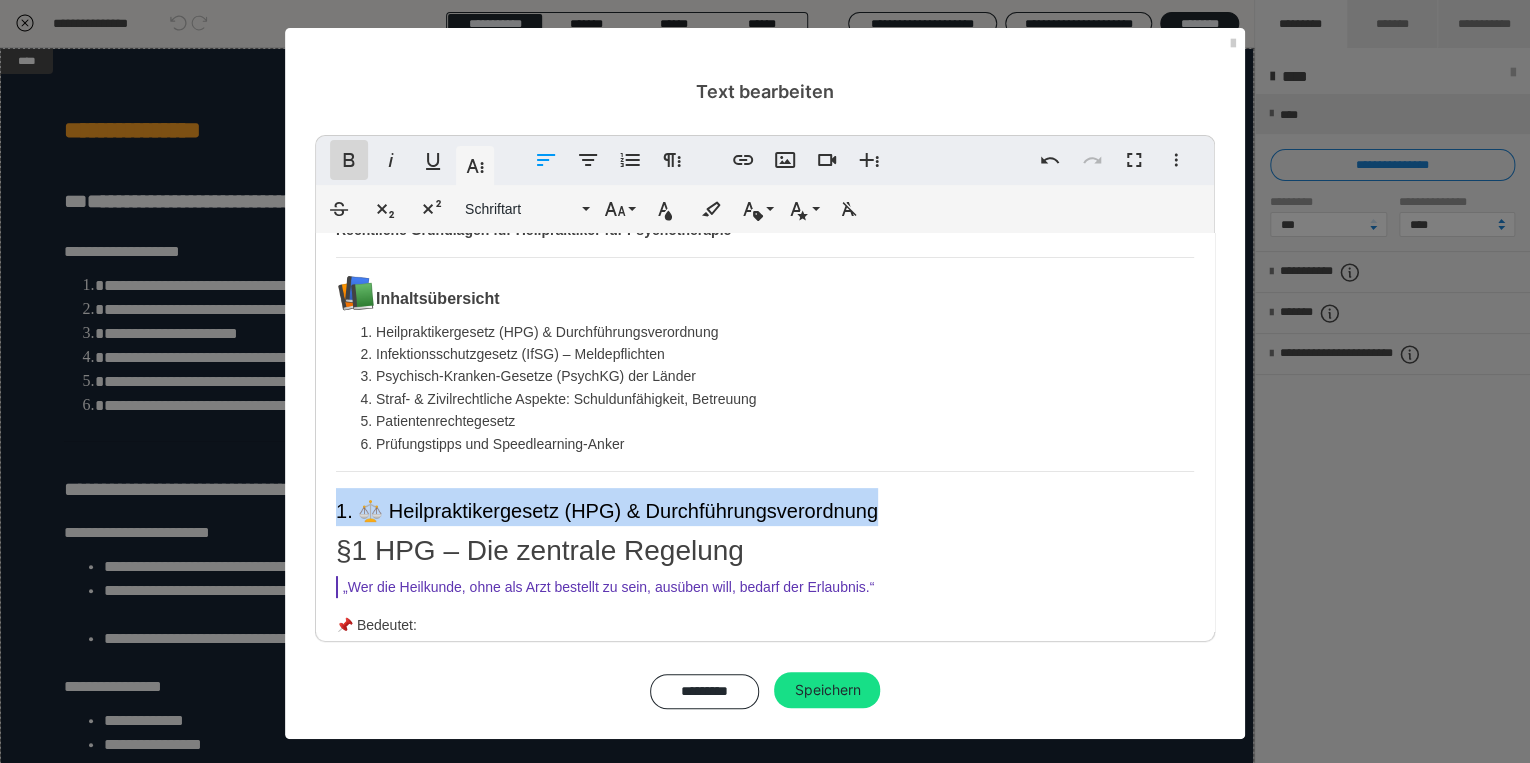 click 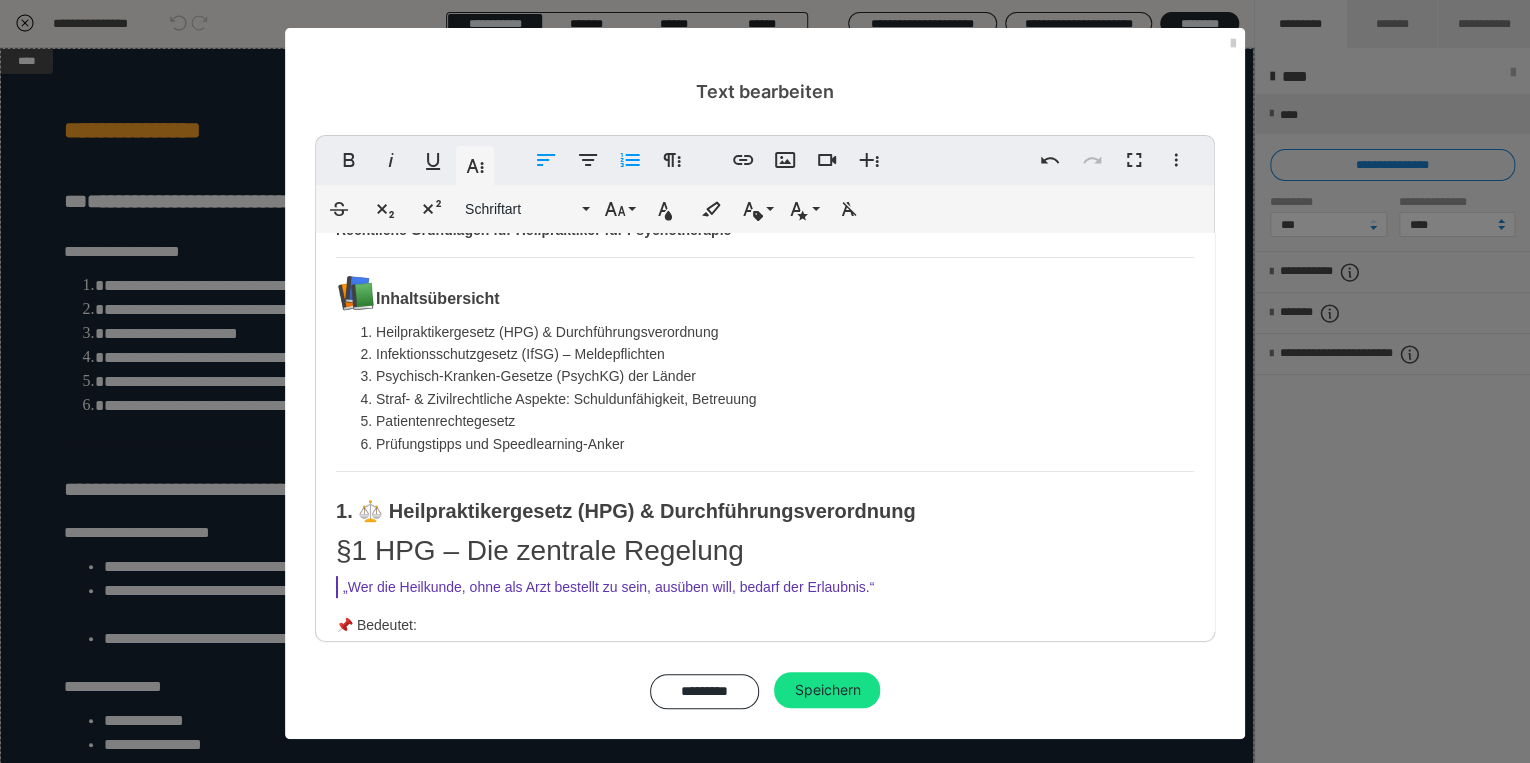 click on "Modul 2: Skript  📘  Modul 2 – Berufs- und Gesetzeskunde (Woche 3–5) Rechtliche Grundlagen für Heilpraktiker für Psychotherapie 📚  Inhaltsübersicht Heilpraktikergesetz (HPG) & Durchführungsverordnung Infektionsschutzgesetz (IfSG) – Meldepflichten Psychisch-Kranken-Gesetze (PsychKG) der Länder Straf- & Zivilrechtliche Aspekte: Schuldunfähigkeit, Betreuung Patientenrechtegesetz Prüfungstipps und Speedlearning-Anker 1. ⚖️ Heilpraktikergesetz (HPG) & Durchführungsverordnung §1 HPG – Die zentrale Regelung „Wer die Heilkunde, ohne als Arzt bestellt zu sein, ausüben will, bedarf der Erlaubnis.“ 📌 Bedeutet: Nur mit Erlaubnis durch das Gesundheitsamt darfst du psychotherapeutisch arbeiten Gilt auch für sogenannte „sektorale Heilpraktikererlaubnis“ für Psychotherapie Durchführungsverordnung: Regelt die Form und Inhalte der Überprüfung Grundlage für die sektorale Zulassung Prüfungsschwerpunkt: Begriff „Gefahr für die Volksgesundheit“ Wichtig für HPP: 📌 Du bist  ," at bounding box center (765, 1551) 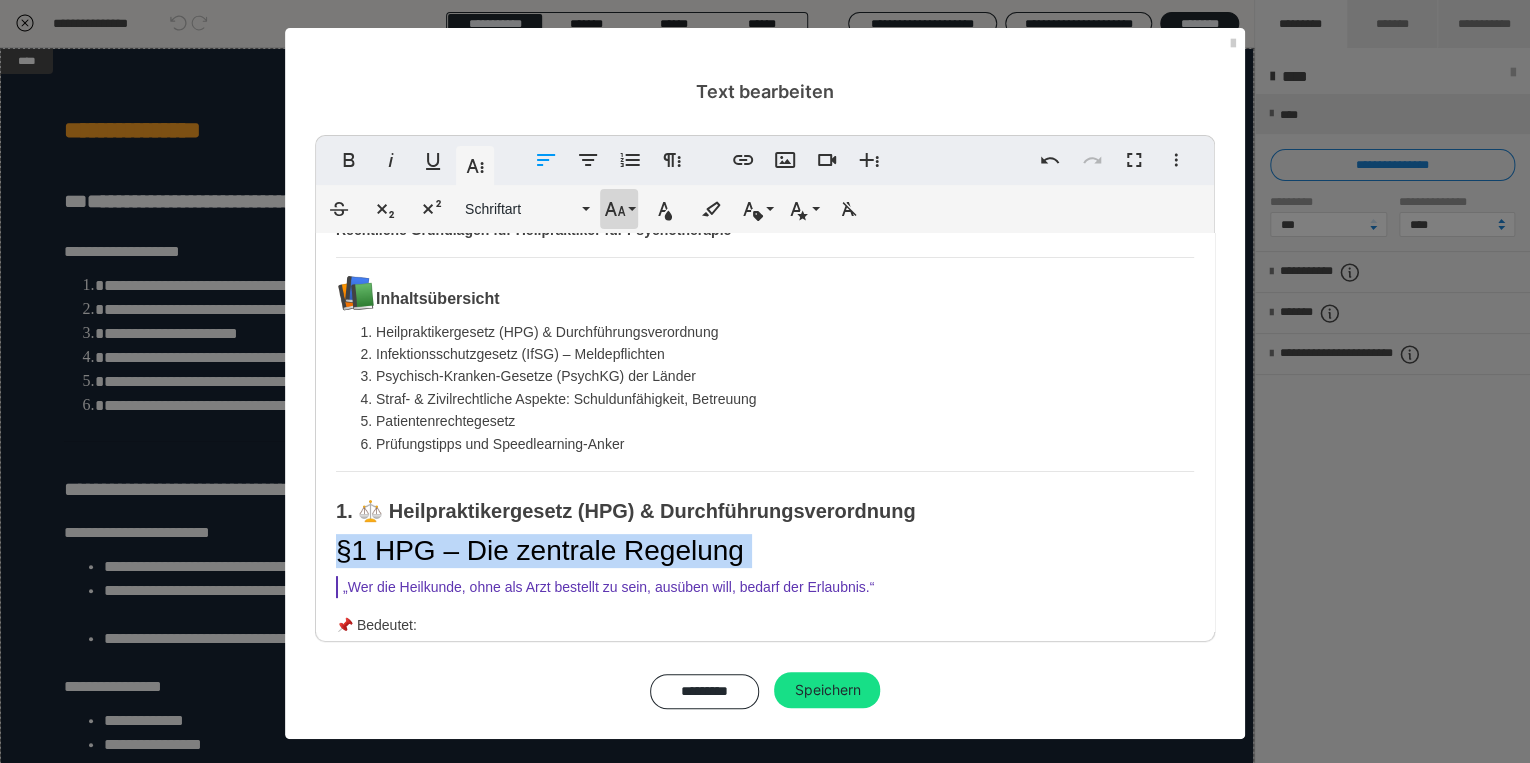 click on "Schriftgröße" at bounding box center (619, 209) 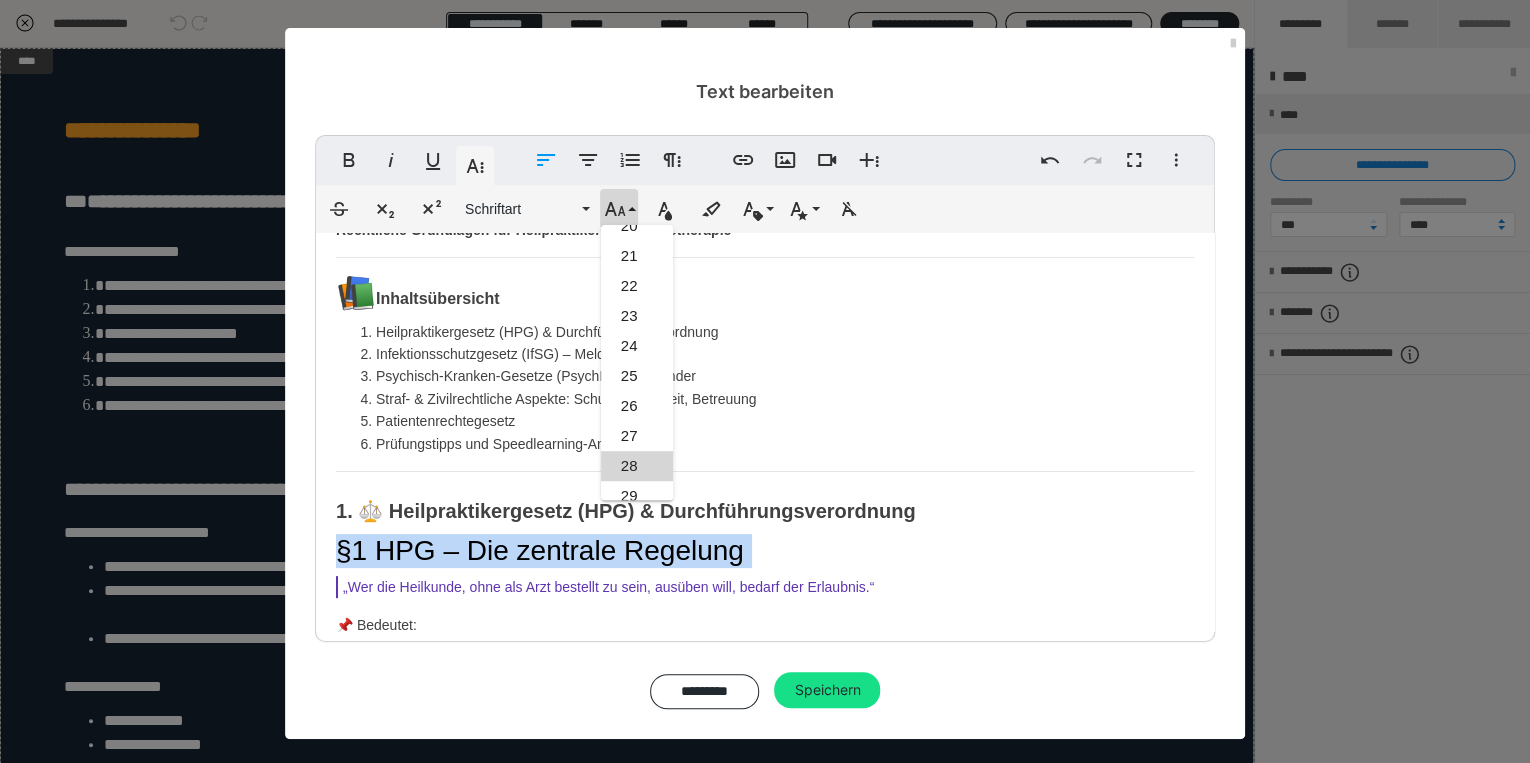scroll, scrollTop: 351, scrollLeft: 0, axis: vertical 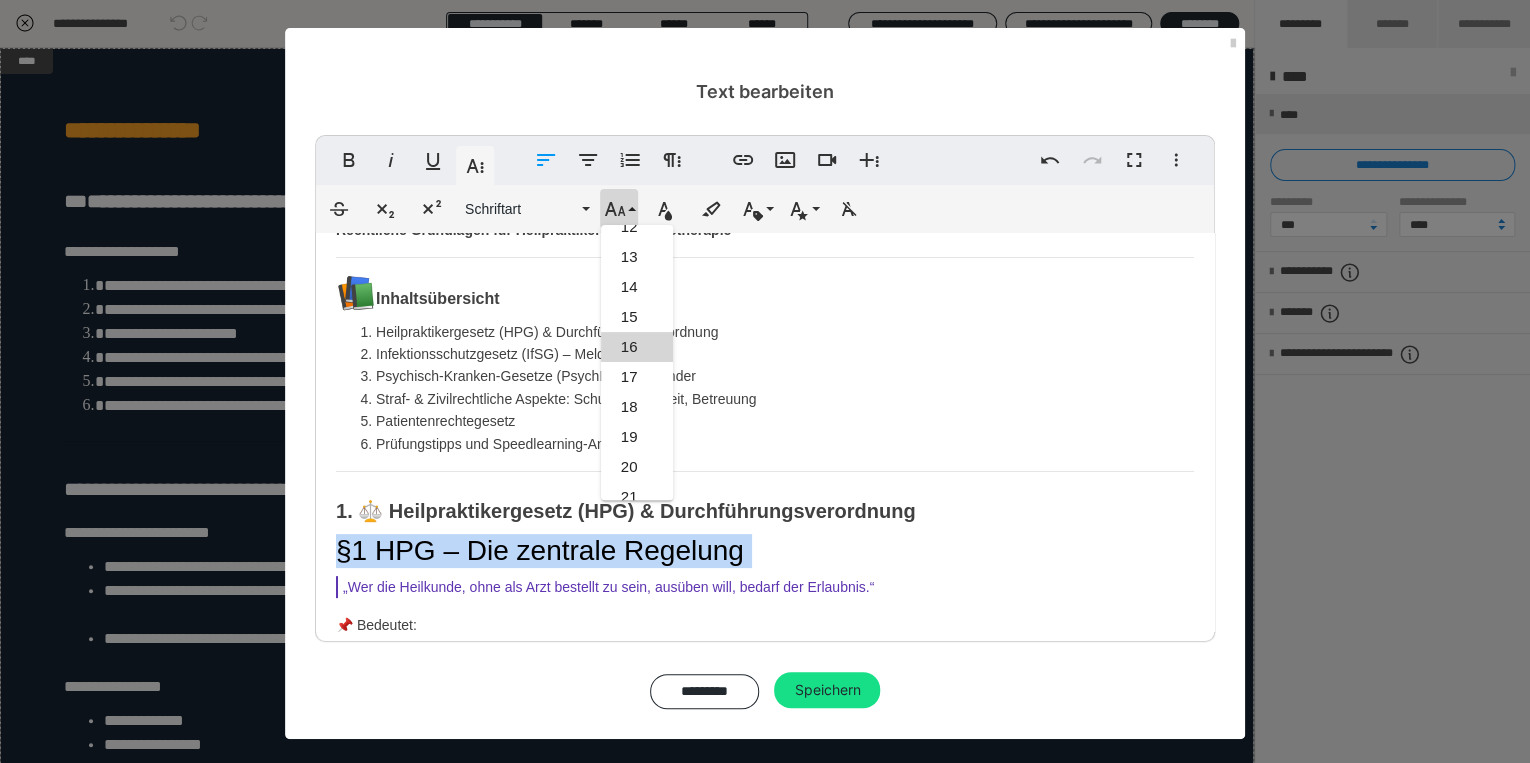 click on "16" at bounding box center (637, 347) 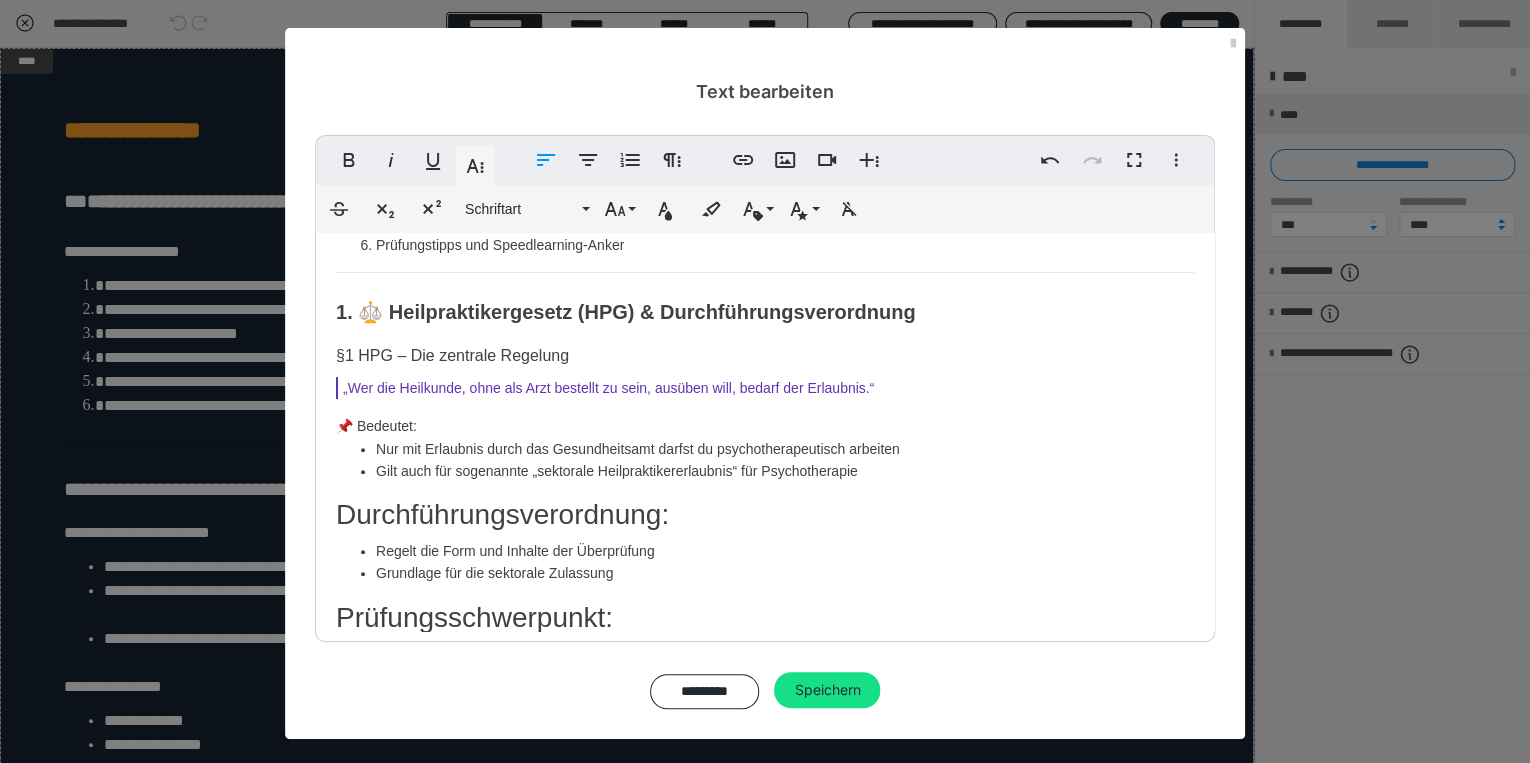 scroll, scrollTop: 412, scrollLeft: 0, axis: vertical 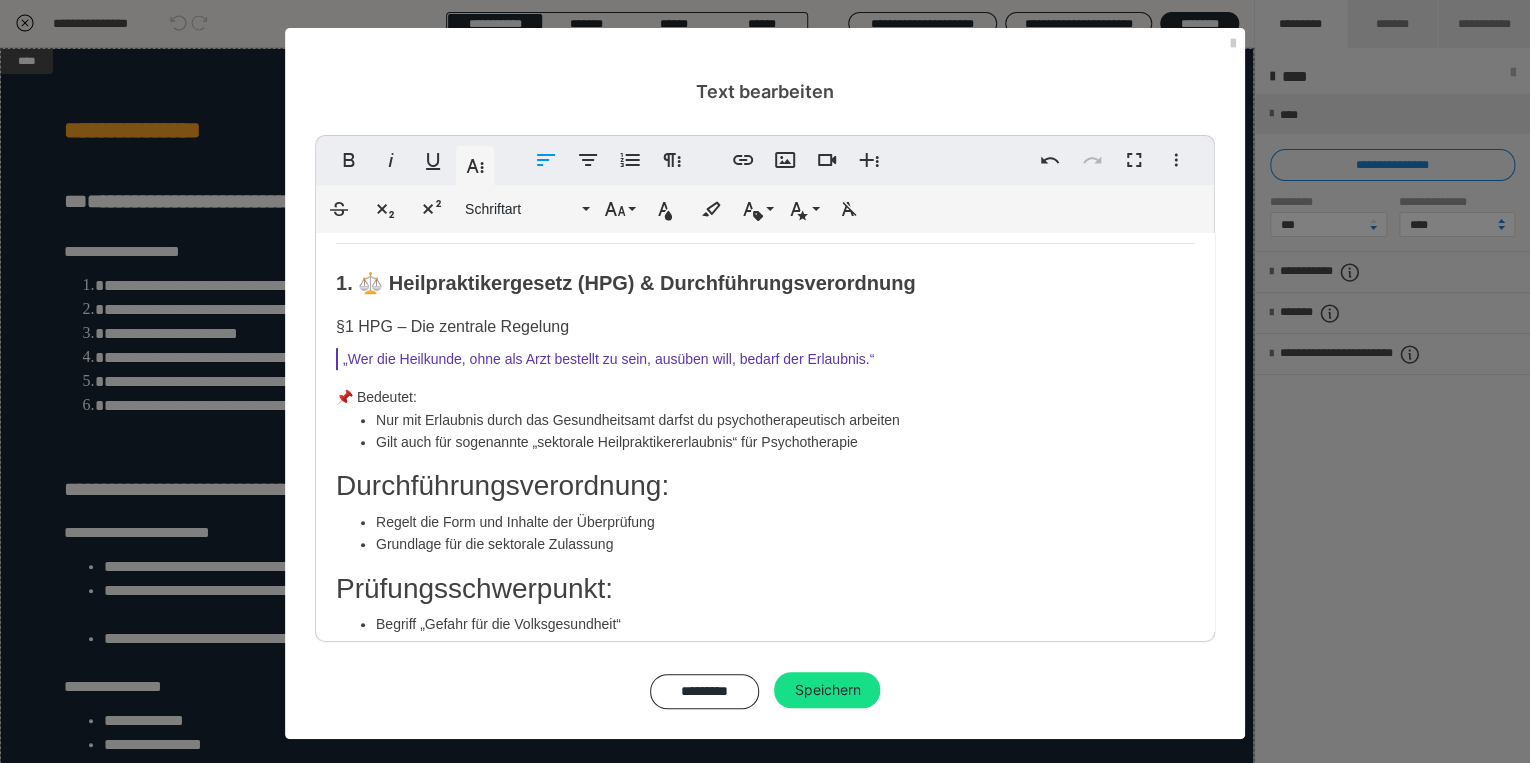 click on "Durchführungsverordnung:" at bounding box center (765, 486) 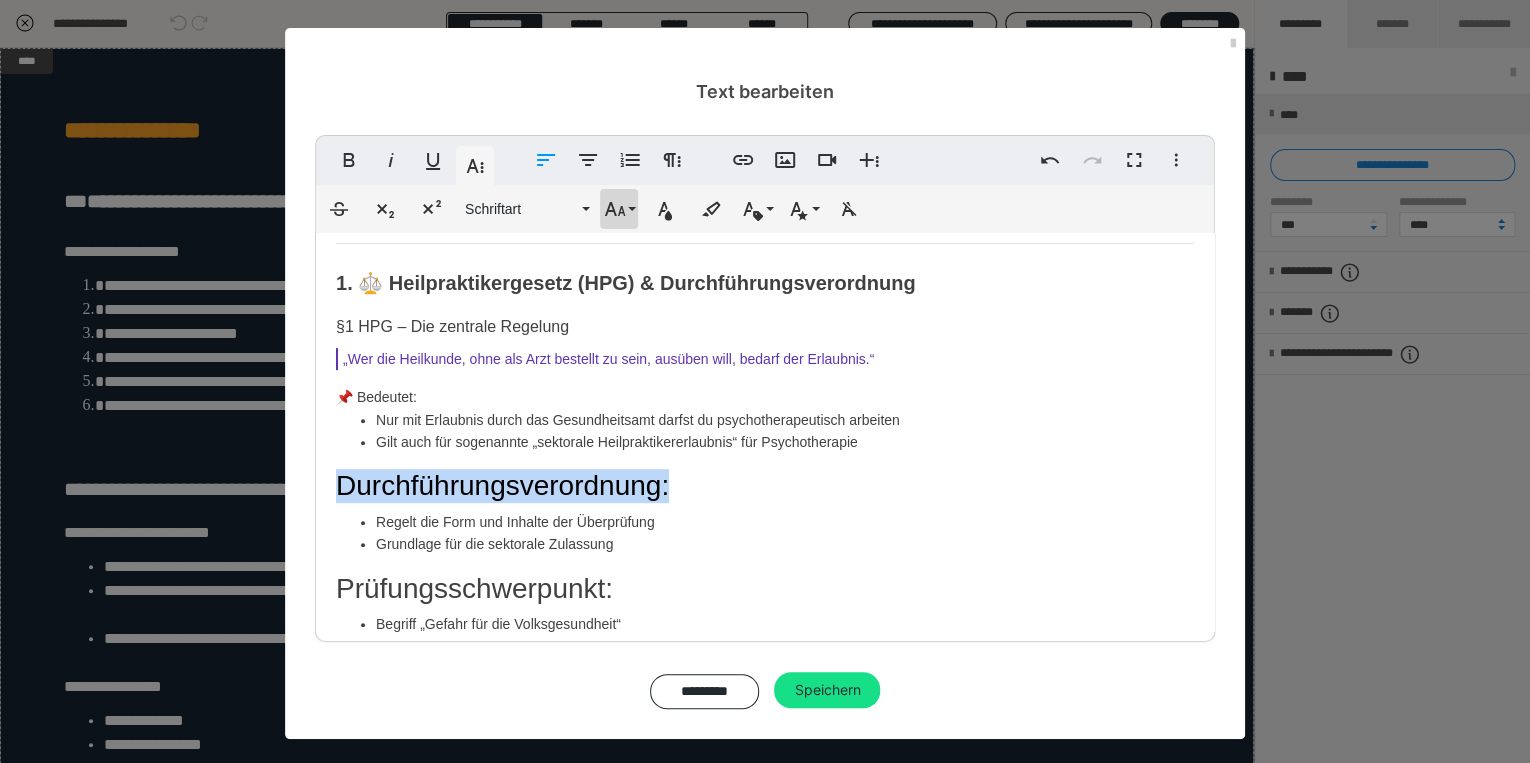 click 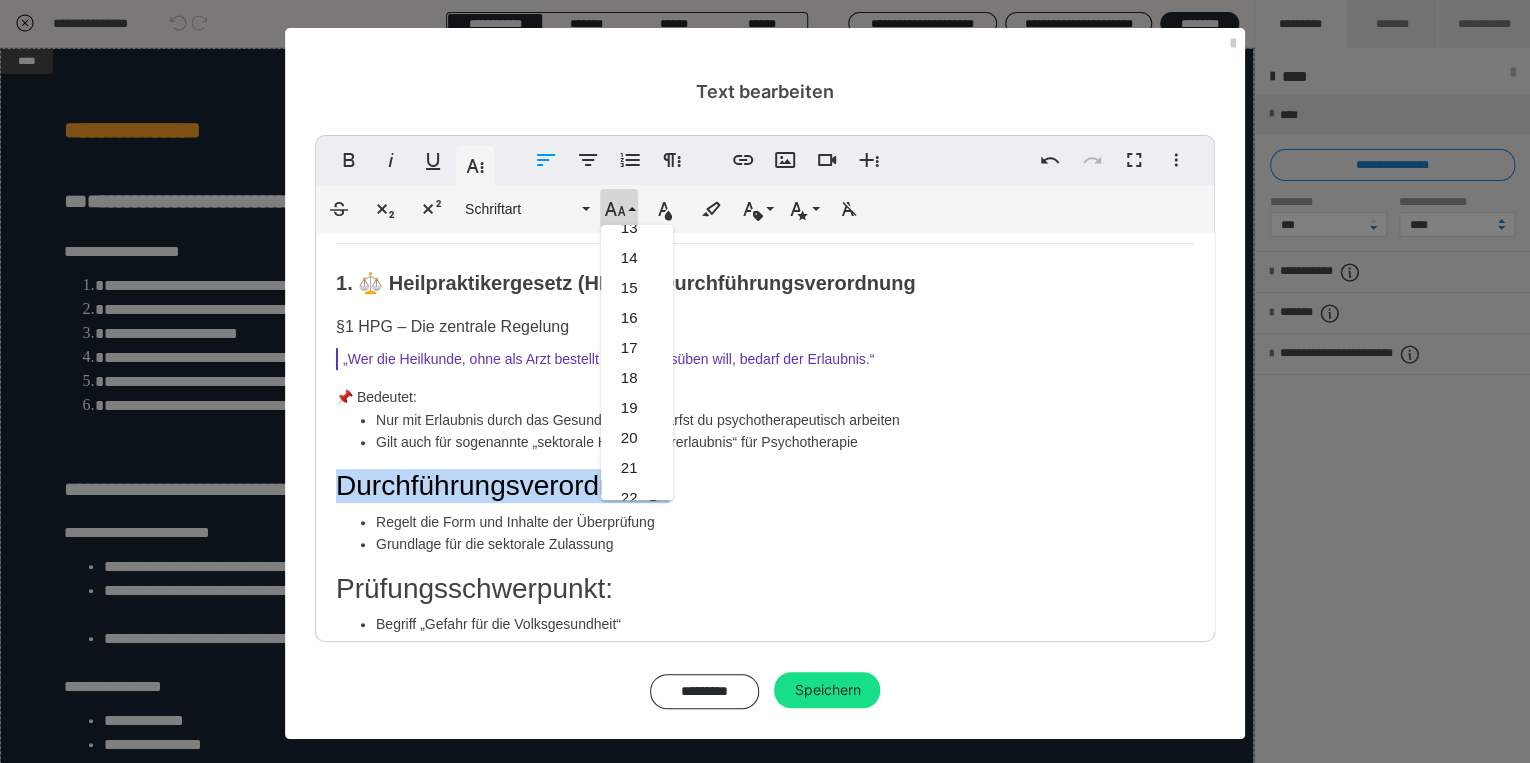 scroll, scrollTop: 351, scrollLeft: 0, axis: vertical 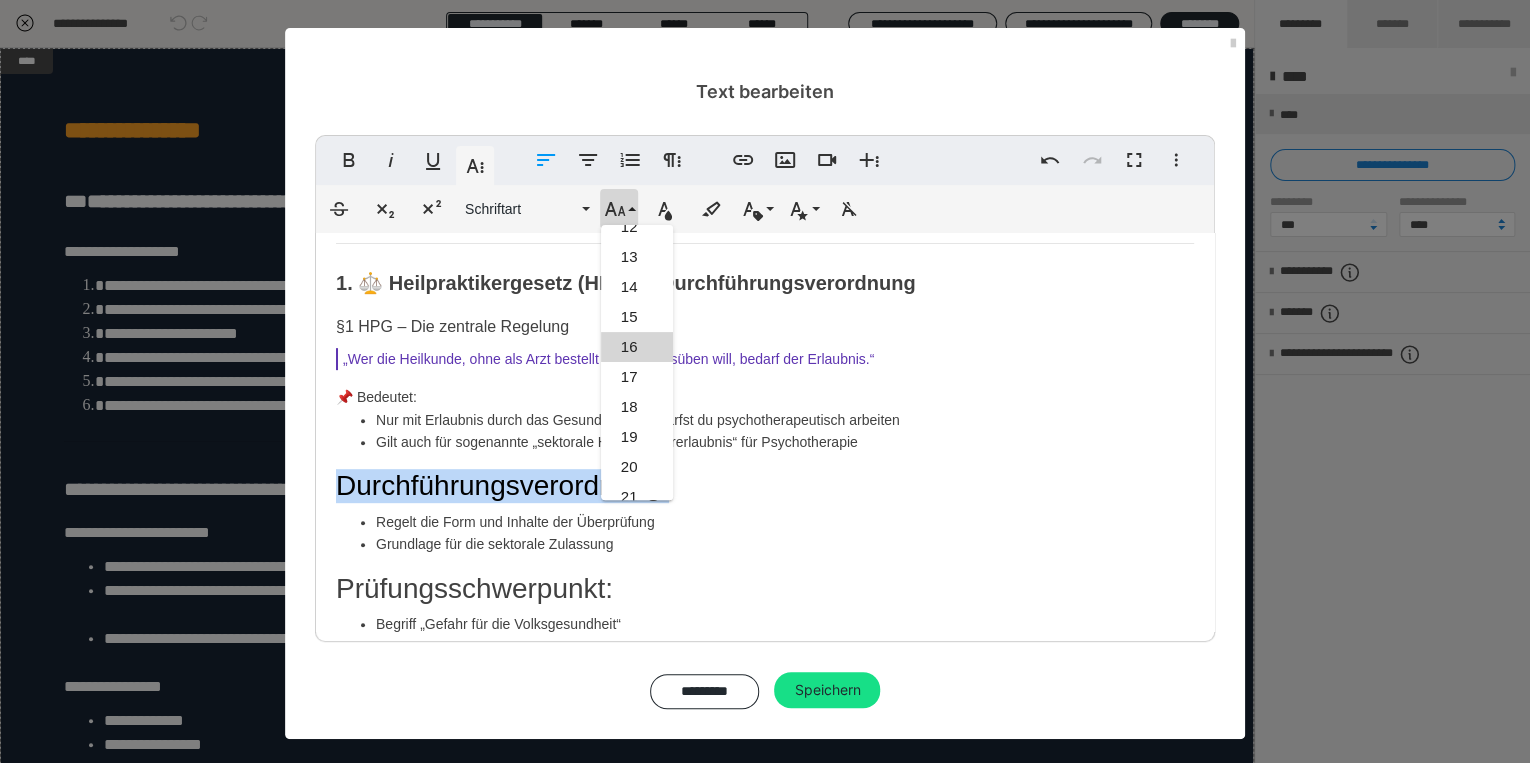 click on "16" at bounding box center [637, 347] 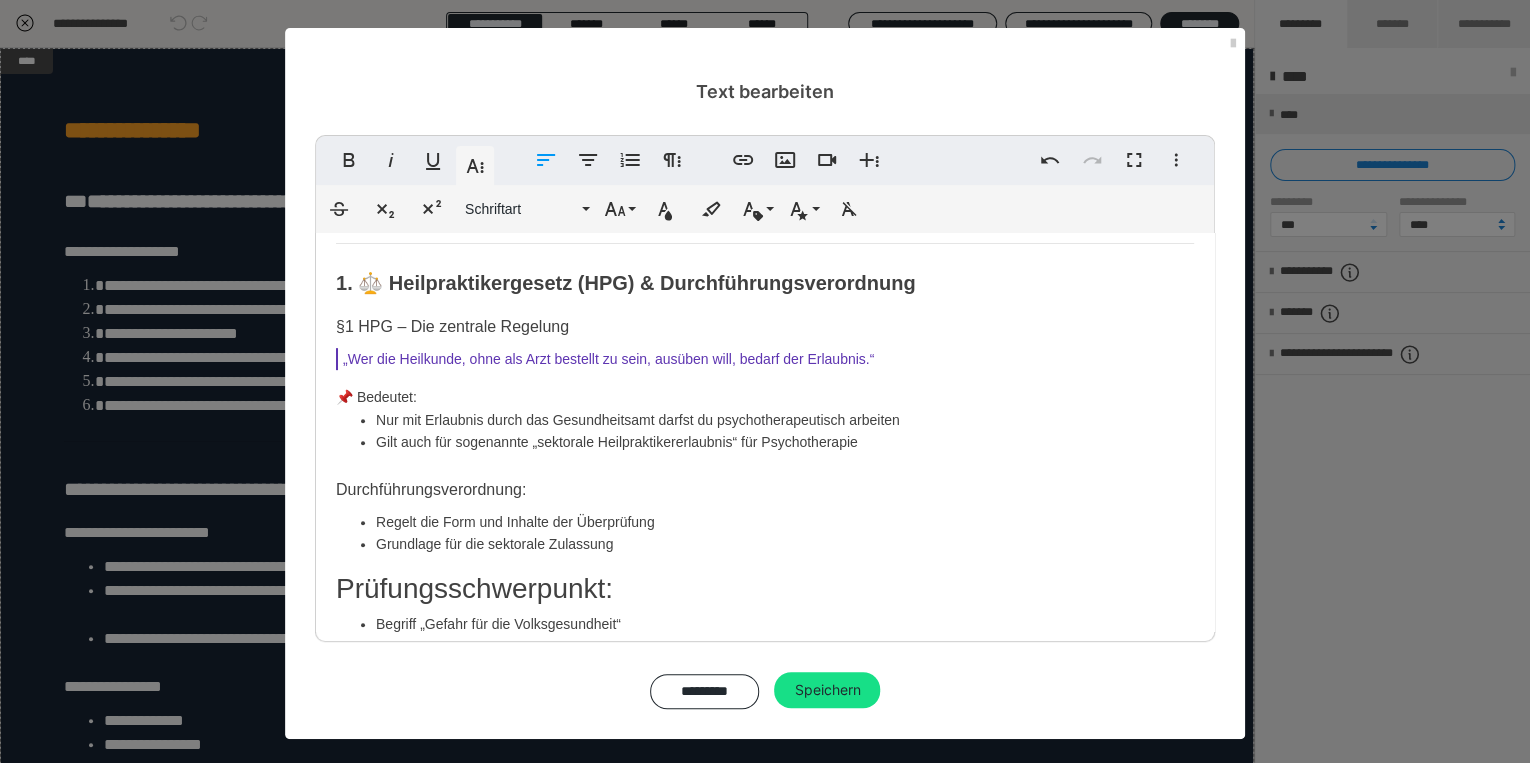 click on "Modul 2: Skript  📘  Modul 2 – Berufs- und Gesetzeskunde (Woche 3–5) Rechtliche Grundlagen für Heilpraktiker für Psychotherapie 📚  Inhaltsübersicht Heilpraktikergesetz (HPG) & Durchführungsverordnung Infektionsschutzgesetz (IfSG) – Meldepflichten Psychisch-Kranken-Gesetze (PsychKG) der Länder Straf- & Zivilrechtliche Aspekte: Schuldunfähigkeit, Betreuung Patientenrechtegesetz Prüfungstipps und Speedlearning-Anker 1. ⚖️ Heilpraktikergesetz (HPG) & Durchführungsverordnung §1 HPG – Die zentrale Regelung „Wer die Heilkunde, ohne als Arzt bestellt zu sein, ausüben will, bedarf der Erlaubnis.“ 📌 Bedeutet: Nur mit Erlaubnis durch das Gesundheitsamt darfst du psychotherapeutisch arbeiten Gilt auch für sogenannte „sektorale Heilpraktikererlaubnis“ für Psychotherapie Durchführungsverordnung: Regelt die Form und Inhalte der Überprüfung Grundlage für die sektorale Zulassung Prüfungsschwerpunkt: Begriff „Gefahr für die Volksgesundheit“ Wichtig für HPP: 📌 Du bist  ," at bounding box center (765, 1323) 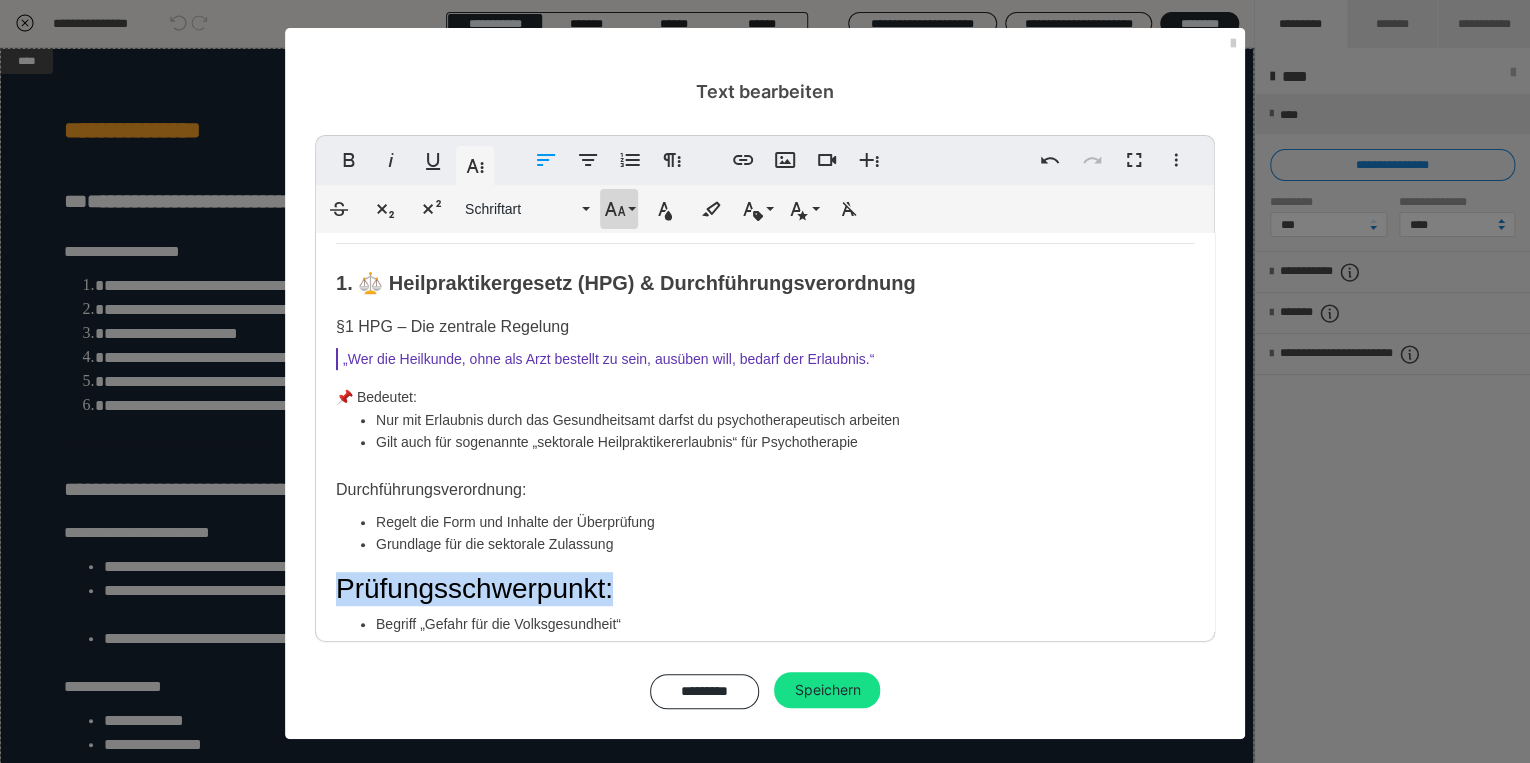click 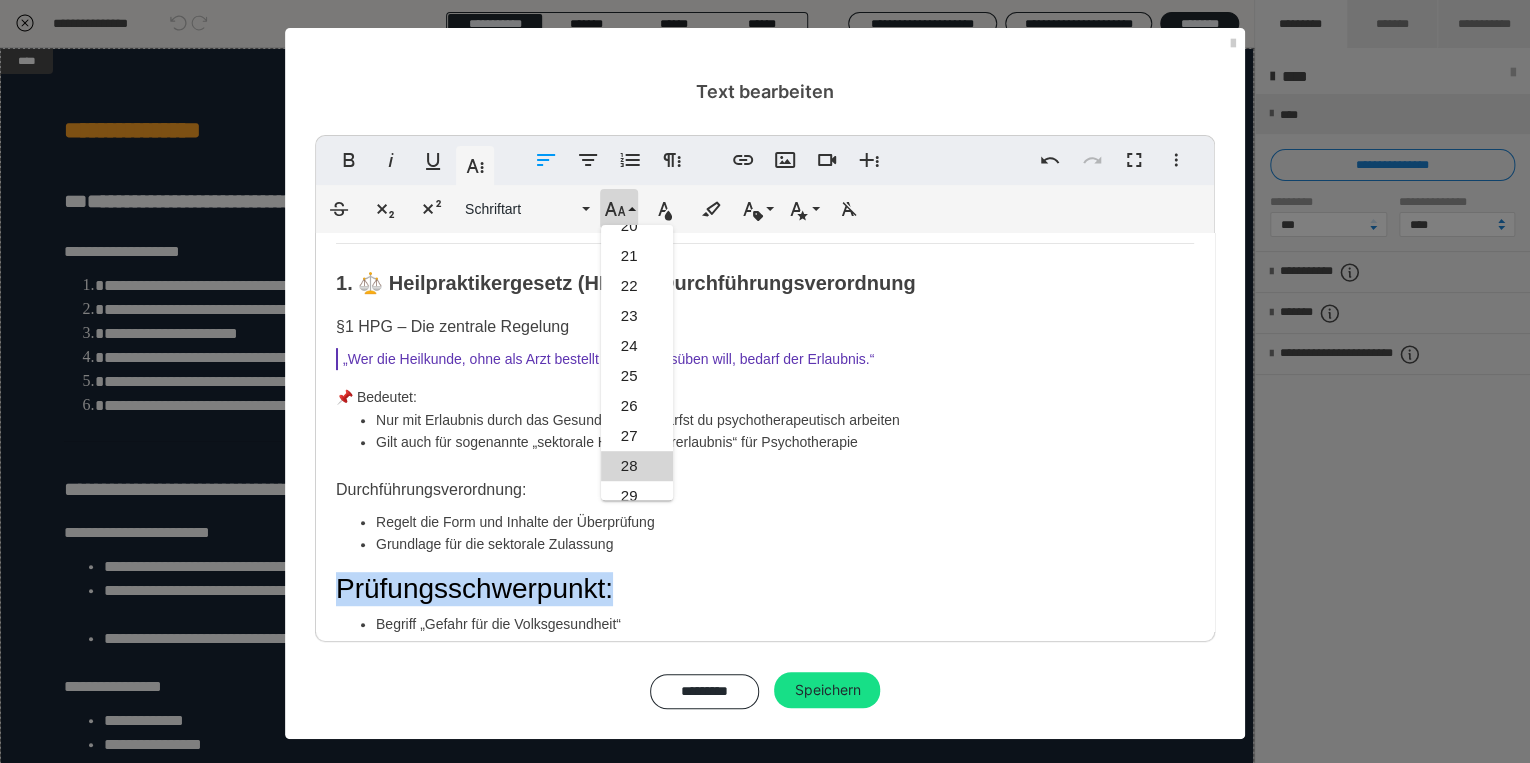 scroll, scrollTop: 351, scrollLeft: 0, axis: vertical 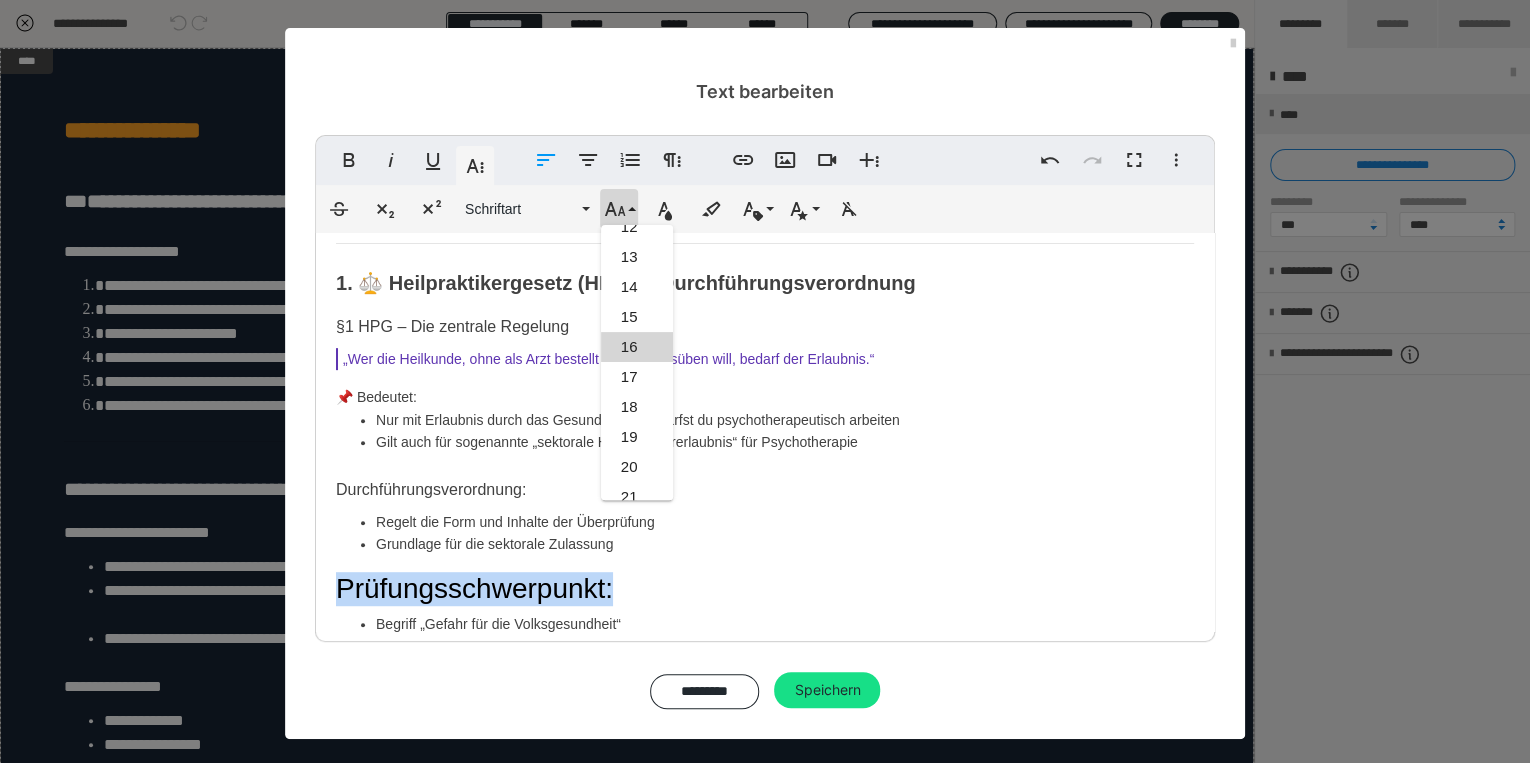 click on "16" at bounding box center (637, 347) 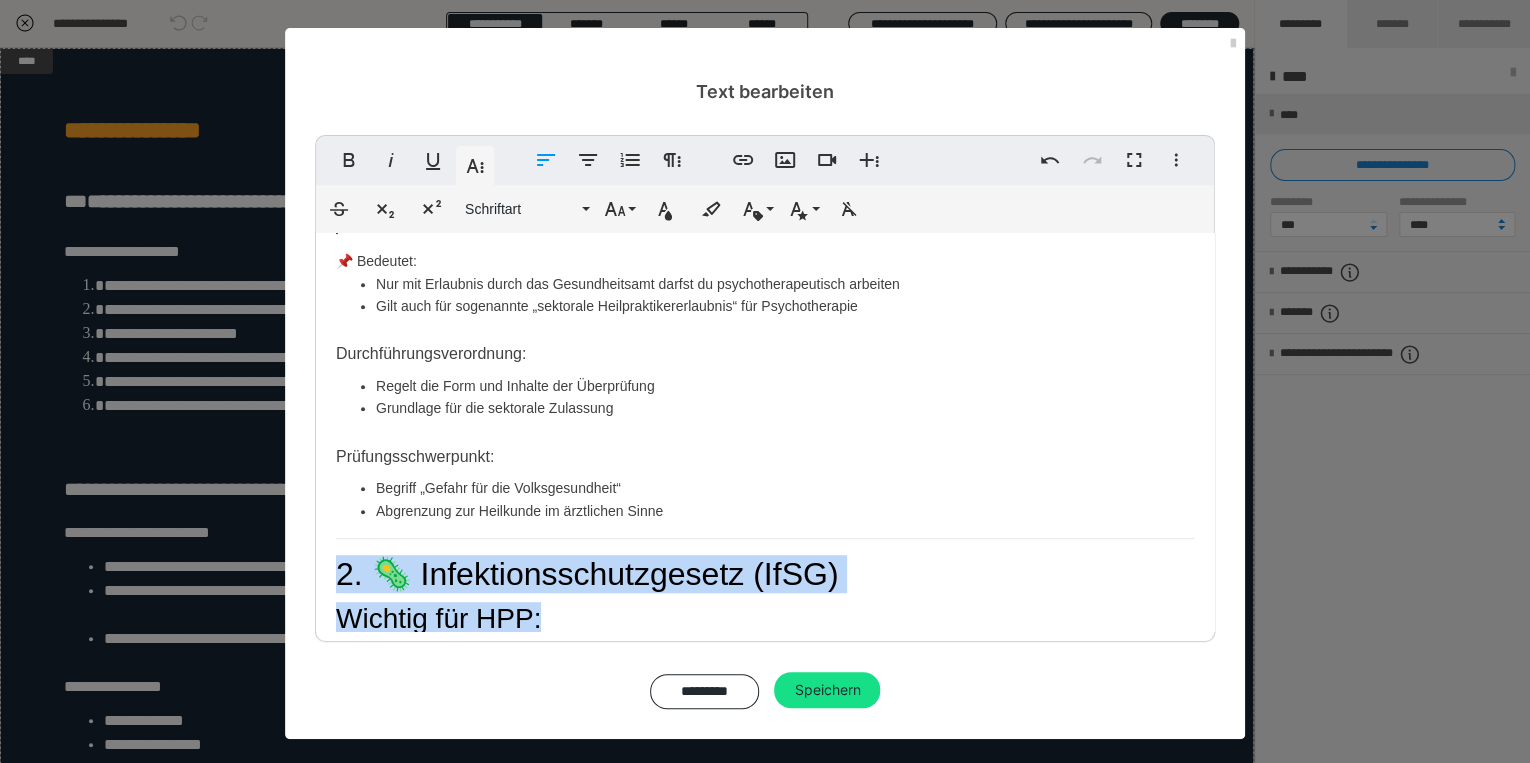 scroll, scrollTop: 577, scrollLeft: 0, axis: vertical 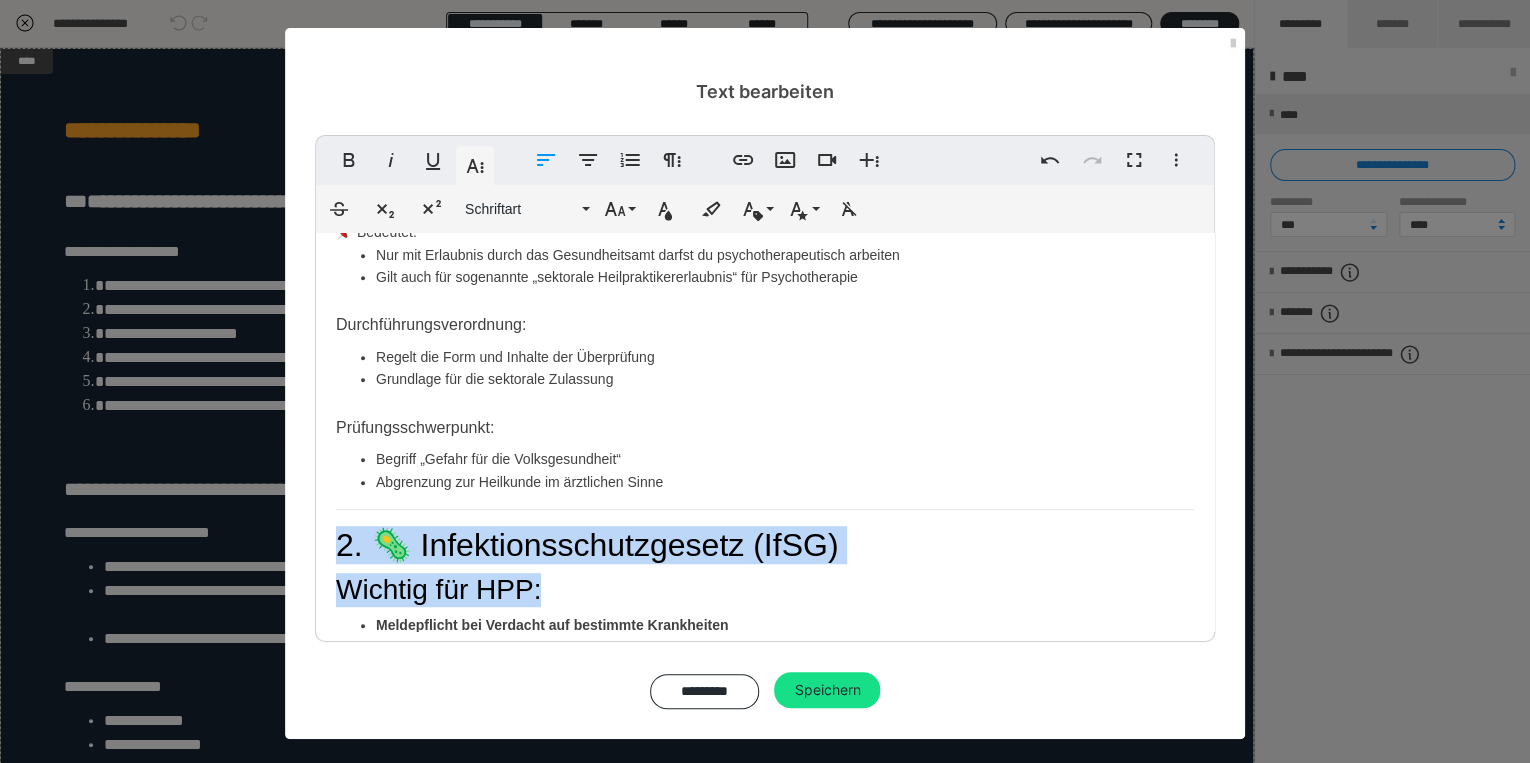 click on "Durchgestrichen Tiefgestellt Hochgestellt Schriftart ABeeZee Abhaya Libre Abril FatFace Alegreya [PERSON_NAME] Amatic SC Anonymous Pro [PERSON_NAME] Archivo Black Archivo Light Archivo Medium Archivo Arimo Arvo B612 Barlow Bebas Neue Belleza Big Shoulders Stencil Display BioRhyme Blinker Cairo Cardo Catamaran Caveat Caveat Brush Comfortaa Concert One Cormorant Cormorant Garamond Courier Prime Crimson Text Dancing Script Eczar Exo Exo 2 Figtree Fira Sans Fjalla One Forum [PERSON_NAME] Libre Fraunces Grandstander IBM Plex Serif Inconsolata Inder Indie Flower Inter Josefin Sans [PERSON_NAME] Lexend Deca Libre Baskerville Libre Franklin Lilita One Lobster Lobster Two Lora Merienda [PERSON_NAME] Montserrat Black Montserrat Extra Bold Montserrat Light Montserrat Med Mulish MuseoModerno Nixie One Noto Sans Noto Serif Nunito Nunito Sans Old Standard TT Open Sans Oswald Oxygen [PERSON_NAME] Hand Playball Playfair Display Poppins PT Sans PT Sans Narrow PT Serif Public Sans Quicksand Rakkas Raleway Righteous" at bounding box center (765, 209) 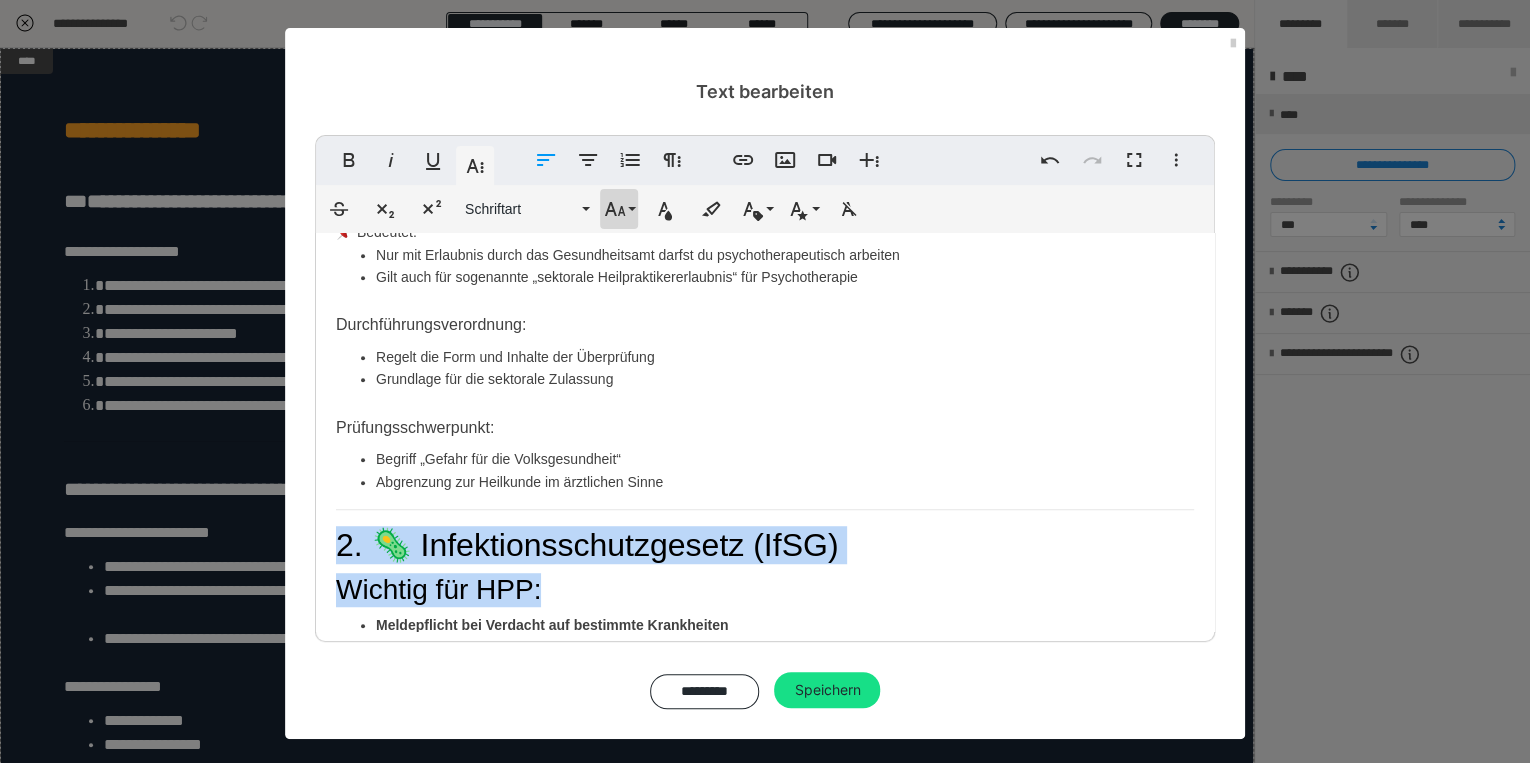 click 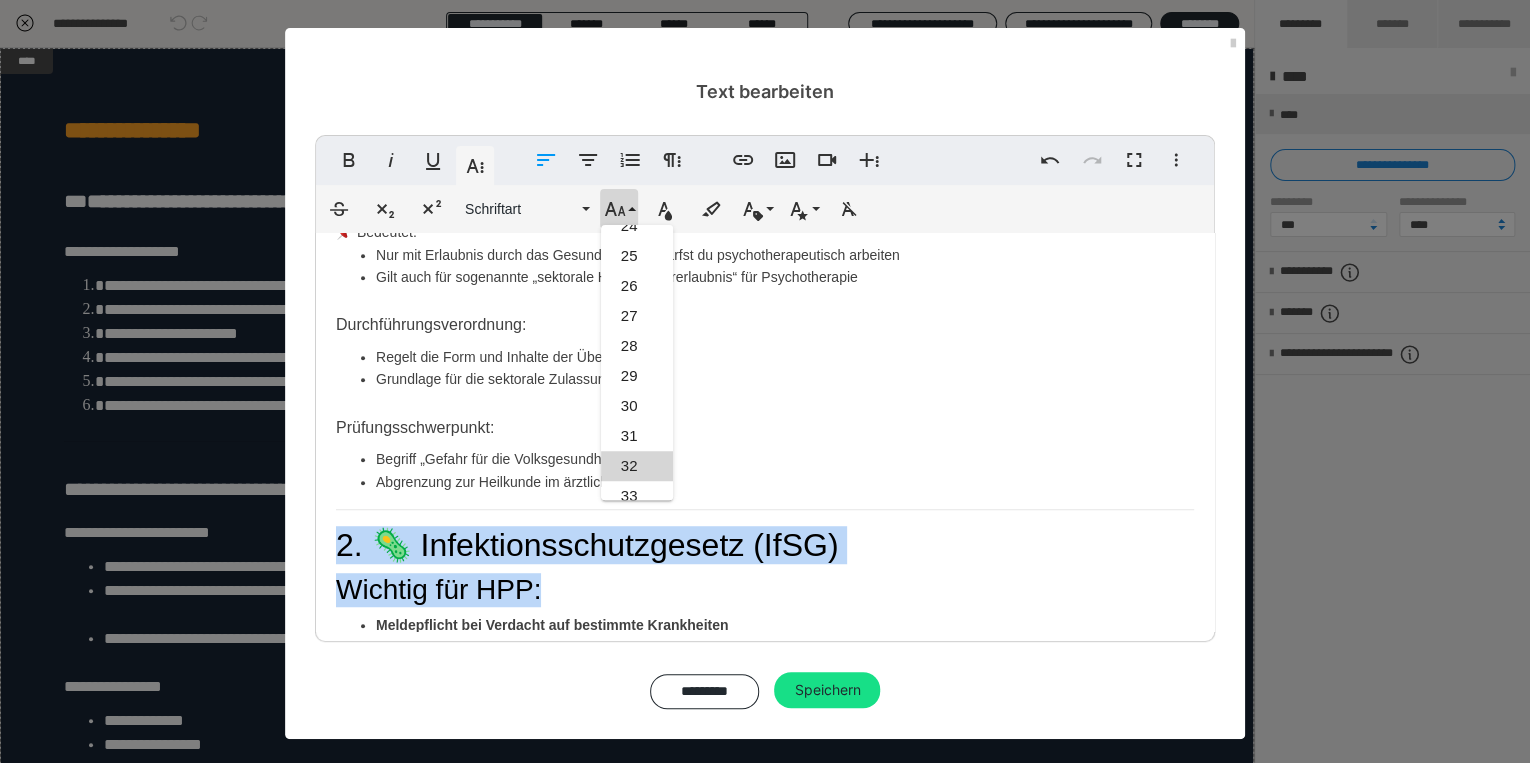 scroll, scrollTop: 471, scrollLeft: 0, axis: vertical 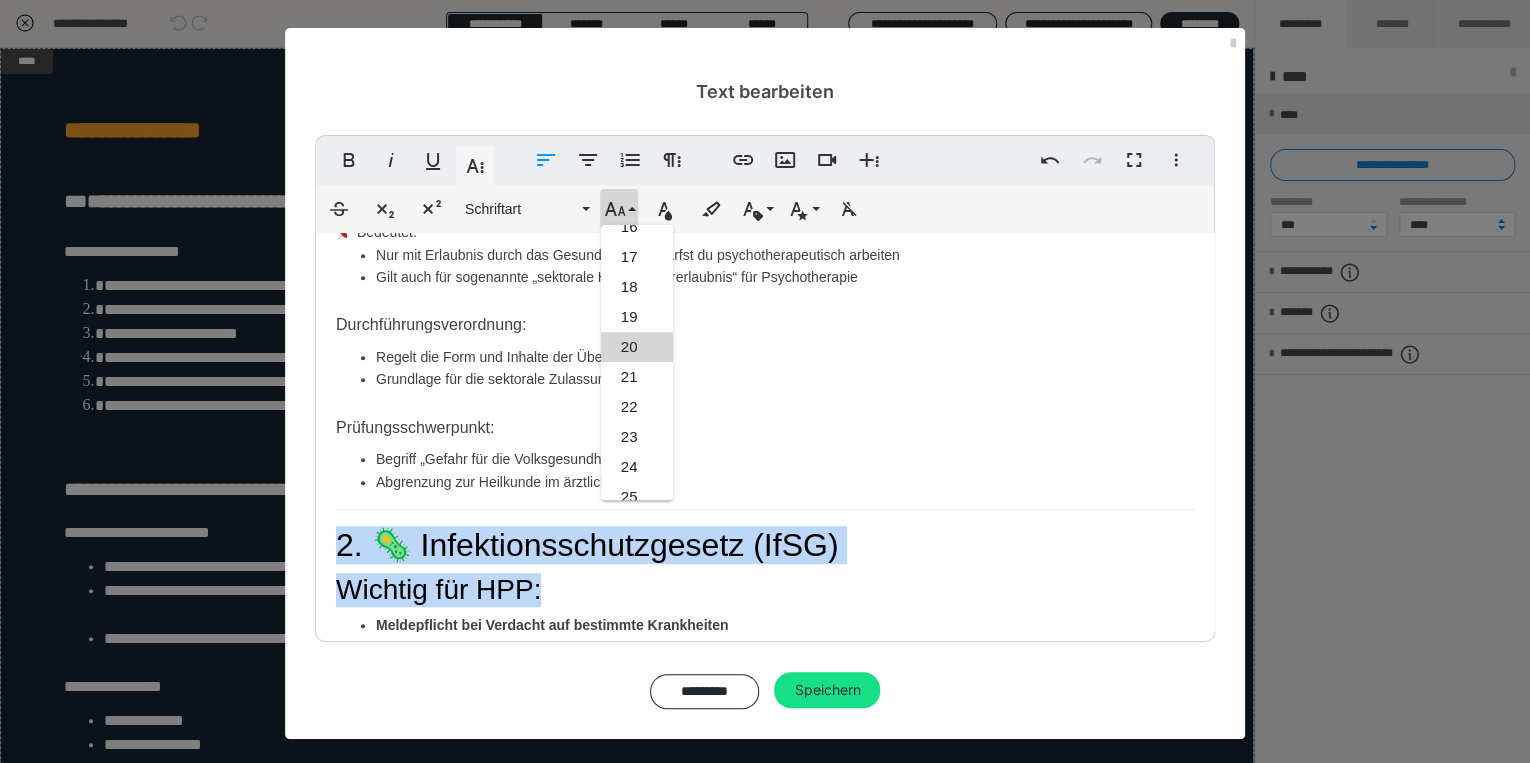click on "20" at bounding box center [637, 347] 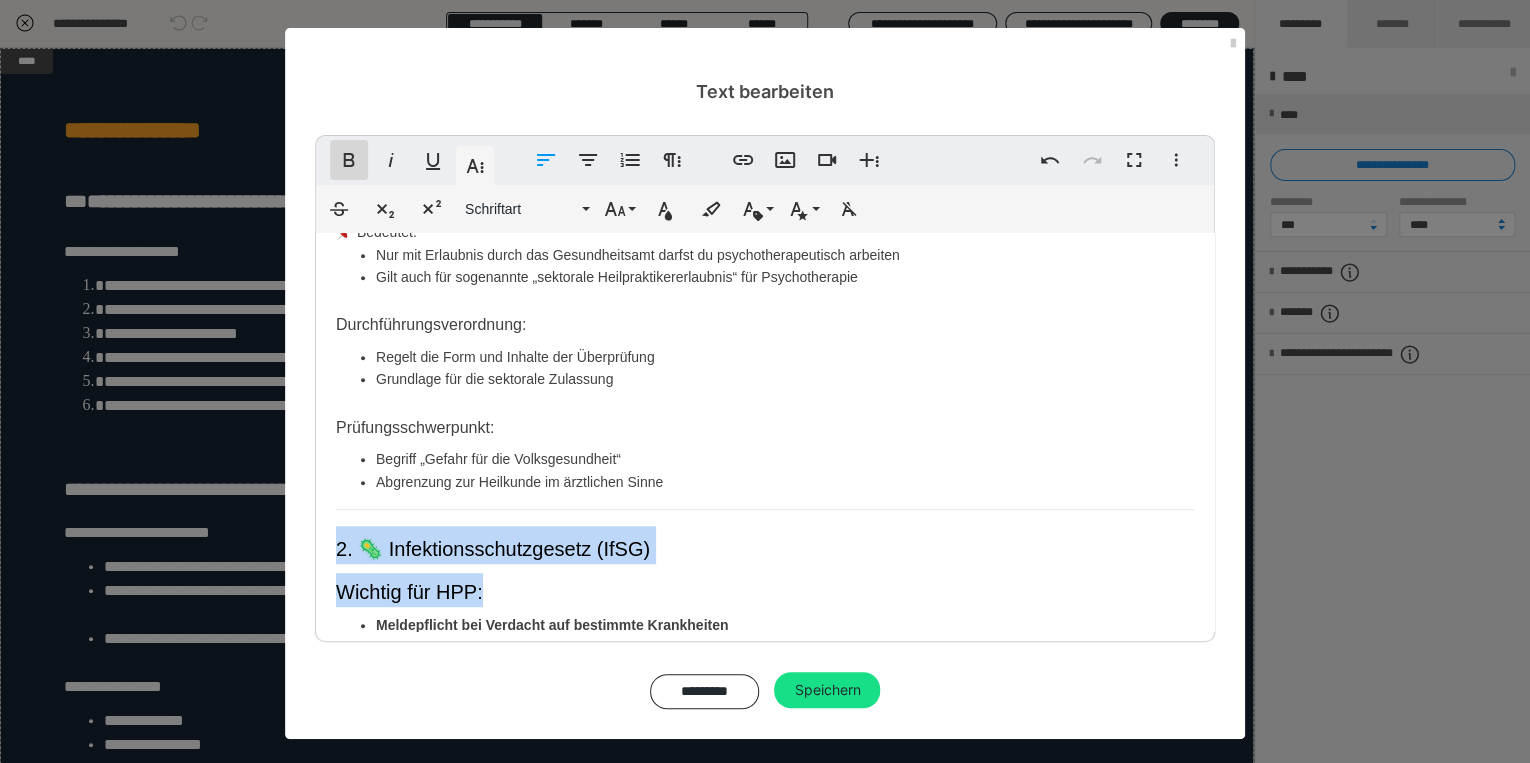 click 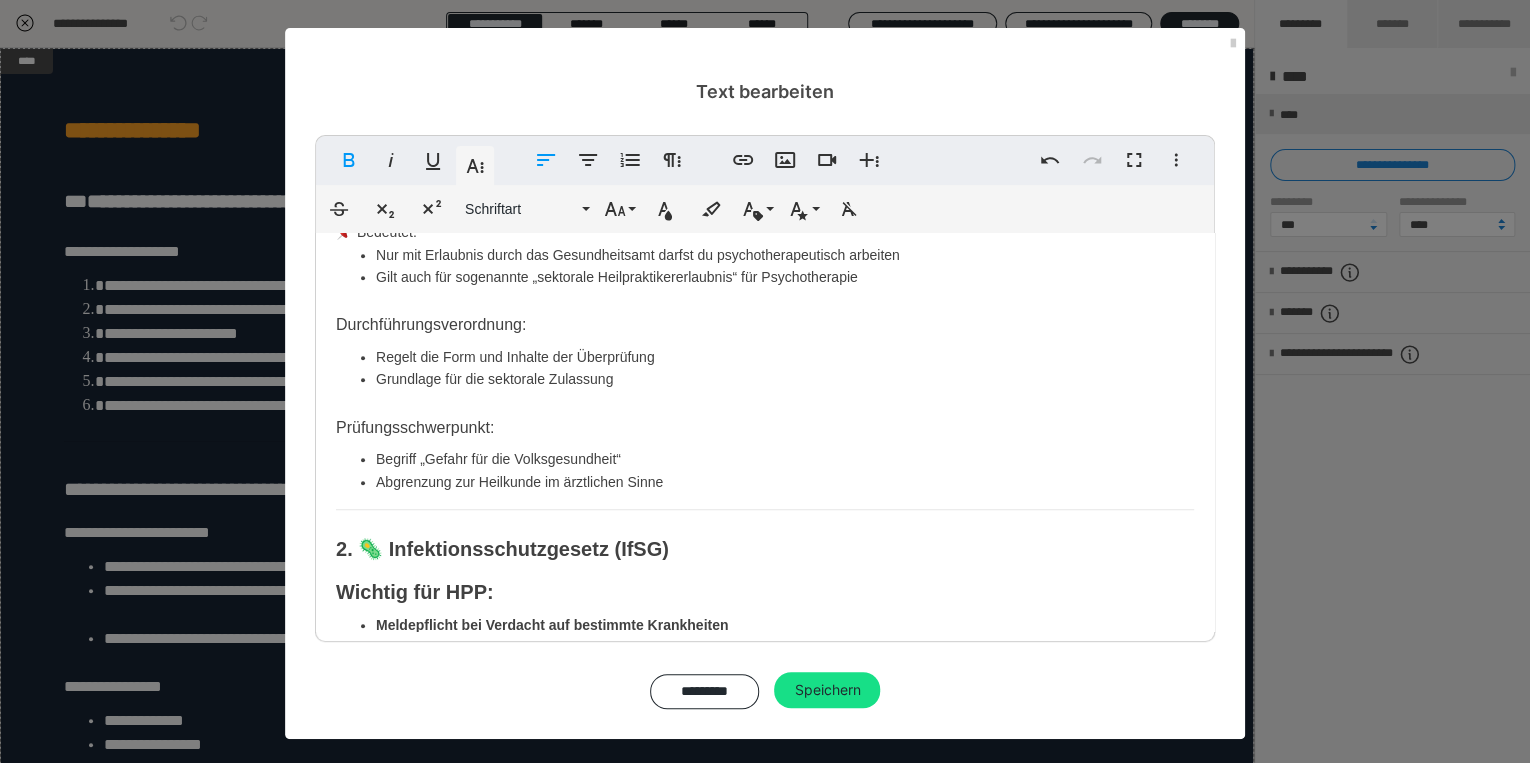 click on "Modul 2: Skript  📘  Modul 2 – Berufs- und Gesetzeskunde (Woche 3–5) Rechtliche Grundlagen für Heilpraktiker für Psychotherapie 📚  Inhaltsübersicht Heilpraktikergesetz (HPG) & Durchführungsverordnung Infektionsschutzgesetz (IfSG) – Meldepflichten Psychisch-Kranken-Gesetze (PsychKG) der Länder Straf- & Zivilrechtliche Aspekte: Schuldunfähigkeit, Betreuung Patientenrechtegesetz Prüfungstipps und Speedlearning-Anker 1. ⚖️ Heilpraktikergesetz (HPG) & Durchführungsverordnung §1 HPG – Die zentrale Regelung „Wer die Heilkunde, ohne als Arzt bestellt zu sein, ausüben will, bedarf der Erlaubnis.“ 📌 Bedeutet: Nur mit Erlaubnis durch das Gesundheitsamt darfst du psychotherapeutisch arbeiten Gilt auch für sogenannte „sektorale Heilpraktikererlaubnis“ für Psychotherapie Durchführungsverordnung: Regelt die Form und Inhalte der Überprüfung Grundlage für die sektorale Zulassung Prüfungsschwerpunkt: Begriff „Gefahr für die Volksgesundheit“ Wichtig für HPP: 📌 Du bist  ," at bounding box center [765, 1158] 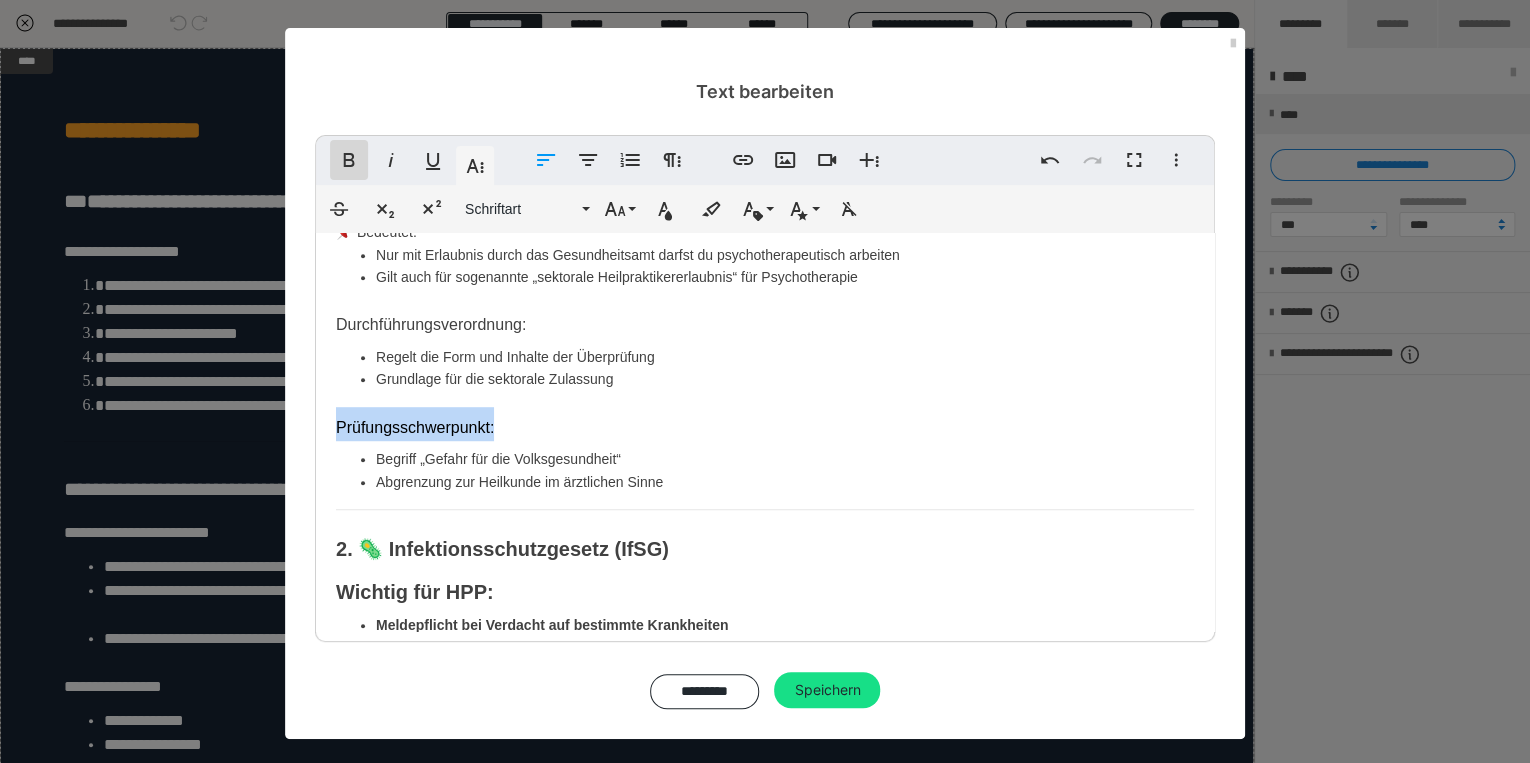 click 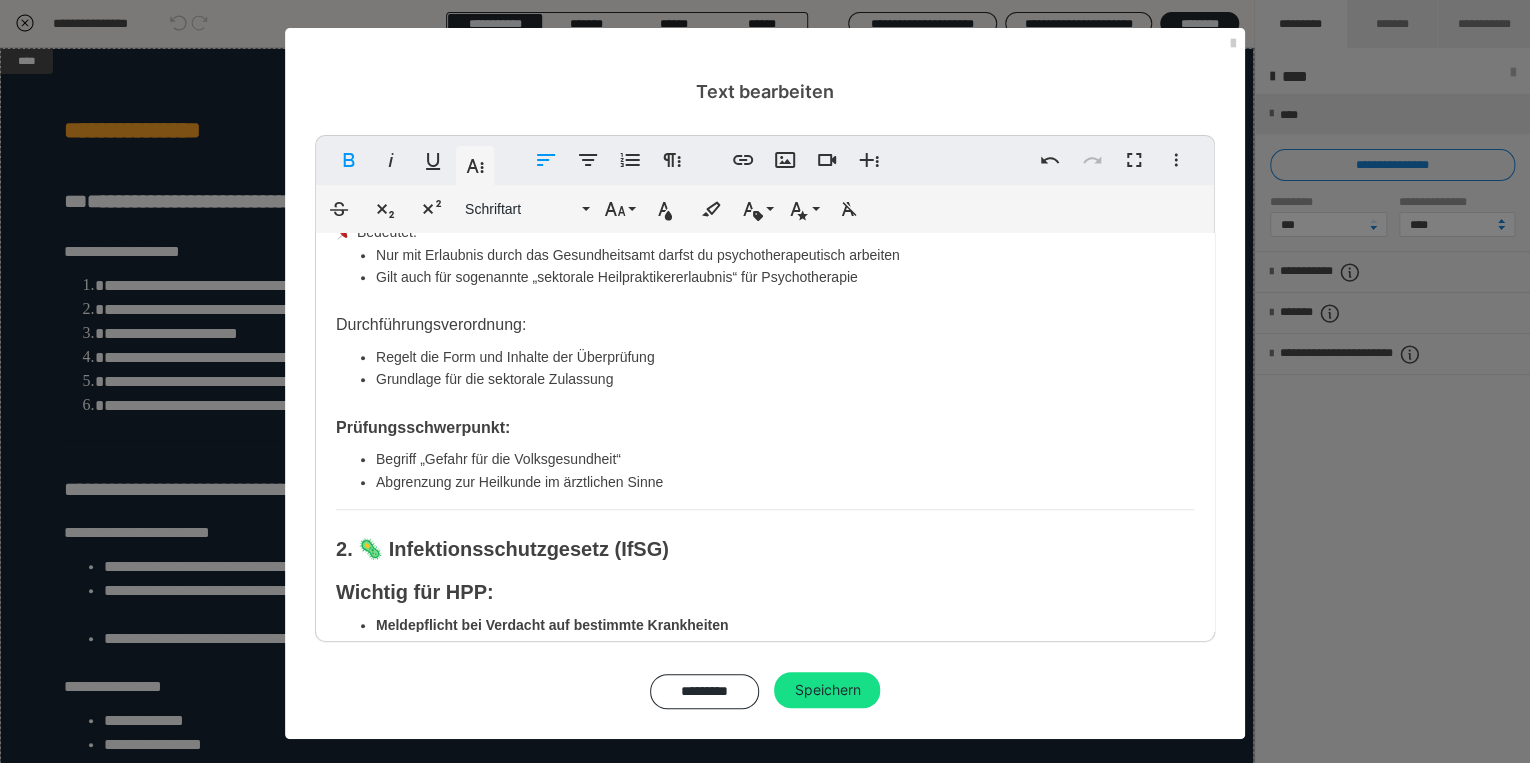 click on "Durchführungsverordnung:" at bounding box center [431, 324] 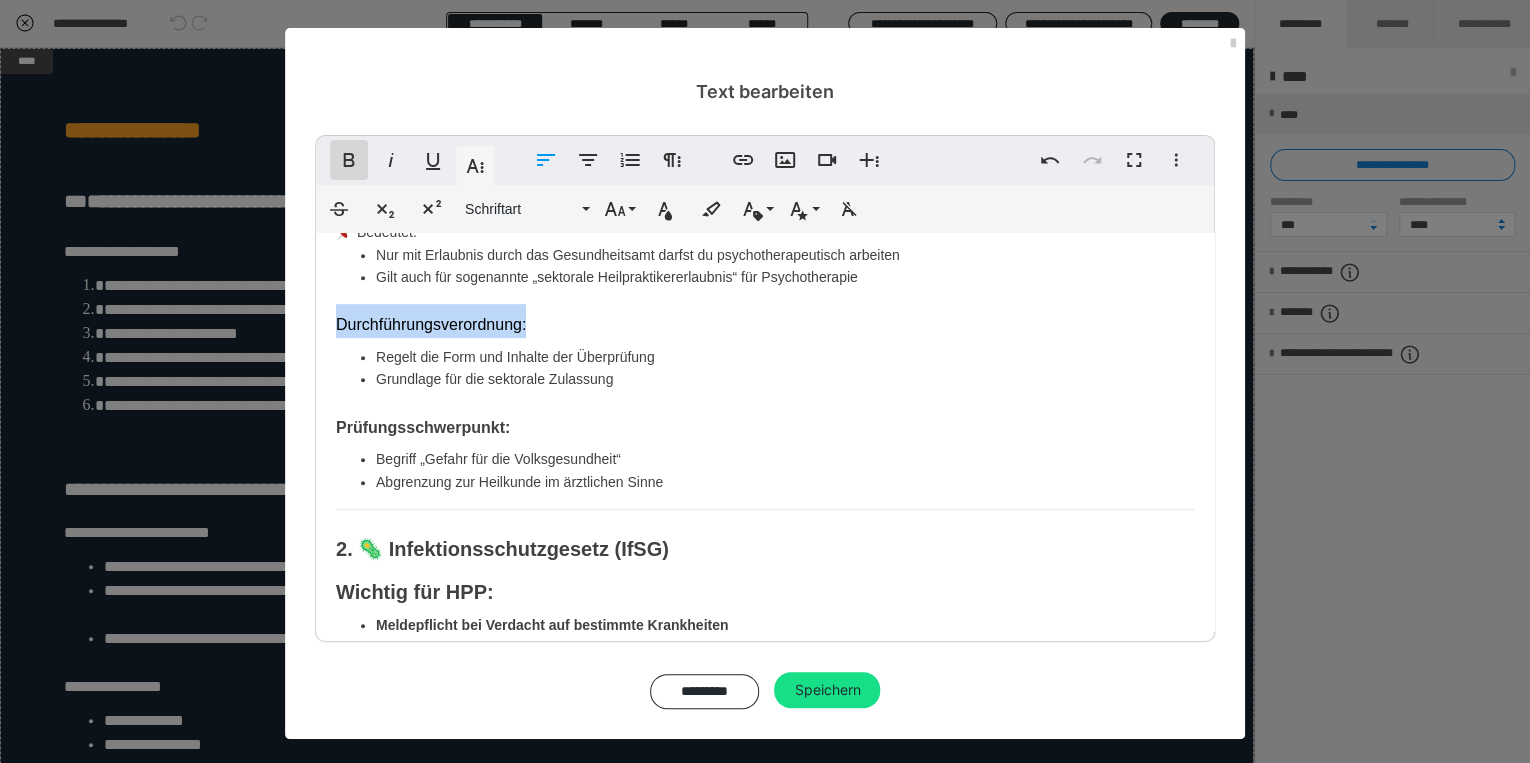 click 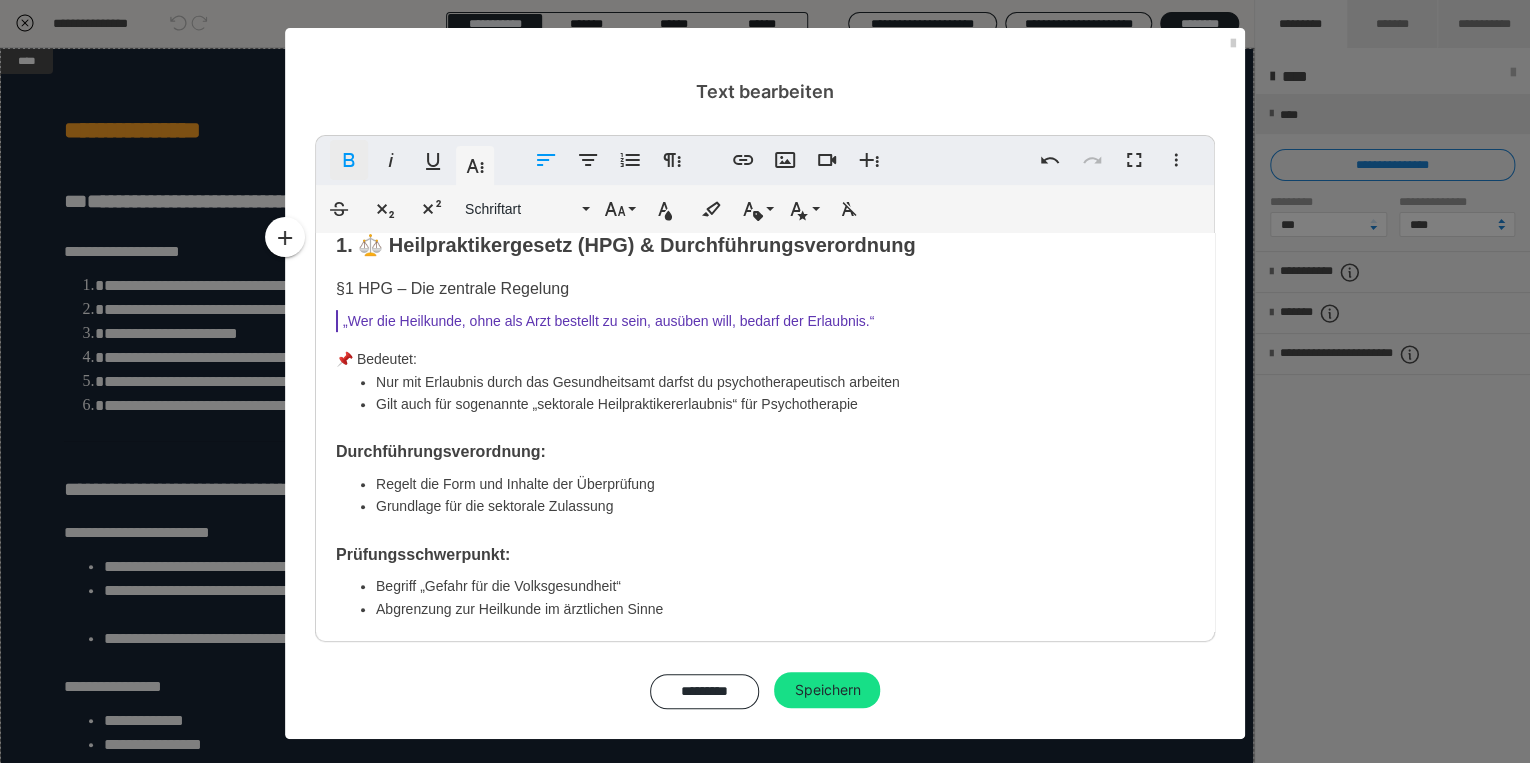 scroll, scrollTop: 425, scrollLeft: 0, axis: vertical 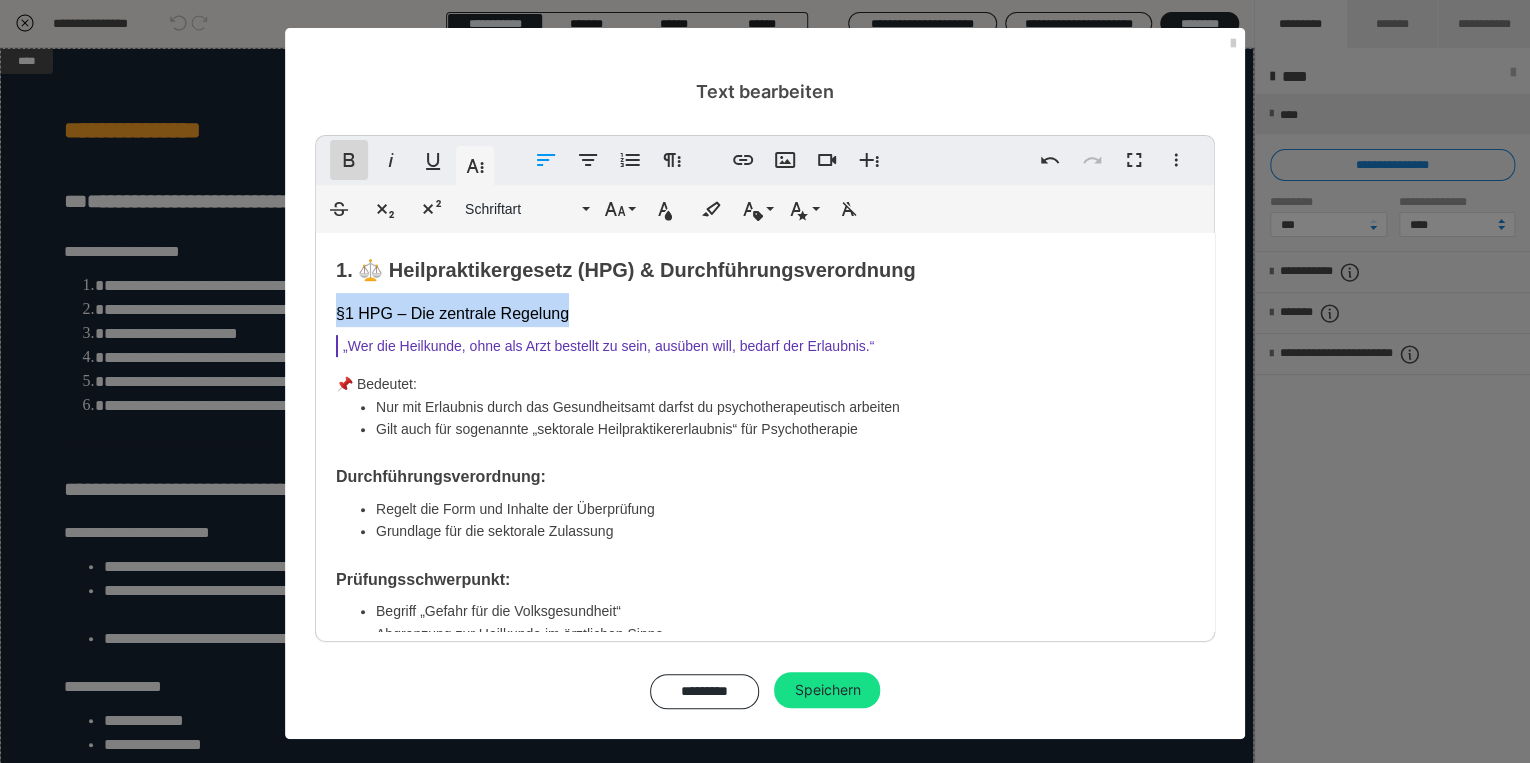 click 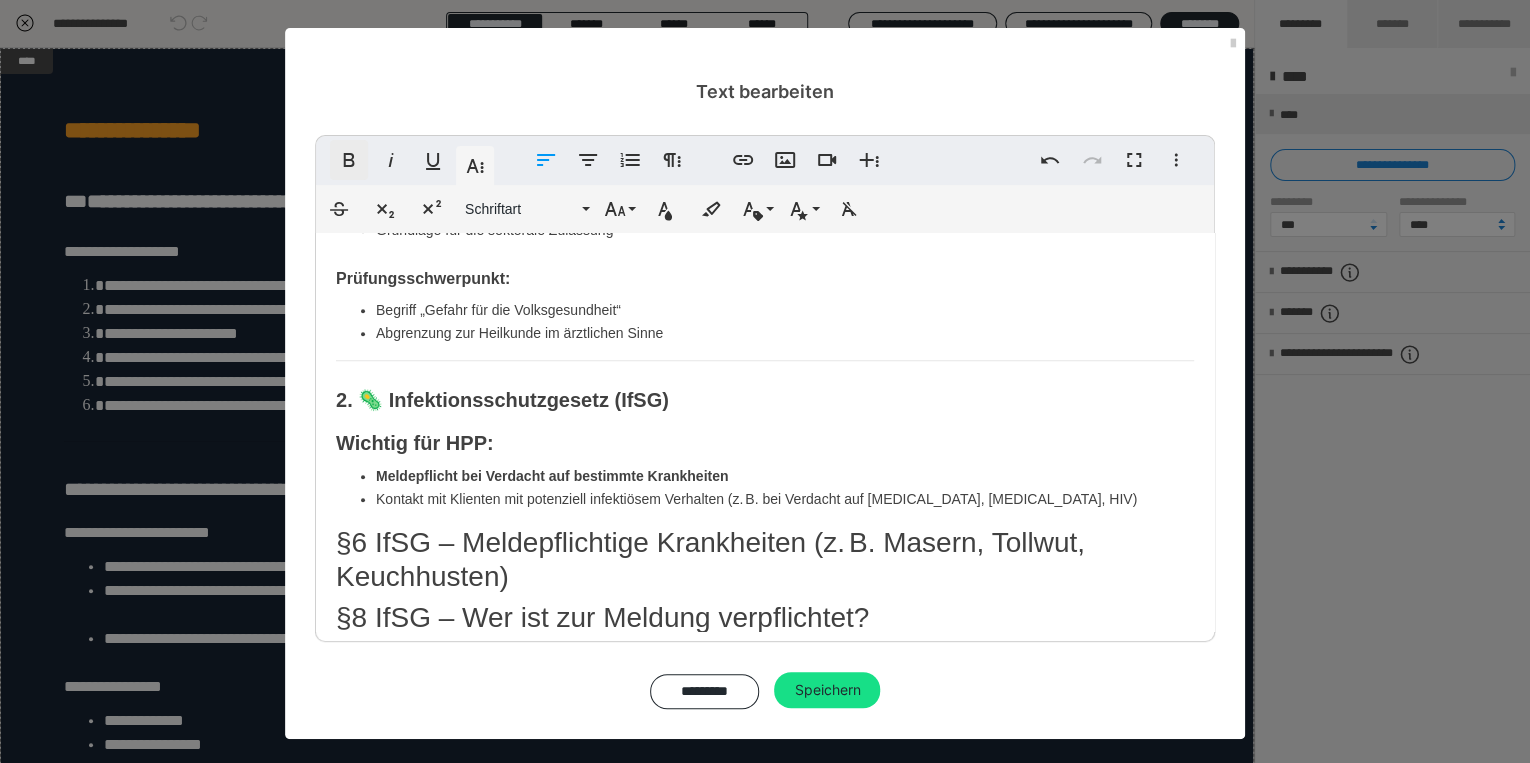scroll, scrollTop: 755, scrollLeft: 0, axis: vertical 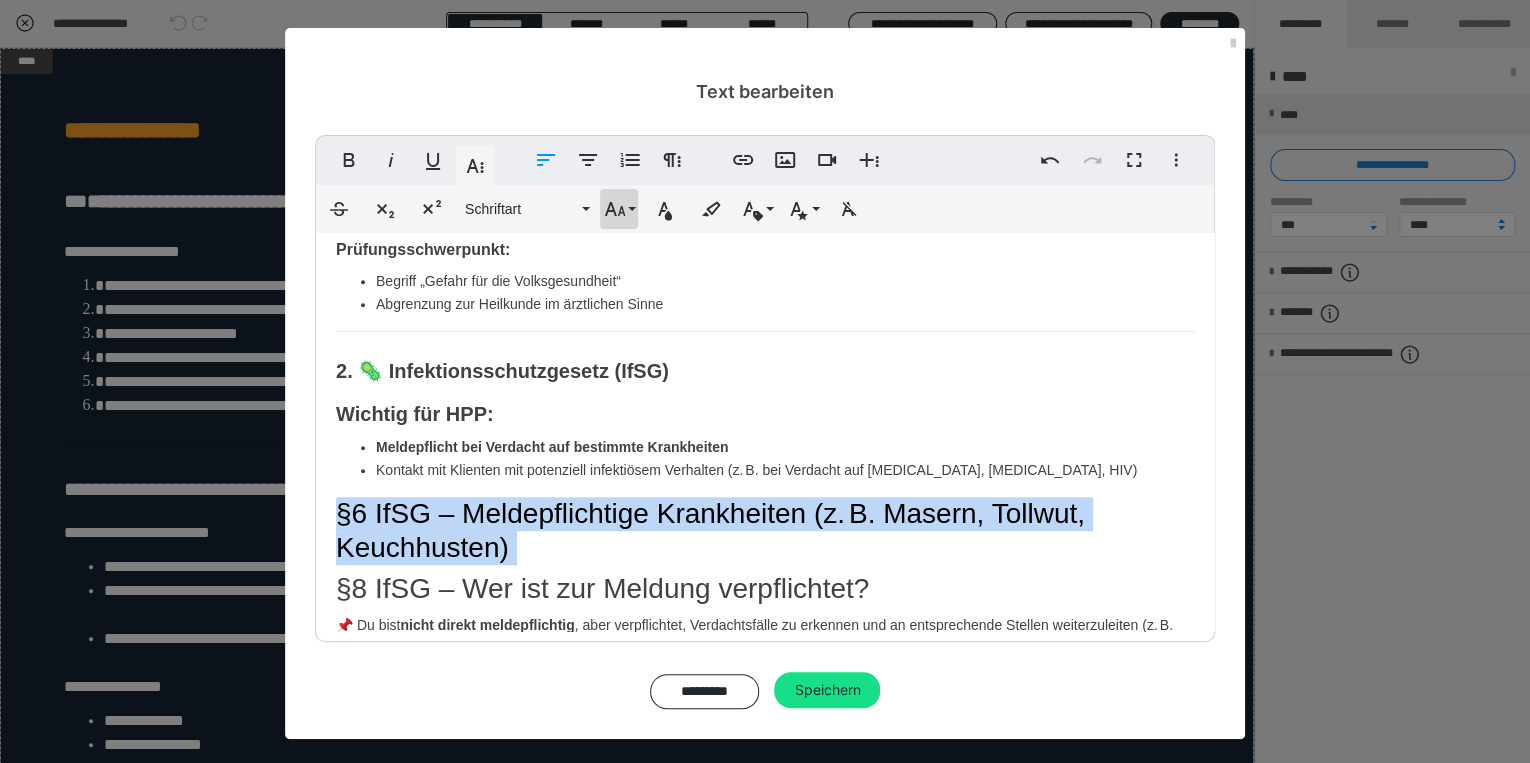click 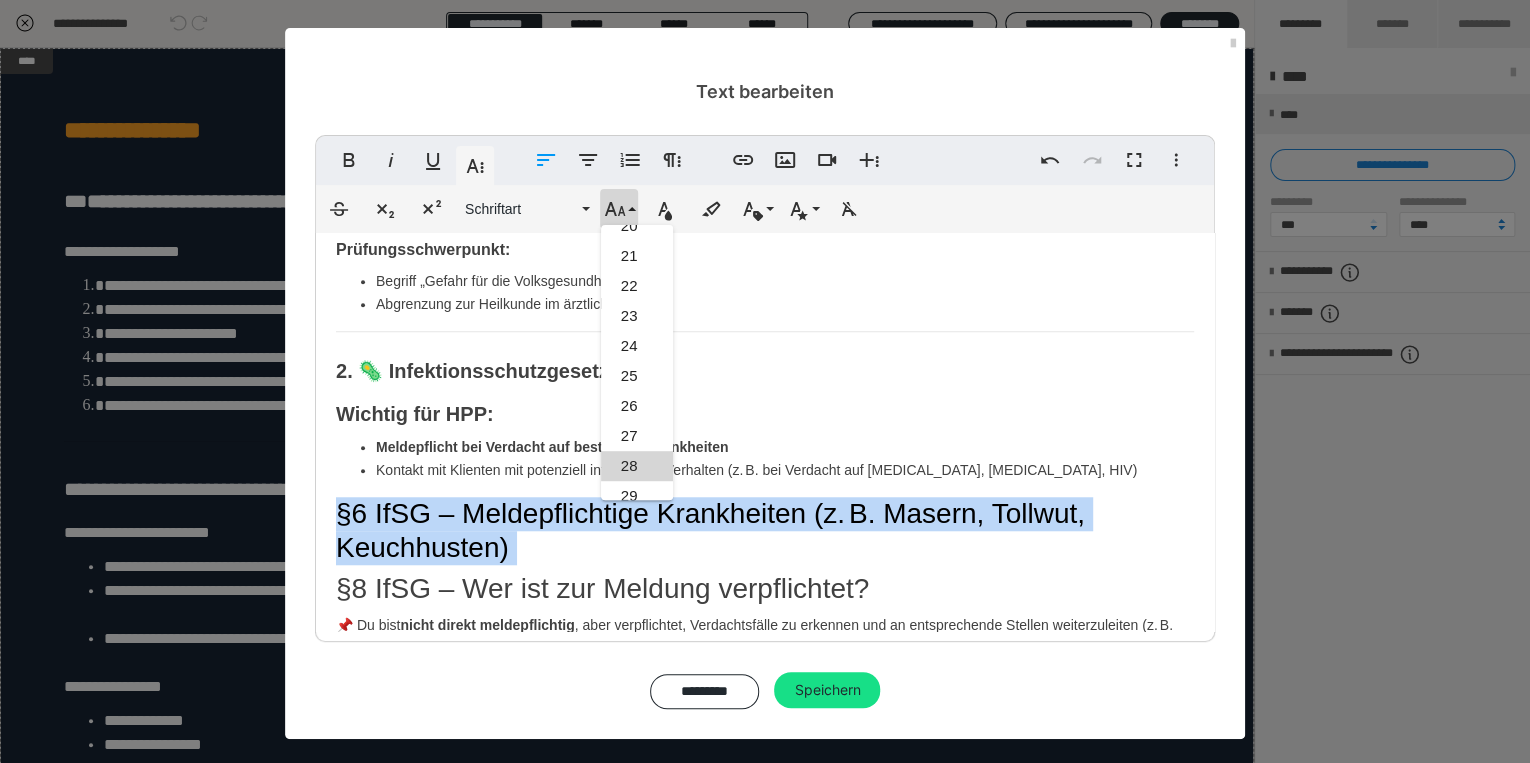 scroll, scrollTop: 351, scrollLeft: 0, axis: vertical 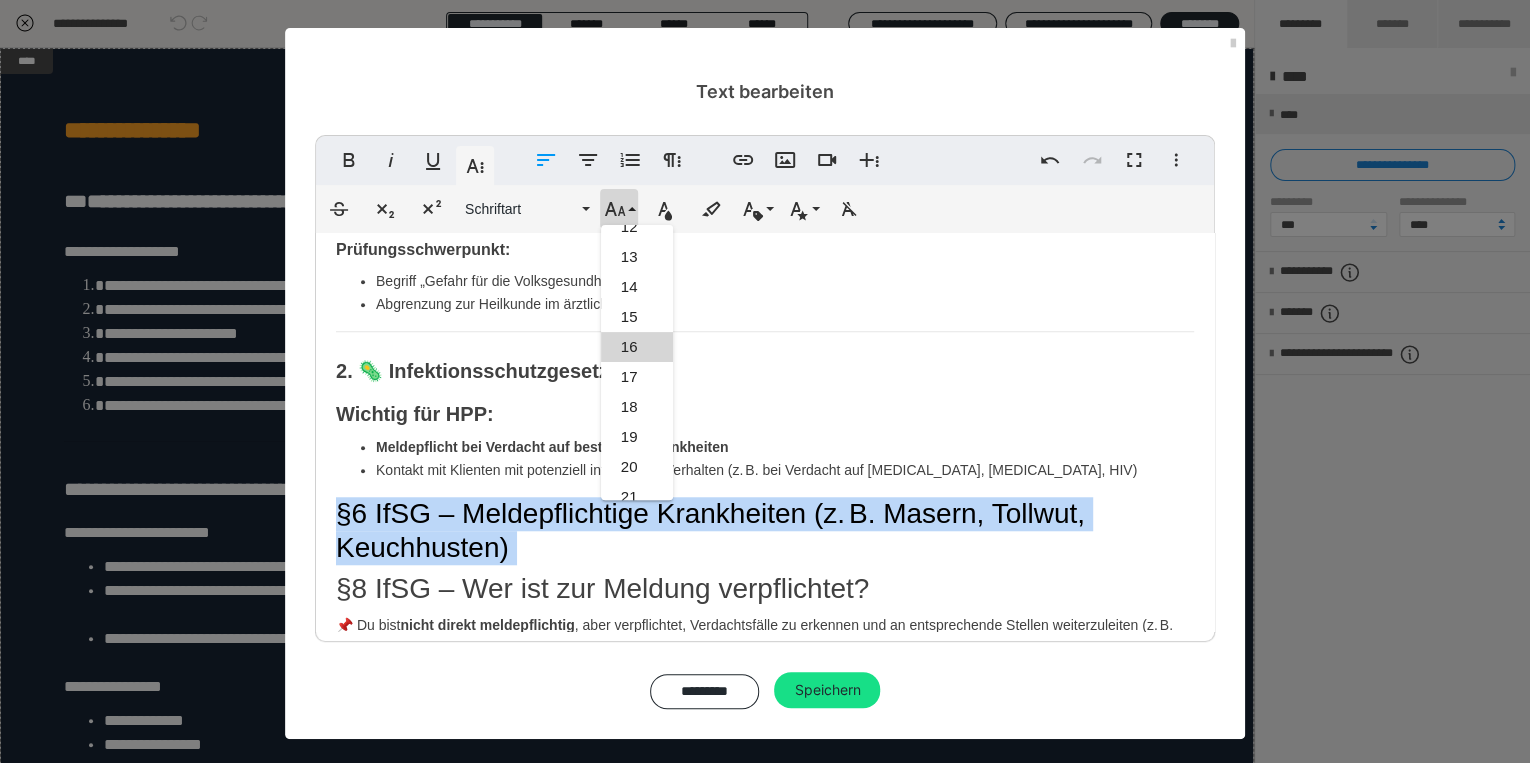 click on "16" at bounding box center (637, 347) 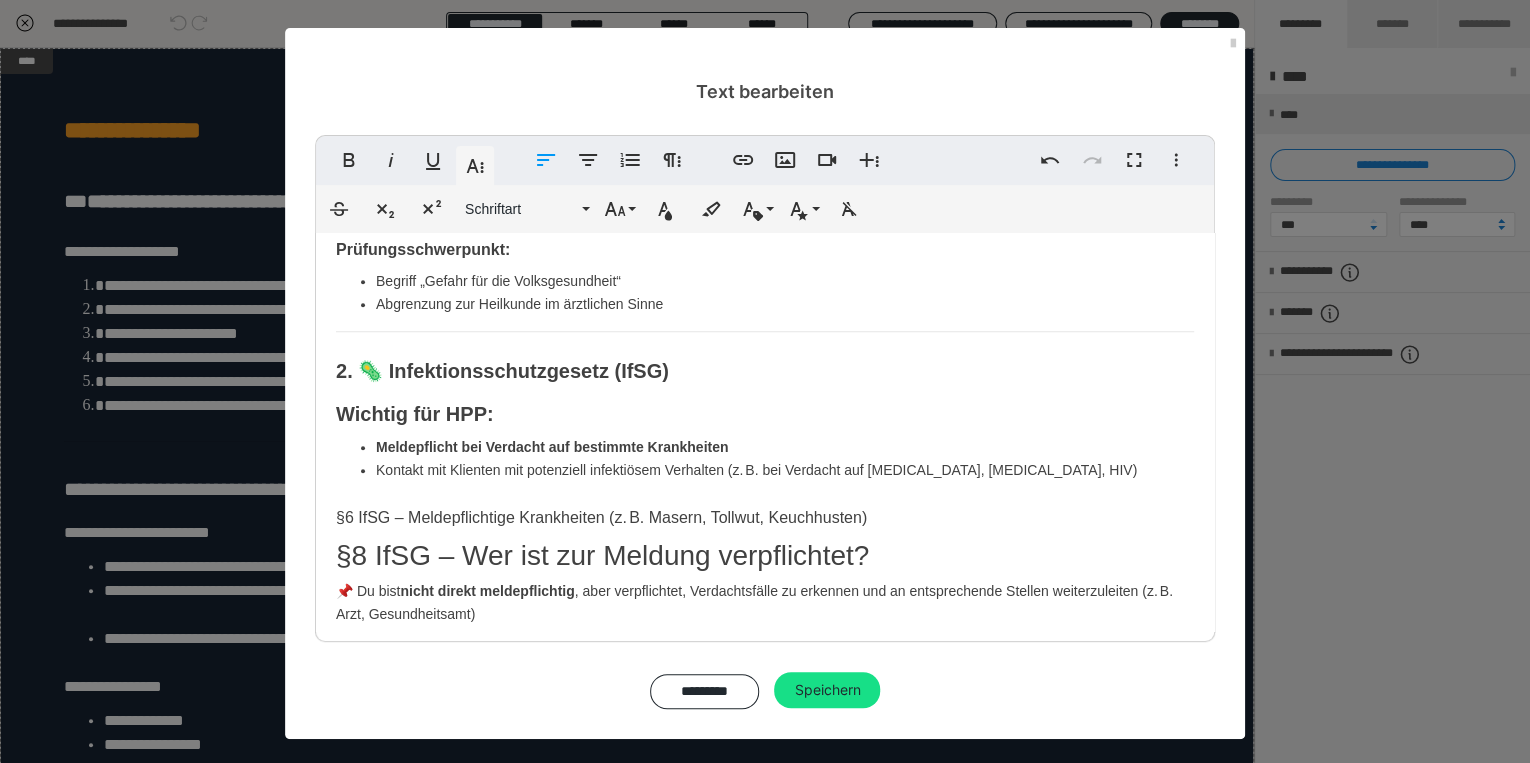 click on "§8 IfSG – Wer ist zur Meldung verpflichtet?" at bounding box center [765, 556] 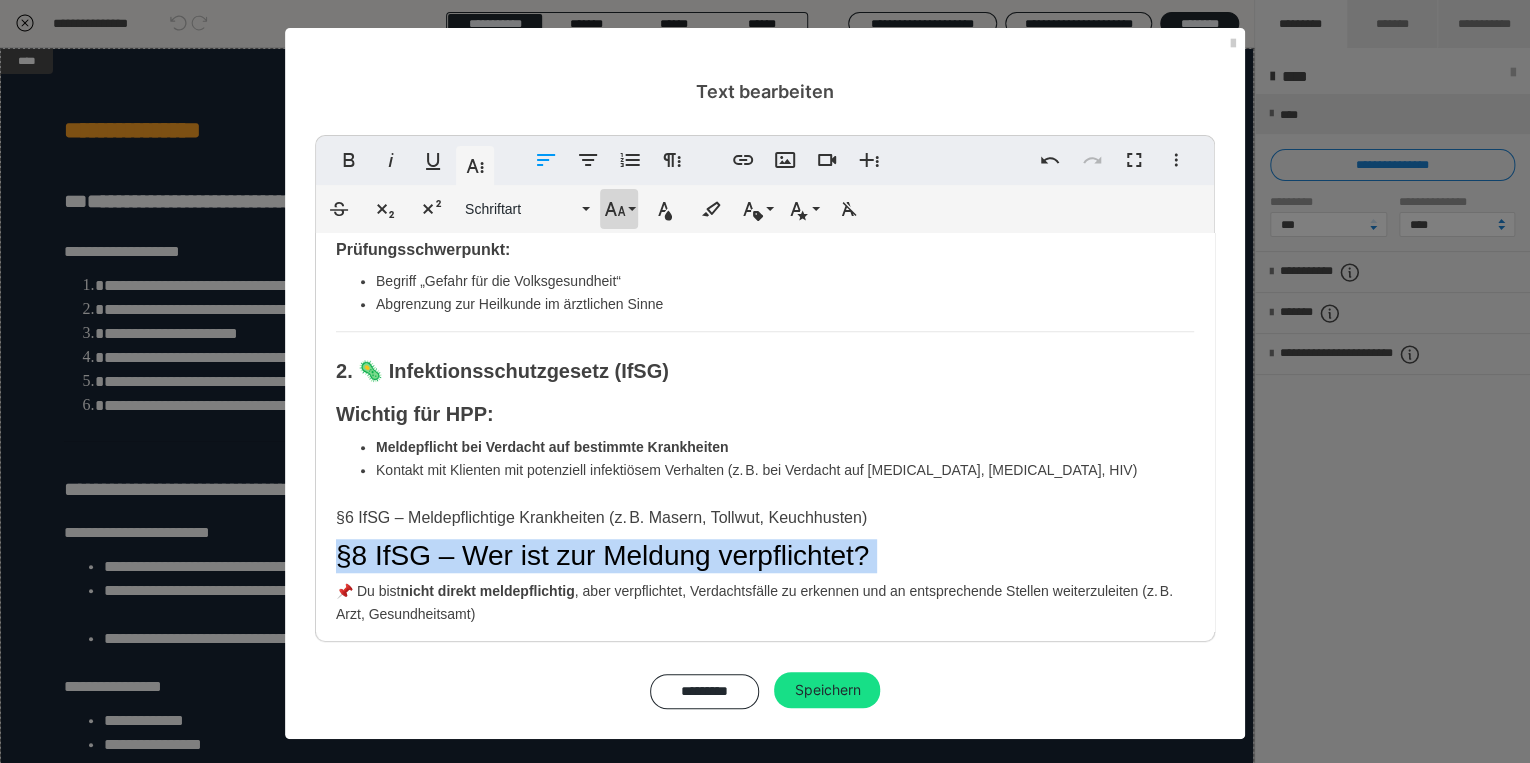 click on "Schriftgröße" at bounding box center (619, 209) 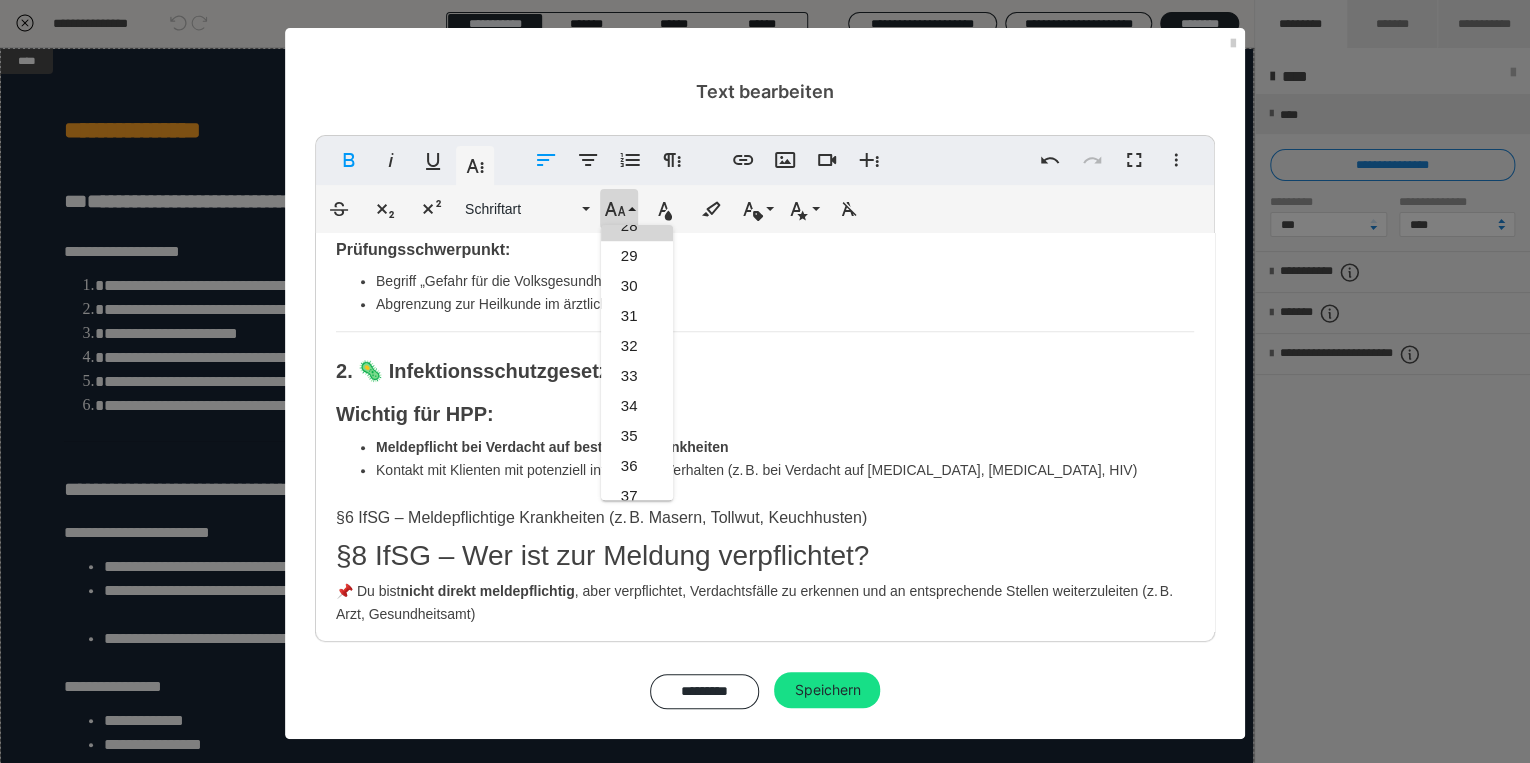 click on "Prüfungsschwerpunkt:" at bounding box center [765, 246] 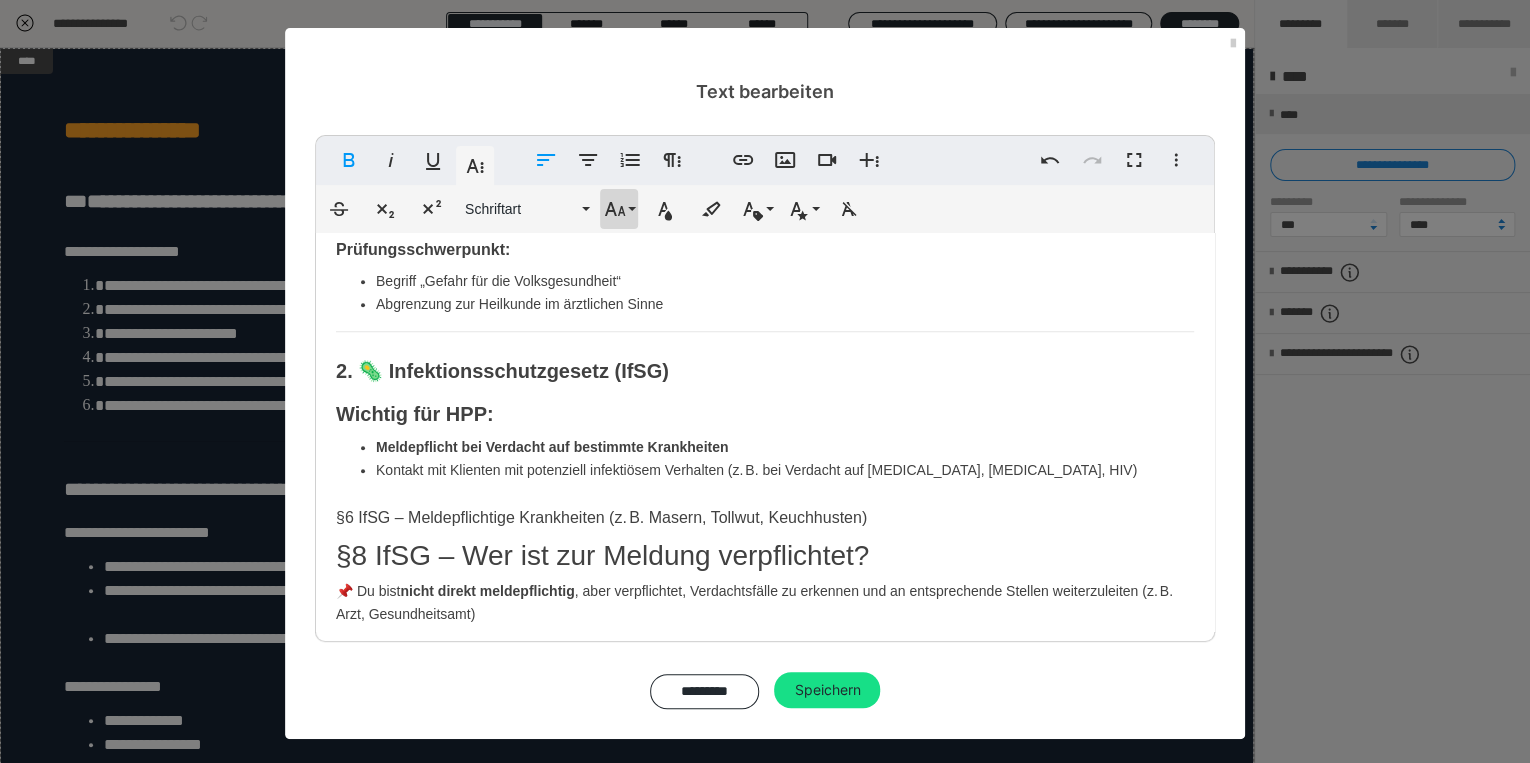 click on "Schriftgröße" at bounding box center (619, 209) 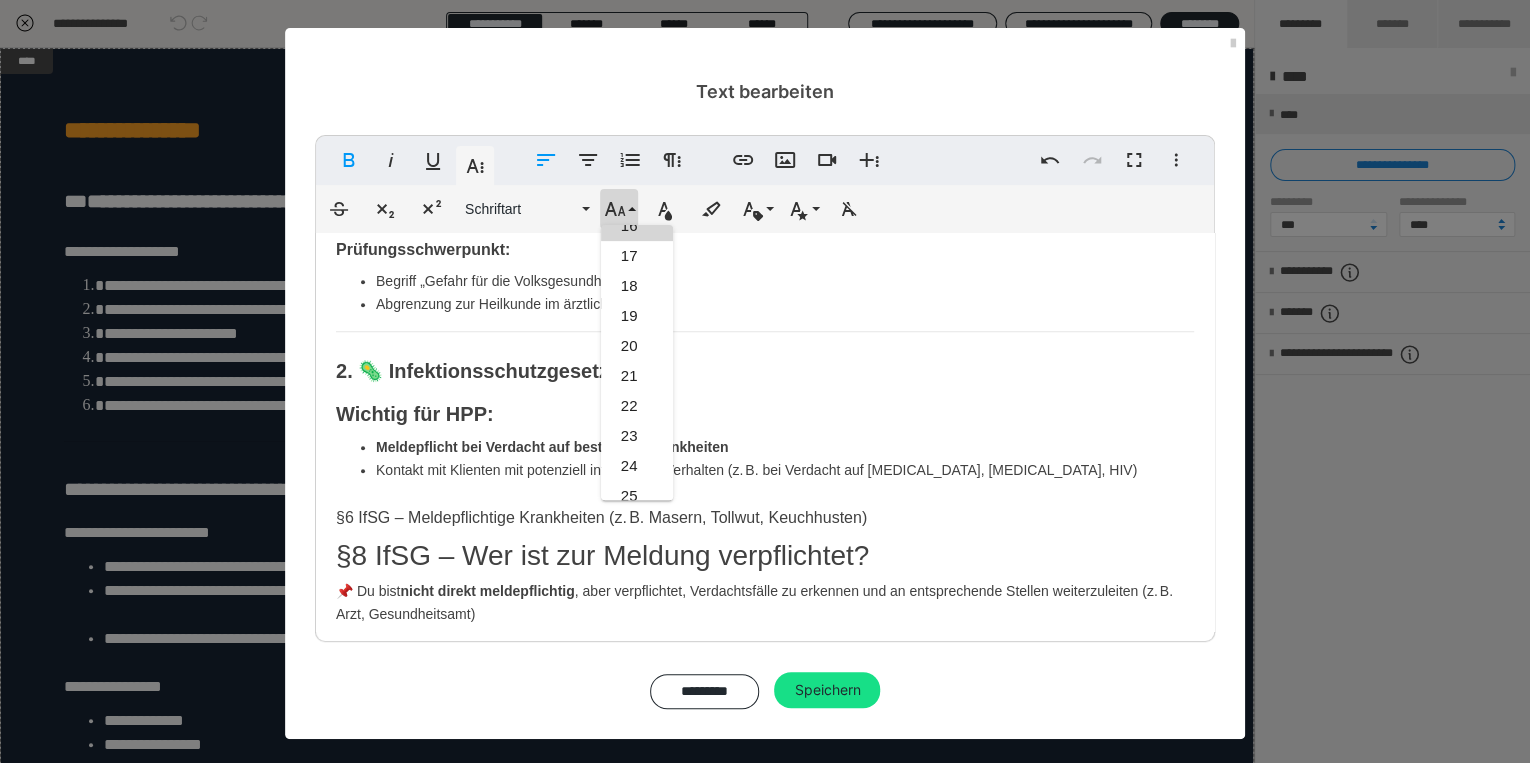 click on "16" at bounding box center [637, 226] 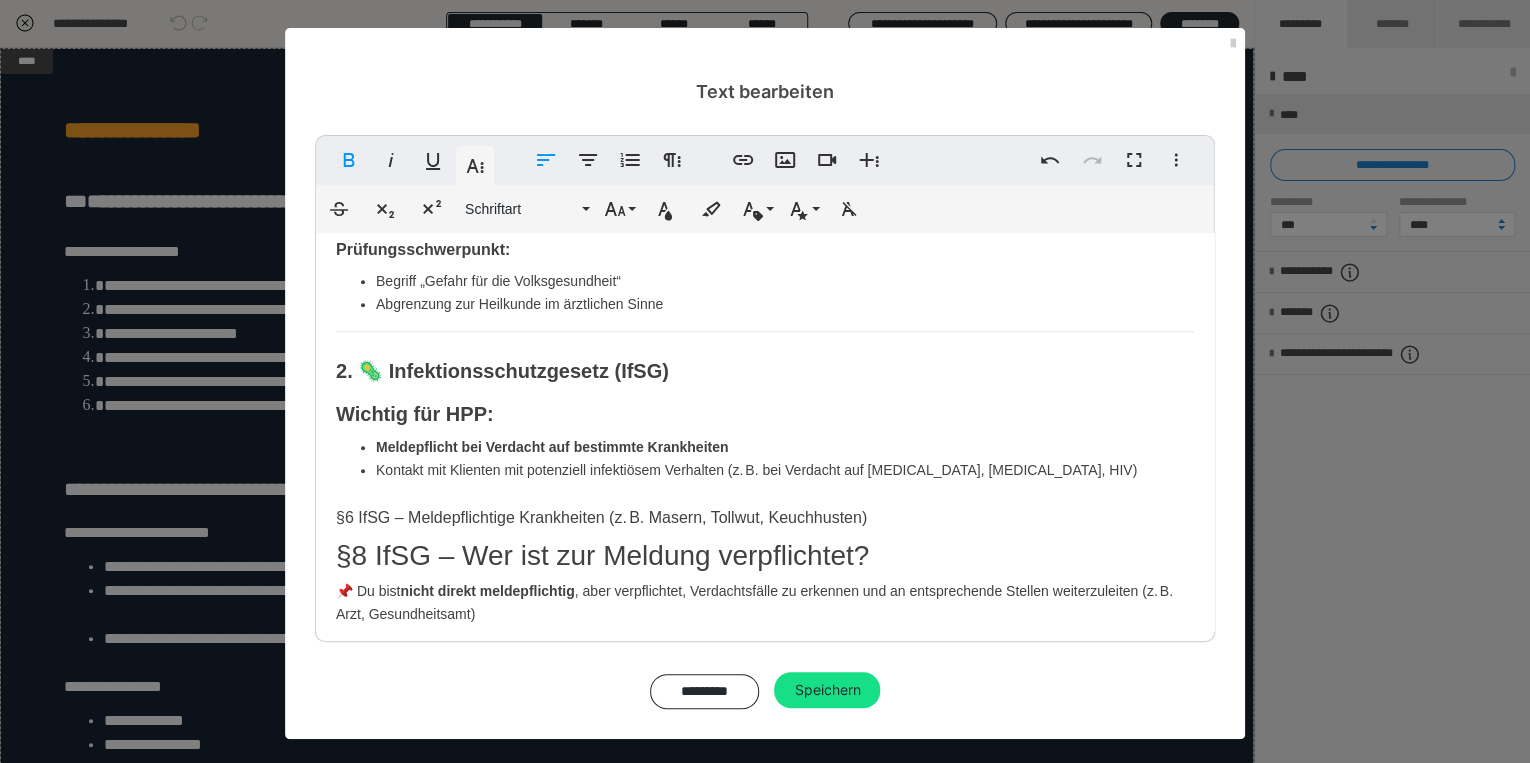 click on "§8 IfSG – Wer ist zur Meldung verpflichtet?" at bounding box center (765, 556) 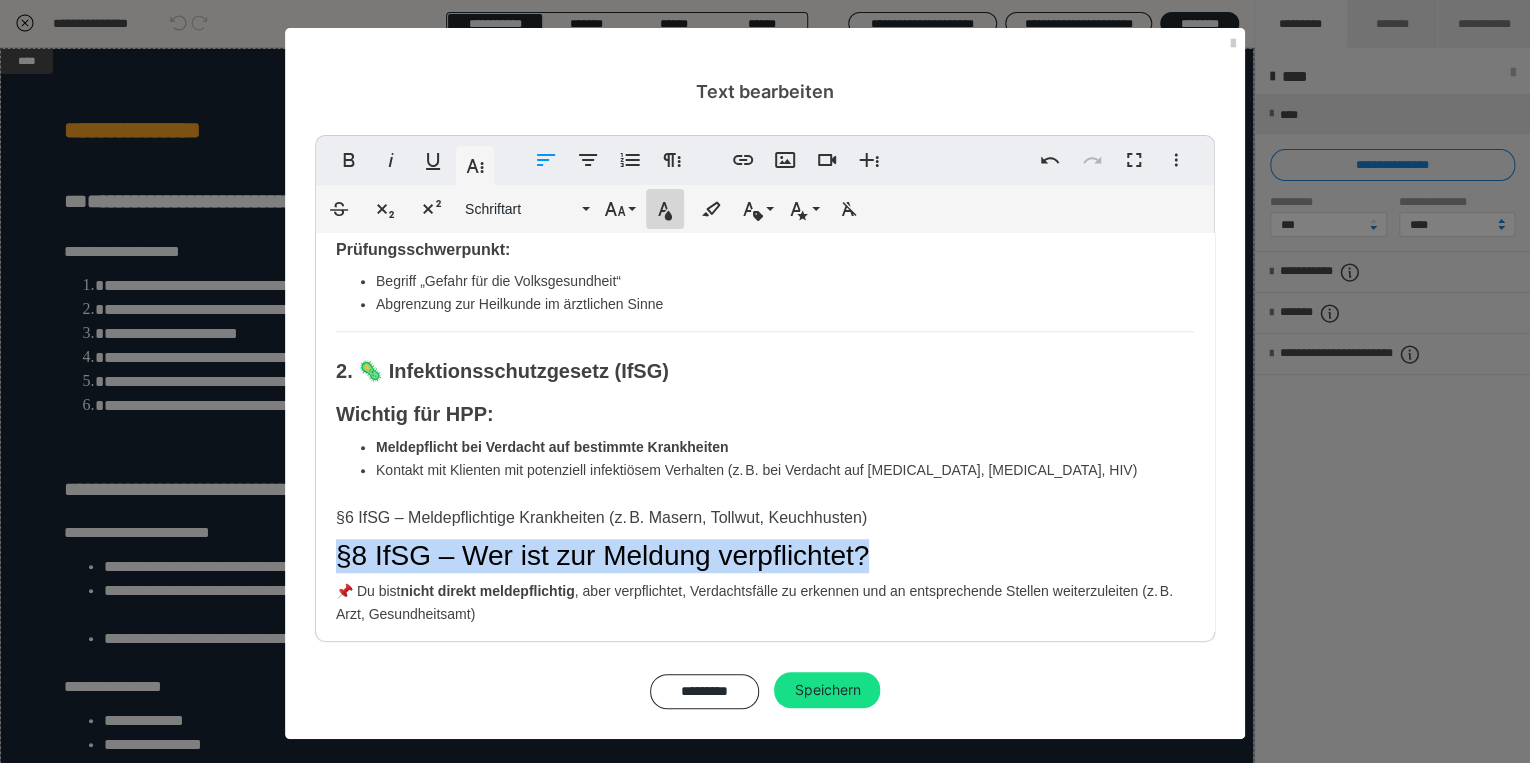 click 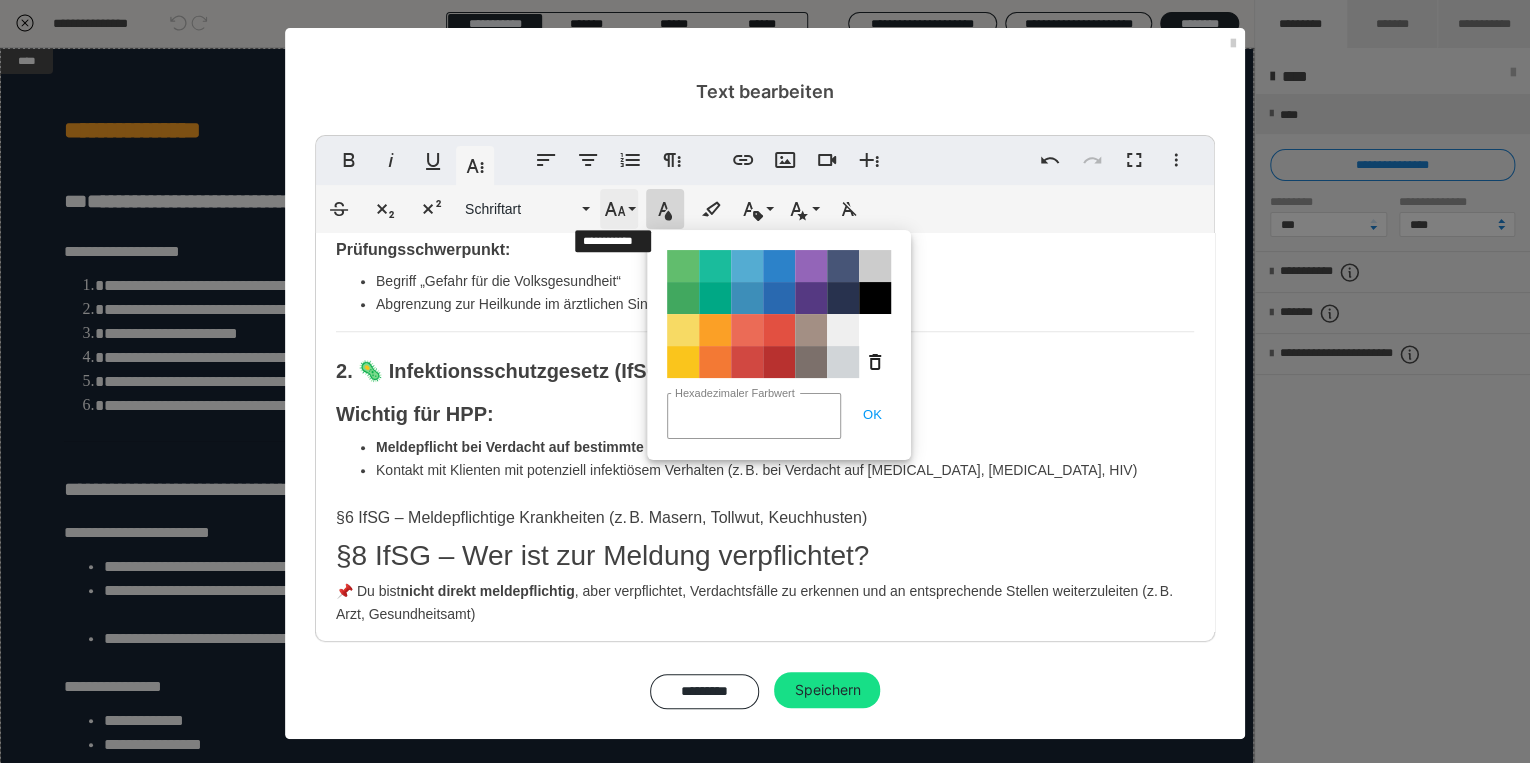click on "Schriftgröße" at bounding box center (619, 209) 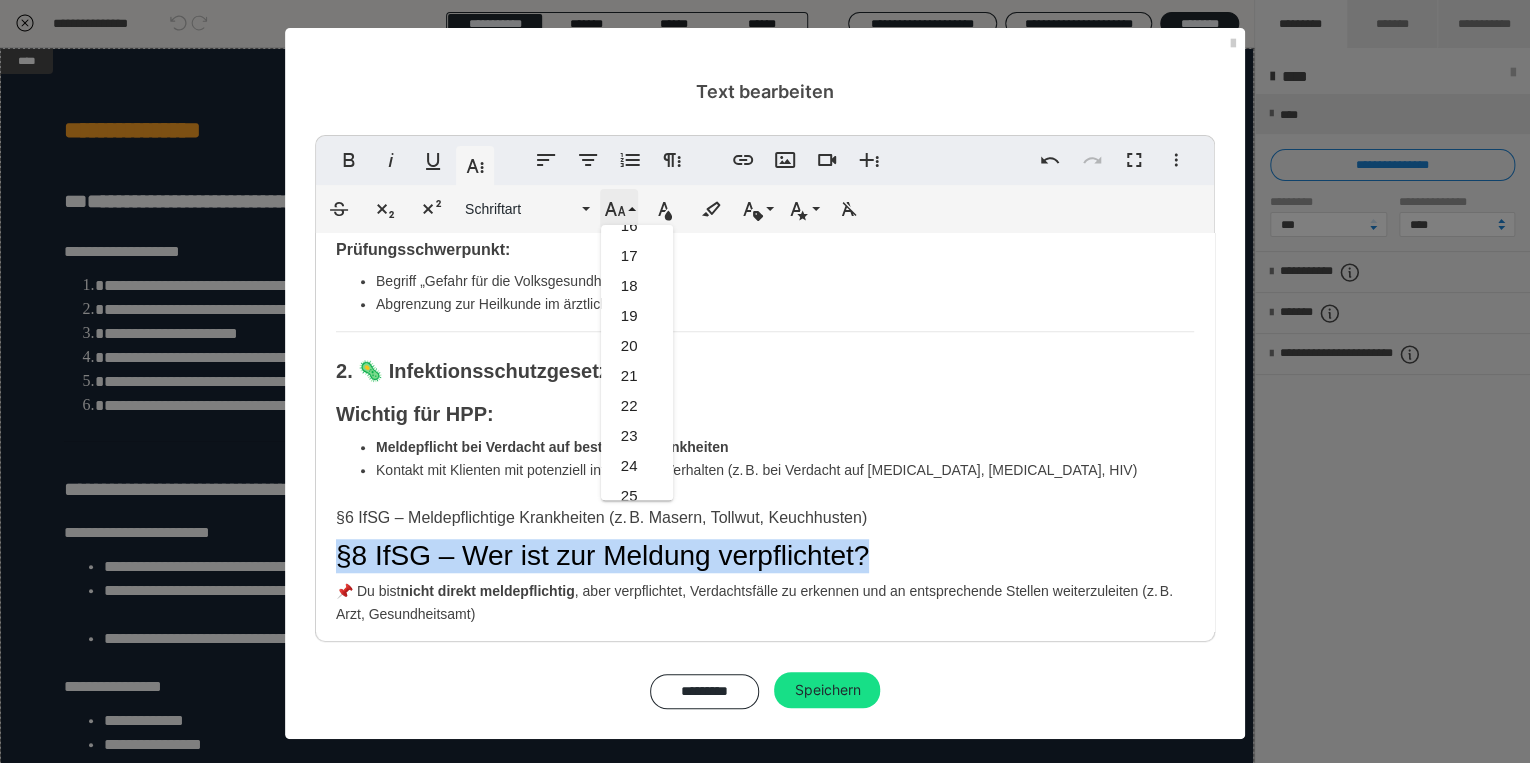 scroll, scrollTop: 832, scrollLeft: 0, axis: vertical 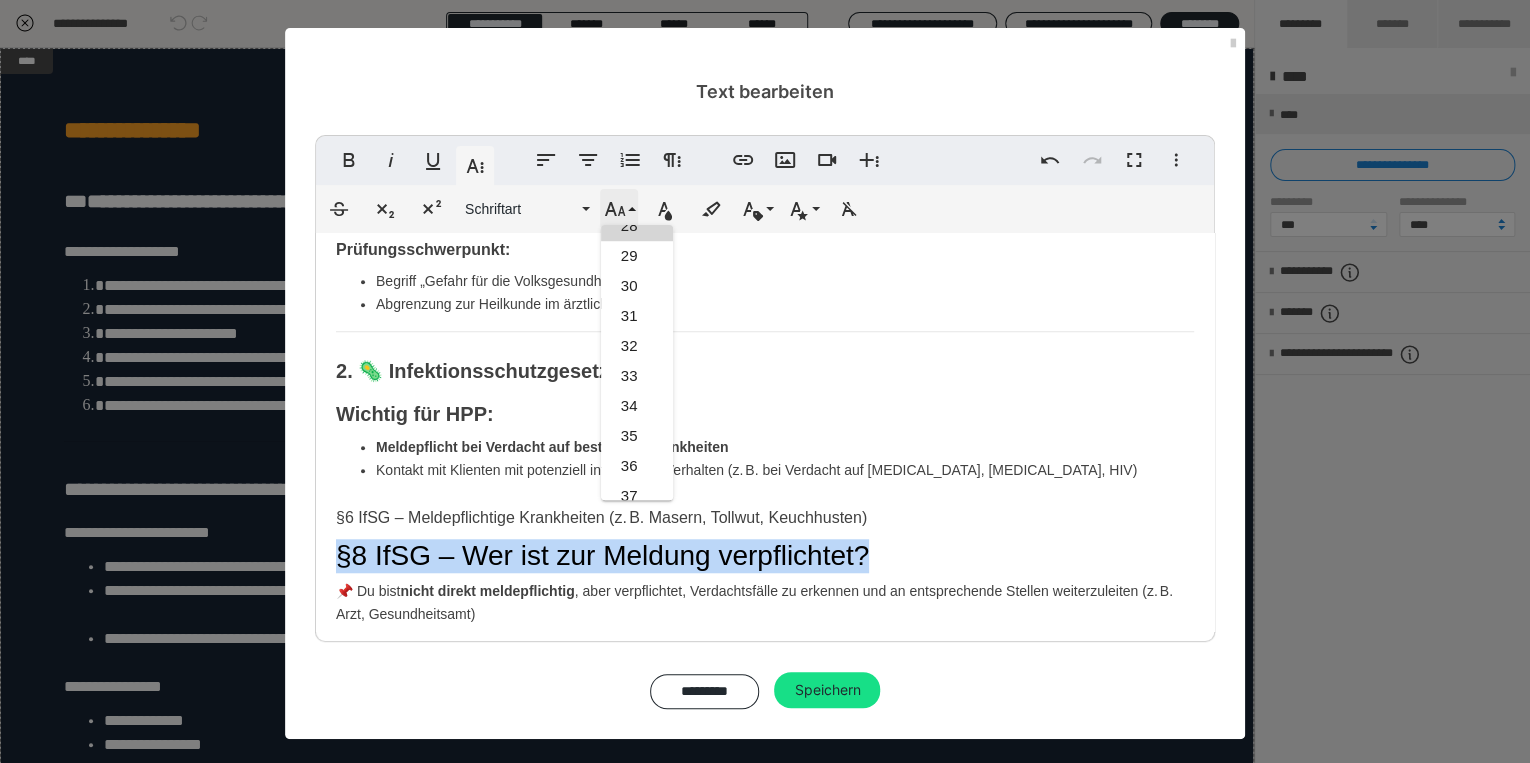 click on "Schriftgröße" at bounding box center (619, 209) 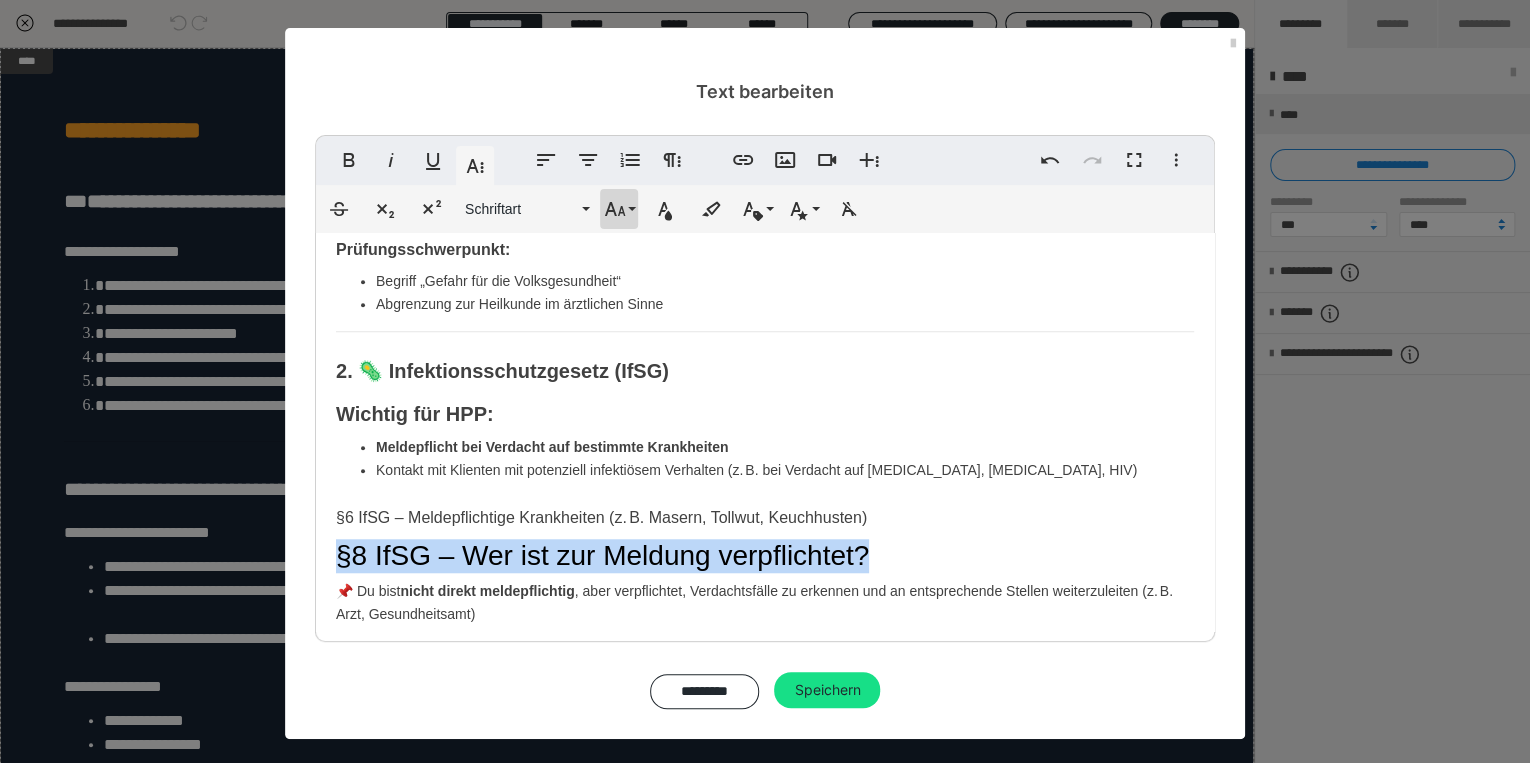 click on "Schriftgröße" at bounding box center [619, 209] 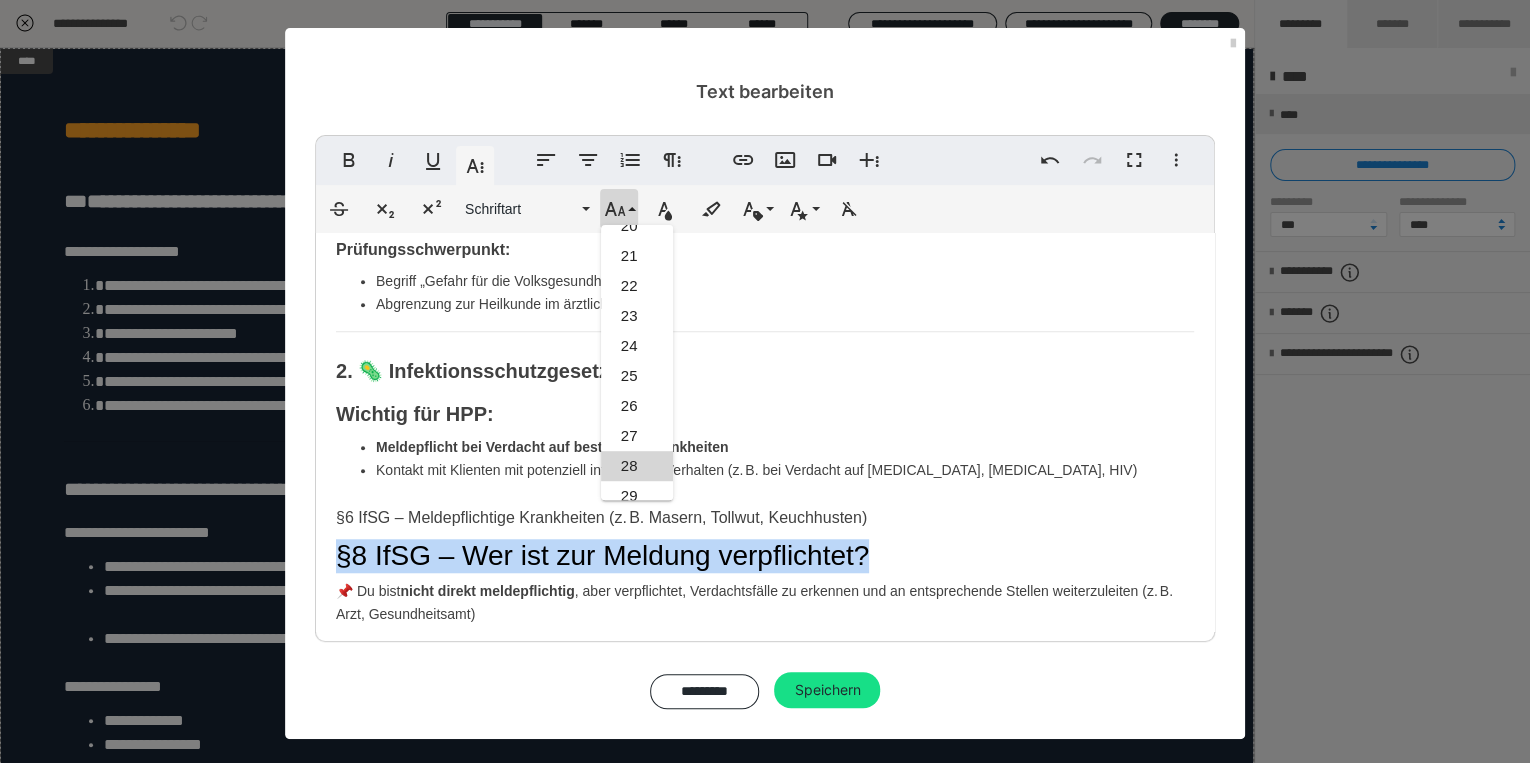 scroll, scrollTop: 351, scrollLeft: 0, axis: vertical 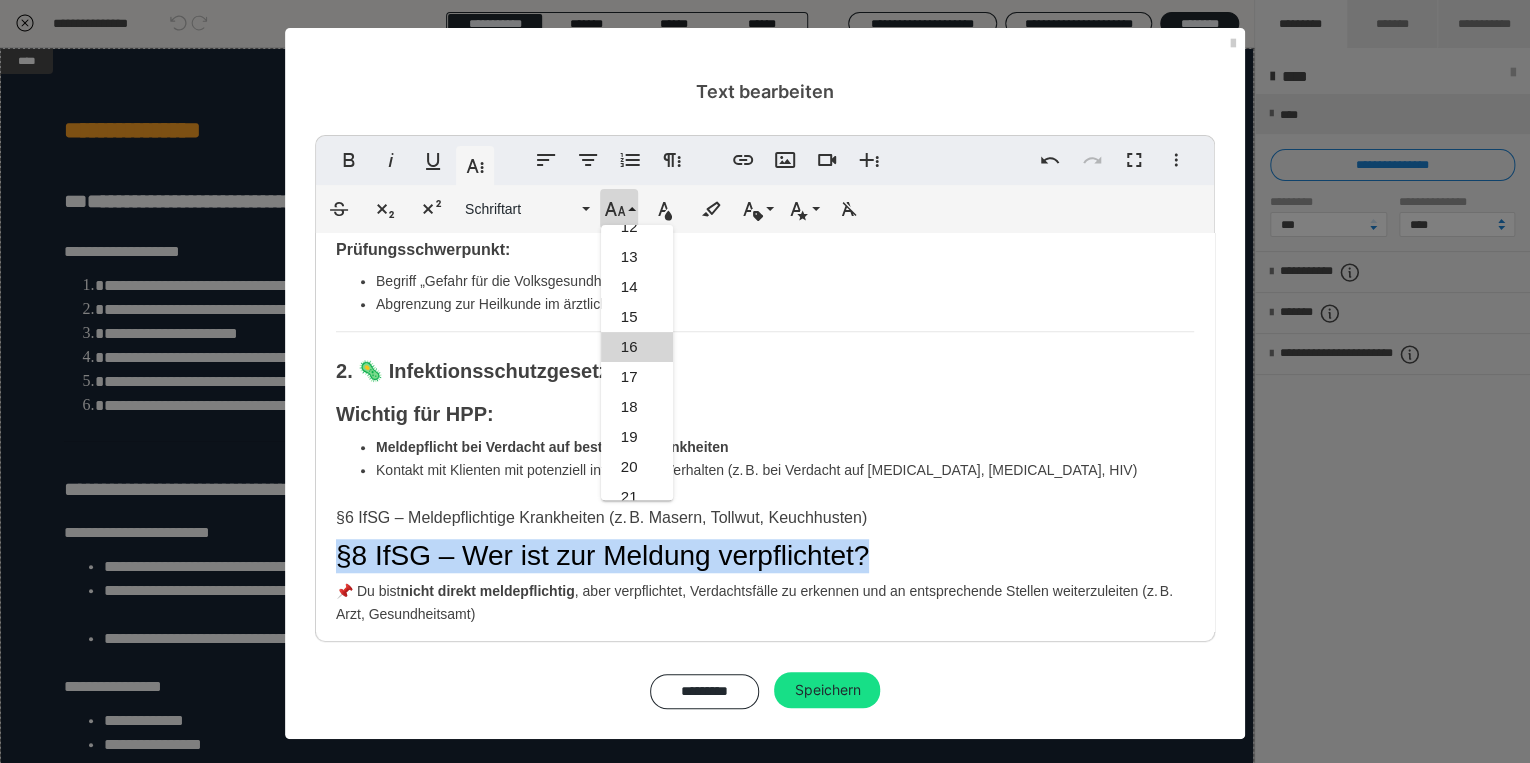 click on "16" at bounding box center [637, 347] 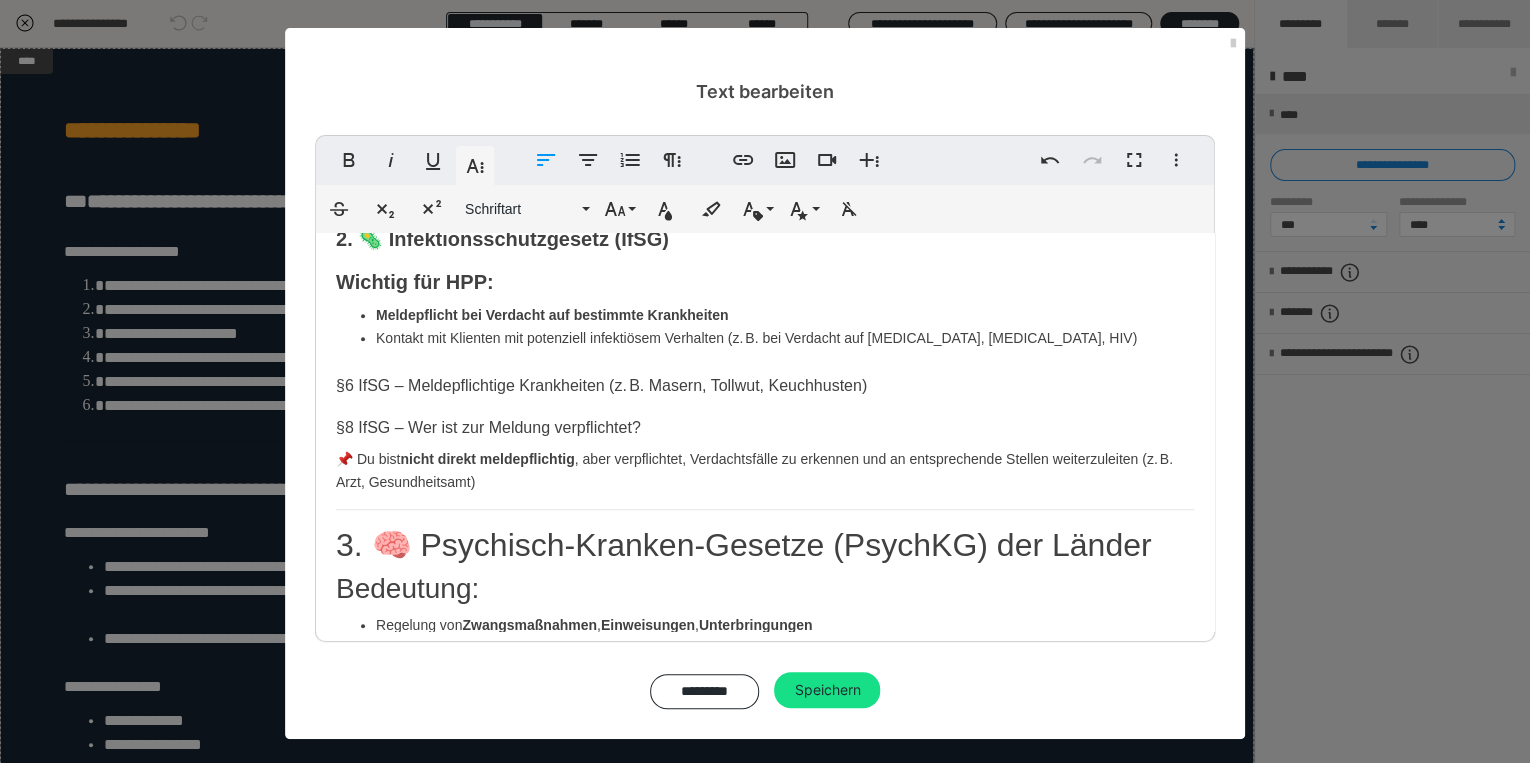 scroll, scrollTop: 938, scrollLeft: 0, axis: vertical 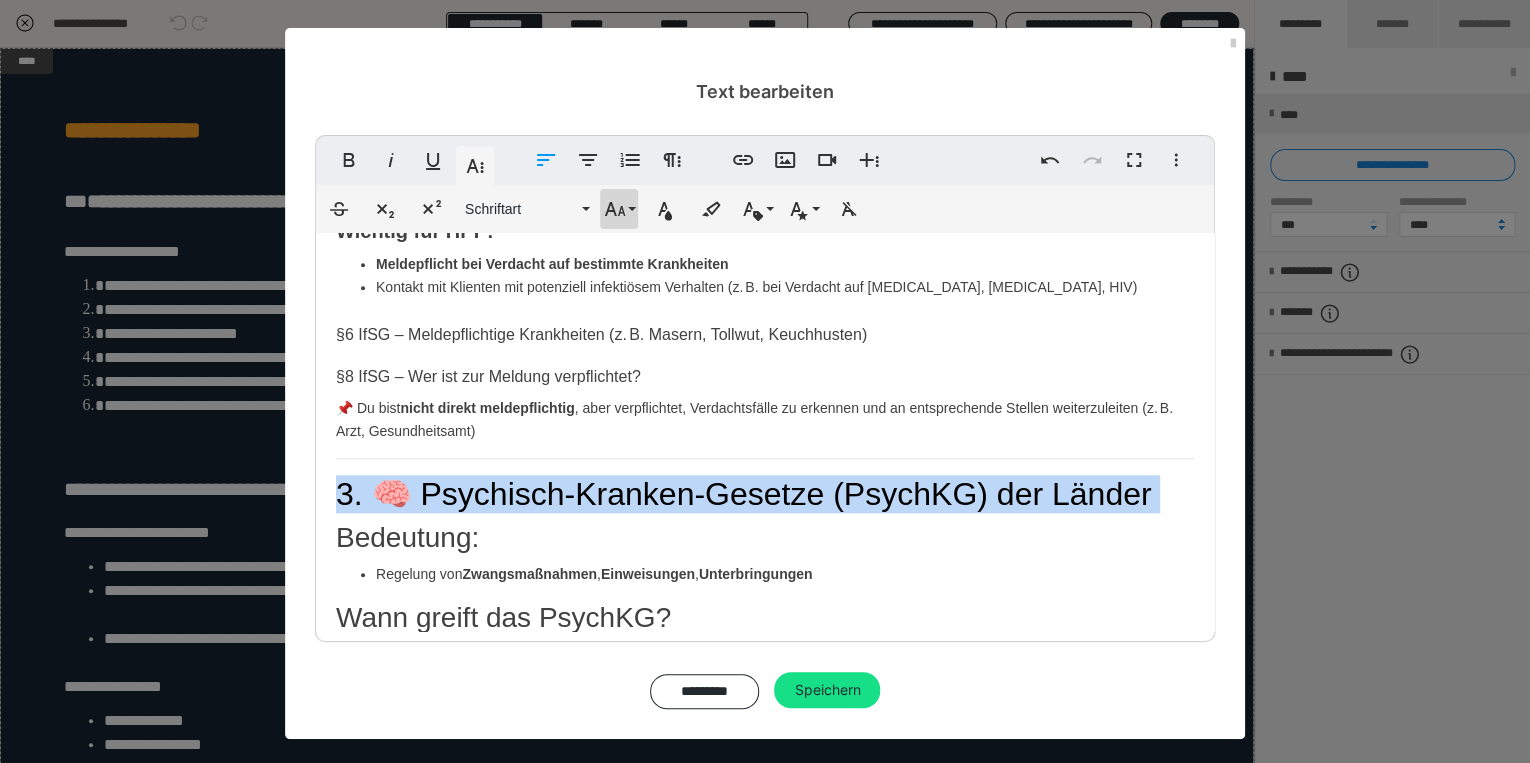 click on "Schriftgröße" at bounding box center (619, 209) 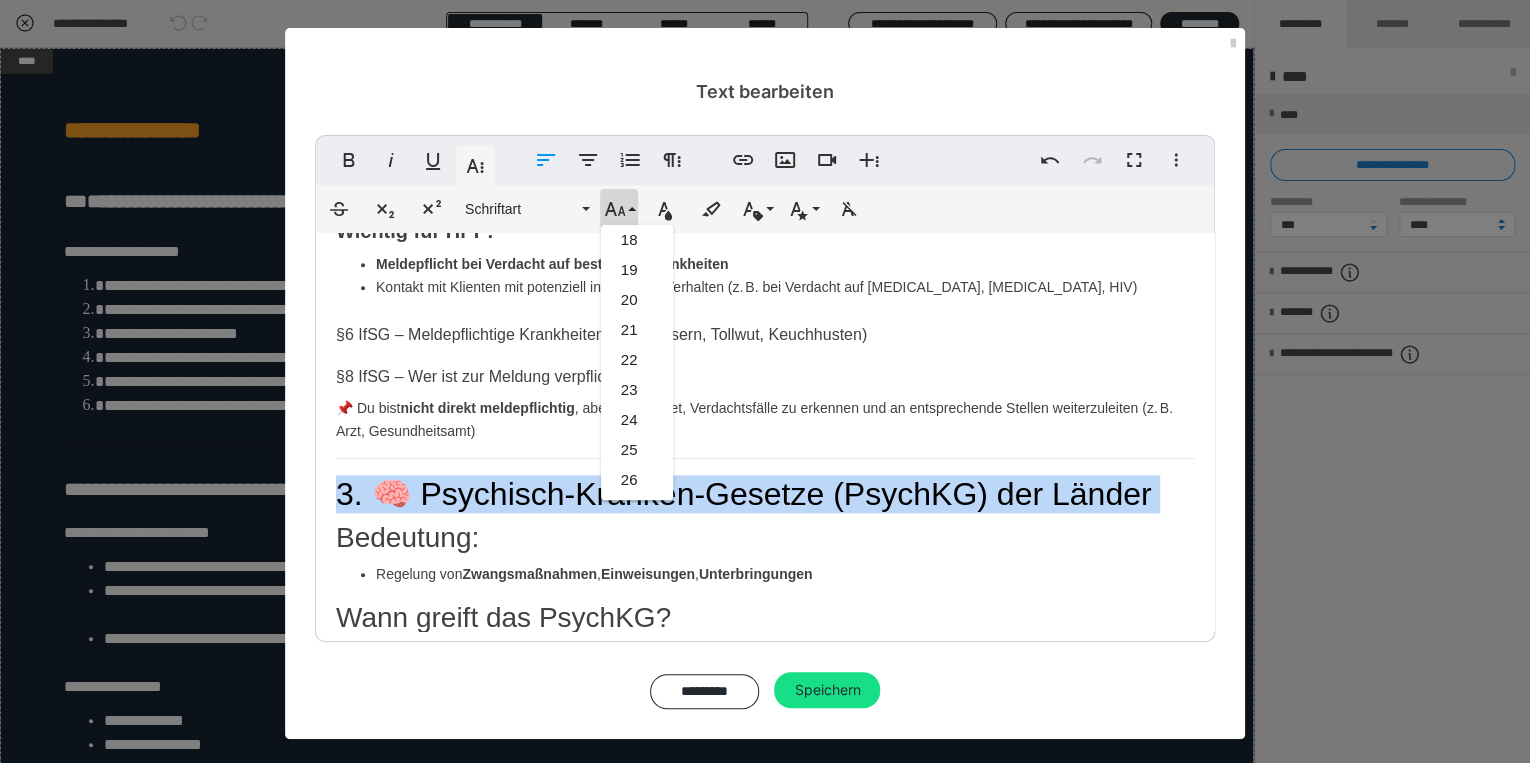 scroll, scrollTop: 471, scrollLeft: 0, axis: vertical 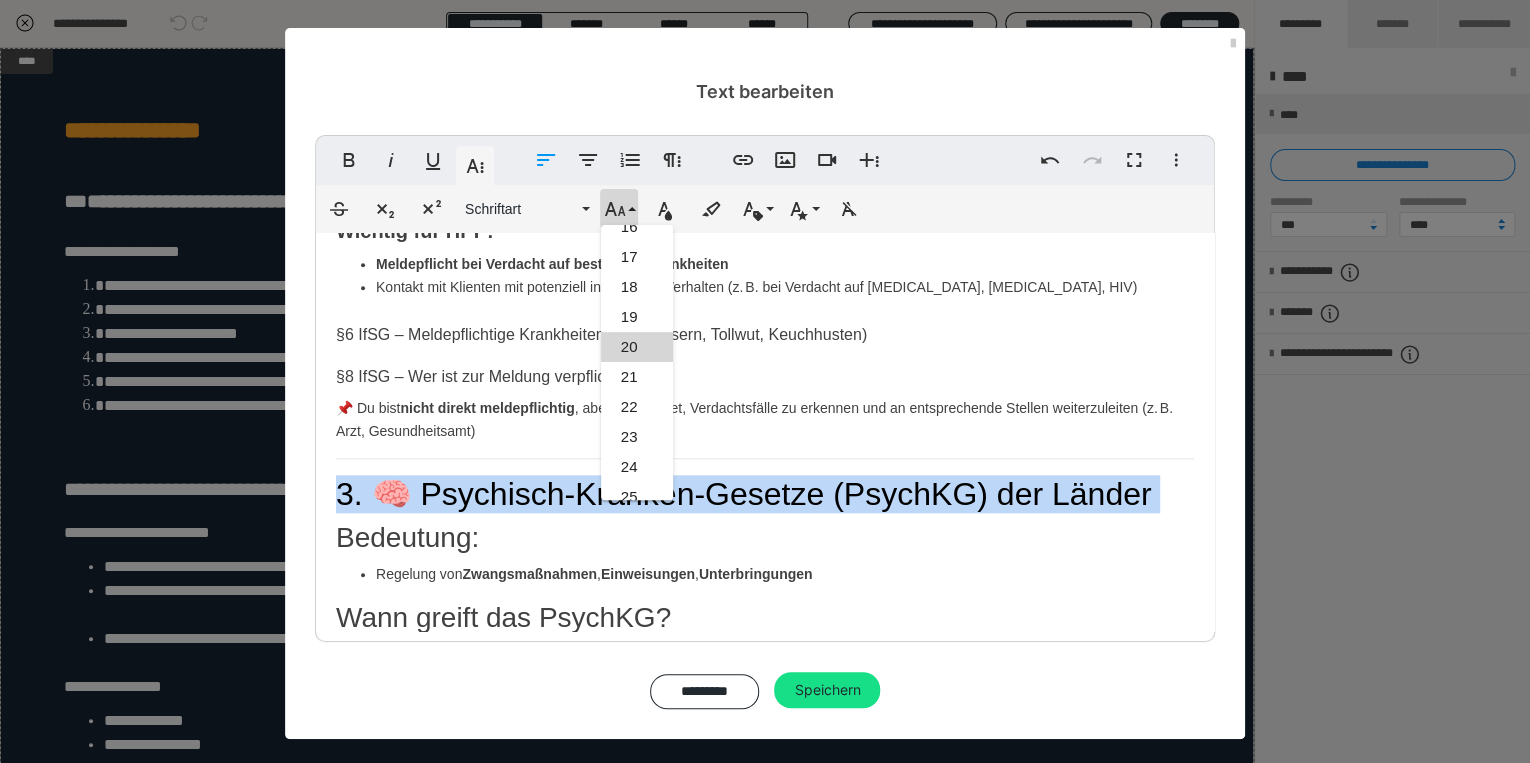 click on "20" at bounding box center [637, 347] 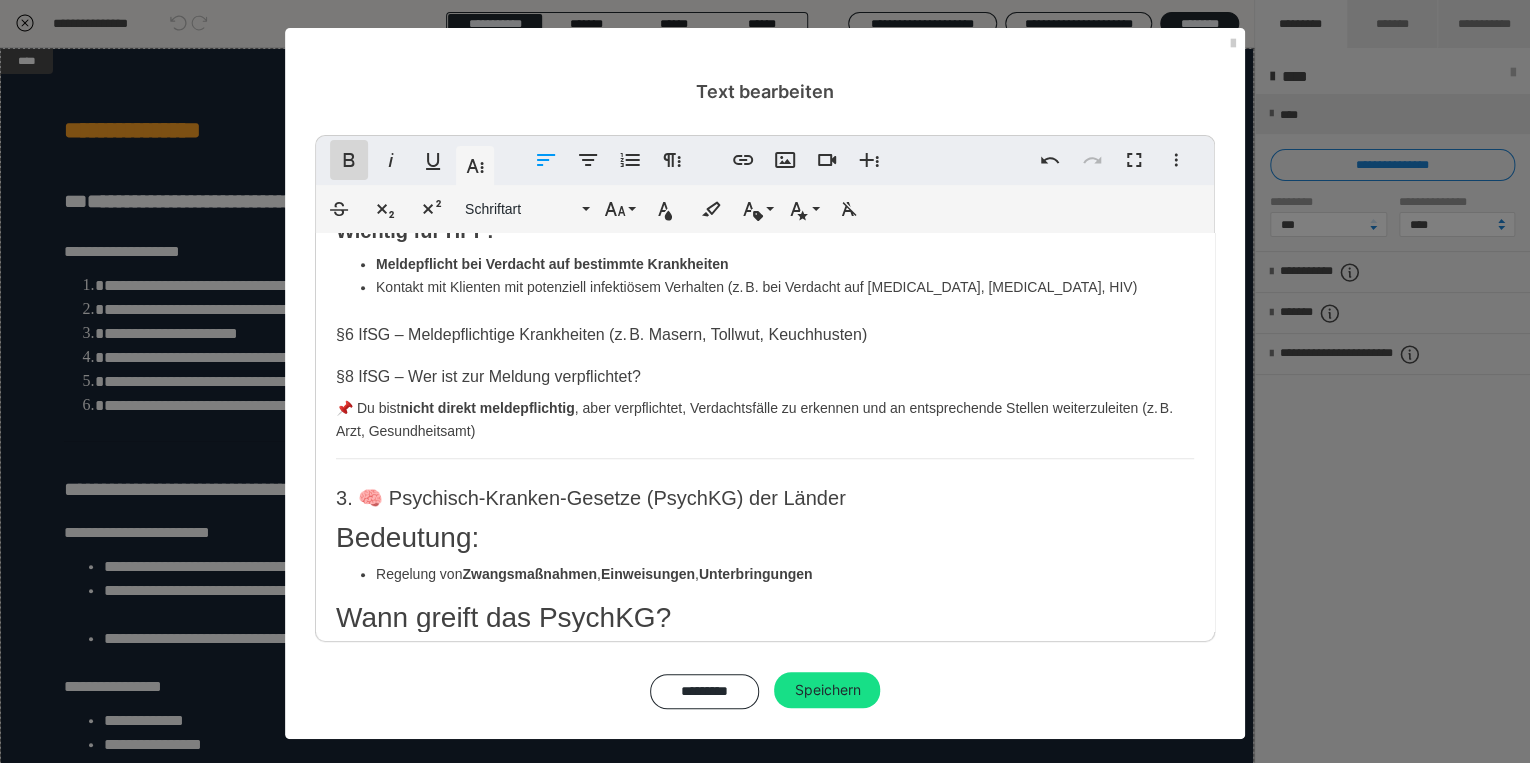click 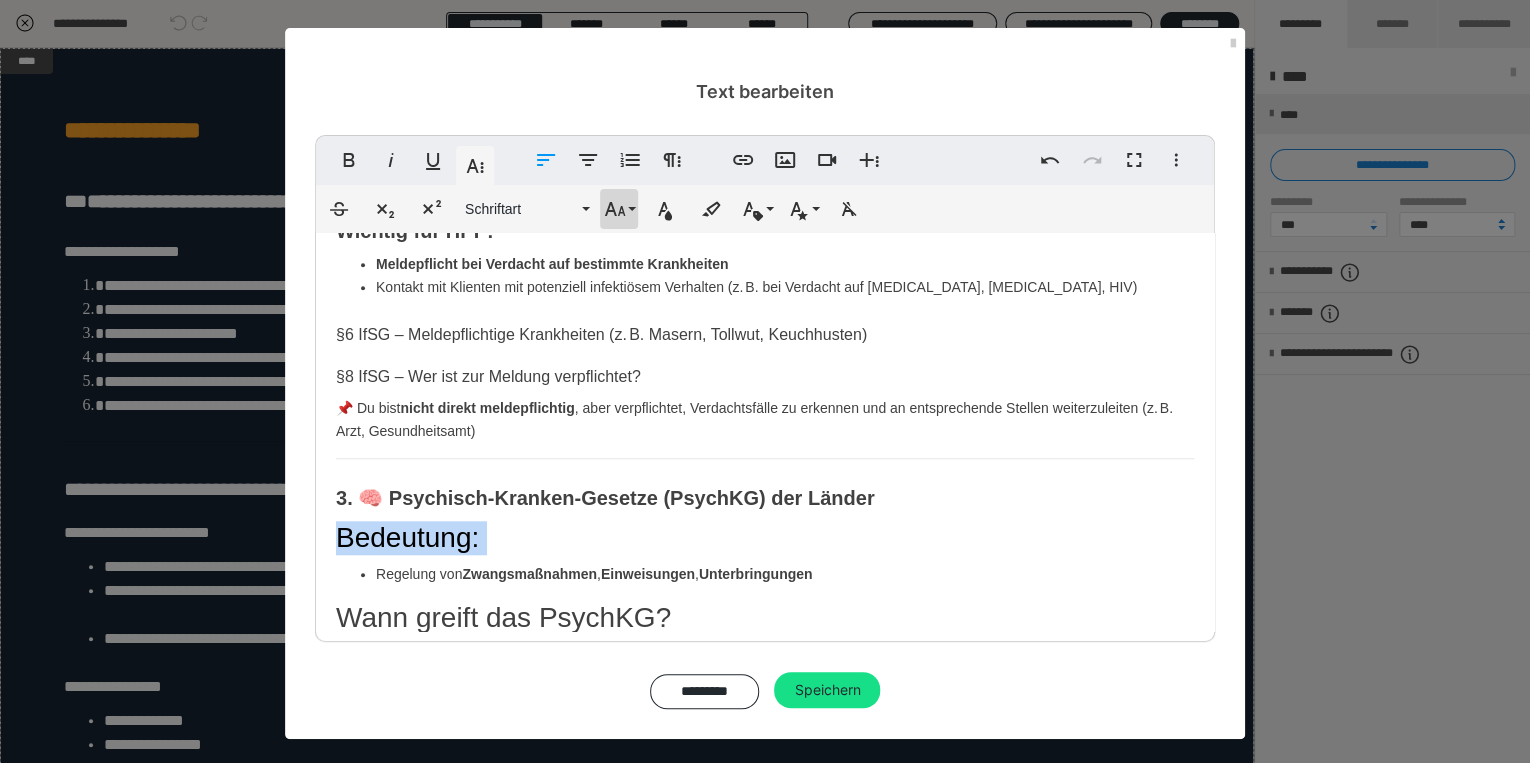 click 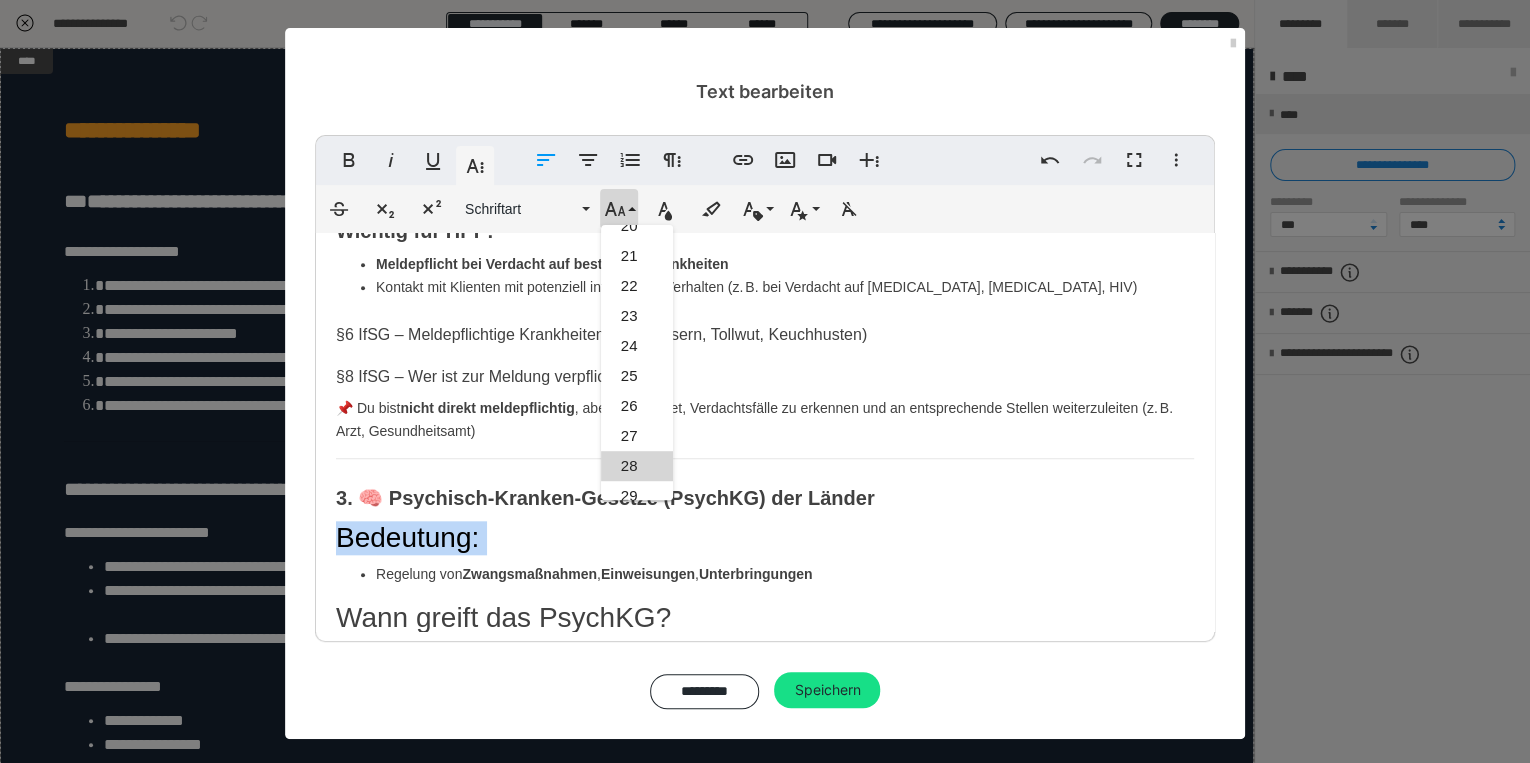 scroll, scrollTop: 351, scrollLeft: 0, axis: vertical 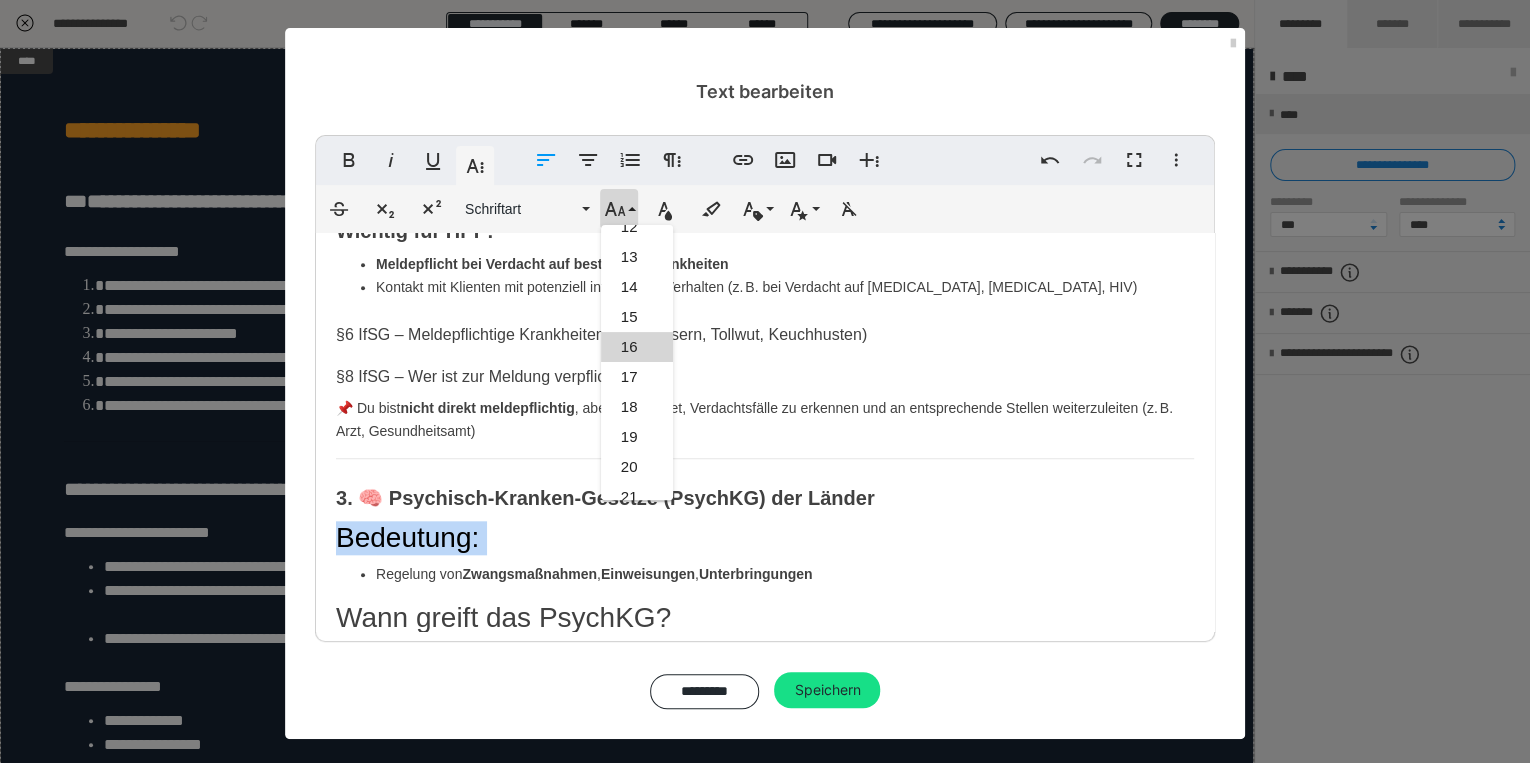 click on "16" at bounding box center [637, 347] 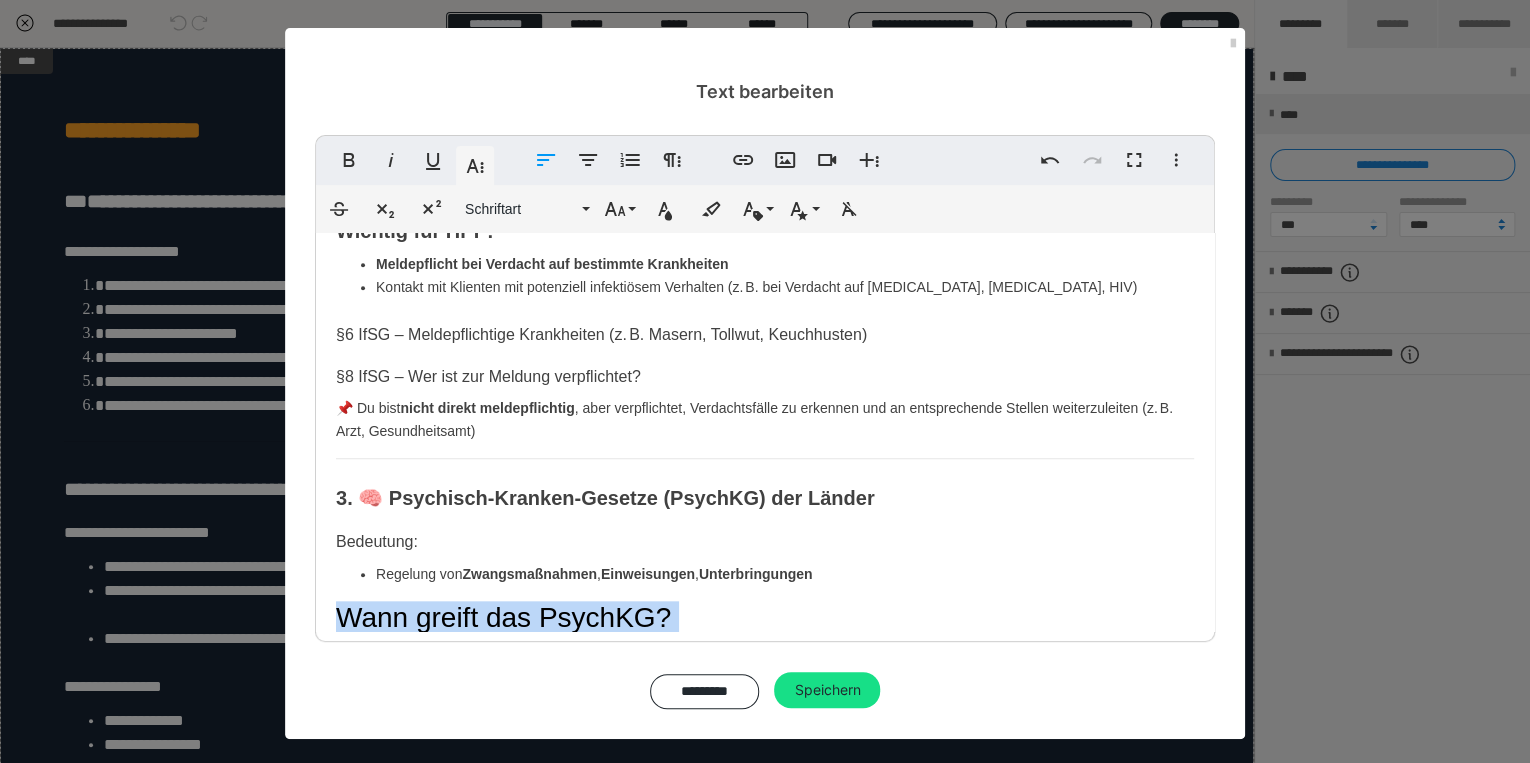 scroll, scrollTop: 967, scrollLeft: 0, axis: vertical 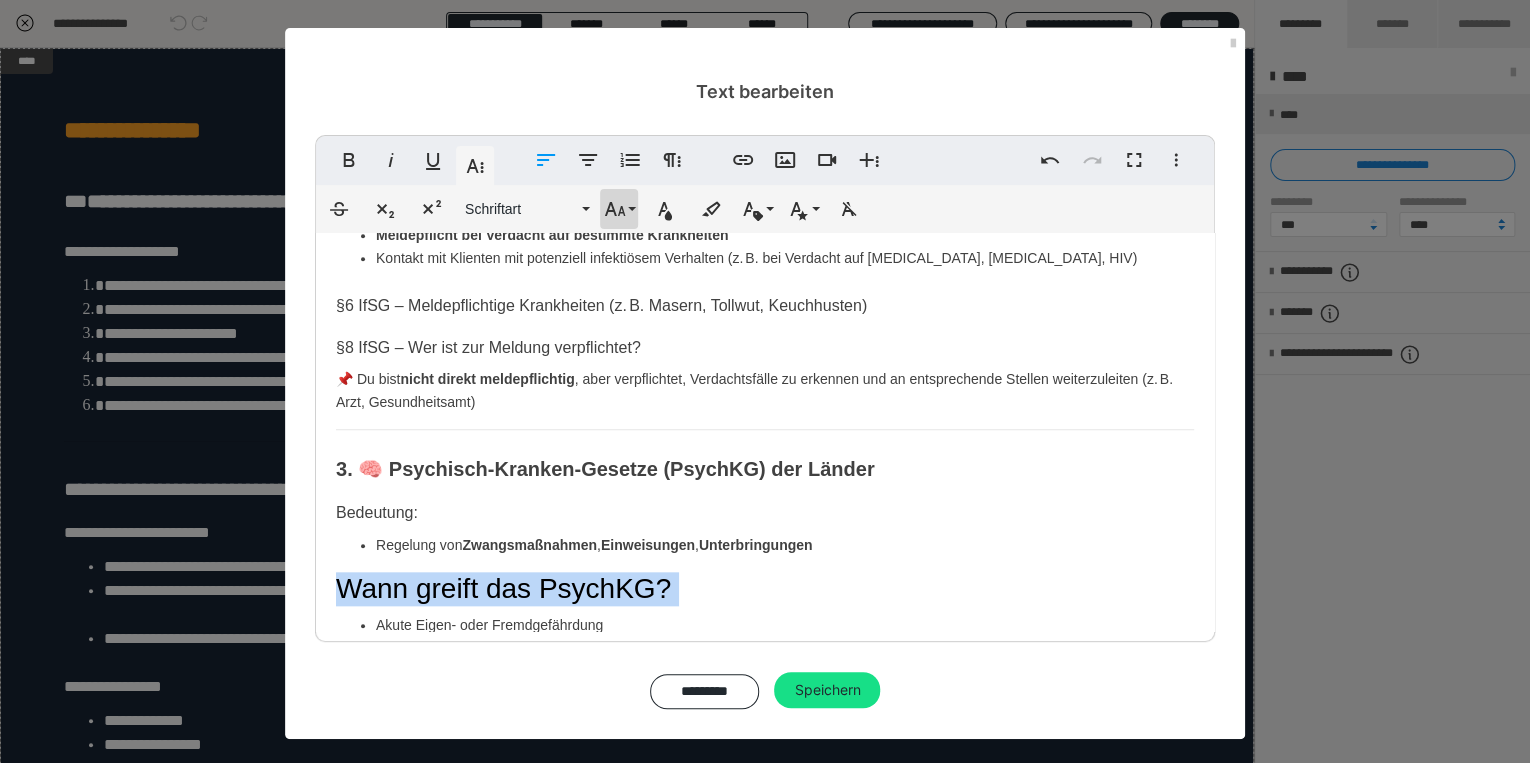 click on "Schriftgröße" at bounding box center (619, 209) 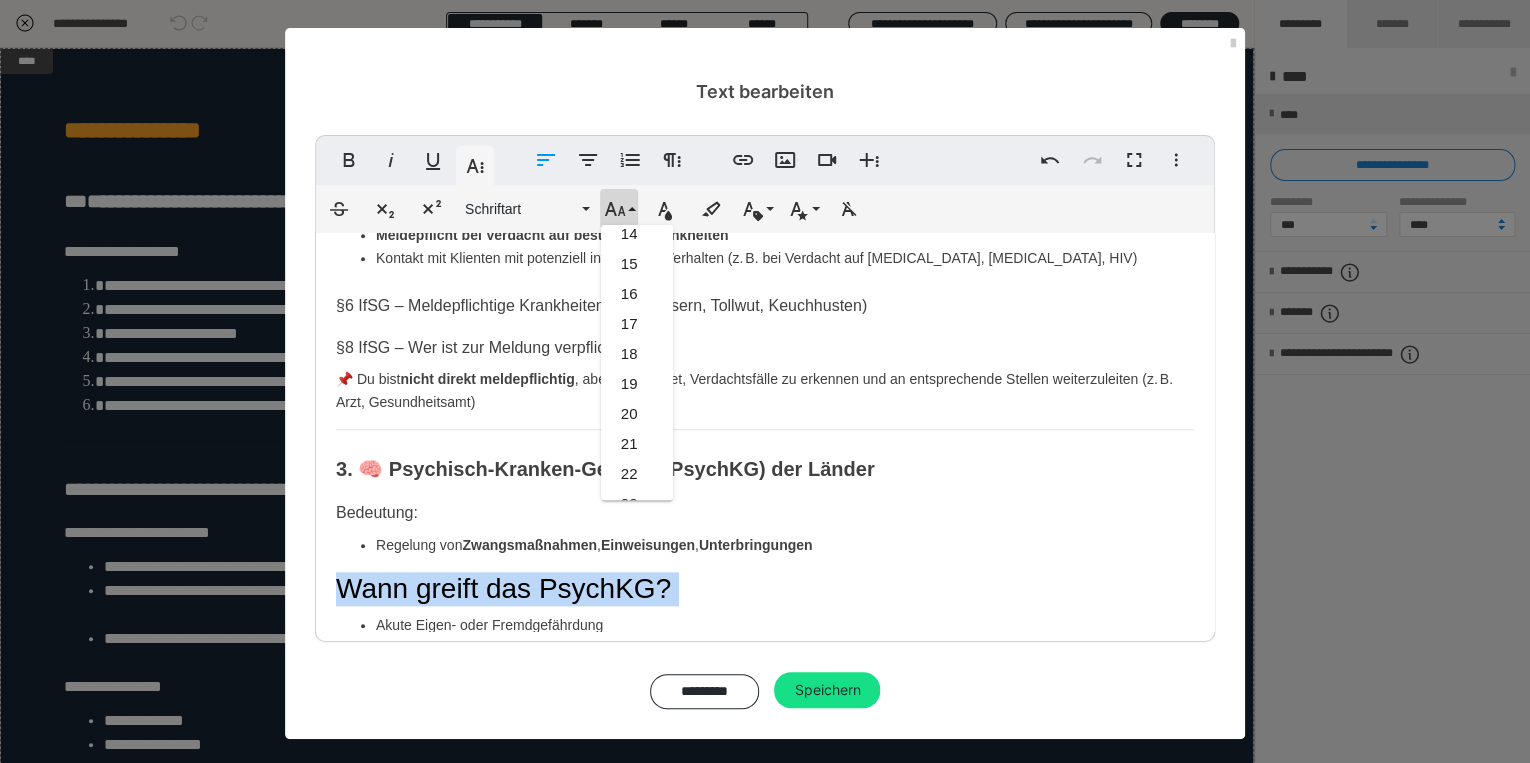 scroll, scrollTop: 351, scrollLeft: 0, axis: vertical 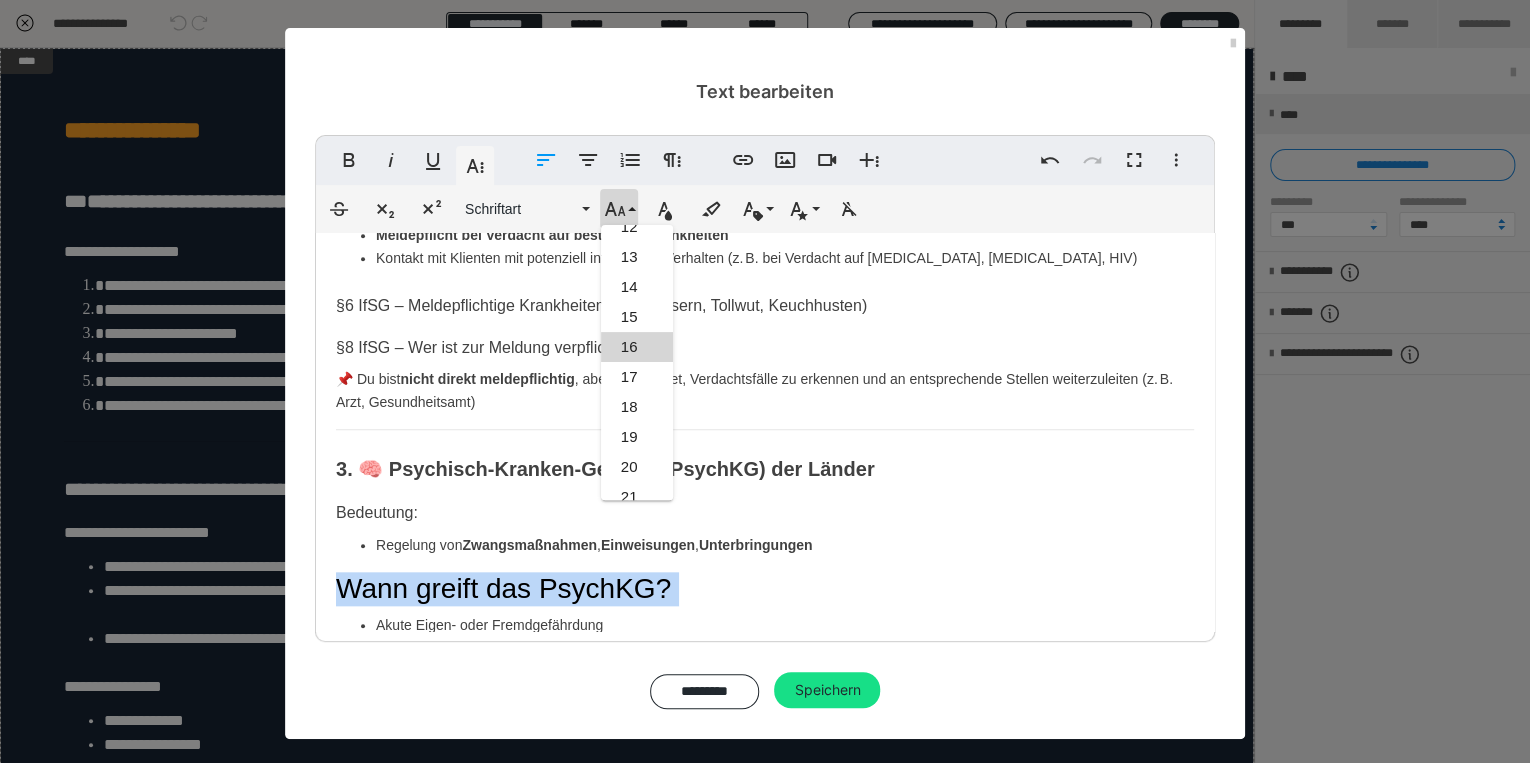 click on "16" at bounding box center (637, 347) 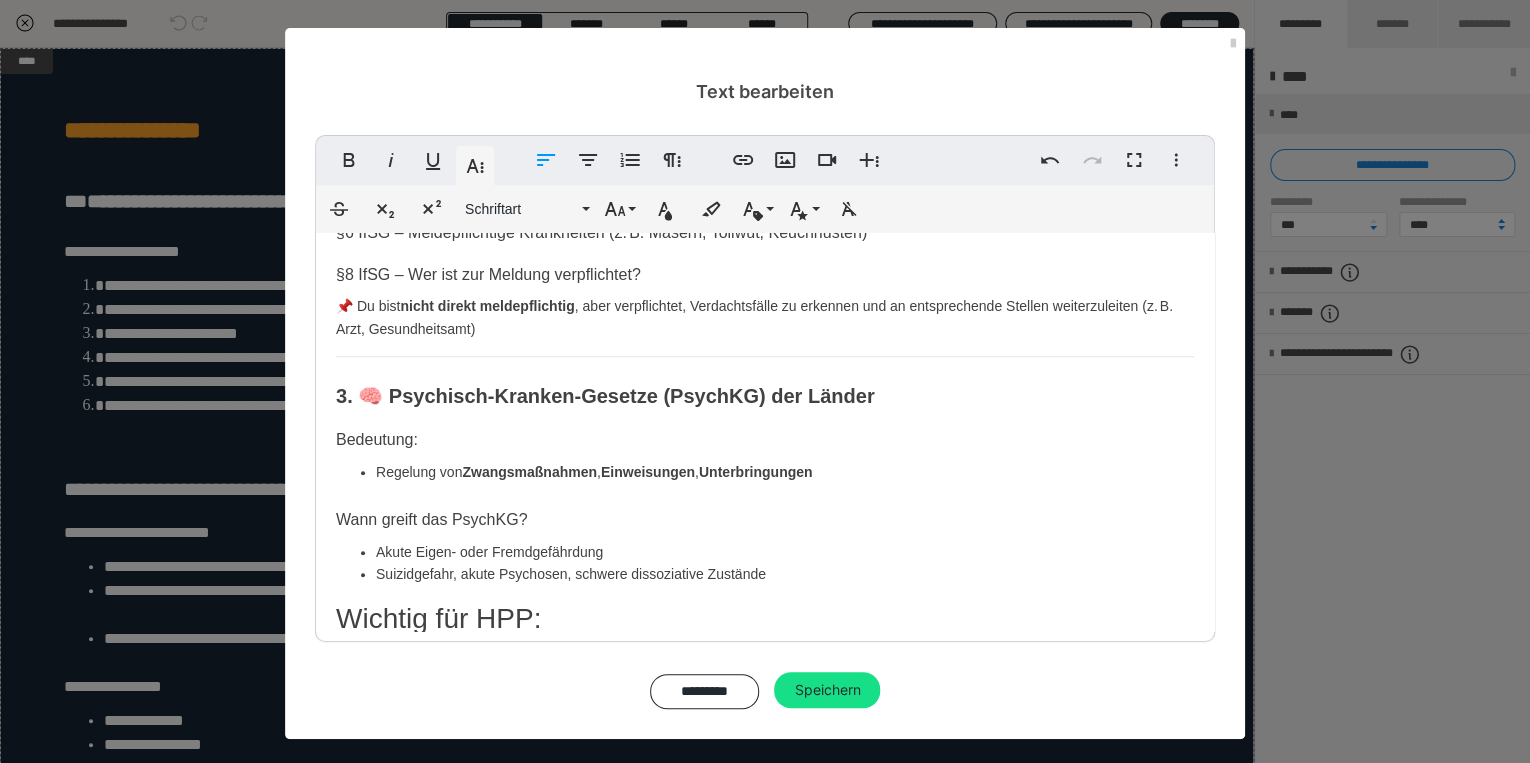 scroll, scrollTop: 1069, scrollLeft: 0, axis: vertical 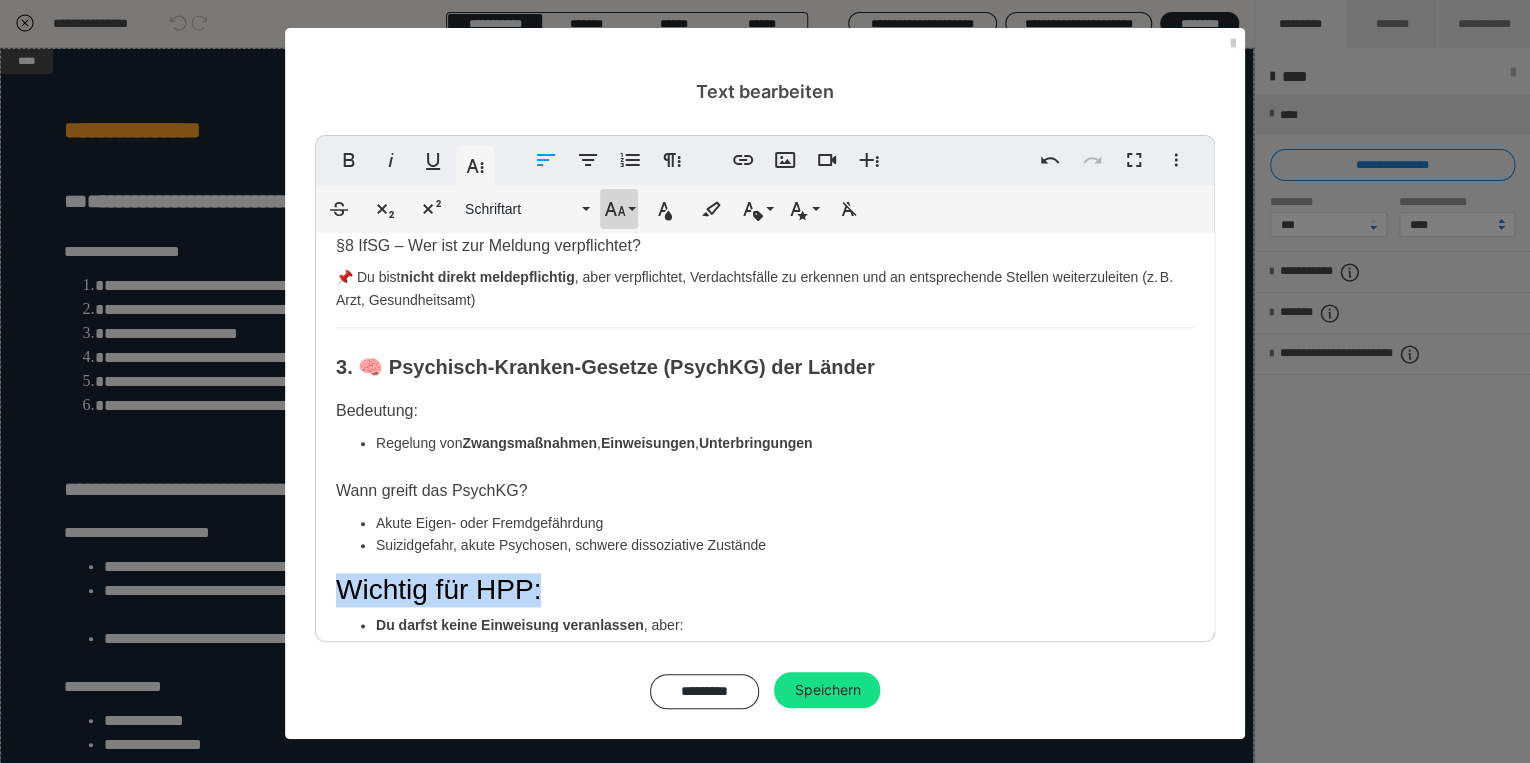 click on "Schriftgröße" at bounding box center [619, 209] 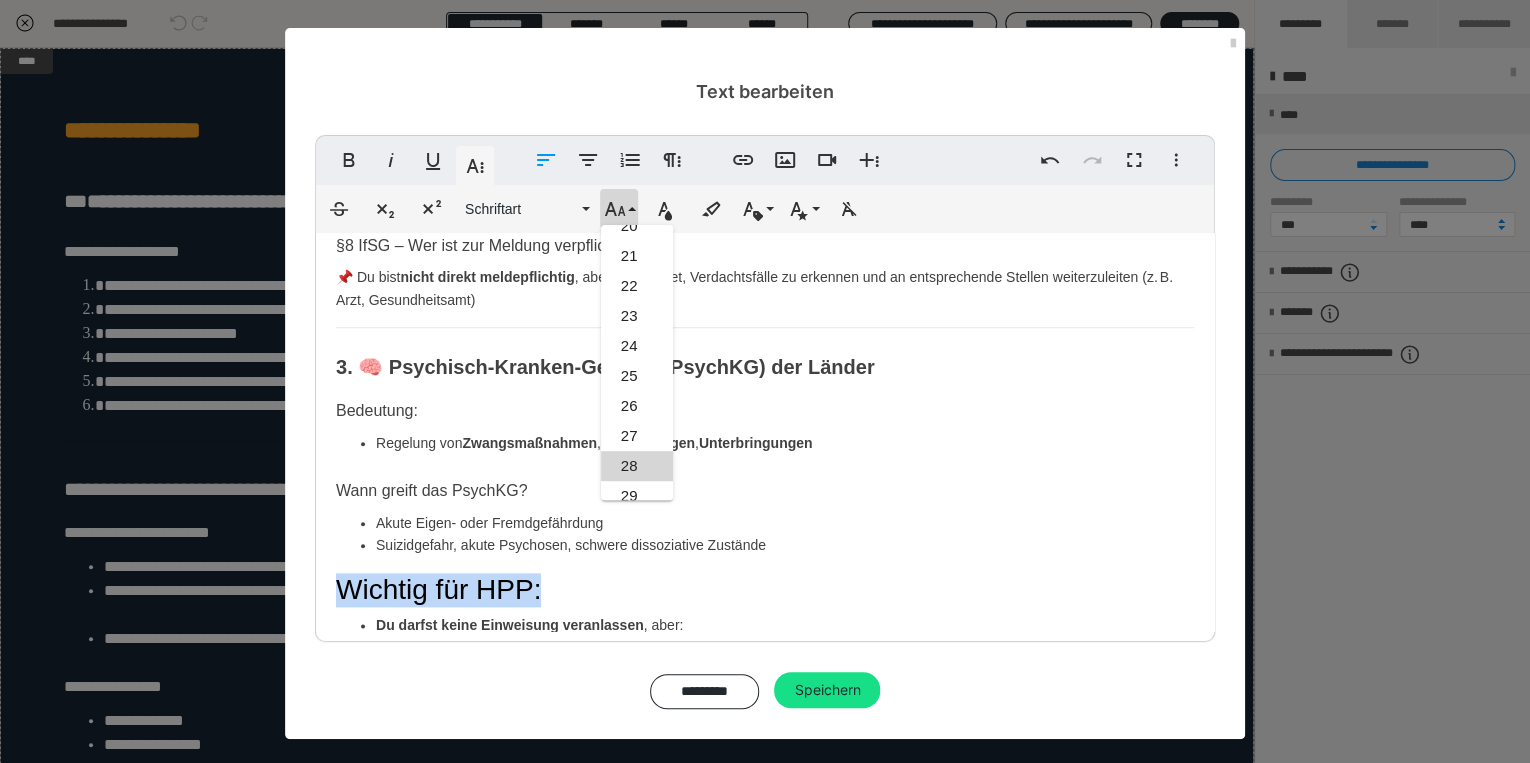 scroll, scrollTop: 351, scrollLeft: 0, axis: vertical 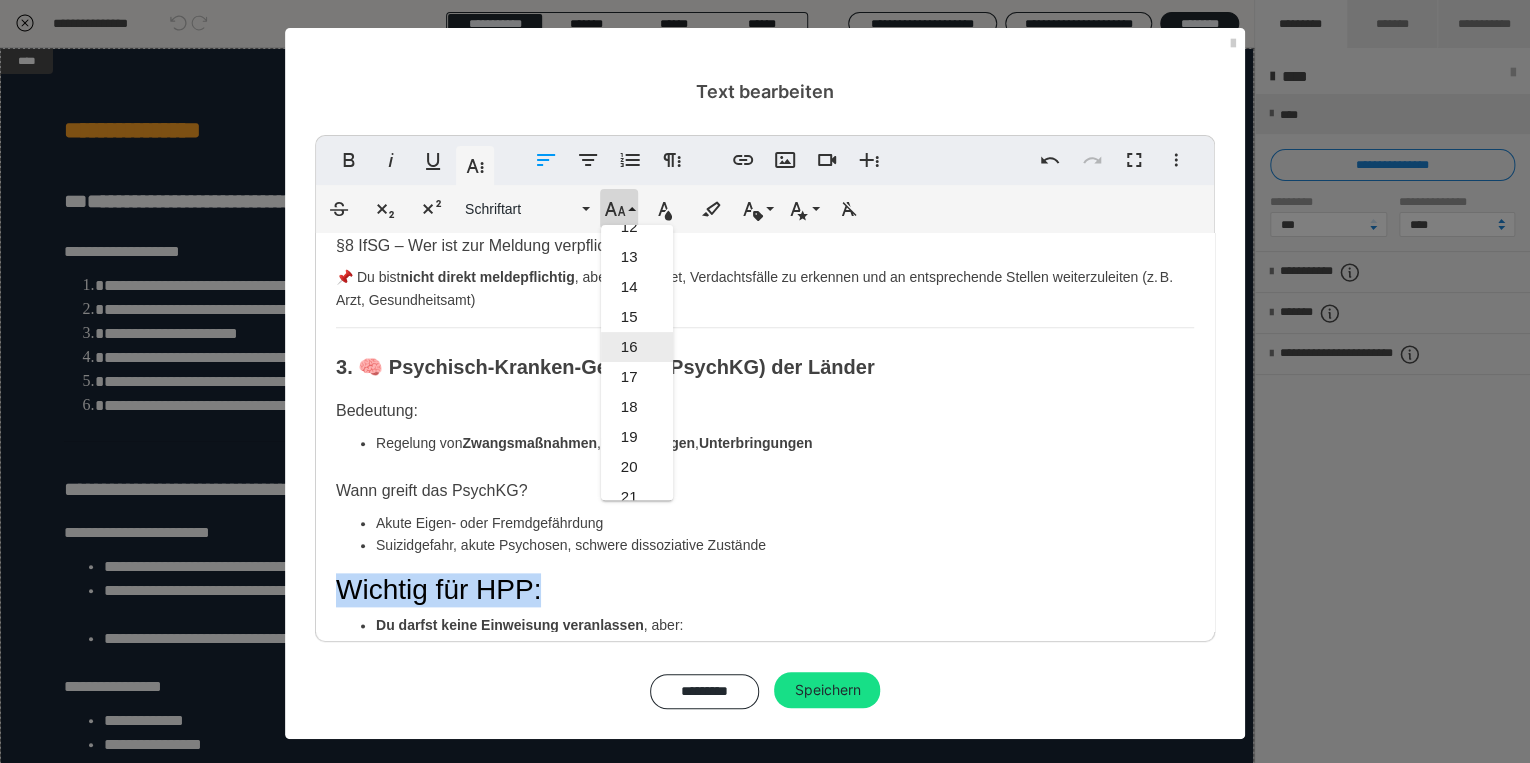 click on "16" at bounding box center [637, 347] 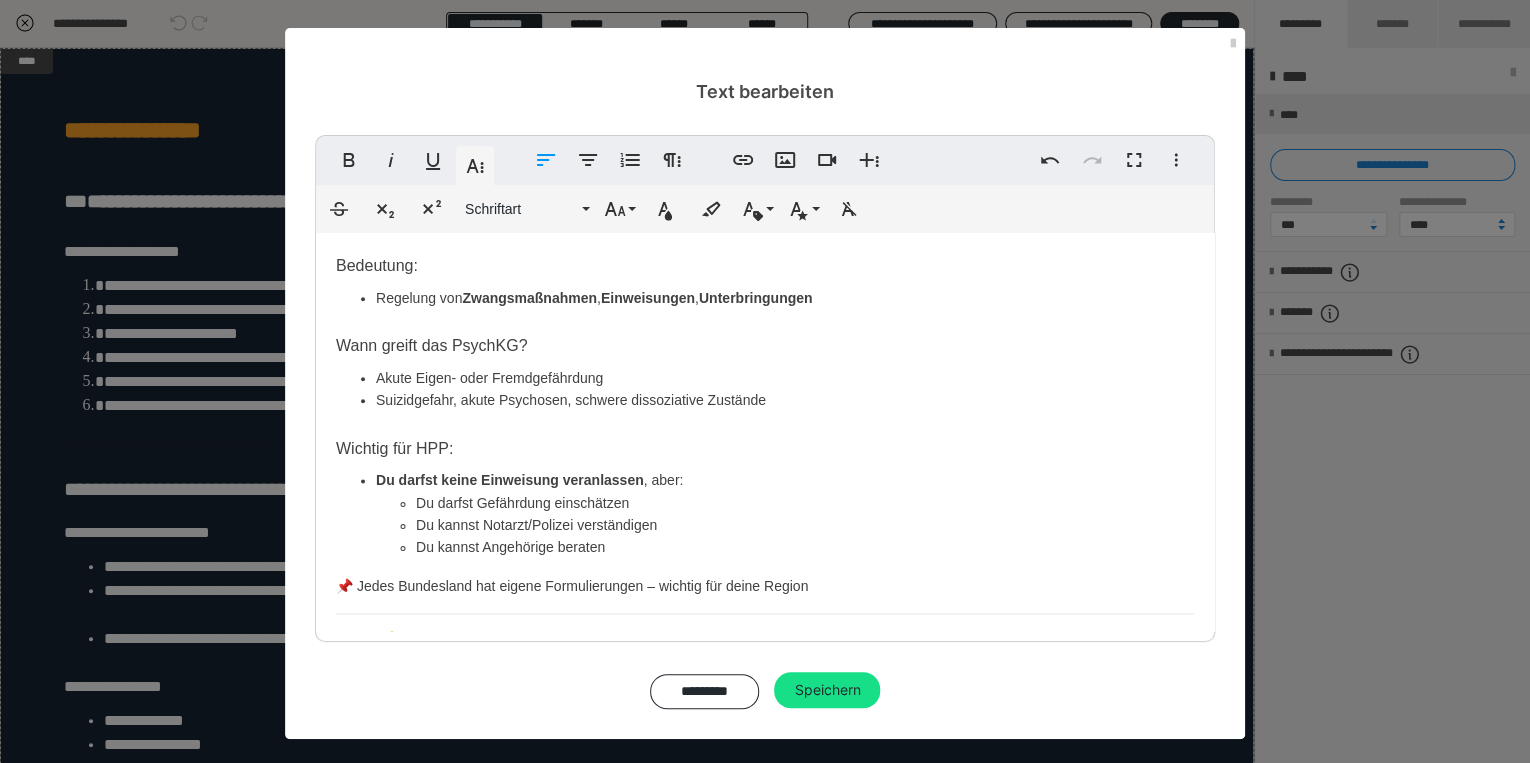 scroll, scrollTop: 1289, scrollLeft: 0, axis: vertical 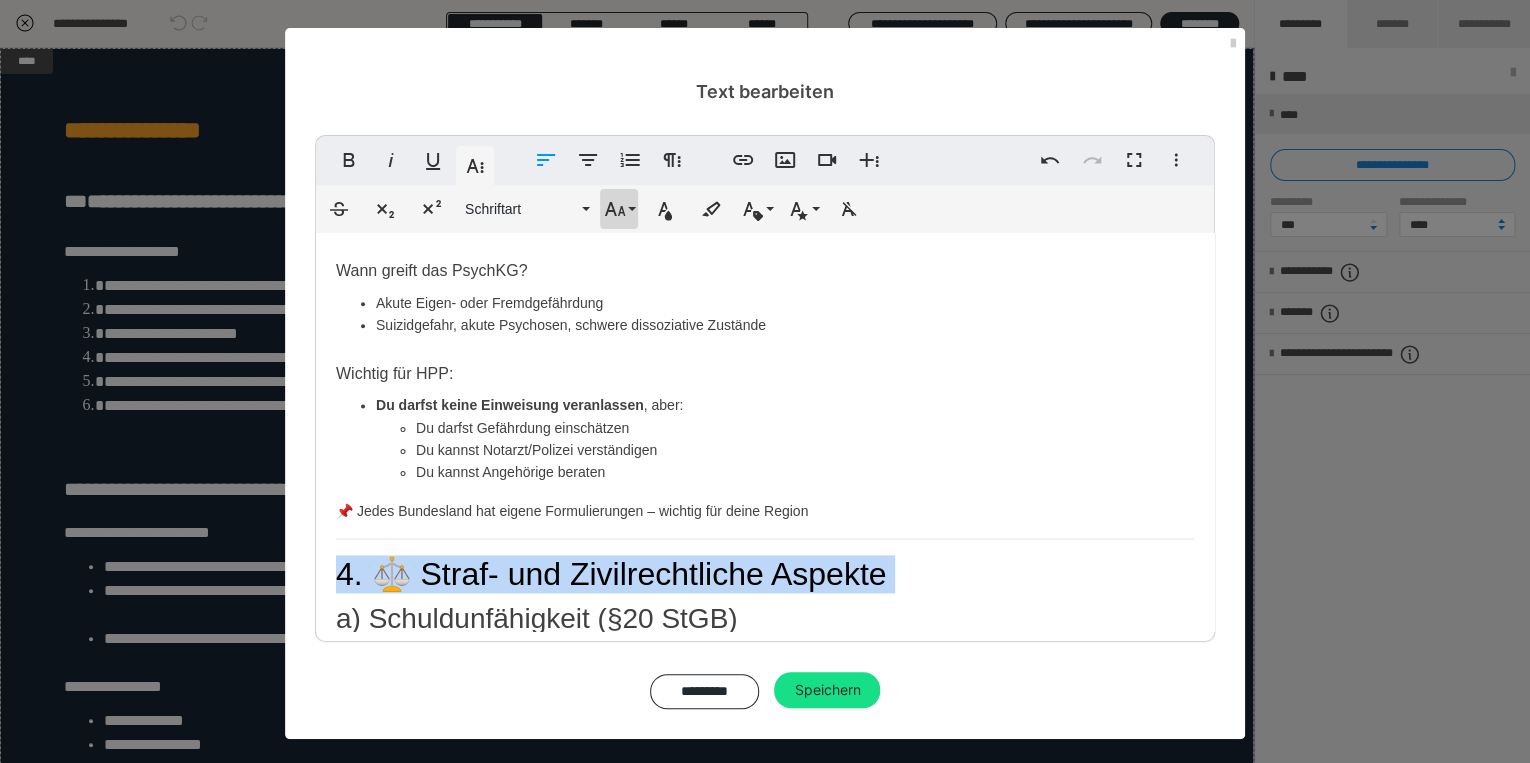 click on "Schriftgröße" at bounding box center [619, 209] 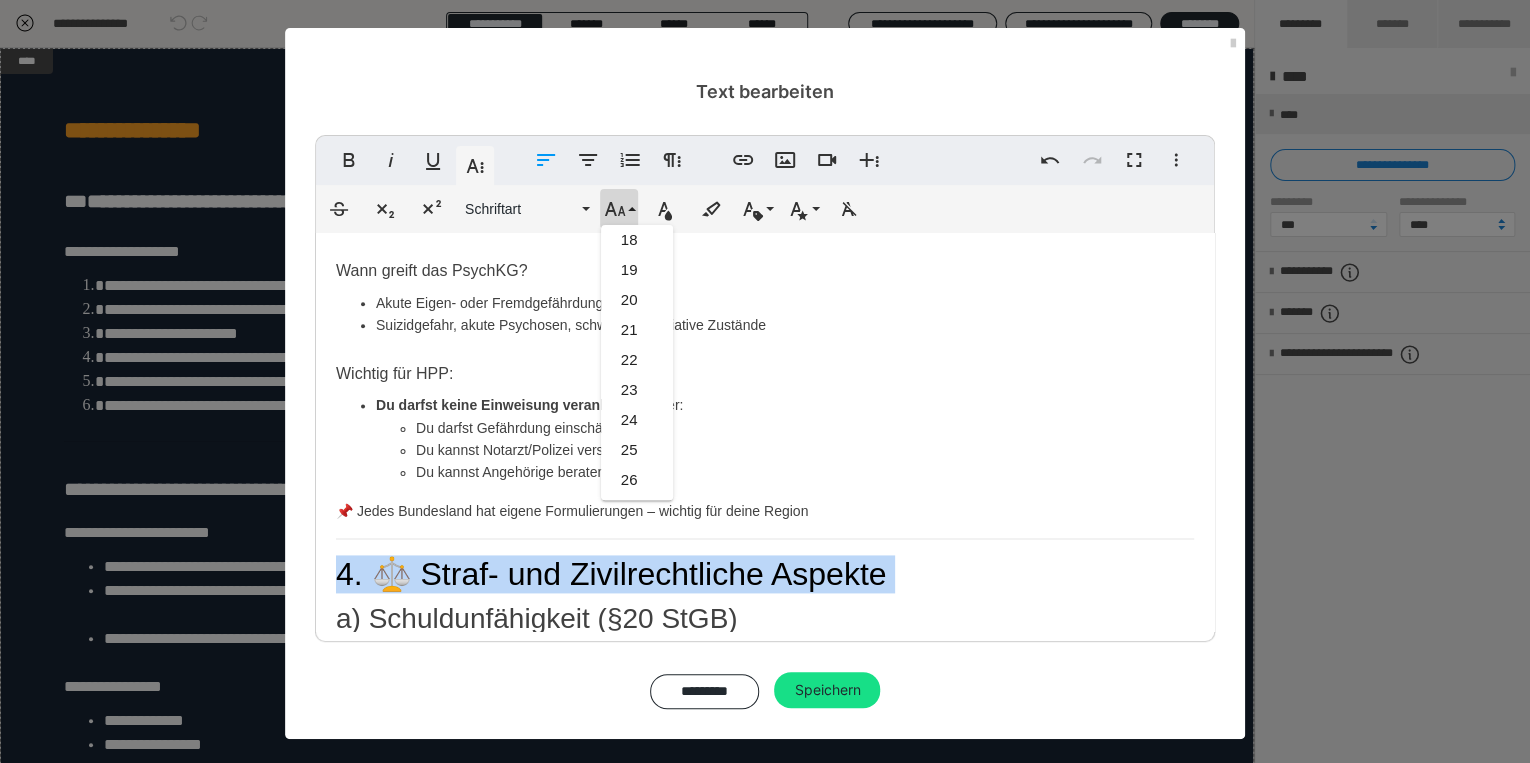 scroll, scrollTop: 471, scrollLeft: 0, axis: vertical 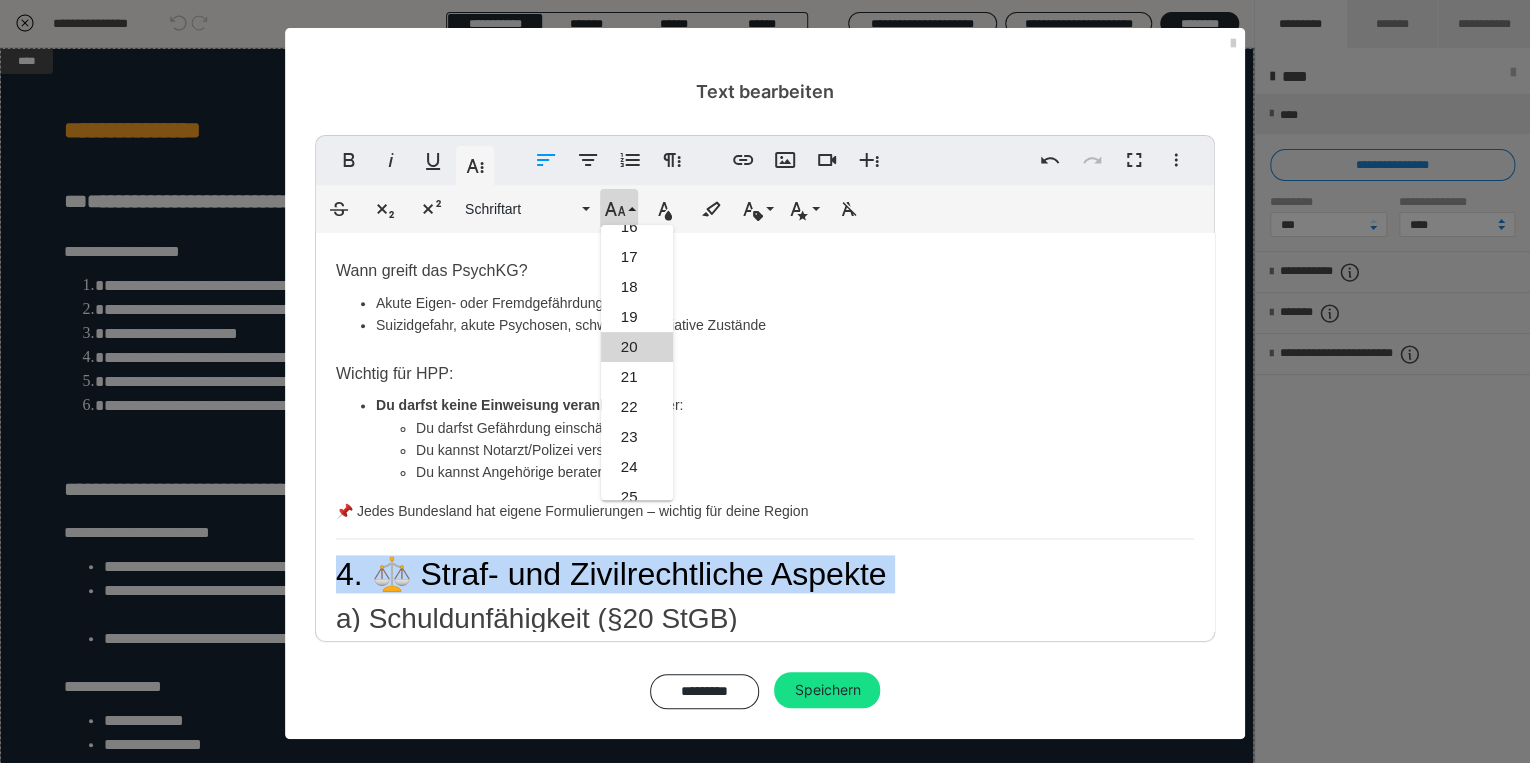 click on "20" at bounding box center (637, 347) 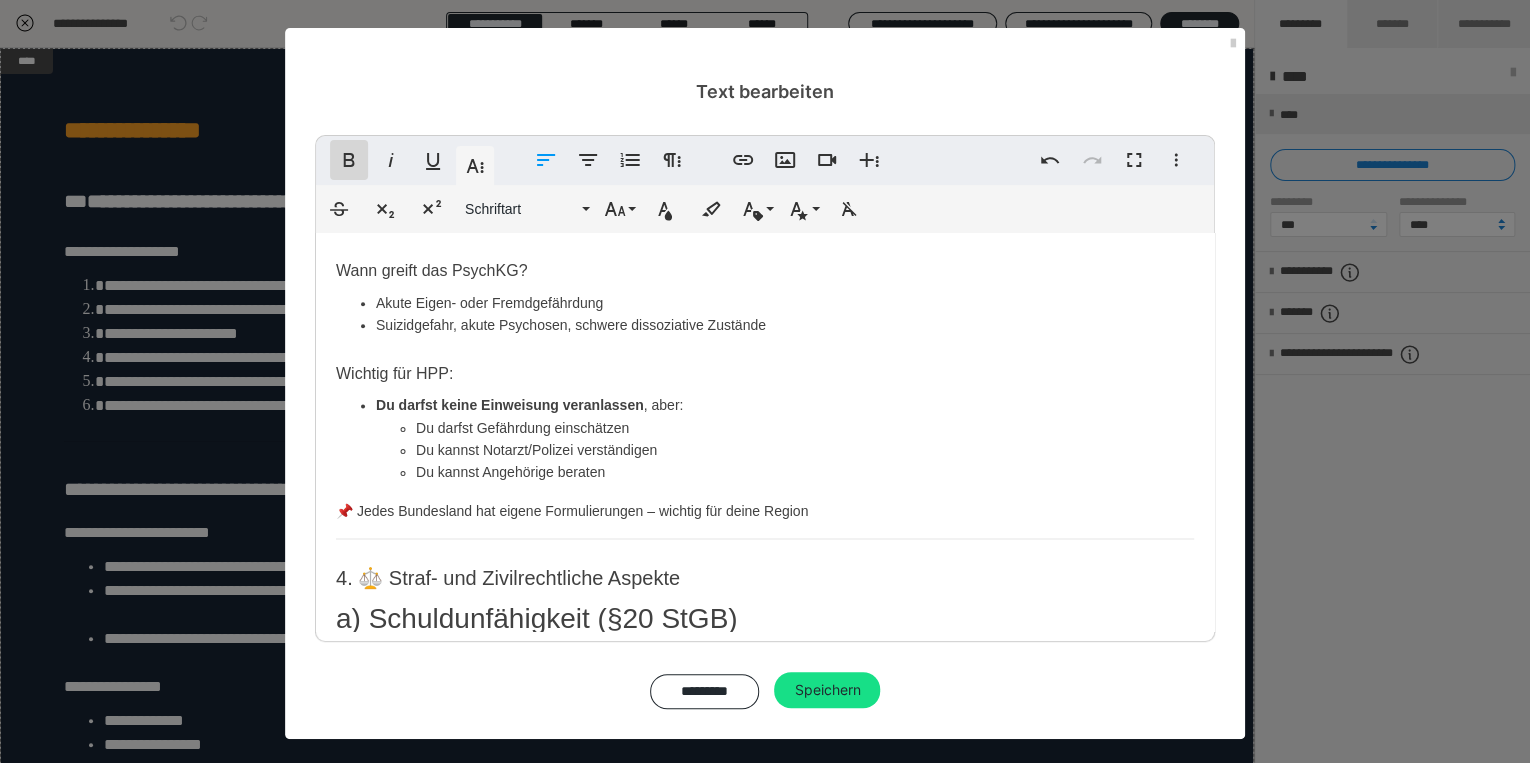 click 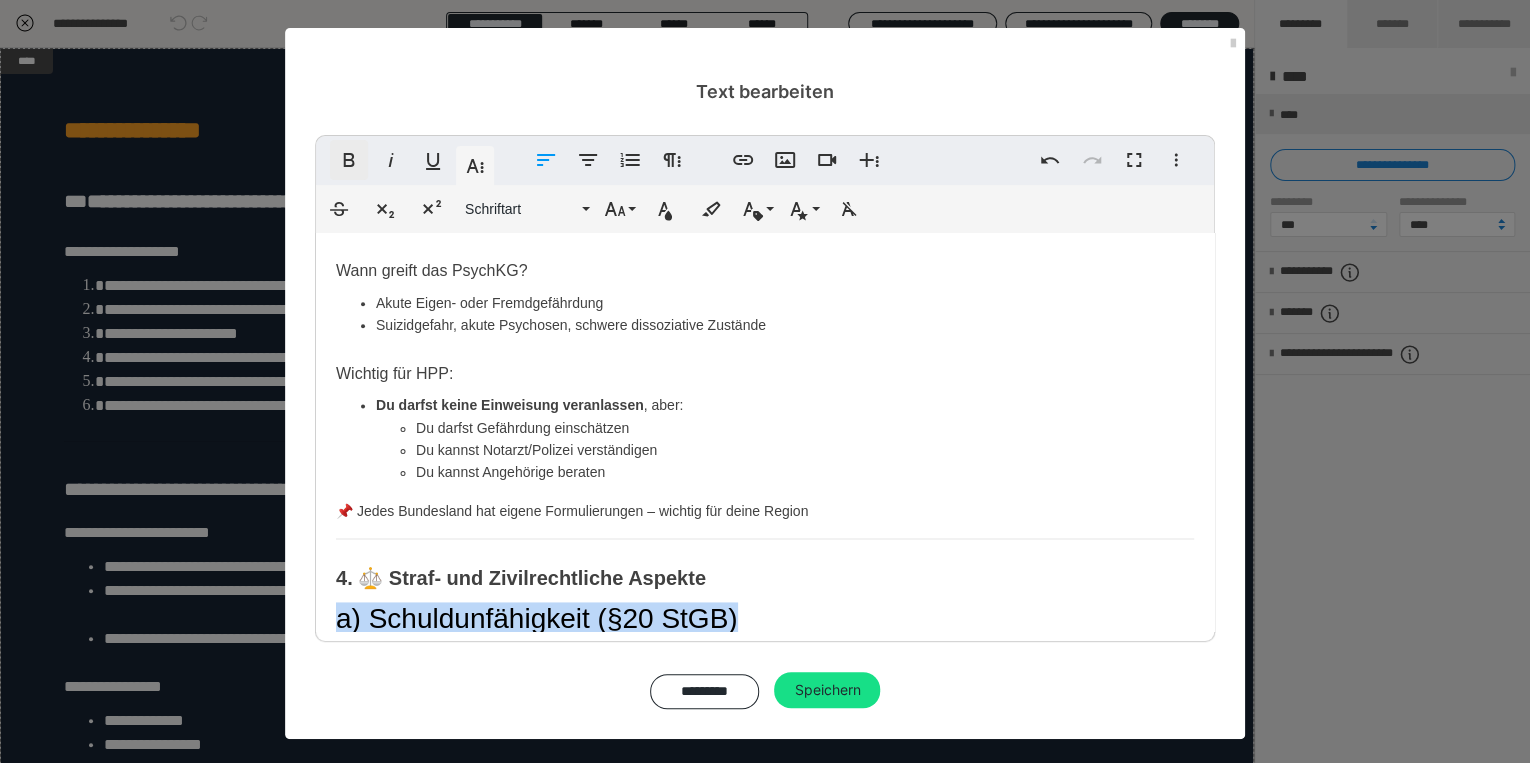 scroll, scrollTop: 1318, scrollLeft: 0, axis: vertical 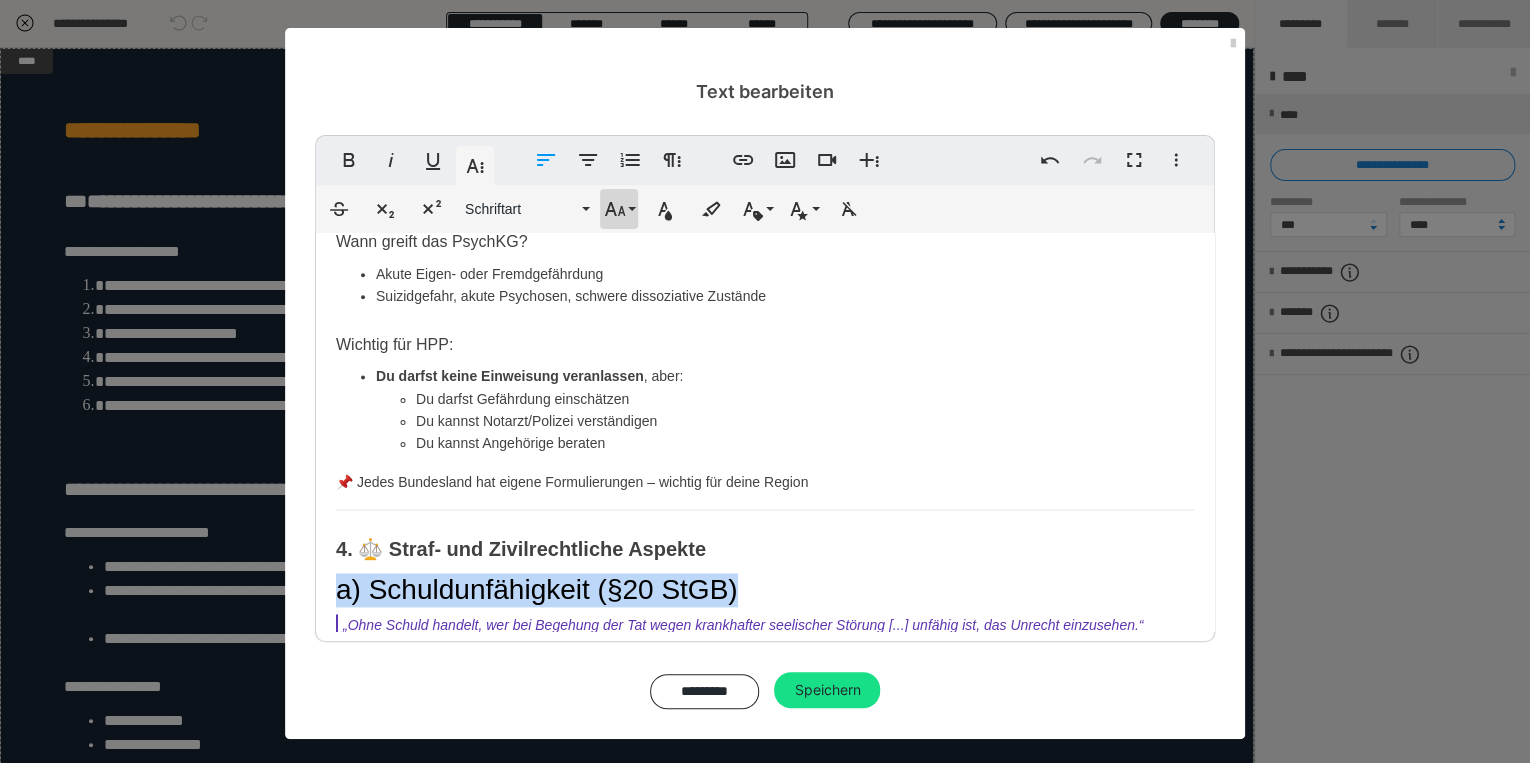 click 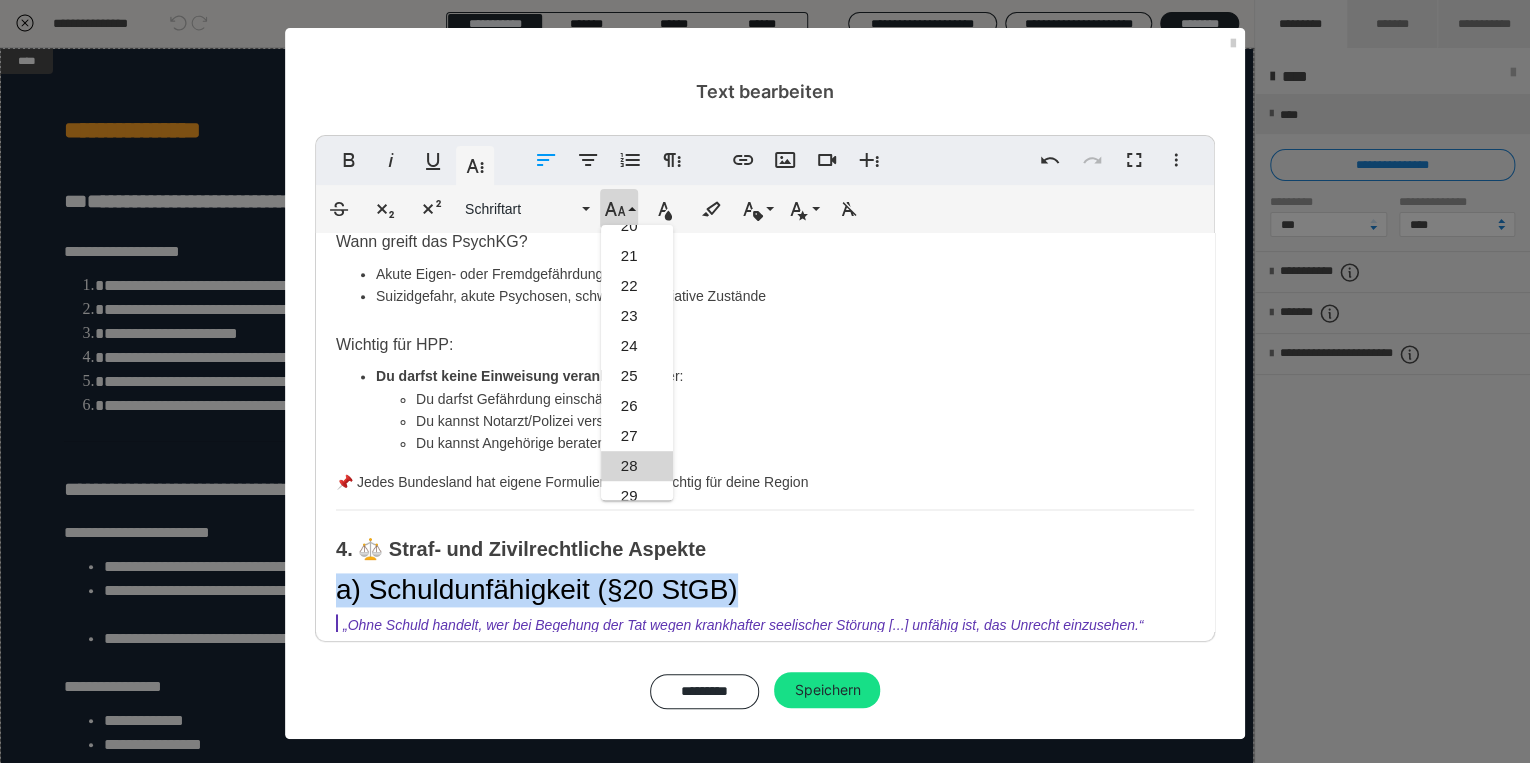 scroll, scrollTop: 351, scrollLeft: 0, axis: vertical 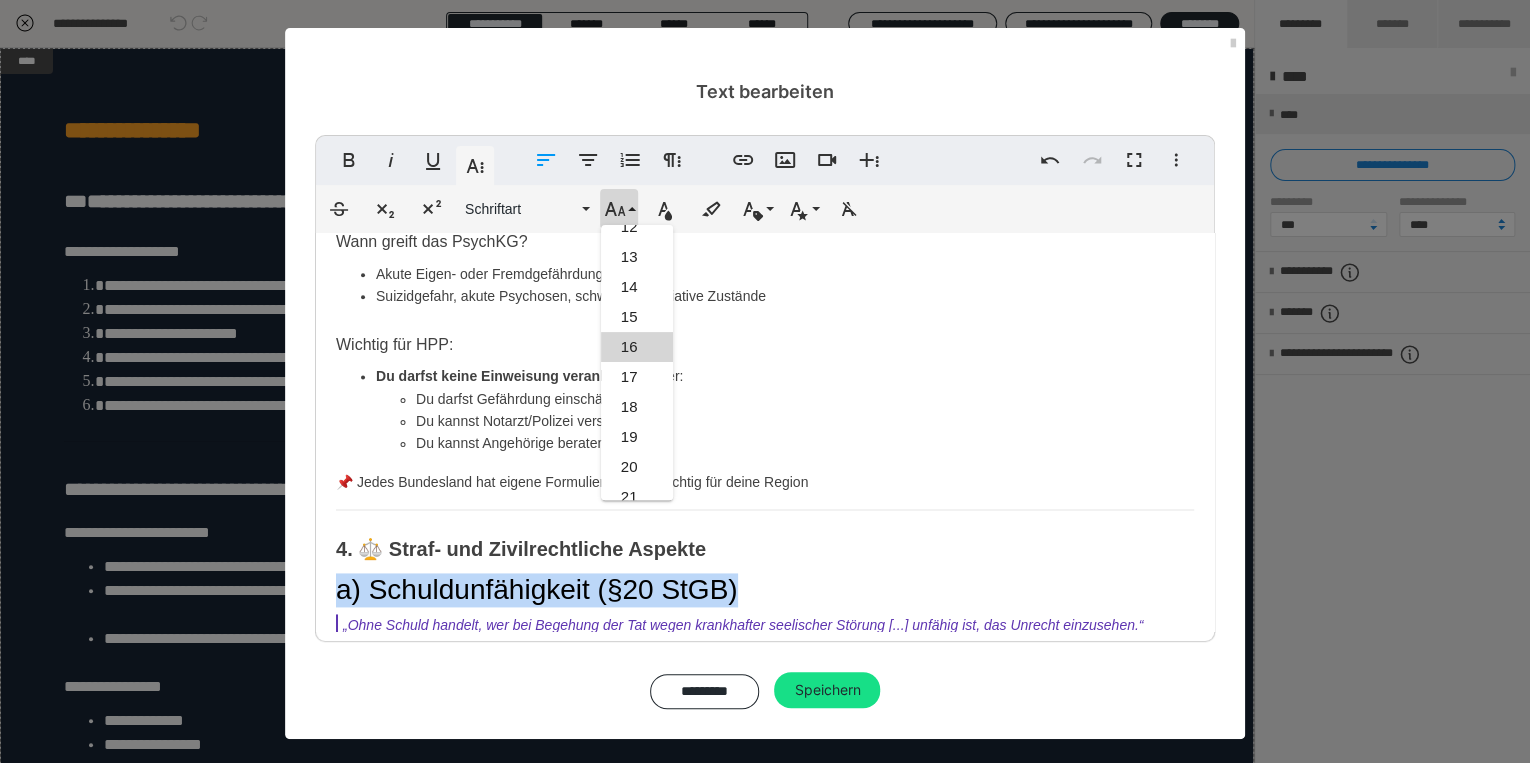 click on "16" at bounding box center [637, 347] 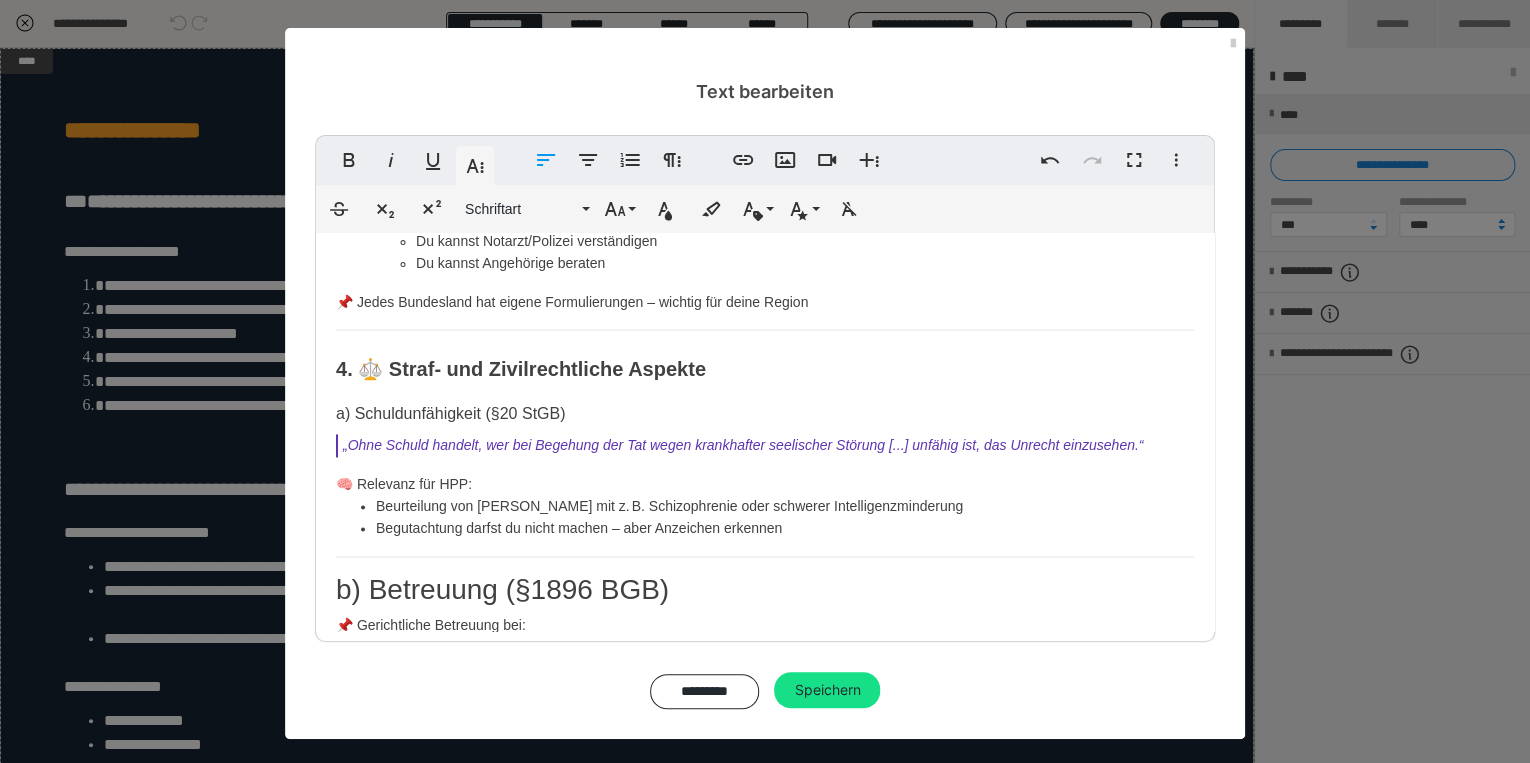 scroll, scrollTop: 1520, scrollLeft: 0, axis: vertical 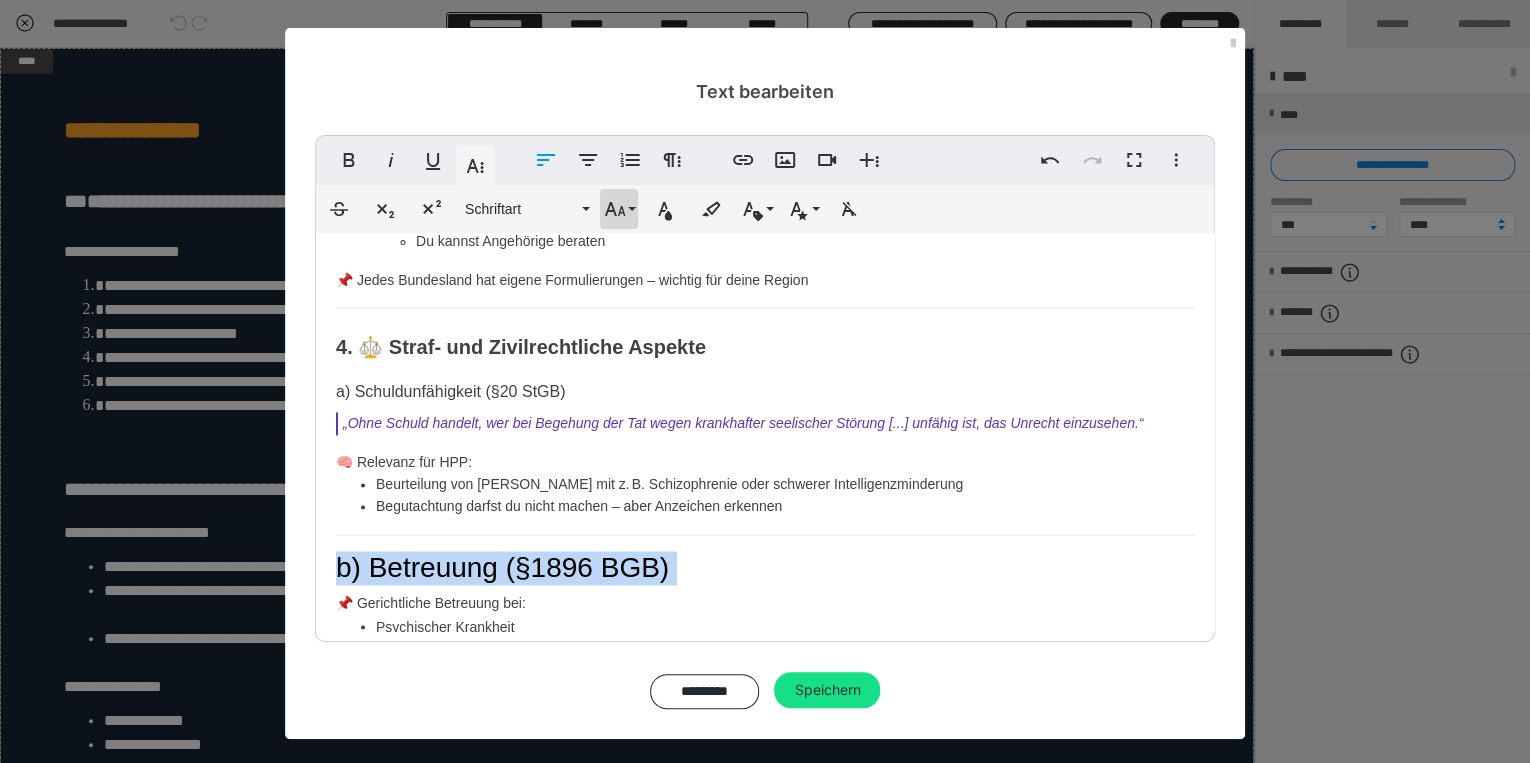 click 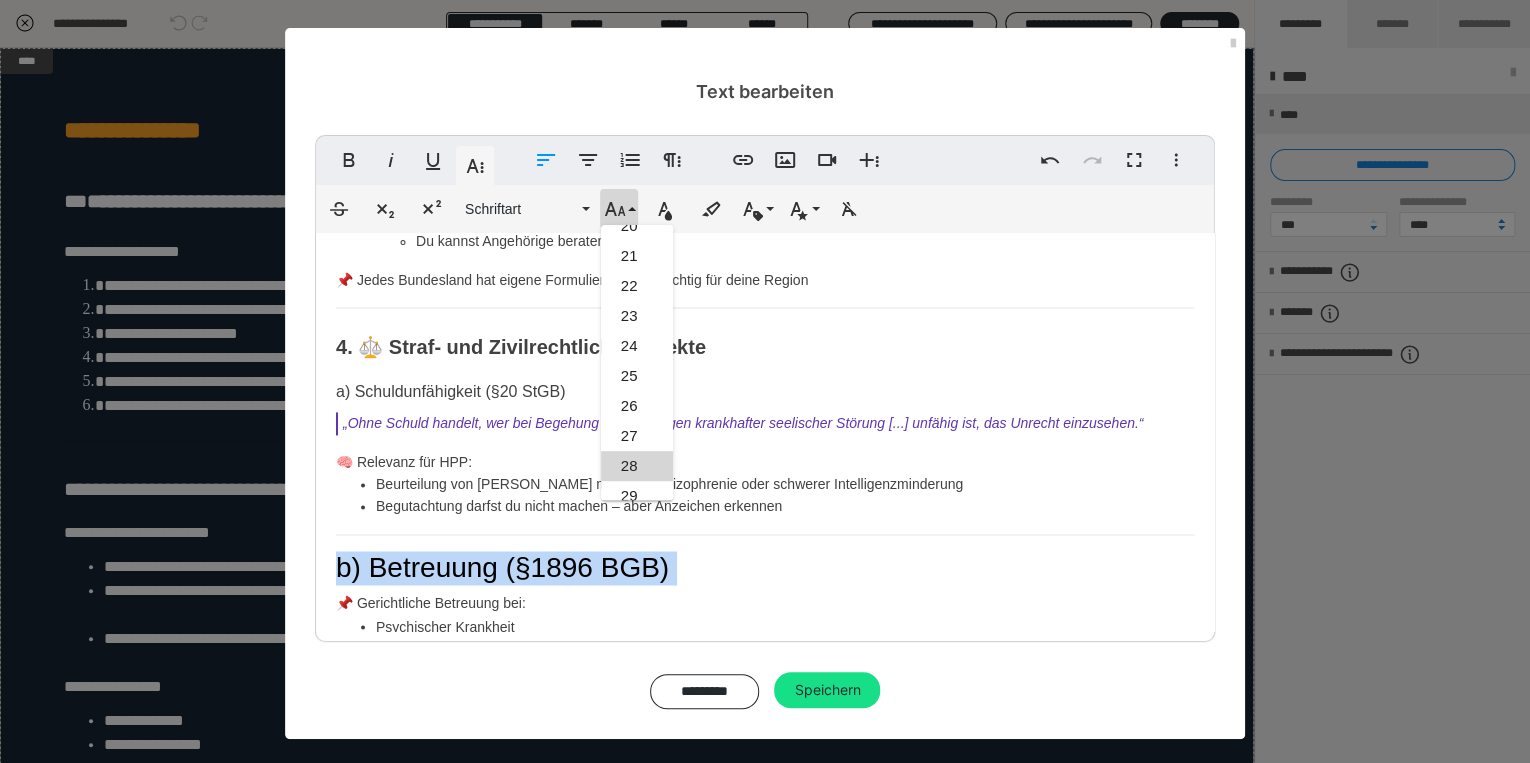 scroll, scrollTop: 351, scrollLeft: 0, axis: vertical 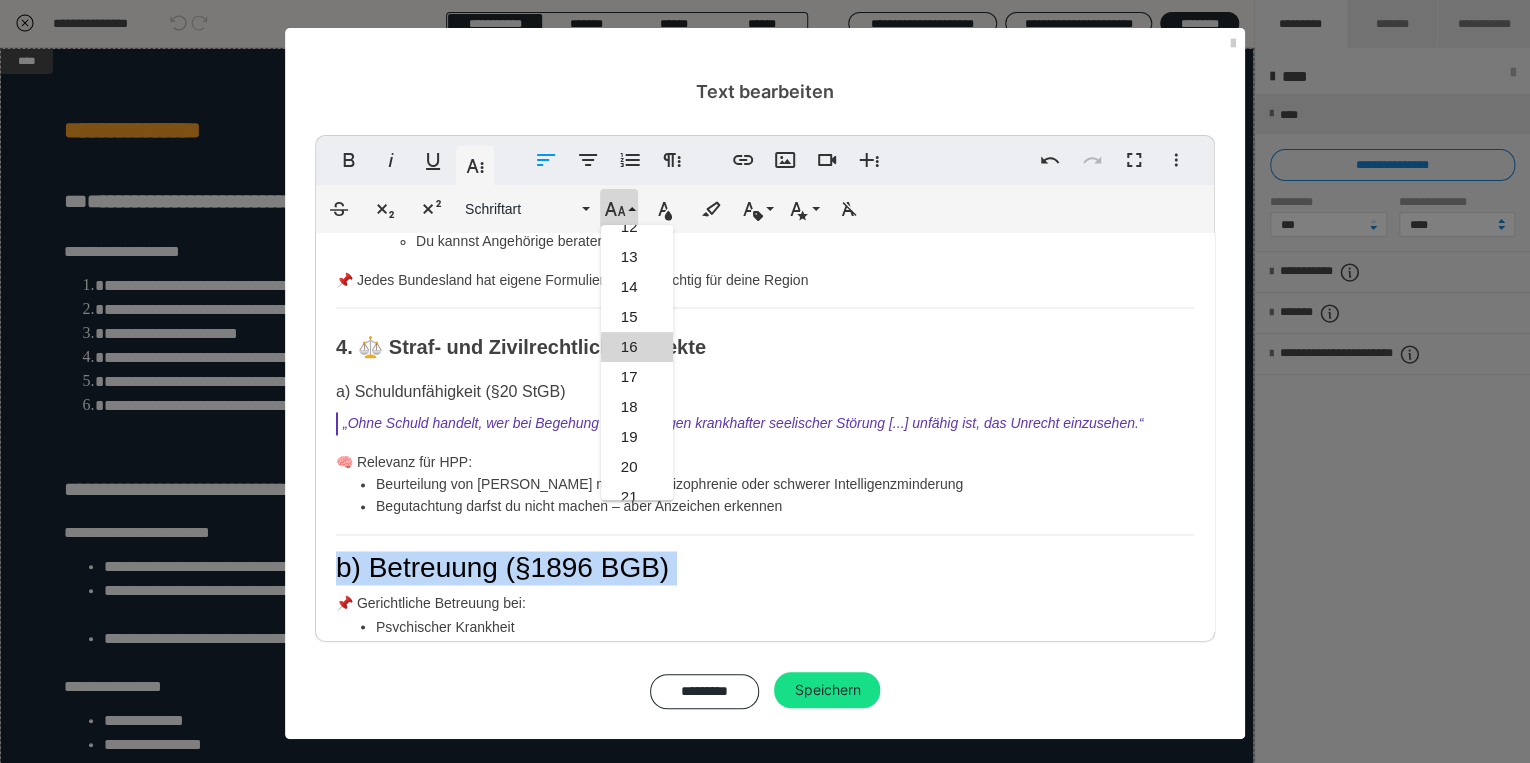 click on "16" at bounding box center (637, 347) 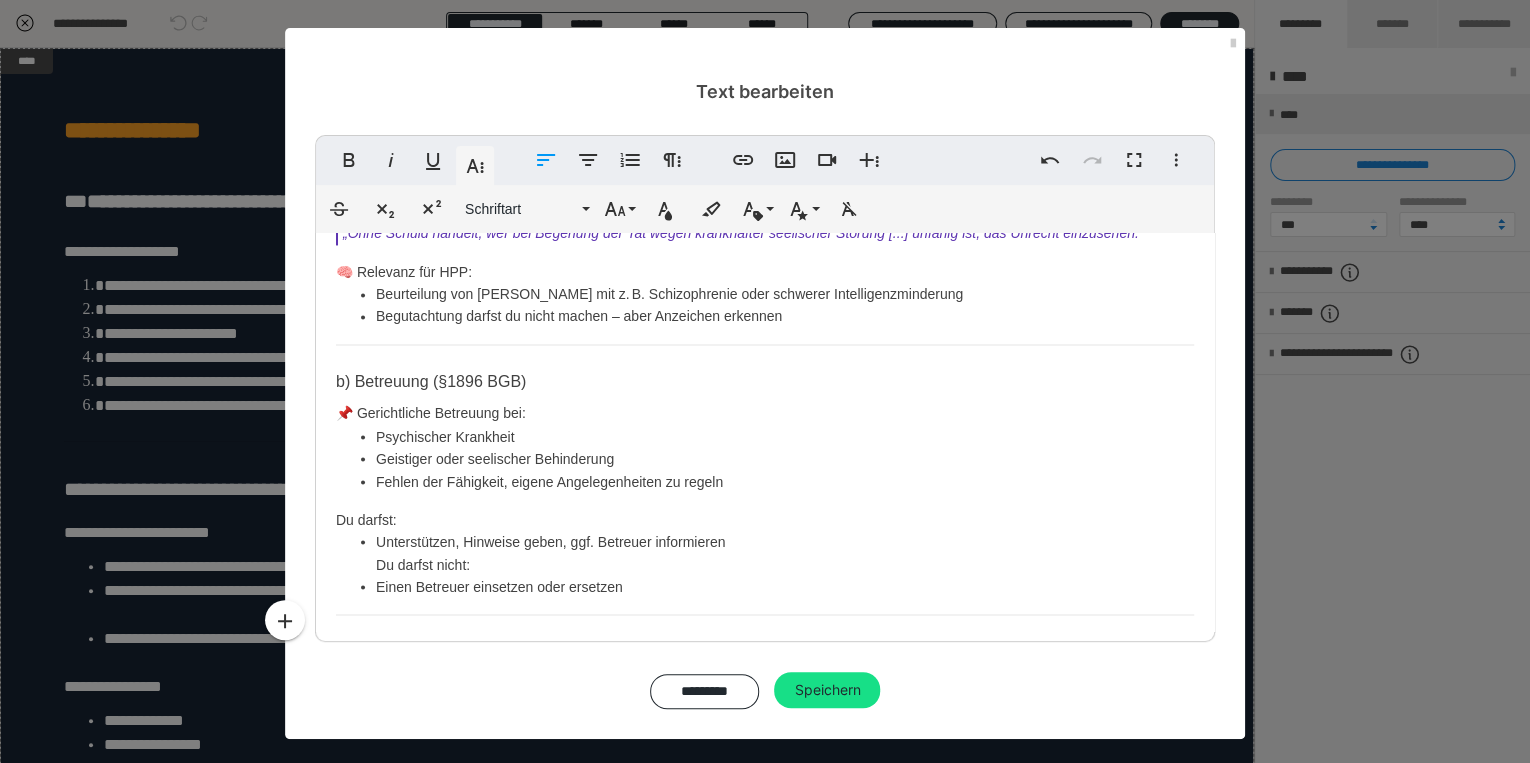 scroll, scrollTop: 1772, scrollLeft: 0, axis: vertical 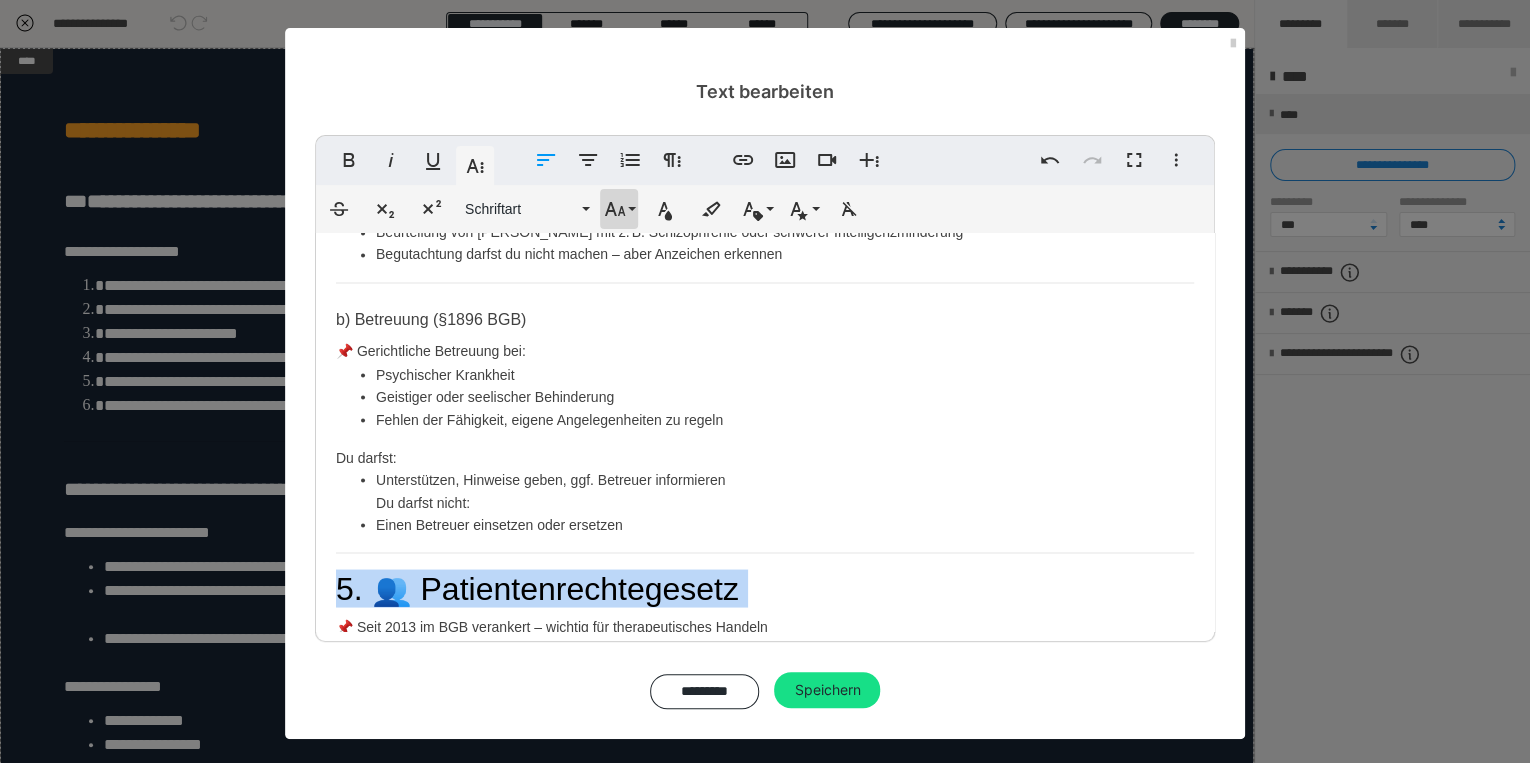 click on "Schriftgröße" at bounding box center [619, 209] 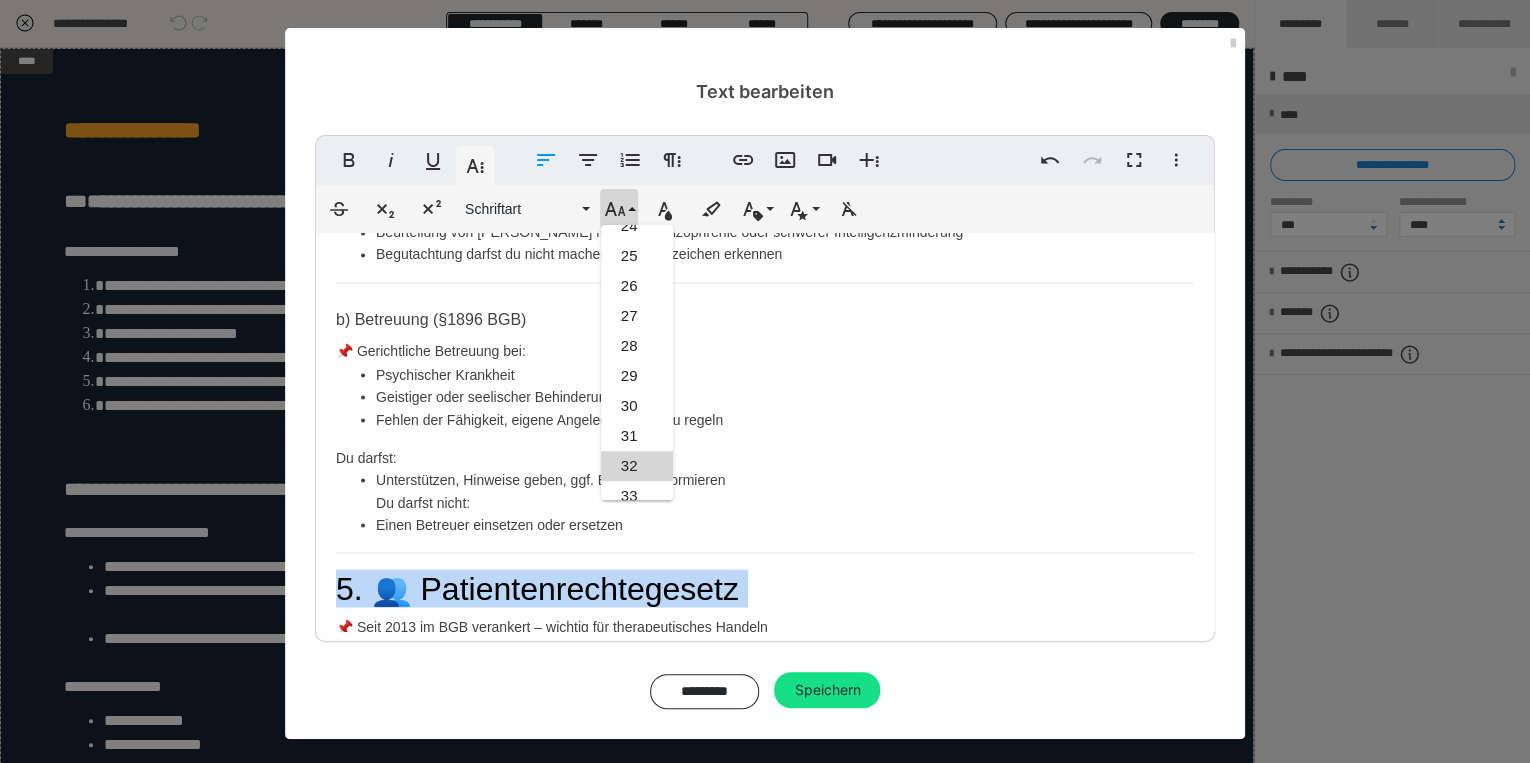 scroll, scrollTop: 471, scrollLeft: 0, axis: vertical 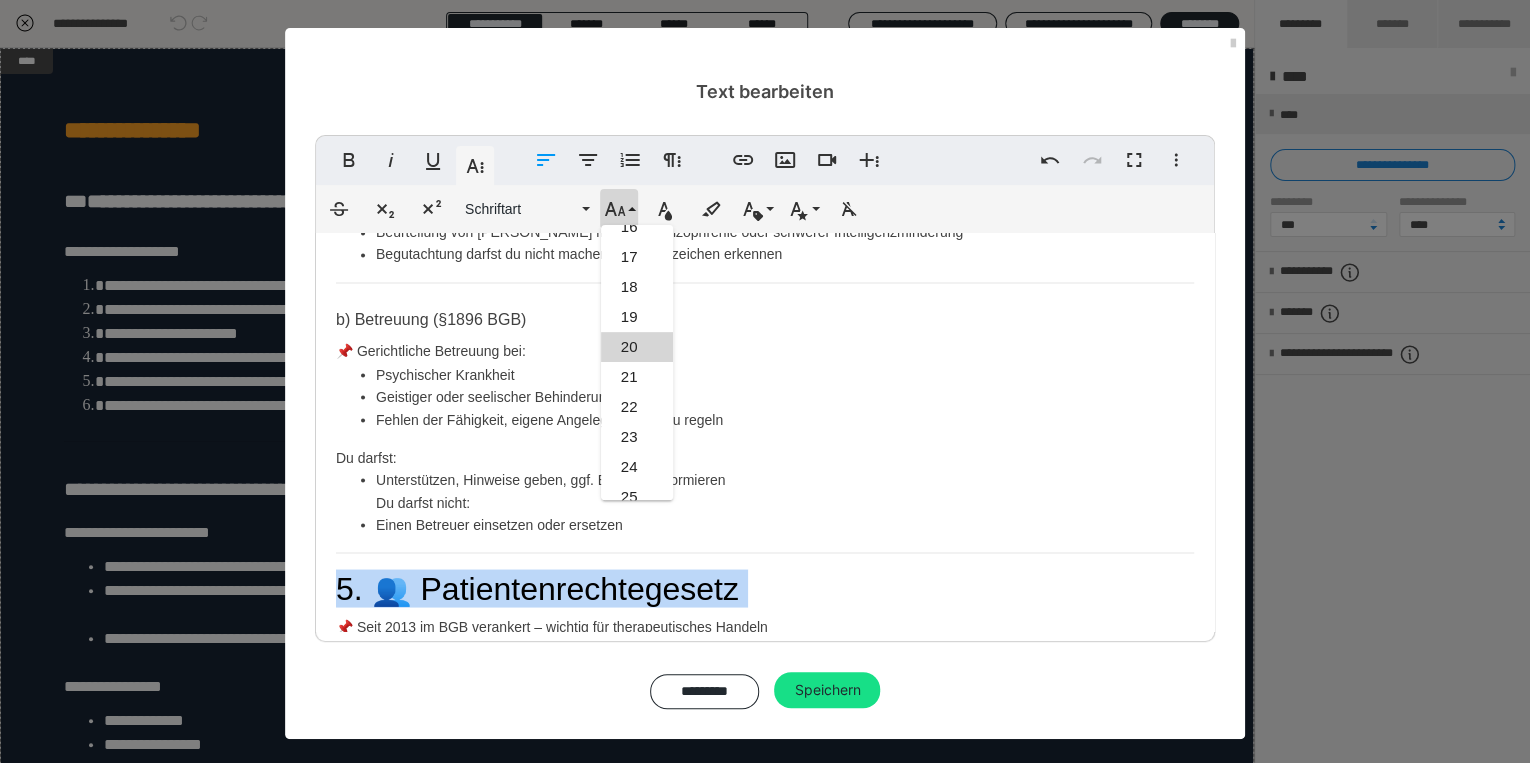 click on "20" at bounding box center (637, 347) 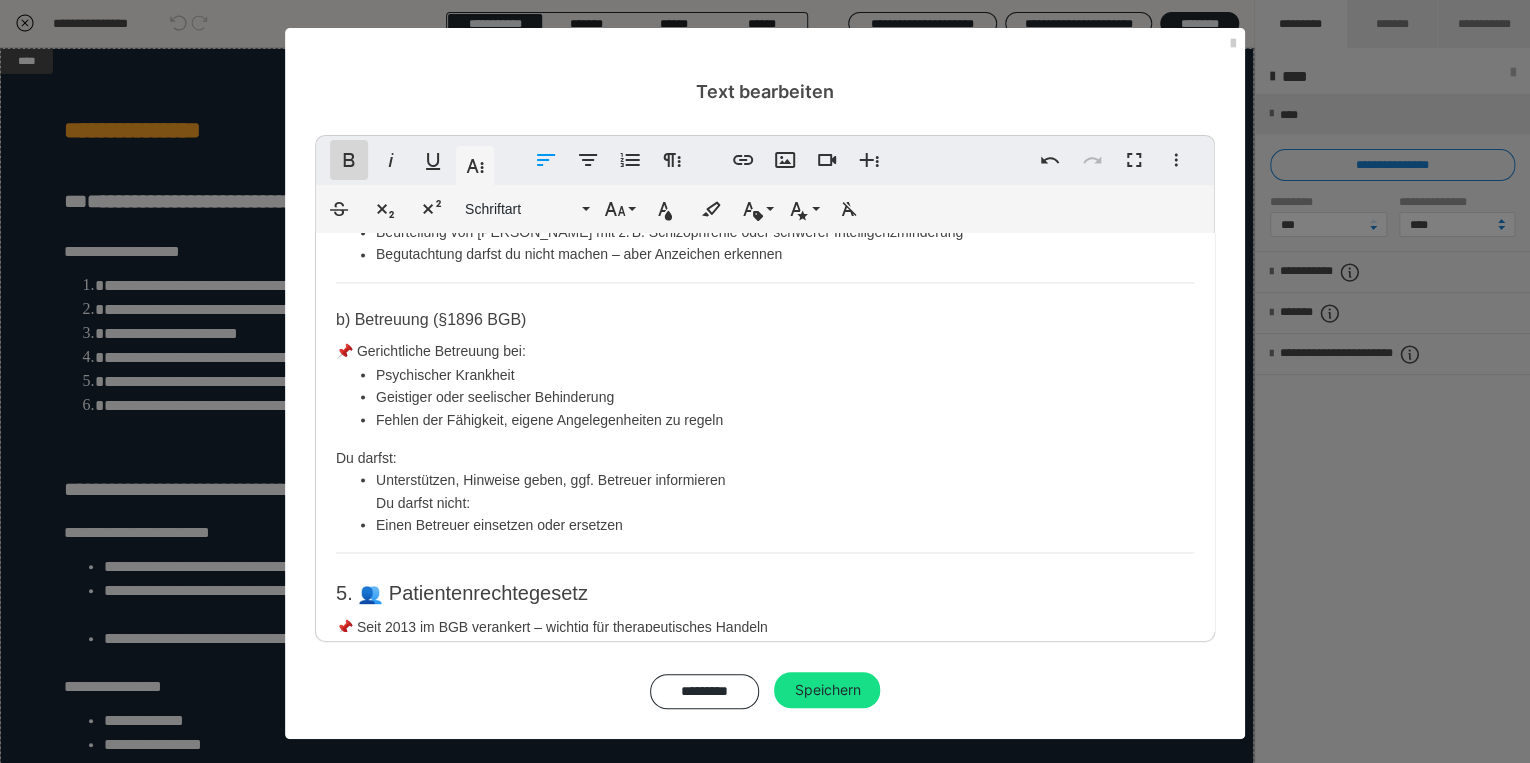 click 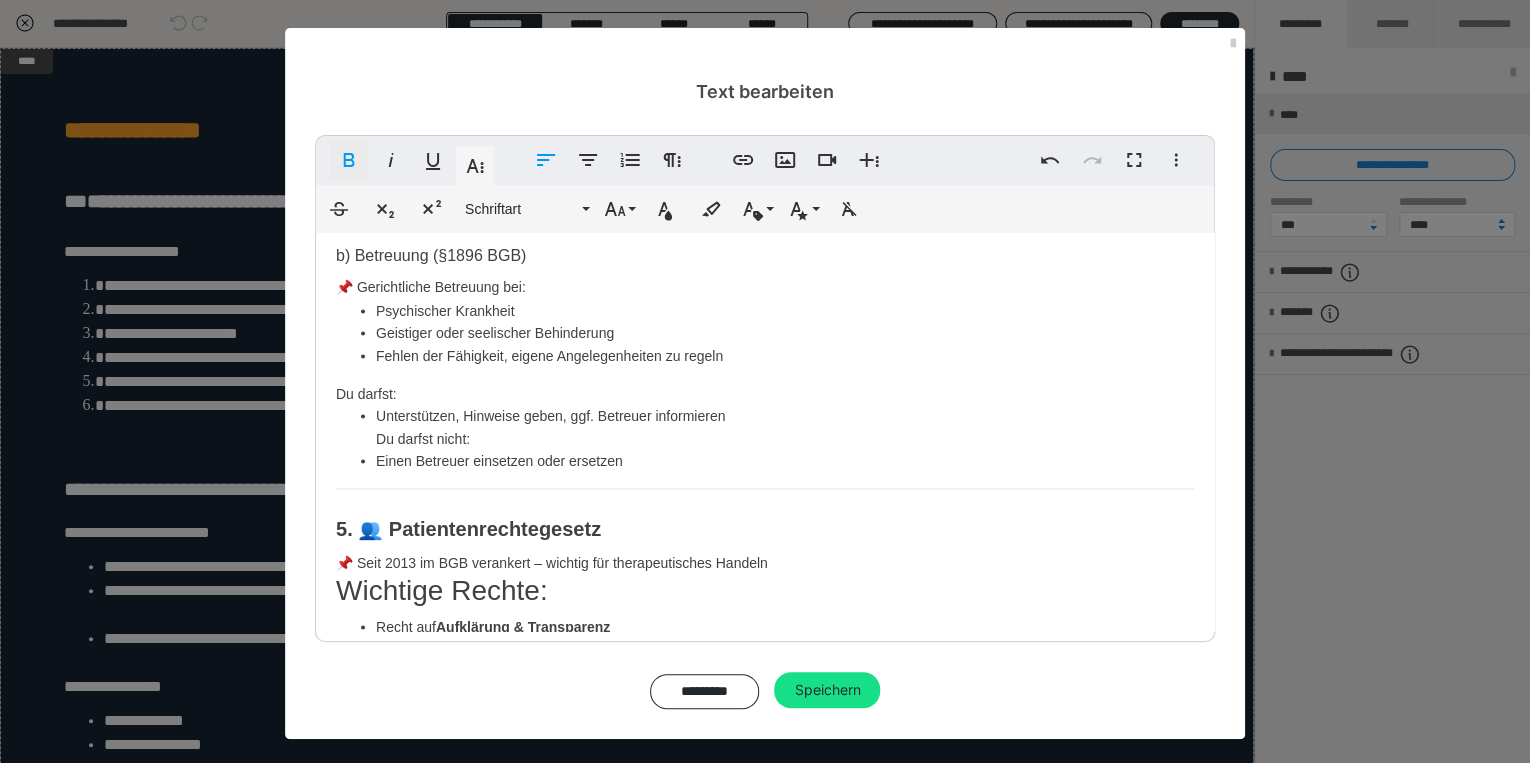 scroll, scrollTop: 1859, scrollLeft: 0, axis: vertical 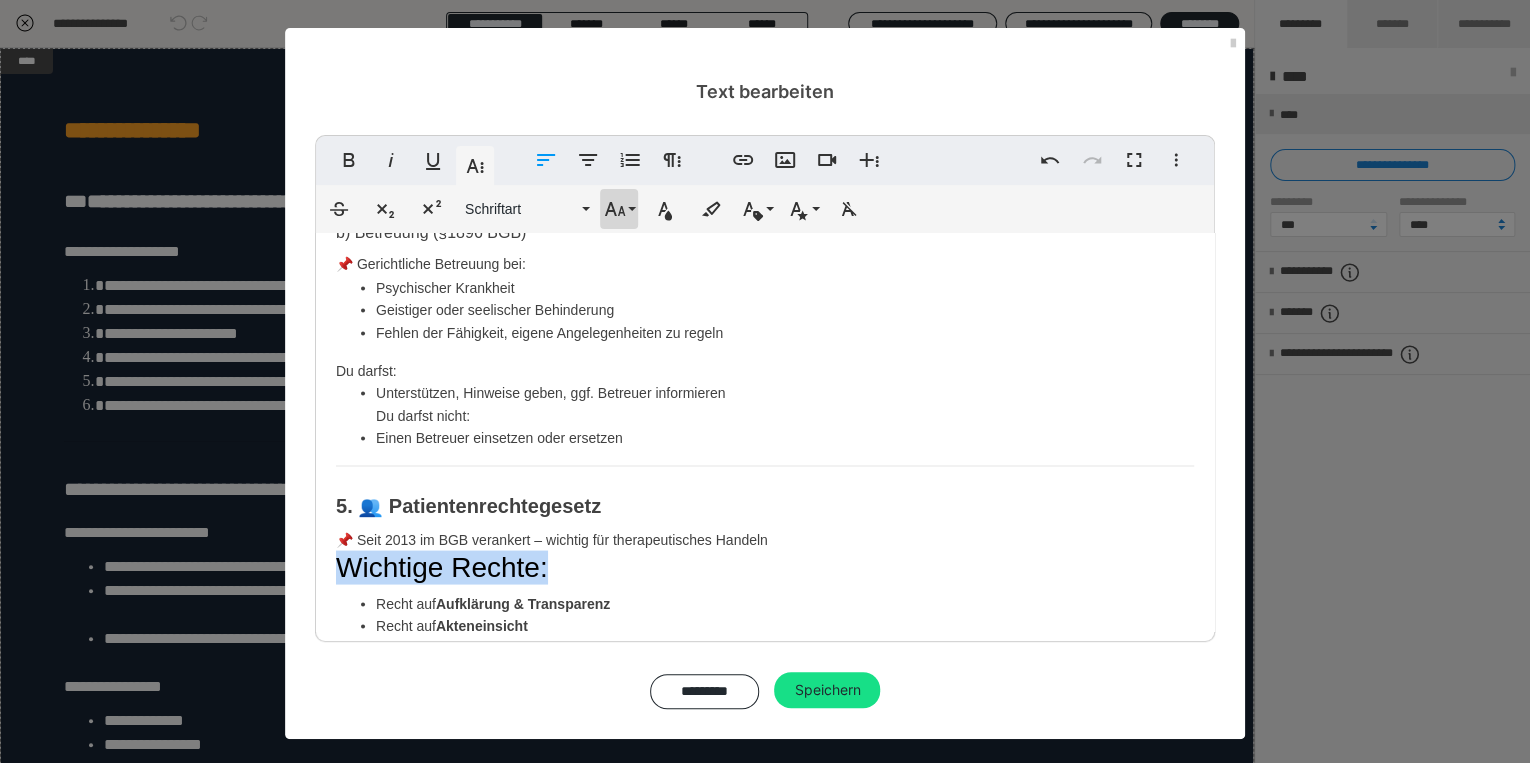 click 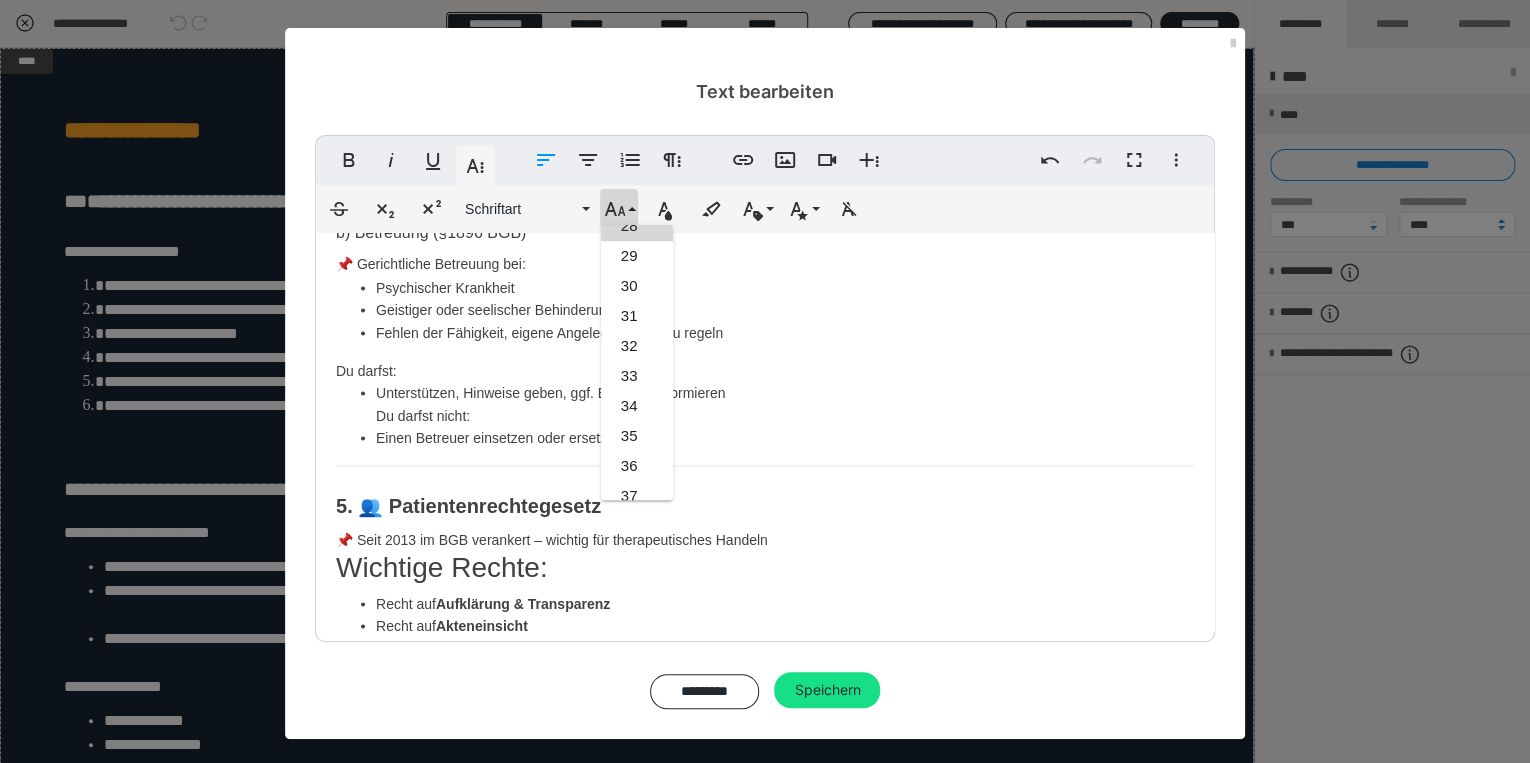 click on "Modul 2: Skript  📘  Modul 2 – Berufs- und Gesetzeskunde (Woche 3–5) Rechtliche Grundlagen für Heilpraktiker für Psychotherapie 📚  Inhaltsübersicht Heilpraktikergesetz (HPG) & Durchführungsverordnung Infektionsschutzgesetz (IfSG) – Meldepflichten Psychisch-Kranken-Gesetze (PsychKG) der Länder Straf- & Zivilrechtliche Aspekte: Schuldunfähigkeit, Betreuung Patientenrechtegesetz Prüfungstipps und Speedlearning-Anker 1. ⚖️ Heilpraktikergesetz (HPG) & Durchführungsverordnung §1 HPG – Die zentrale Regelung „Wer die Heilkunde, ohne als Arzt bestellt zu sein, ausüben will, bedarf der Erlaubnis.“ 📌 Bedeutet: Nur mit Erlaubnis durch das Gesundheitsamt darfst du psychotherapeutisch arbeiten Gilt auch für sogenannte „sektorale Heilpraktikererlaubnis“ für Psychotherapie Durchführungsverordnung: Regelt die Form und Inhalte der Überprüfung Grundlage für die sektorale Zulassung Prüfungsschwerpunkt: ​ Begriff „Gefahr für die Volksgesundheit“ Wichtig für HPP: 📌 Du bist" at bounding box center (765, -140) 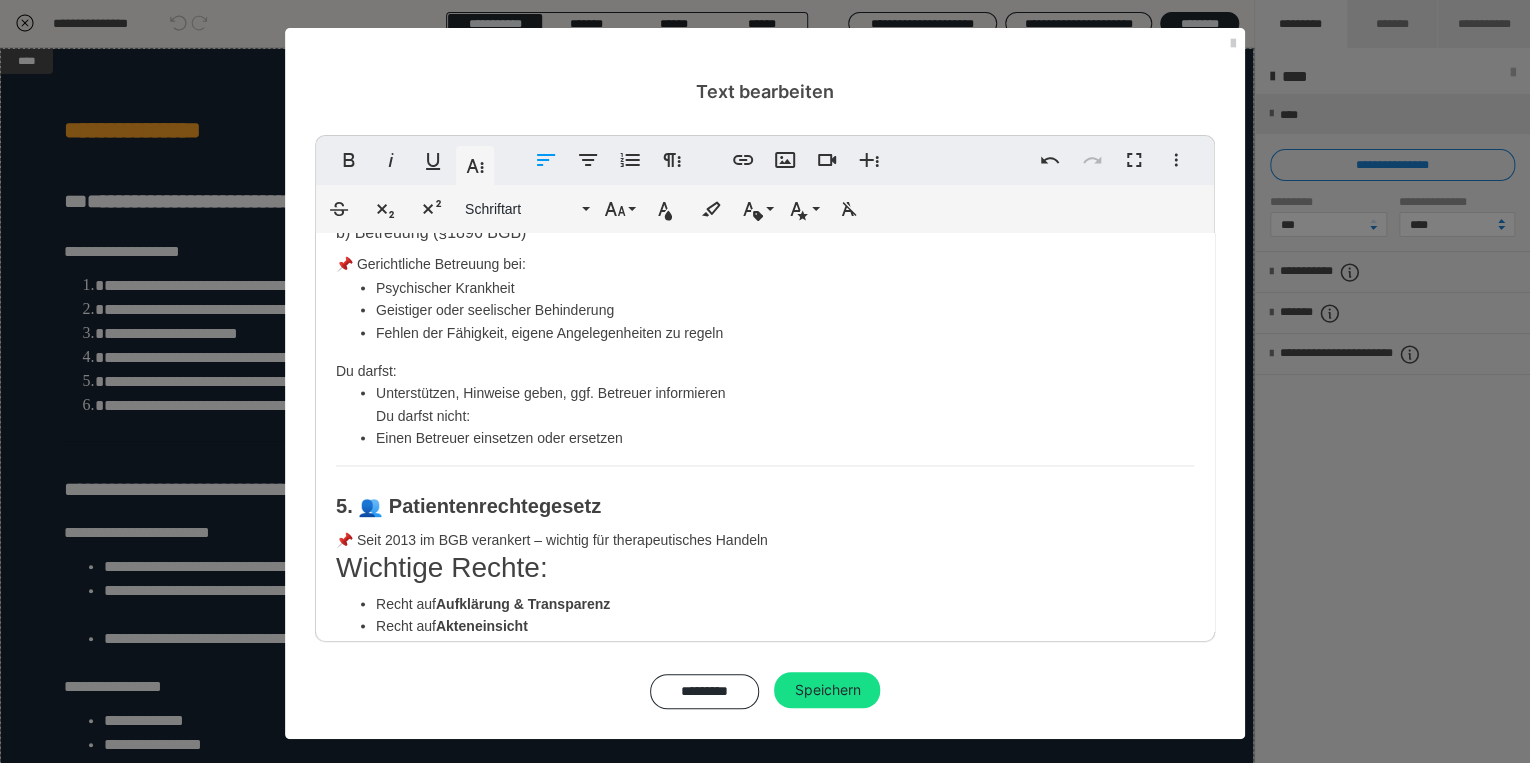 click on "Modul 2: Skript  📘  Modul 2 – Berufs- und Gesetzeskunde (Woche 3–5) Rechtliche Grundlagen für Heilpraktiker für Psychotherapie 📚  Inhaltsübersicht Heilpraktikergesetz (HPG) & Durchführungsverordnung Infektionsschutzgesetz (IfSG) – Meldepflichten Psychisch-Kranken-Gesetze (PsychKG) der Länder Straf- & Zivilrechtliche Aspekte: Schuldunfähigkeit, Betreuung Patientenrechtegesetz Prüfungstipps und Speedlearning-Anker 1. ⚖️ Heilpraktikergesetz (HPG) & Durchführungsverordnung §1 HPG – Die zentrale Regelung „Wer die Heilkunde, ohne als Arzt bestellt zu sein, ausüben will, bedarf der Erlaubnis.“ 📌 Bedeutet: Nur mit Erlaubnis durch das Gesundheitsamt darfst du psychotherapeutisch arbeiten Gilt auch für sogenannte „sektorale Heilpraktikererlaubnis“ für Psychotherapie Durchführungsverordnung: Regelt die Form und Inhalte der Überprüfung Grundlage für die sektorale Zulassung Prüfungsschwerpunkt: ​ Begriff „Gefahr für die Volksgesundheit“ Wichtig für HPP: 📌 Du bist" at bounding box center (765, -140) 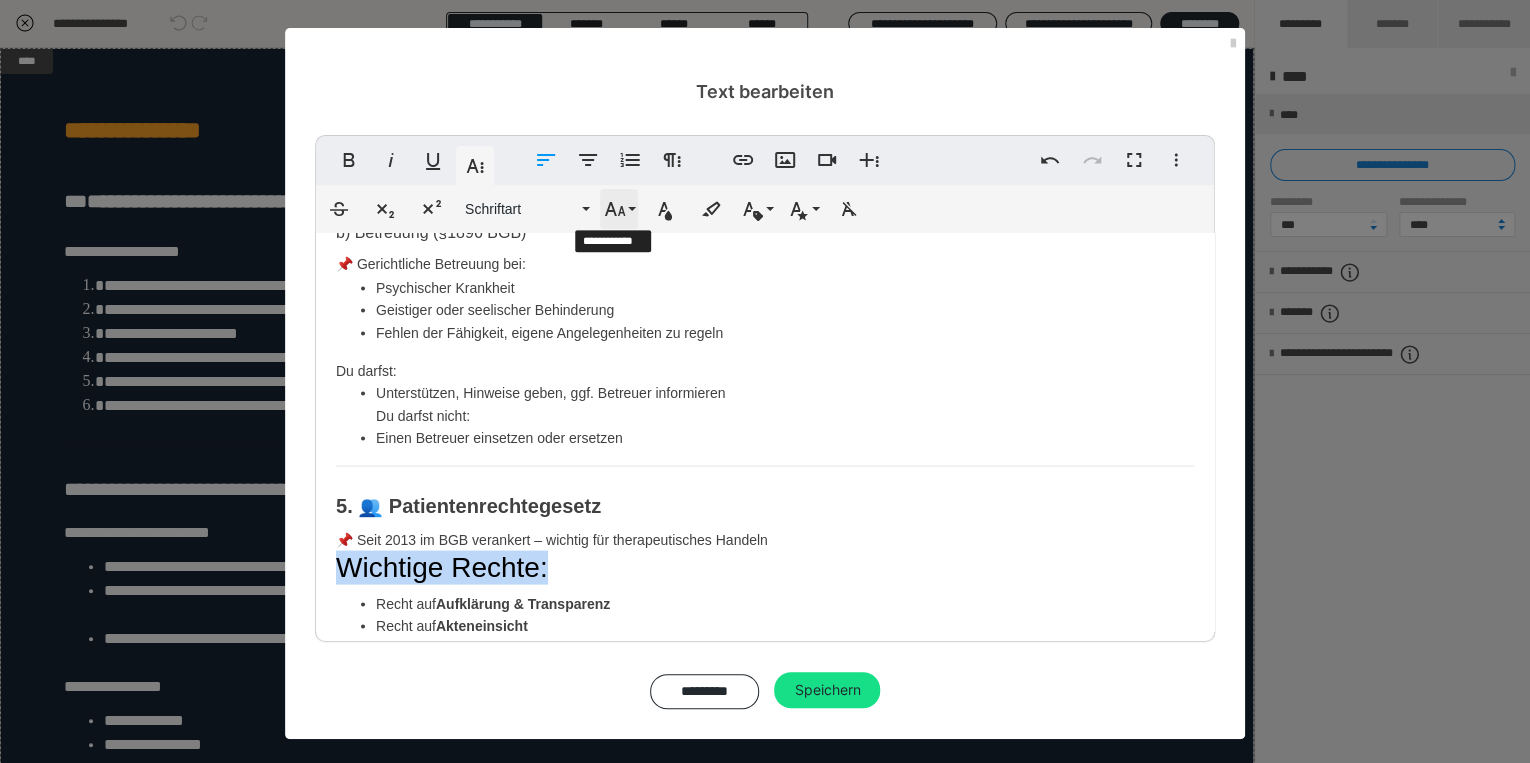 click on "Schriftgröße" at bounding box center [619, 209] 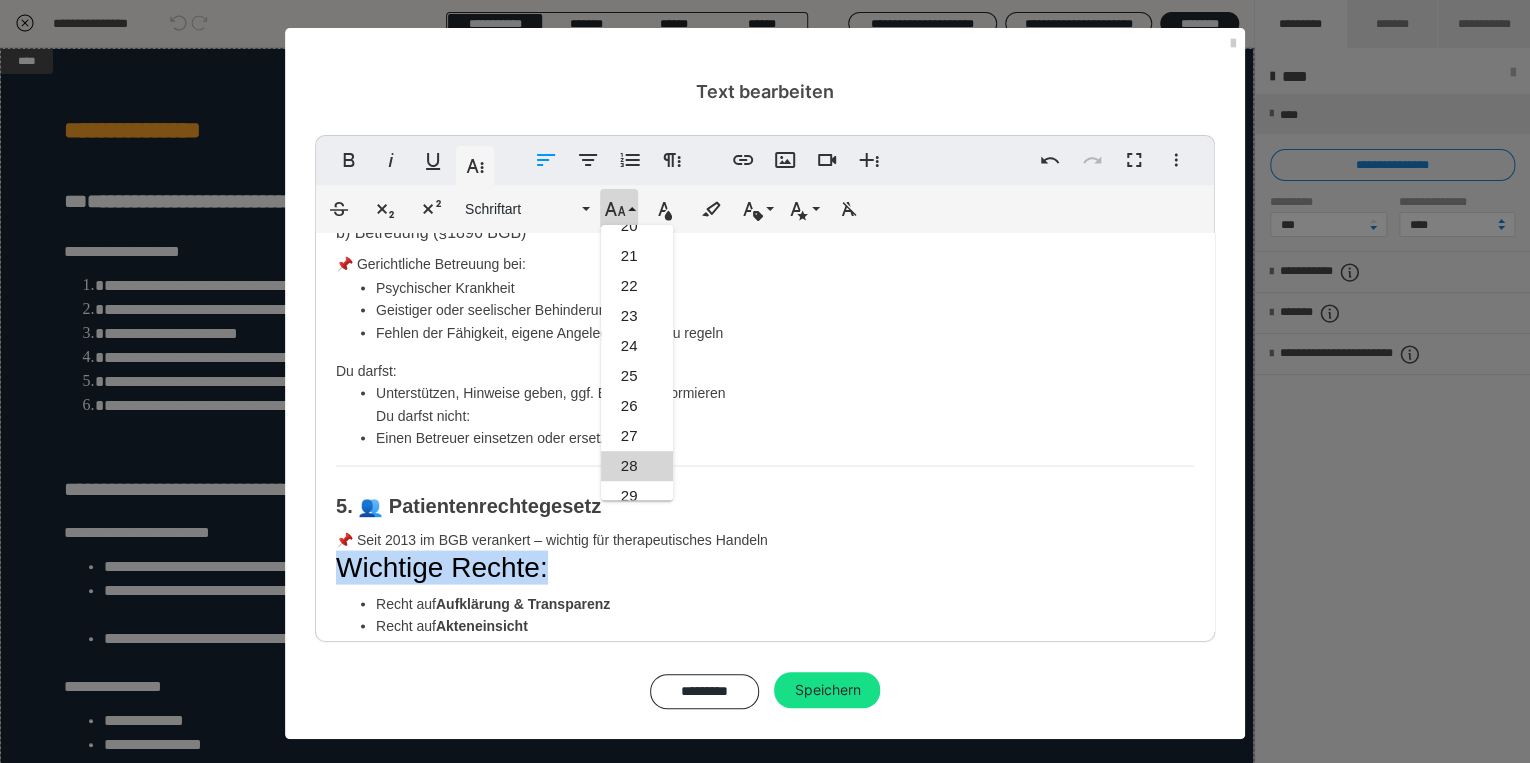 scroll, scrollTop: 351, scrollLeft: 0, axis: vertical 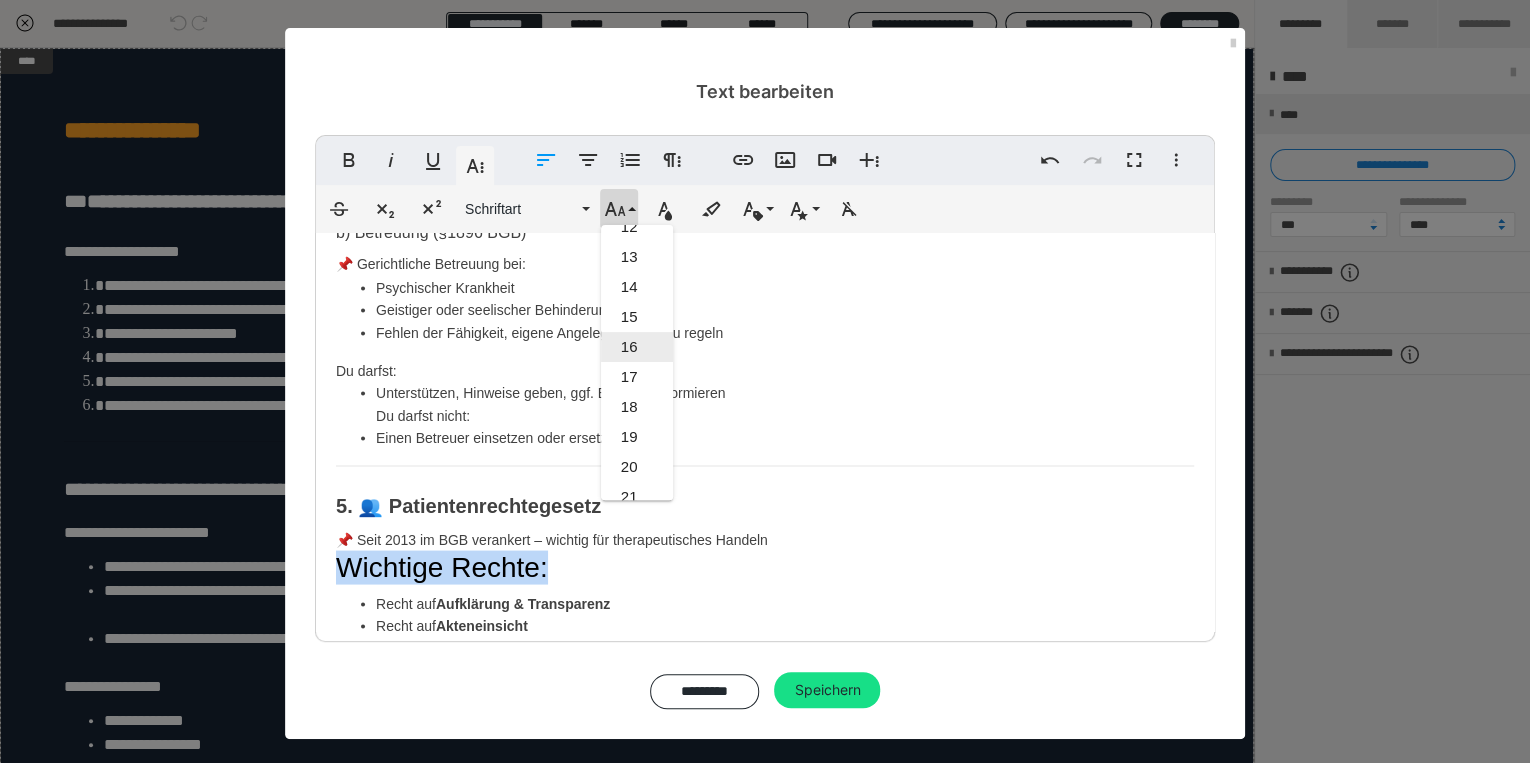 click on "16" at bounding box center (637, 347) 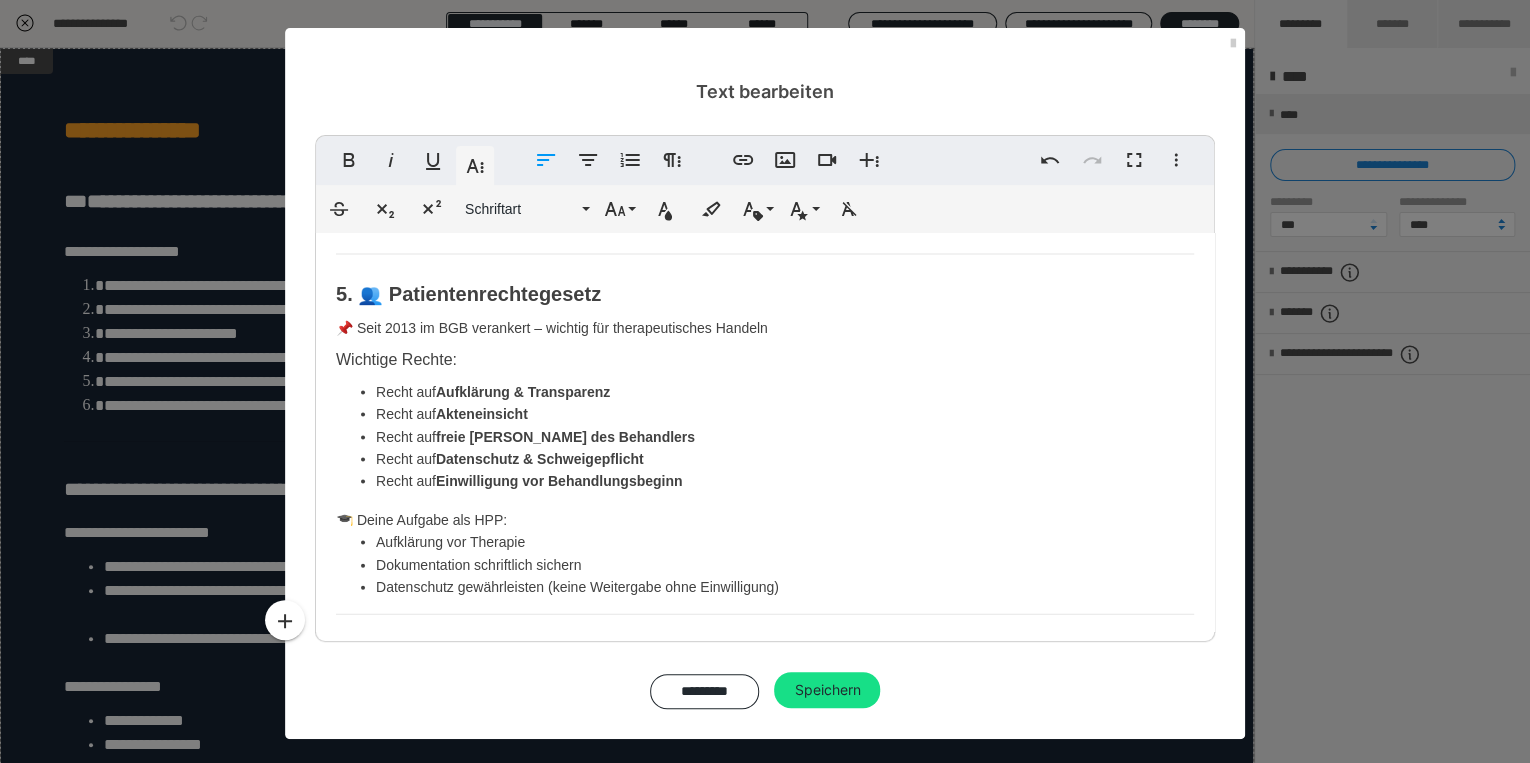 scroll, scrollTop: 2146, scrollLeft: 0, axis: vertical 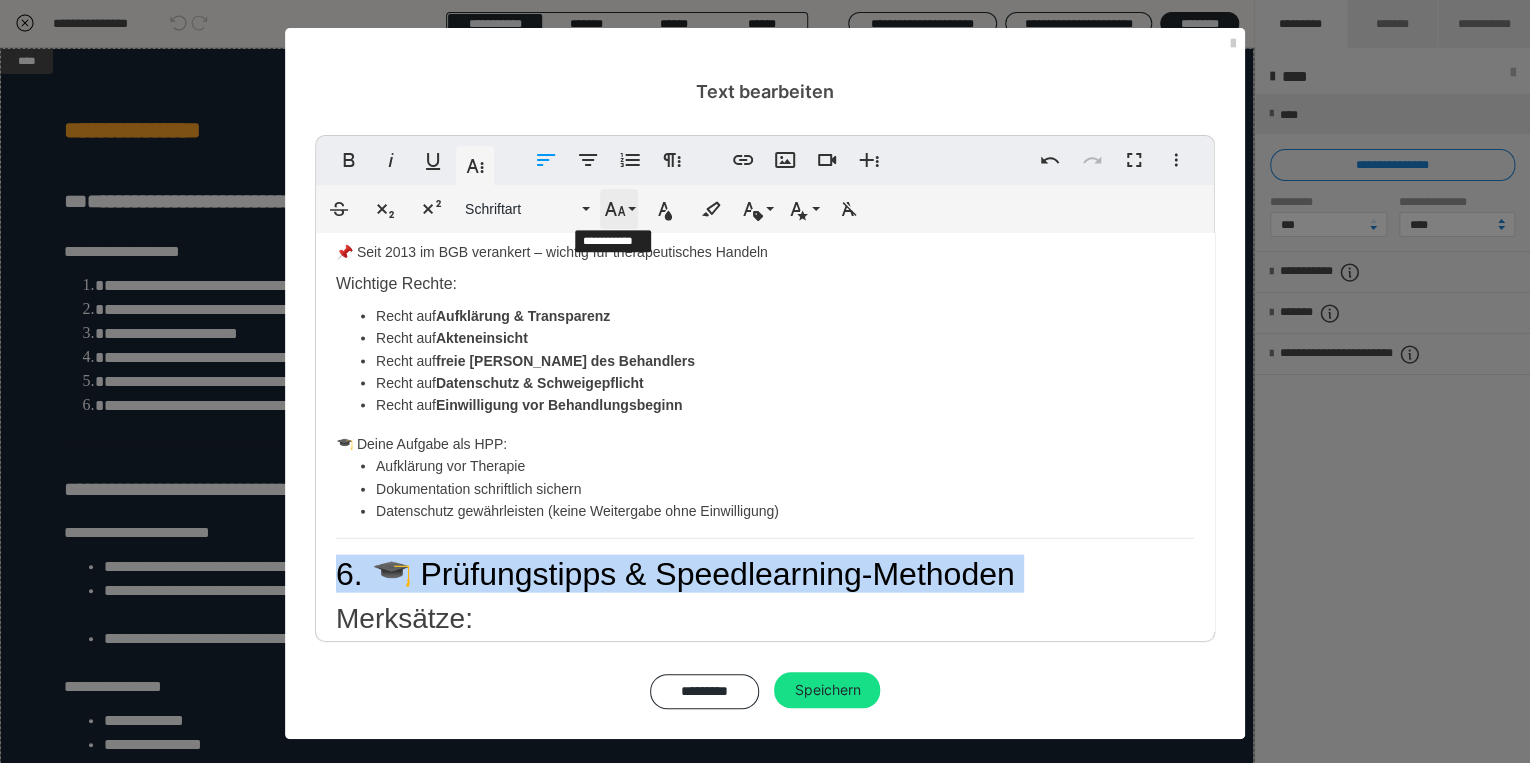 click 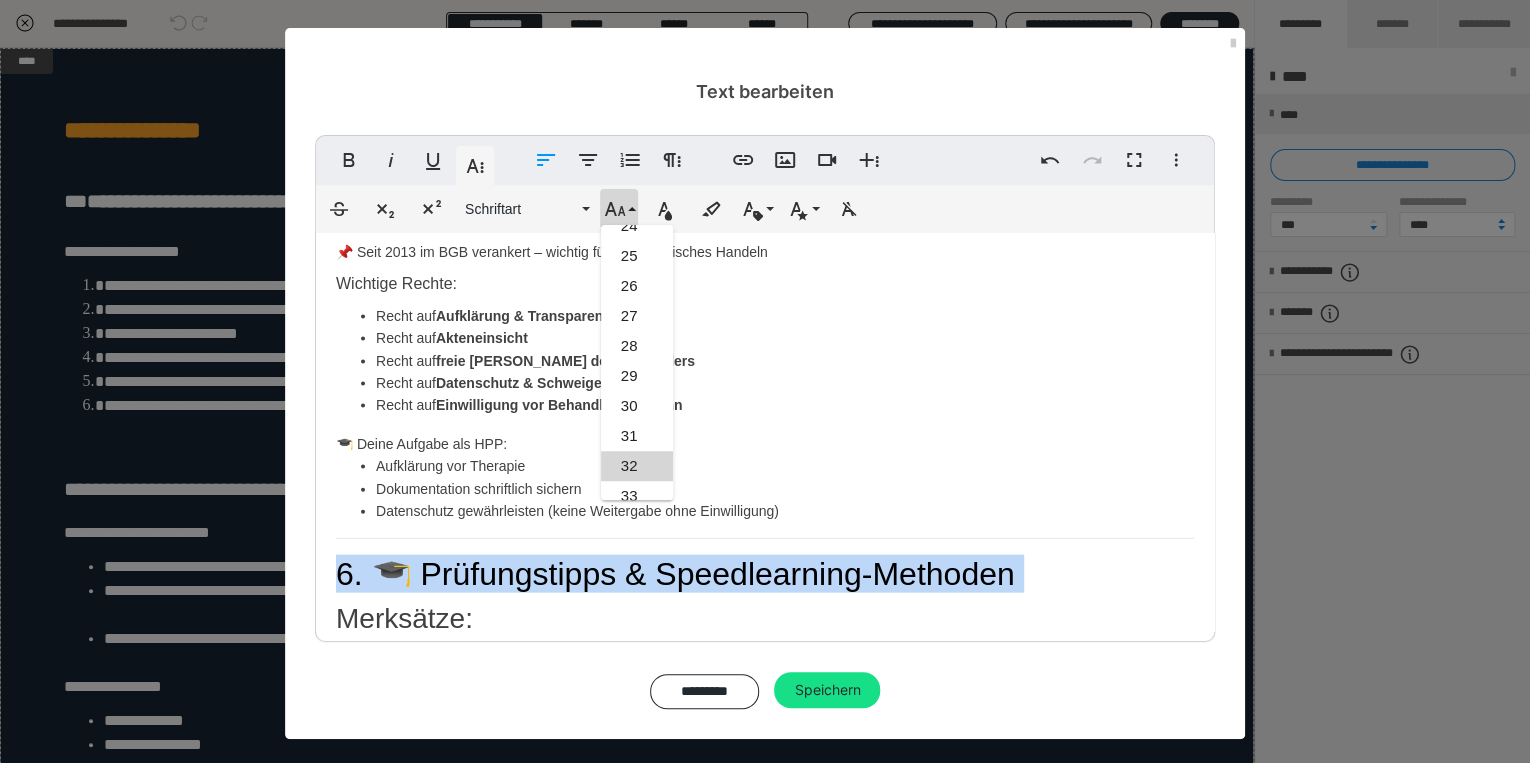 scroll, scrollTop: 471, scrollLeft: 0, axis: vertical 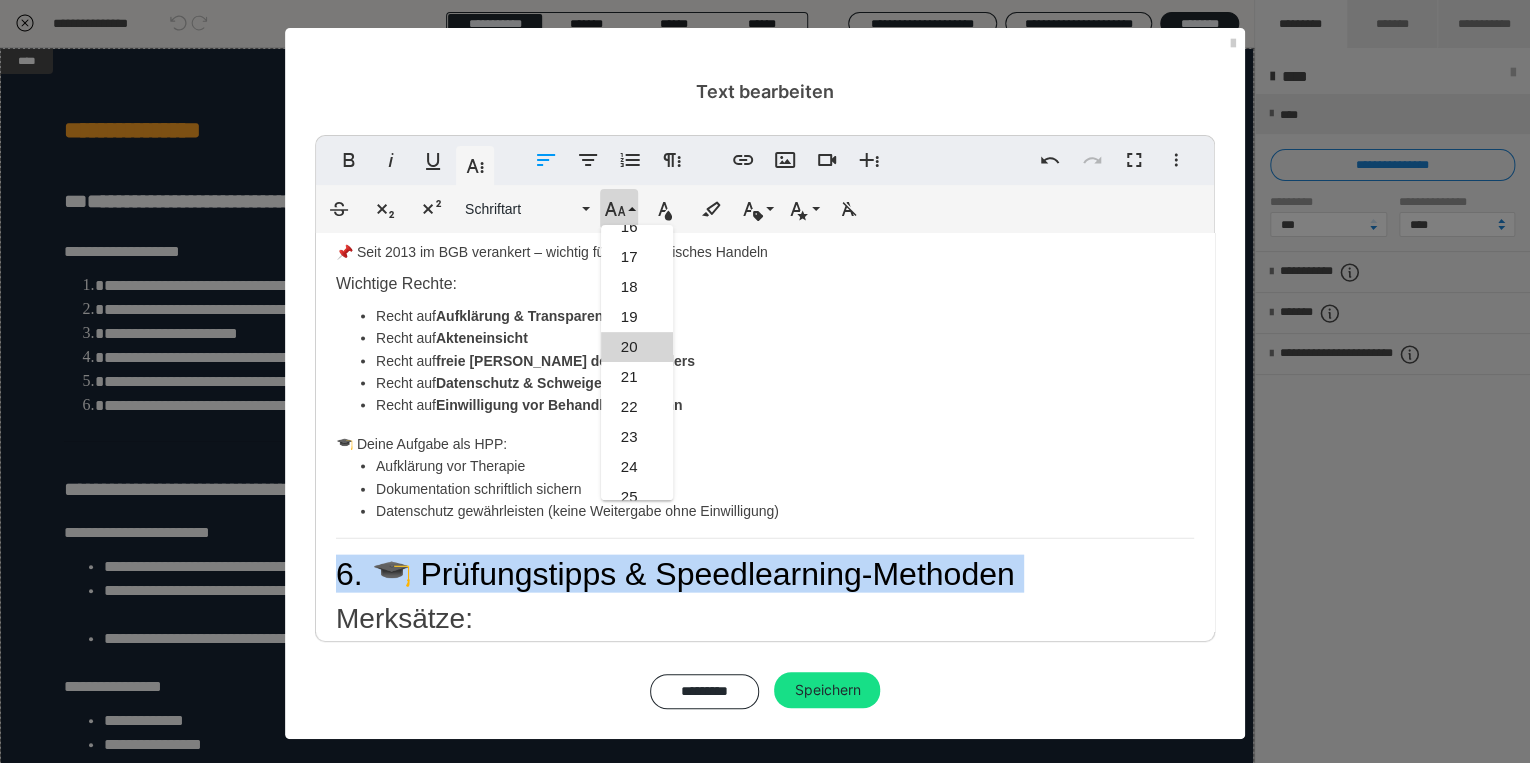 click on "20" at bounding box center [637, 347] 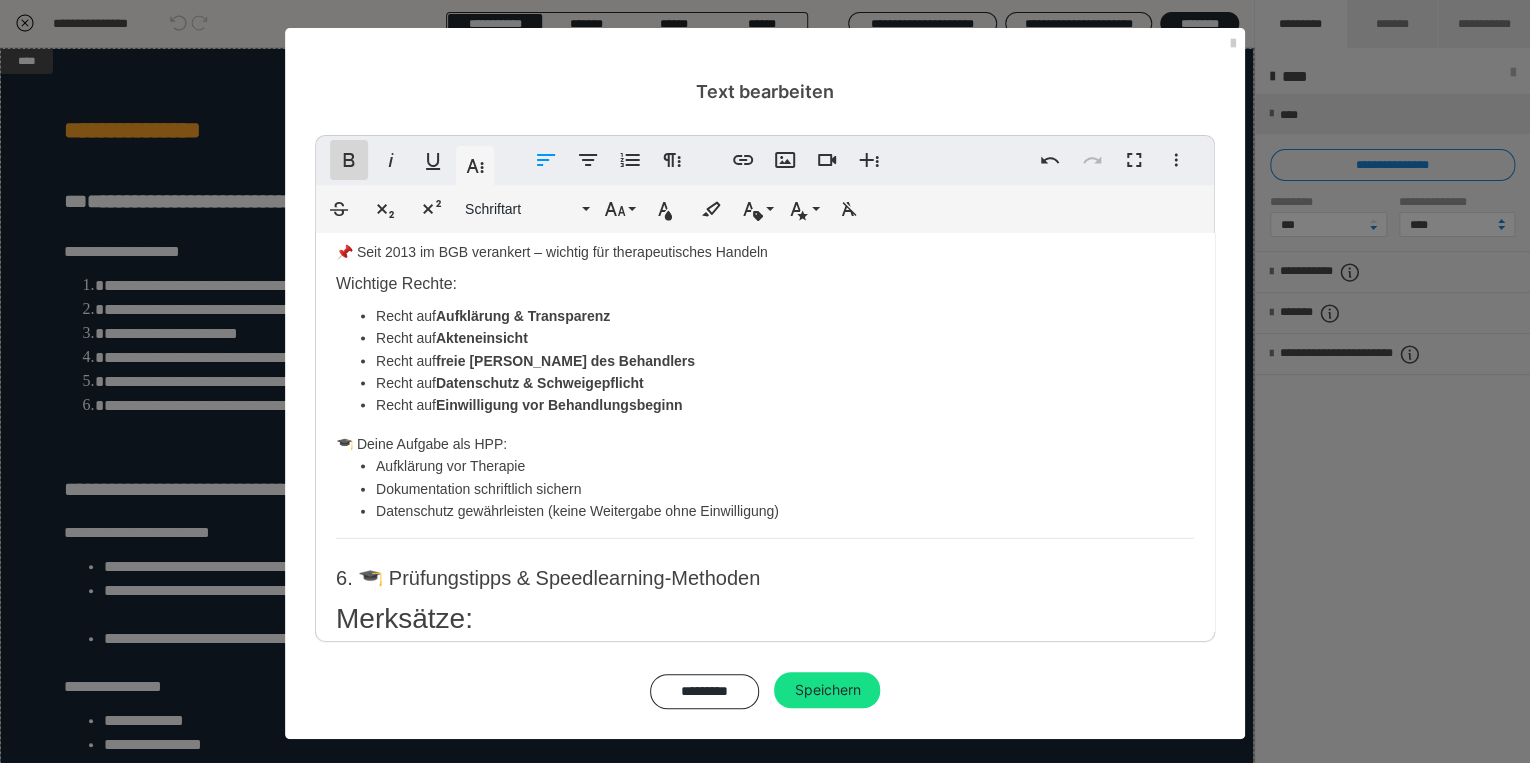 click 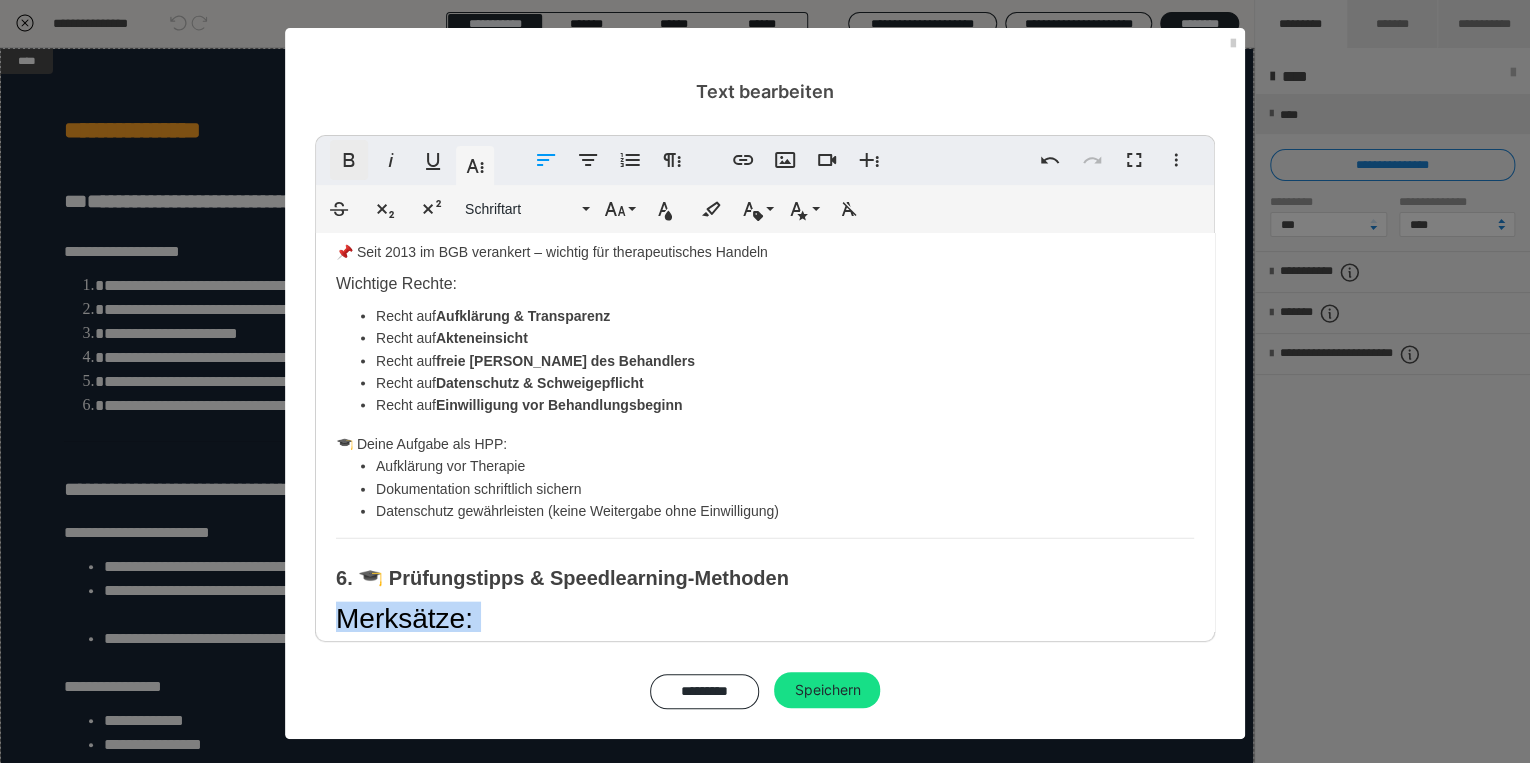 scroll, scrollTop: 2175, scrollLeft: 0, axis: vertical 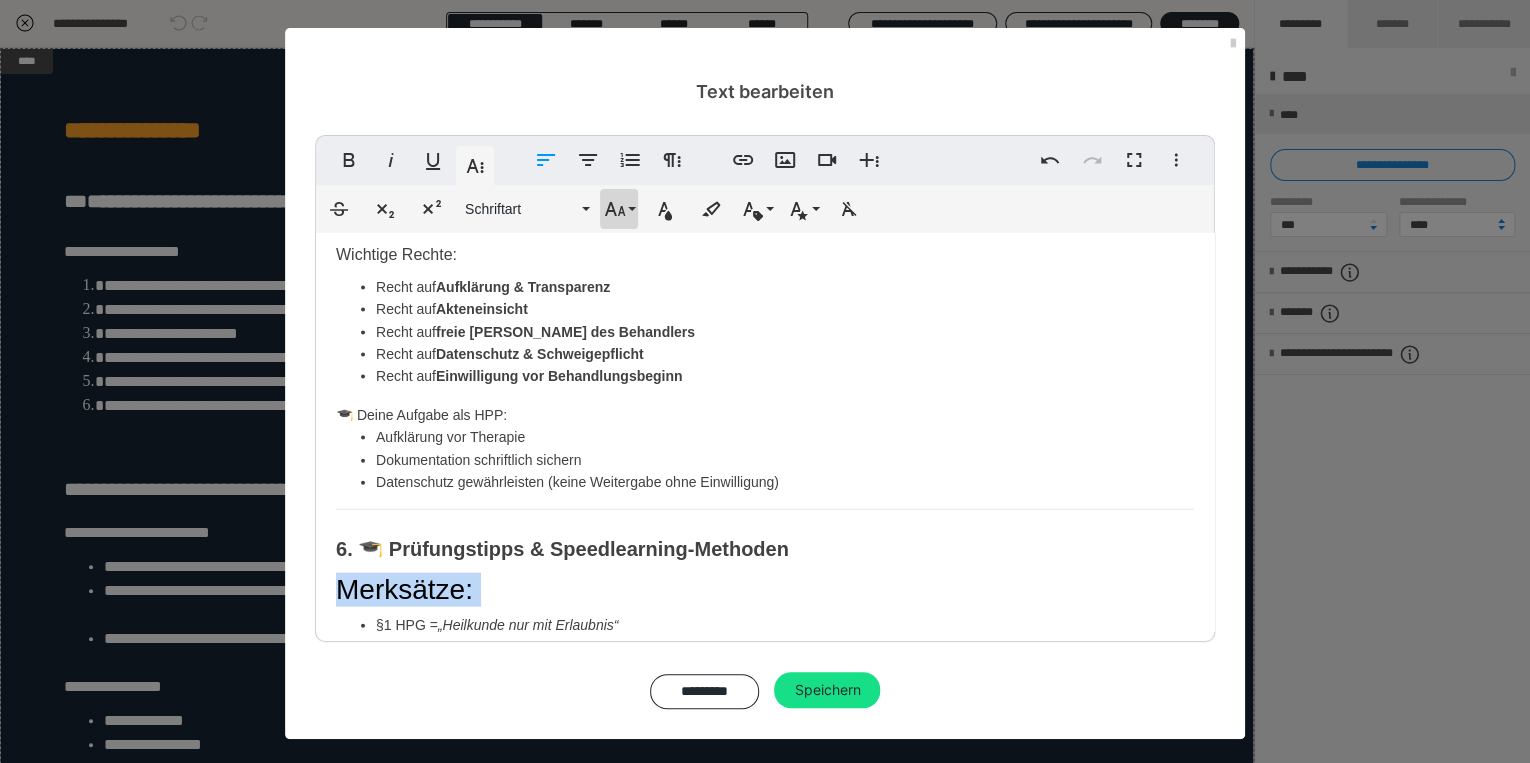 click on "Schriftgröße" at bounding box center [619, 209] 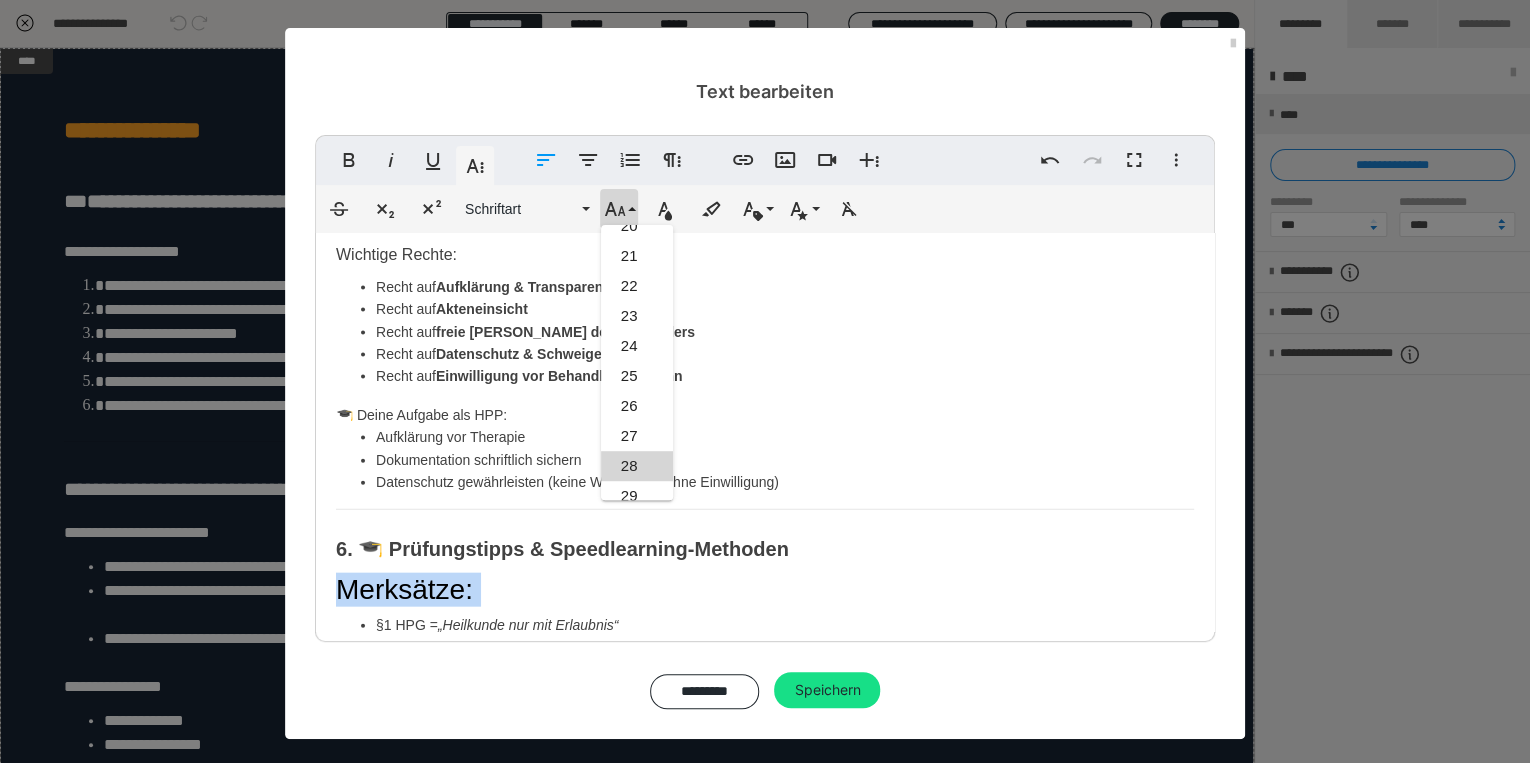 scroll, scrollTop: 351, scrollLeft: 0, axis: vertical 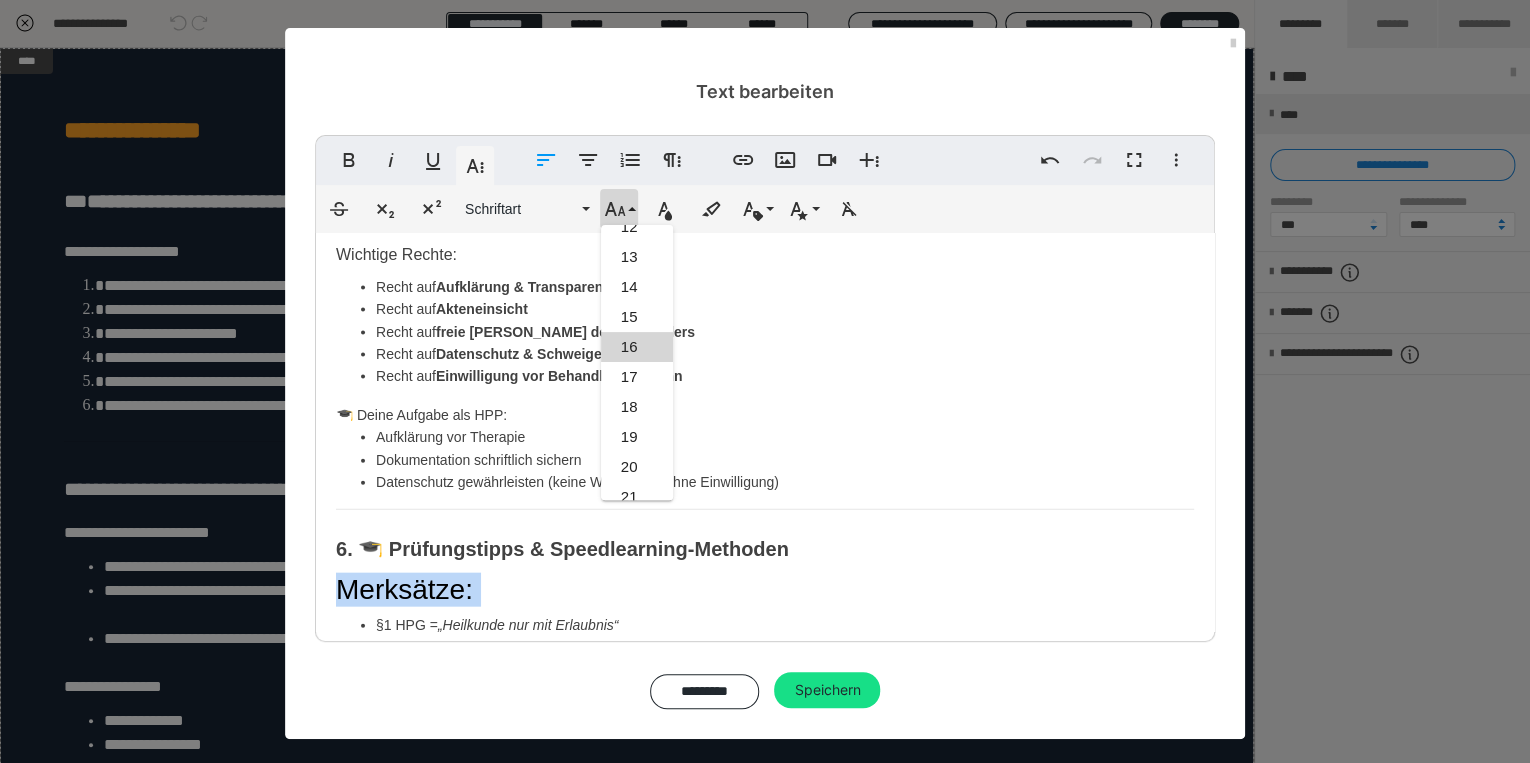 click on "16" at bounding box center [637, 347] 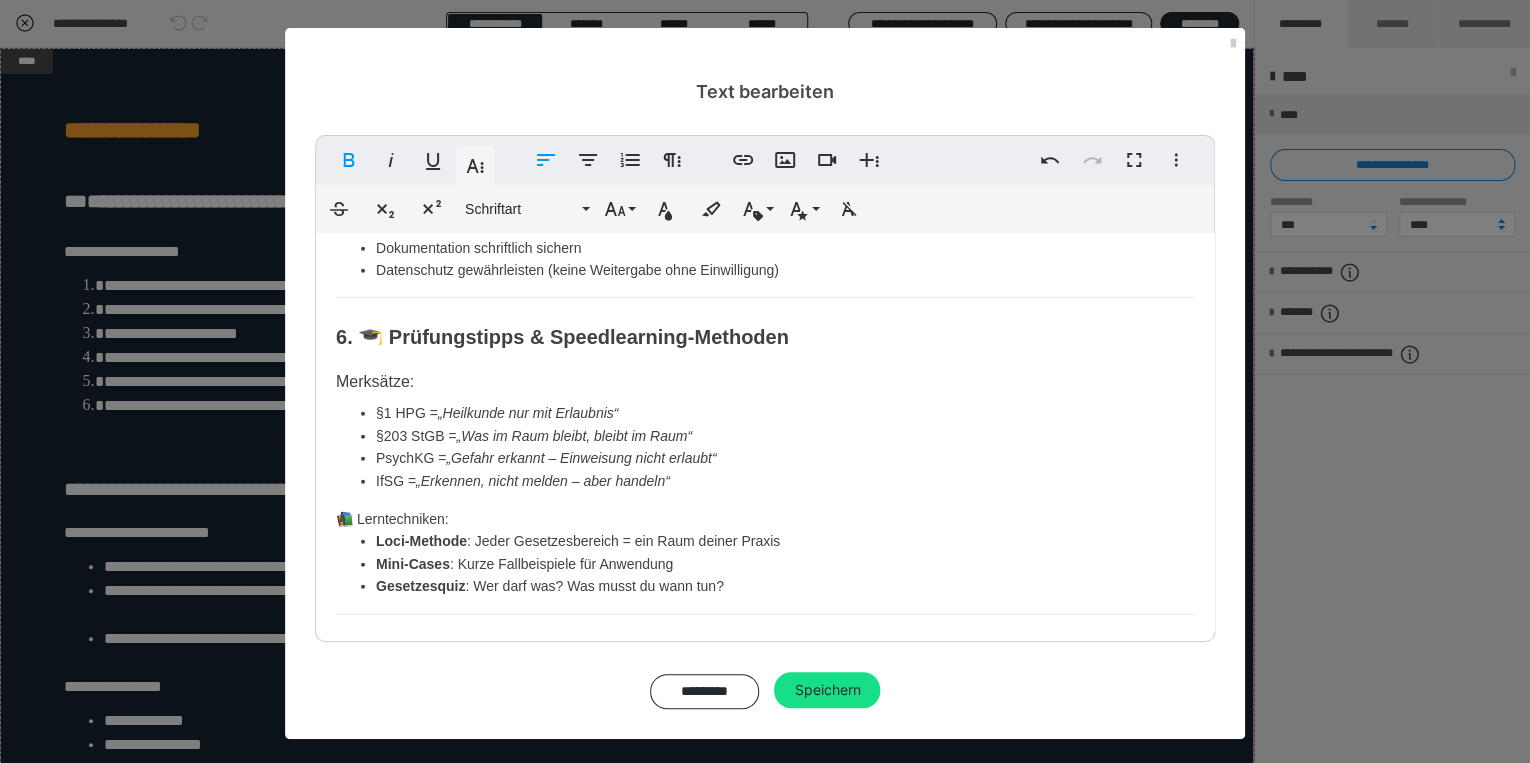 scroll, scrollTop: 2425, scrollLeft: 0, axis: vertical 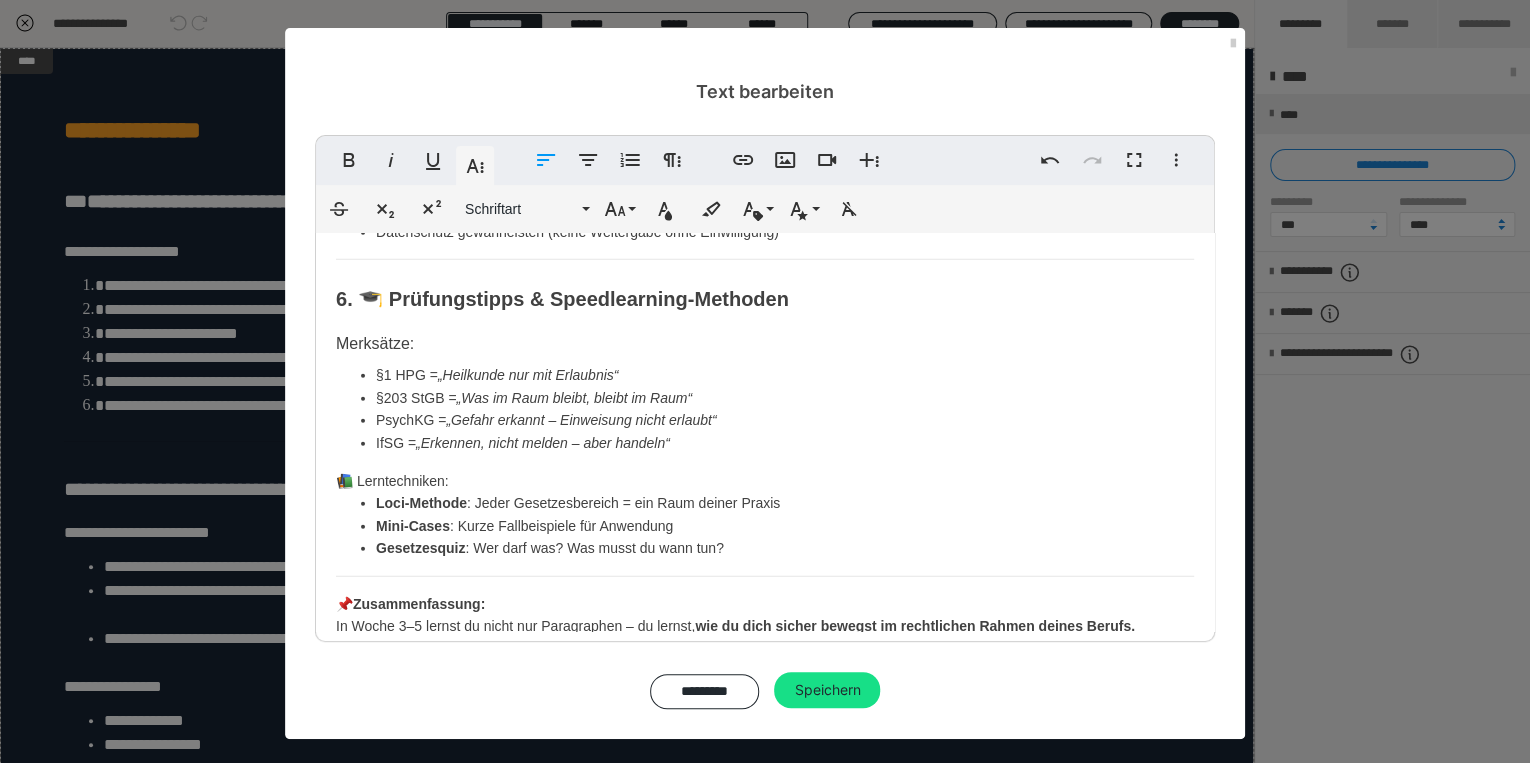 click on "Gesetzesquiz" at bounding box center (420, 548) 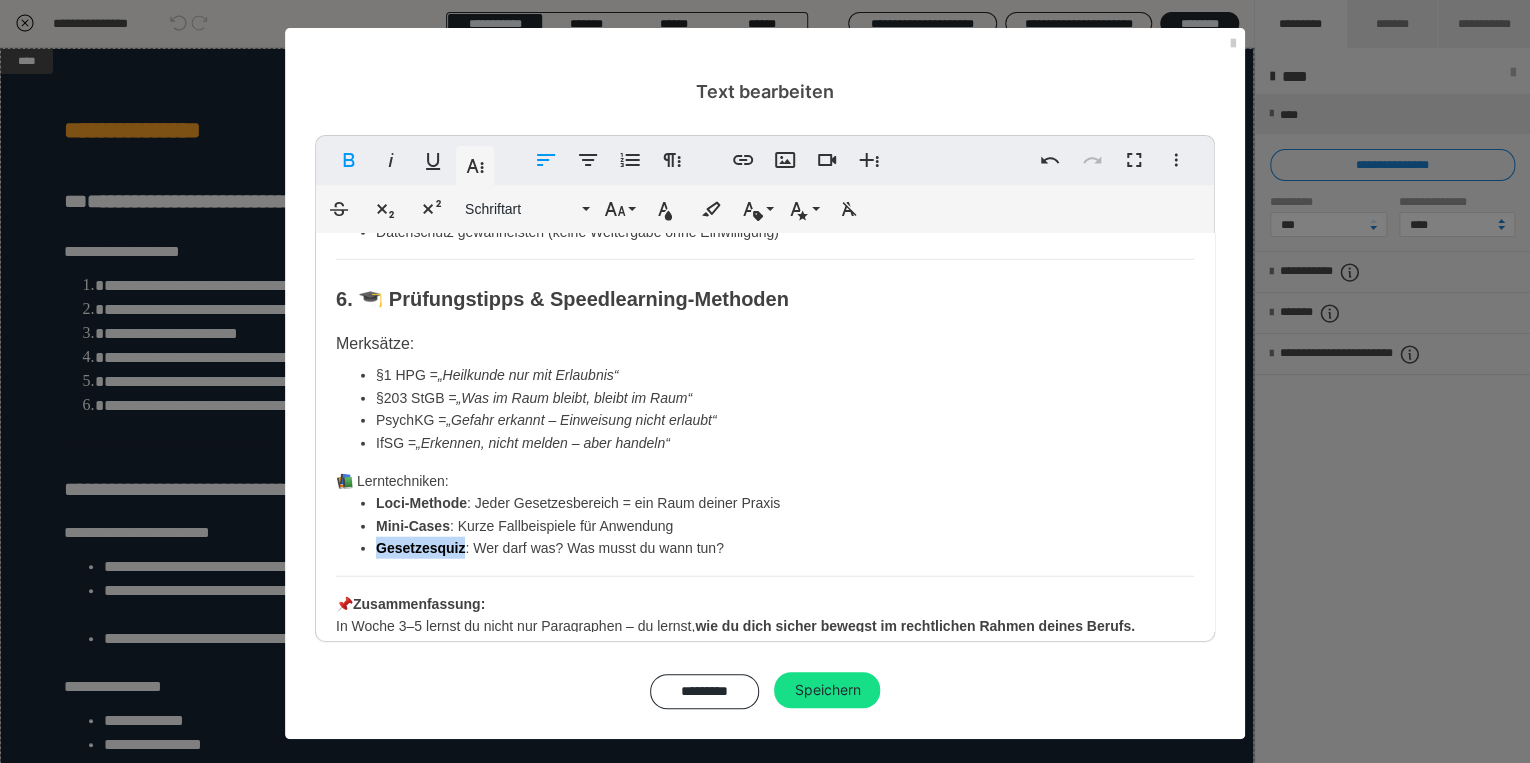 type 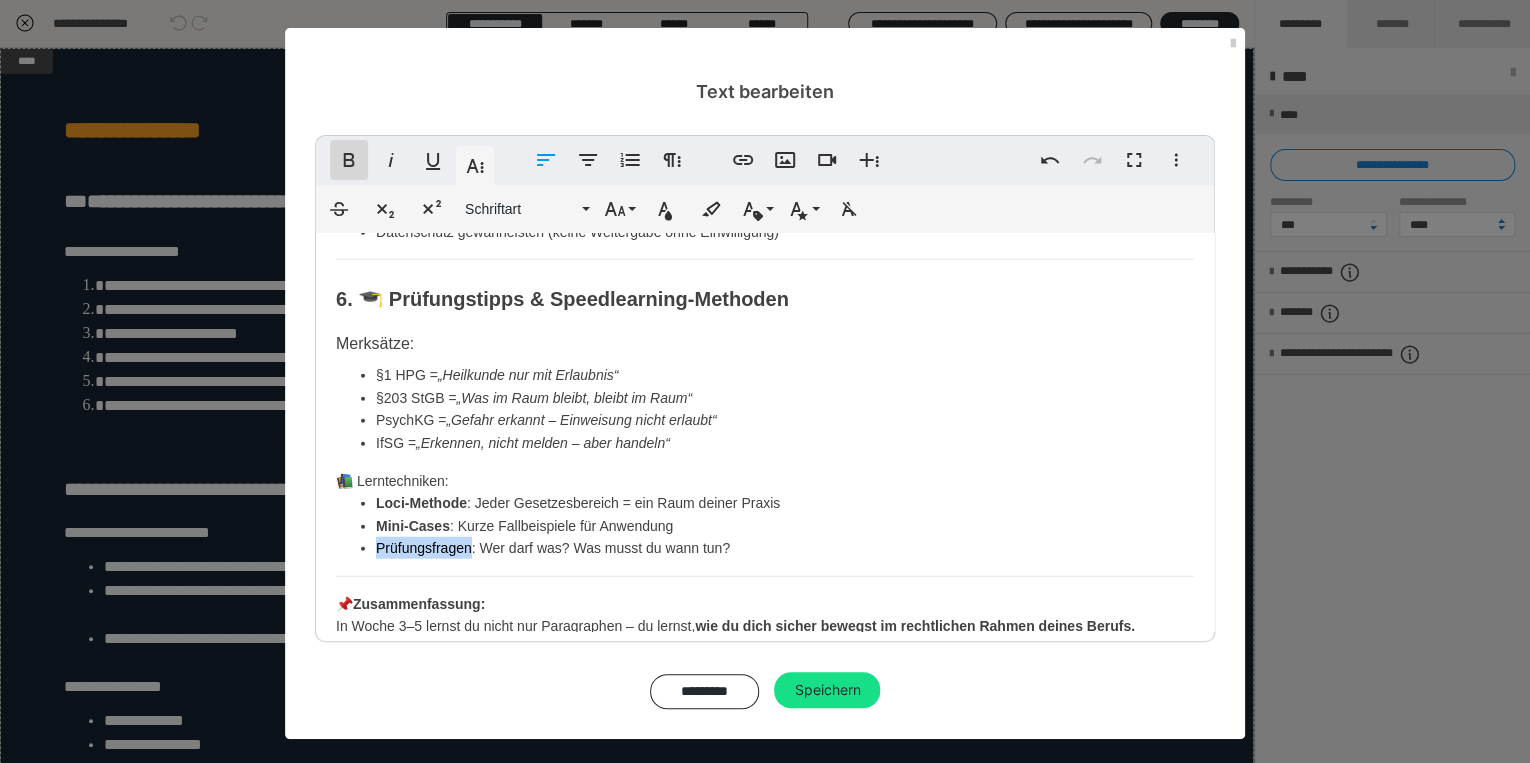 click 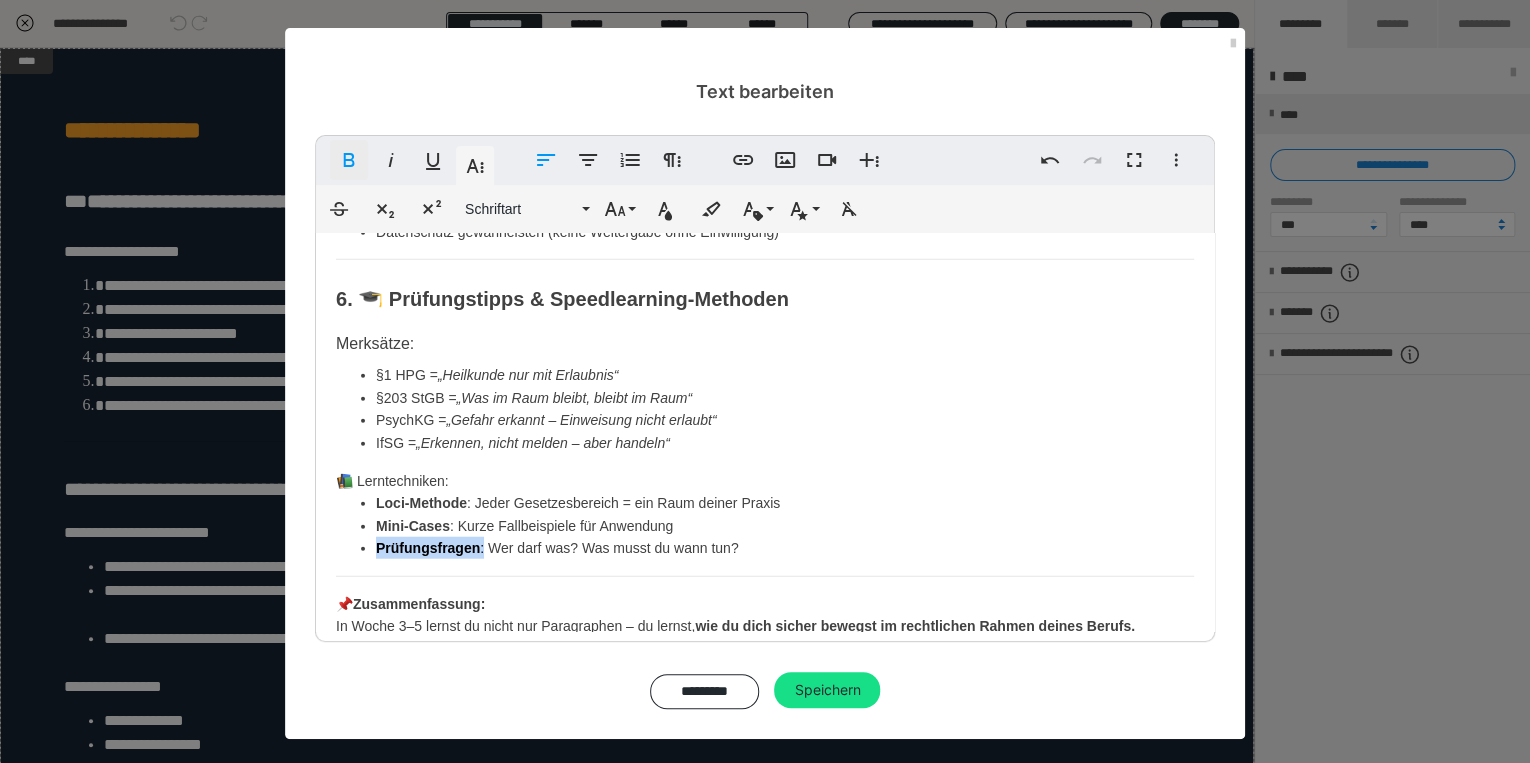 click 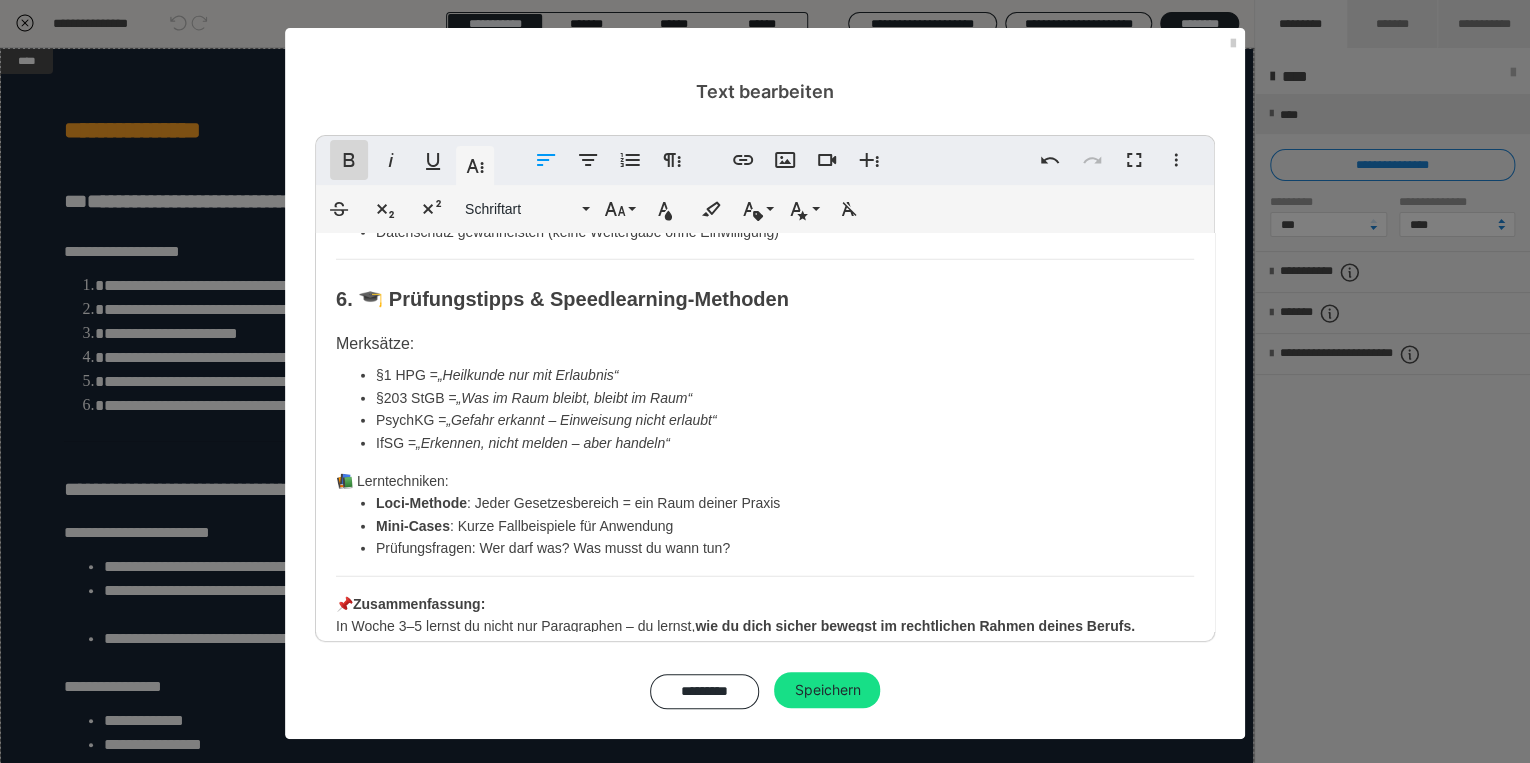 click 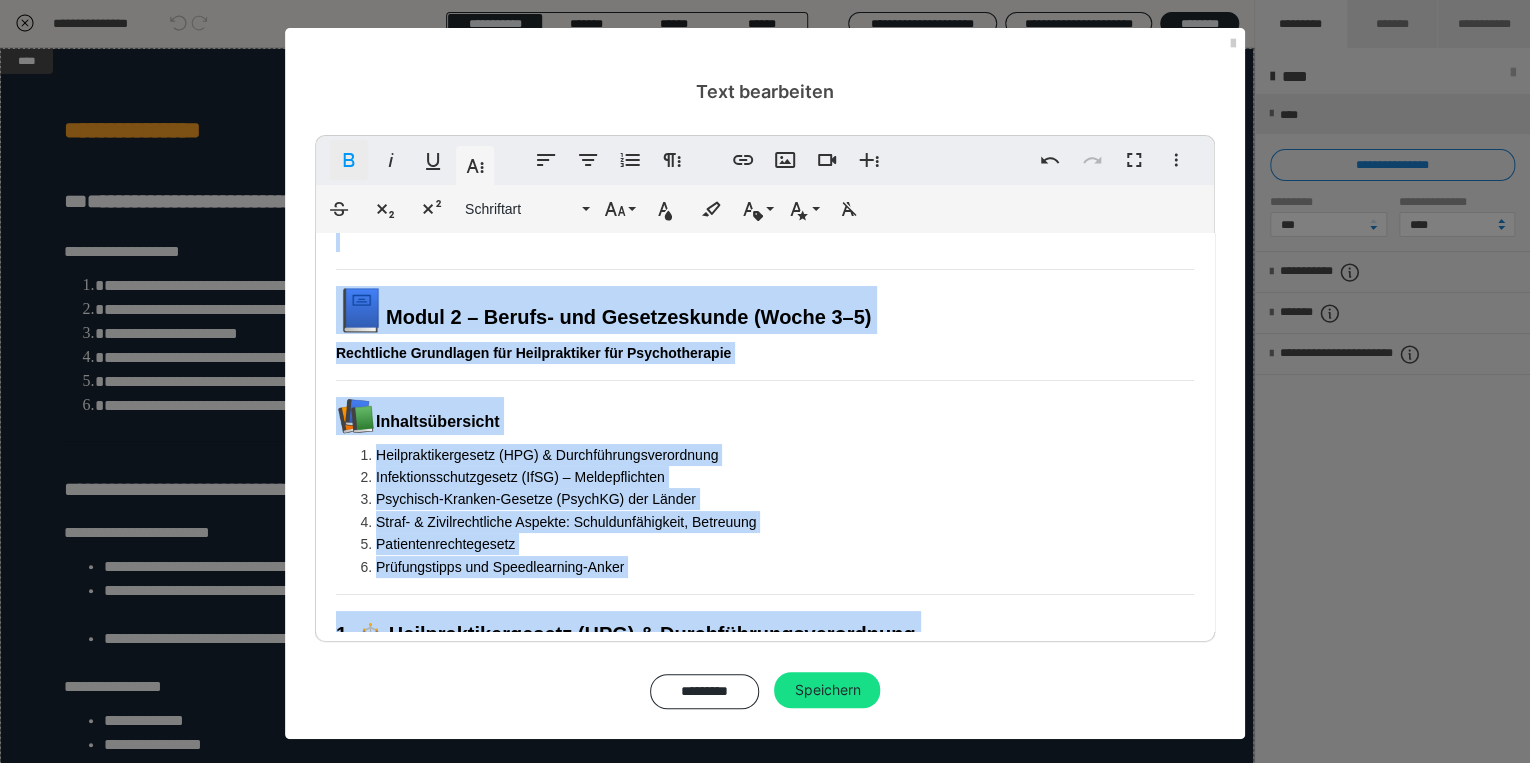 scroll, scrollTop: 24, scrollLeft: 0, axis: vertical 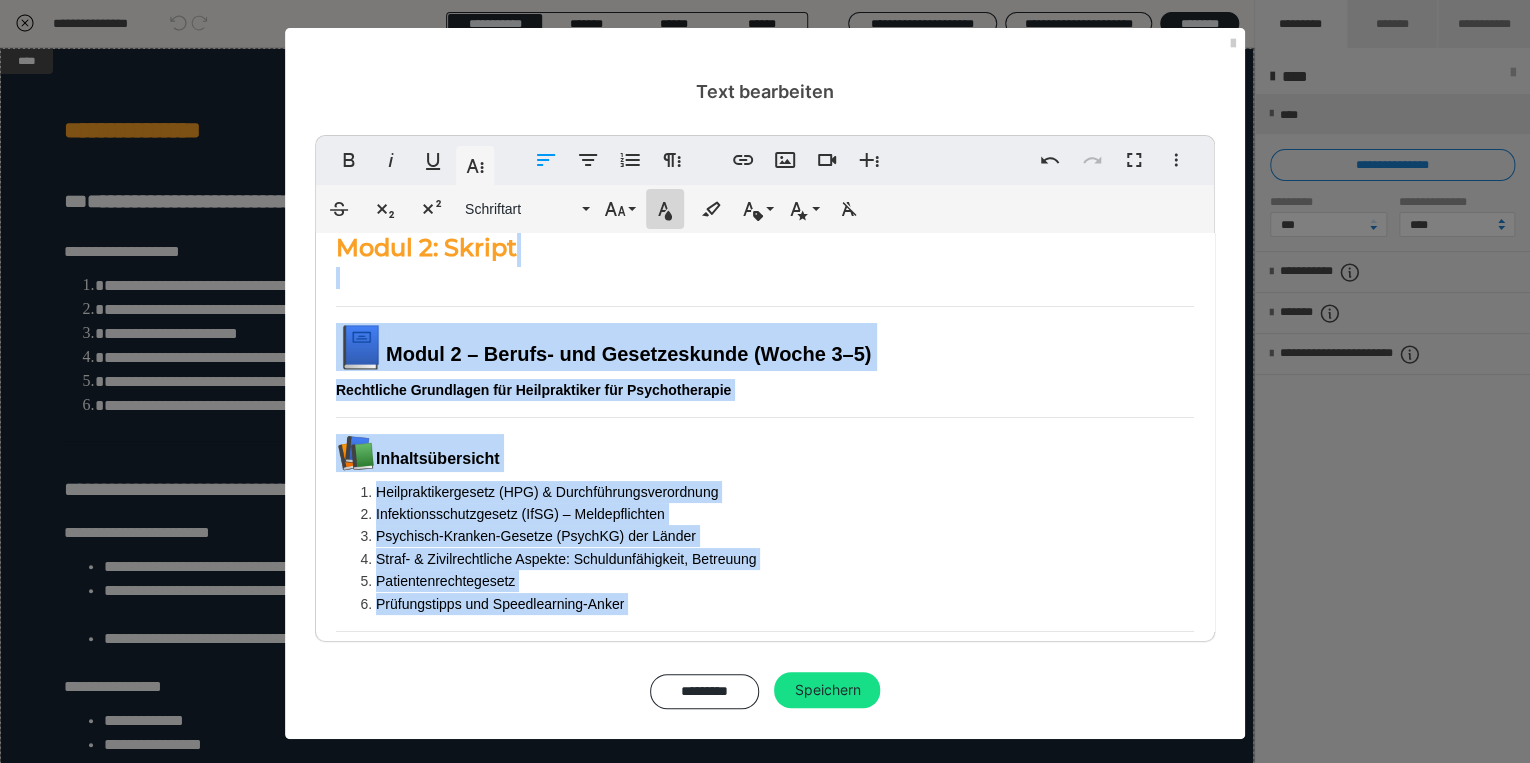 click 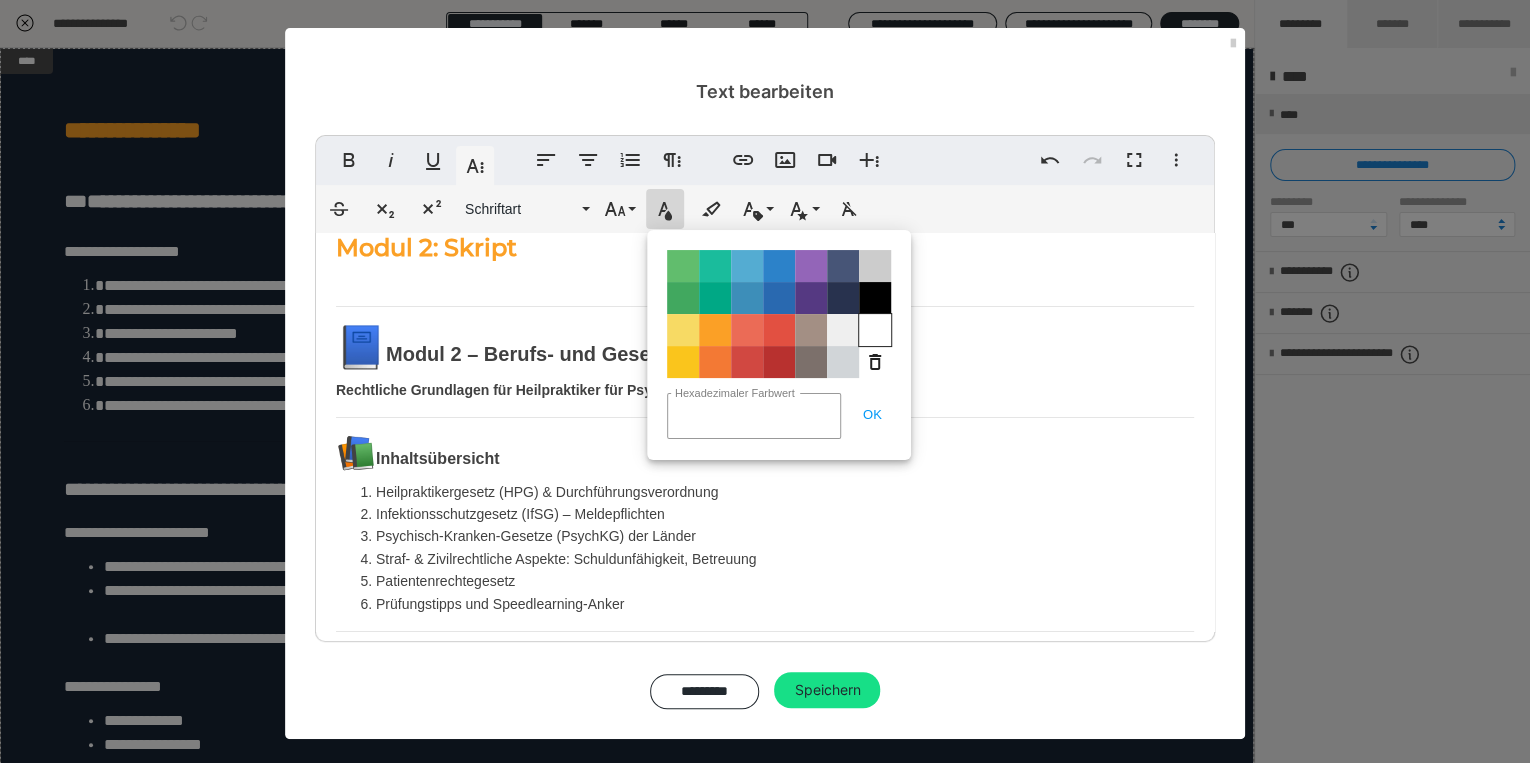 click on "Color#FFFFFF" at bounding box center [875, 330] 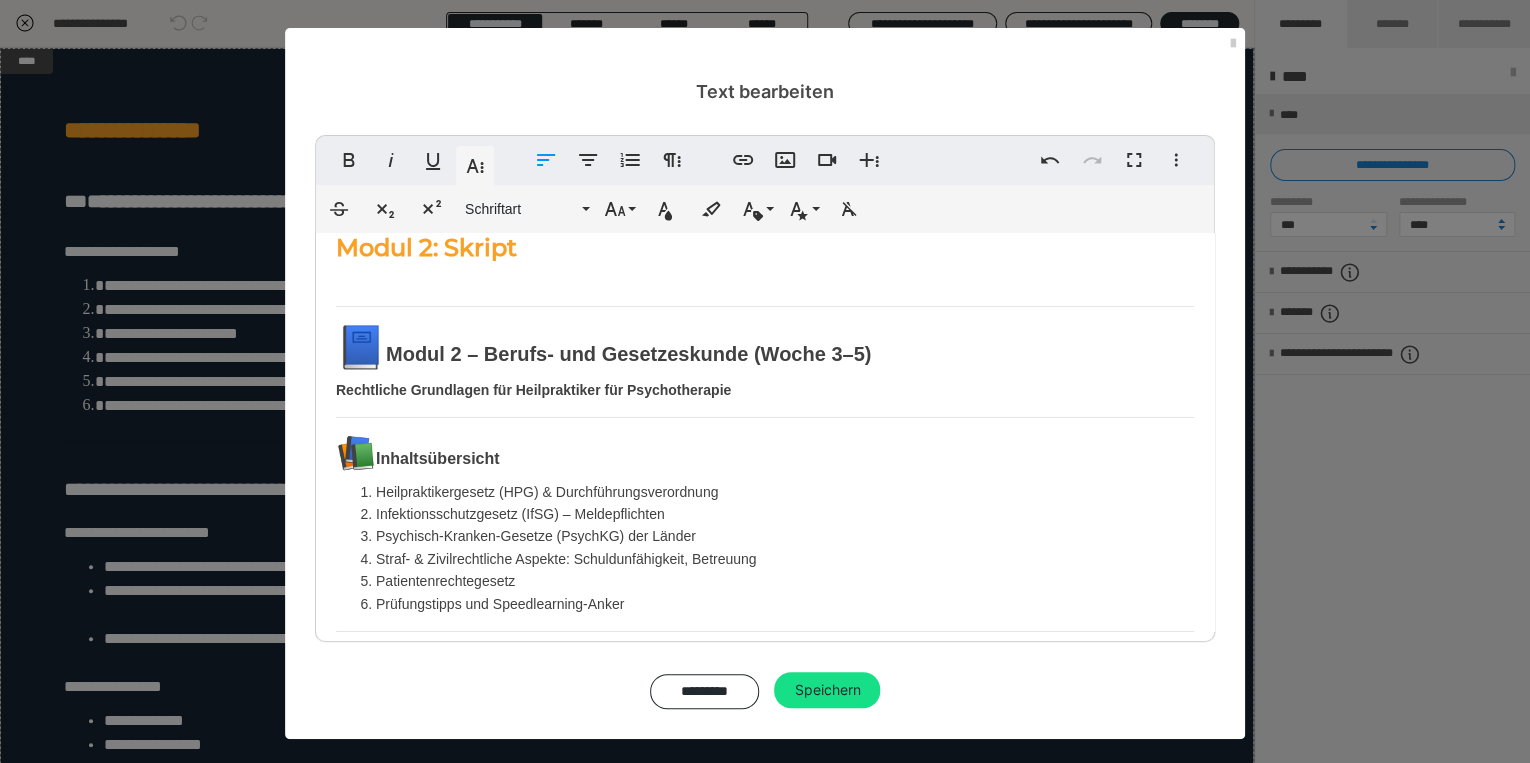 click on "Psychisch-Kranken-Gesetze (PsychKG) der Länder" at bounding box center [785, 536] 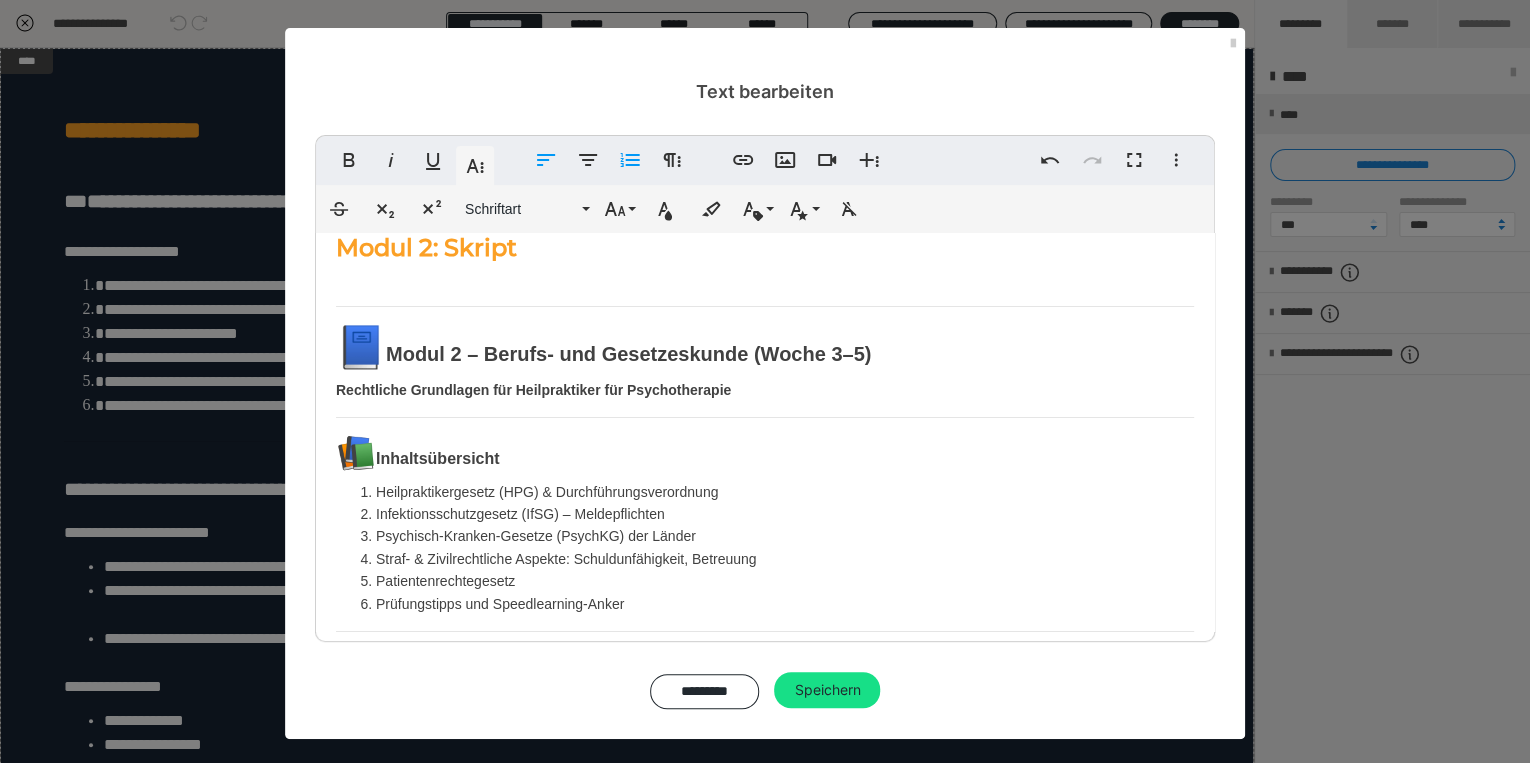 click on "Modul 2: Skript  📘  Modul 2 – Berufs- und Gesetzeskunde (Woche 3–5) Rechtliche Grundlagen für Heilpraktiker für Psychotherapie 📚  Inhaltsübersicht Heilpraktikergesetz (HPG) & Durchführungsverordnung Infektionsschutzgesetz (IfSG) – Meldepflichten Psychisch-Kranken-Gesetze (PsychKG) der Länder Straf- & Zivilrechtliche Aspekte: Schuldunfähigkeit, Betreuung Patientenrechtegesetz Prüfungstipps und Speedlearning-Anker 1. ⚖️ Heilpraktikergesetz (HPG) & Durchführungsverordnung §1 HPG – Die zentrale Regelung „Wer die Heilkunde, ohne als Arzt bestellt zu sein, ausüben will, bedarf der Erlaubnis.“ 📌 Bedeutet: Nur mit Erlaubnis durch das Gesundheitsamt darfst du psychotherapeutisch arbeiten Gilt auch für sogenannte „sektorale Heilpraktikererlaubnis“ für Psychotherapie Durchführungsverordnung: Regelt die Form und Inhalte der Überprüfung Grundlage für die sektorale Zulassung Prüfungsschwerpunkt: Begriff „Gefahr für die Volksgesundheit“ Wichtig für HPP: 📌 Du bist  ," at bounding box center [765, 1656] 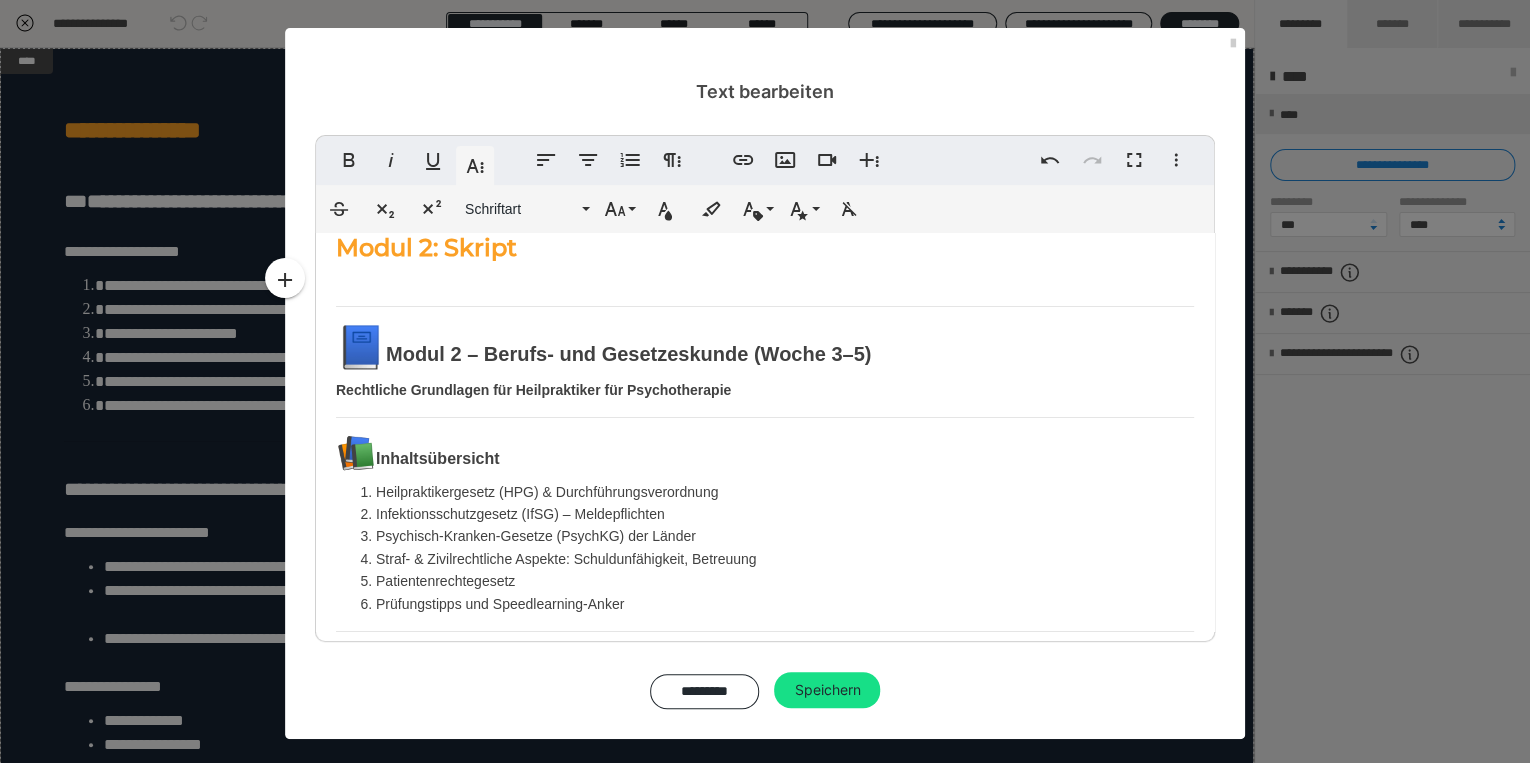 click on "📘  Modul 2 – Berufs- und Gesetzeskunde (Woche 3–5)" at bounding box center (765, 347) 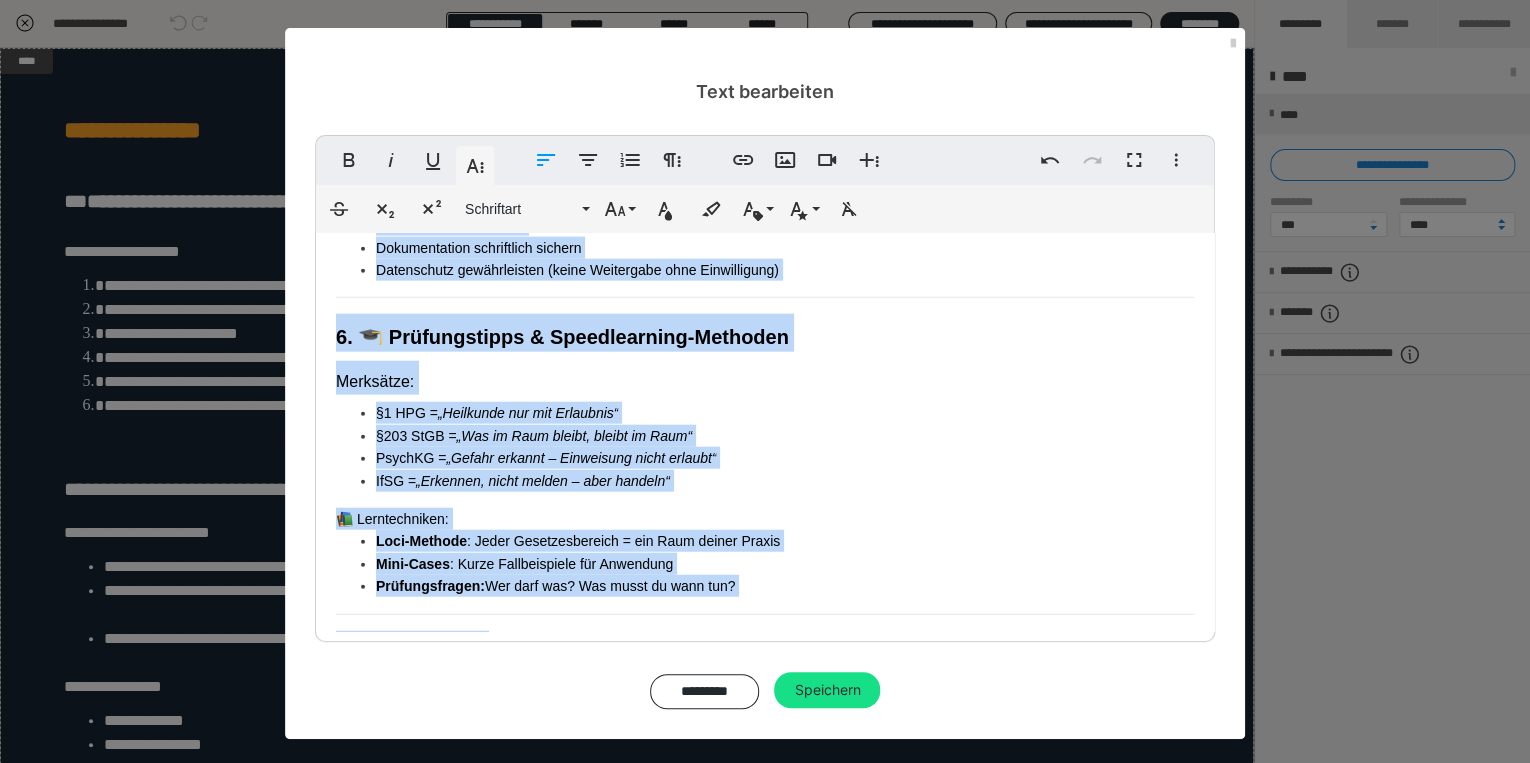 scroll, scrollTop: 2470, scrollLeft: 0, axis: vertical 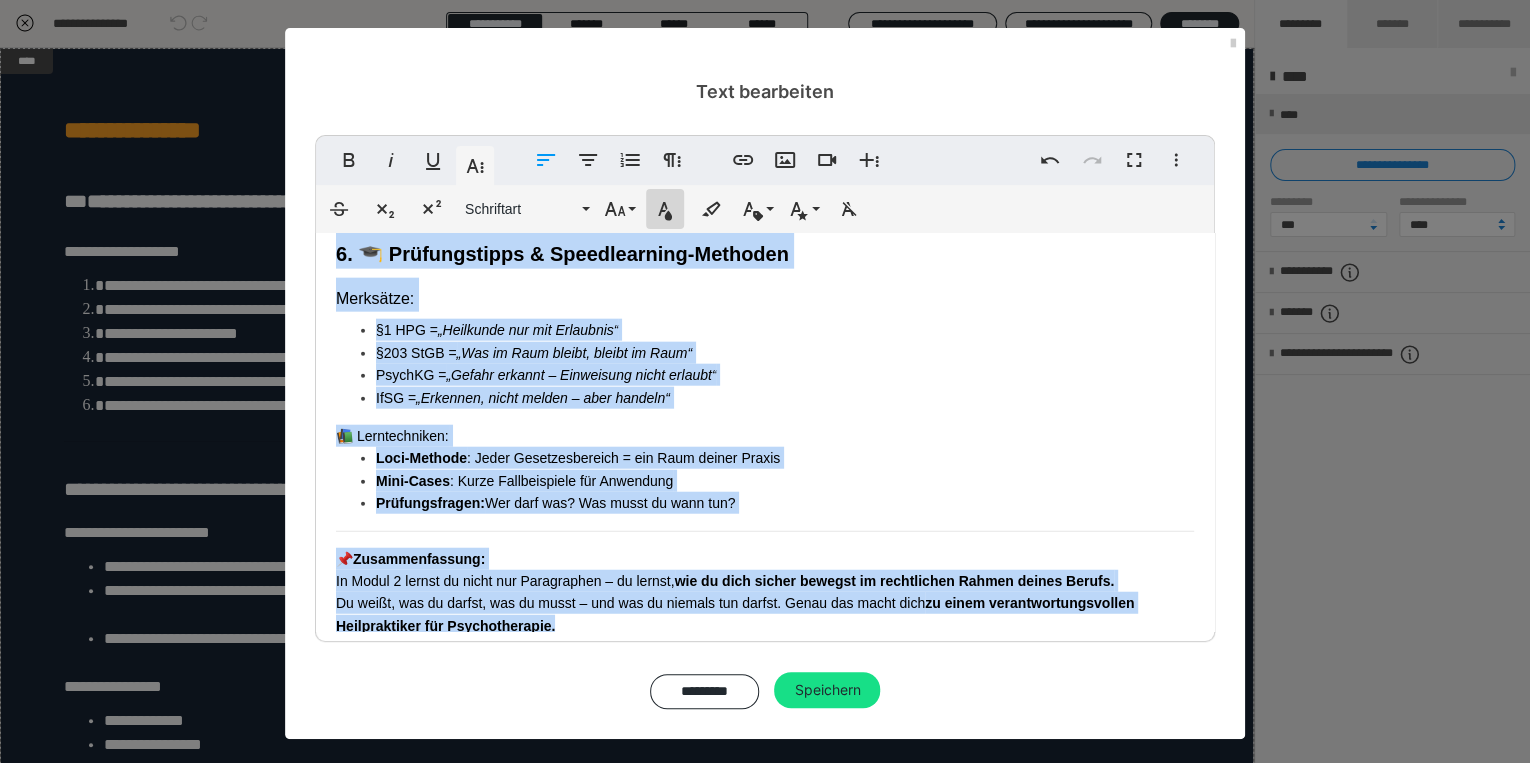 click 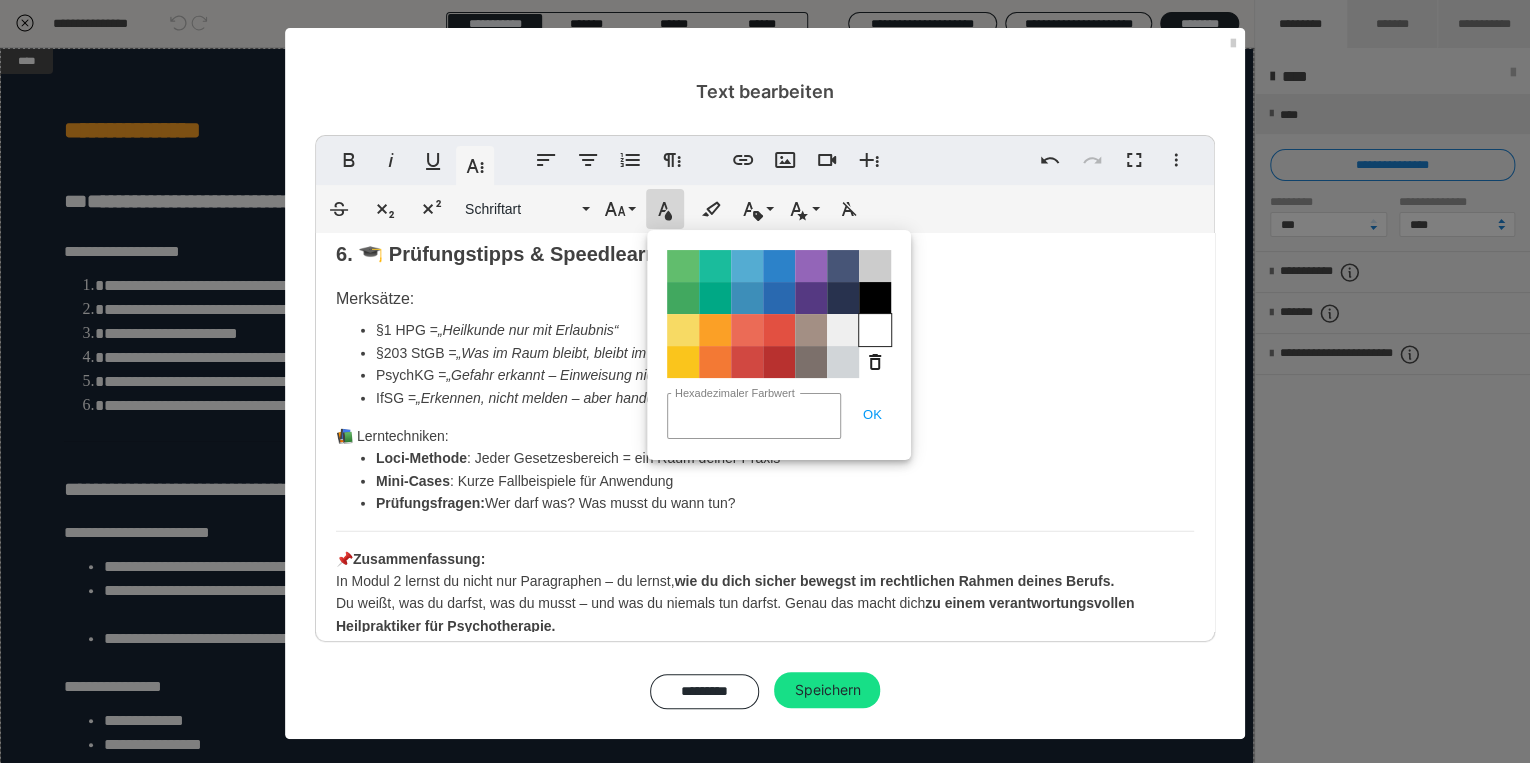 click on "Color#FFFFFF" at bounding box center [875, 330] 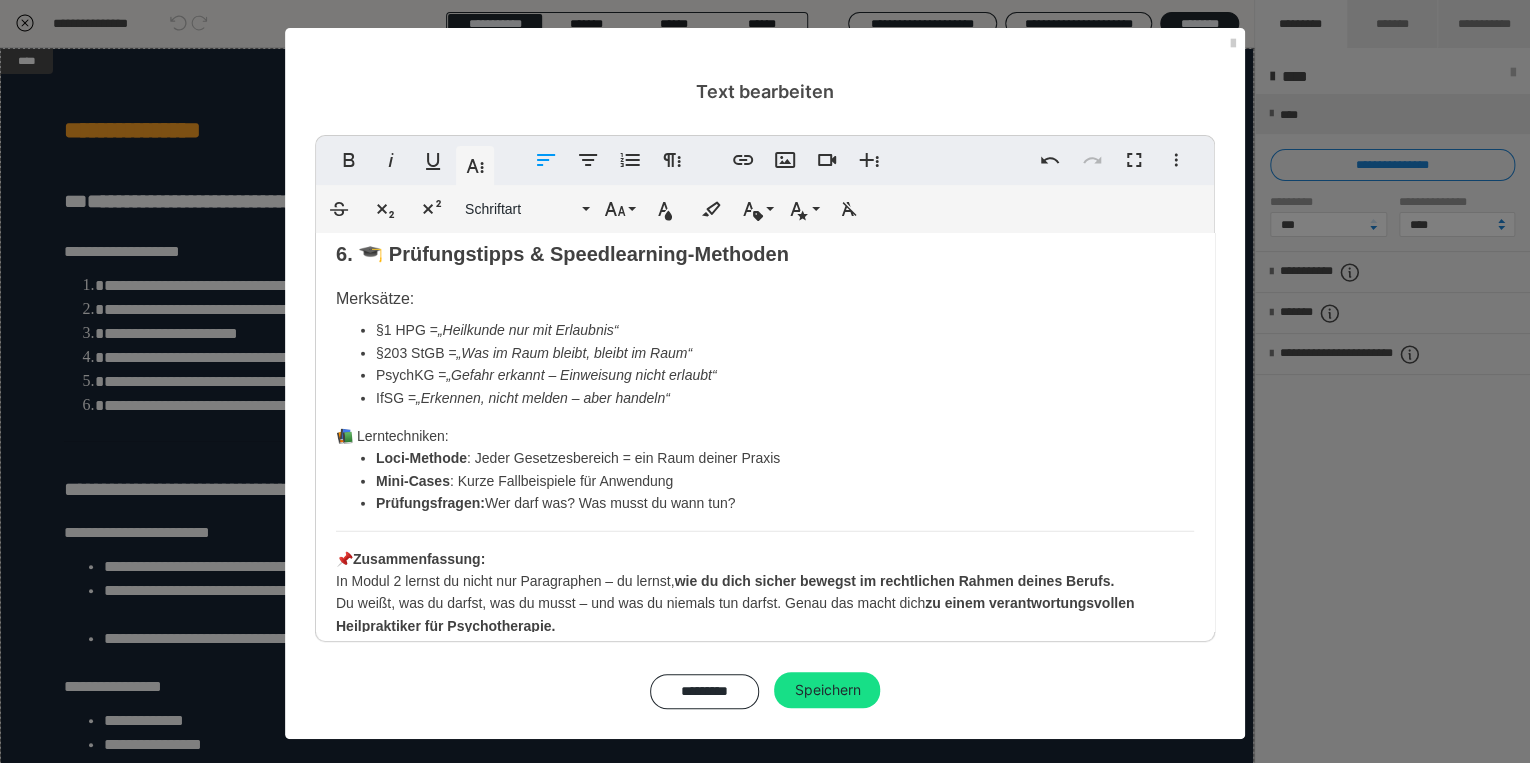 click on "Mini-Cases : Kurze Fallbeispiele für Anwendung" at bounding box center (785, 481) 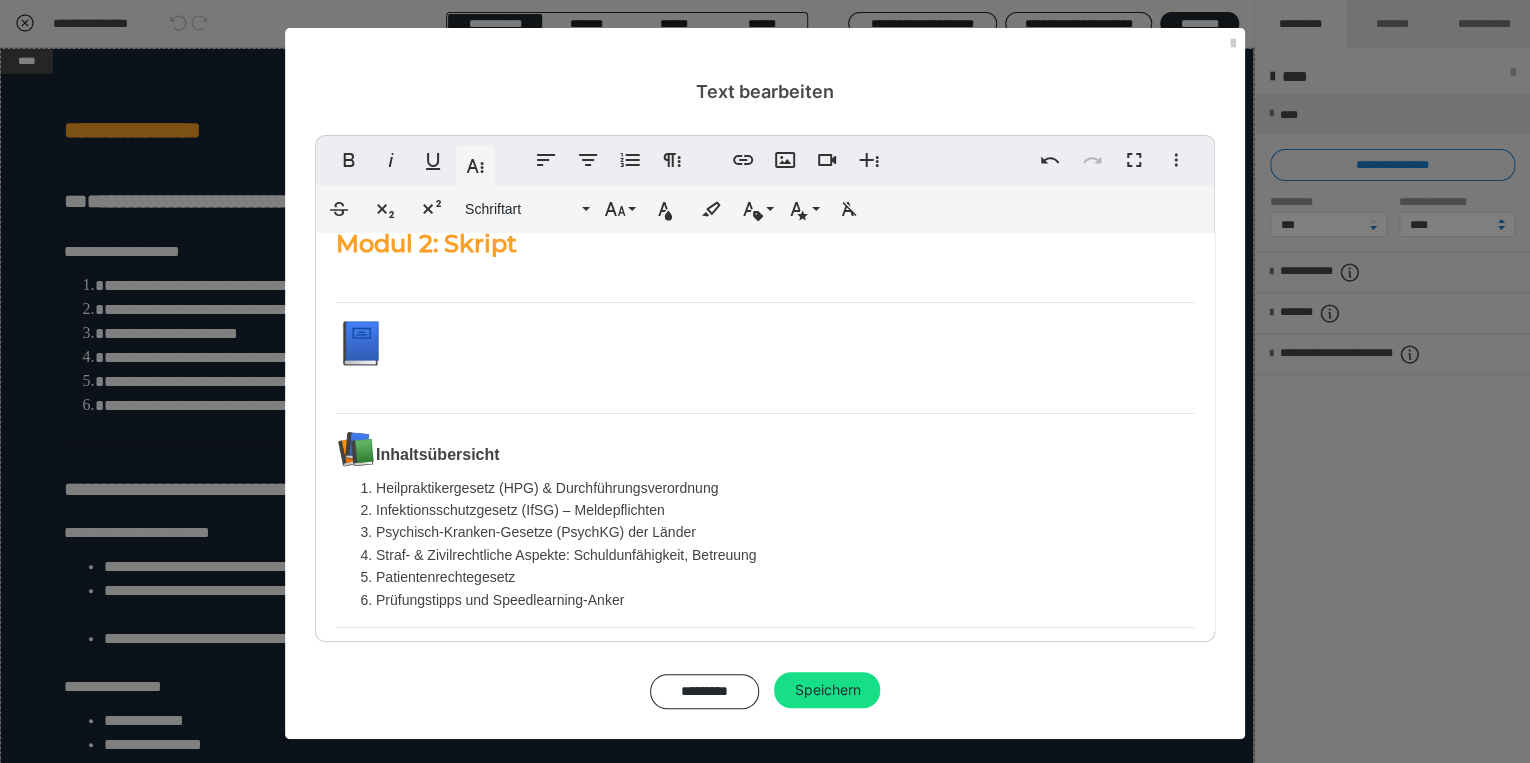 scroll, scrollTop: 0, scrollLeft: 0, axis: both 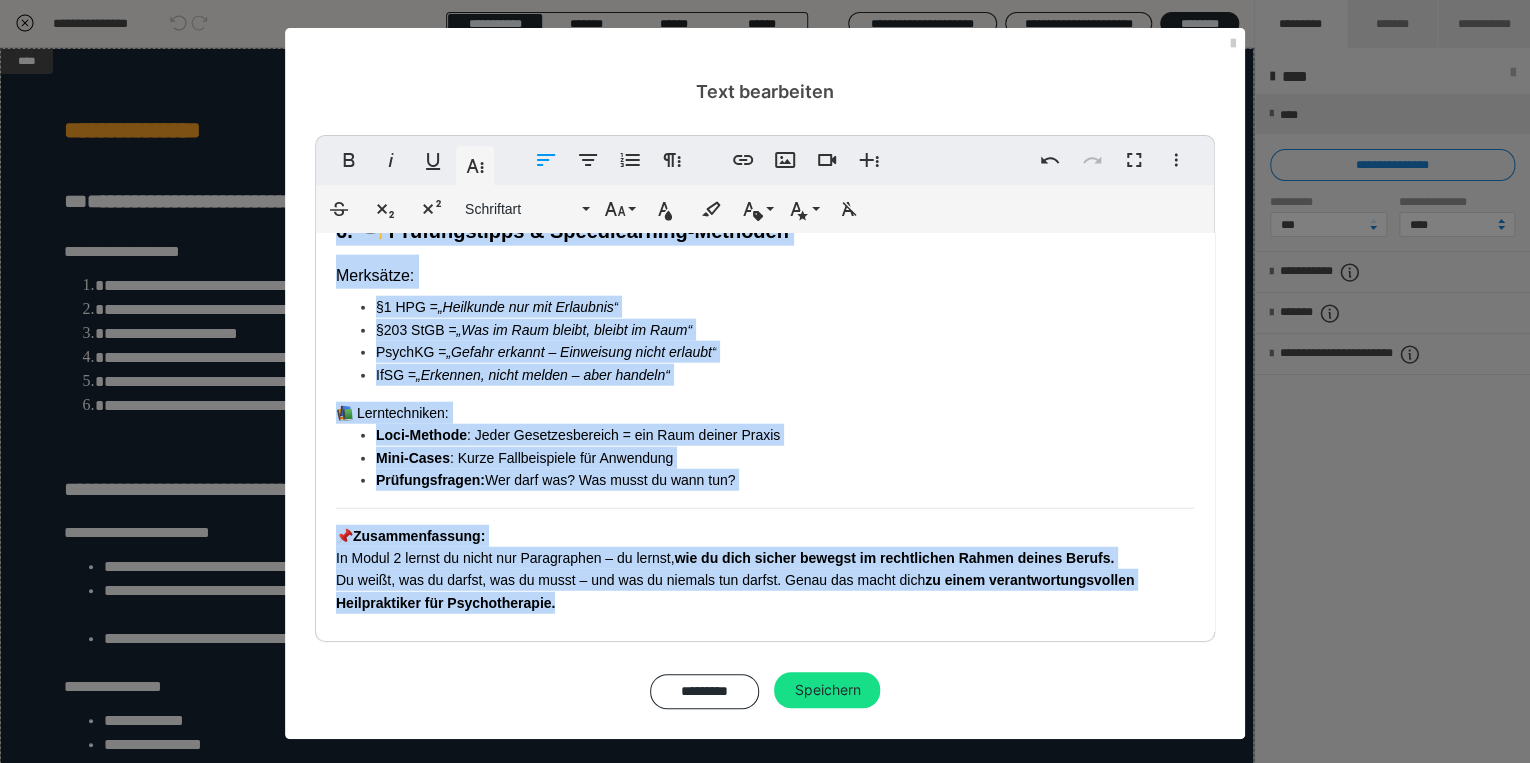 drag, startPoint x: 381, startPoint y: 482, endPoint x: 639, endPoint y: 709, distance: 343.6466 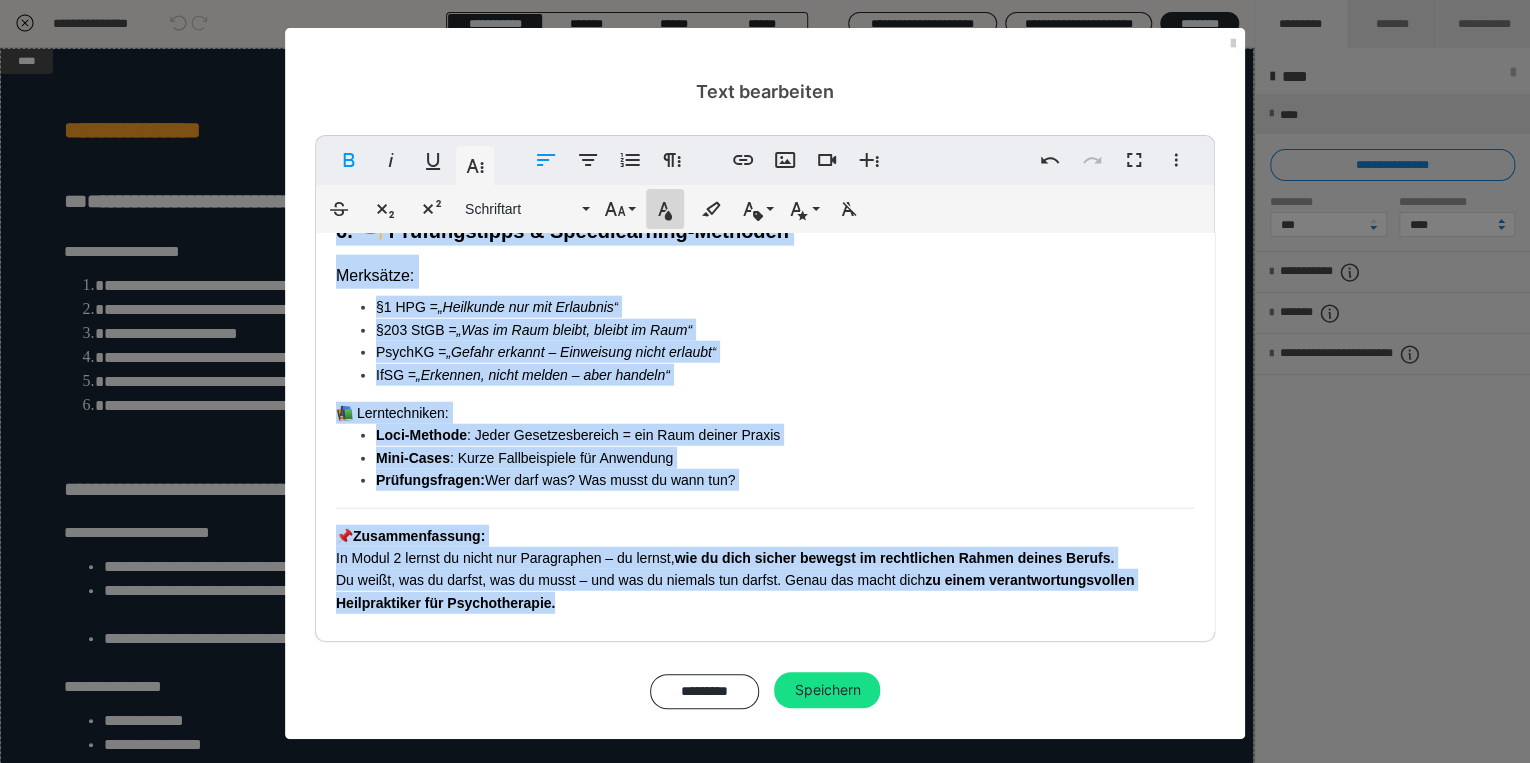 click 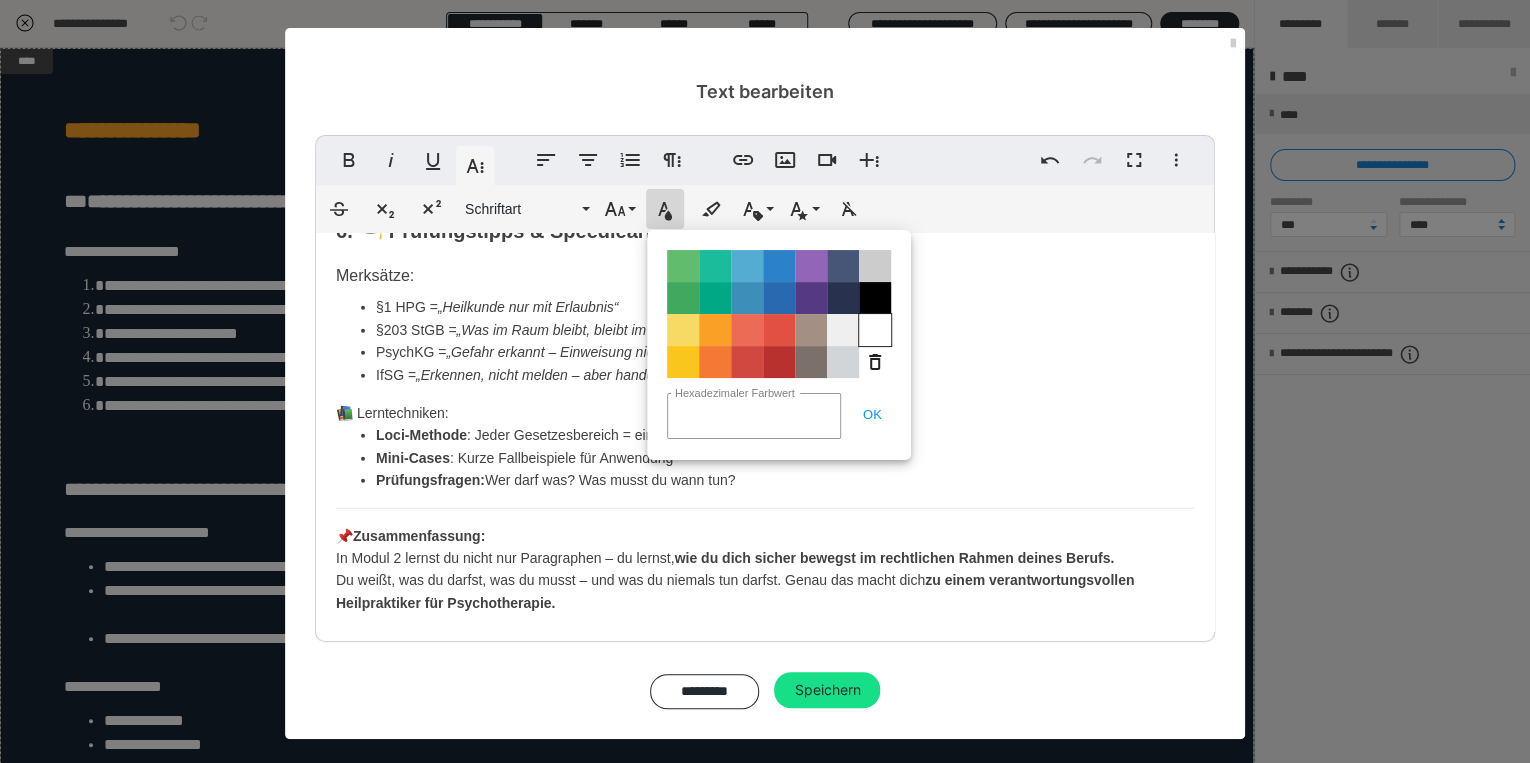 click on "Color#FFFFFF" at bounding box center (875, 330) 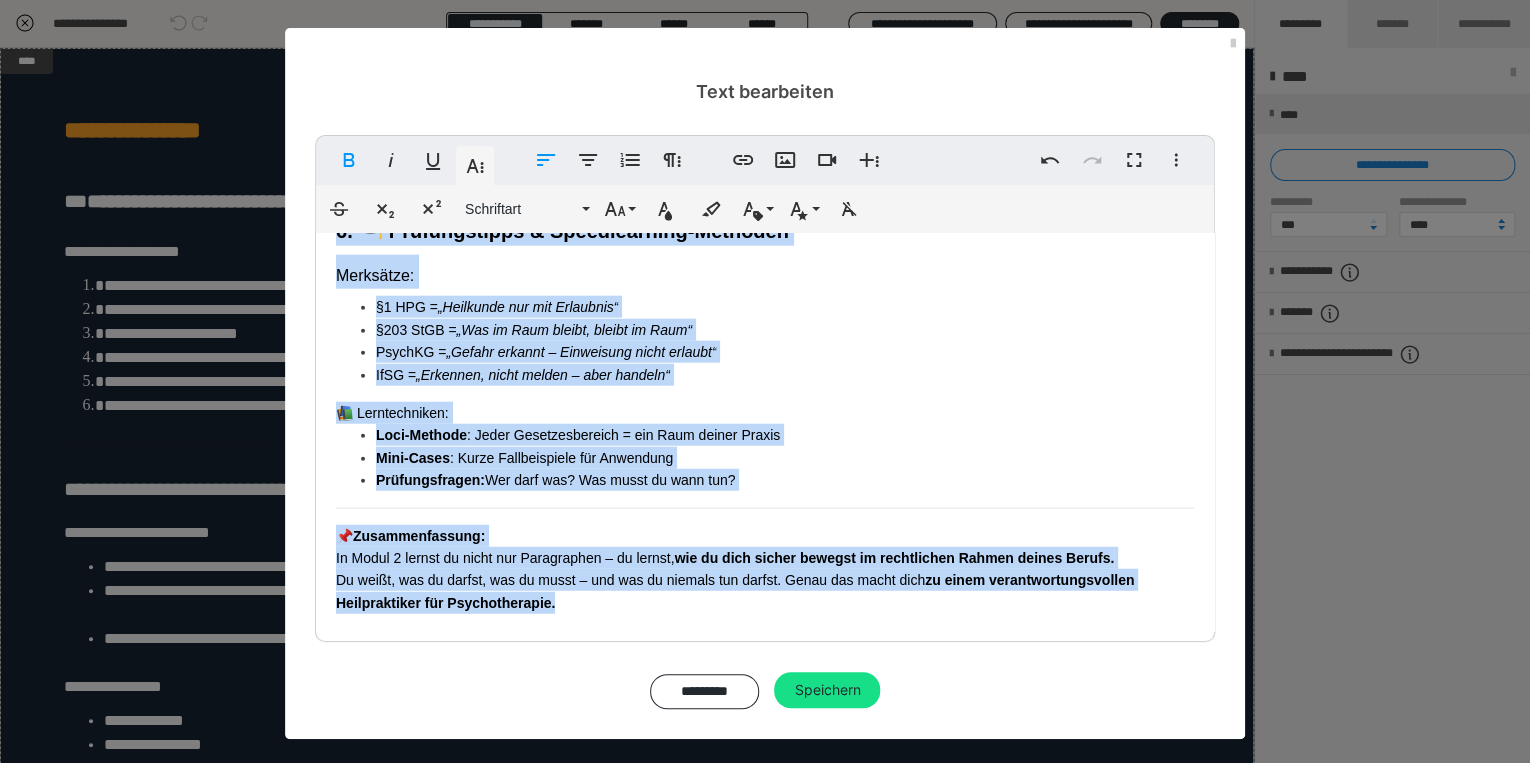 click on "Modul 2: Skript  📘  Modul 2 – Berufs- und Gesetzeskunde (Woche 3–5) Rechtliche Grundlagen für Heilpraktiker für Psychotherapie 📚  Inhaltsübersicht Heilpraktikergesetz (HPG) & Durchführungsverordnung Infektionsschutzgesetz (IfSG) – Meldepflichten Psychisch-Kranken-Gesetze (PsychKG) der Länder Straf- & Zivilrechtliche Aspekte: Schuldunfähigkeit, Betreuung Patientenrechtegesetz Prüfungstipps und Speedlearning-Anker 1. ⚖️ Heilpraktikergesetz (HPG) & Durchführungsverordnung §1 HPG – Die zentrale Regelung „Wer die Heilkunde, ohne als Arzt bestellt zu sein, ausüben will, bedarf der Erlaubnis.“ 📌 Bedeutet: Nur mit Erlaubnis durch das Gesundheitsamt darfst du psychotherapeutisch arbeiten Gilt auch für sogenannte „sektorale Heilpraktikererlaubnis“ für Psychotherapie Durchführungsverordnung: Regelt die Form und Inhalte der Überprüfung Grundlage für die sektorale Zulassung Prüfungsschwerpunkt: Begriff „Gefahr für die Volksgesundheit“ Wichtig für HPP: 📌 Du bist  ," at bounding box center [765, -813] 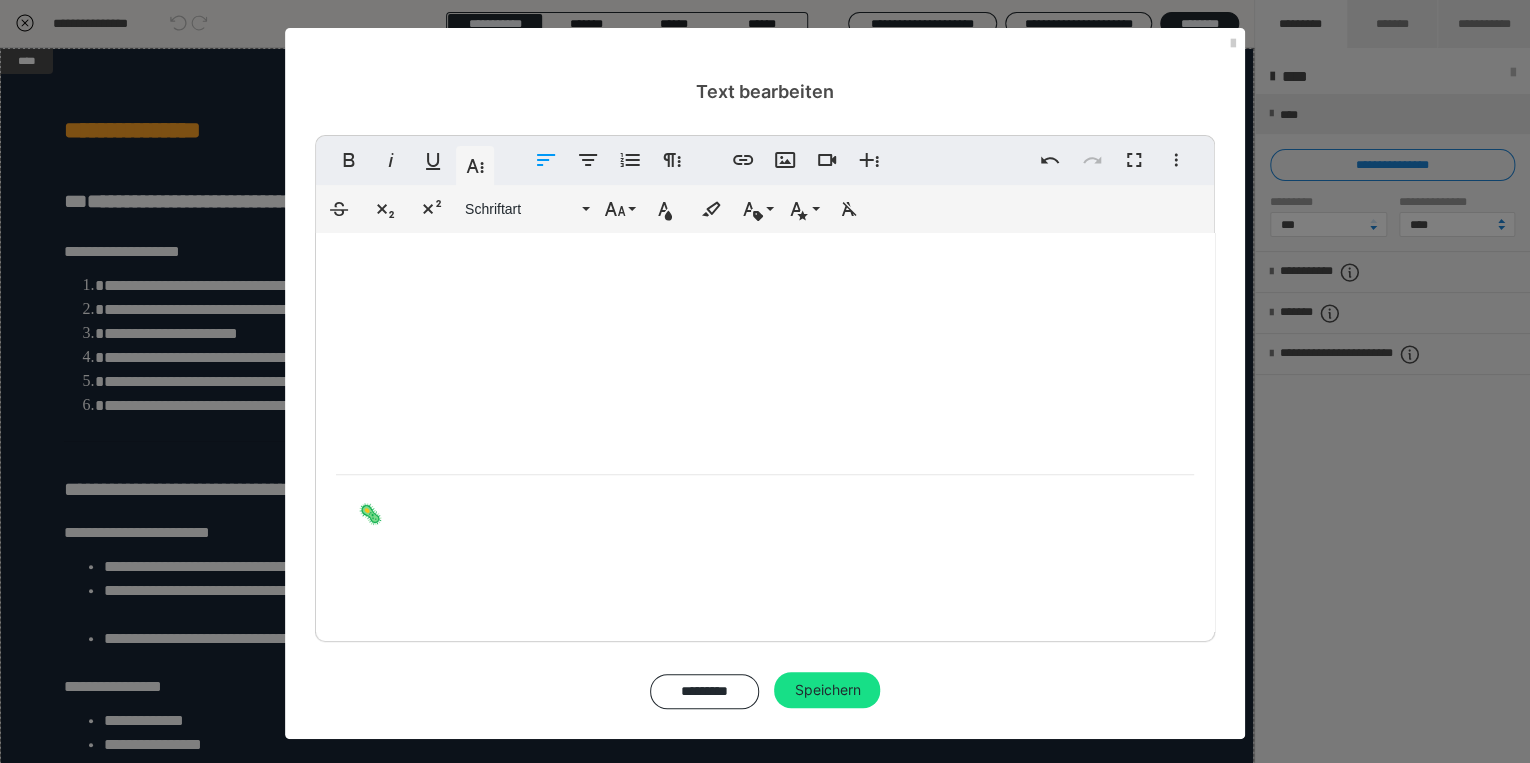 scroll, scrollTop: 386, scrollLeft: 0, axis: vertical 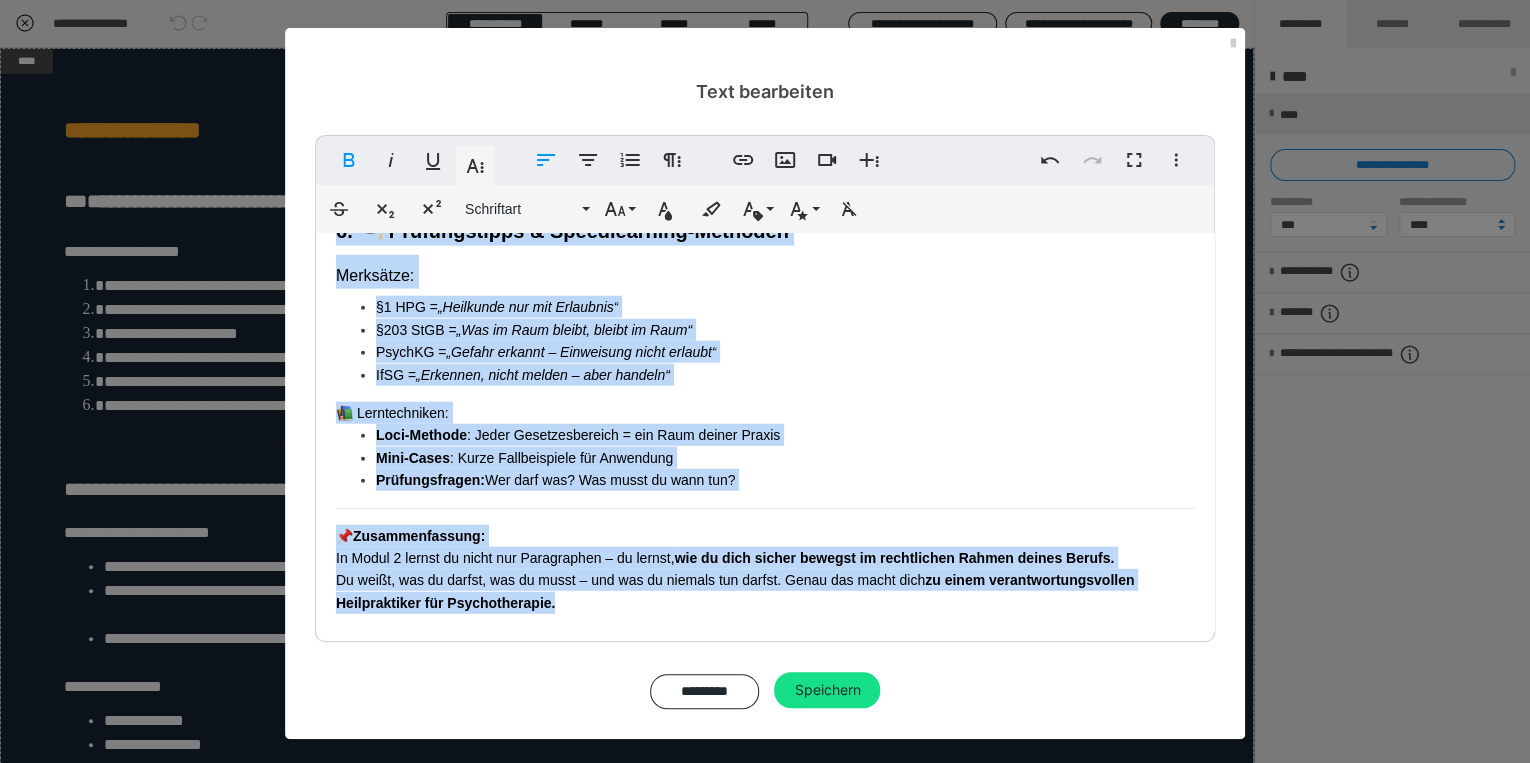 drag, startPoint x: 325, startPoint y: 389, endPoint x: 698, endPoint y: 618, distance: 437.6871 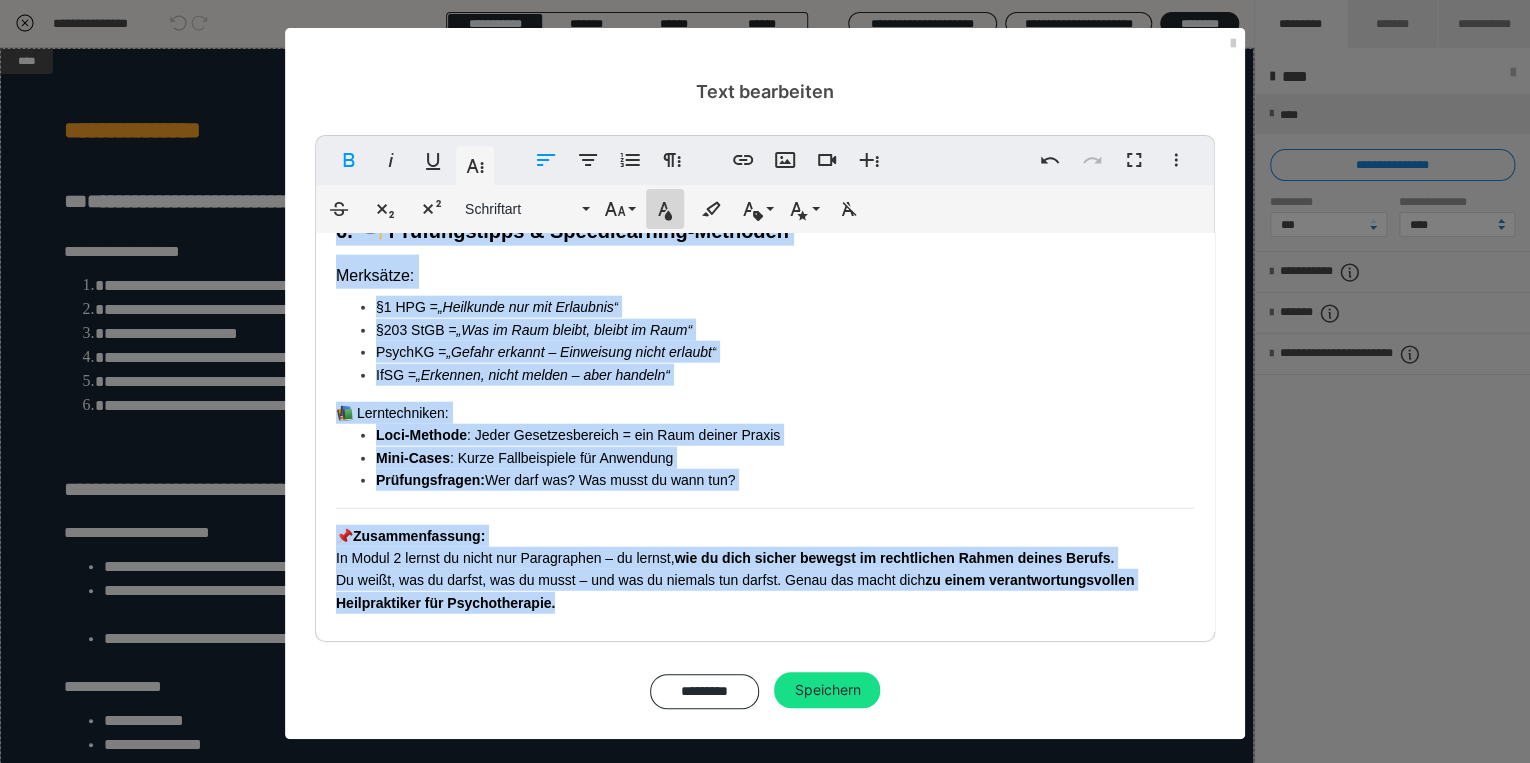 click on "Textfarbe" at bounding box center [665, 209] 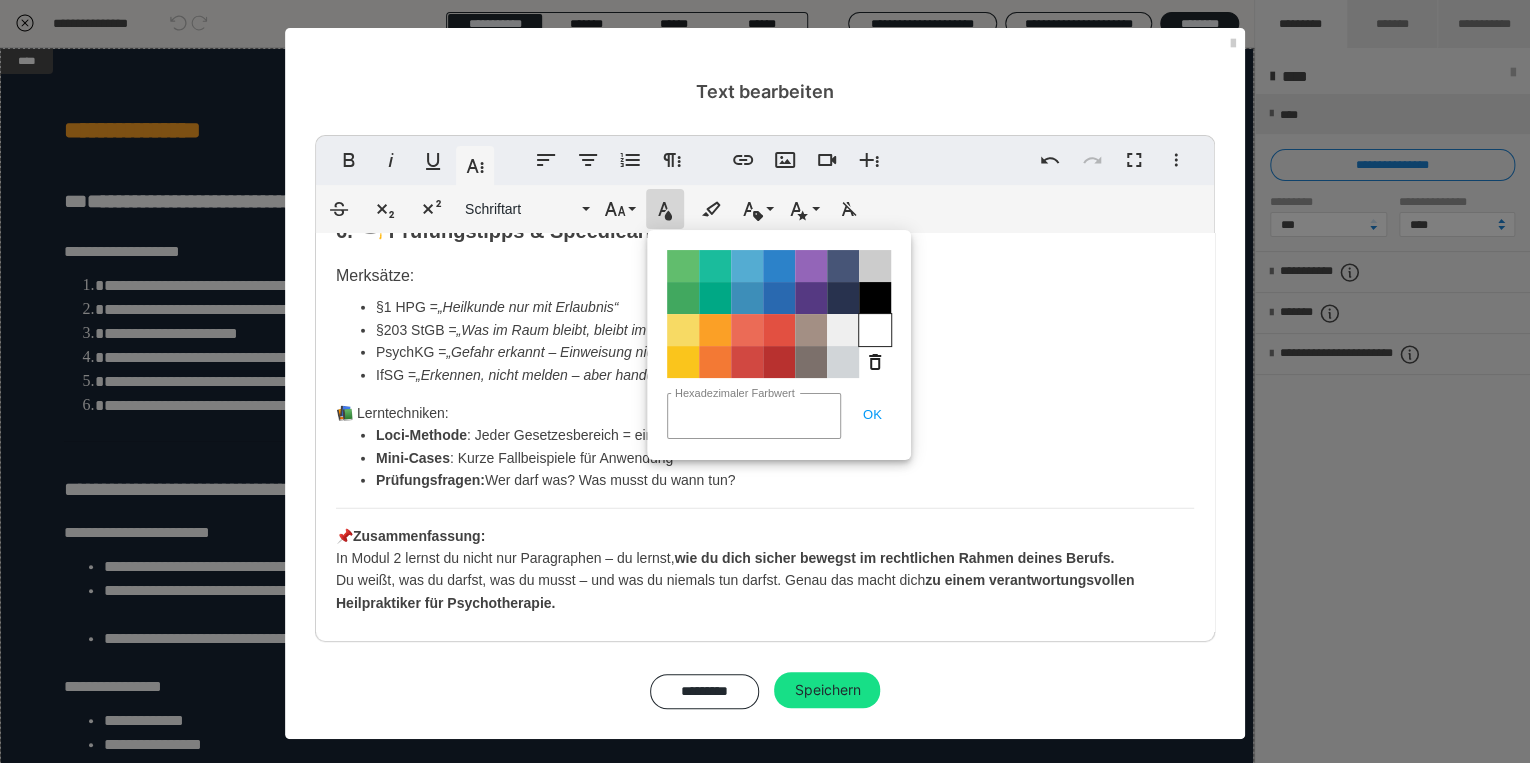 click on "Color#FFFFFF" at bounding box center (875, 330) 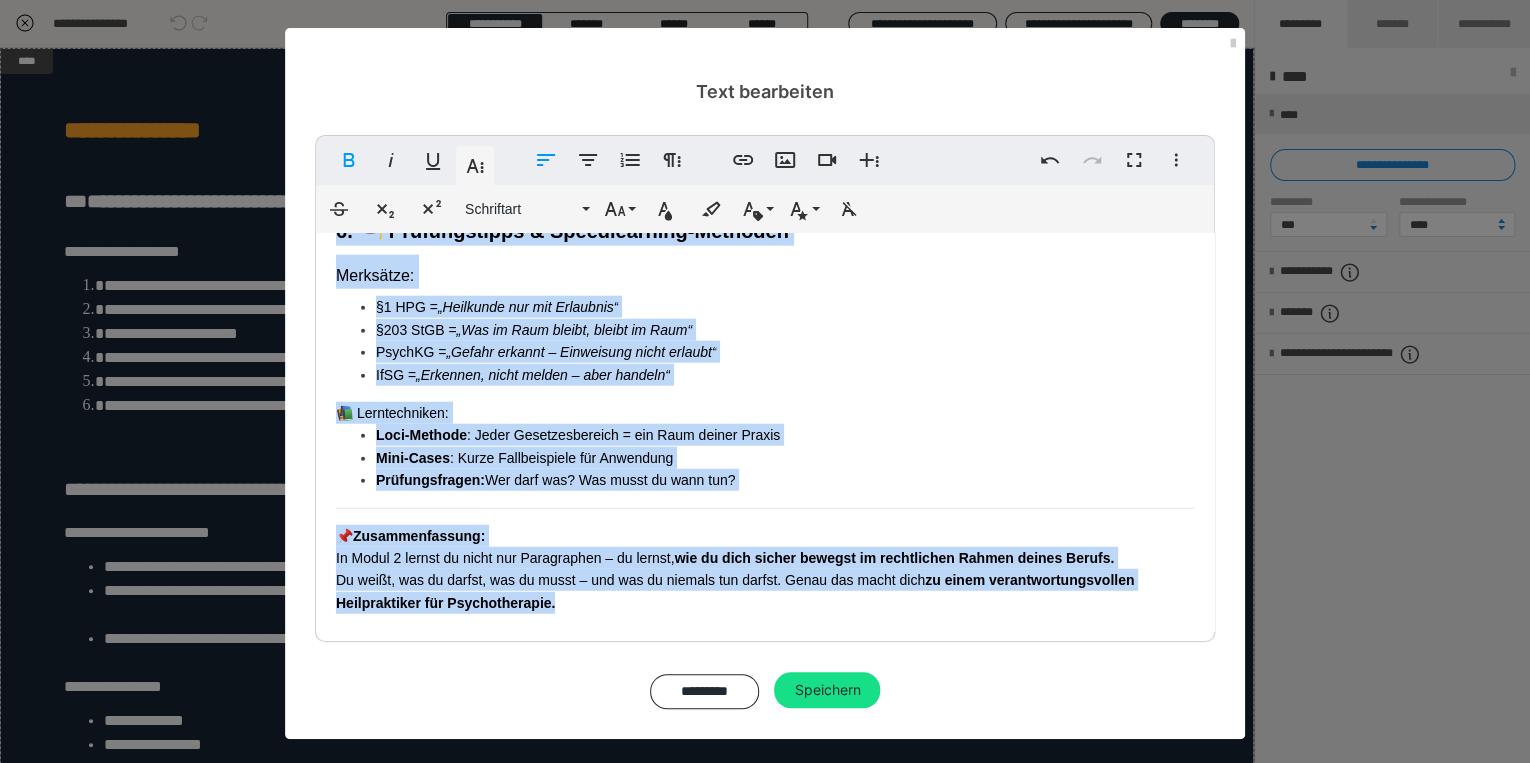 click on "Modul 2: Skript  📘  Modul 2 – Berufs- und Gesetzeskunde (Woche 3–5) Rechtliche Grundlagen für Heilpraktiker für Psychotherapie 📚  Inhaltsübersicht Heilpraktikergesetz (HPG) & Durchführungsverordnung Infektionsschutzgesetz (IfSG) – Meldepflichten Psychisch-Kranken-Gesetze (PsychKG) der Länder Straf- & Zivilrechtliche Aspekte: Schuldunfähigkeit, Betreuung Patientenrechtegesetz Prüfungstipps und Speedlearning-Anker 1. ⚖️ Heilpraktikergesetz (HPG) & Durchführungsverordnung §1 HPG – Die zentrale Regelung „Wer die Heilkunde, ohne als Arzt bestellt zu sein, ausüben will, bedarf der Erlaubnis.“ 📌 Bedeutet: Nur mit Erlaubnis durch das Gesundheitsamt darfst du psychotherapeutisch arbeiten Gilt auch für sogenannte „sektorale Heilpraktikererlaubnis“ für Psychotherapie Durchführungsverordnung: Regelt die Form und Inhalte der Überprüfung Grundlage für die sektorale Zulassung Prüfungsschwerpunkt: Begriff „Gefahr für die Volksgesundheit“ Wichtig für HPP: 📌 Du bist  ," at bounding box center (765, -813) 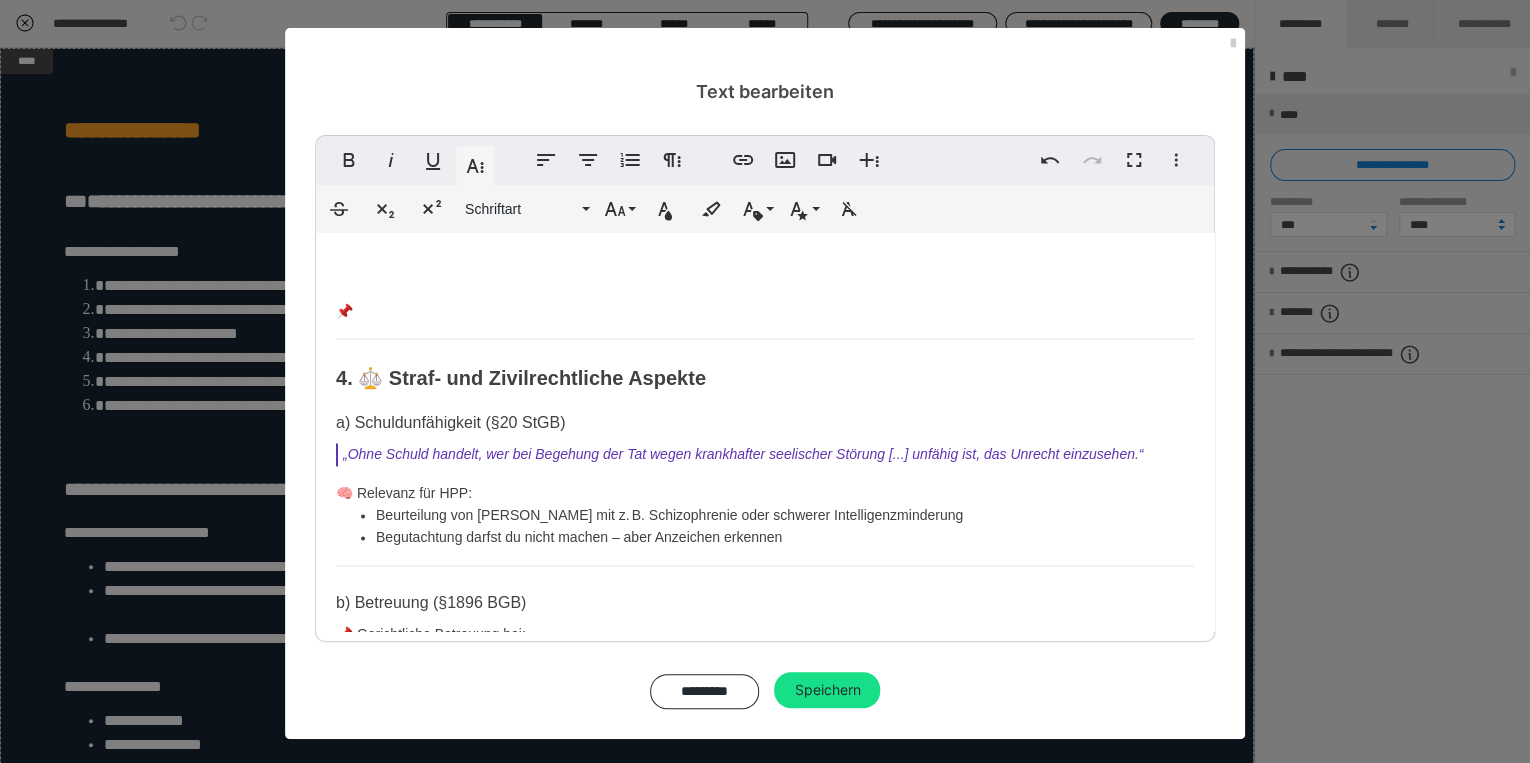 scroll, scrollTop: 1496, scrollLeft: 0, axis: vertical 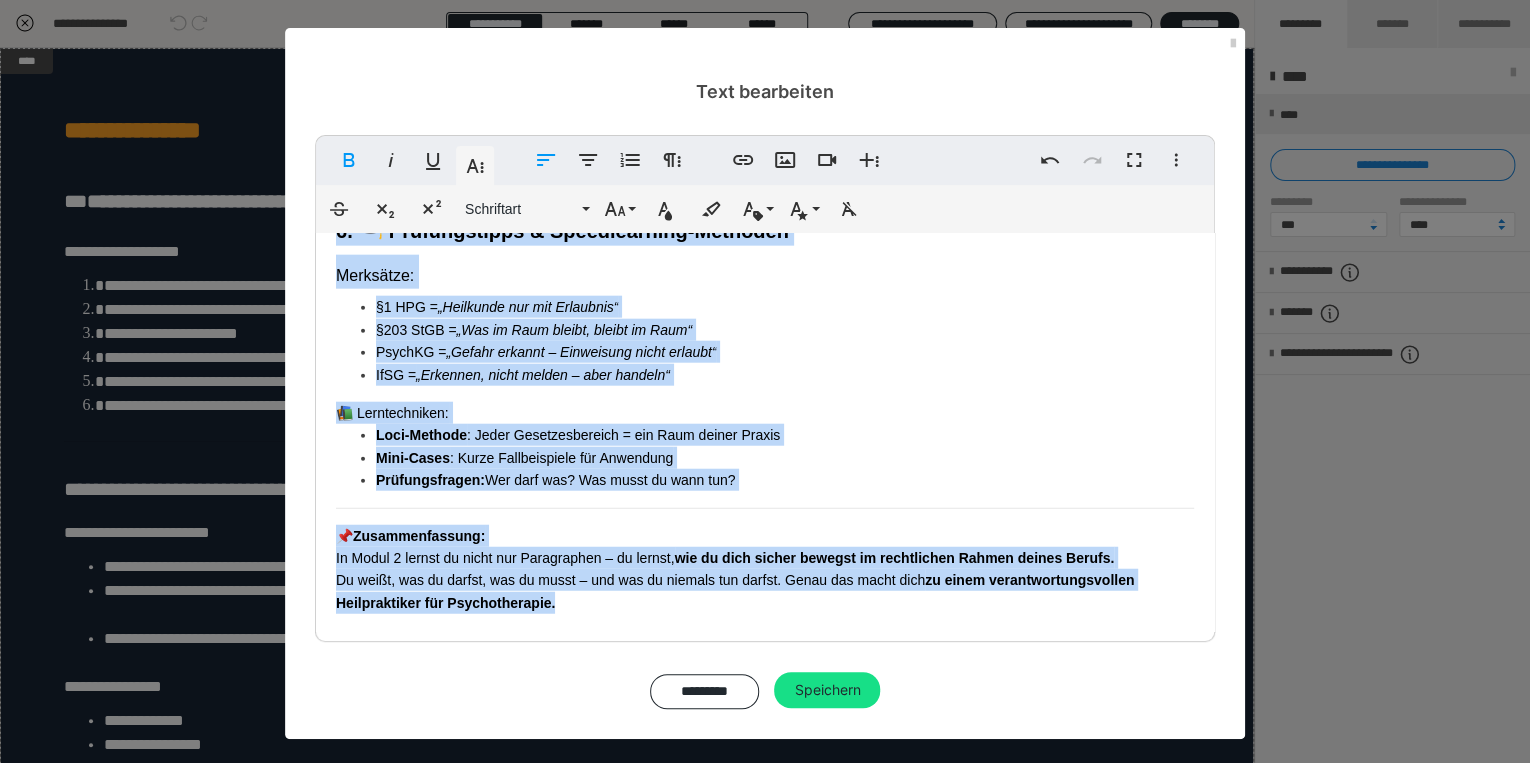 drag, startPoint x: 333, startPoint y: 364, endPoint x: 714, endPoint y: 620, distance: 459.01743 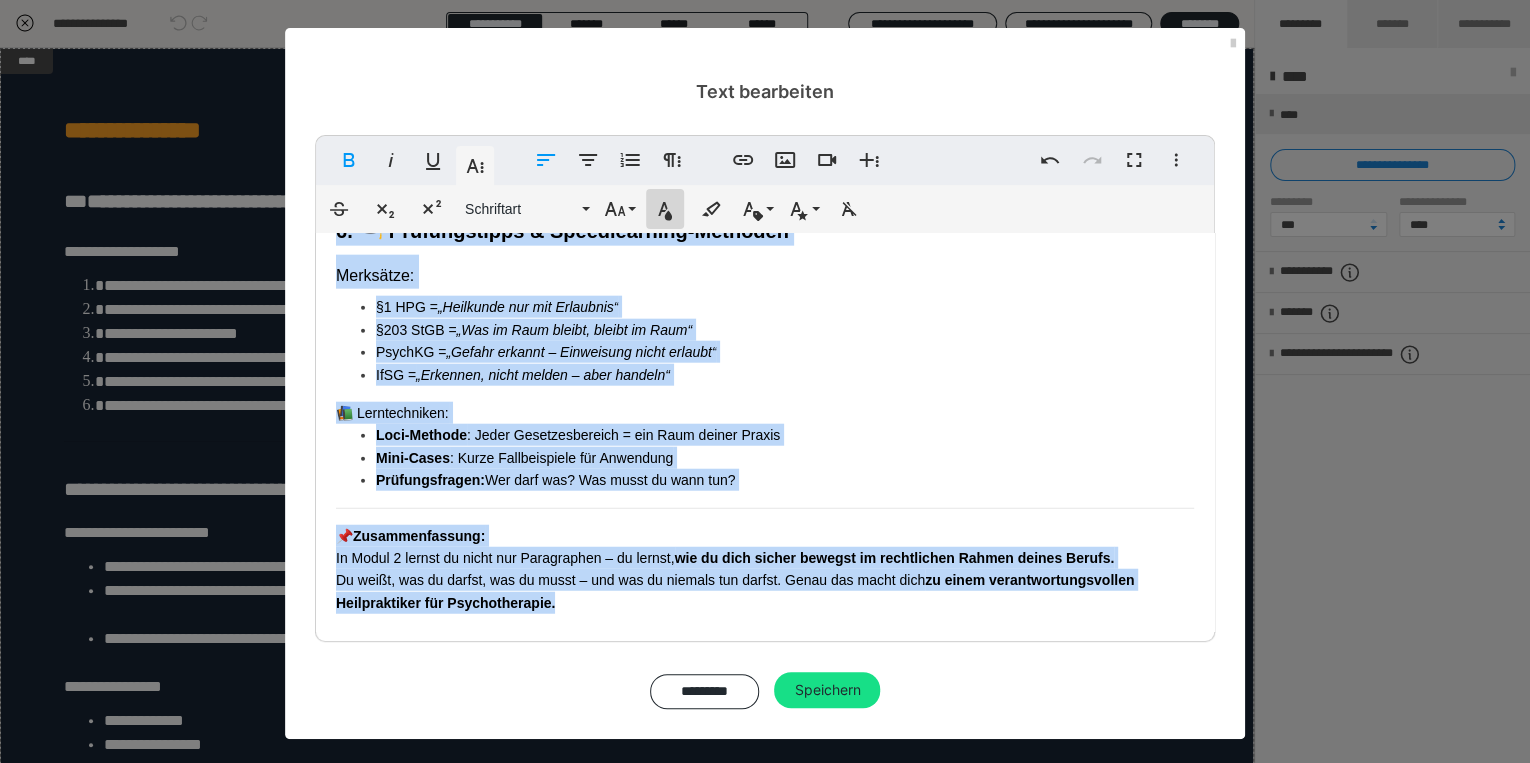 click 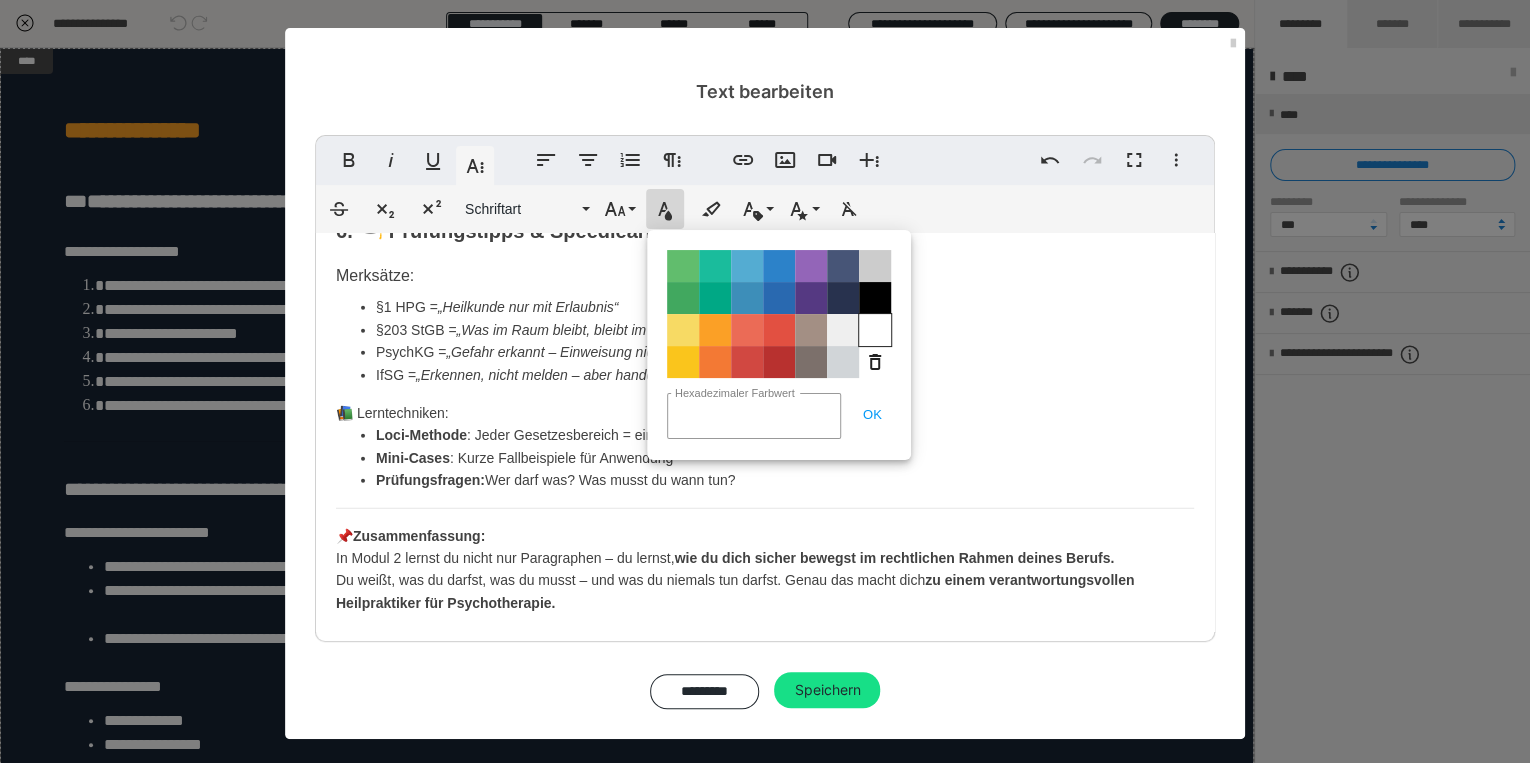 click on "Color#FFFFFF" at bounding box center (875, 330) 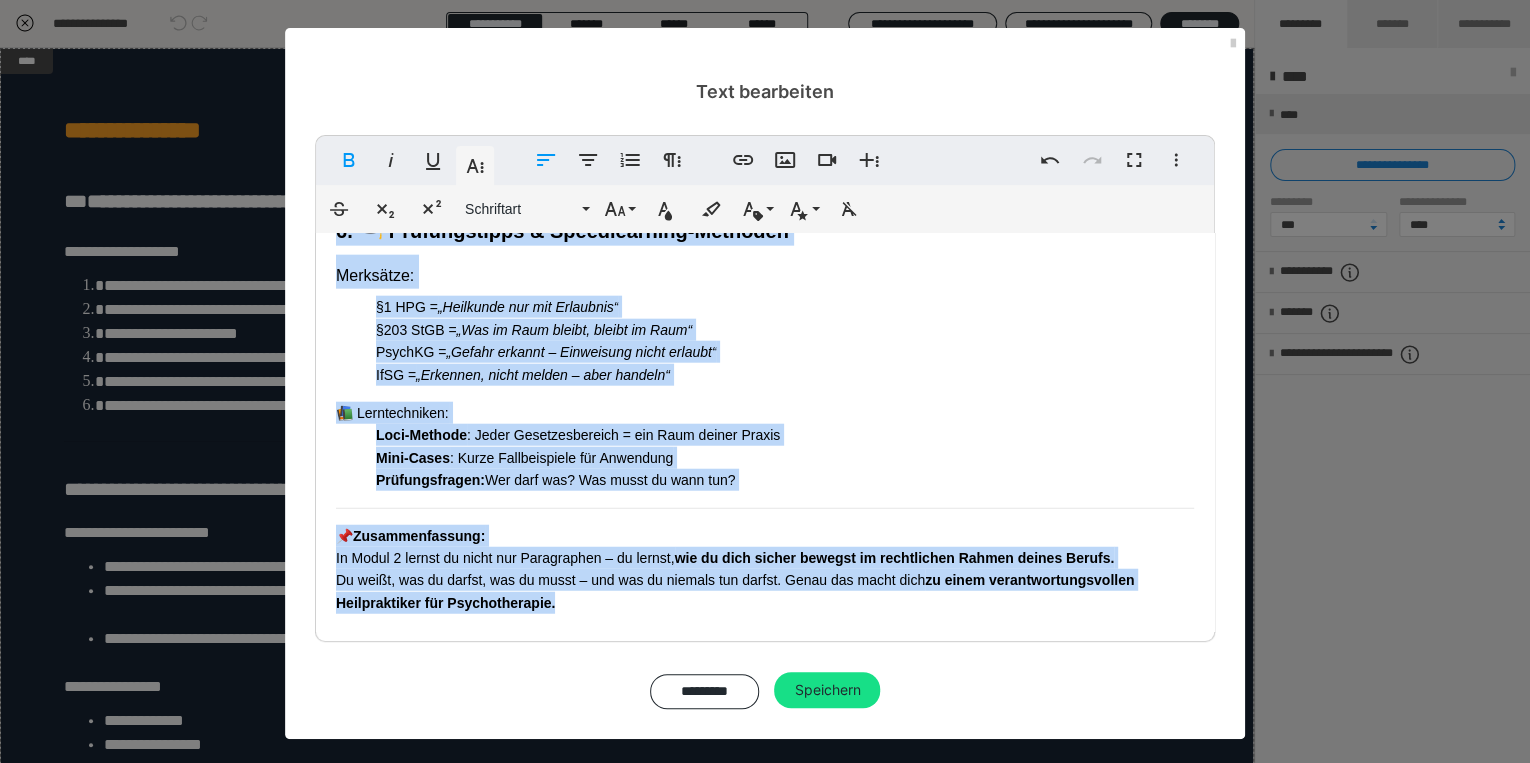 click on "Modul 2: Skript  📘  Modul 2 – Berufs- und Gesetzeskunde (Woche 3–5) Rechtliche Grundlagen für Heilpraktiker für Psychotherapie 📚  Inhaltsübersicht Heilpraktikergesetz (HPG) & Durchführungsverordnung Infektionsschutzgesetz (IfSG) – Meldepflichten Psychisch-Kranken-Gesetze (PsychKG) der Länder Straf- & Zivilrechtliche Aspekte: Schuldunfähigkeit, Betreuung Patientenrechtegesetz Prüfungstipps und Speedlearning-Anker 1. ⚖️ Heilpraktikergesetz (HPG) & Durchführungsverordnung §1 HPG – Die zentrale Regelung „Wer die Heilkunde, ohne als Arzt bestellt zu sein, ausüben will, bedarf der Erlaubnis.“ 📌 Bedeutet: Nur mit Erlaubnis durch das Gesundheitsamt darfst du psychotherapeutisch arbeiten Gilt auch für sogenannte „sektorale Heilpraktikererlaubnis“ für Psychotherapie Durchführungsverordnung: Regelt die Form und Inhalte der Überprüfung Grundlage für die sektorale Zulassung Prüfungsschwerpunkt: Begriff „Gefahr für die Volksgesundheit“ Wichtig für HPP: 📌 Du bist  ," at bounding box center (765, -813) 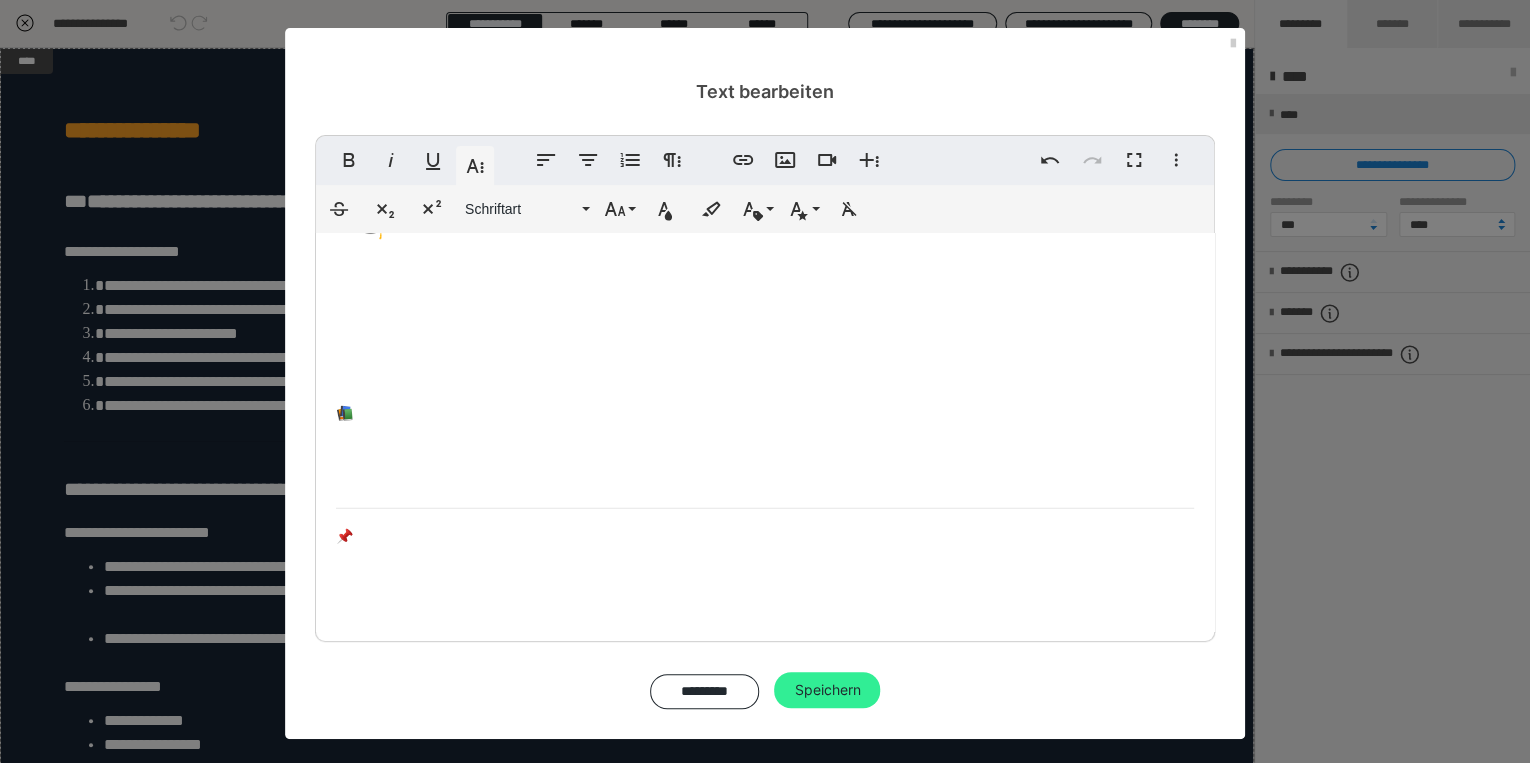 click on "Speichern" at bounding box center (827, 690) 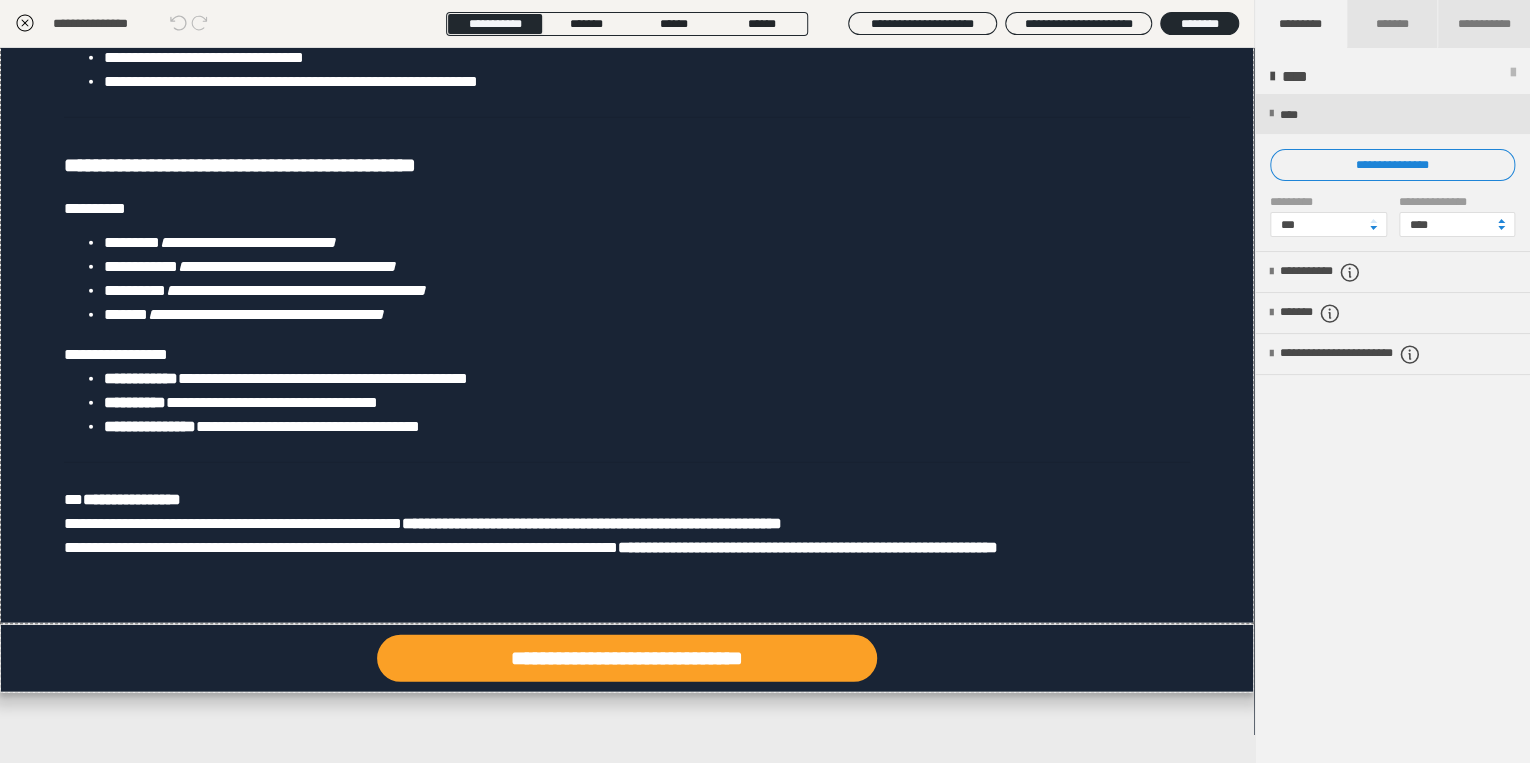 scroll, scrollTop: 2671, scrollLeft: 0, axis: vertical 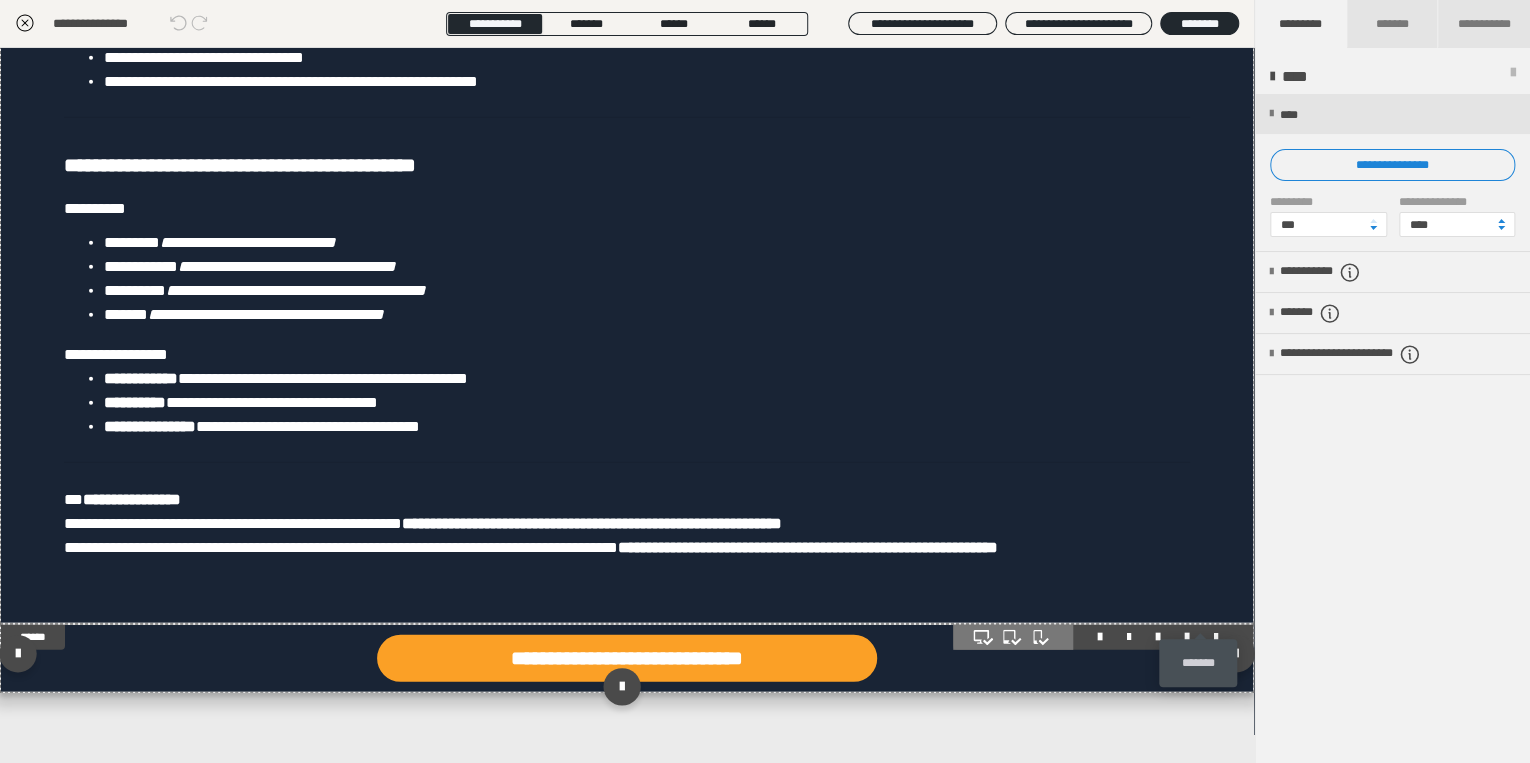 click at bounding box center (1216, 637) 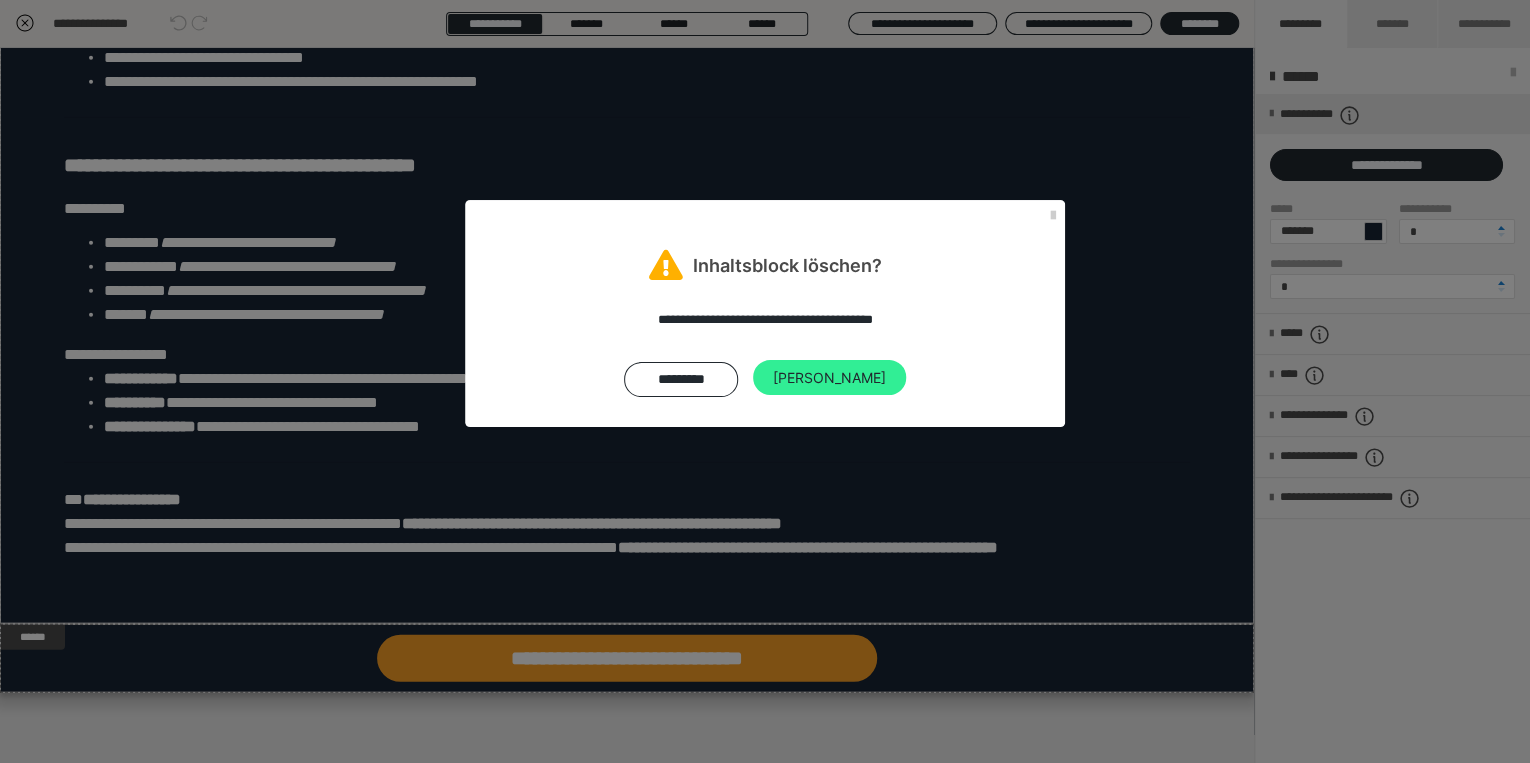 click on "[PERSON_NAME]" at bounding box center [829, 378] 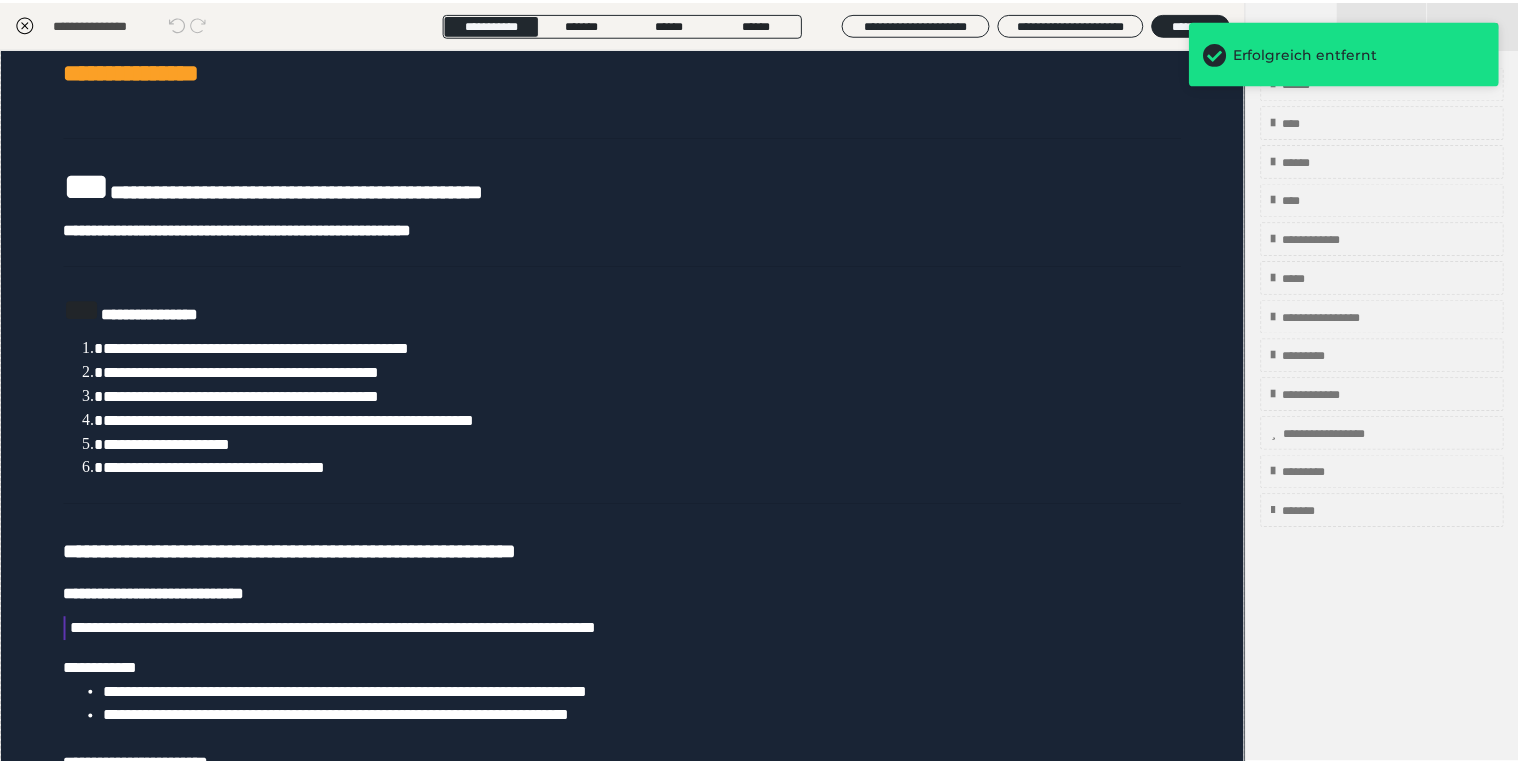 scroll, scrollTop: 0, scrollLeft: 0, axis: both 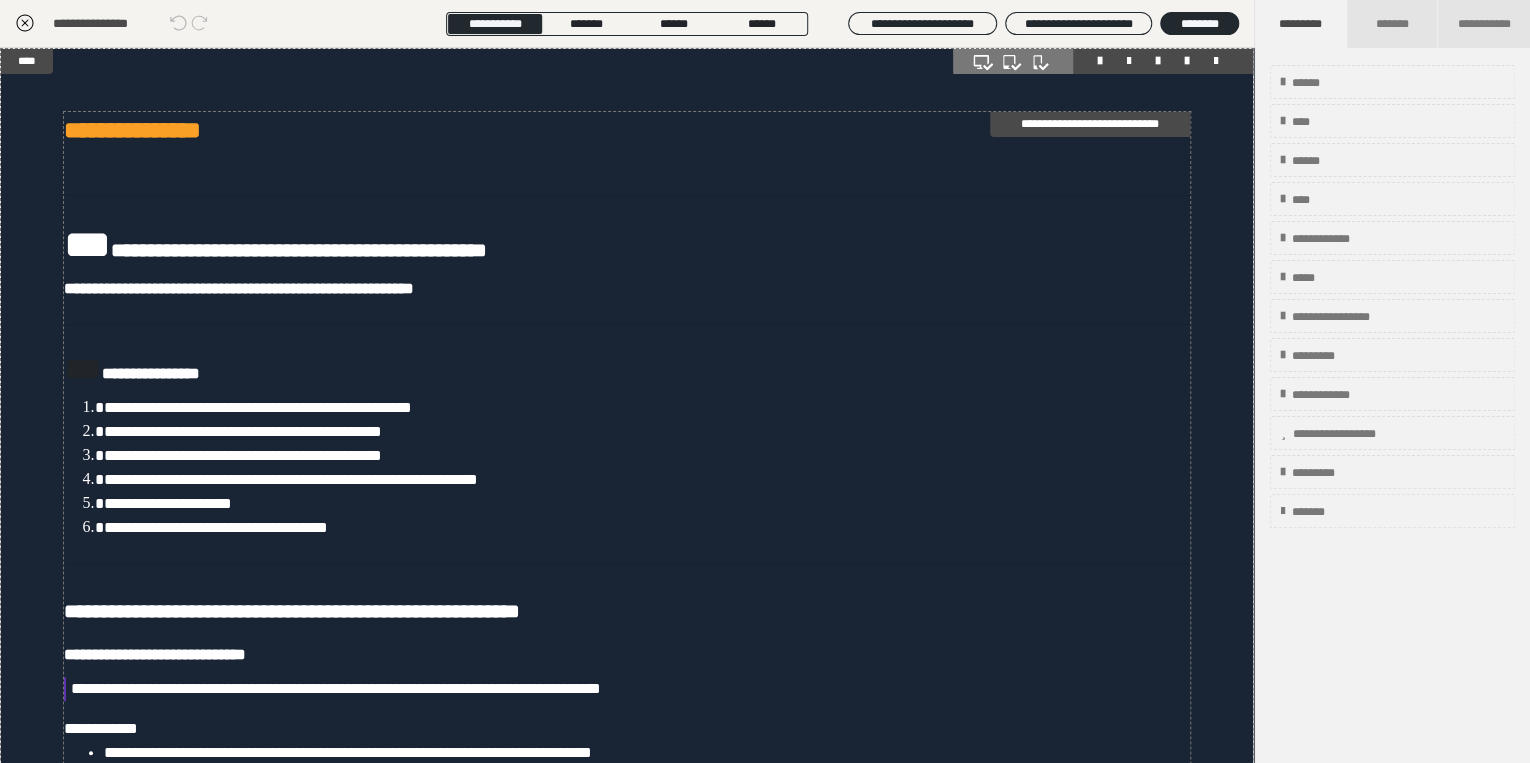 click on "**********" at bounding box center [627, 1643] 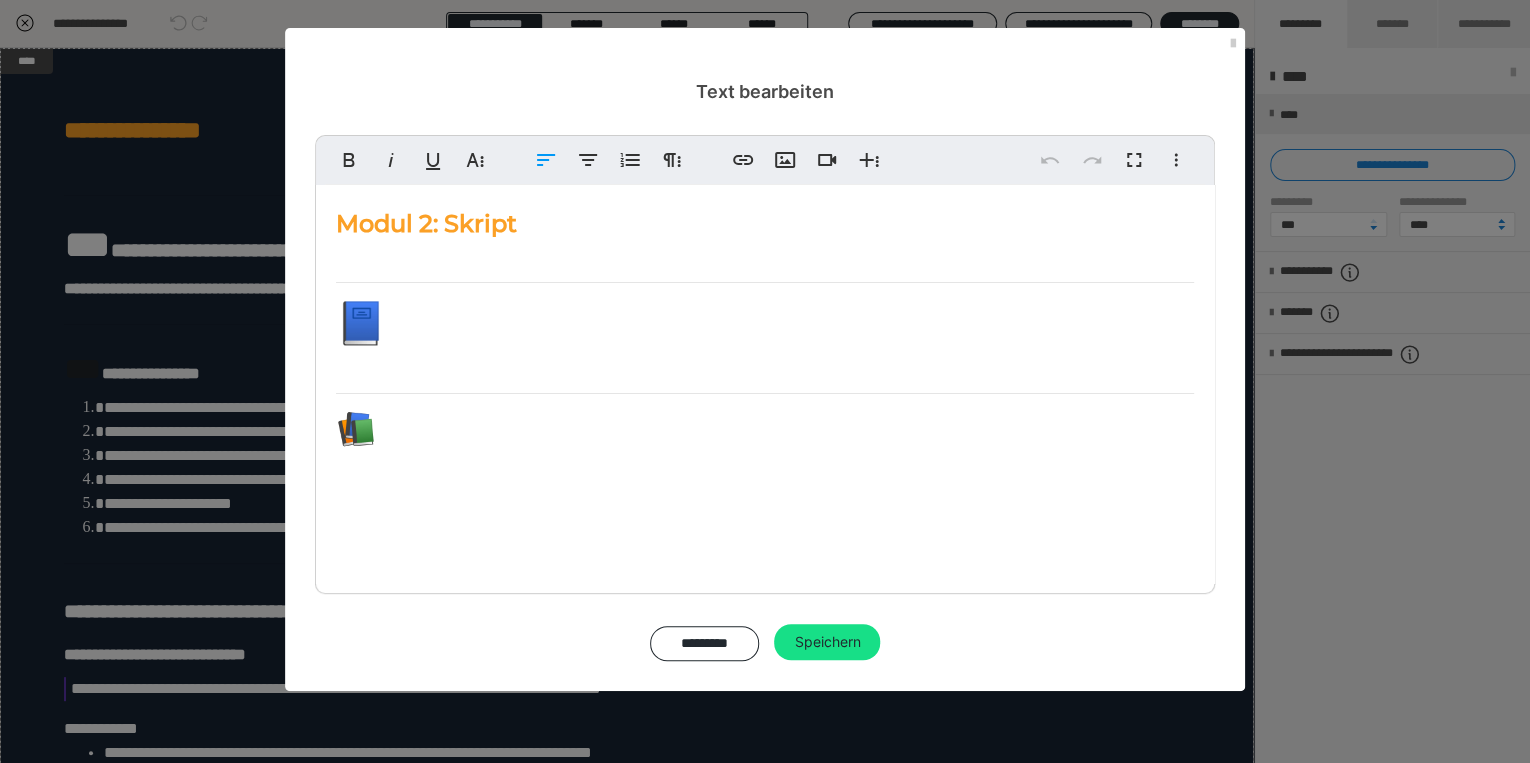 click on "Modul 2: Skript  📘  Modul 2 – Berufs- und Gesetzeskunde (Woche 3–5) Rechtliche Grundlagen für Heilpraktiker für Psychotherapie 📚  Inhaltsübersicht Heilpraktikergesetz (HPG) & Durchführungsverordnung Infektionsschutzgesetz (IfSG) – Meldepflichten Psychisch-Kranken-Gesetze (PsychKG) der Länder Straf- & Zivilrechtliche Aspekte: Schuldunfähigkeit, Betreuung Patientenrechtegesetz Prüfungstipps und Speedlearning-Anker 1. ⚖️ Heilpraktikergesetz (HPG) & Durchführungsverordnung §1 HPG – Die zentrale Regelung „Wer die Heilkunde, ohne als Arzt bestellt zu sein, ausüben will, bedarf der Erlaubnis.“ 📌 Bedeutet: Nur mit Erlaubnis durch das Gesundheitsamt darfst du psychotherapeutisch arbeiten Gilt auch für sogenannte „sektorale Heilpraktikererlaubnis“ für Psychotherapie Durchführungsverordnung: Regelt die Form und Inhalte der Überprüfung Grundlage für die sektorale Zulassung Prüfungsschwerpunkt: Begriff „Gefahr für die Volksgesundheit“ Wichtig für HPP: 📌 Du bist  ," at bounding box center [765, 1632] 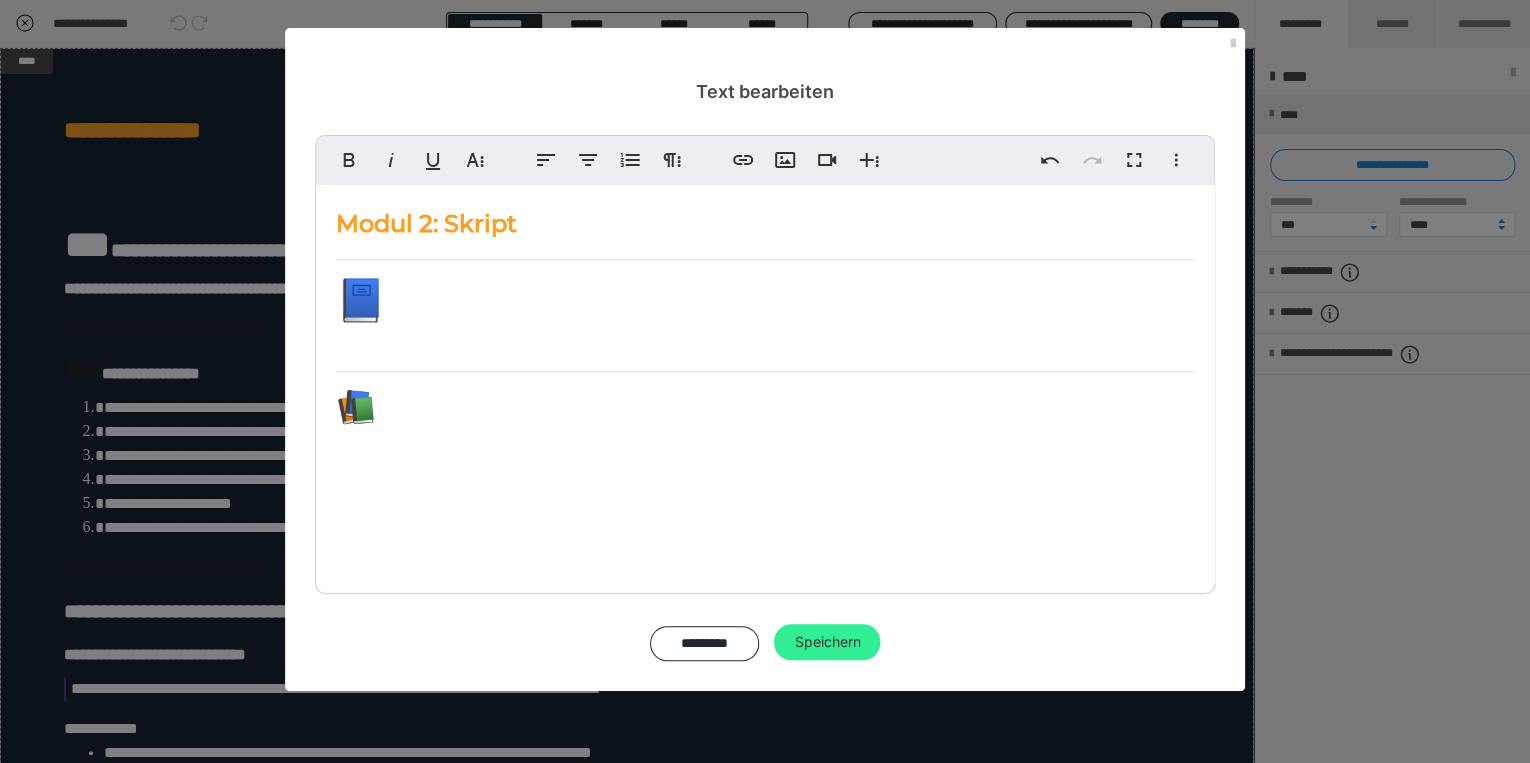 click on "Speichern" at bounding box center (827, 642) 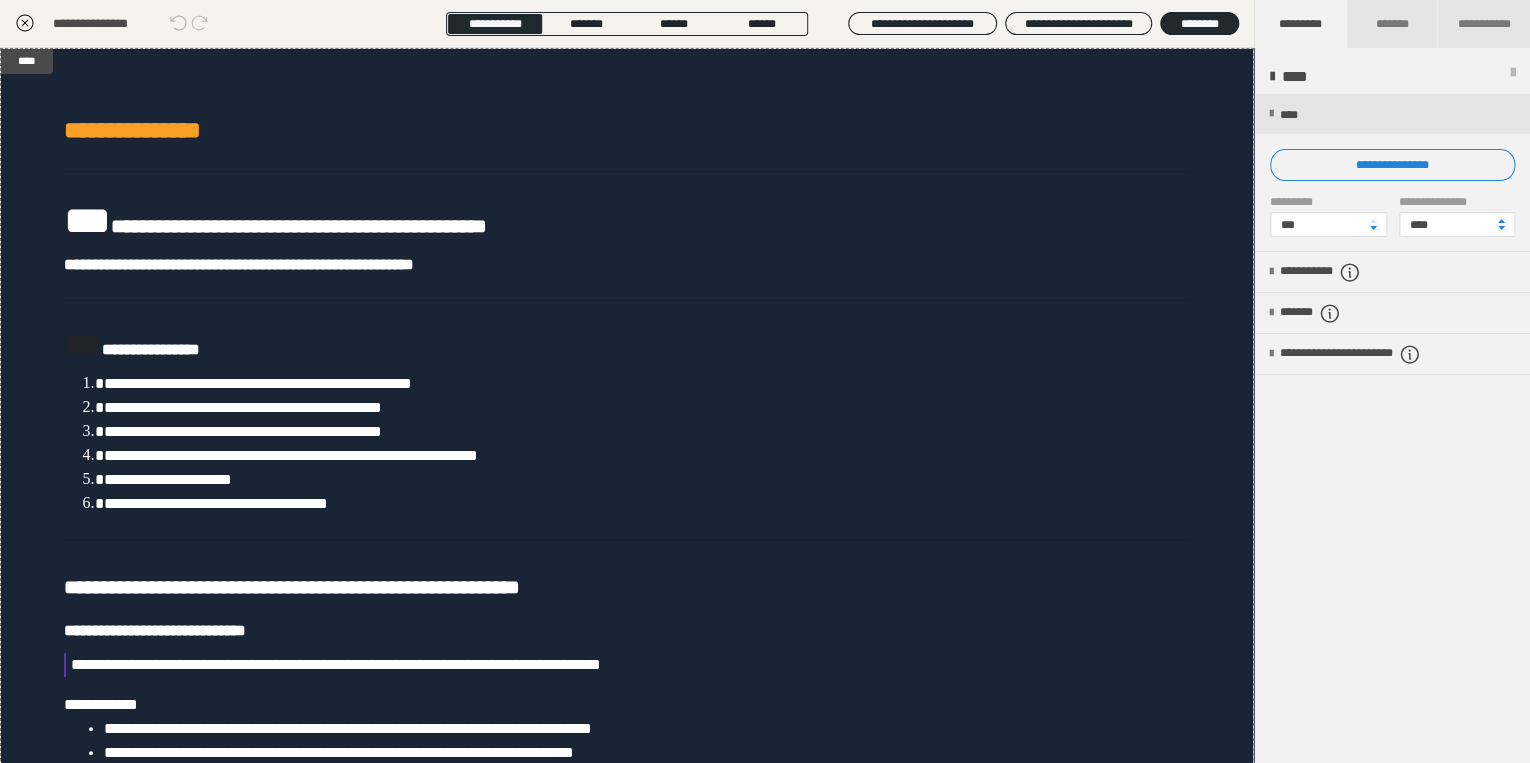 click 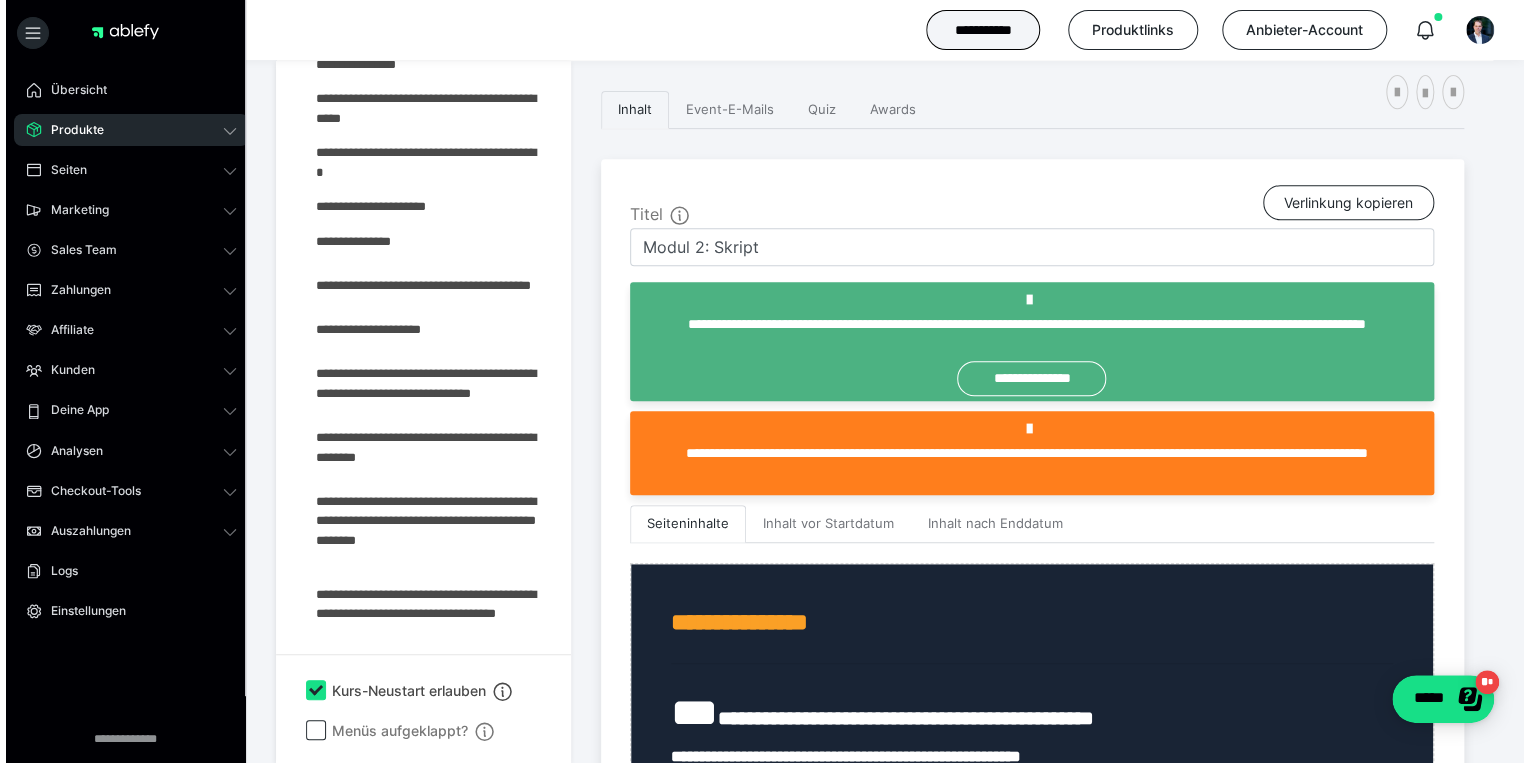 scroll, scrollTop: 1279, scrollLeft: 0, axis: vertical 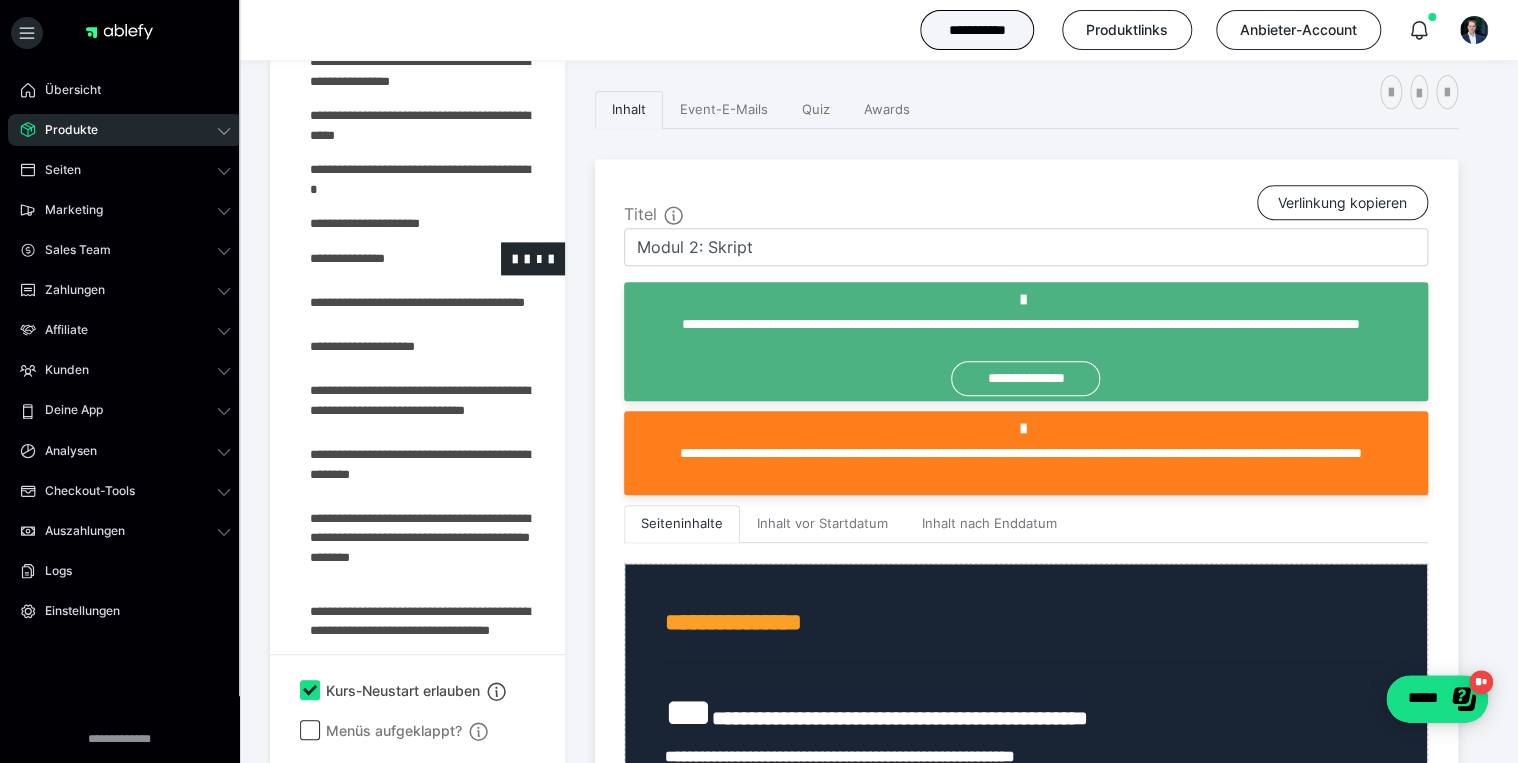 click at bounding box center [375, 259] 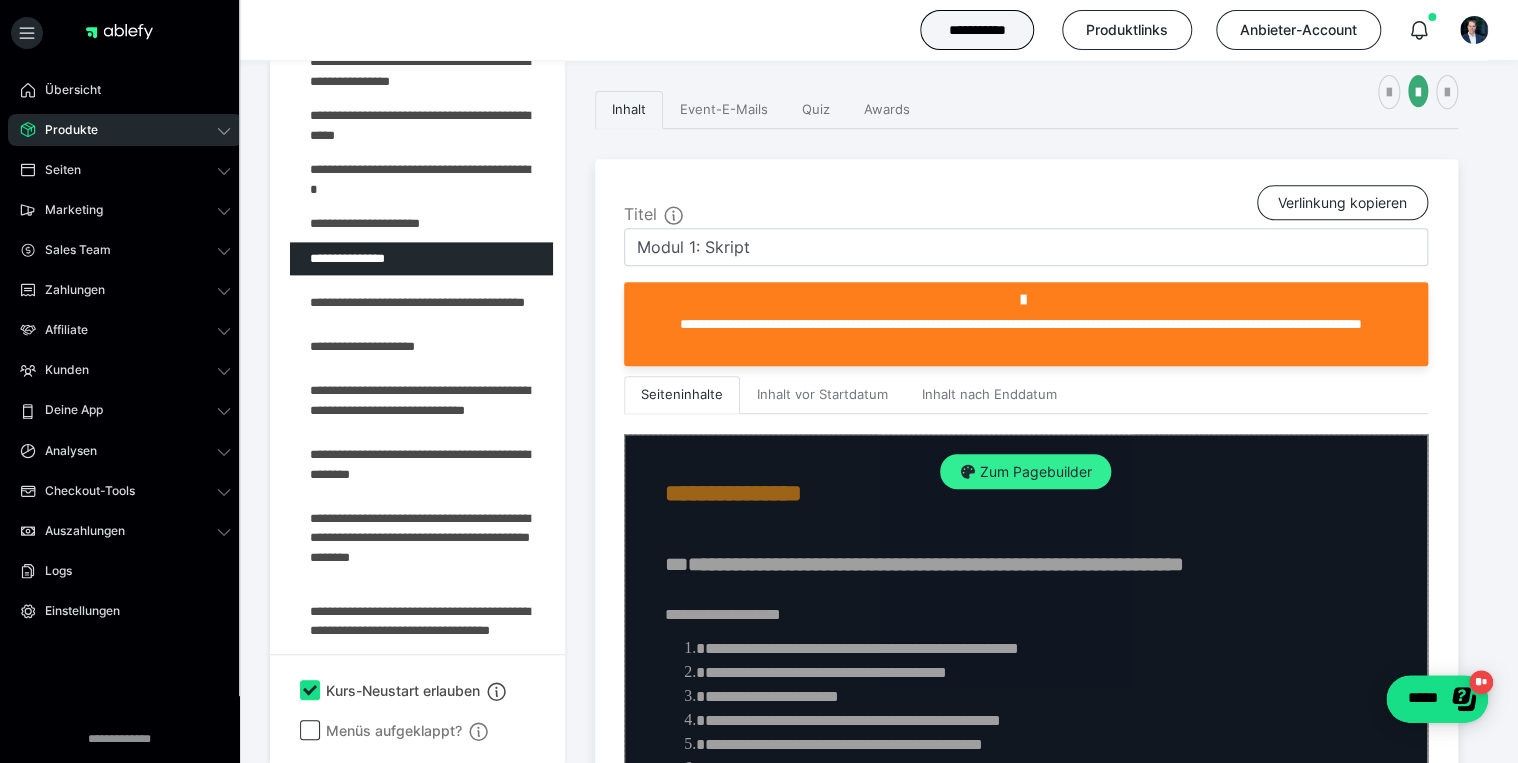 click on "Zum Pagebuilder" at bounding box center [1025, 472] 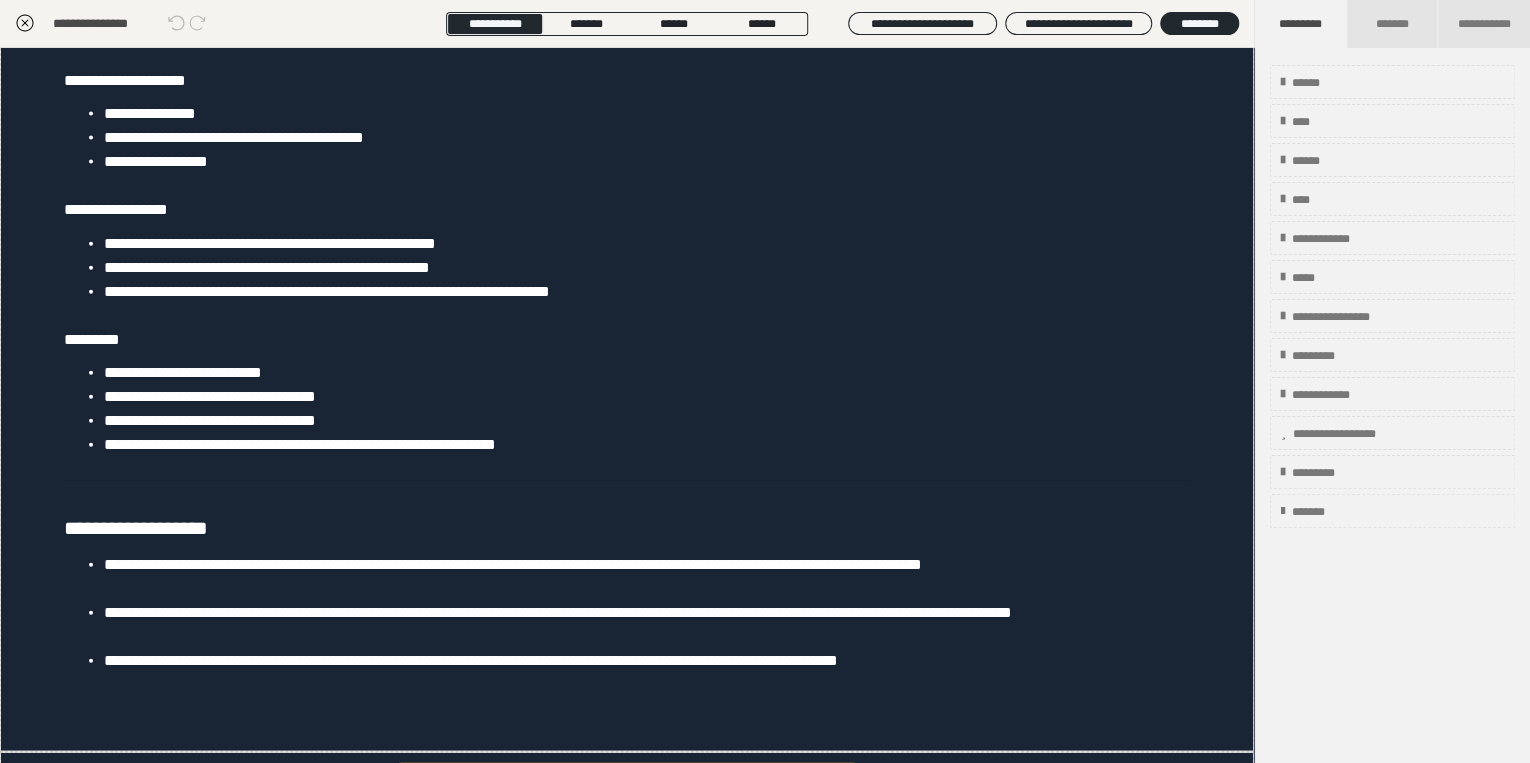 scroll, scrollTop: 2352, scrollLeft: 0, axis: vertical 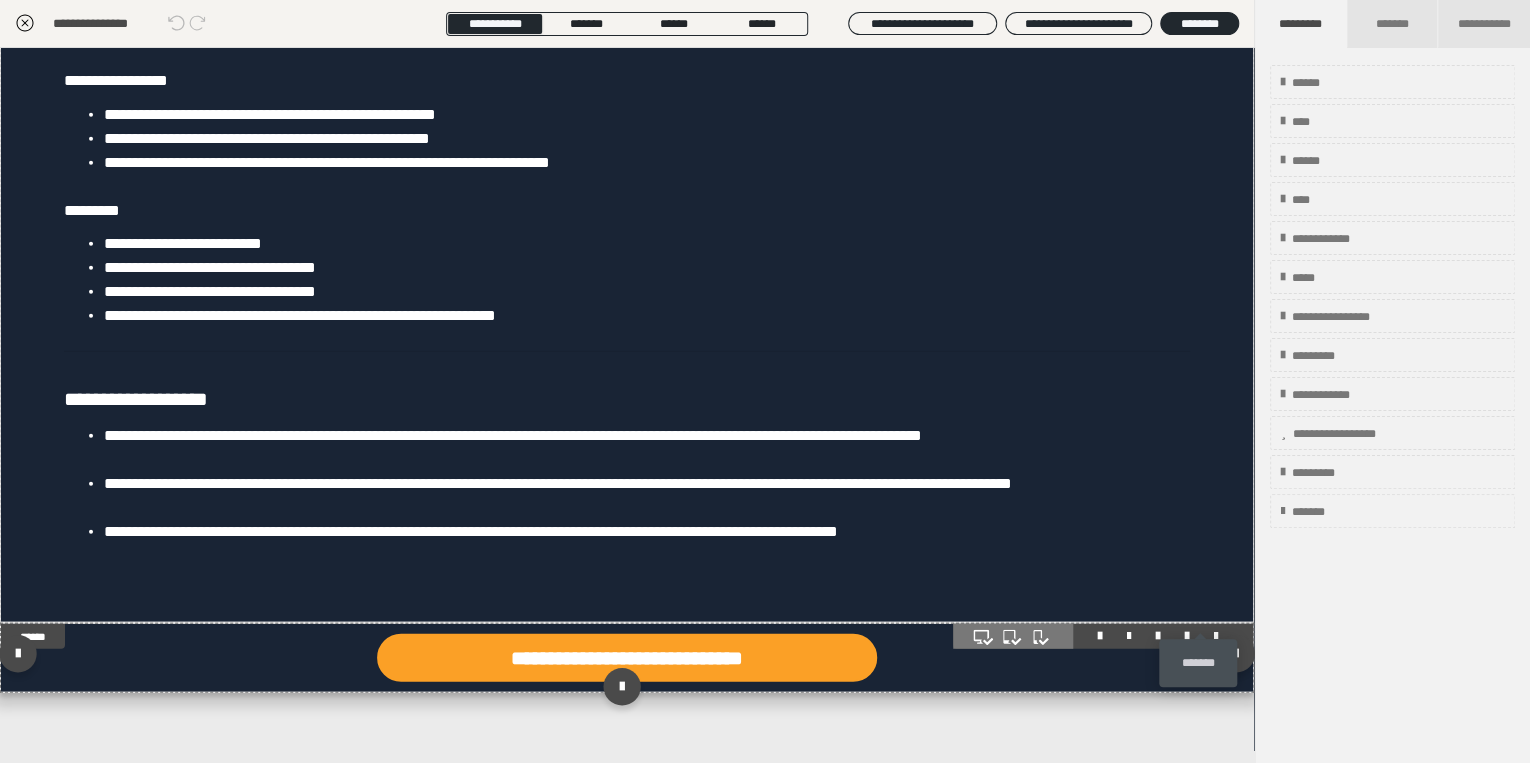 click at bounding box center [1216, 636] 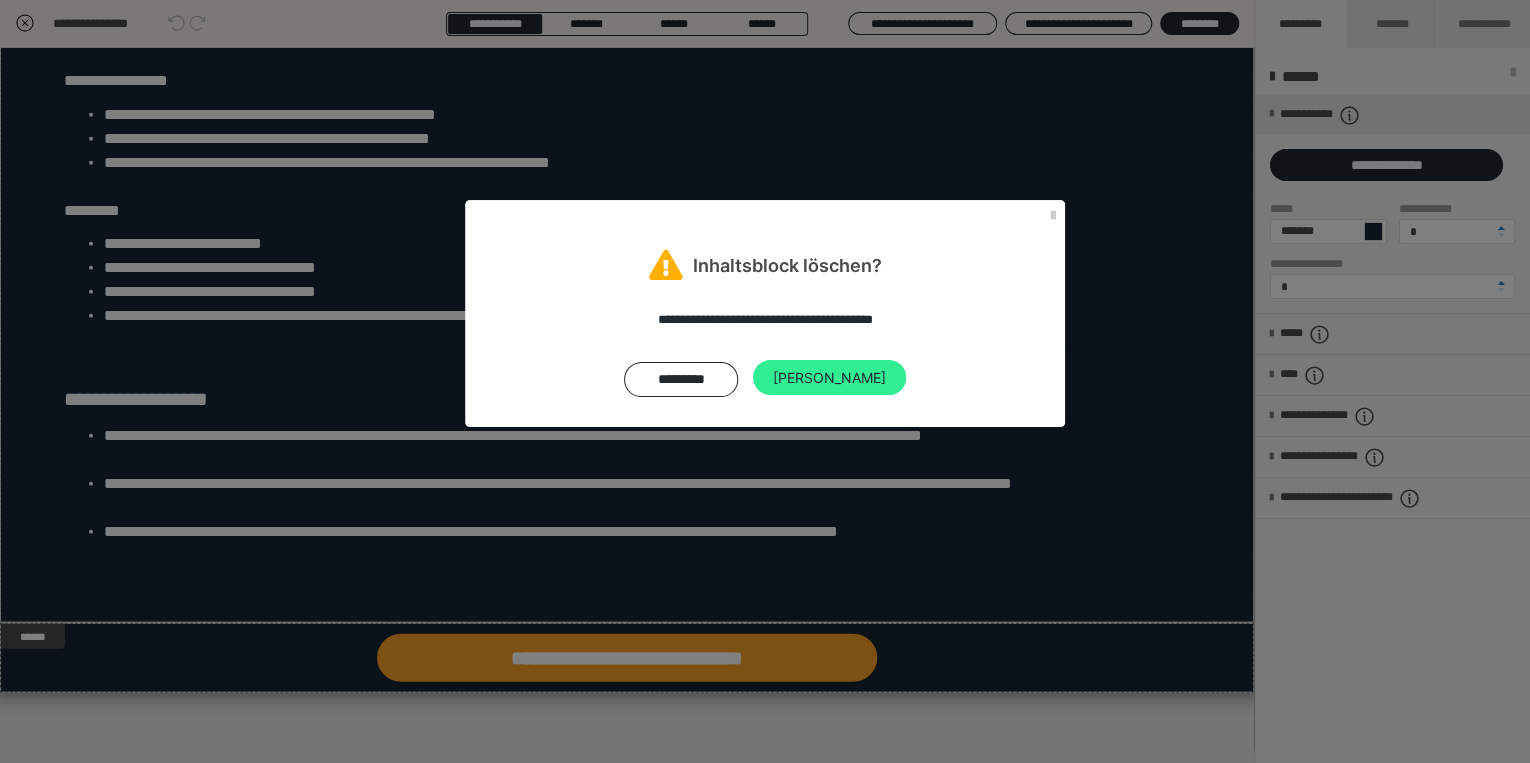 click on "[PERSON_NAME]" at bounding box center [829, 378] 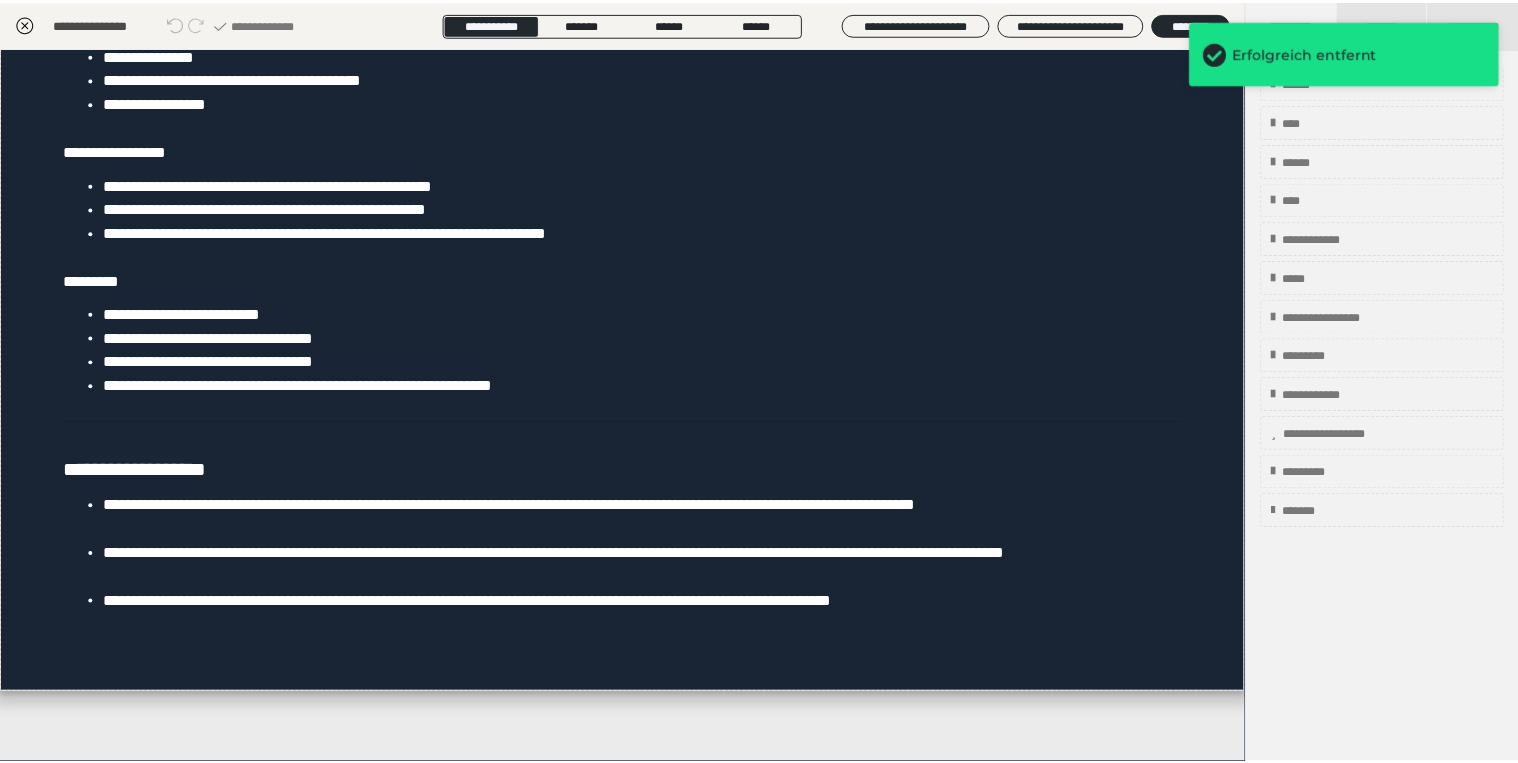 scroll, scrollTop: 2283, scrollLeft: 0, axis: vertical 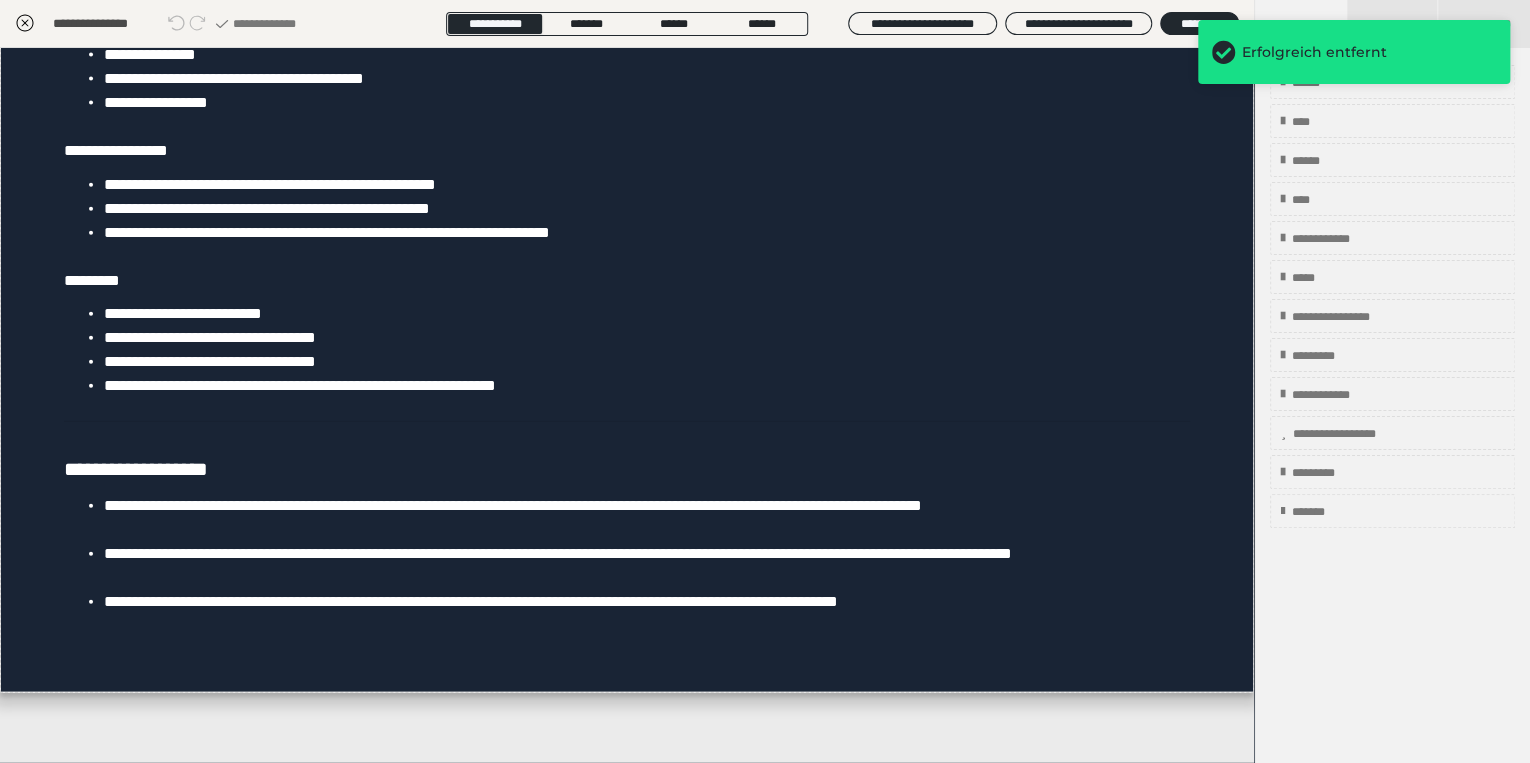 click 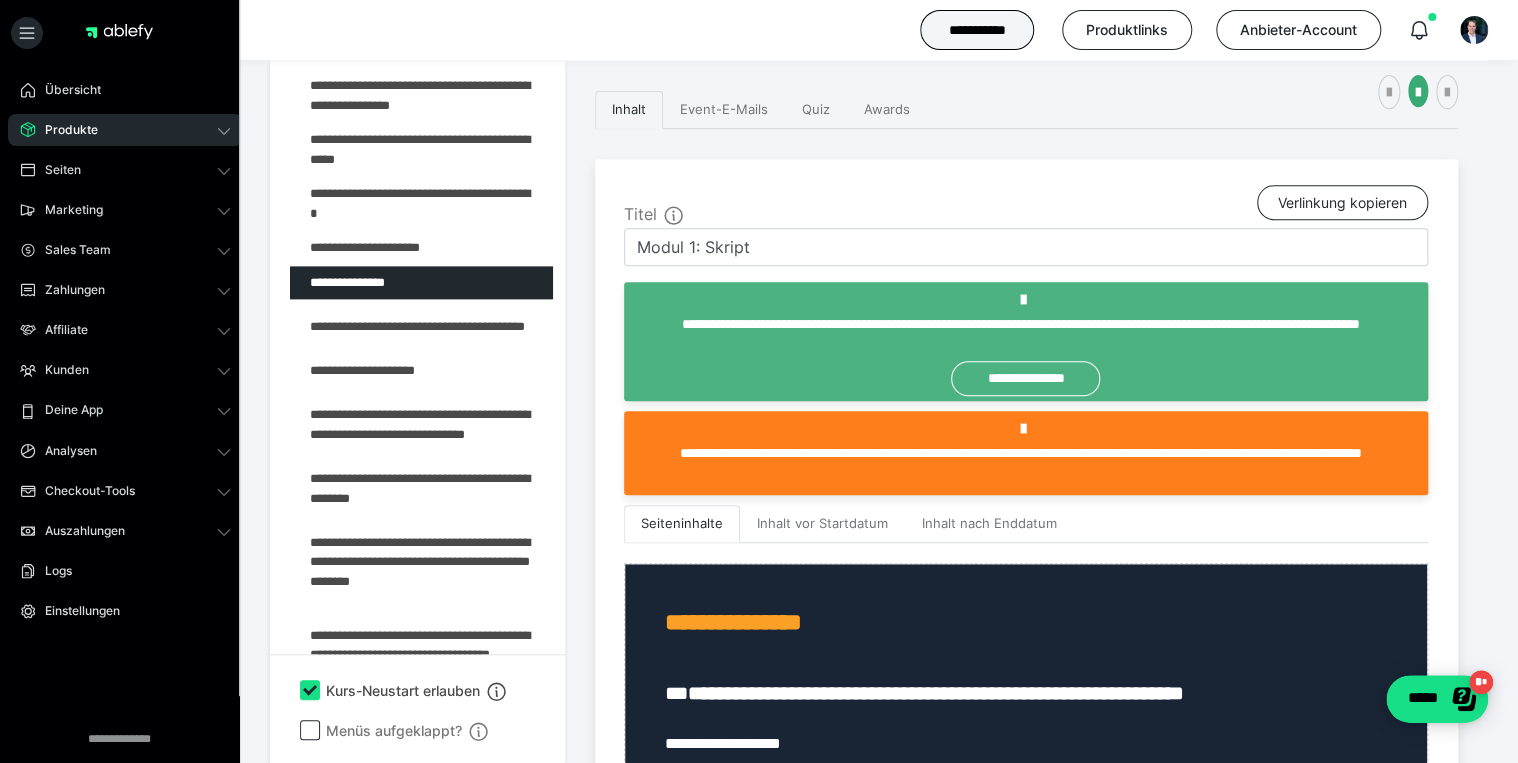 scroll, scrollTop: 1044, scrollLeft: 0, axis: vertical 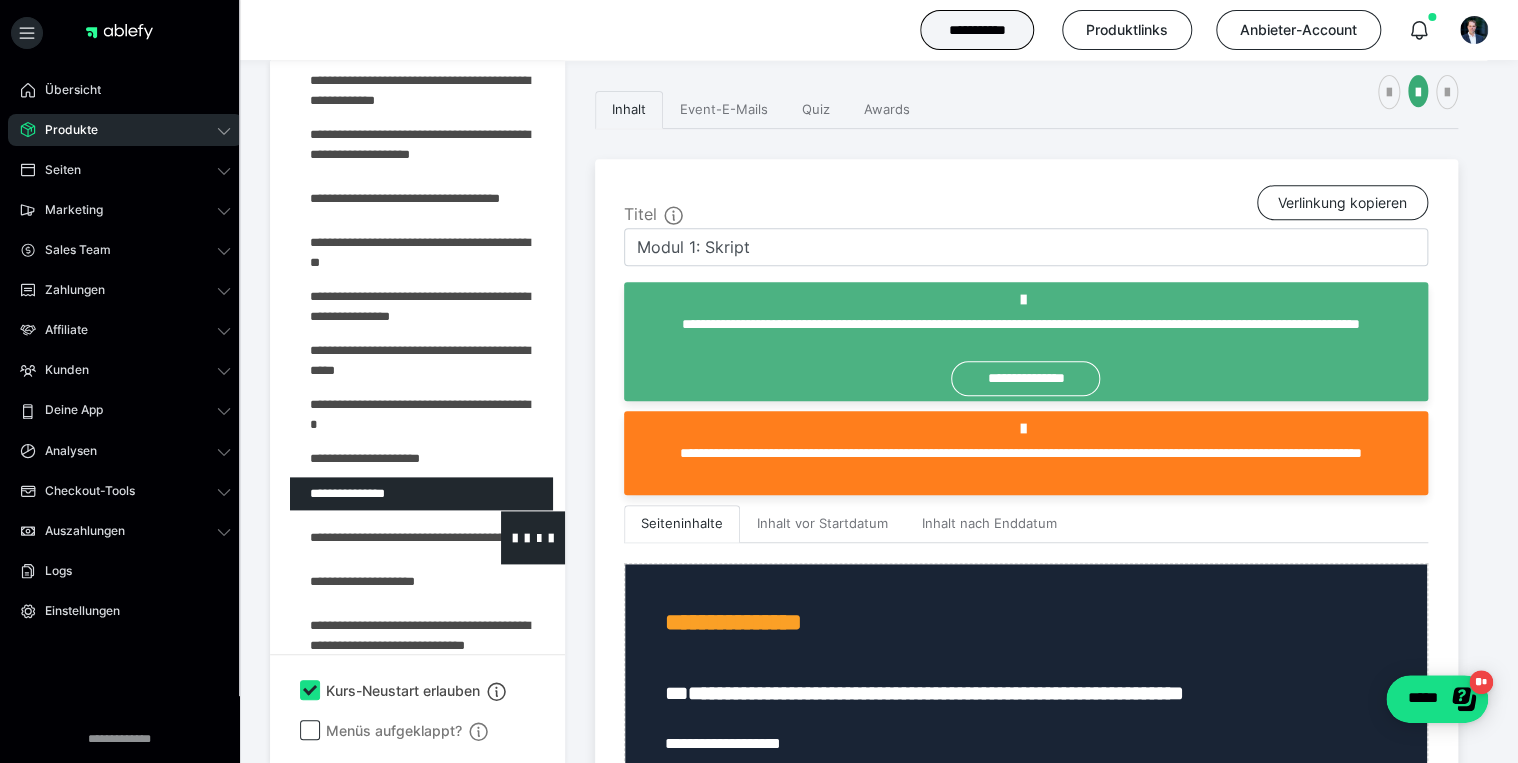 click at bounding box center (375, 537) 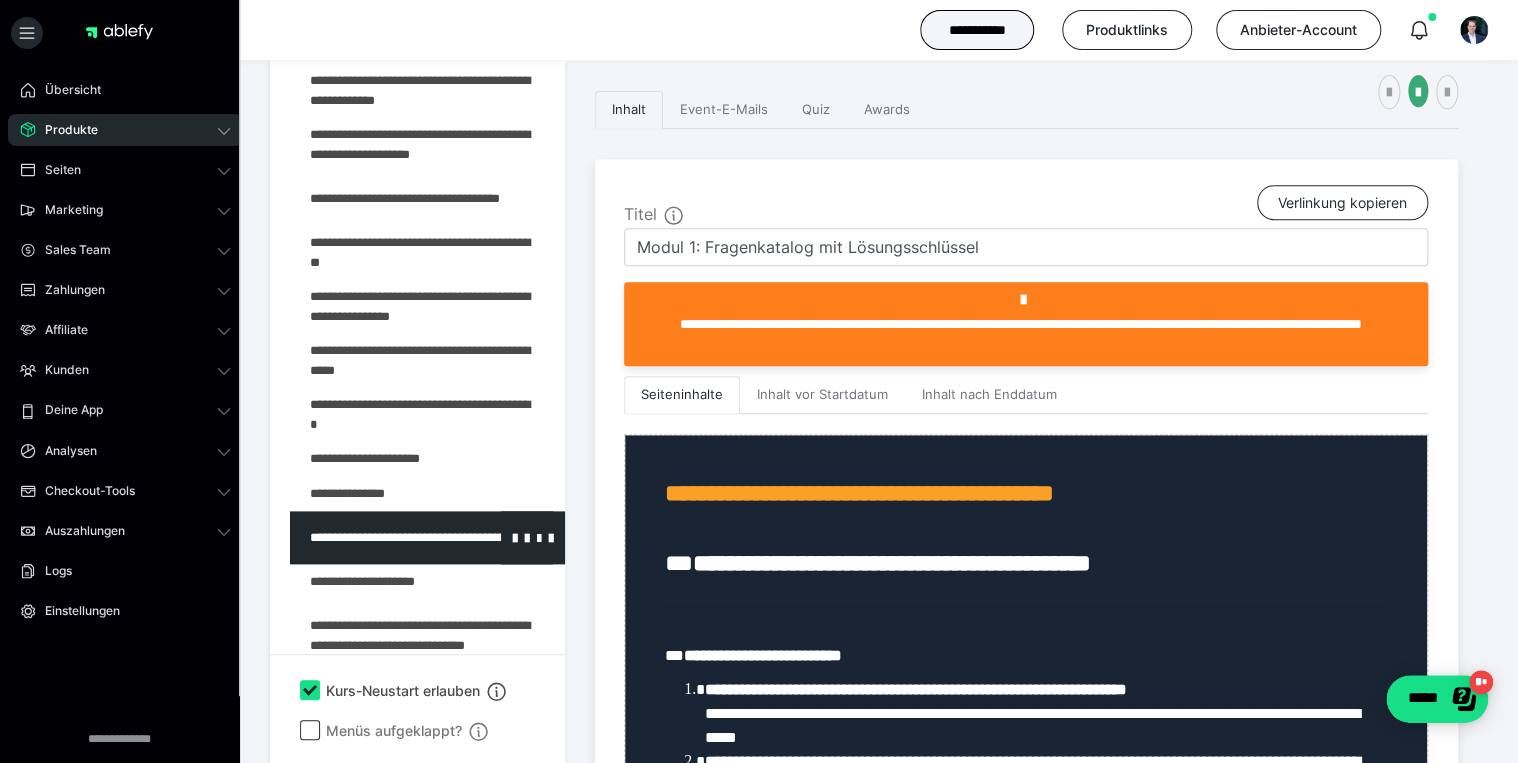 click at bounding box center (539, 537) 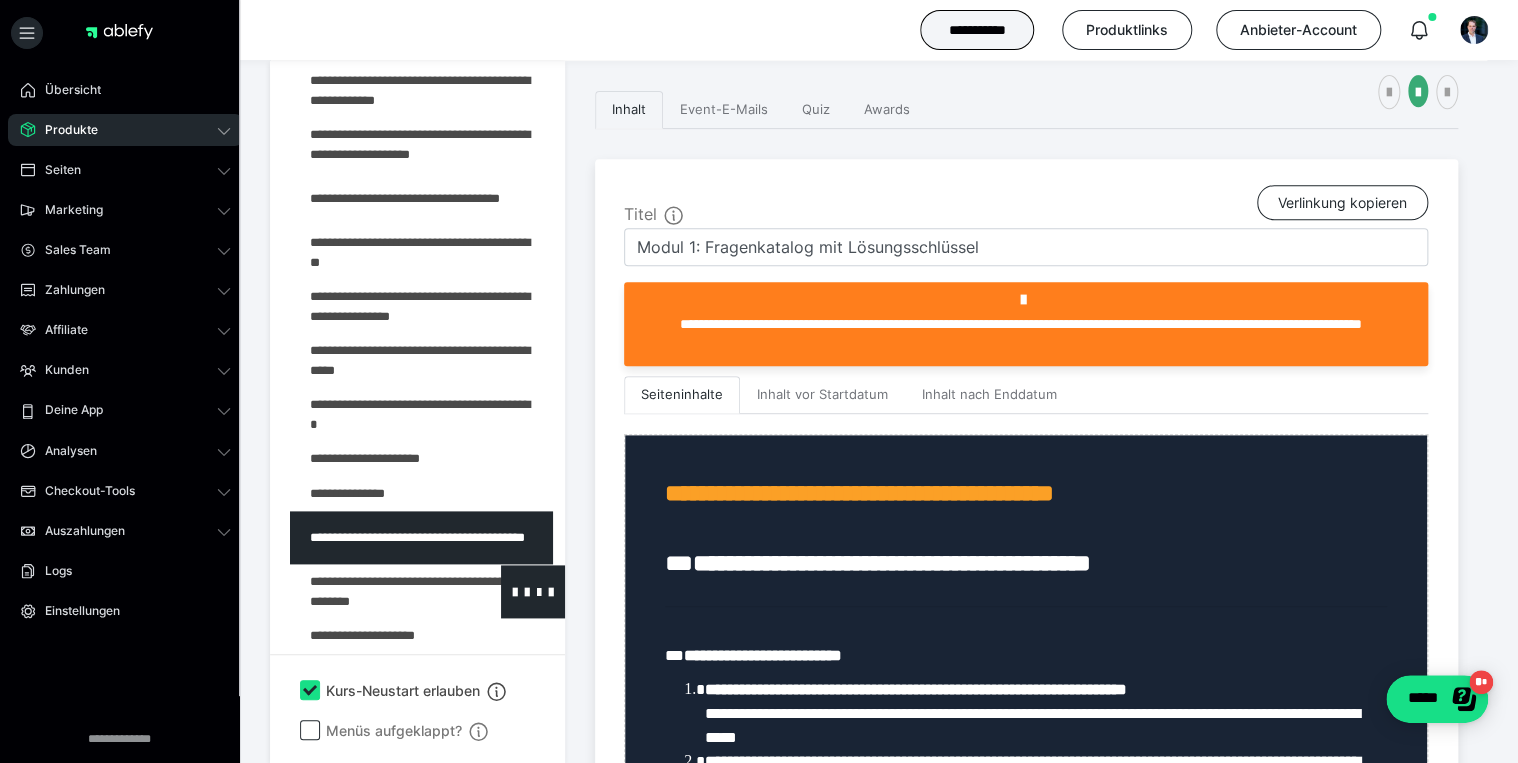 click at bounding box center (375, 591) 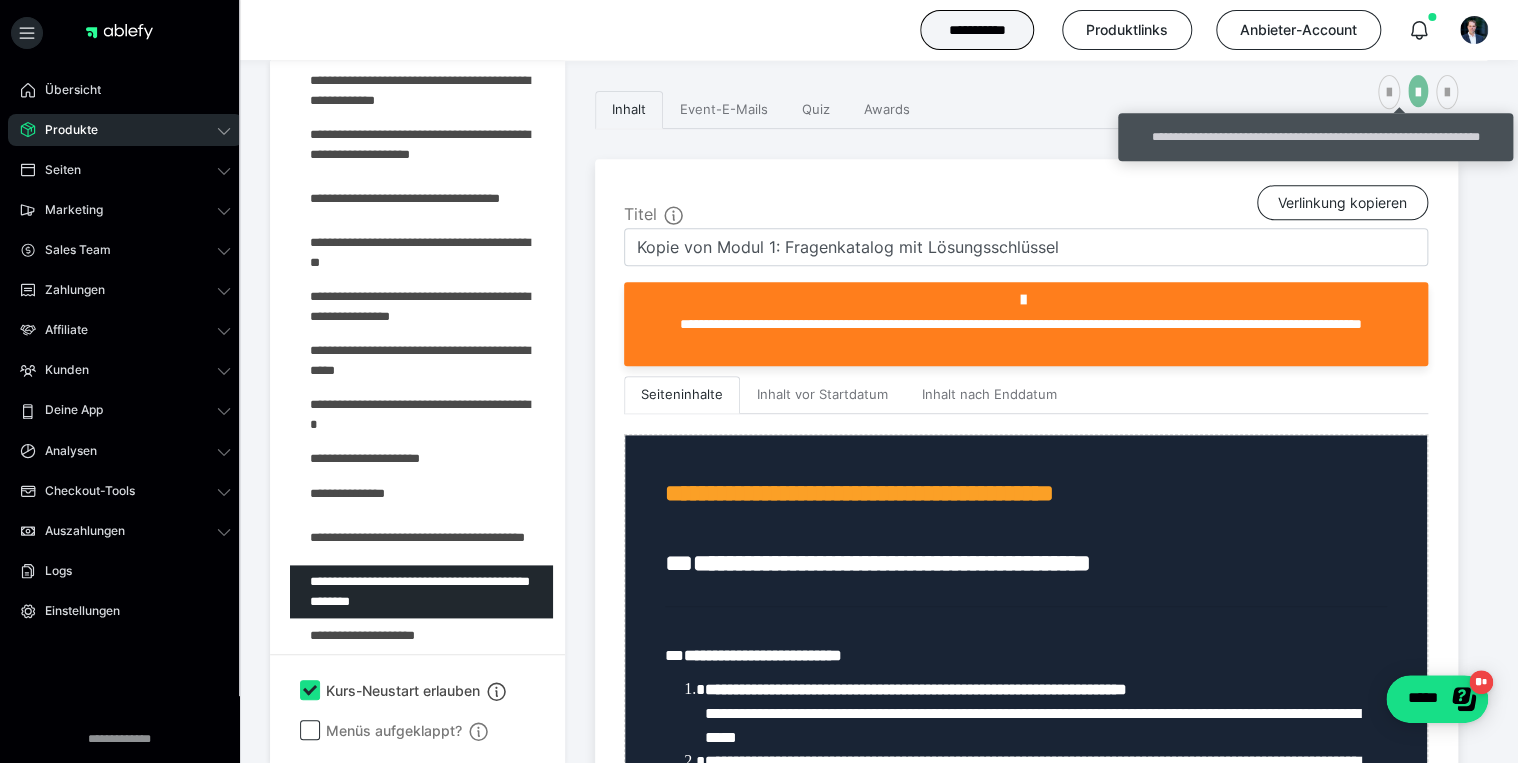 click at bounding box center [1418, 93] 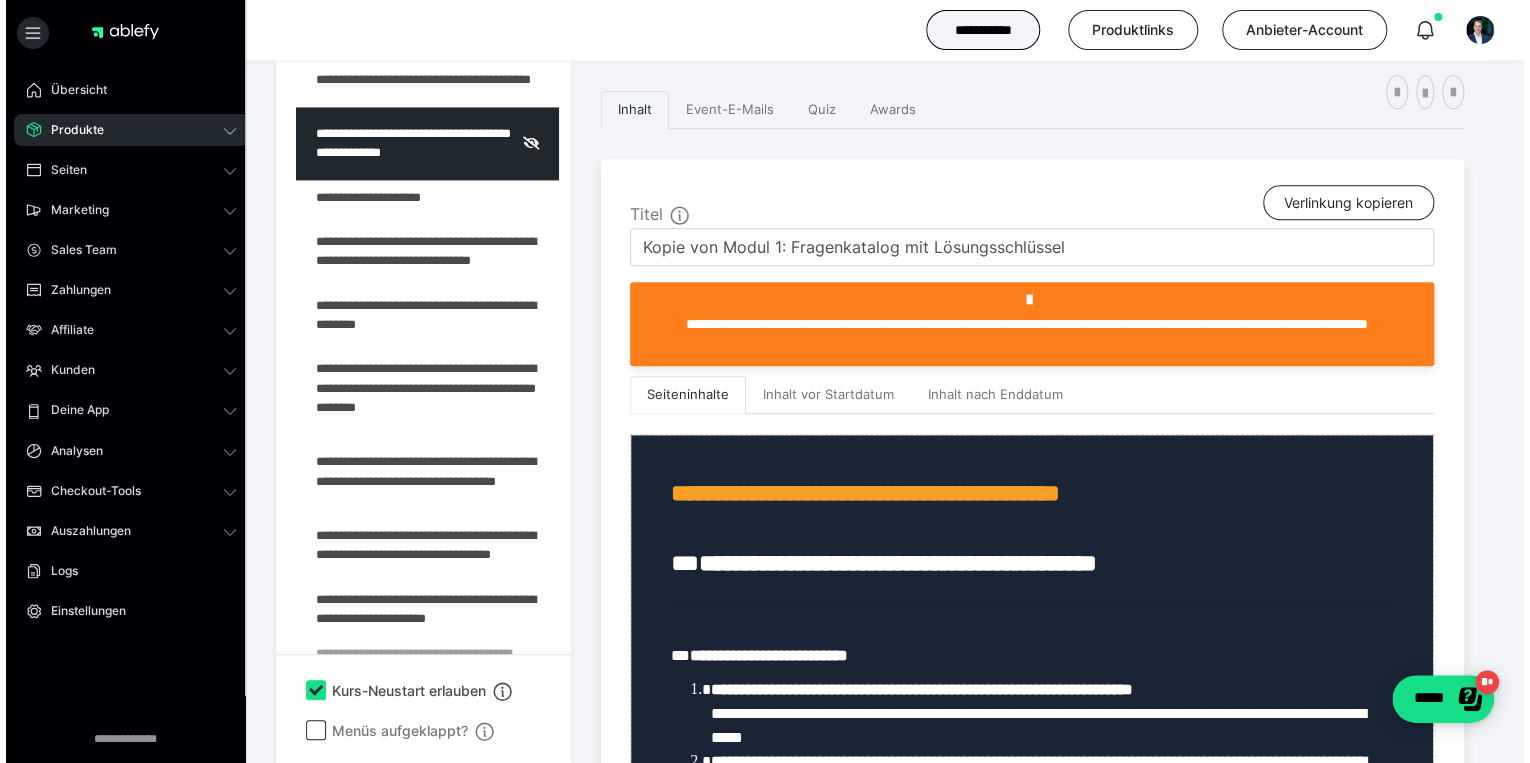 scroll, scrollTop: 1509, scrollLeft: 0, axis: vertical 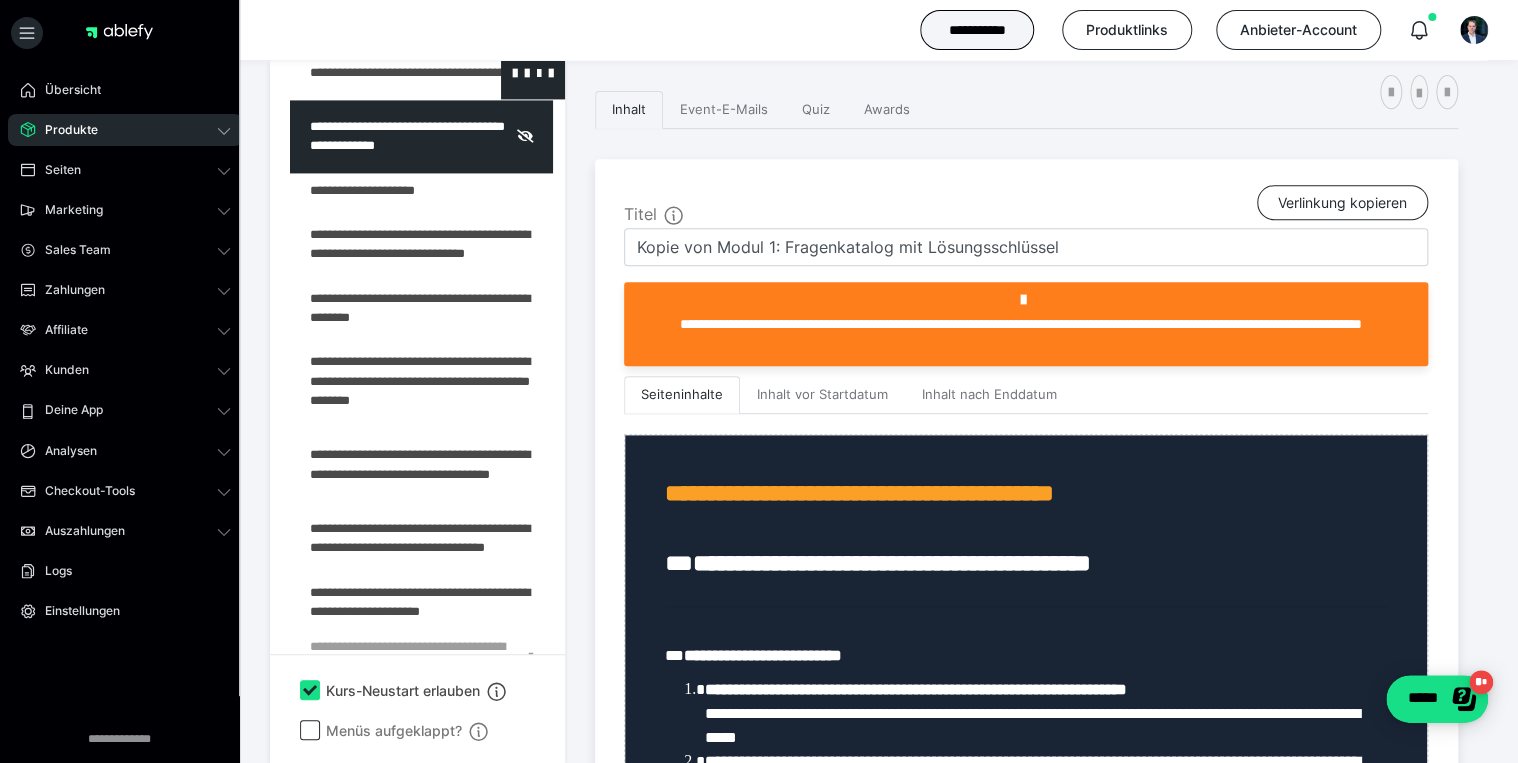 click at bounding box center (375, 72) 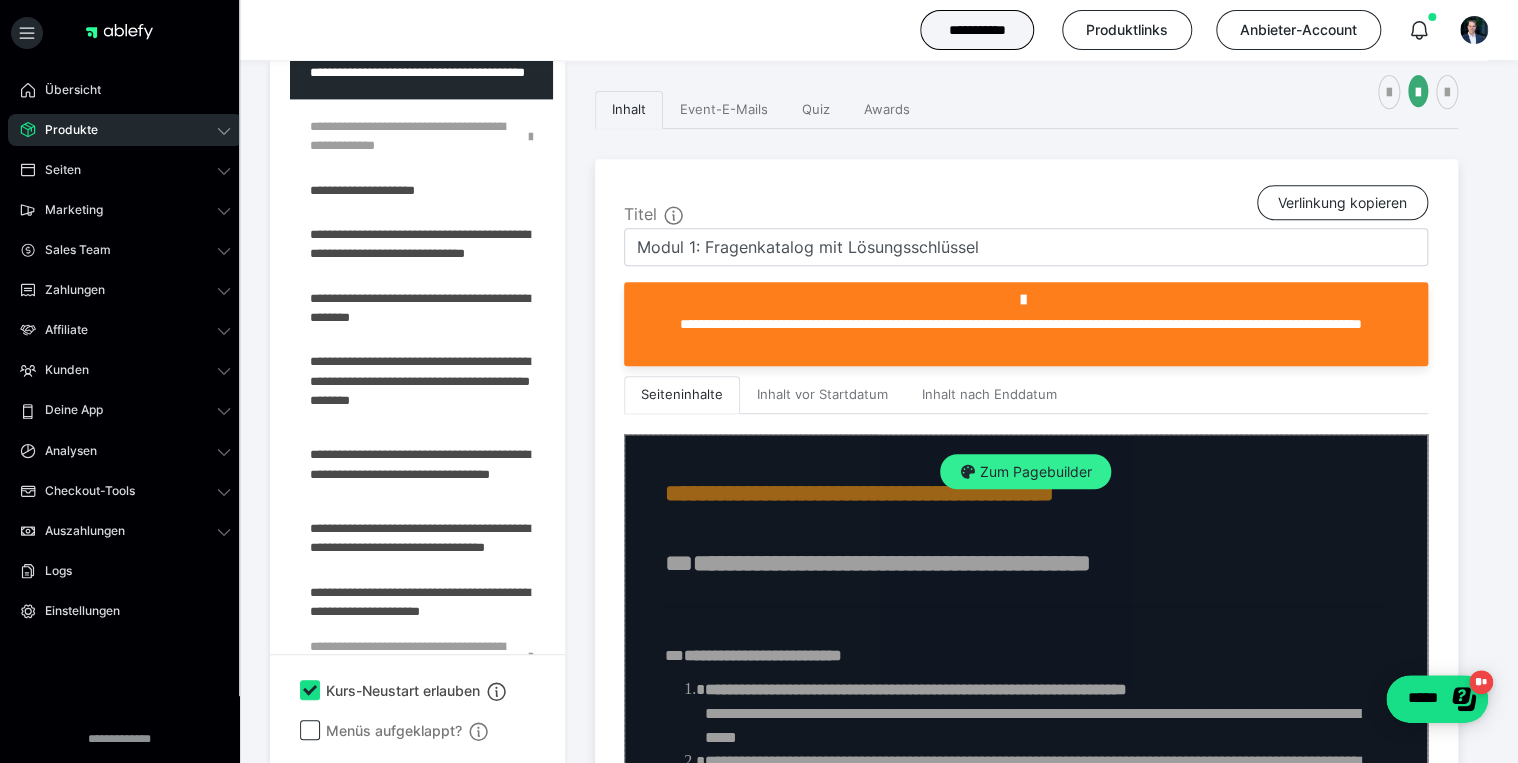 click on "Zum Pagebuilder" at bounding box center (1025, 472) 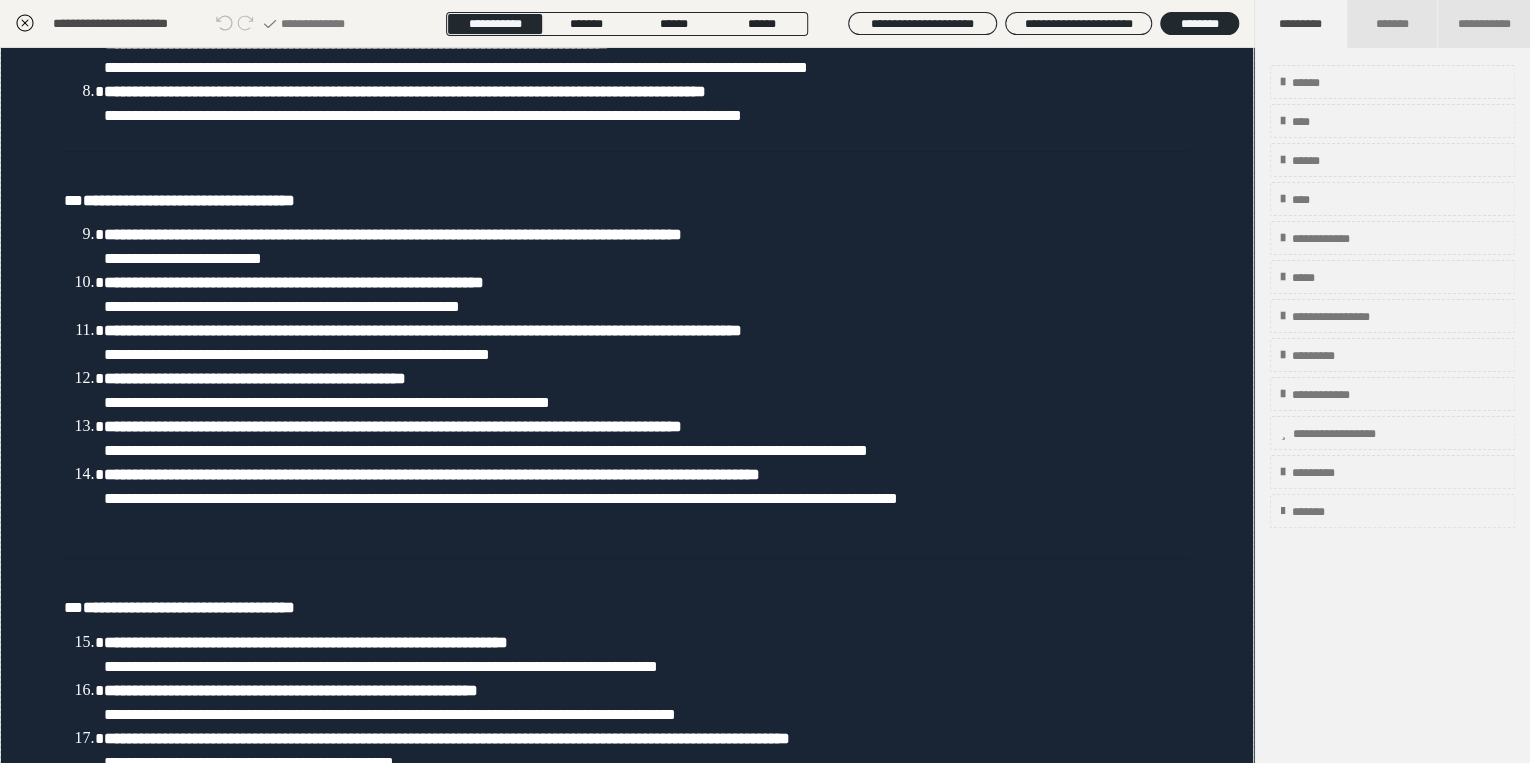 scroll, scrollTop: 955, scrollLeft: 0, axis: vertical 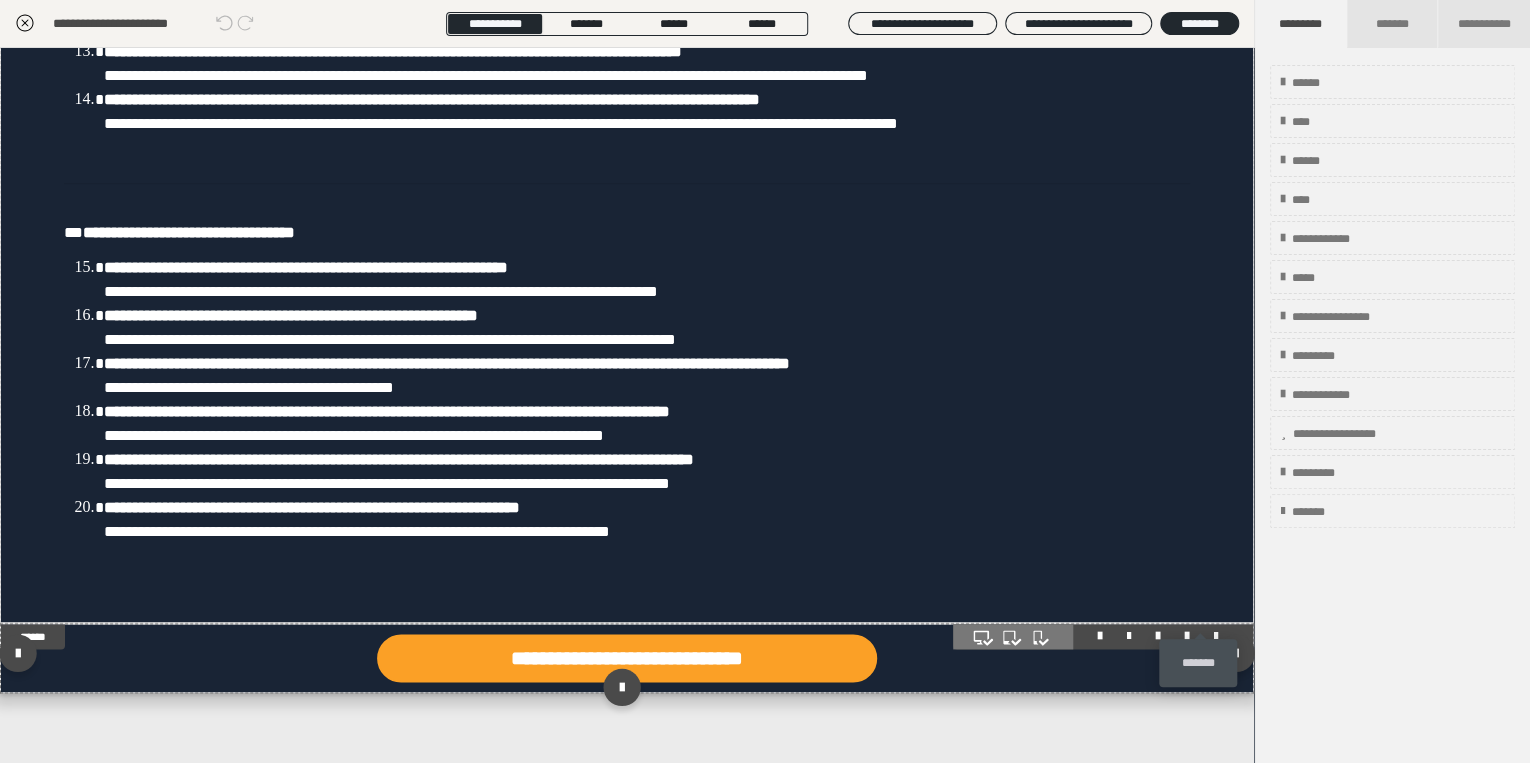 click at bounding box center [1216, 636] 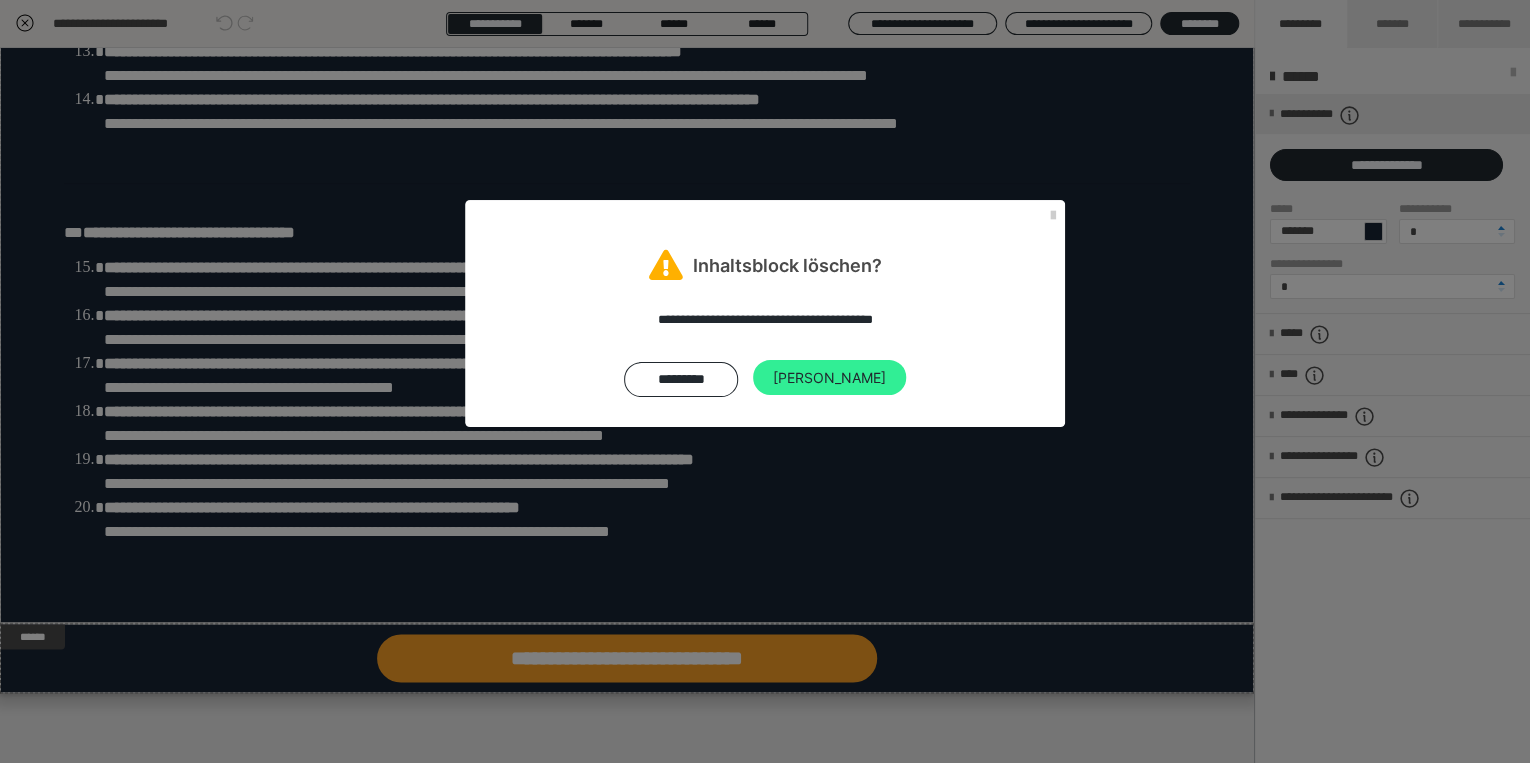click on "[PERSON_NAME]" at bounding box center (829, 378) 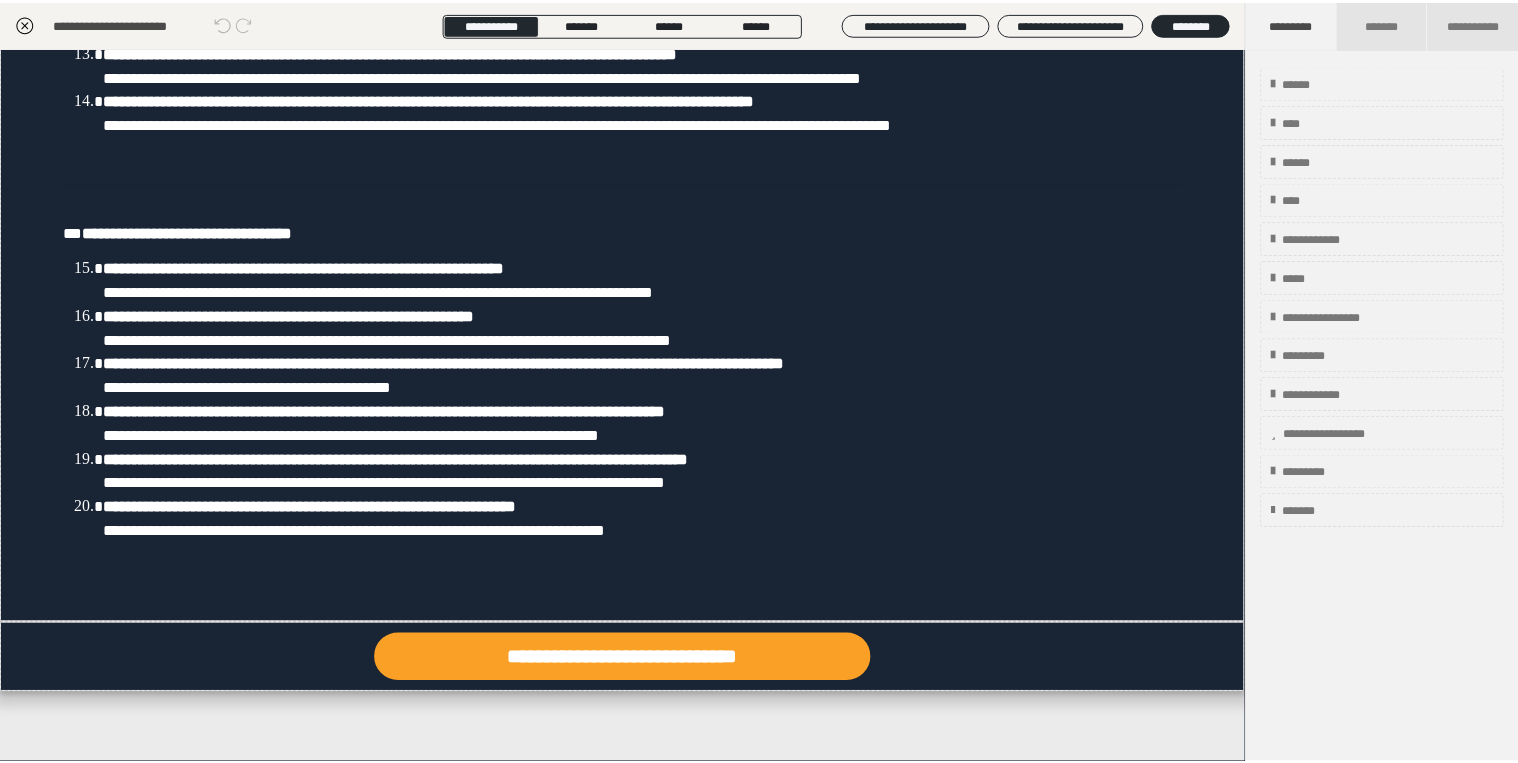 scroll, scrollTop: 886, scrollLeft: 0, axis: vertical 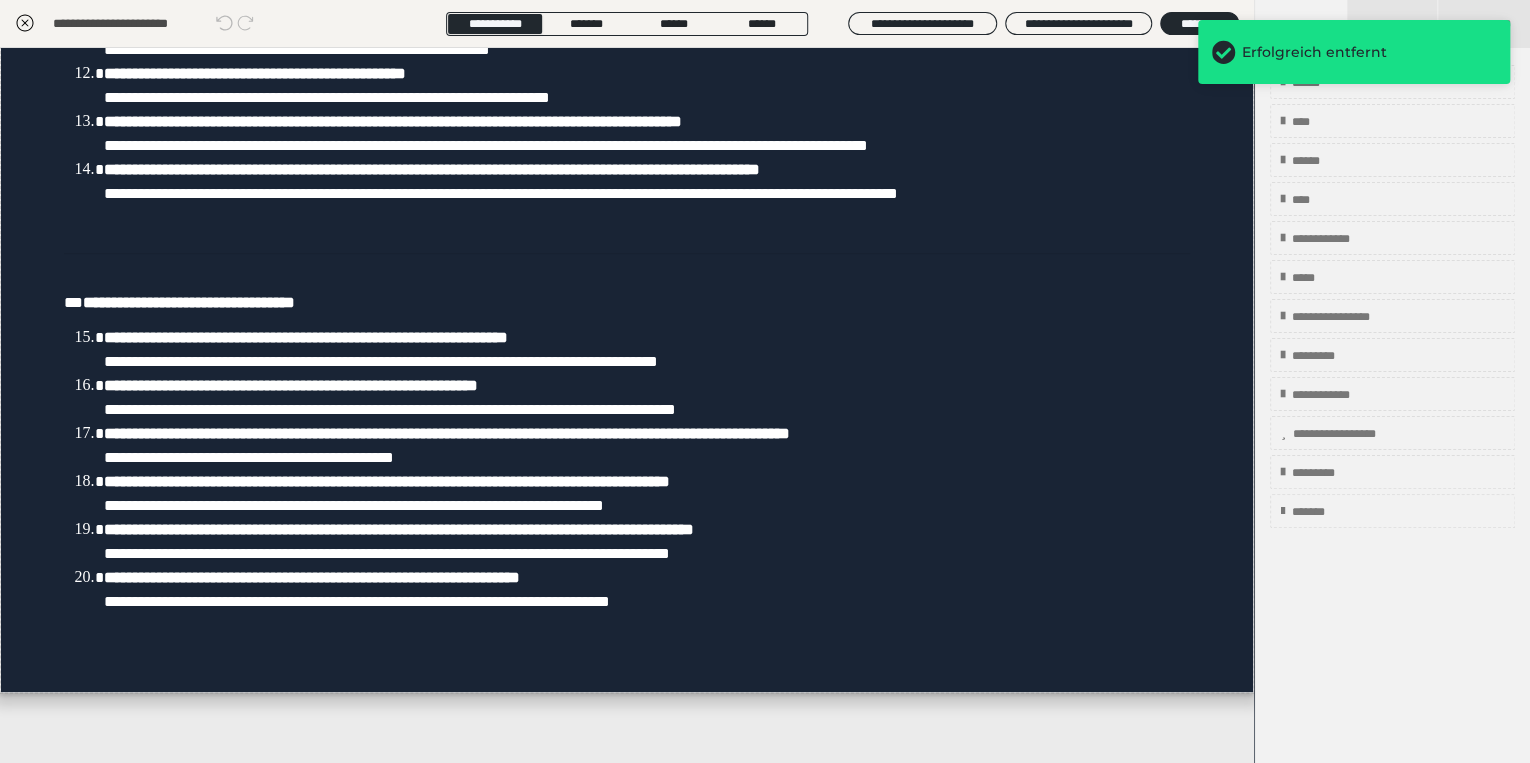 click 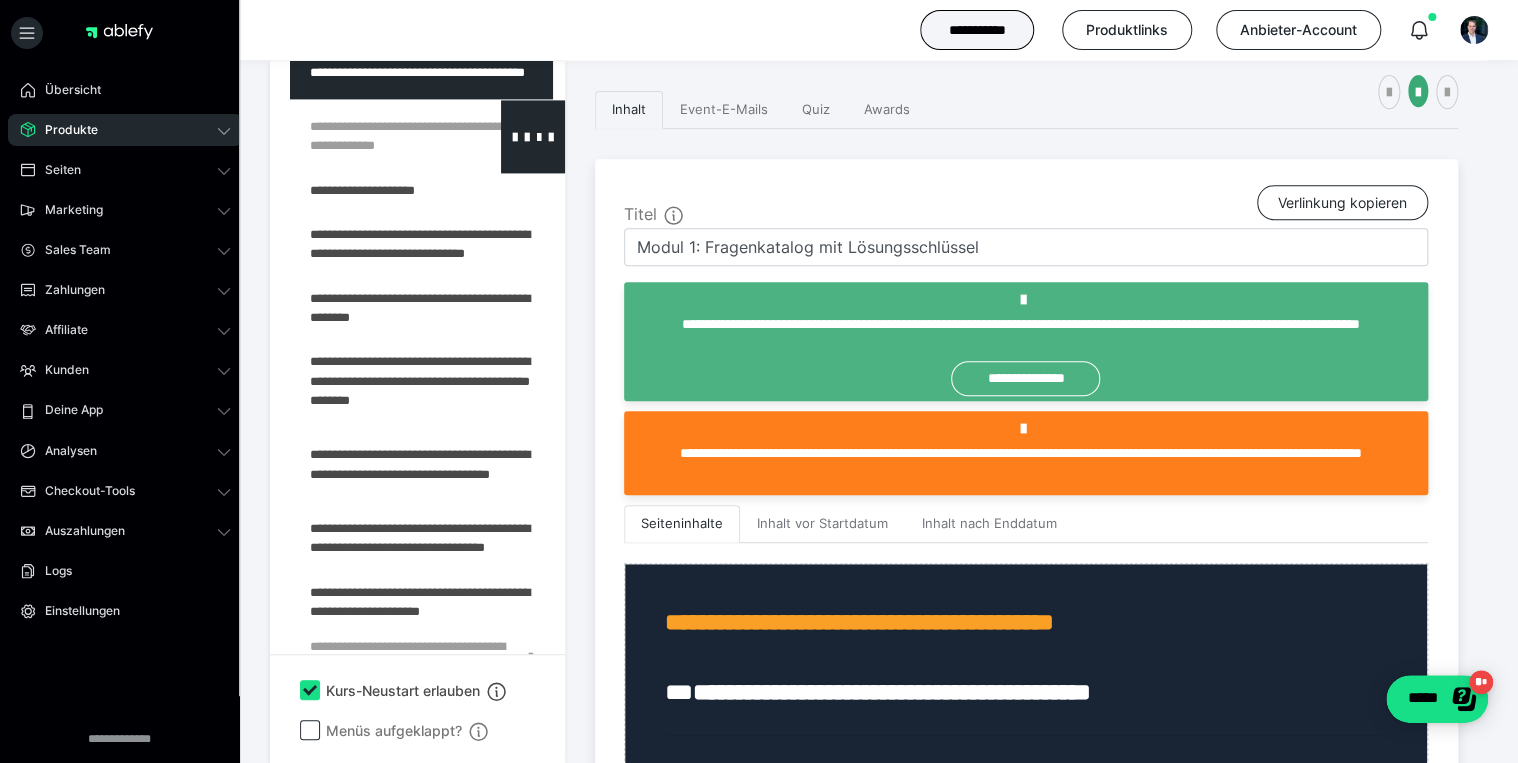click at bounding box center (375, 136) 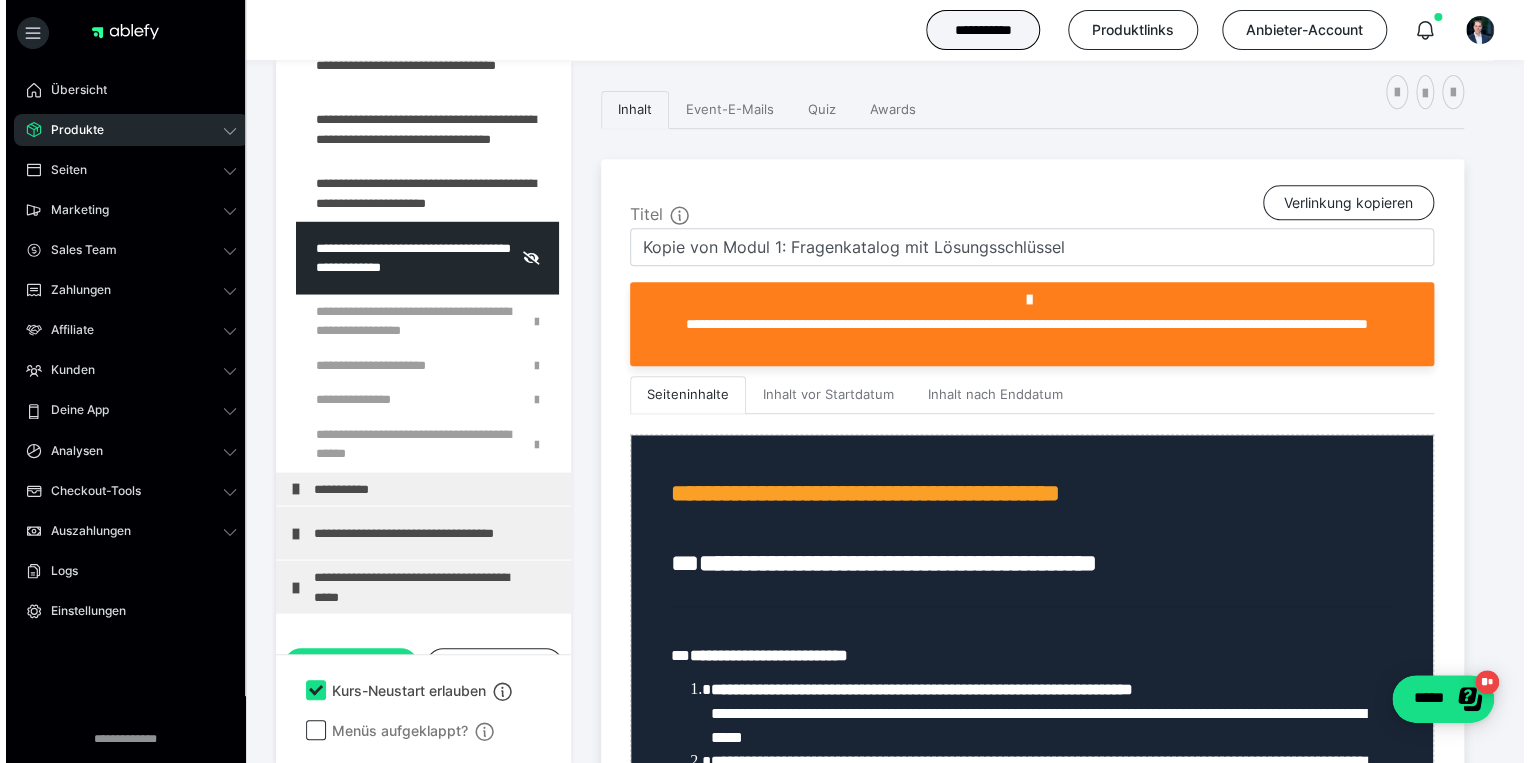 scroll, scrollTop: 1908, scrollLeft: 0, axis: vertical 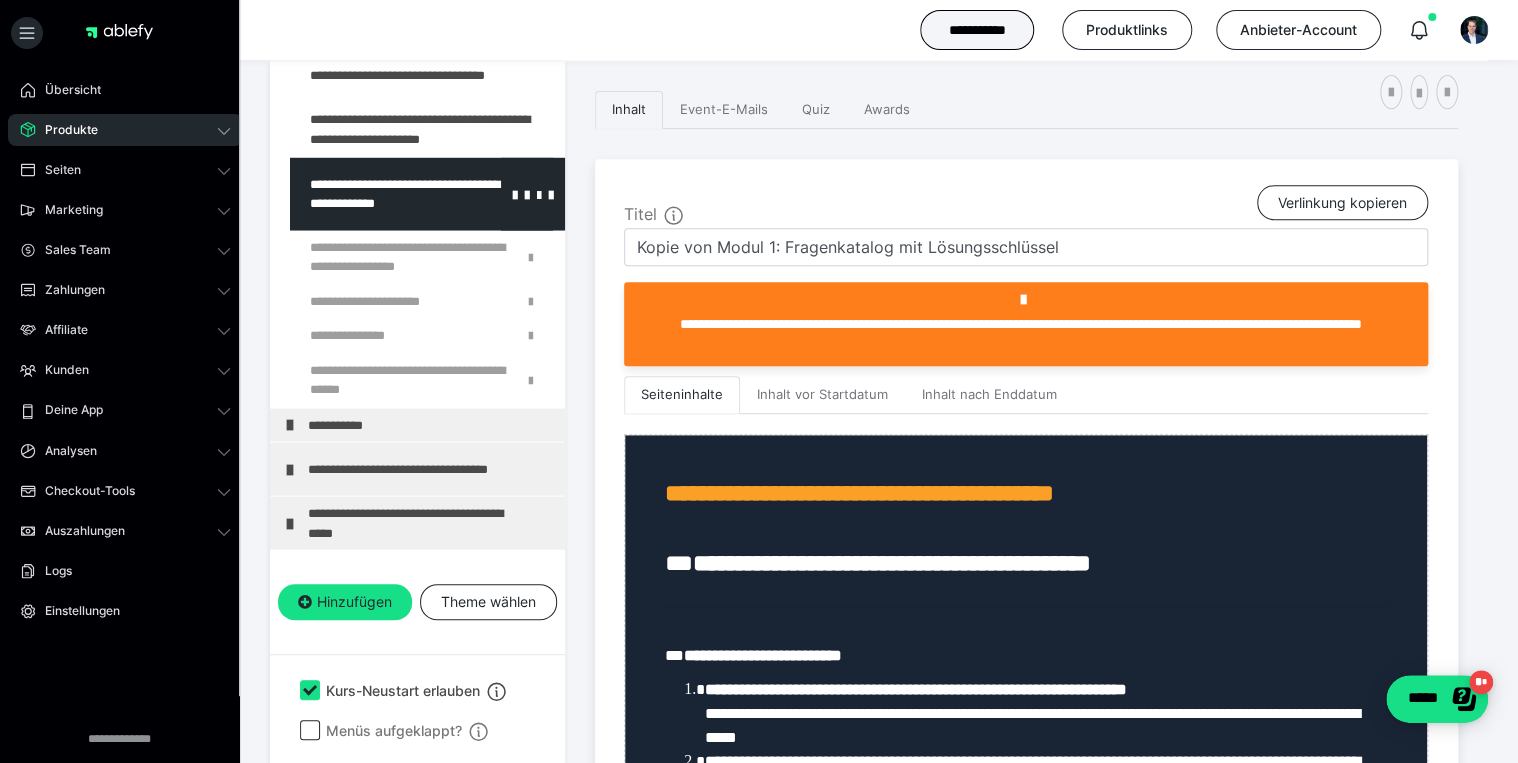 click at bounding box center (375, 193) 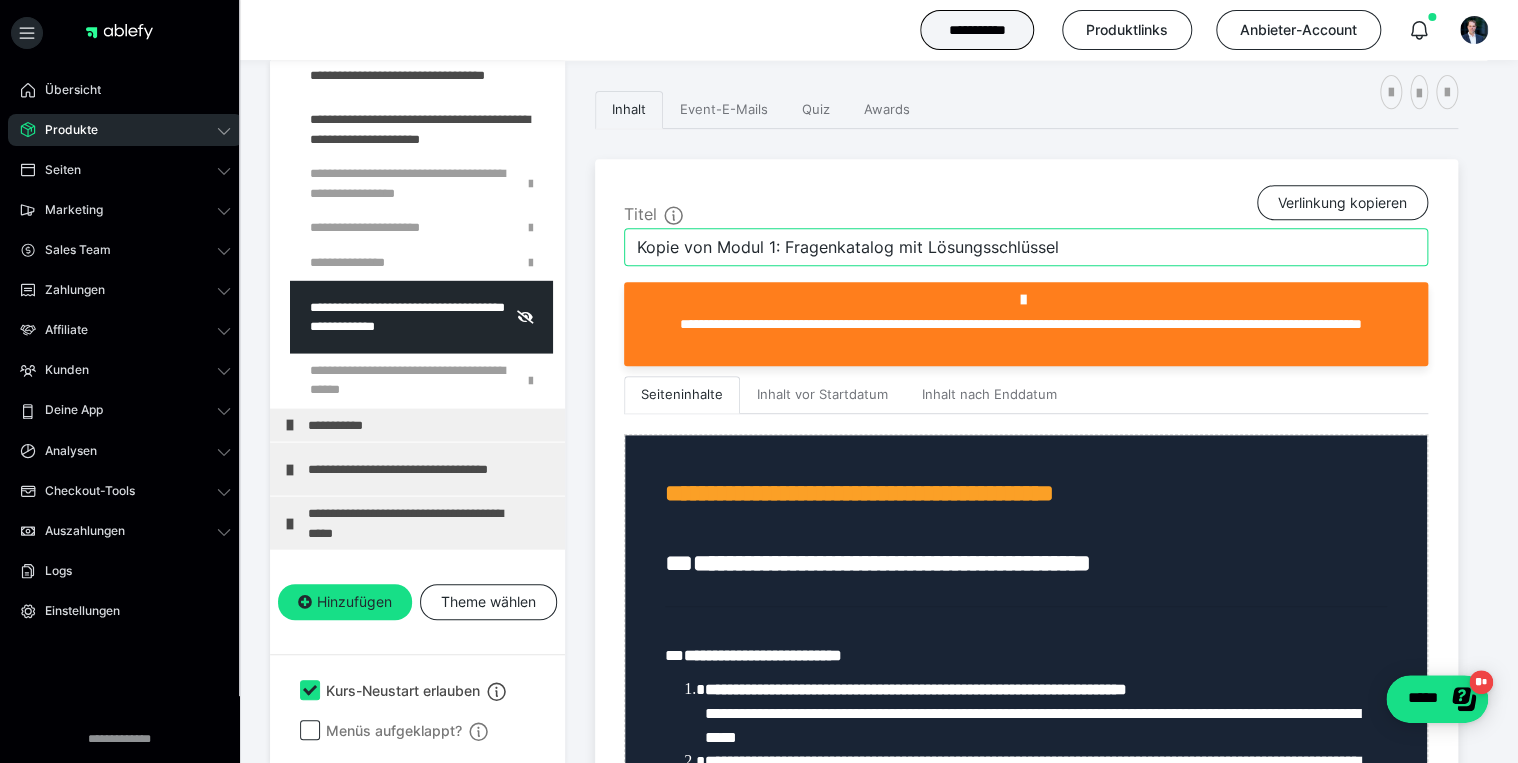 click on "Kopie von Modul 1: Fragenkatalog mit Lösungsschlüssel" at bounding box center (1026, 247) 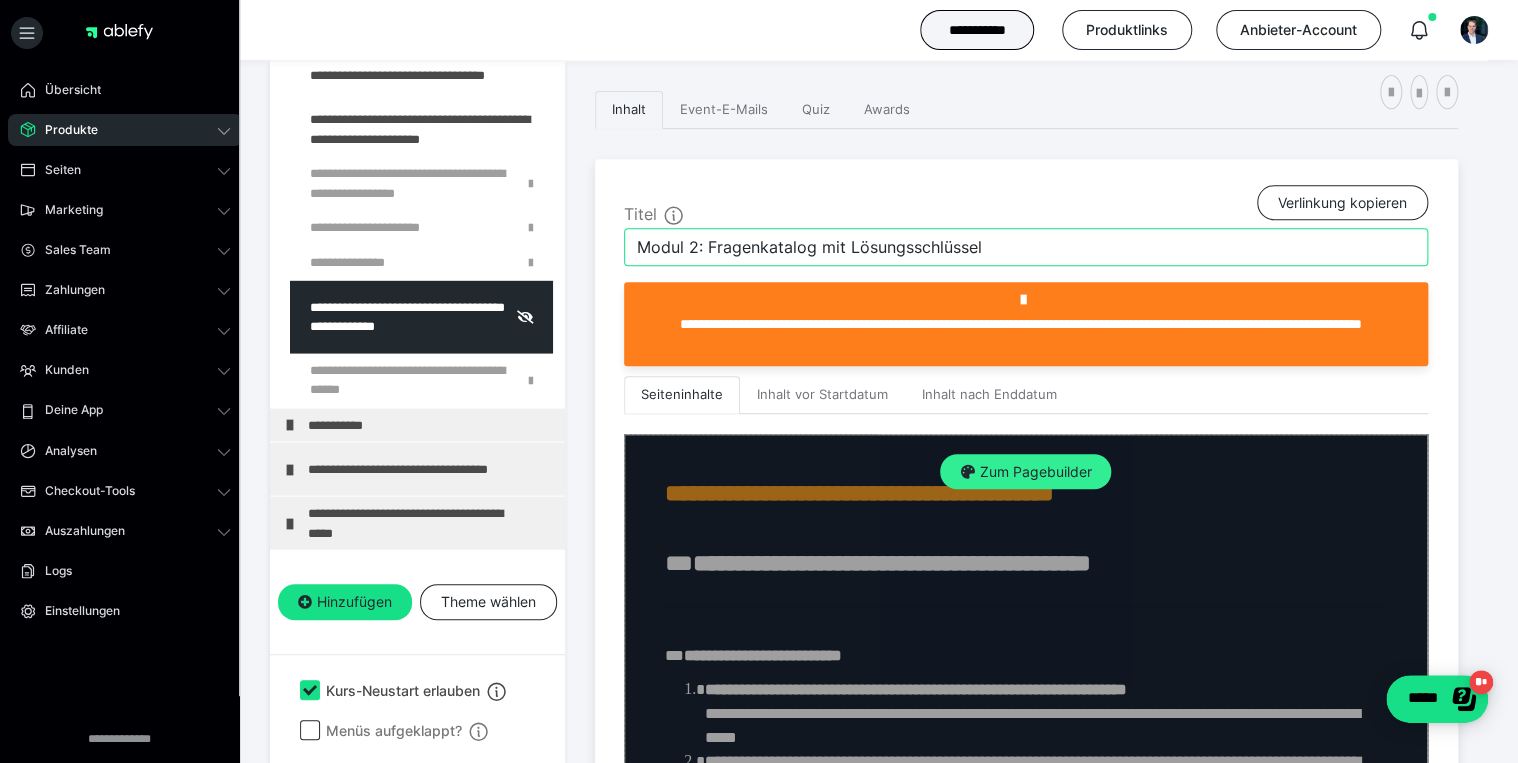 type on "Modul 2: Fragenkatalog mit Lösungsschlüssel" 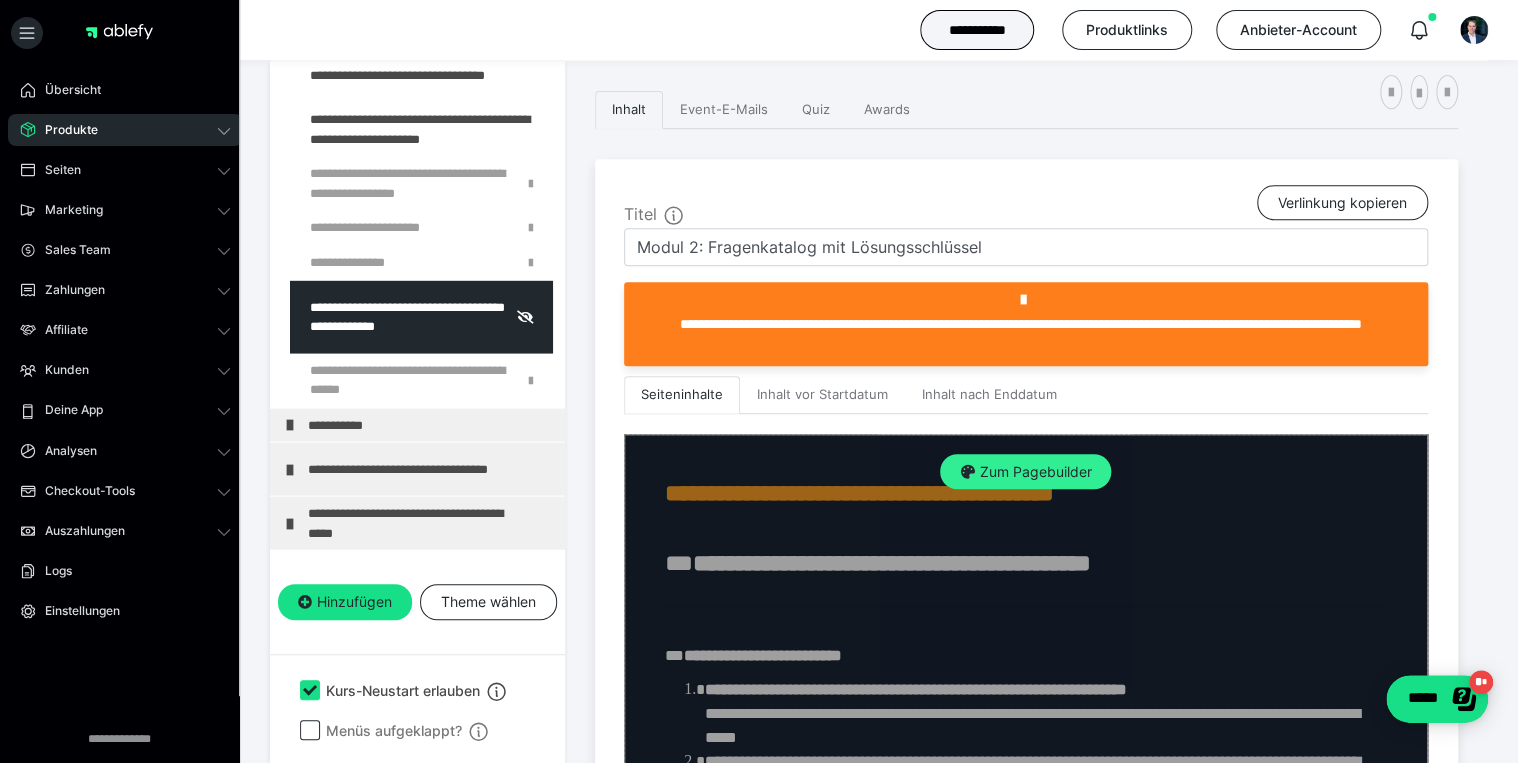 click on "Zum Pagebuilder" at bounding box center (1025, 472) 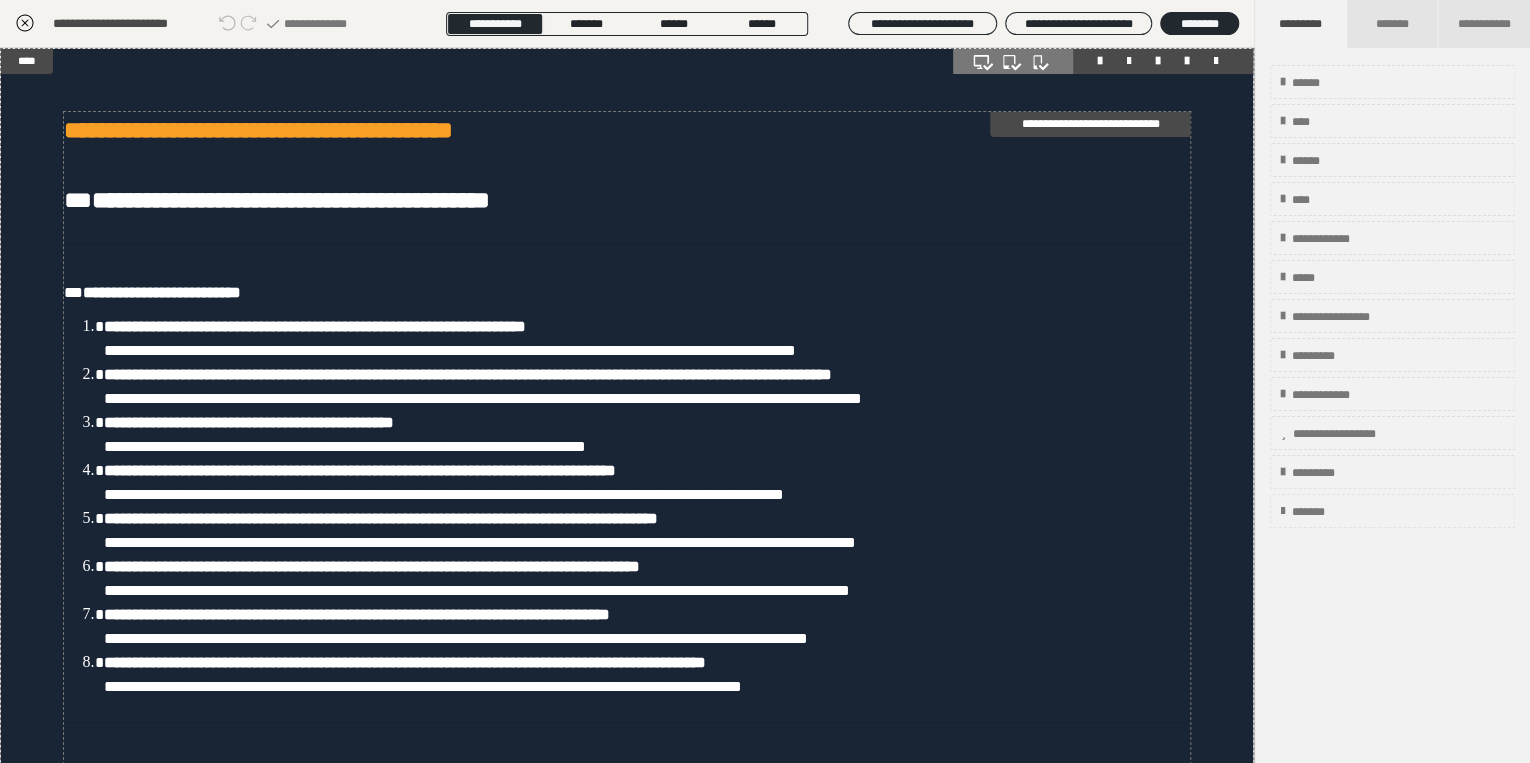 scroll, scrollTop: 1889, scrollLeft: 0, axis: vertical 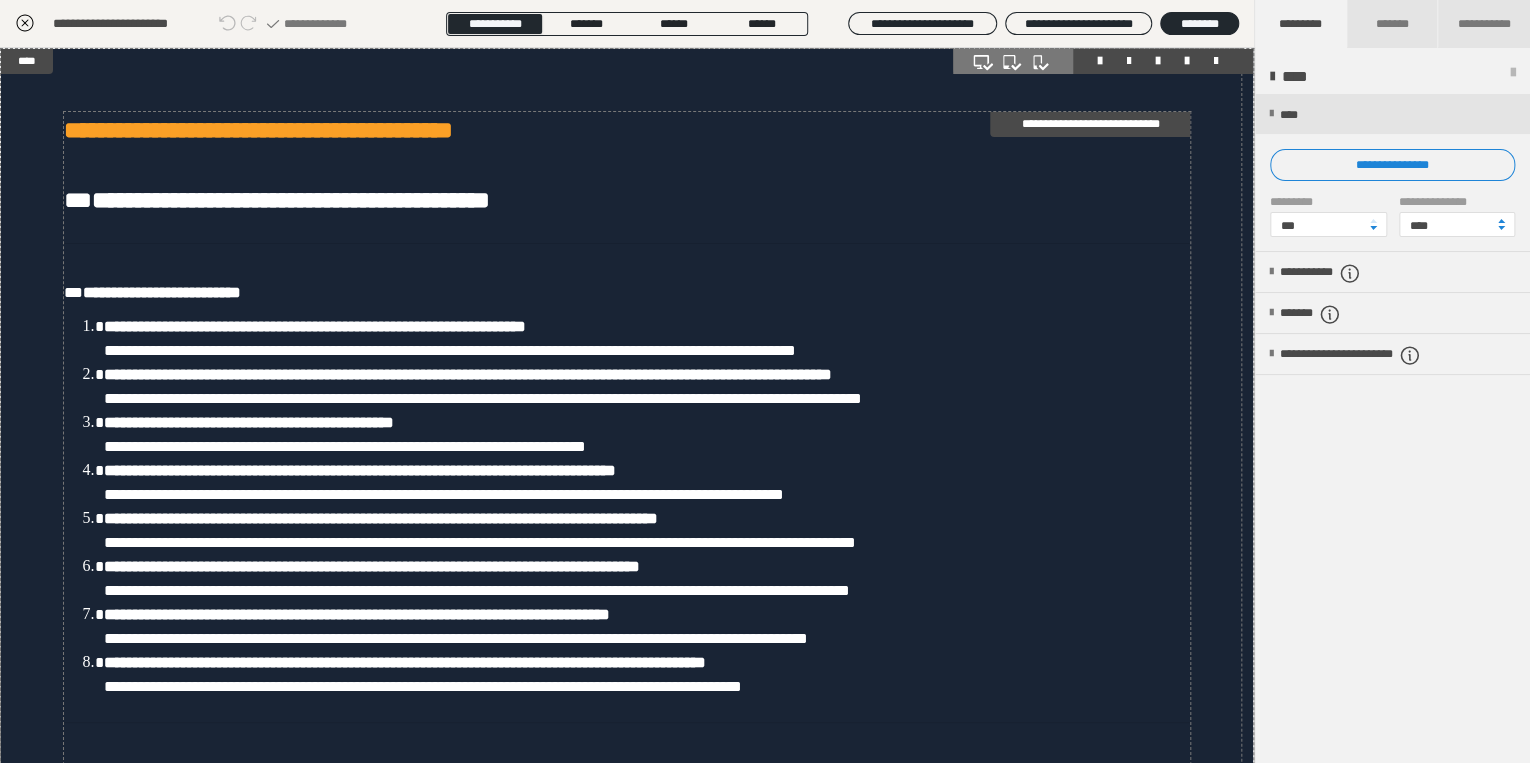 click on "**********" at bounding box center (291, 200) 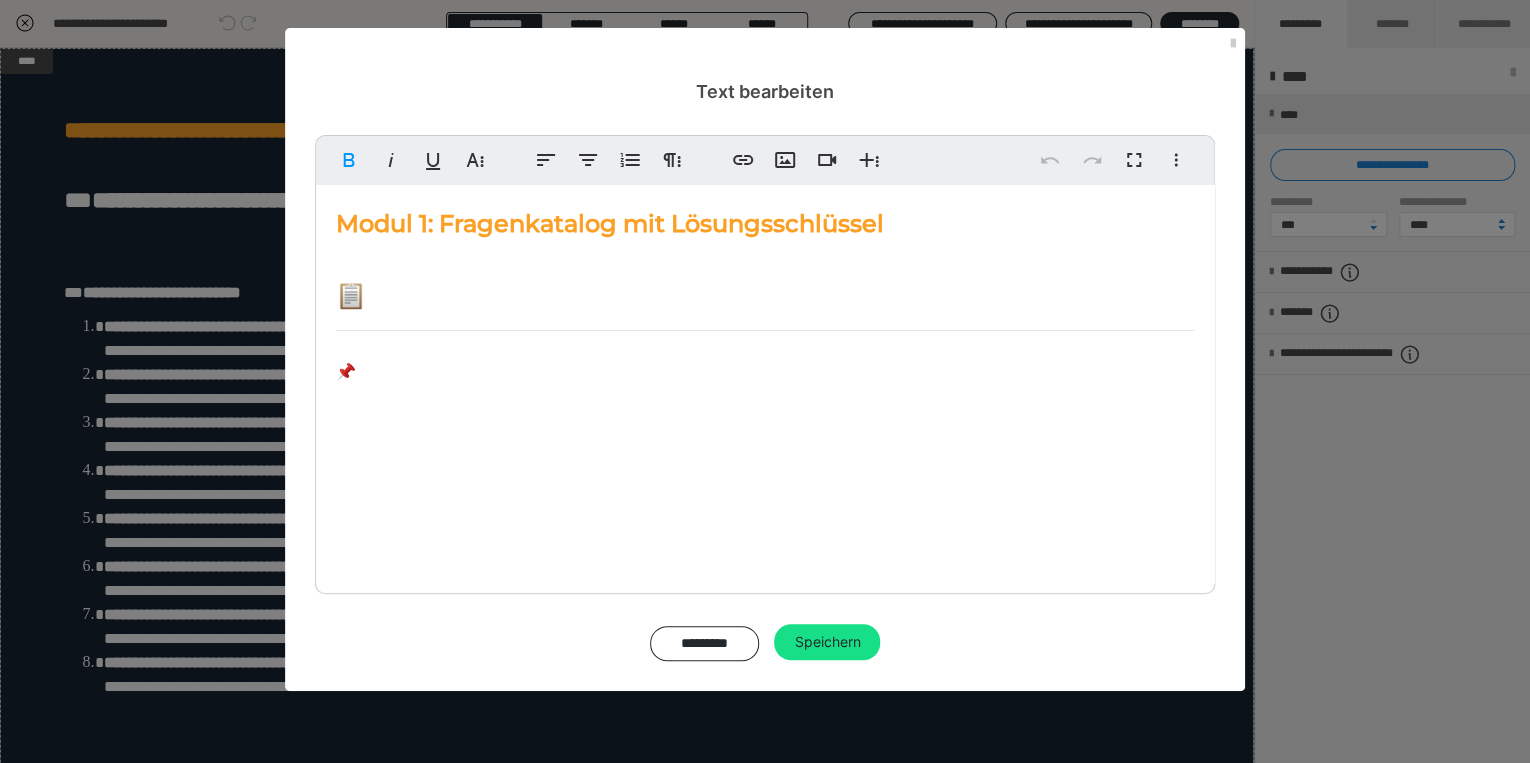 click on "Modul 1: Fragenkatalog mit Lösungsschlüssel" at bounding box center (610, 223) 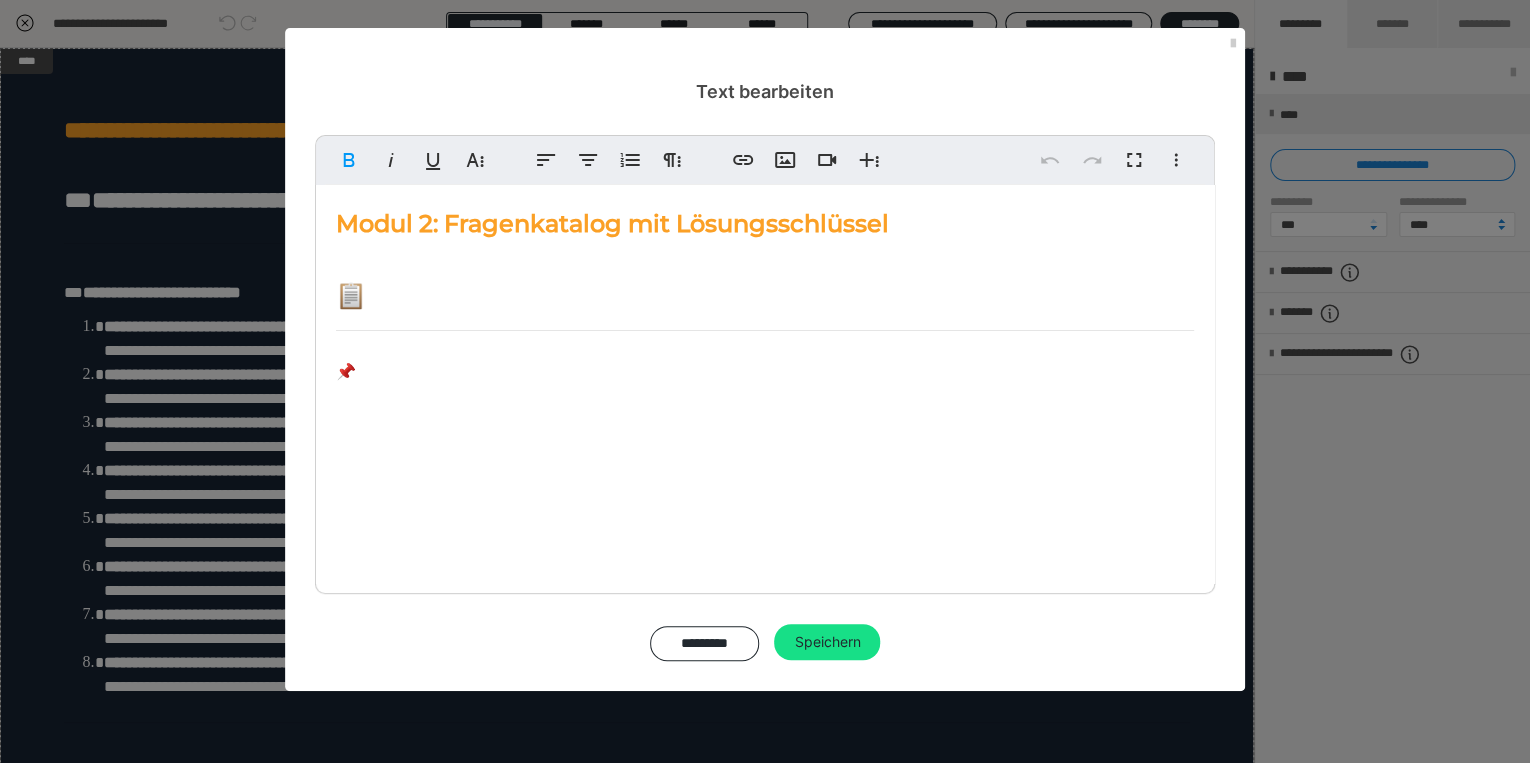 type 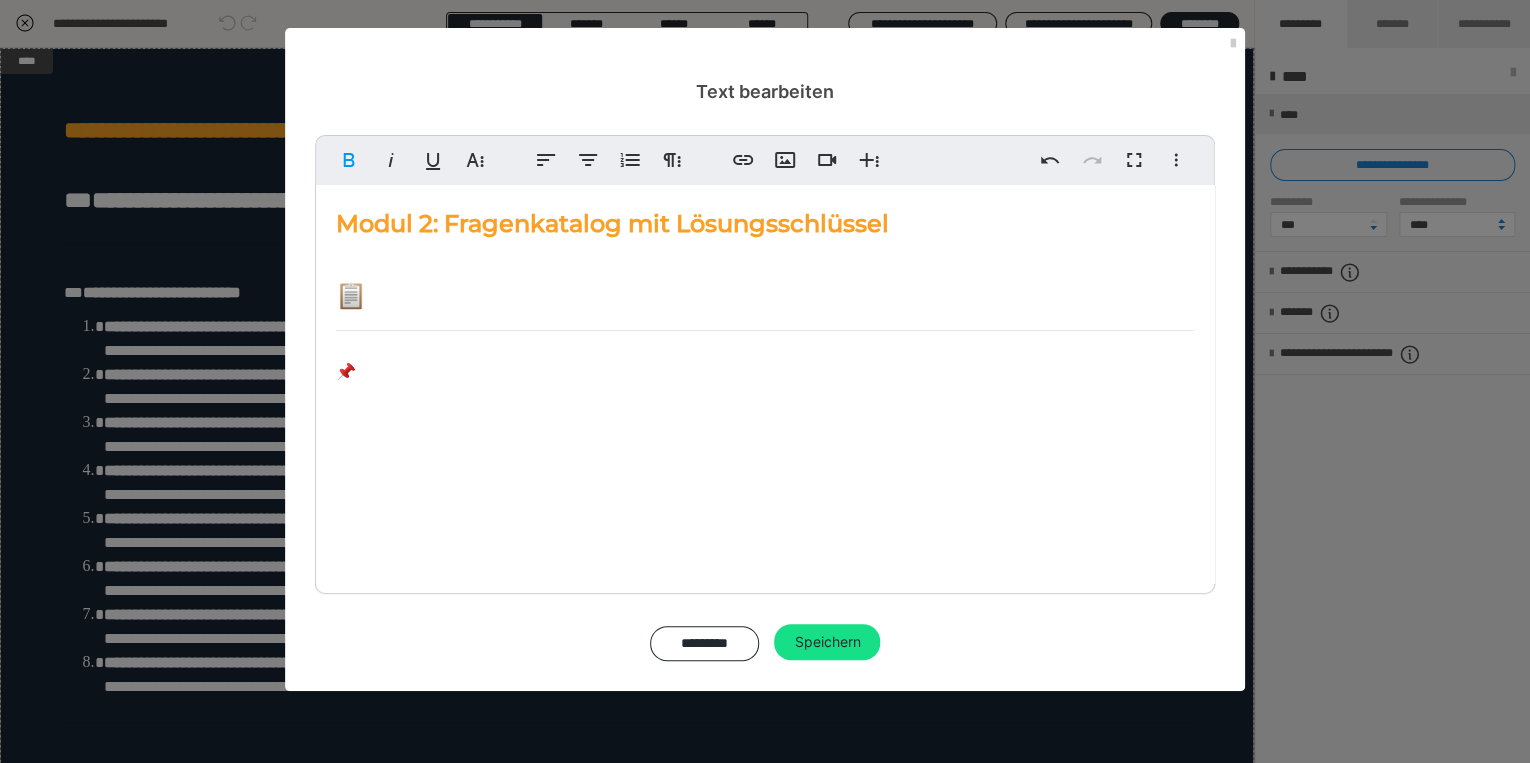 click on "Modul 2: Fragenkatalog mit Lösungsschlüssel 📋  Fragenkatalog – Modul 1 mit Lösungsschlüssel 📌  Teil A – Verständnisfragen Was versteht man unter „Heilkunde“ im Sinne des Heilpraktikergesetzes? → Jede Tätigkeit zur Feststellung, Heilung oder Linderung von Krankheiten, Leiden oder Körperschäden beim Menschen. Welche formalen Voraussetzungen müssen erfüllt sein, um zur Heilpraktikerprüfung für Psychotherapie zugelassen zu werden? → Mindestalter 25 Jahre, Schulabschluss, gesundheitliche und charakterliche Eignung, Führungszeugnis, Wohnsitz in [GEOGRAPHIC_DATA]. Was ist das Ziel der amtsärztlichen Überprüfung? → Nachweis, dass von der Tätigkeit keine Gefahr für die Volksgesundheit ausgeht. Warum gibt es die sektorale Heilpraktikererlaubnis für das Gebiet der Psychotherapie? → Um Personen ohne Approbation eine eingeschränkte heilkundliche Tätigkeit im Bereich Psychotherapie zu erlauben. Welche psychischen Erkrankungen darf ein HP Psychotherapie diagnostizieren und behandeln?" at bounding box center (765, 890) 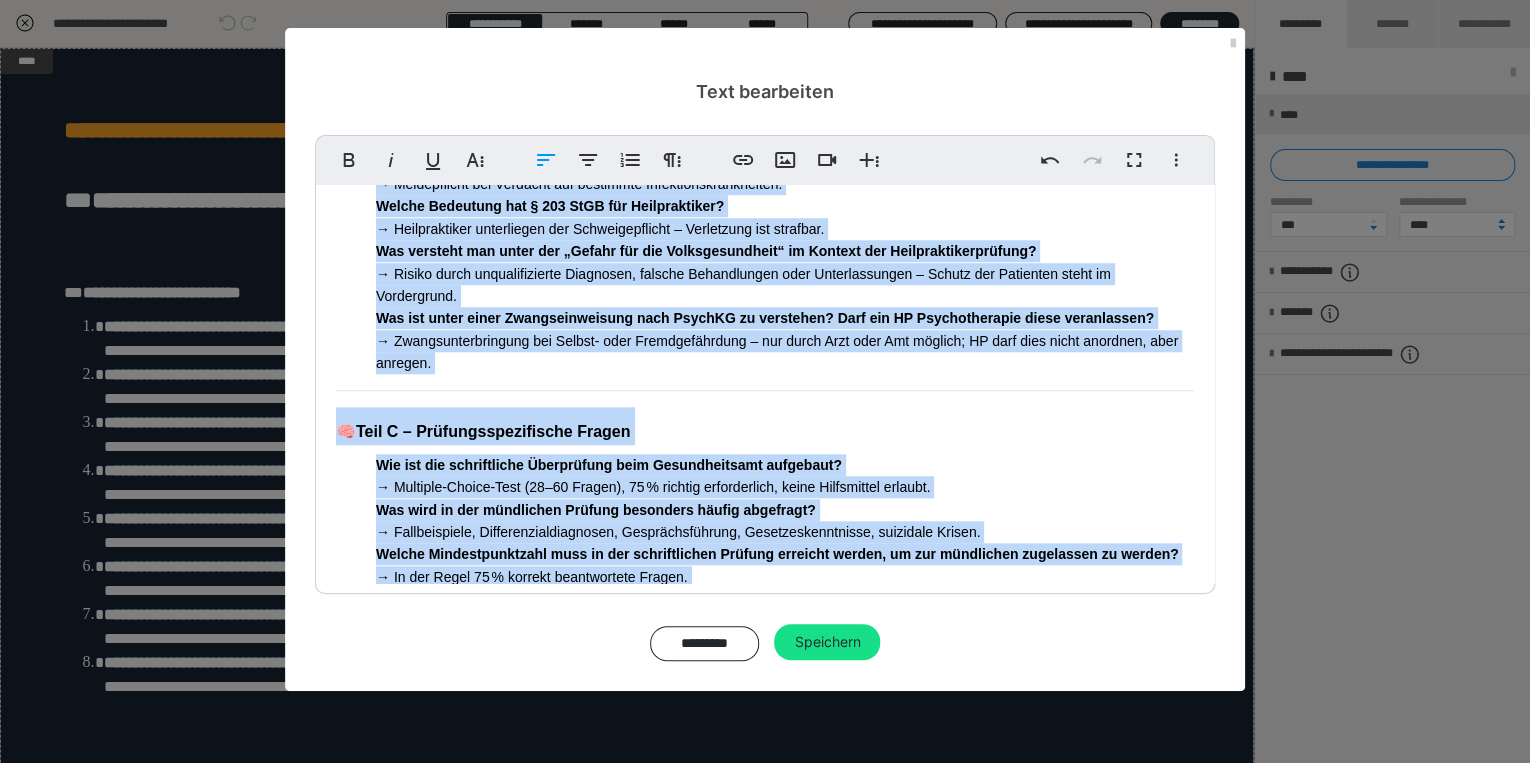 scroll, scrollTop: 972, scrollLeft: 0, axis: vertical 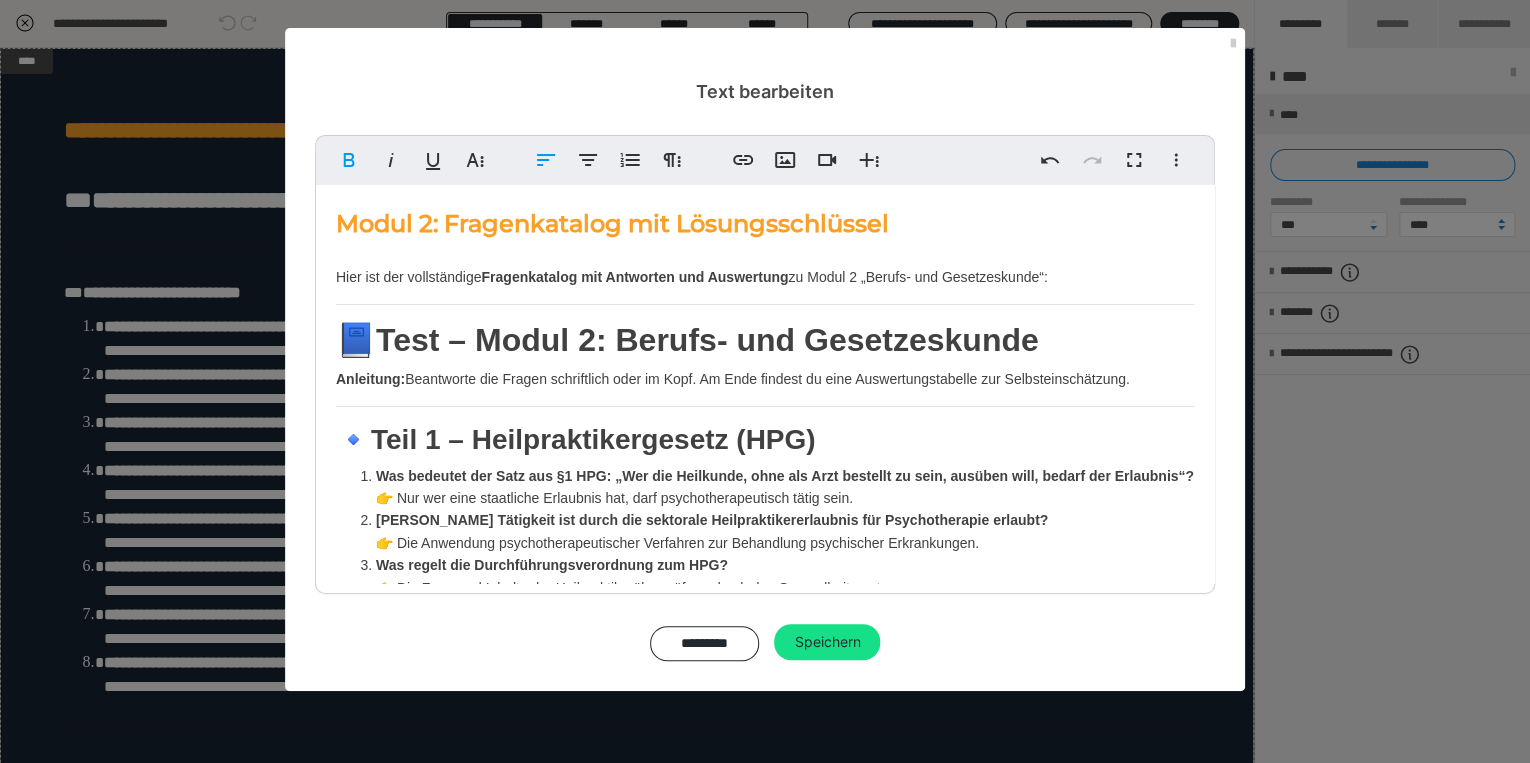click on "Modul 2: Fragenkatalog mit Lösungsschlüssel Hier ist der vollständige  Fragenkatalog mit Antworten und Auswertung  zu Modul 2 „Berufs- und Gesetzeskunde“: 📘  Test – Modul 2: Berufs- und Gesetzeskunde Anleitung:  Beantworte die Fragen schriftlich oder im Kopf. Am Ende findest du eine Auswertungstabelle zur Selbsteinschätzung. 🔹  Teil 1 – Heilpraktikergesetz (HPG) Was bedeutet der Satz aus §1 HPG: „Wer die Heilkunde, ohne als Arzt bestellt zu sein, ausüben will, bedarf der Erlaubnis“? 👉 Nur wer eine staatliche Erlaubnis hat, darf psychotherapeutisch tätig sein. Welche Tätigkeit ist durch die sektorale Heilpraktikererlaubnis für Psychotherapie erlaubt? 👉 Die Anwendung psychotherapeutischer Verfahren zur Behandlung psychischer Erkrankungen. Was regelt die Durchführungsverordnung zum HPG? 👉 Die Form und Inhalte der Heilpraktikerüberprüfung durch das Gesundheitsamt. Was bedeutet „Gefahr für die Volksgesundheit“ im Prüfungskontext? [PERSON_NAME] Tätigkeiten sind HPP untersagt?" at bounding box center (765, 1044) 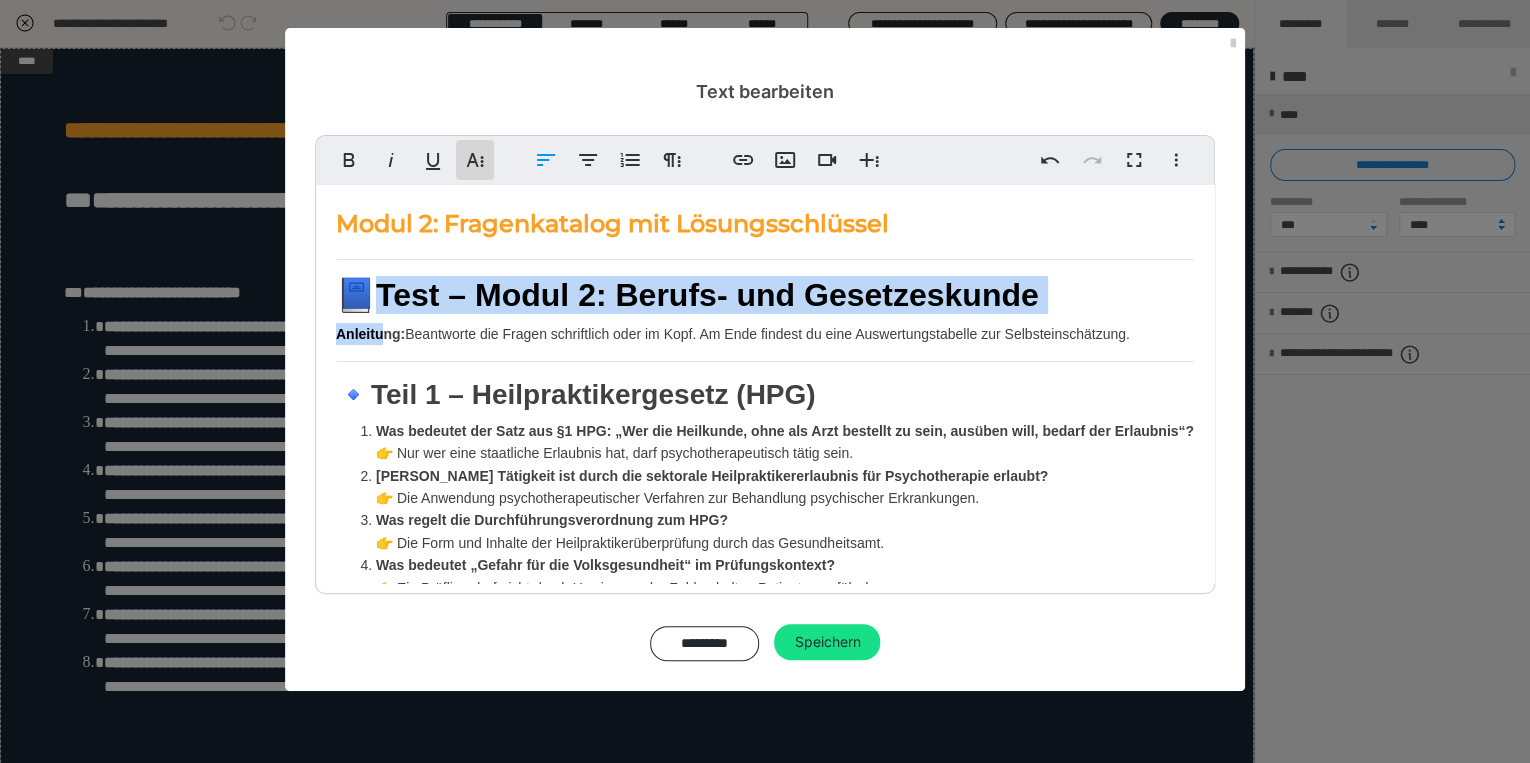 click 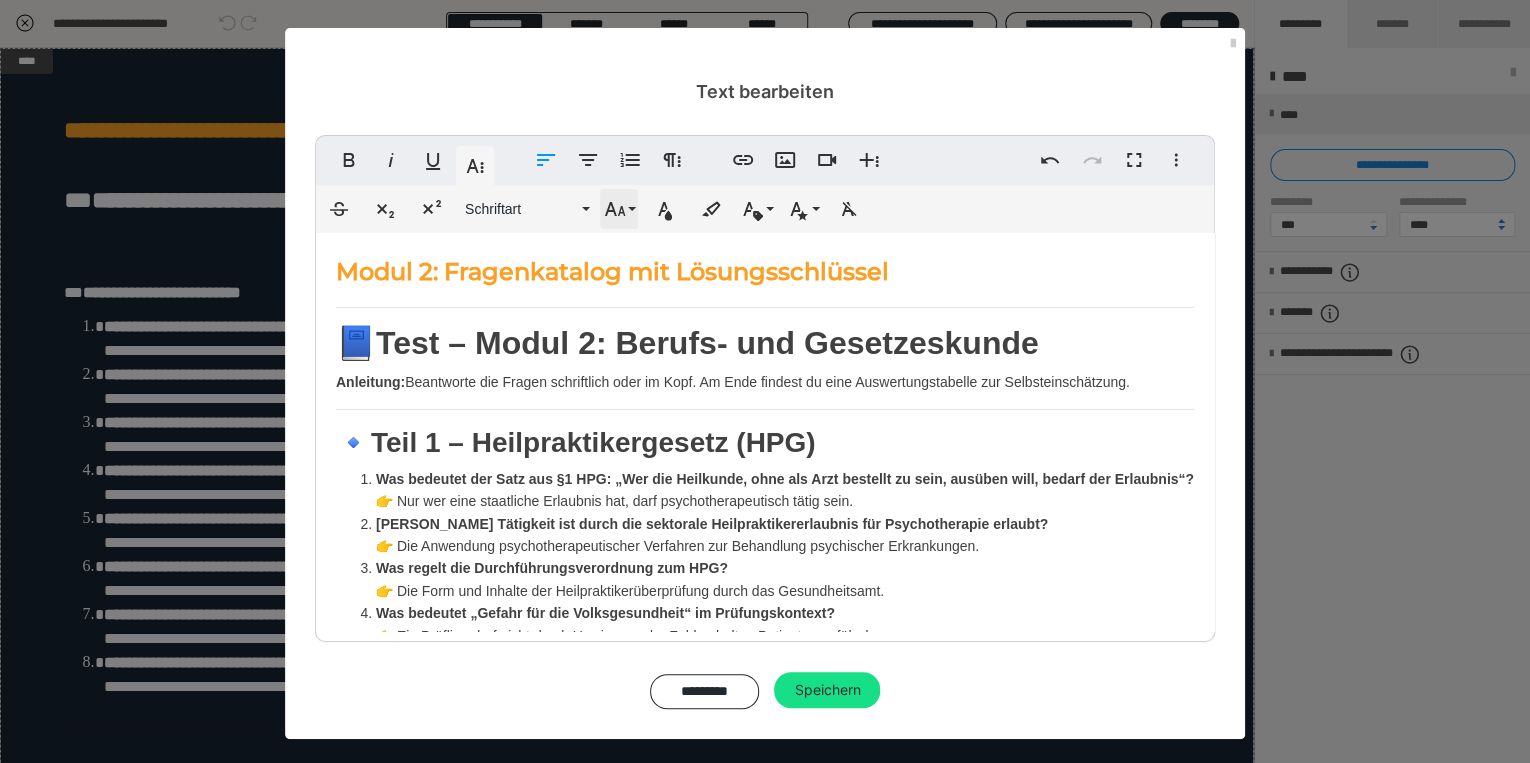 click 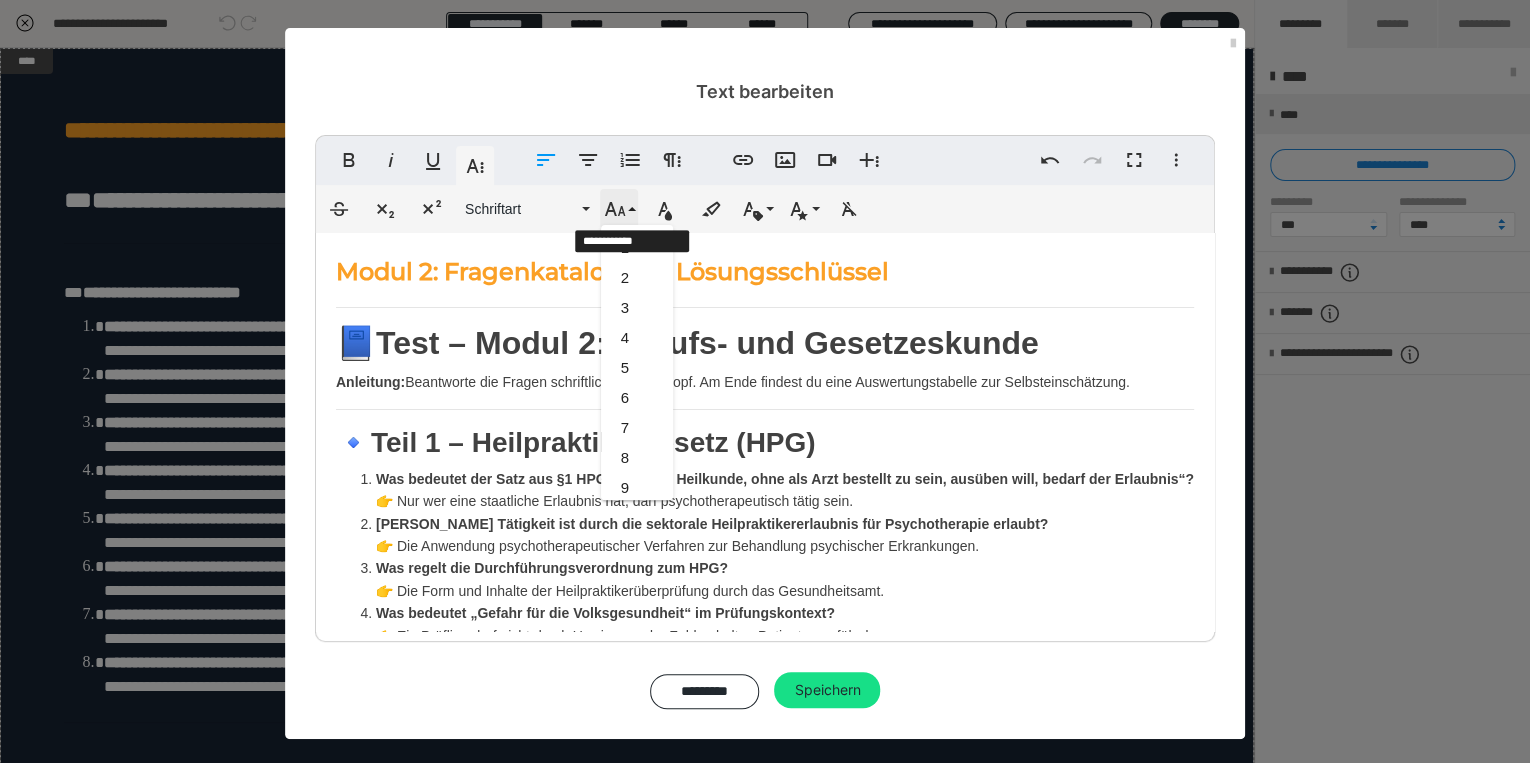click 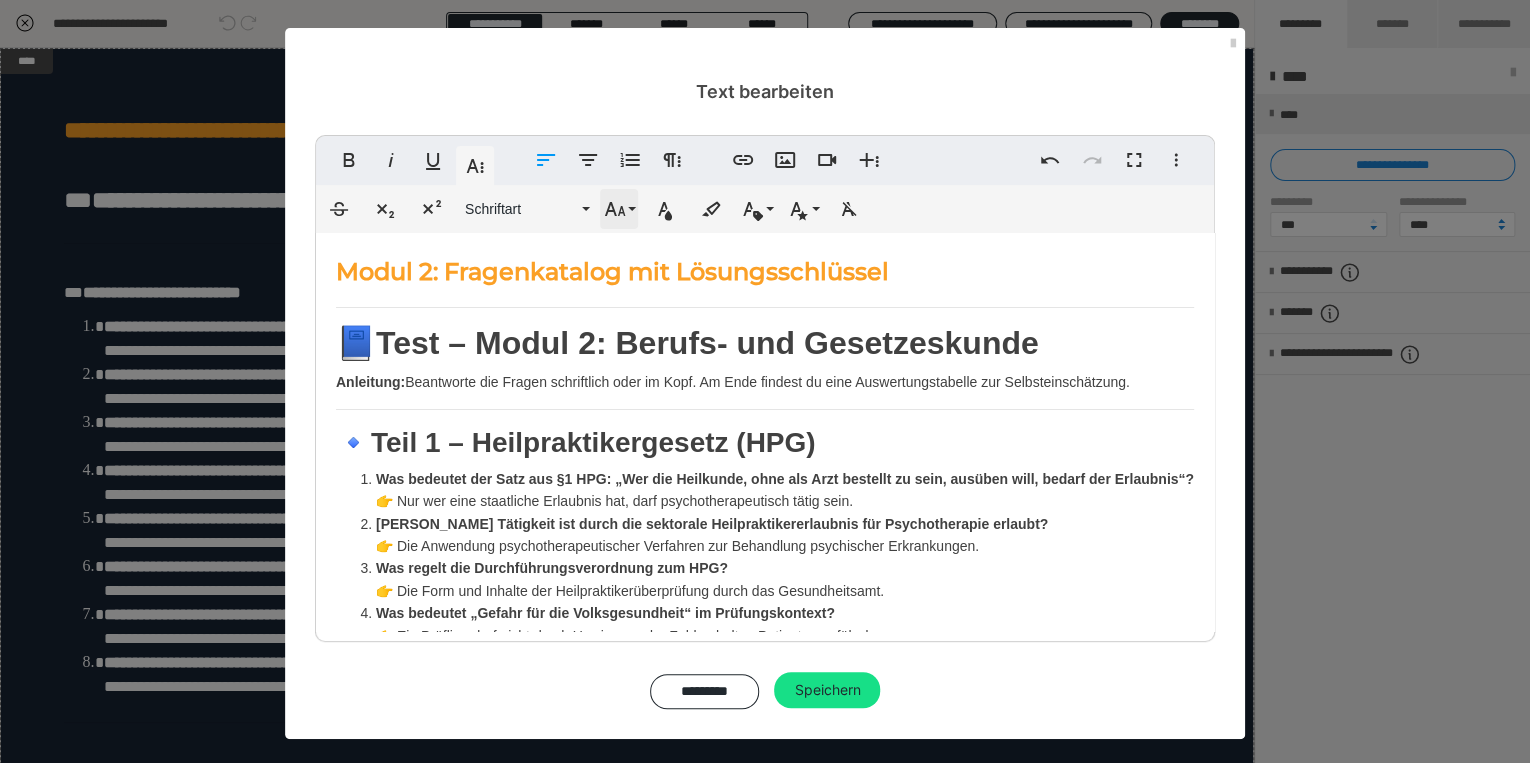 scroll, scrollTop: 952, scrollLeft: 0, axis: vertical 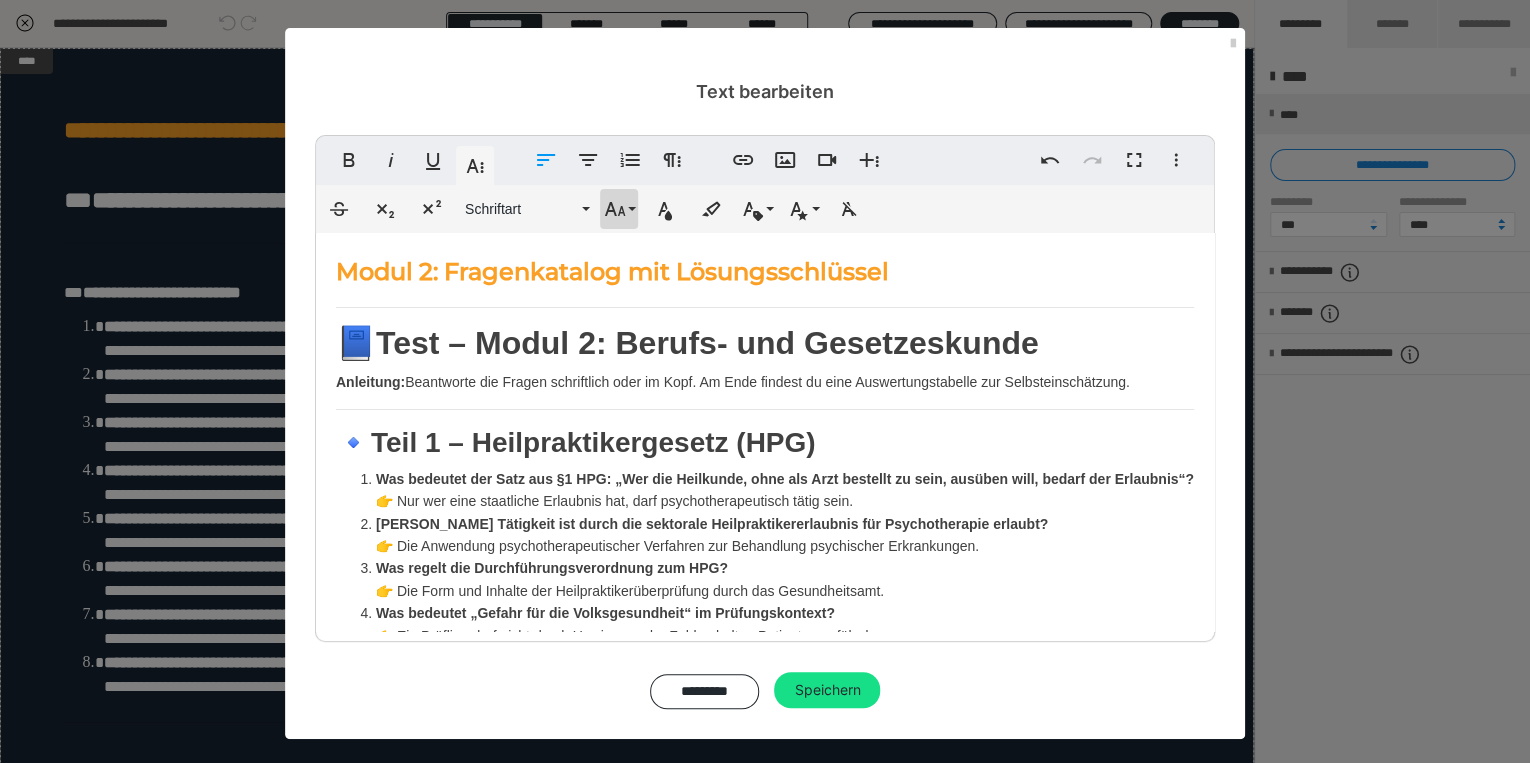 click 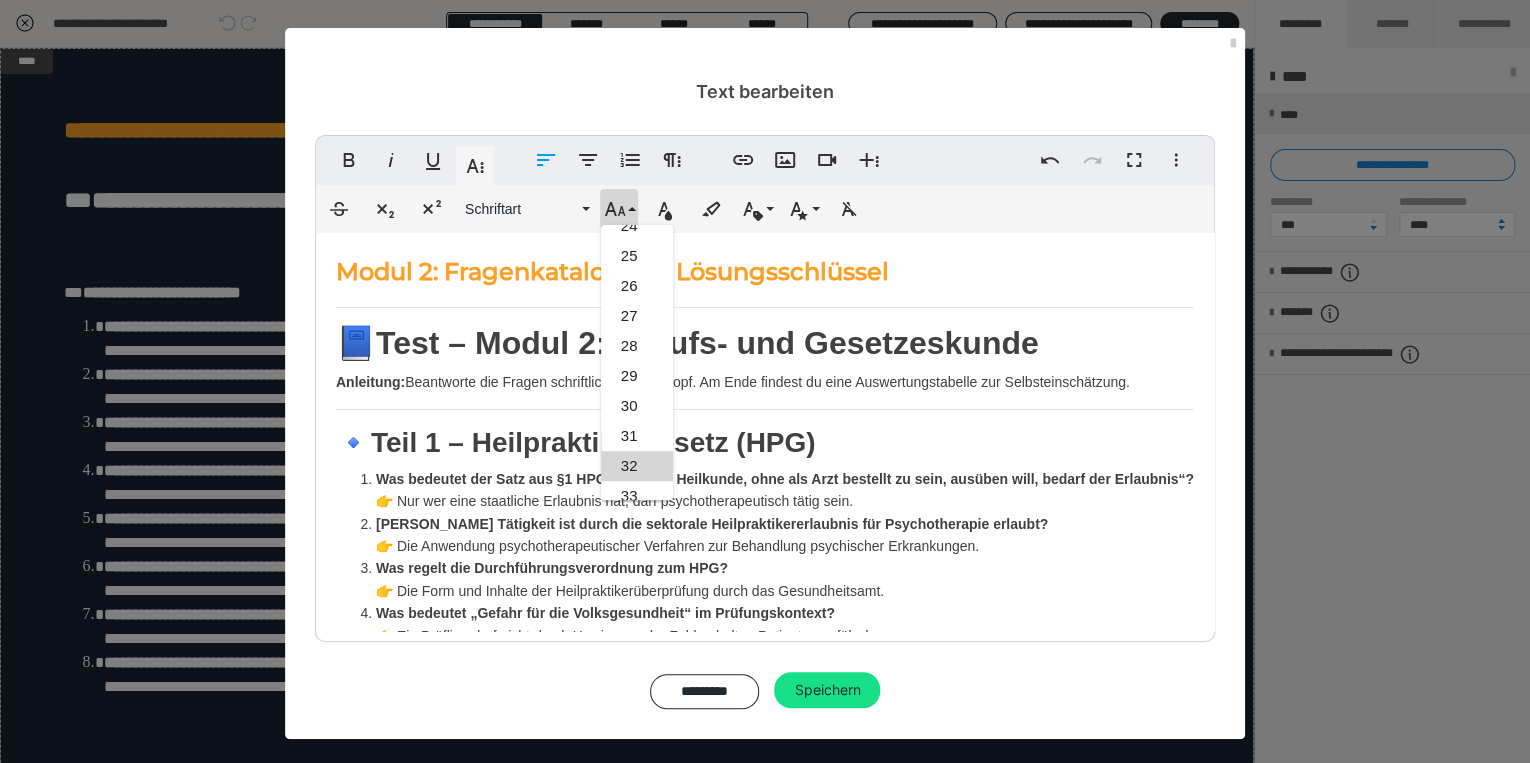 scroll, scrollTop: 471, scrollLeft: 0, axis: vertical 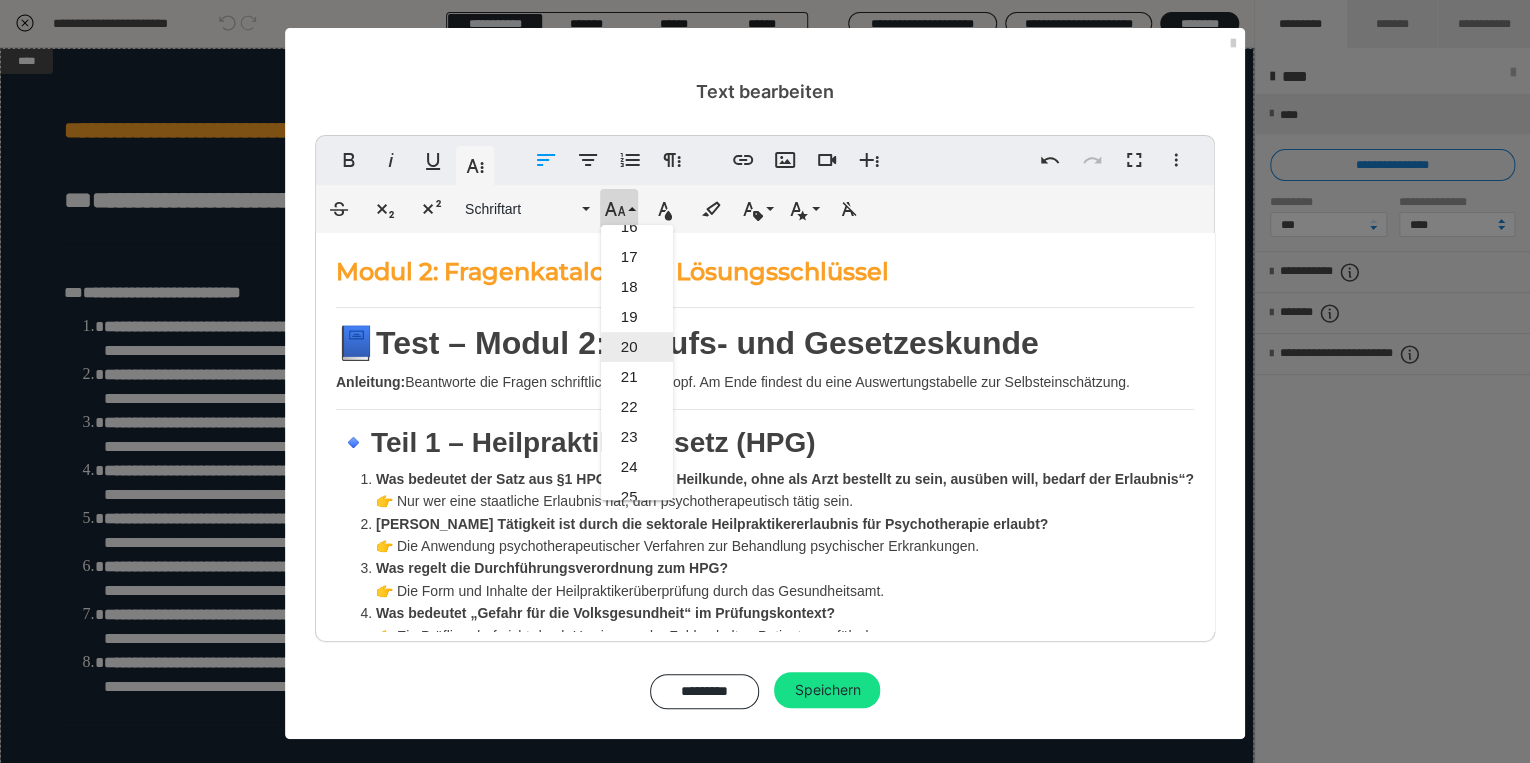 click on "20" at bounding box center (637, 347) 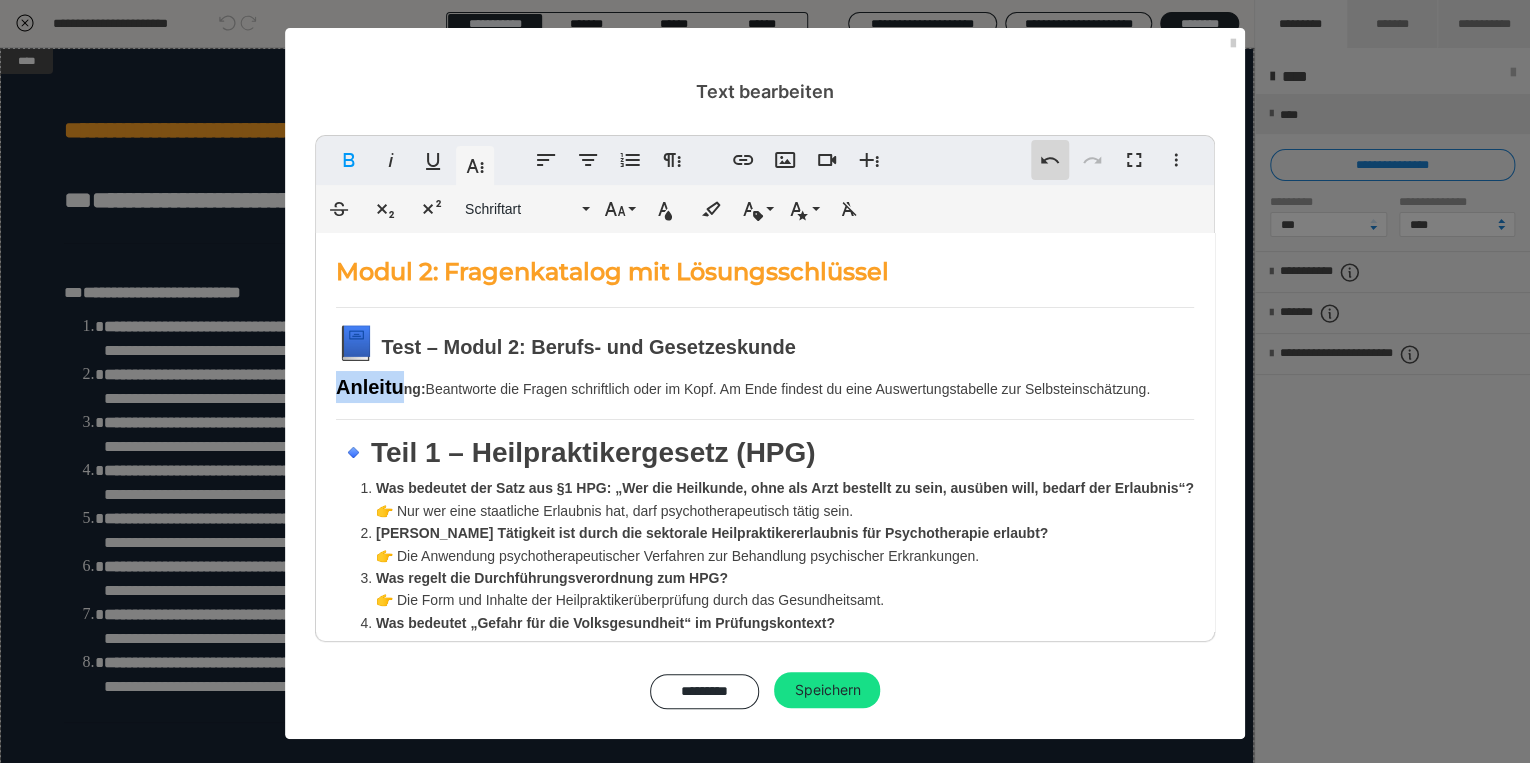 click 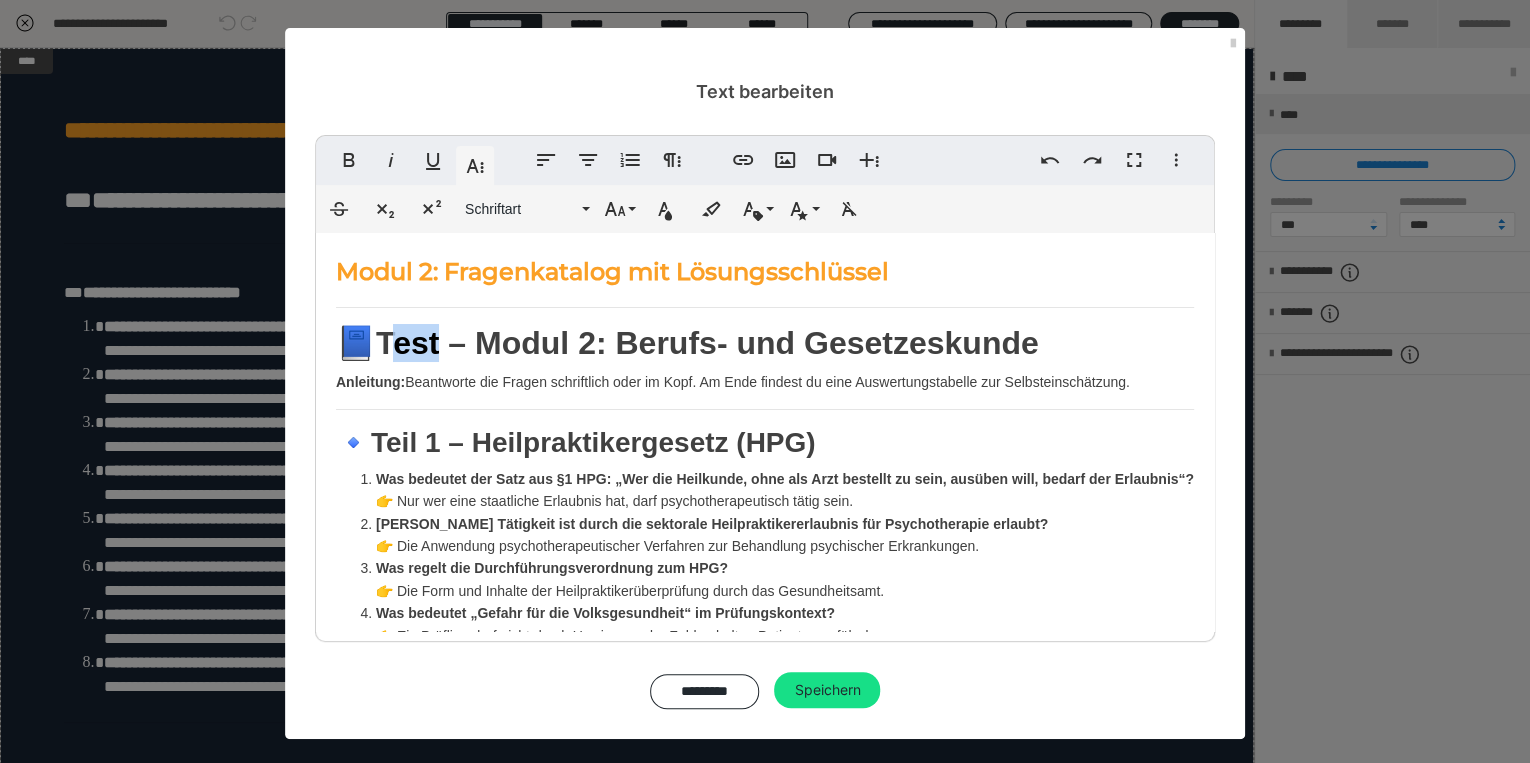 drag, startPoint x: 392, startPoint y: 336, endPoint x: 445, endPoint y: 343, distance: 53.460266 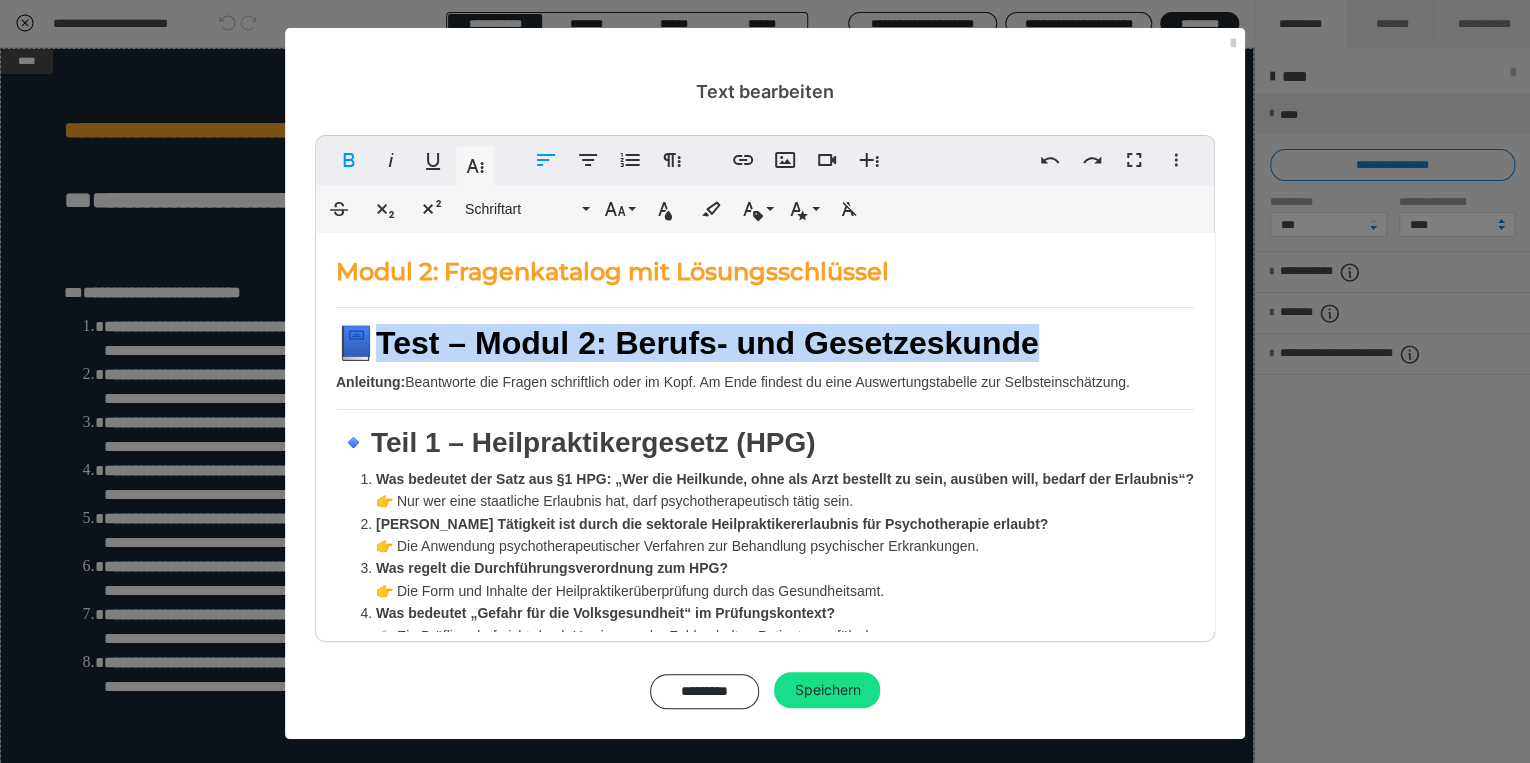 drag, startPoint x: 390, startPoint y: 344, endPoint x: 1044, endPoint y: 340, distance: 654.0122 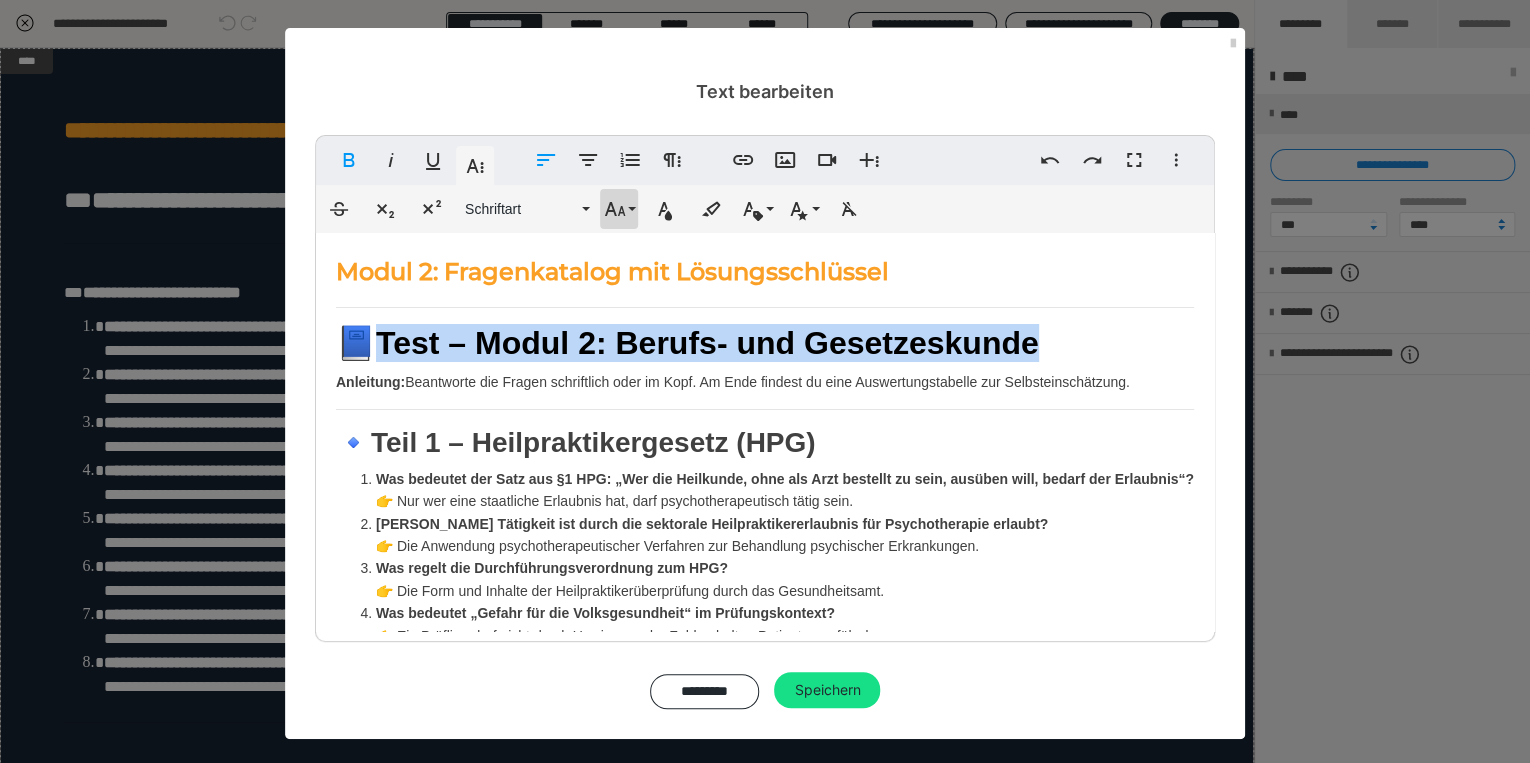 click 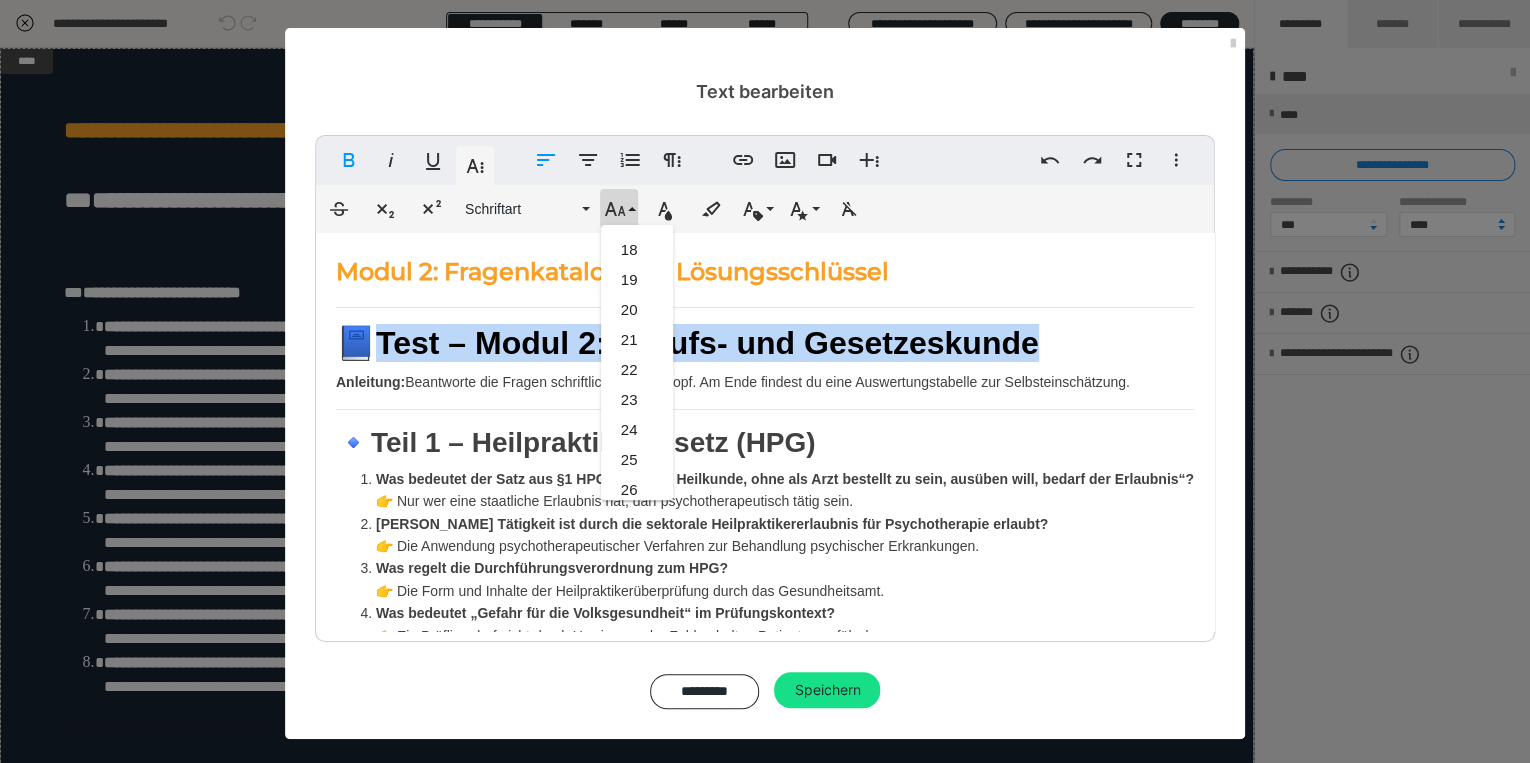 scroll, scrollTop: 471, scrollLeft: 0, axis: vertical 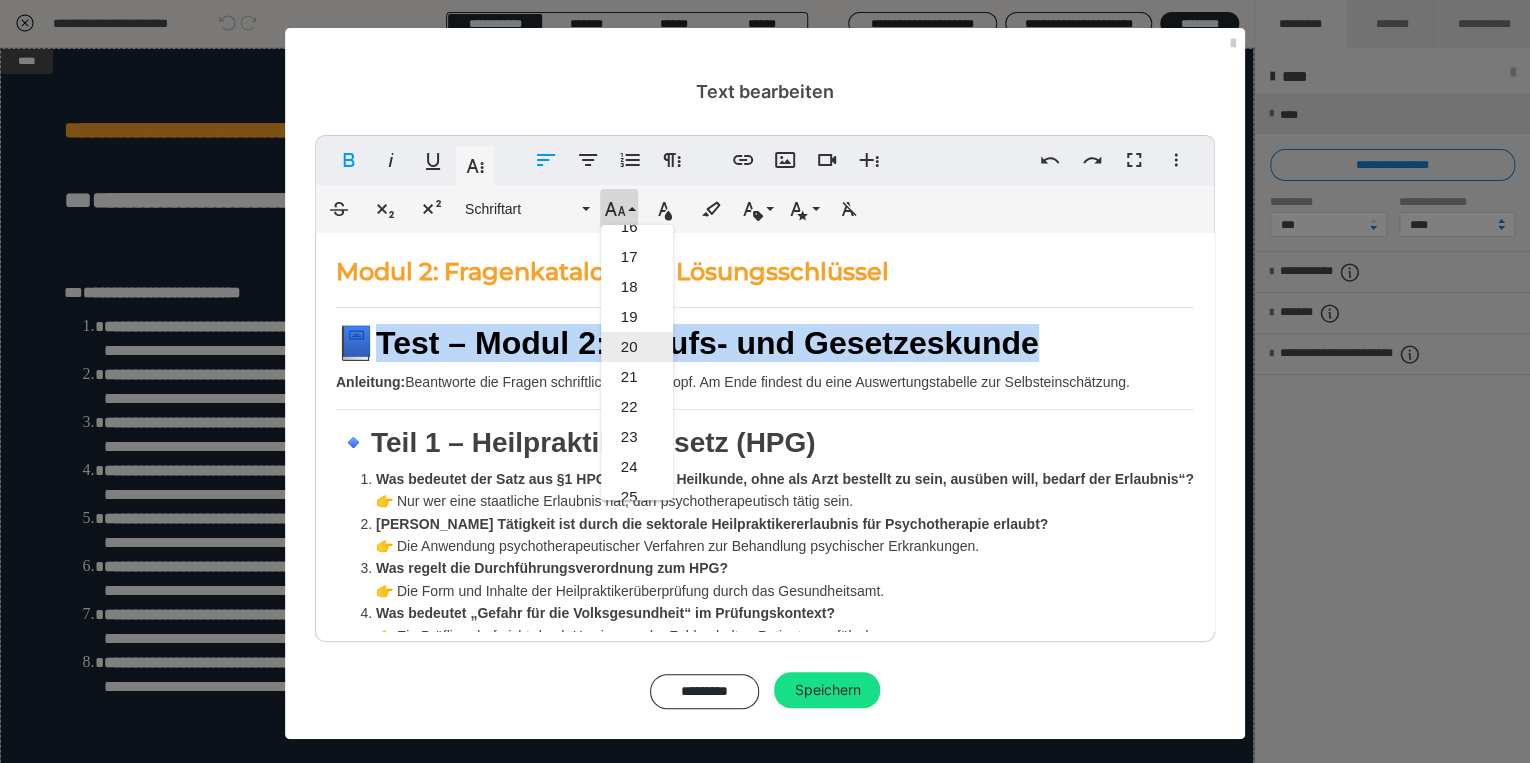 click on "20" at bounding box center (637, 347) 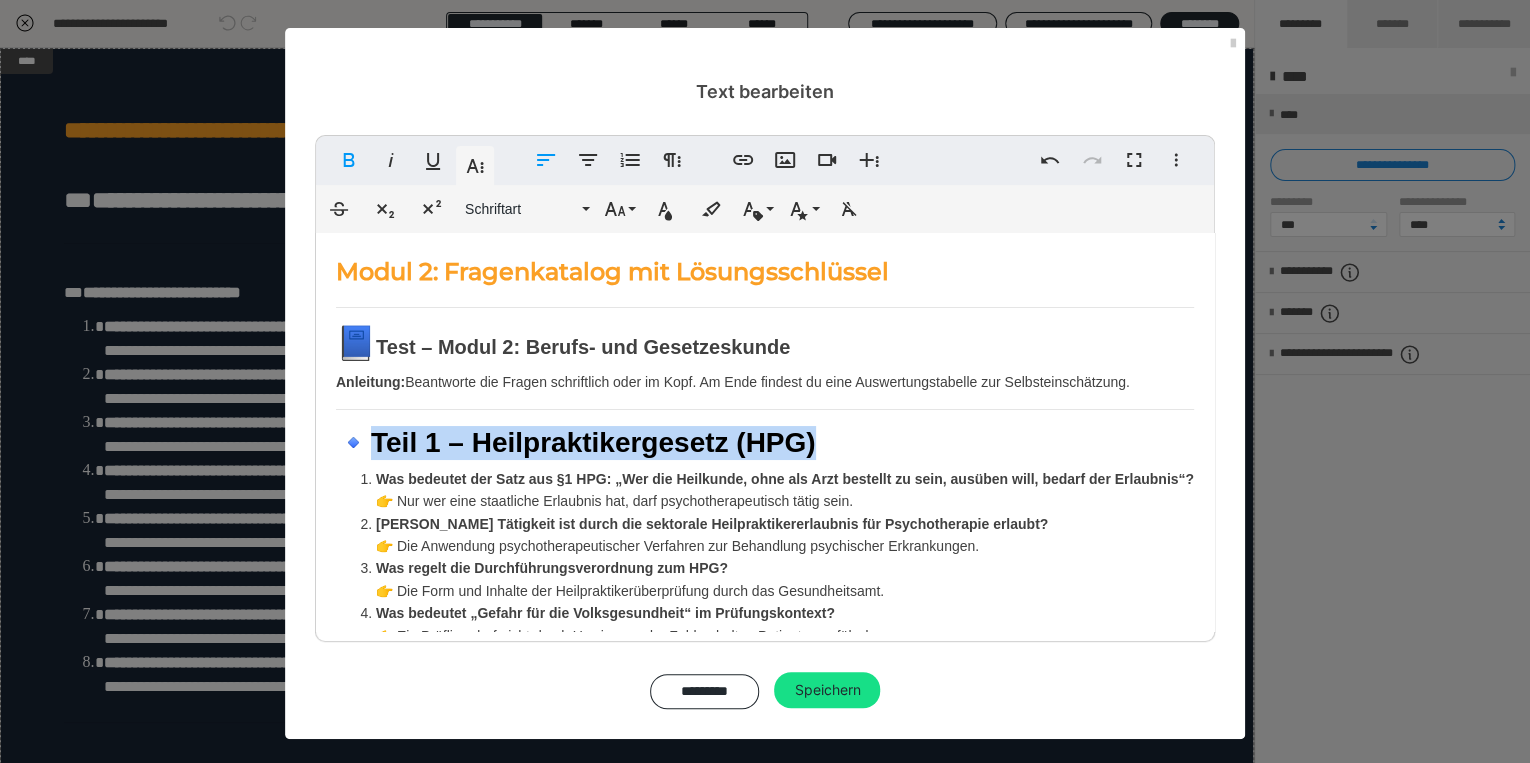 drag, startPoint x: 380, startPoint y: 436, endPoint x: 818, endPoint y: 454, distance: 438.36972 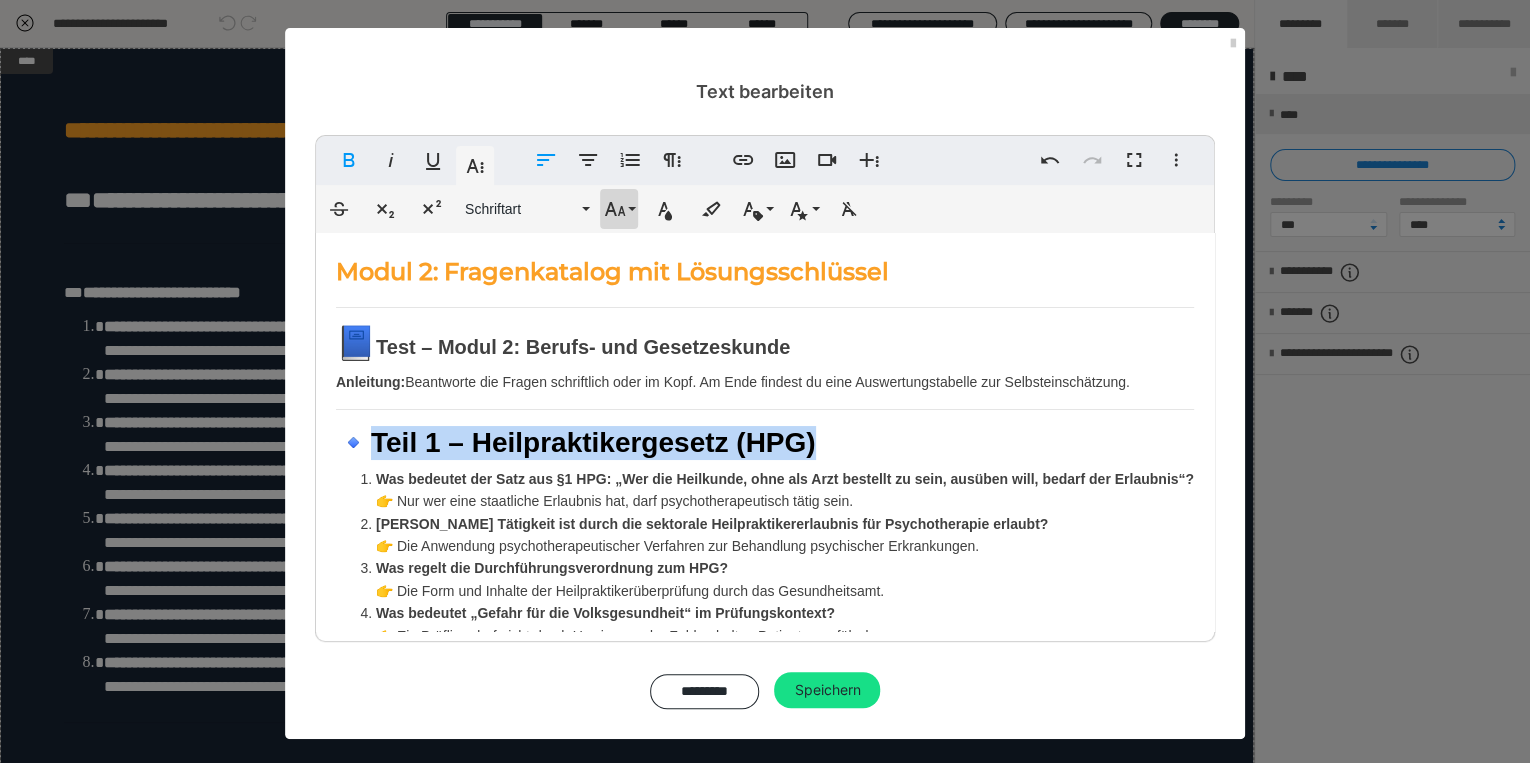 click 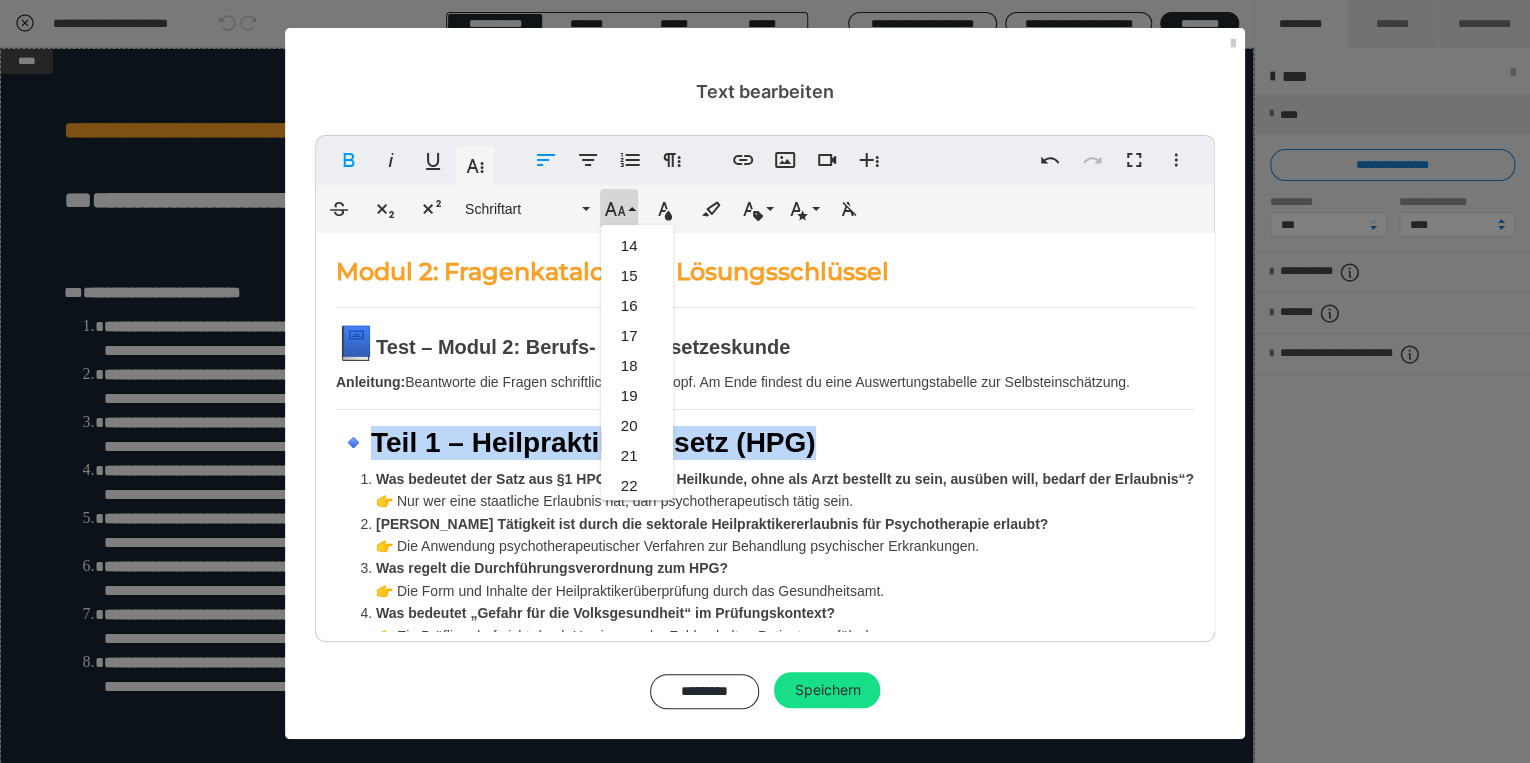 scroll, scrollTop: 351, scrollLeft: 0, axis: vertical 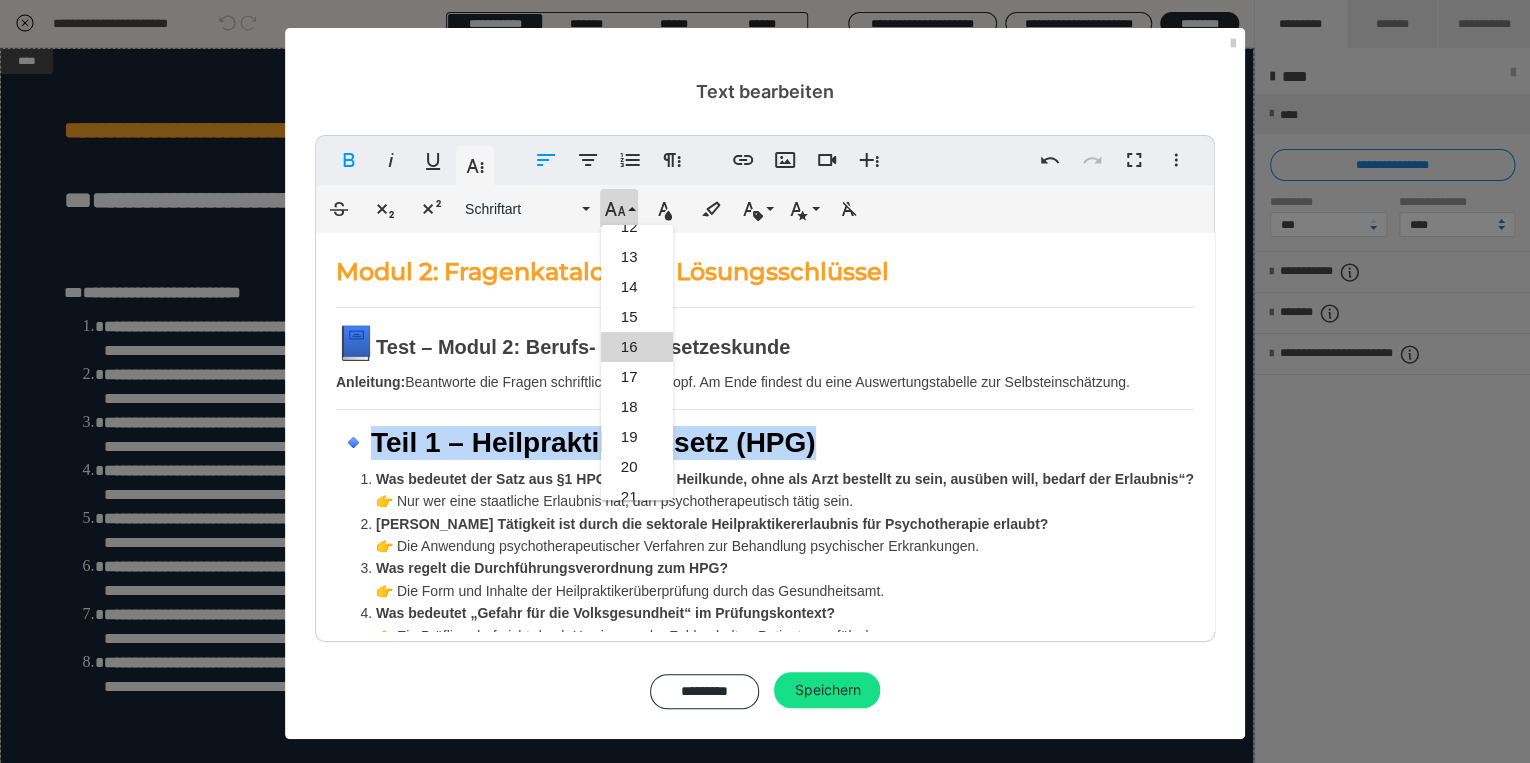 click on "16" at bounding box center (637, 347) 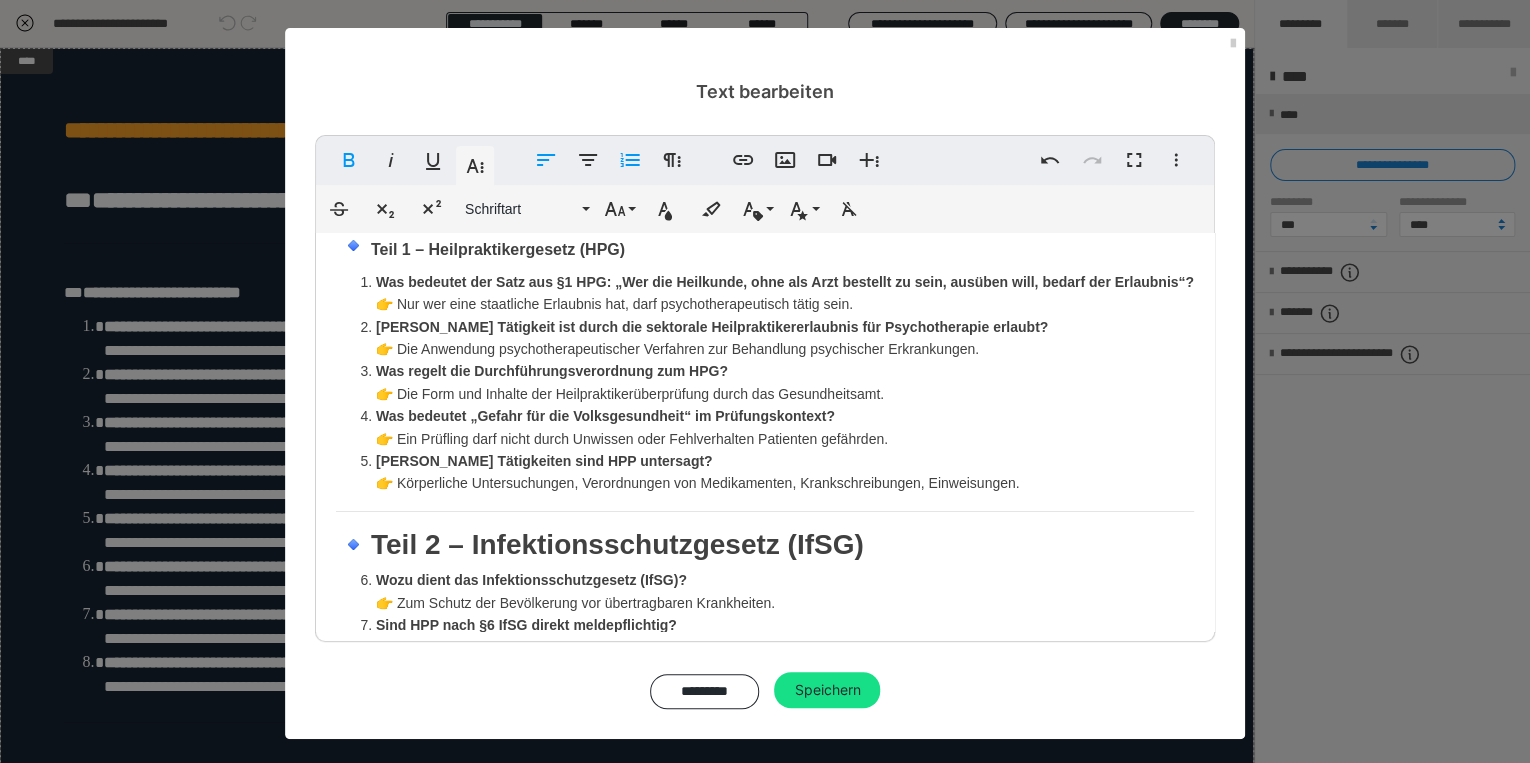 scroll, scrollTop: 220, scrollLeft: 0, axis: vertical 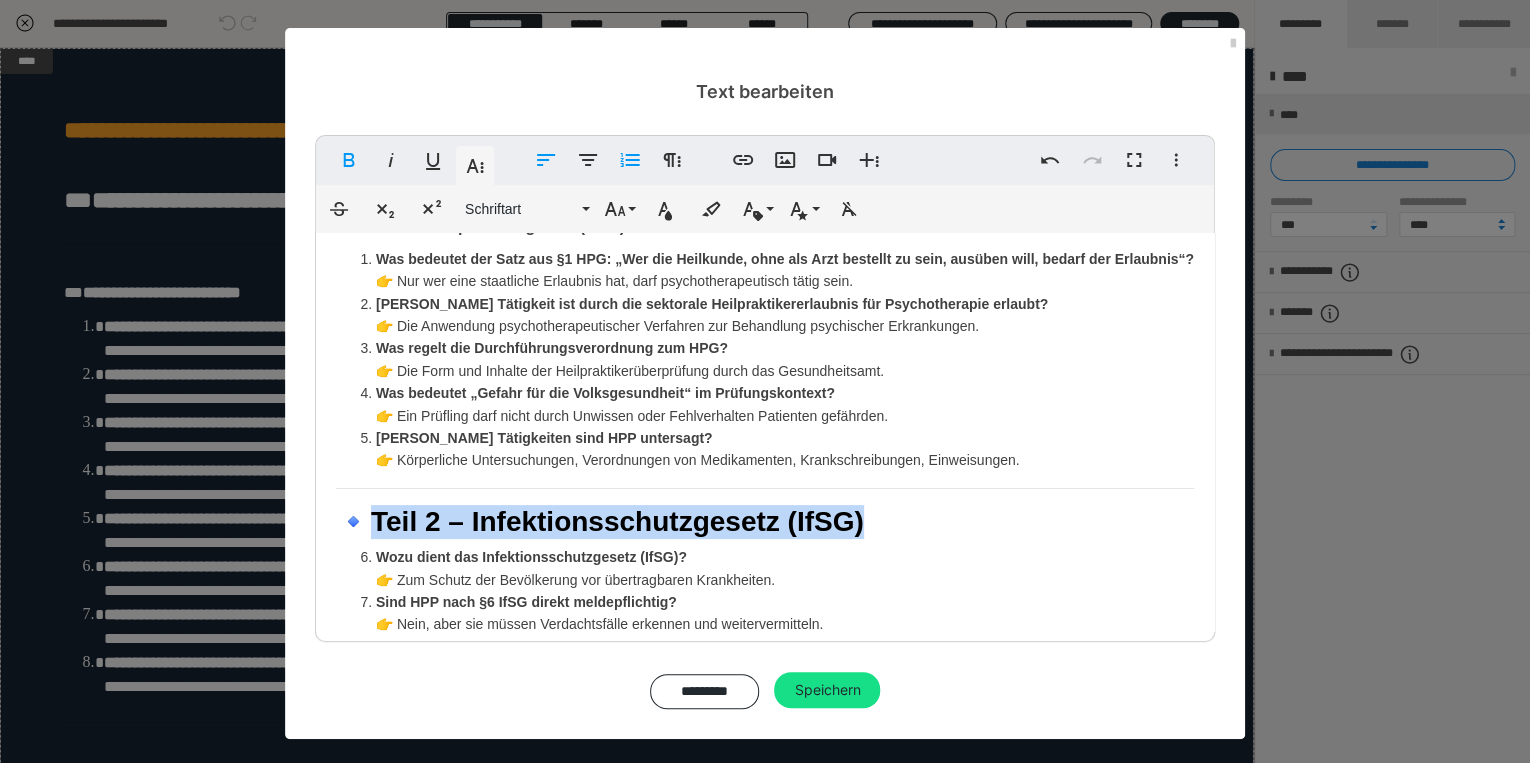 drag, startPoint x: 383, startPoint y: 533, endPoint x: 877, endPoint y: 525, distance: 494.06476 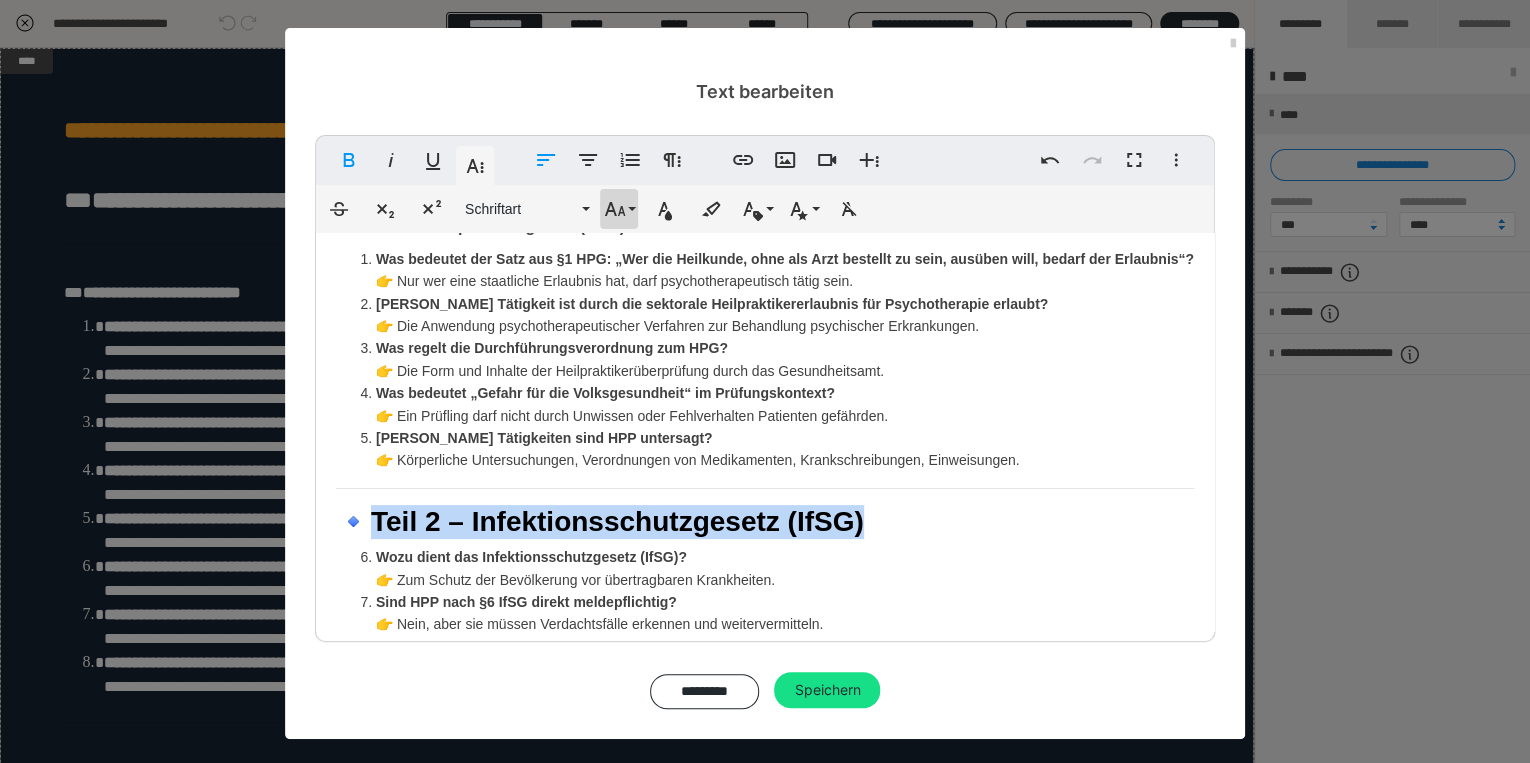 click 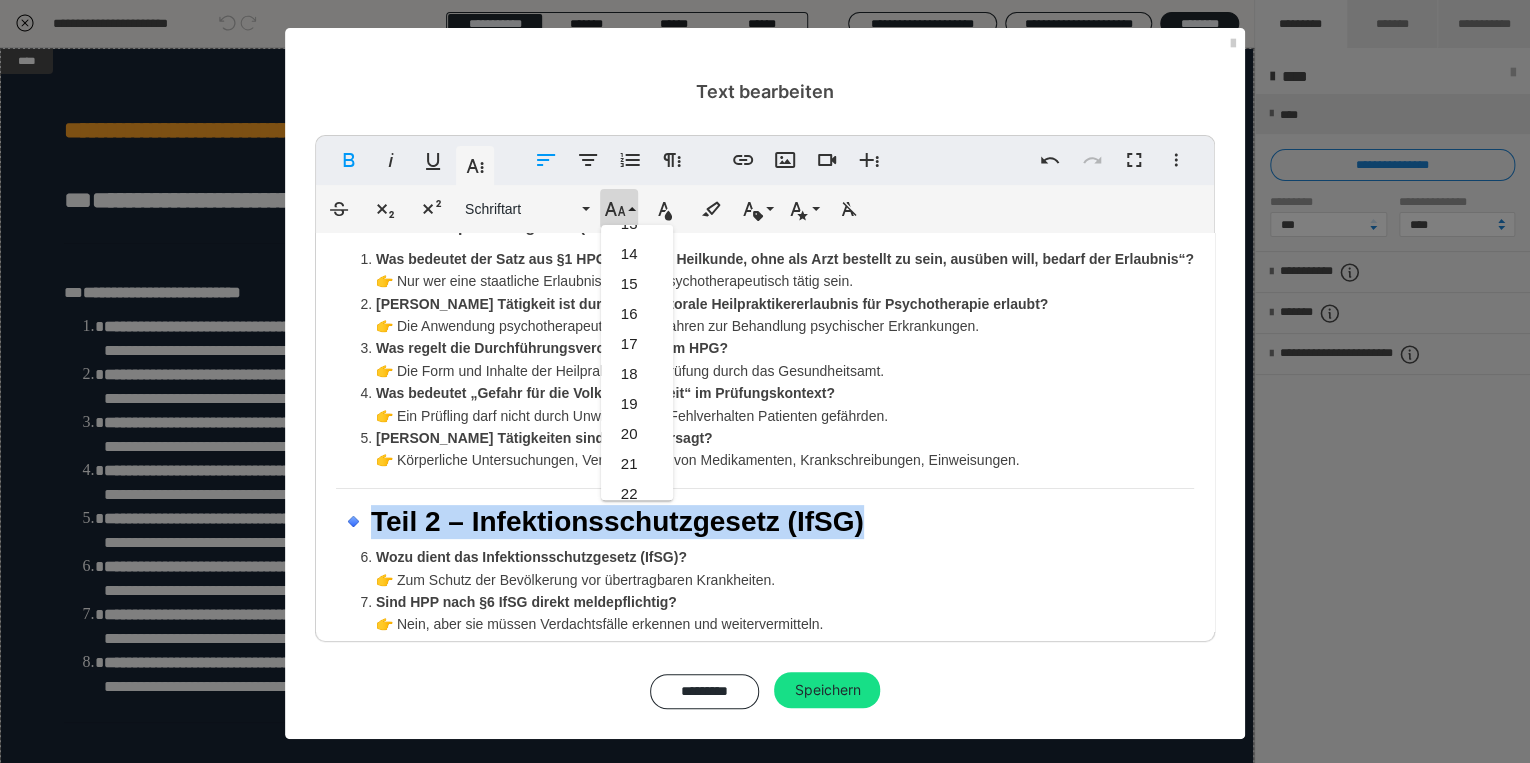 scroll, scrollTop: 351, scrollLeft: 0, axis: vertical 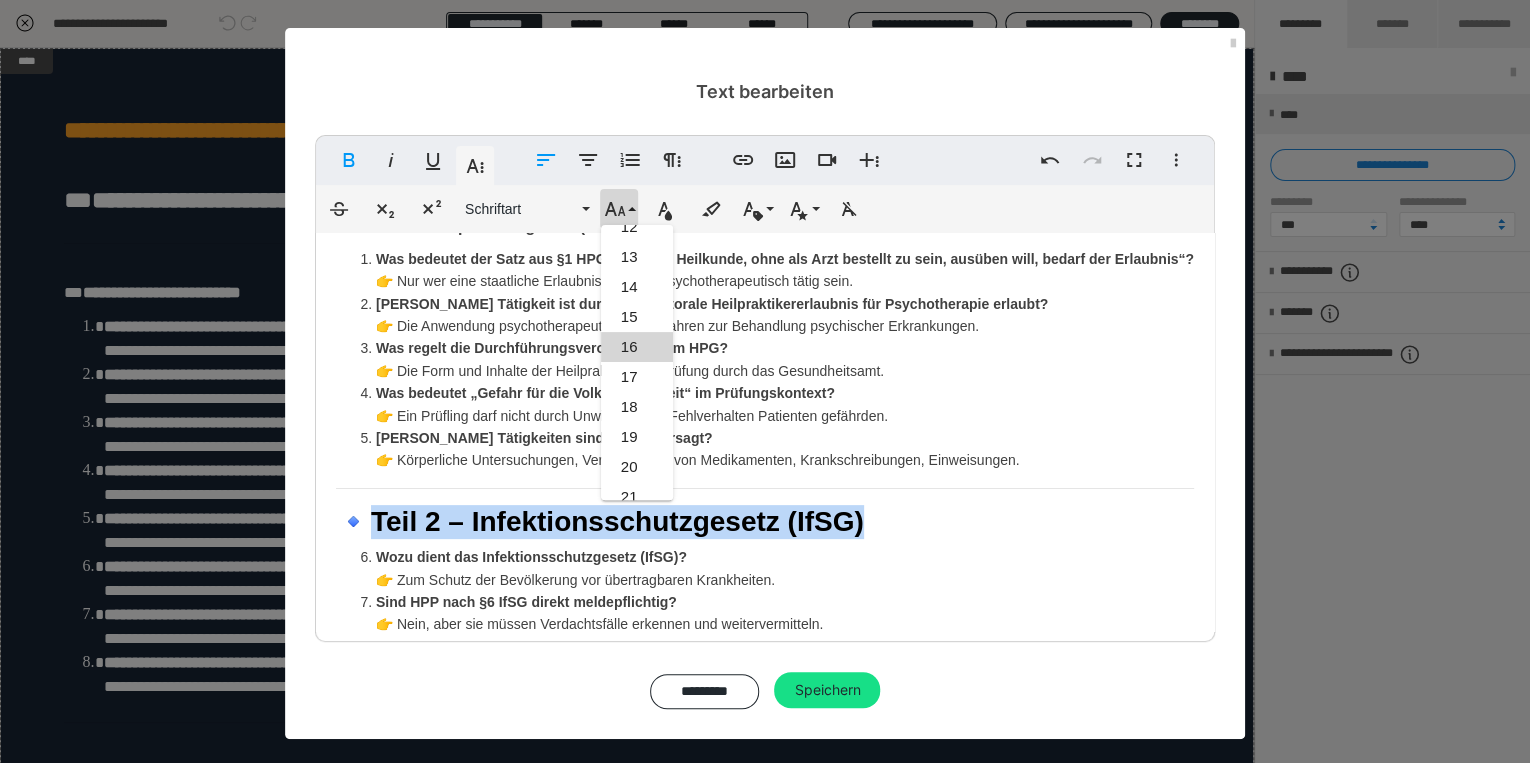 click on "16" at bounding box center (637, 347) 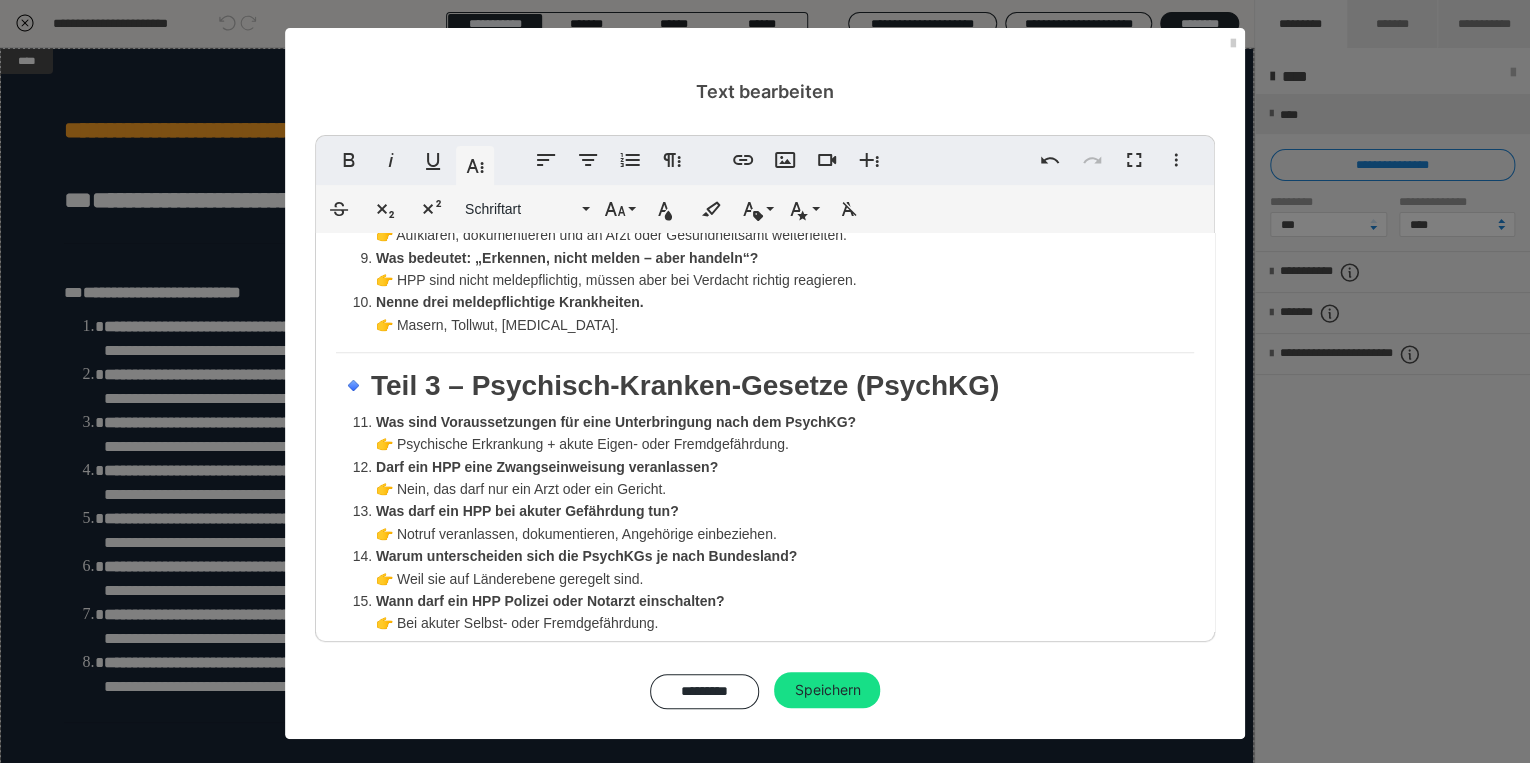 scroll, scrollTop: 703, scrollLeft: 0, axis: vertical 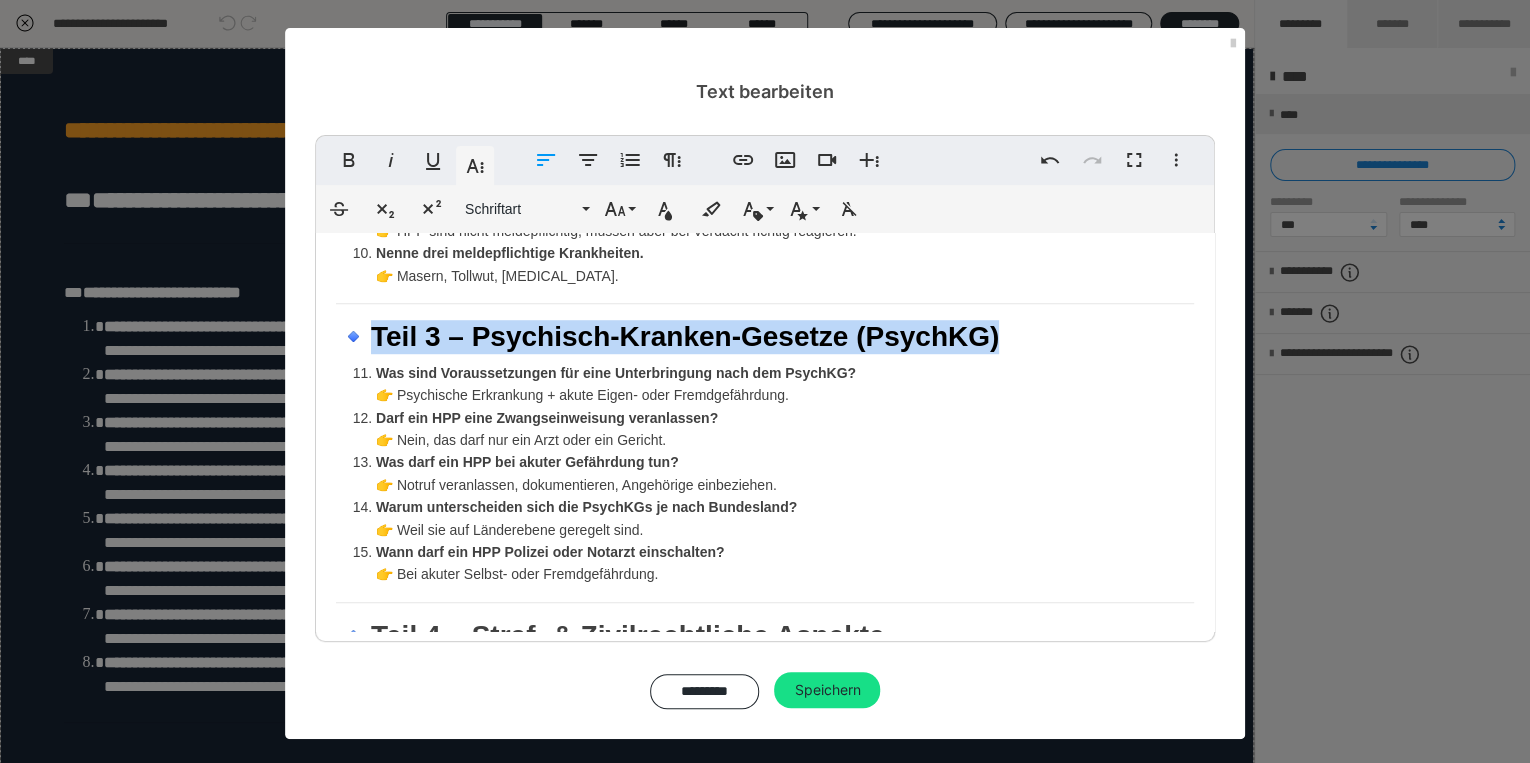 drag, startPoint x: 383, startPoint y: 356, endPoint x: 1007, endPoint y: 361, distance: 624.02 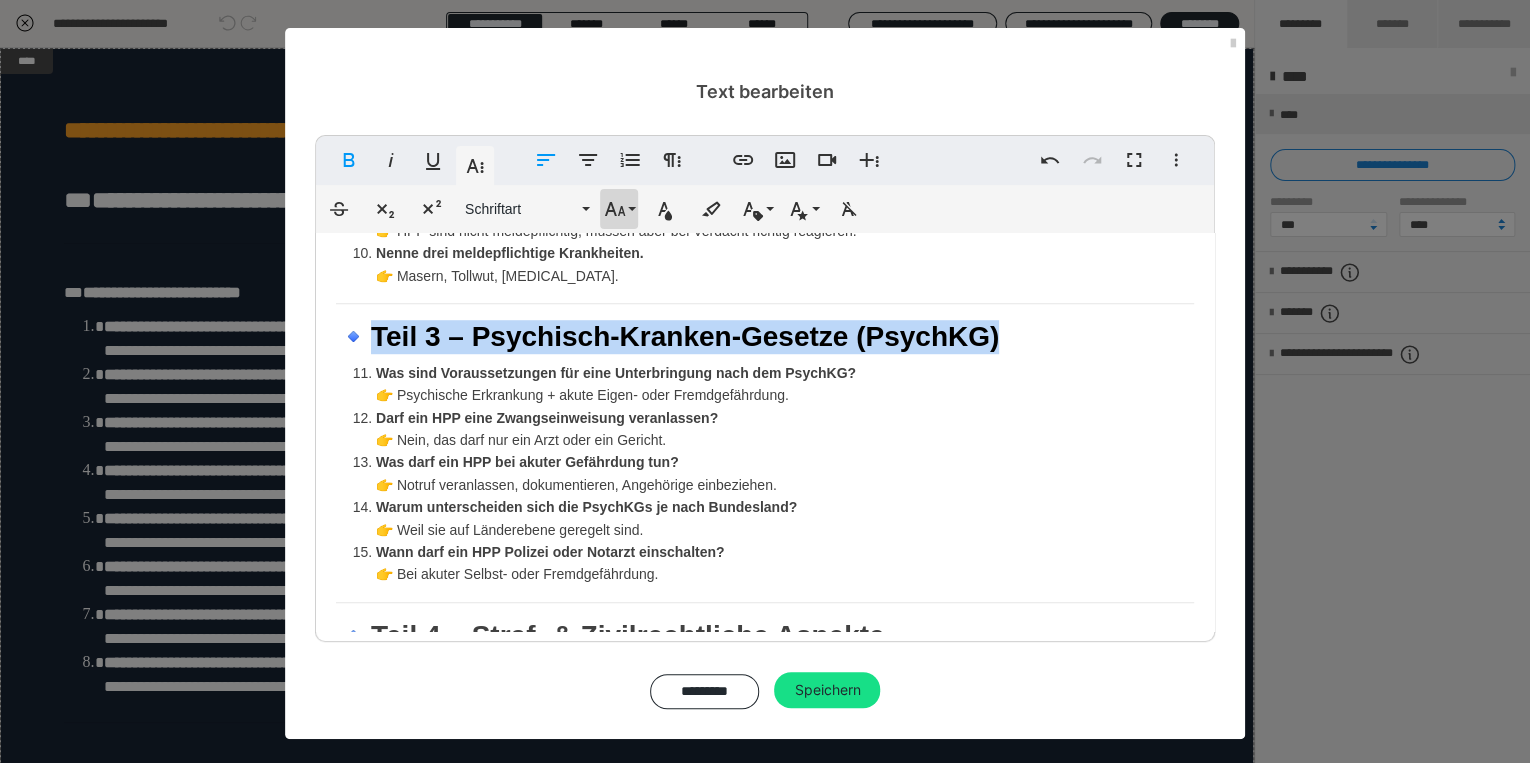 click 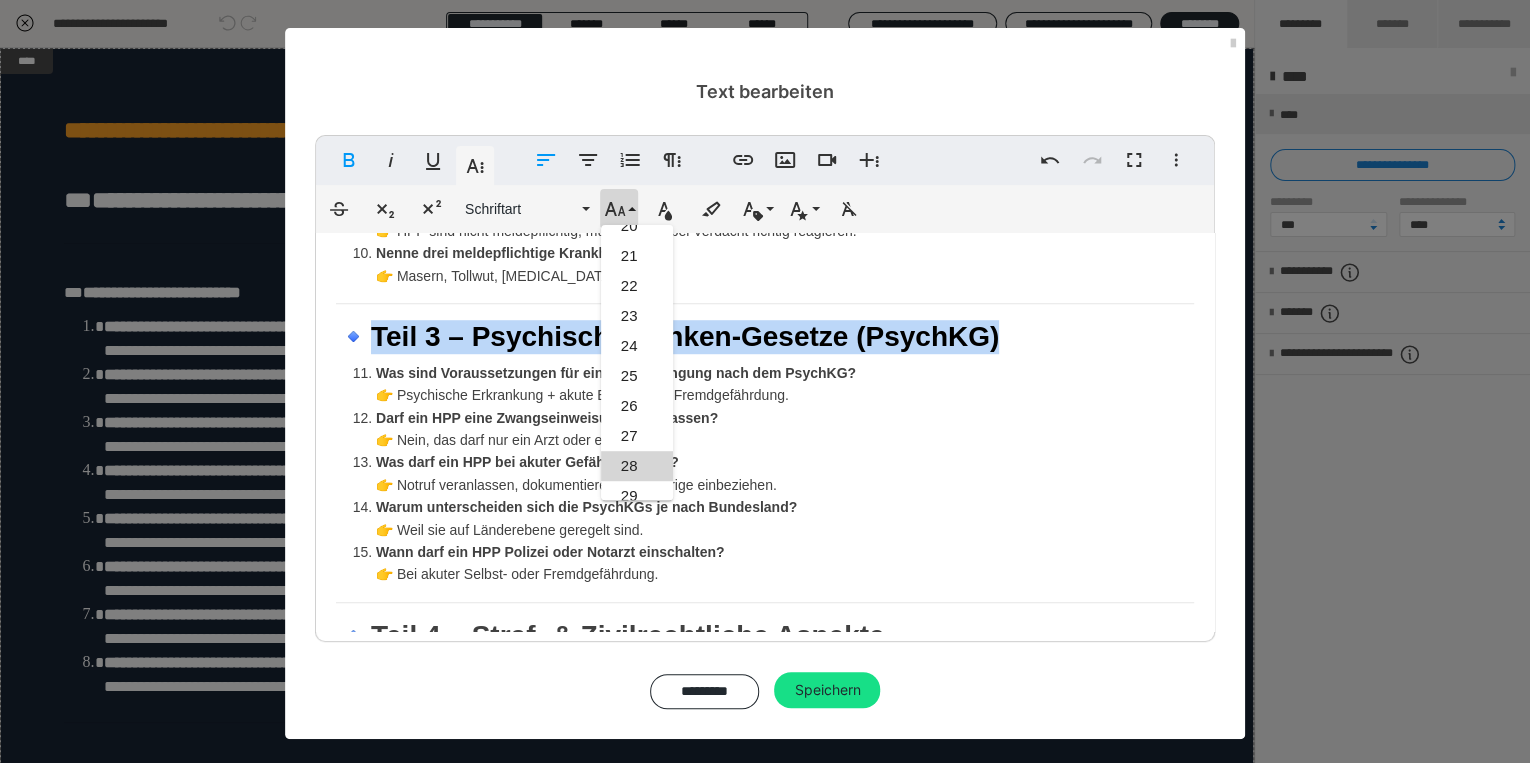 scroll, scrollTop: 351, scrollLeft: 0, axis: vertical 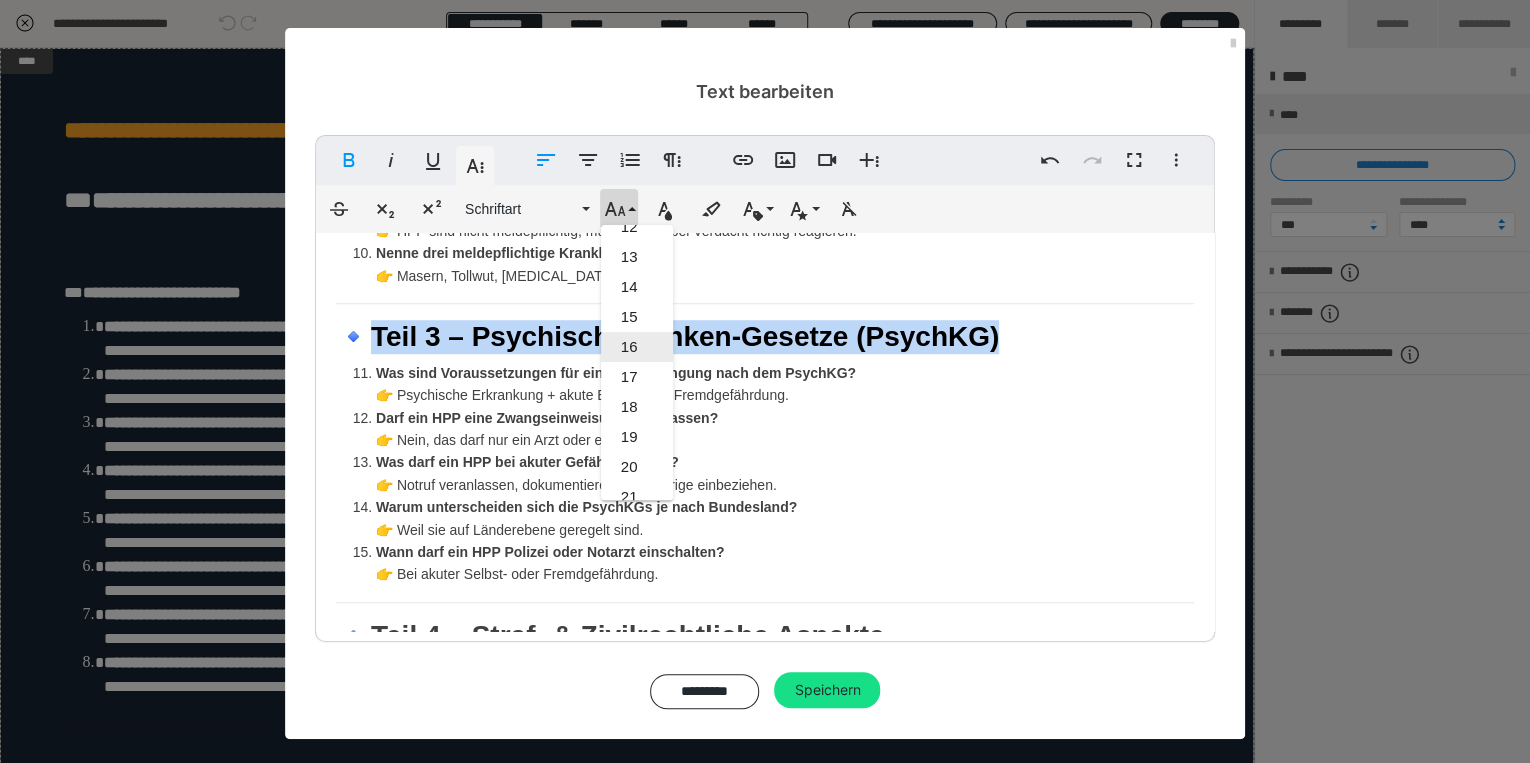 click on "16" at bounding box center (637, 347) 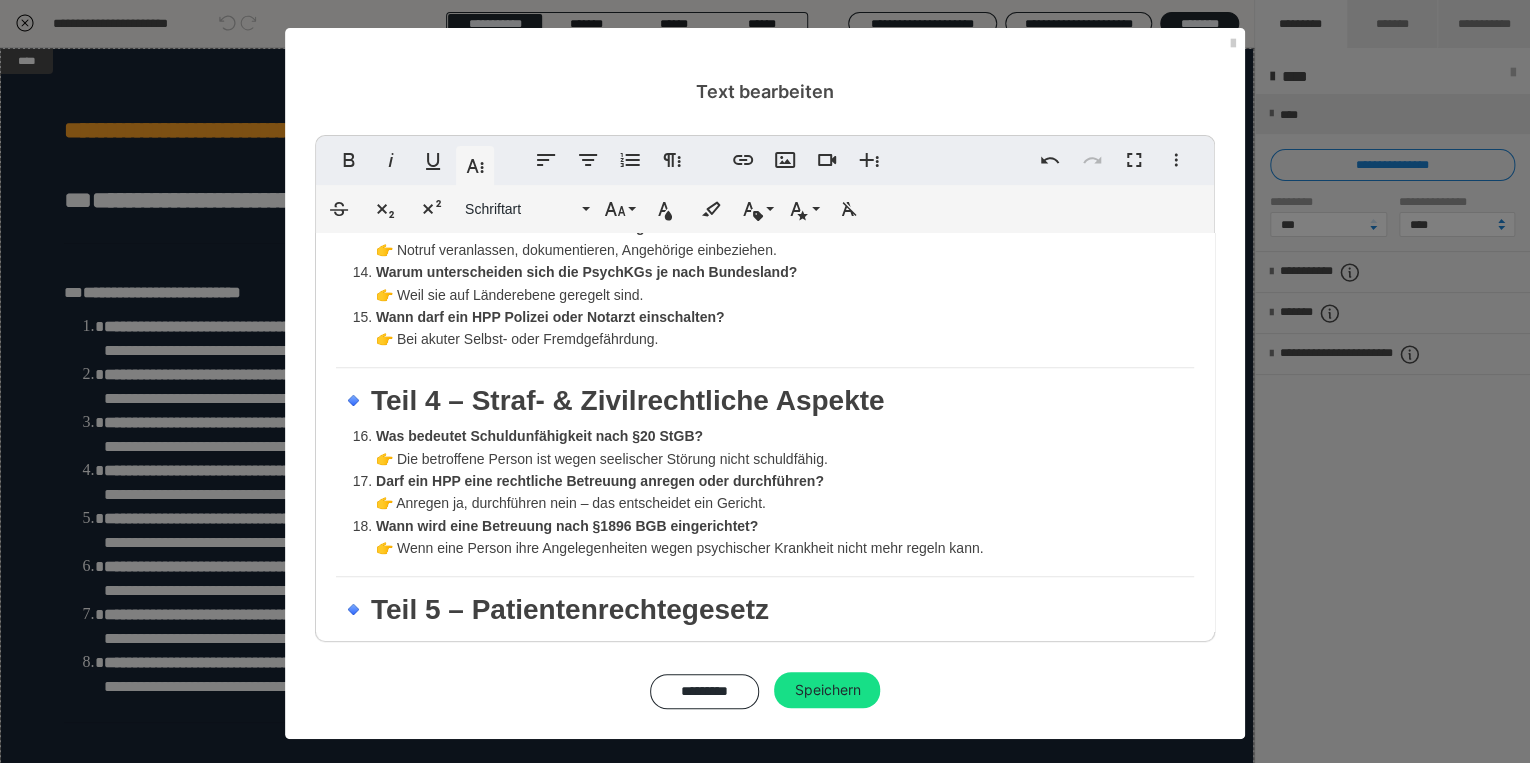 scroll, scrollTop: 935, scrollLeft: 0, axis: vertical 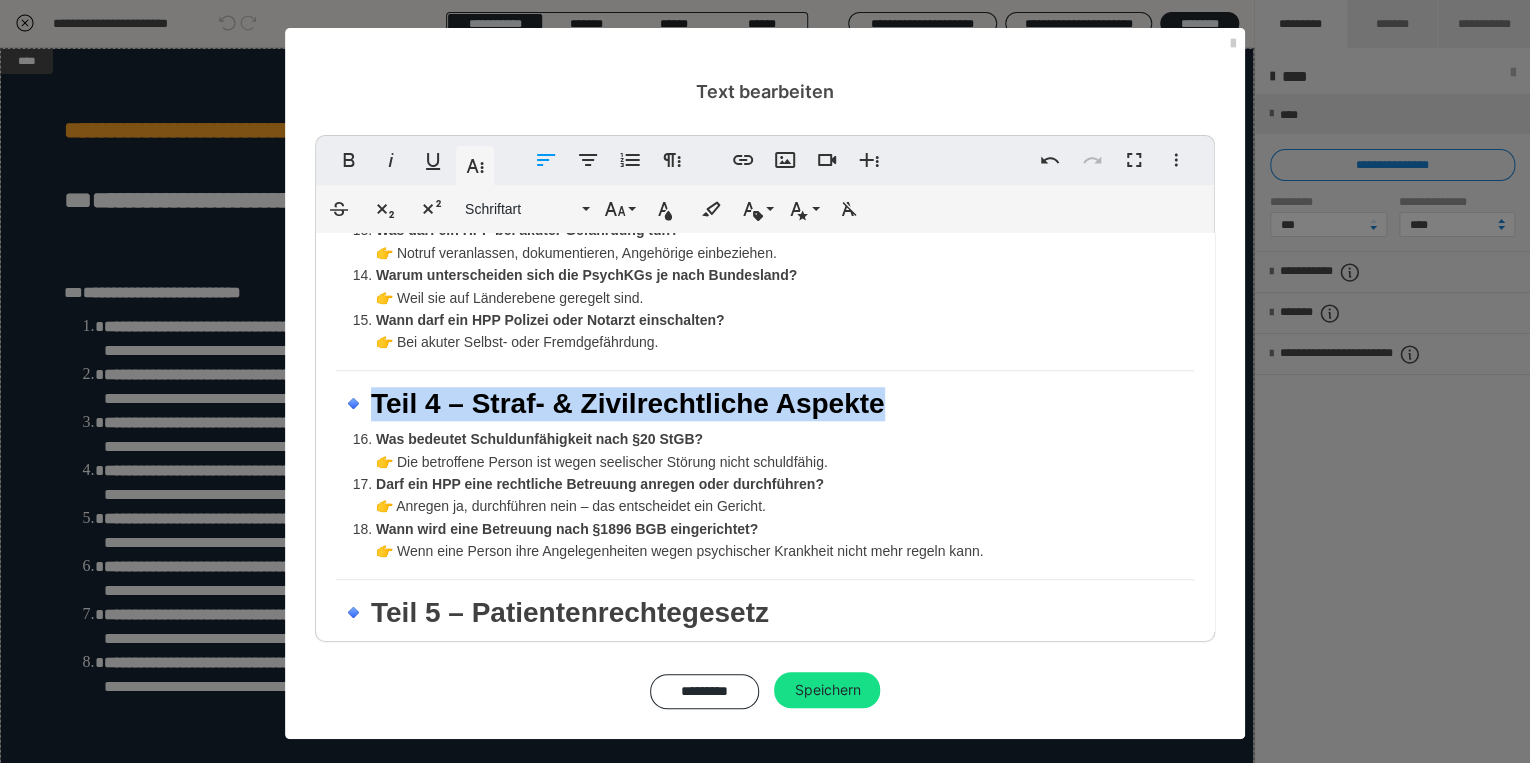 drag, startPoint x: 380, startPoint y: 427, endPoint x: 899, endPoint y: 426, distance: 519.001 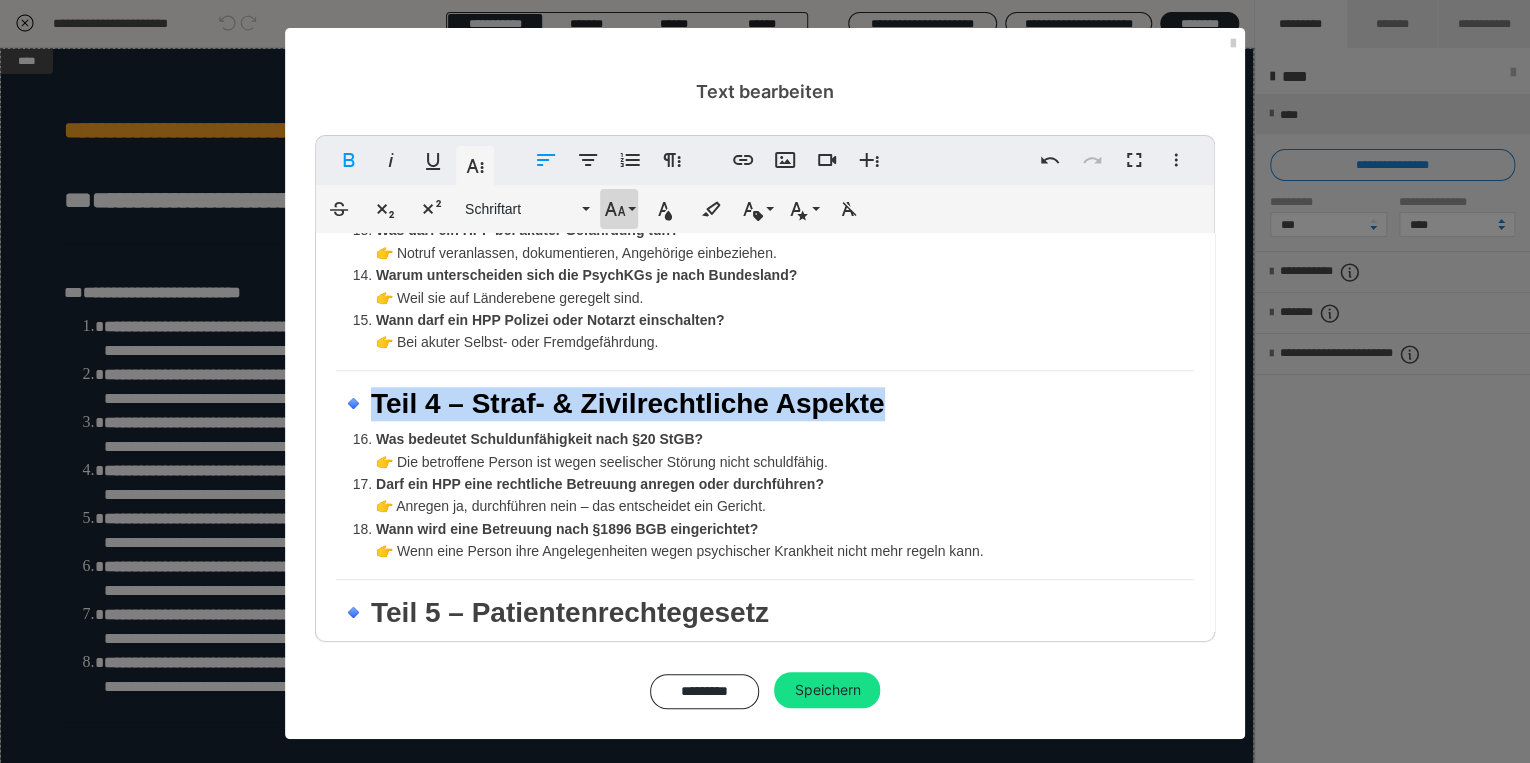 click 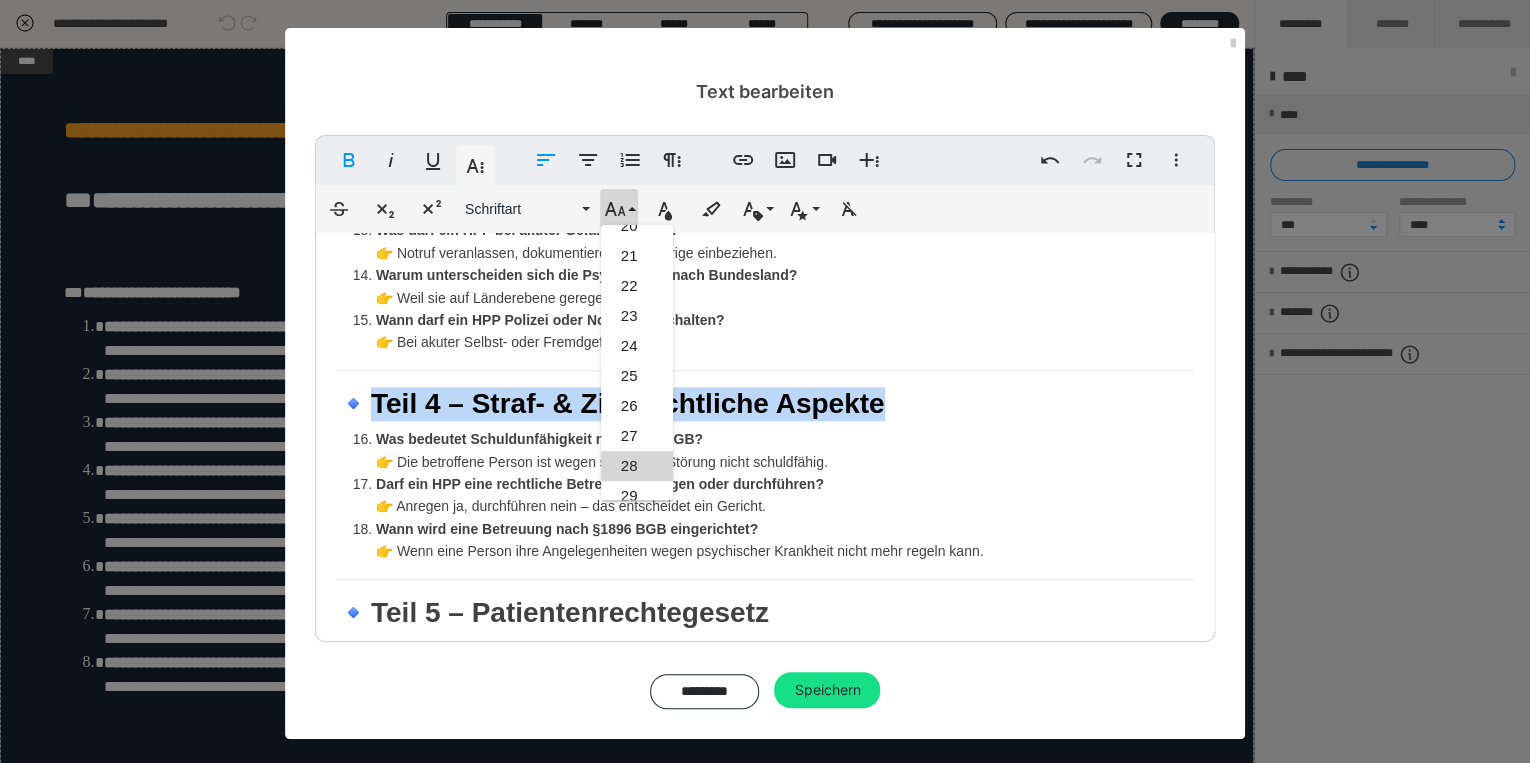 scroll, scrollTop: 351, scrollLeft: 0, axis: vertical 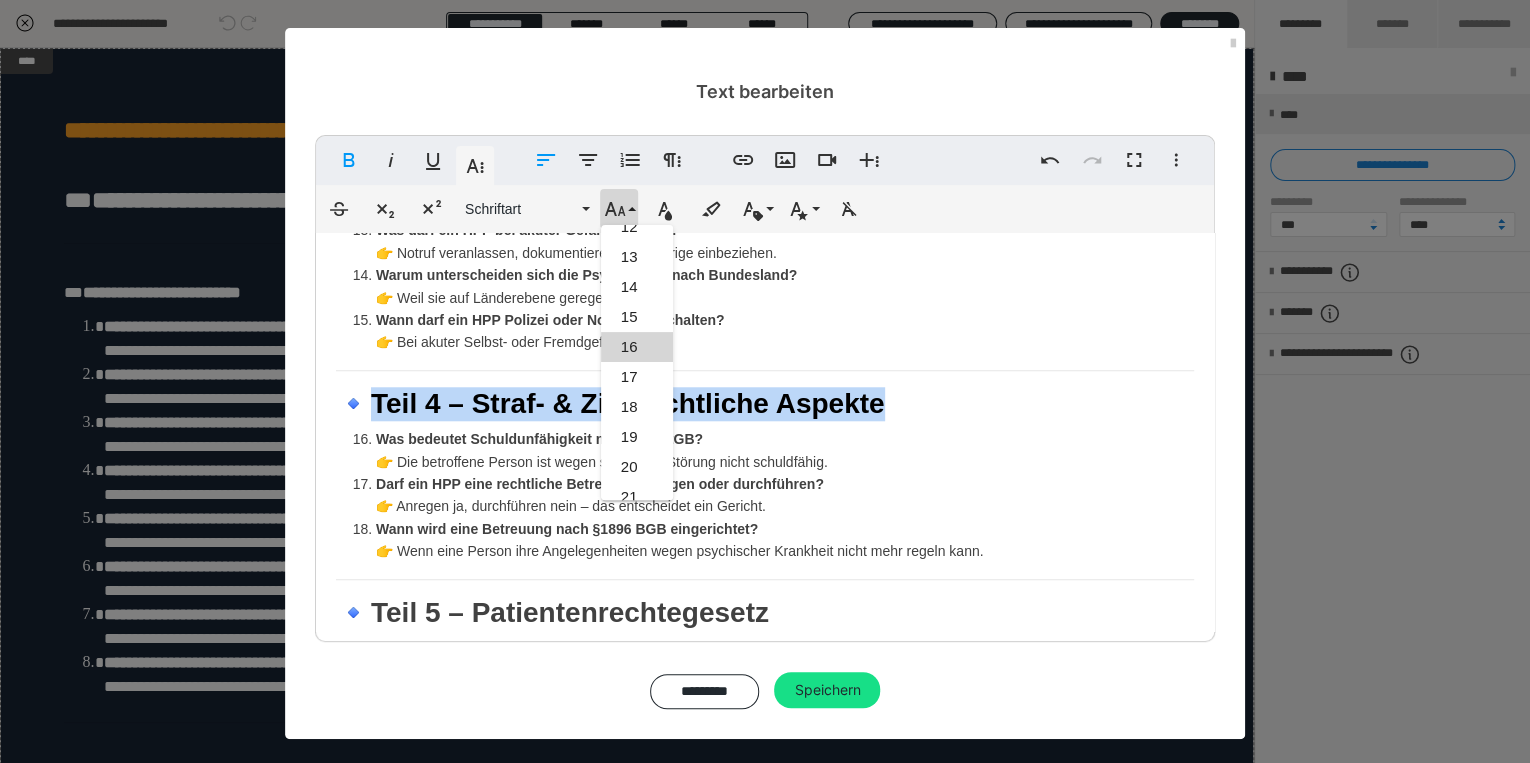 click on "16" at bounding box center (637, 347) 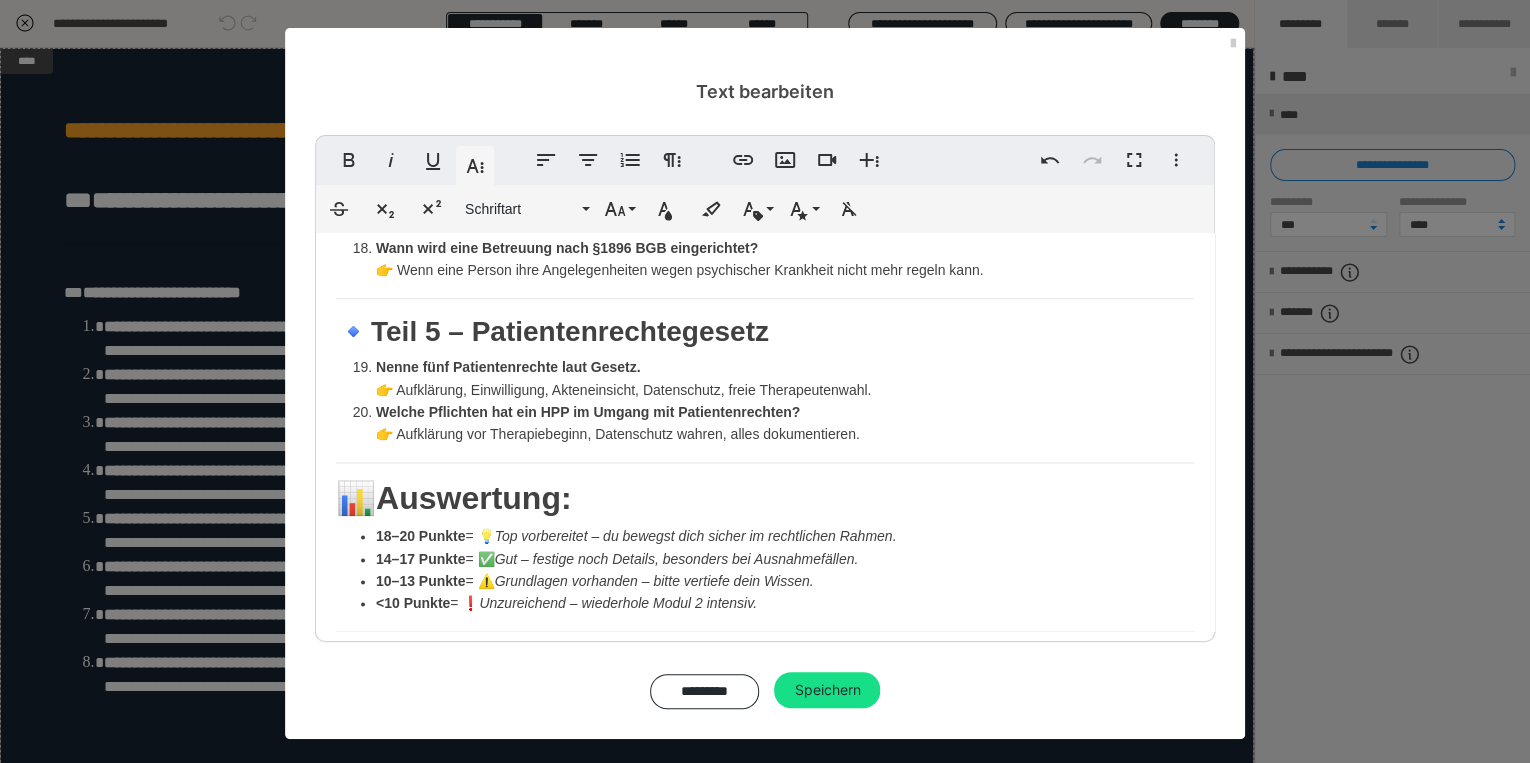 scroll, scrollTop: 1249, scrollLeft: 0, axis: vertical 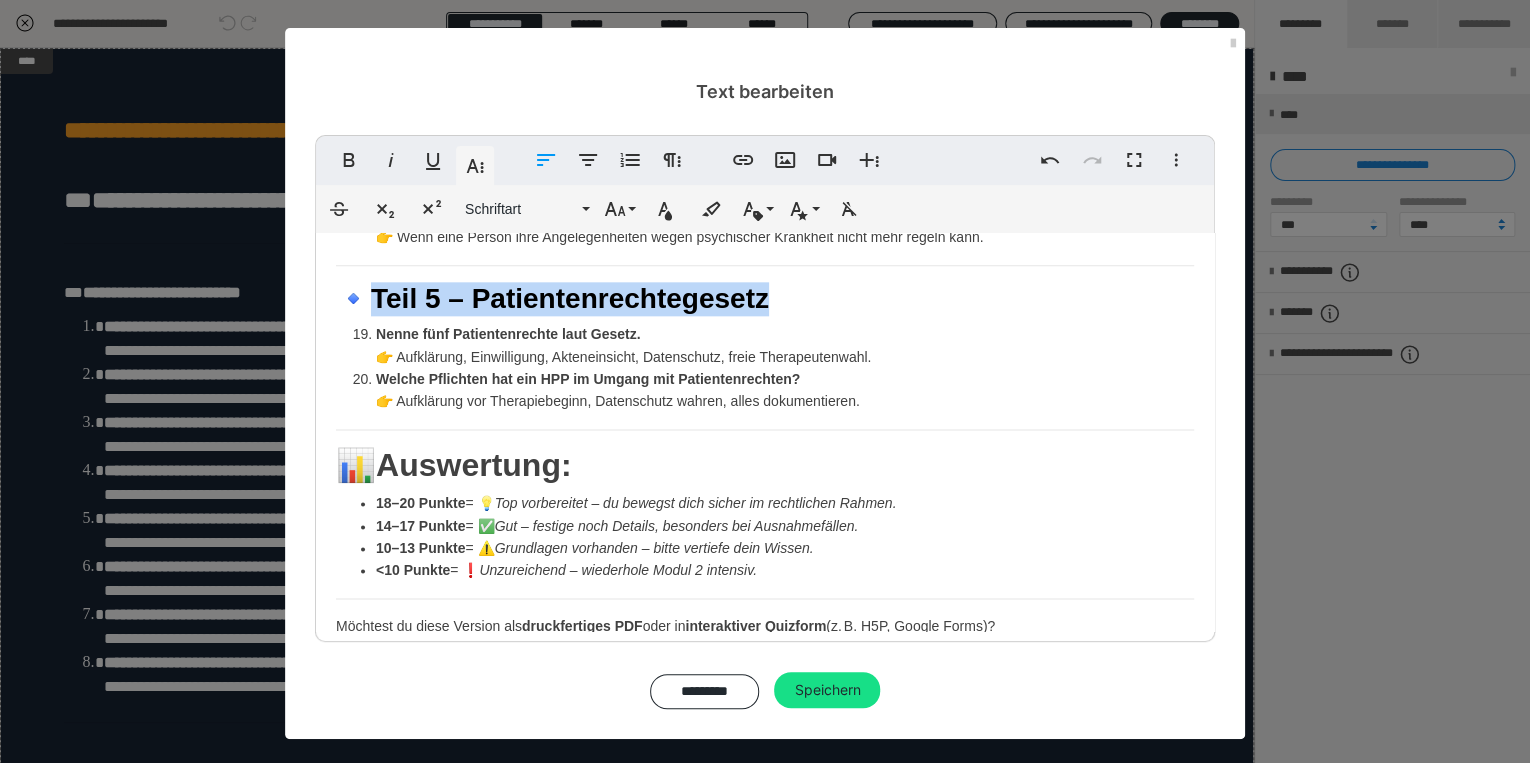 drag, startPoint x: 381, startPoint y: 318, endPoint x: 786, endPoint y: 326, distance: 405.079 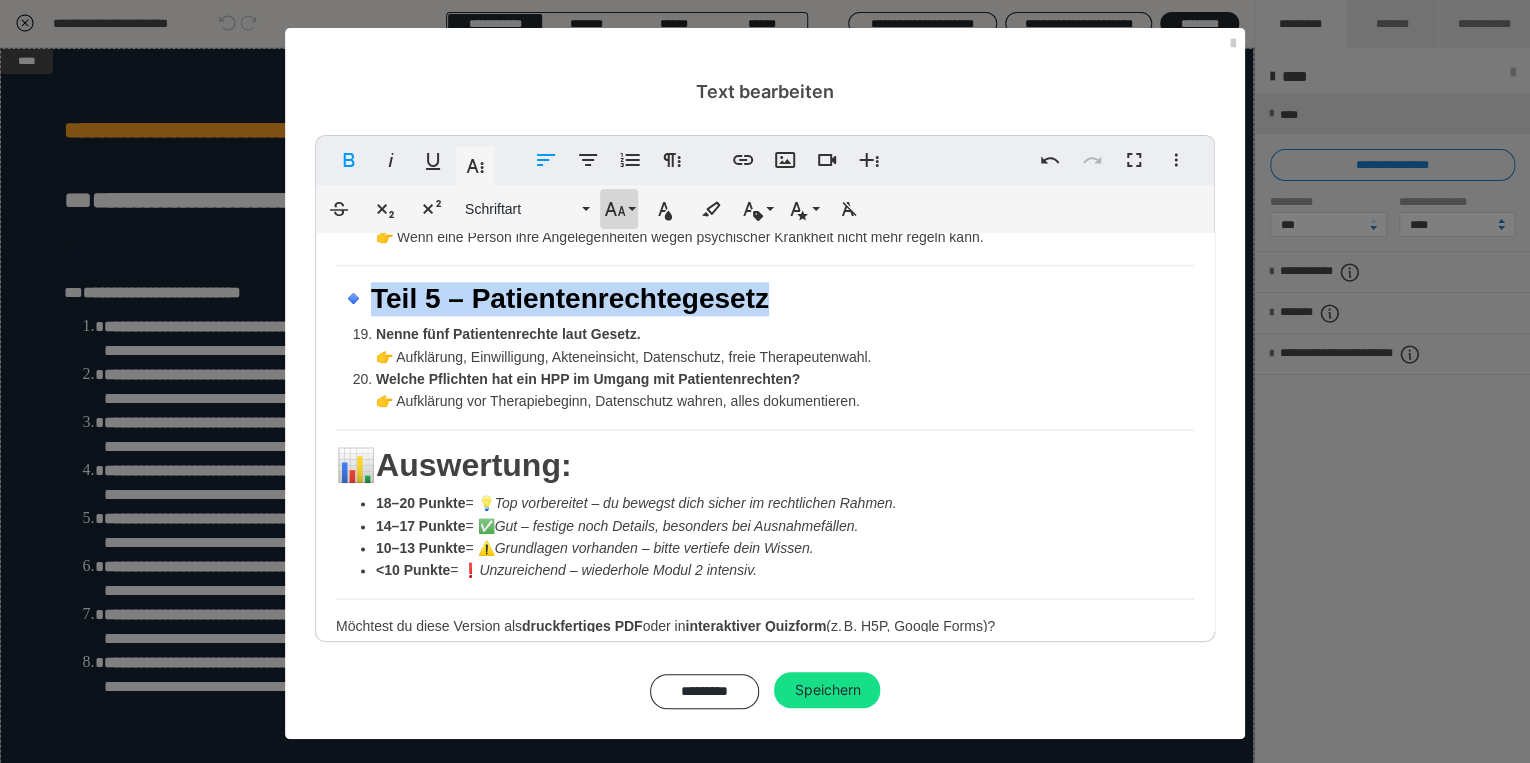 click 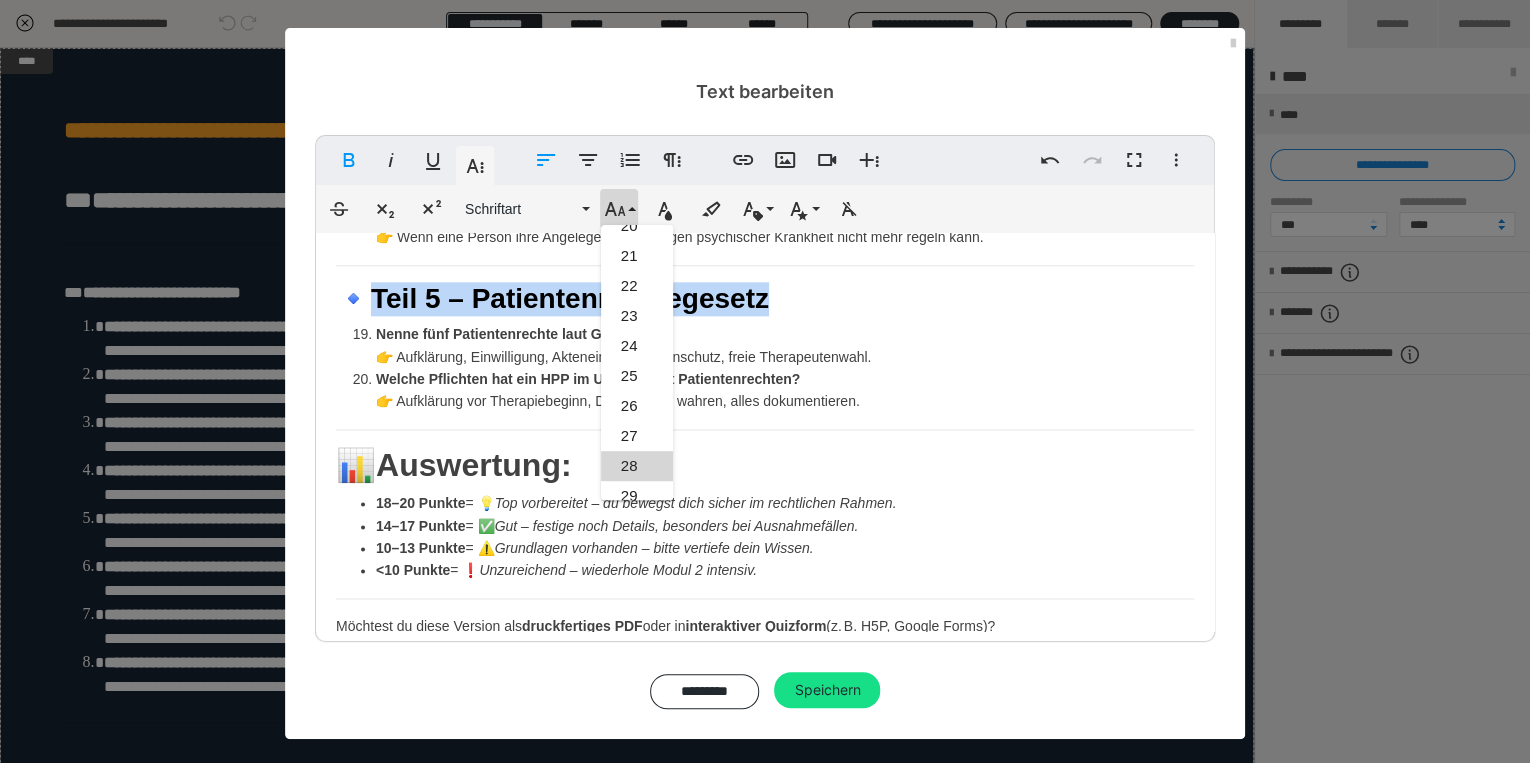 scroll, scrollTop: 351, scrollLeft: 0, axis: vertical 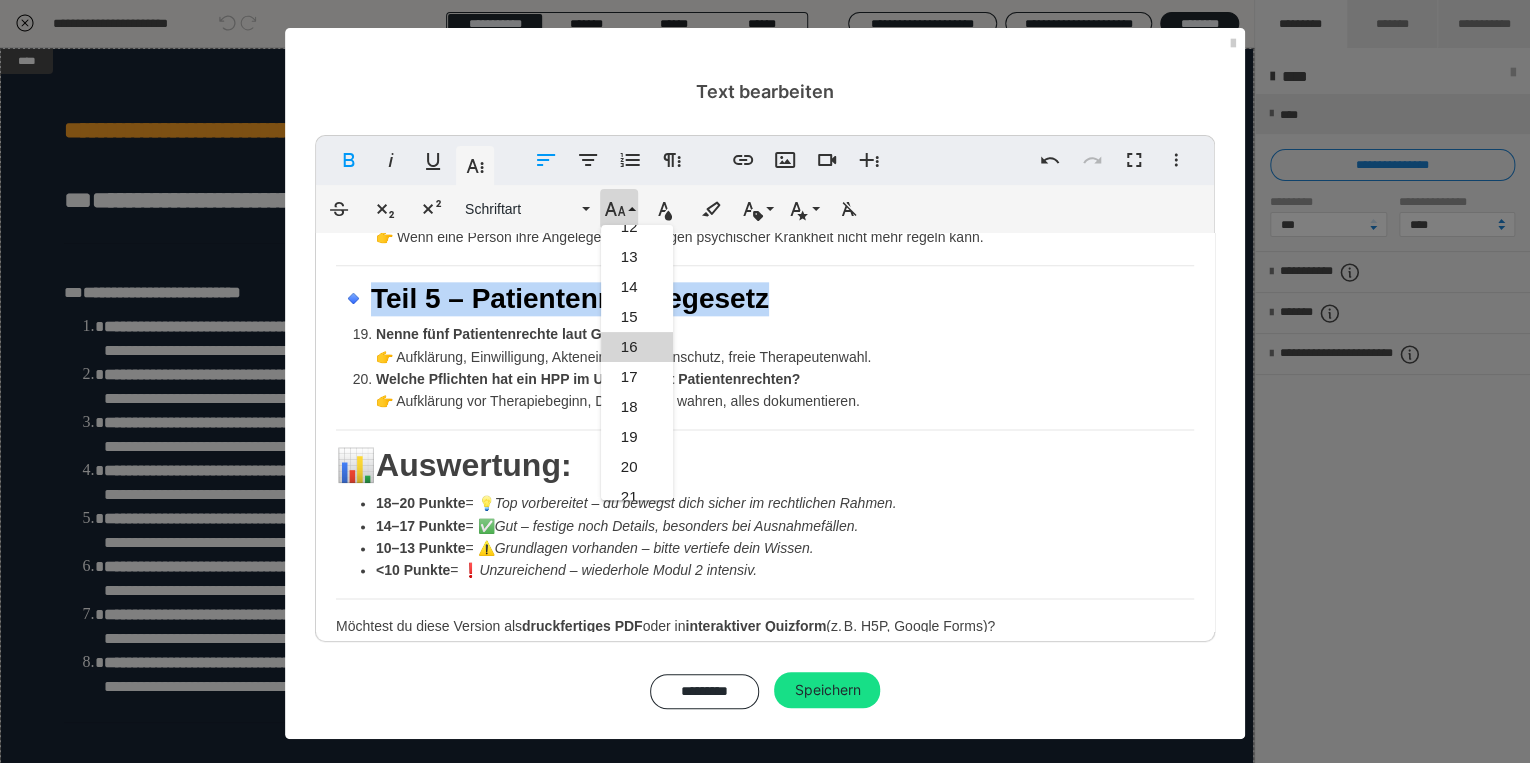 click on "16" at bounding box center [637, 347] 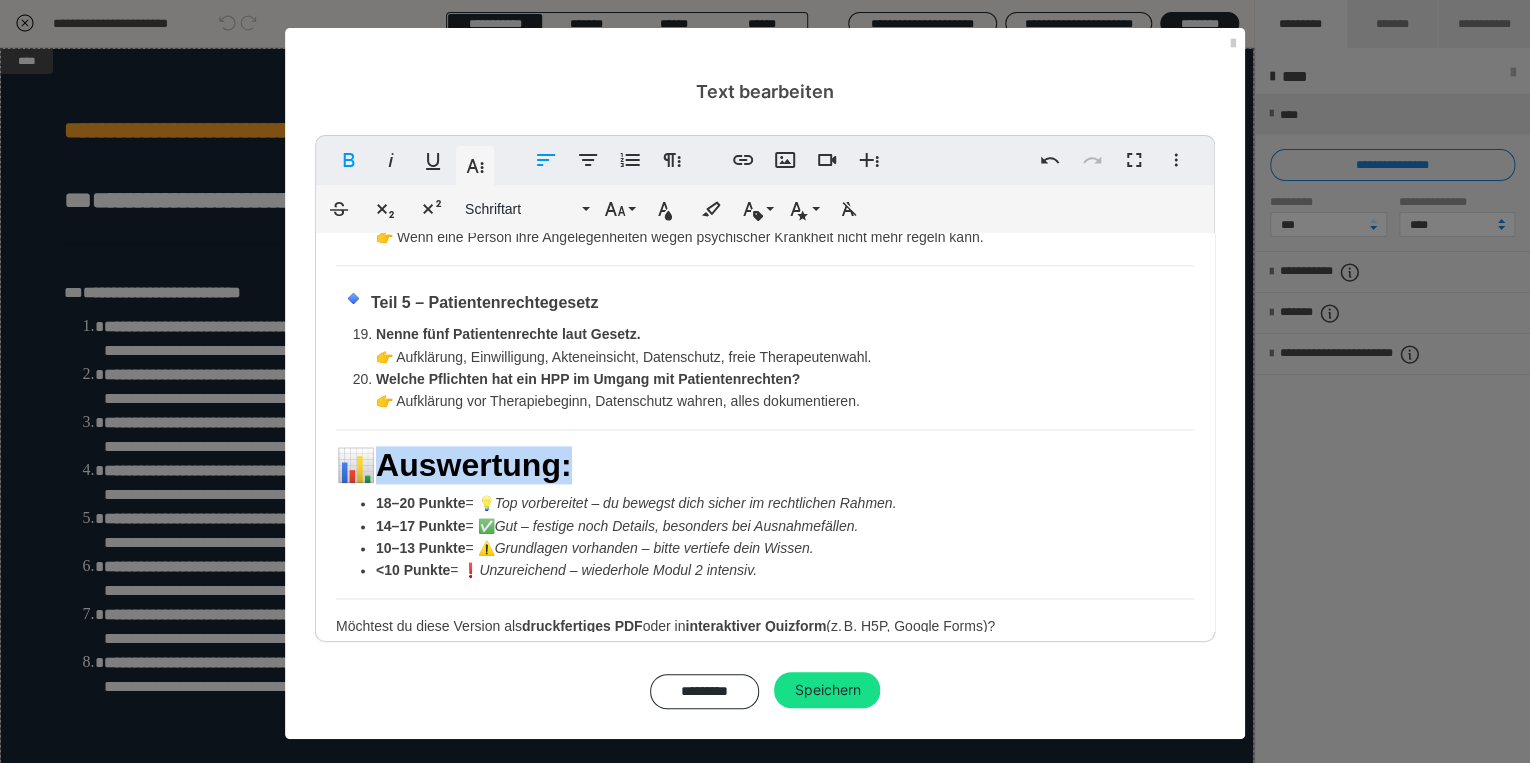 drag, startPoint x: 384, startPoint y: 476, endPoint x: 604, endPoint y: 476, distance: 220 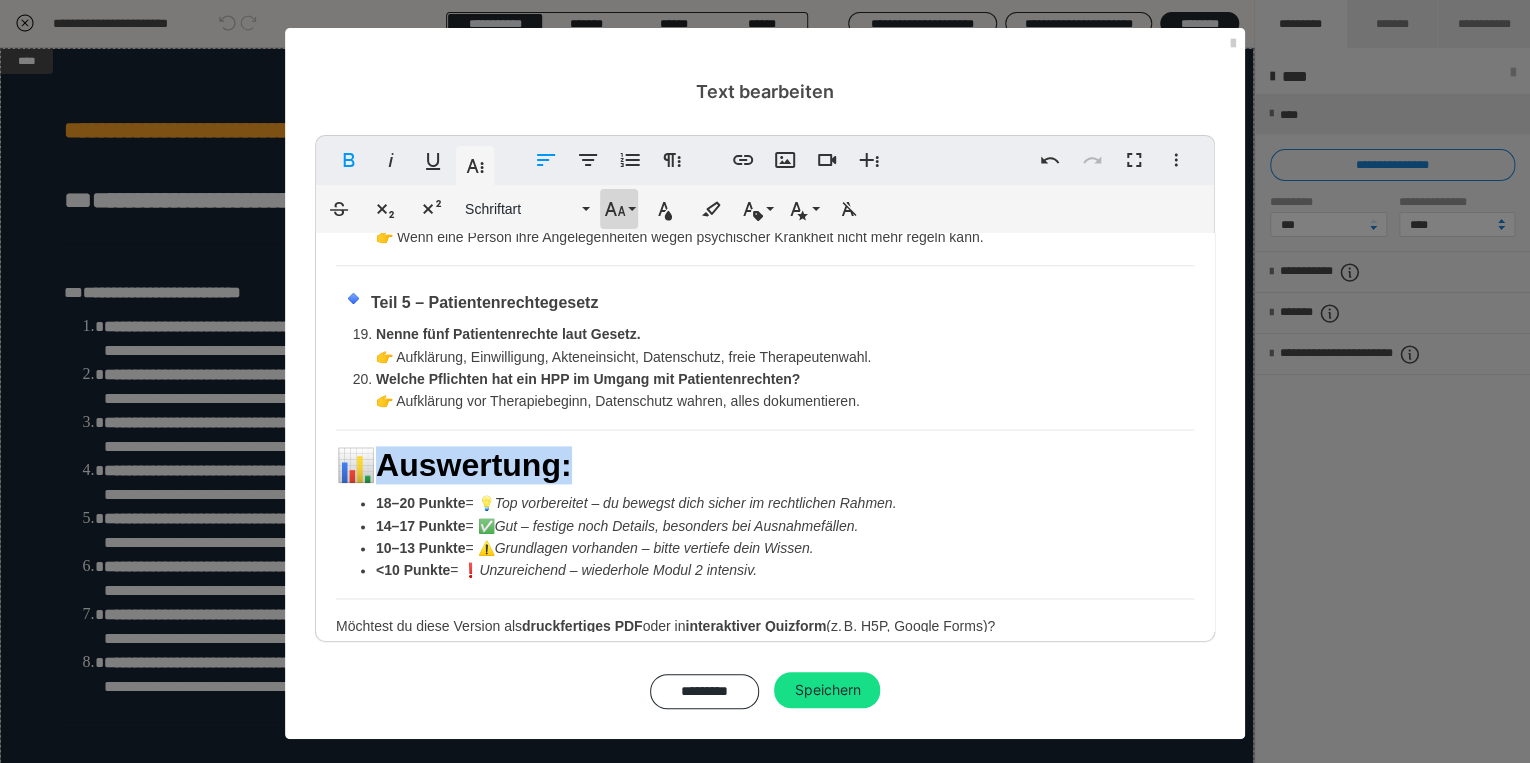 click 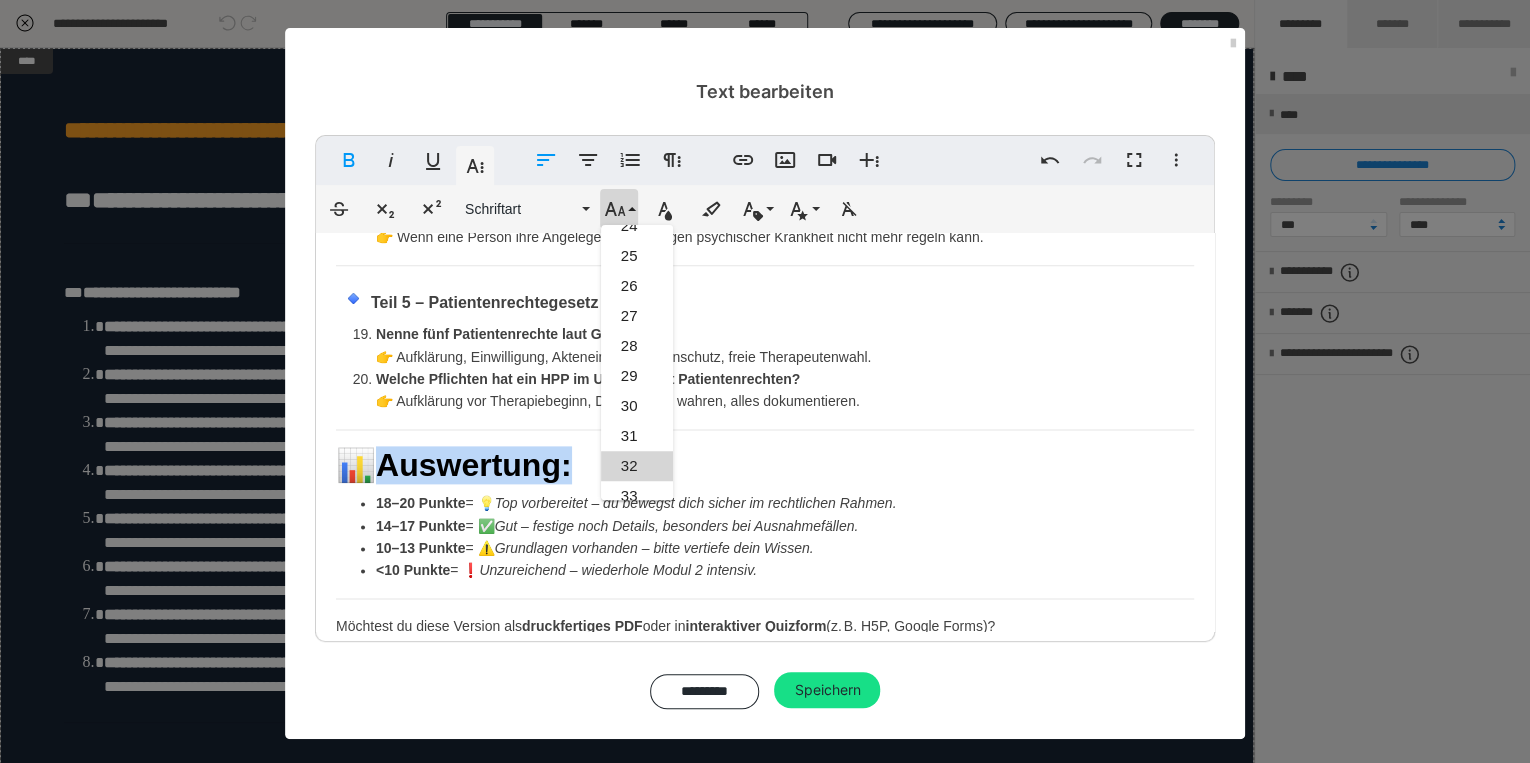 scroll, scrollTop: 471, scrollLeft: 0, axis: vertical 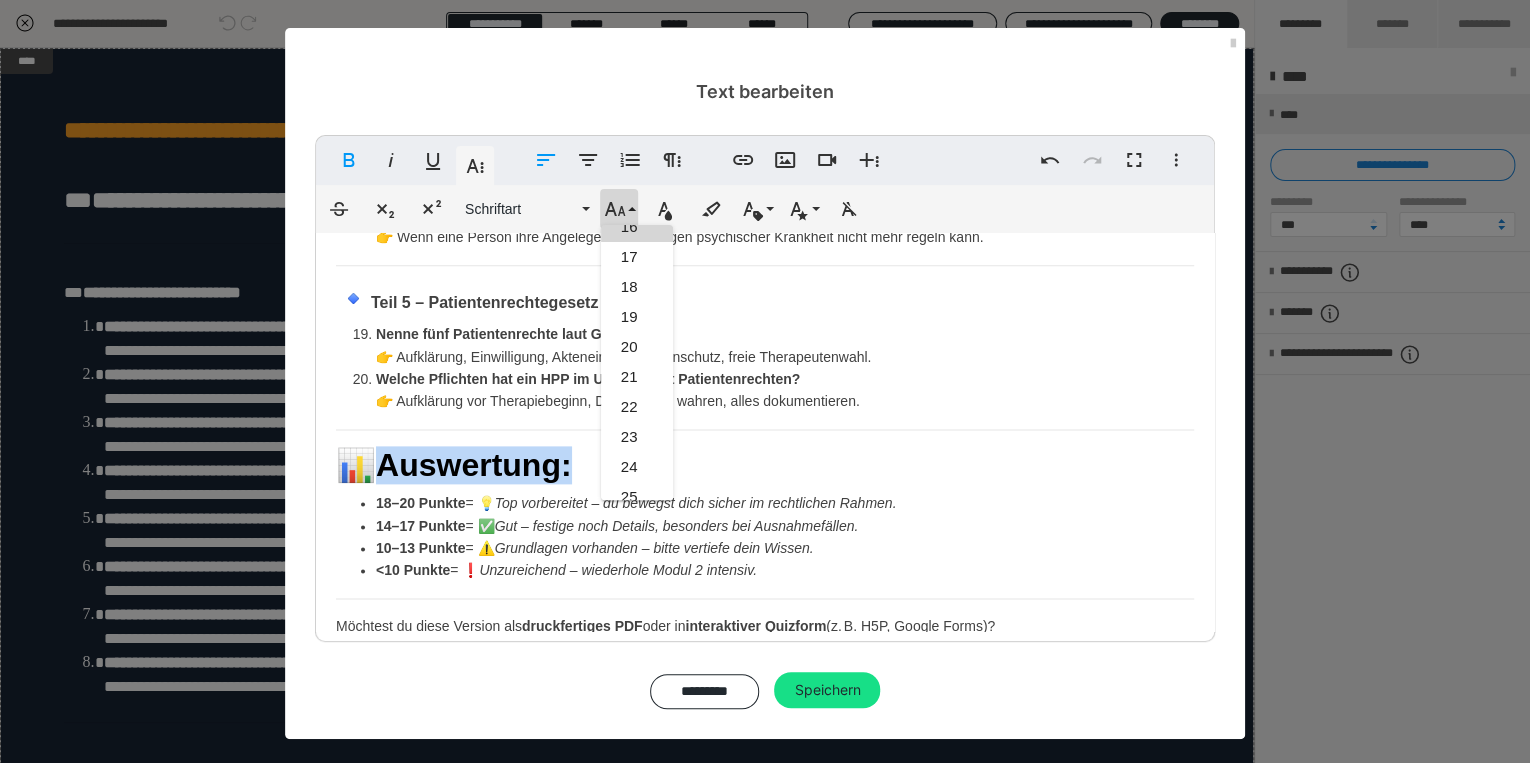click on "16" at bounding box center [637, 227] 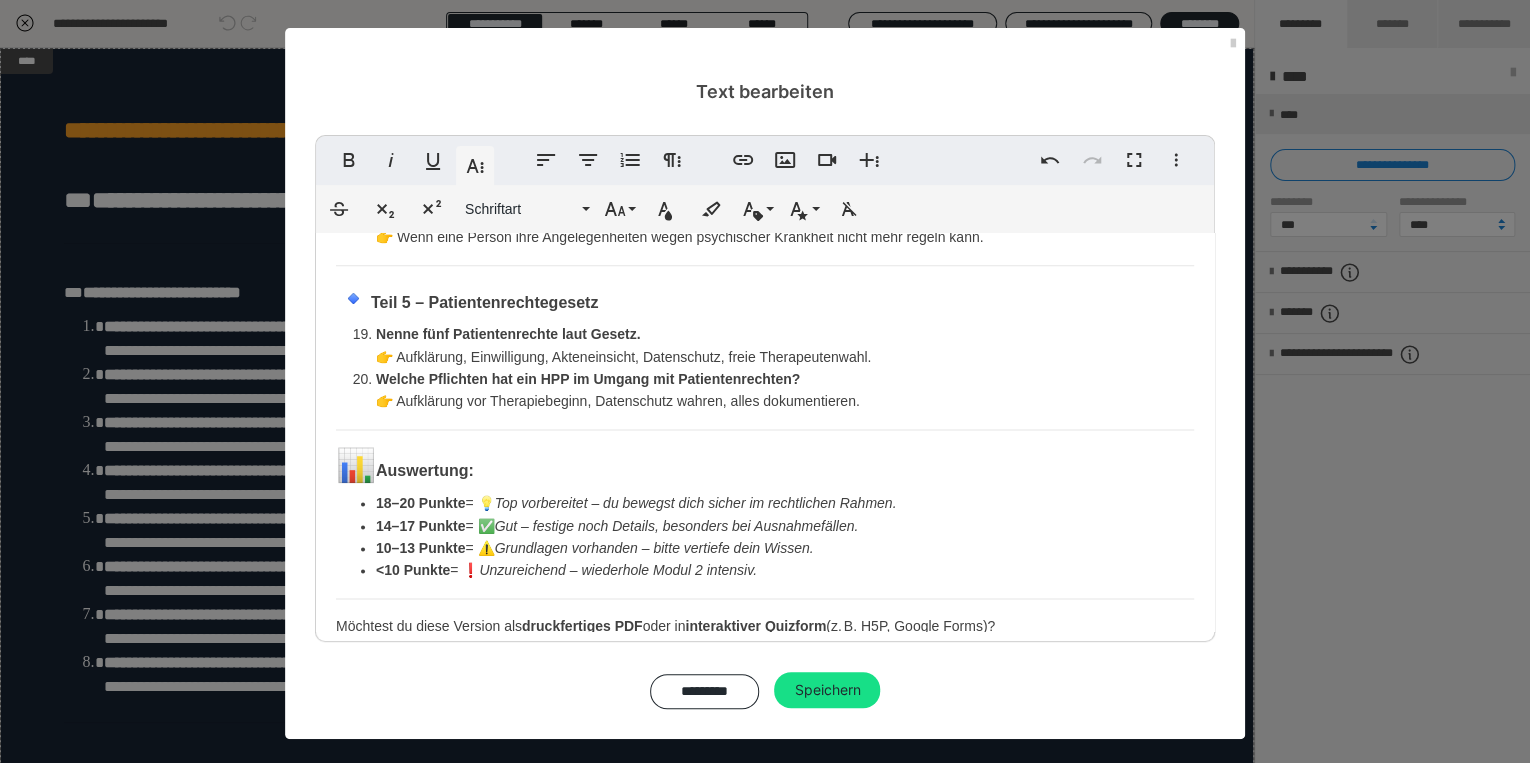 scroll, scrollTop: 1295, scrollLeft: 0, axis: vertical 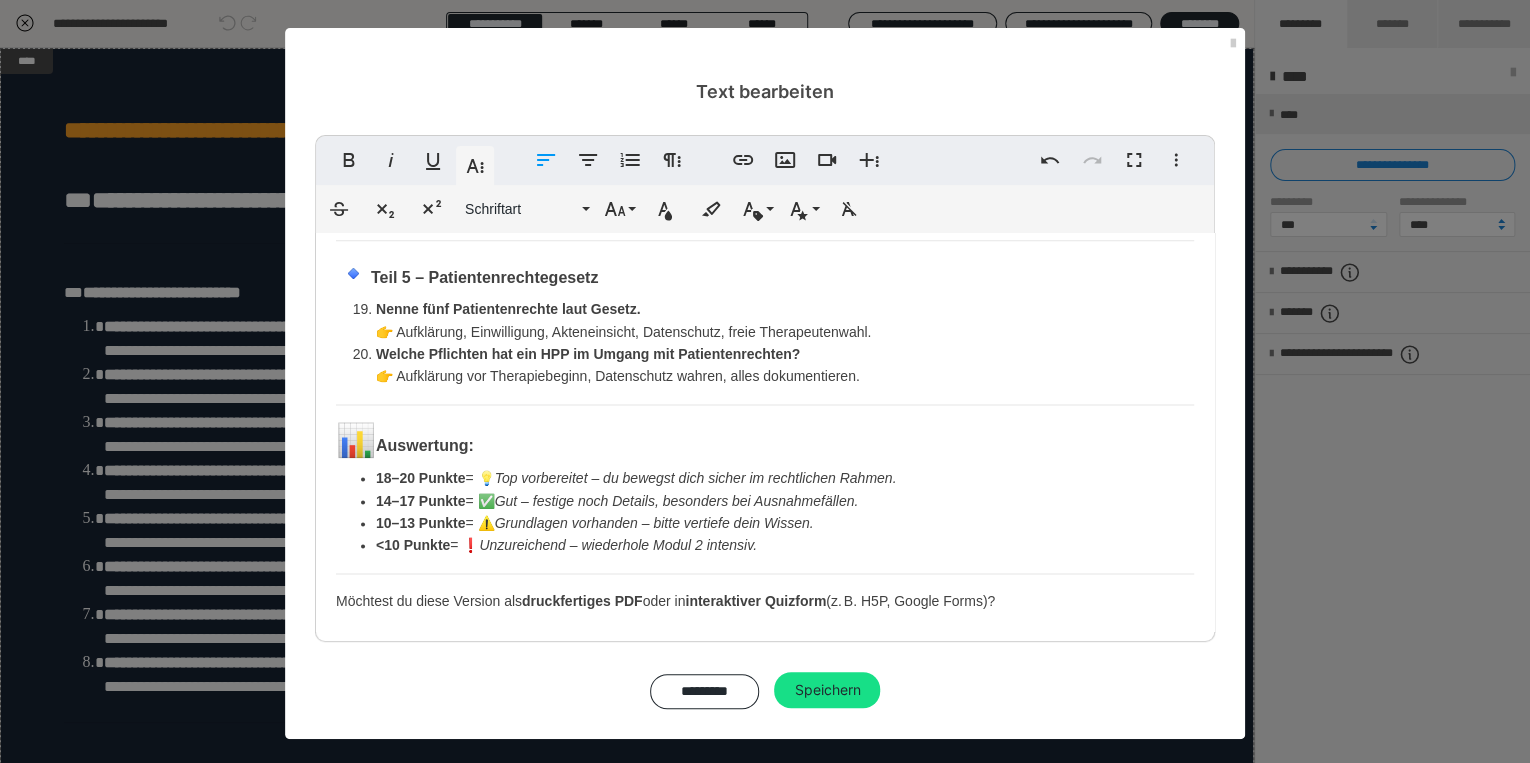 drag, startPoint x: 1016, startPoint y: 592, endPoint x: 296, endPoint y: 615, distance: 720.36725 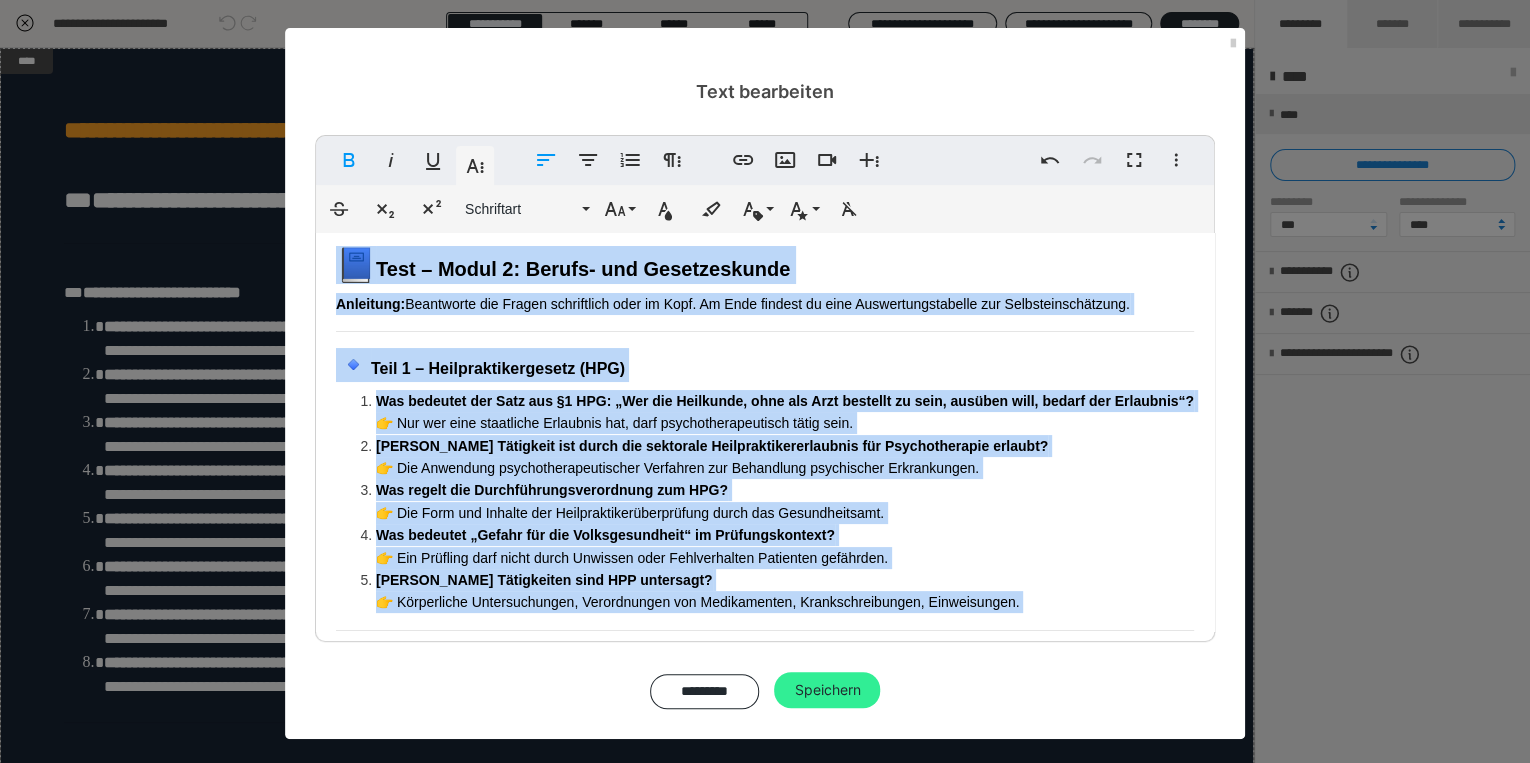 scroll, scrollTop: 24, scrollLeft: 0, axis: vertical 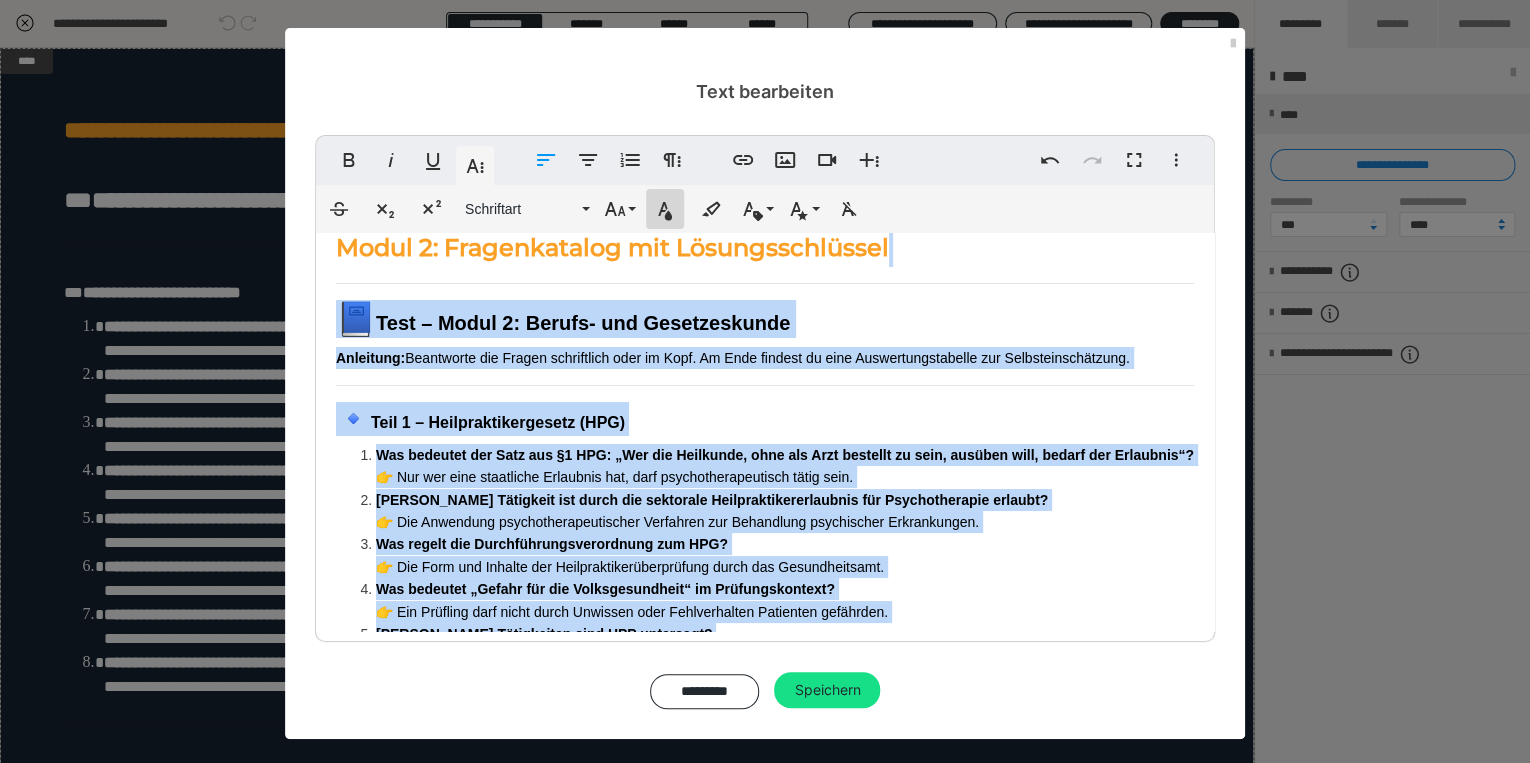 click 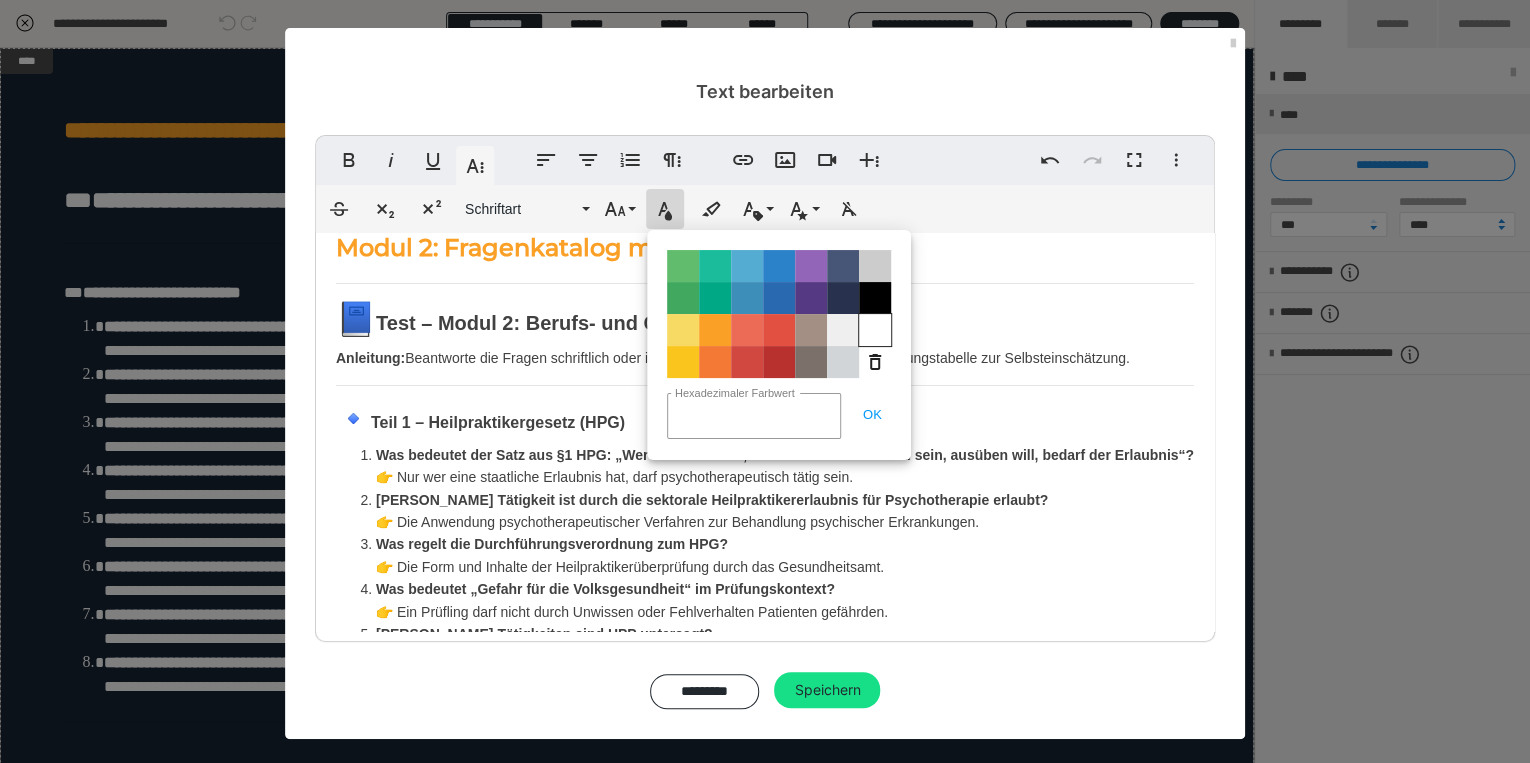 click on "Color#FFFFFF" at bounding box center (875, 330) 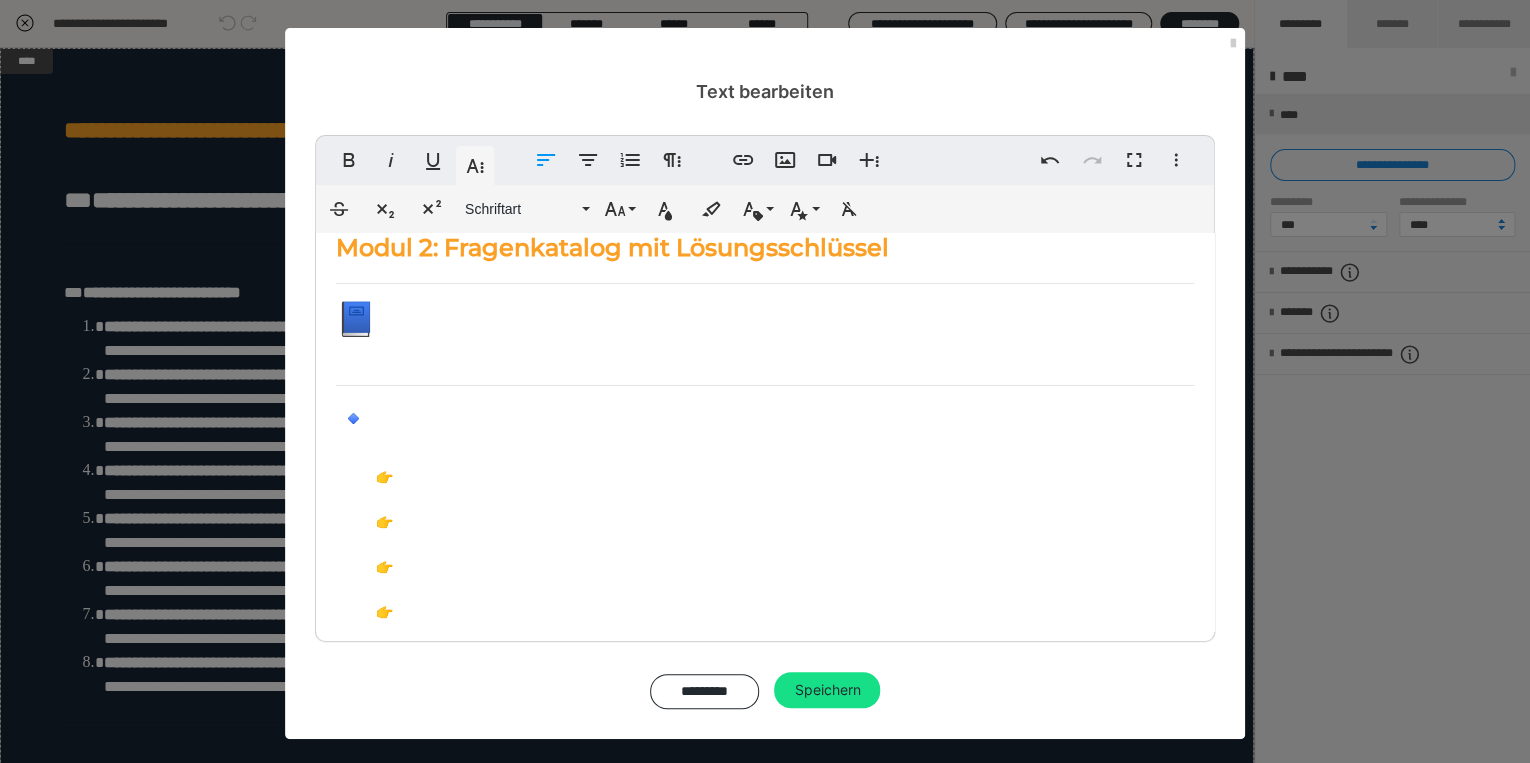 click on "📘  Test – Modul 2: Berufs- und Gesetzeskunde" at bounding box center (765, 319) 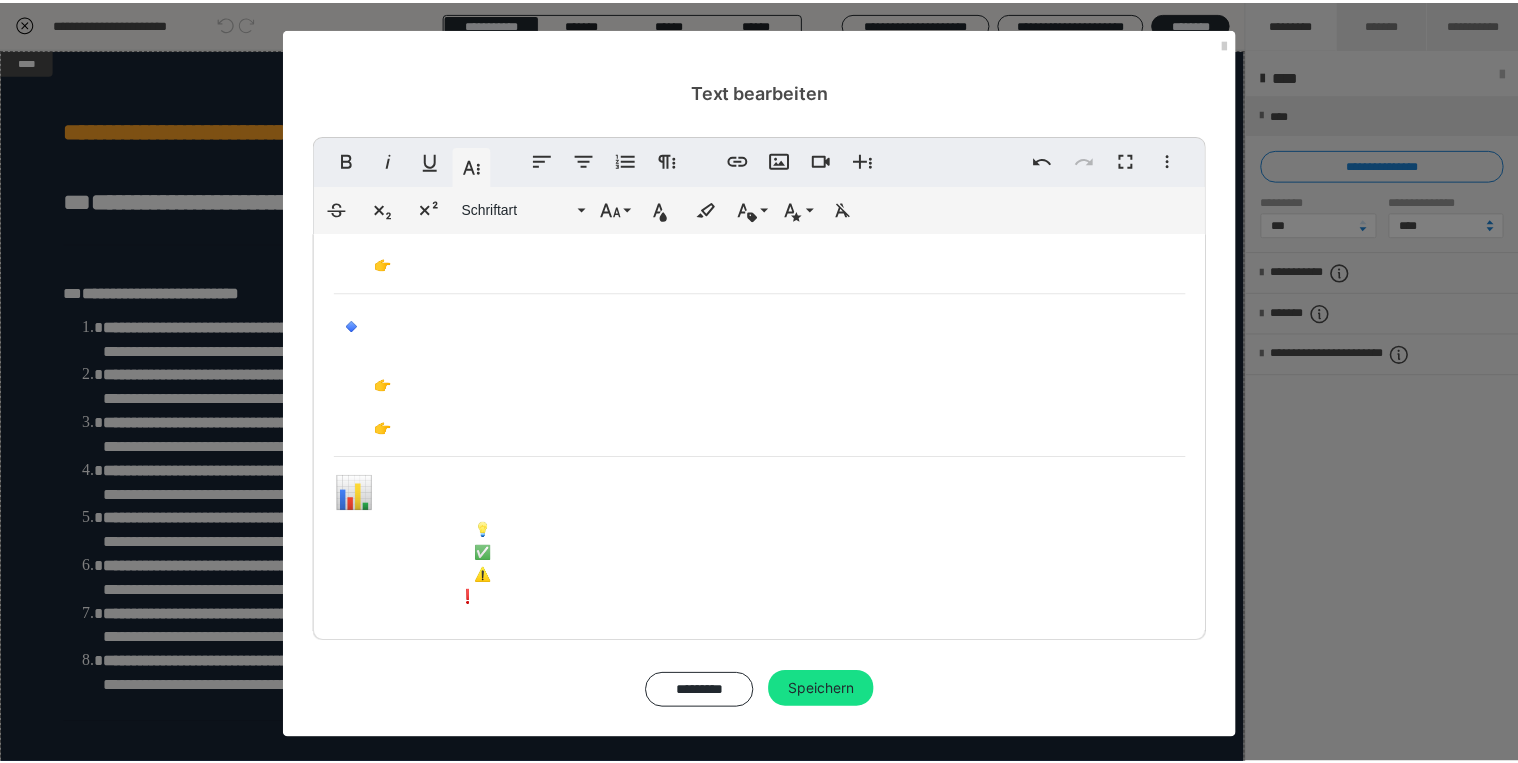 scroll, scrollTop: 1256, scrollLeft: 0, axis: vertical 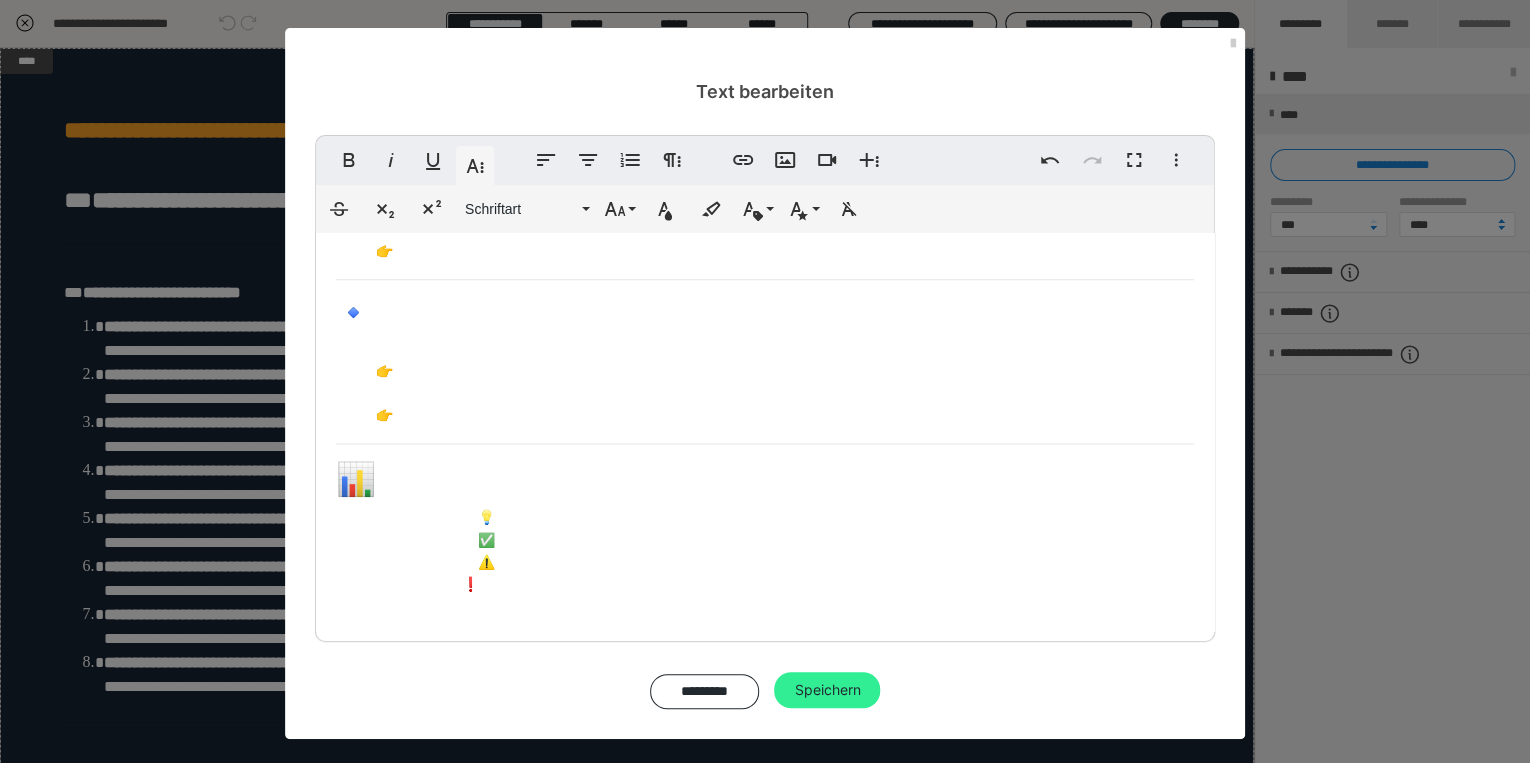 click on "Speichern" at bounding box center [827, 690] 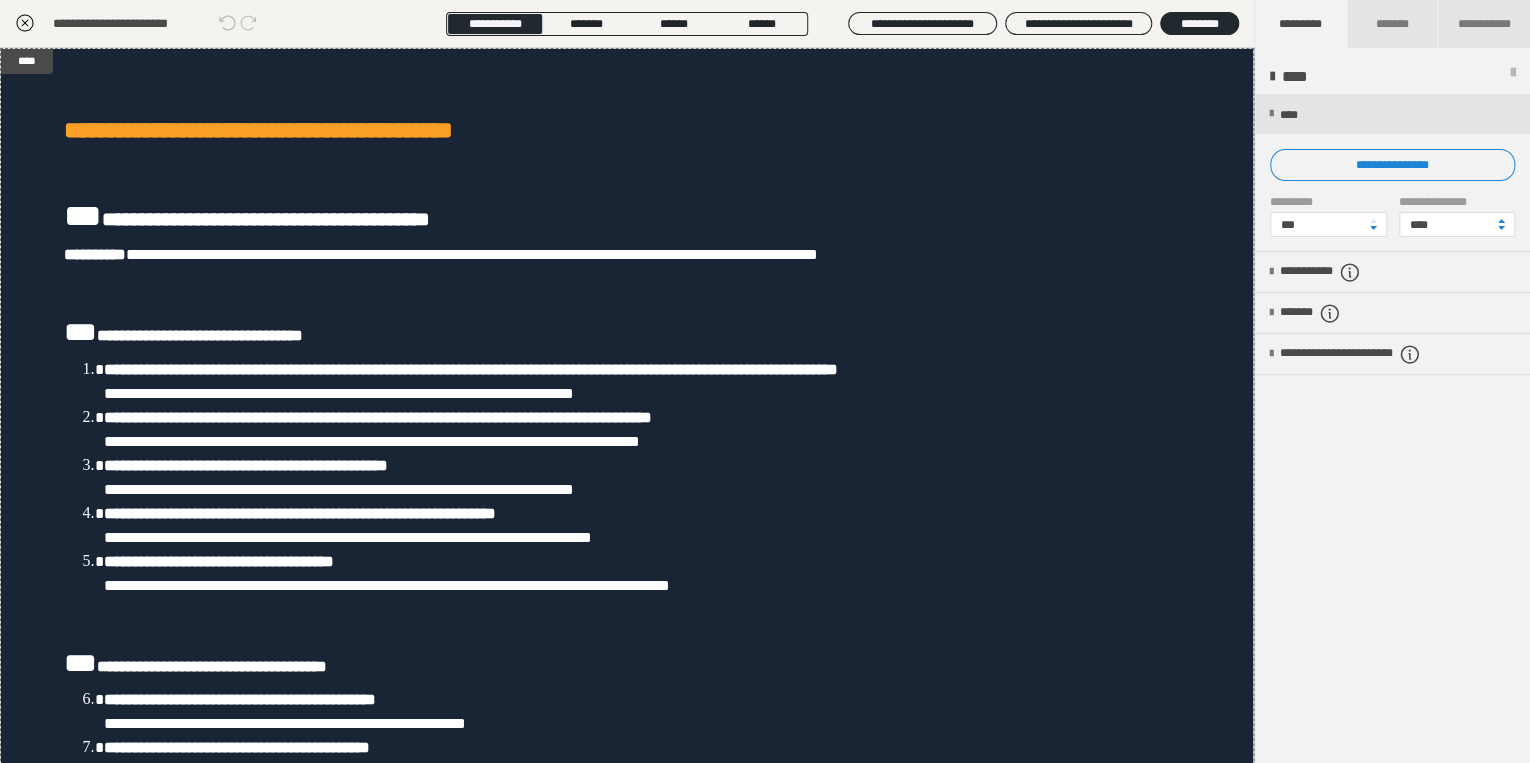 click 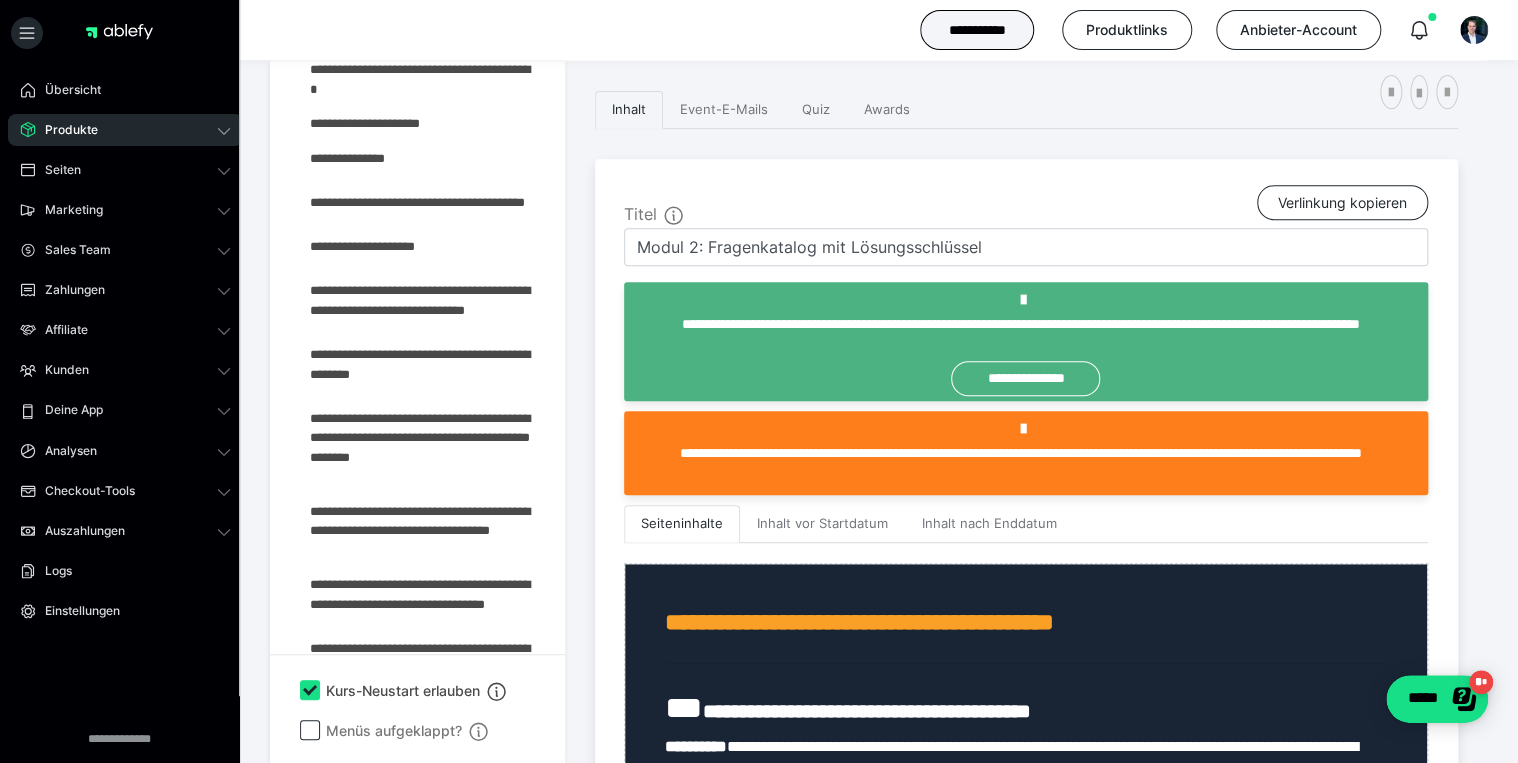 scroll, scrollTop: 1357, scrollLeft: 0, axis: vertical 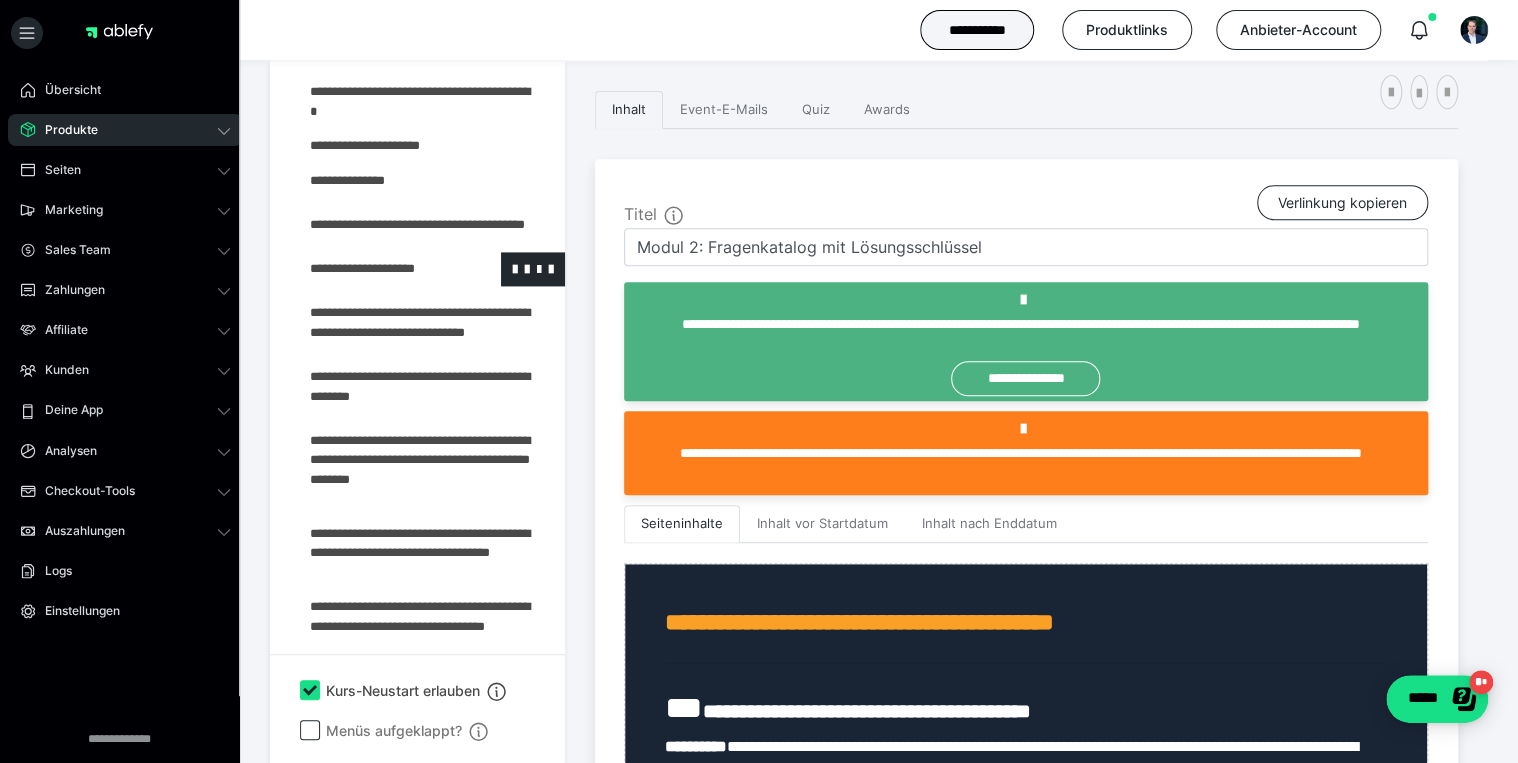click at bounding box center (375, 269) 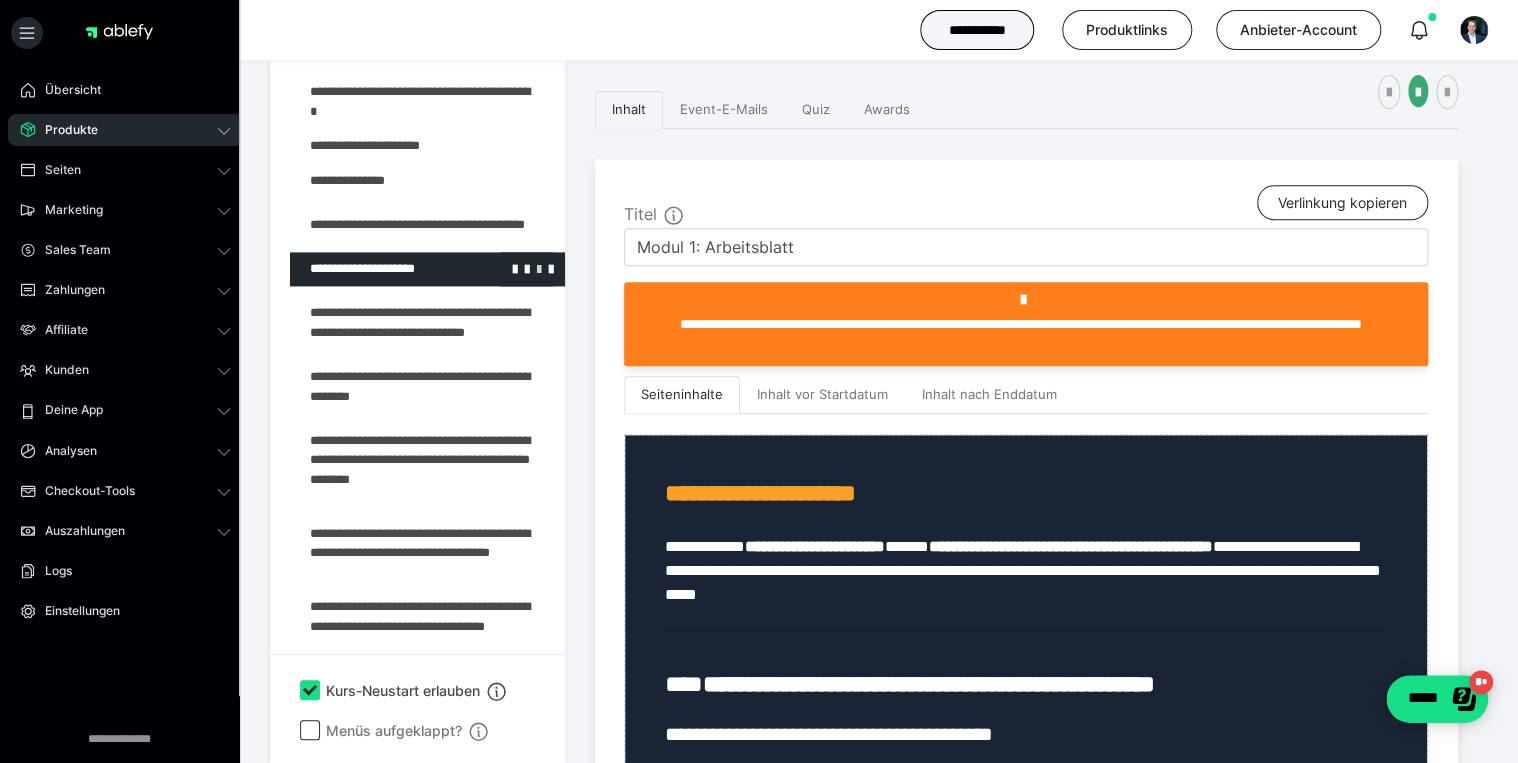 click at bounding box center (539, 268) 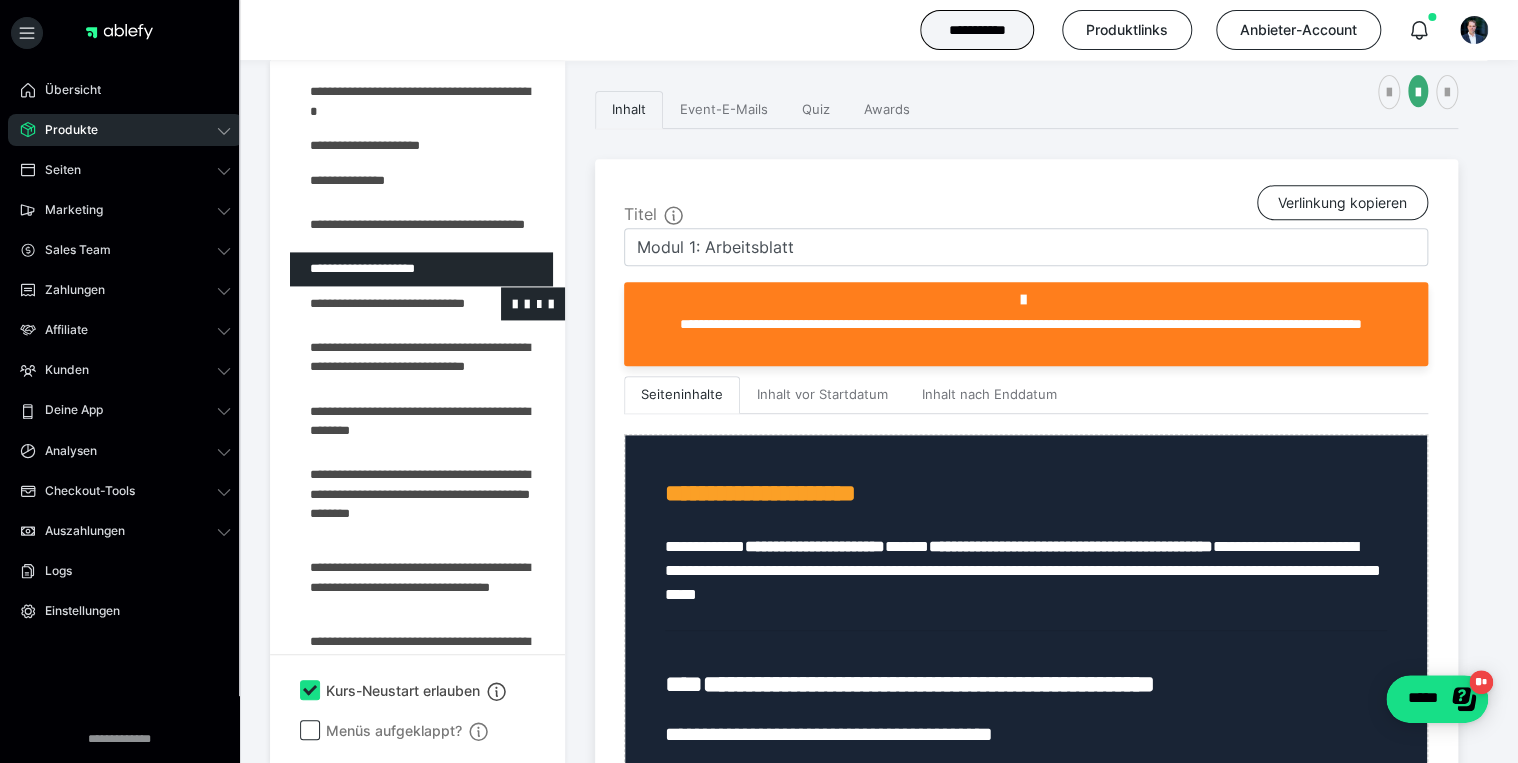 click at bounding box center [375, 304] 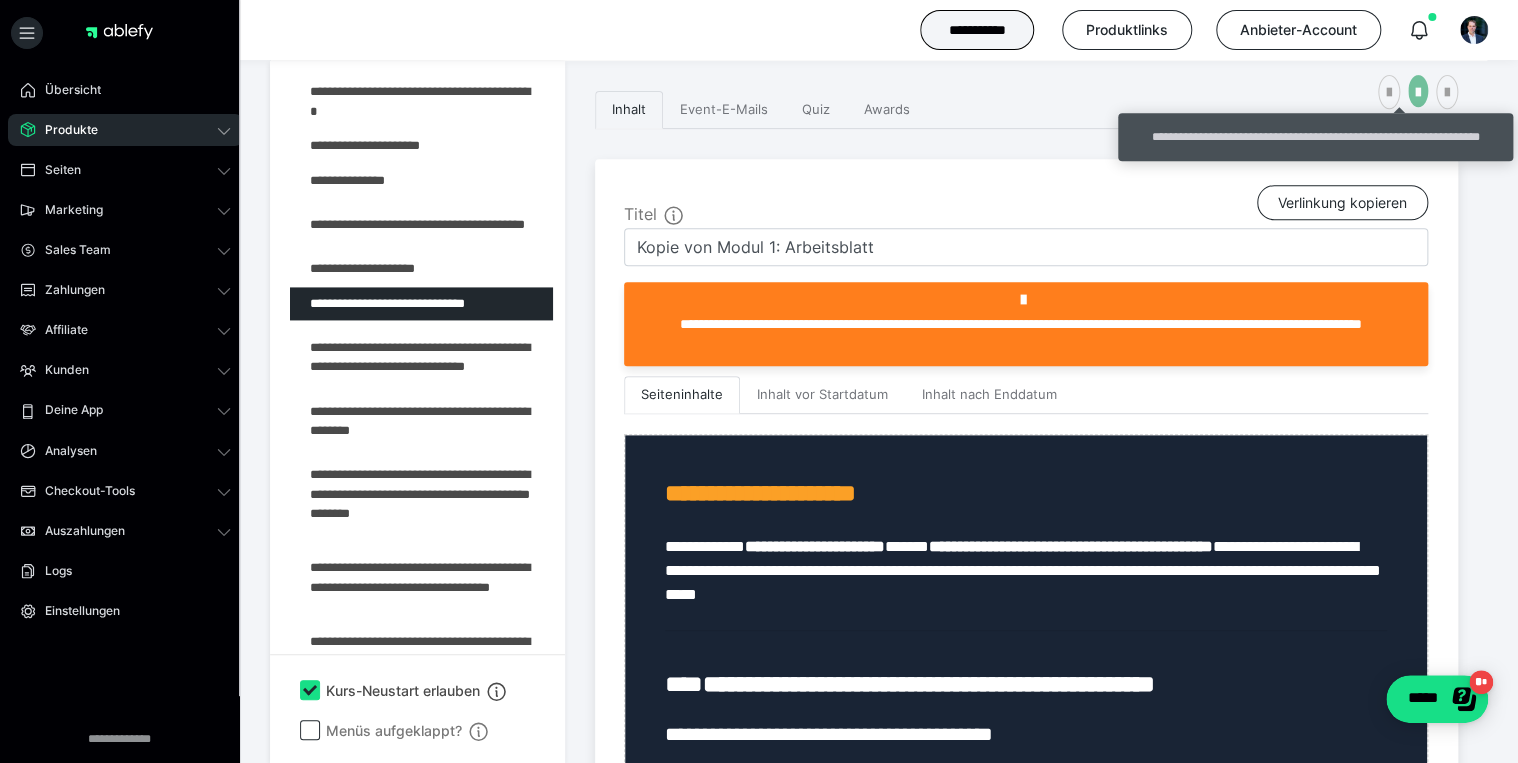 click at bounding box center (1418, 93) 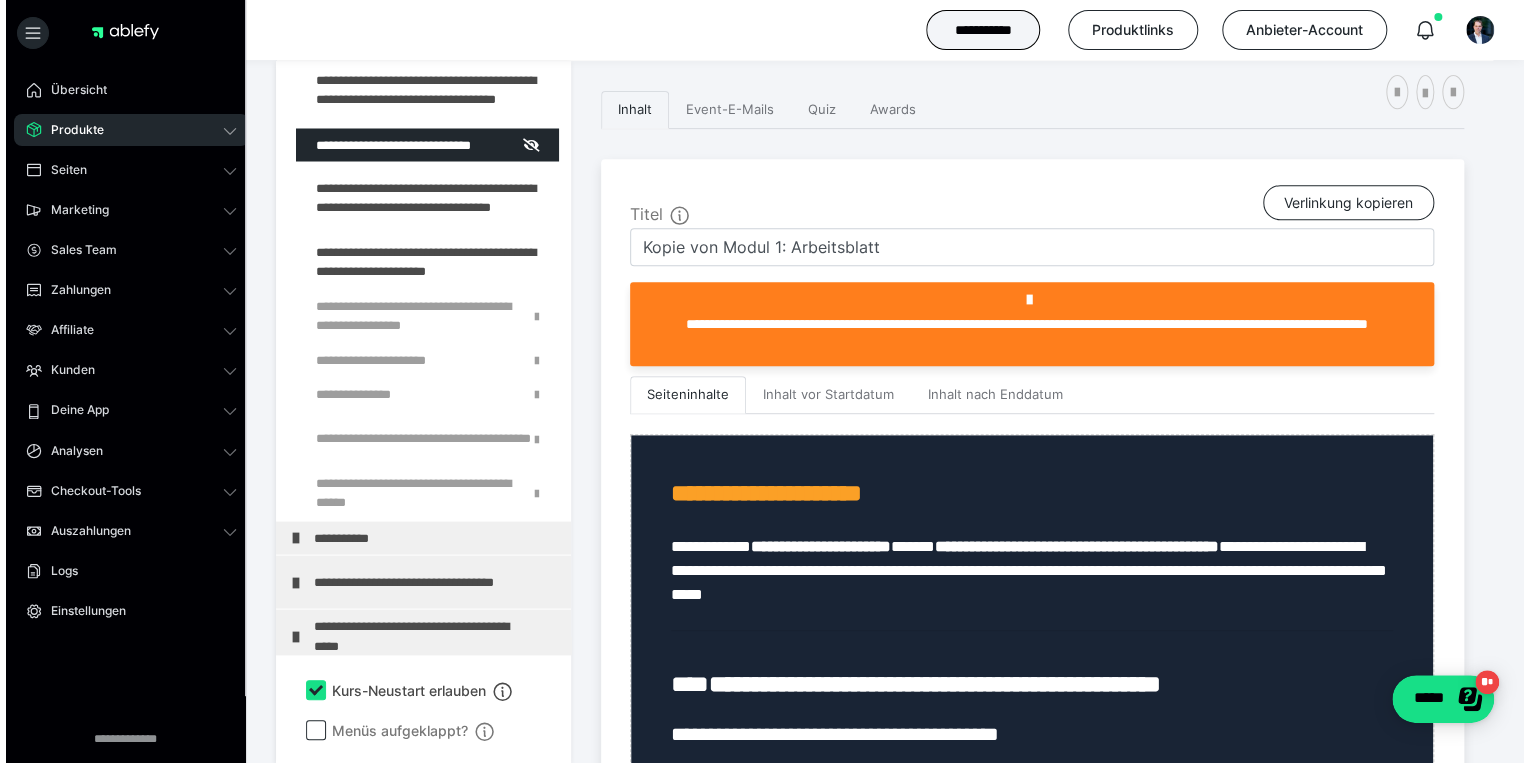 scroll, scrollTop: 1850, scrollLeft: 0, axis: vertical 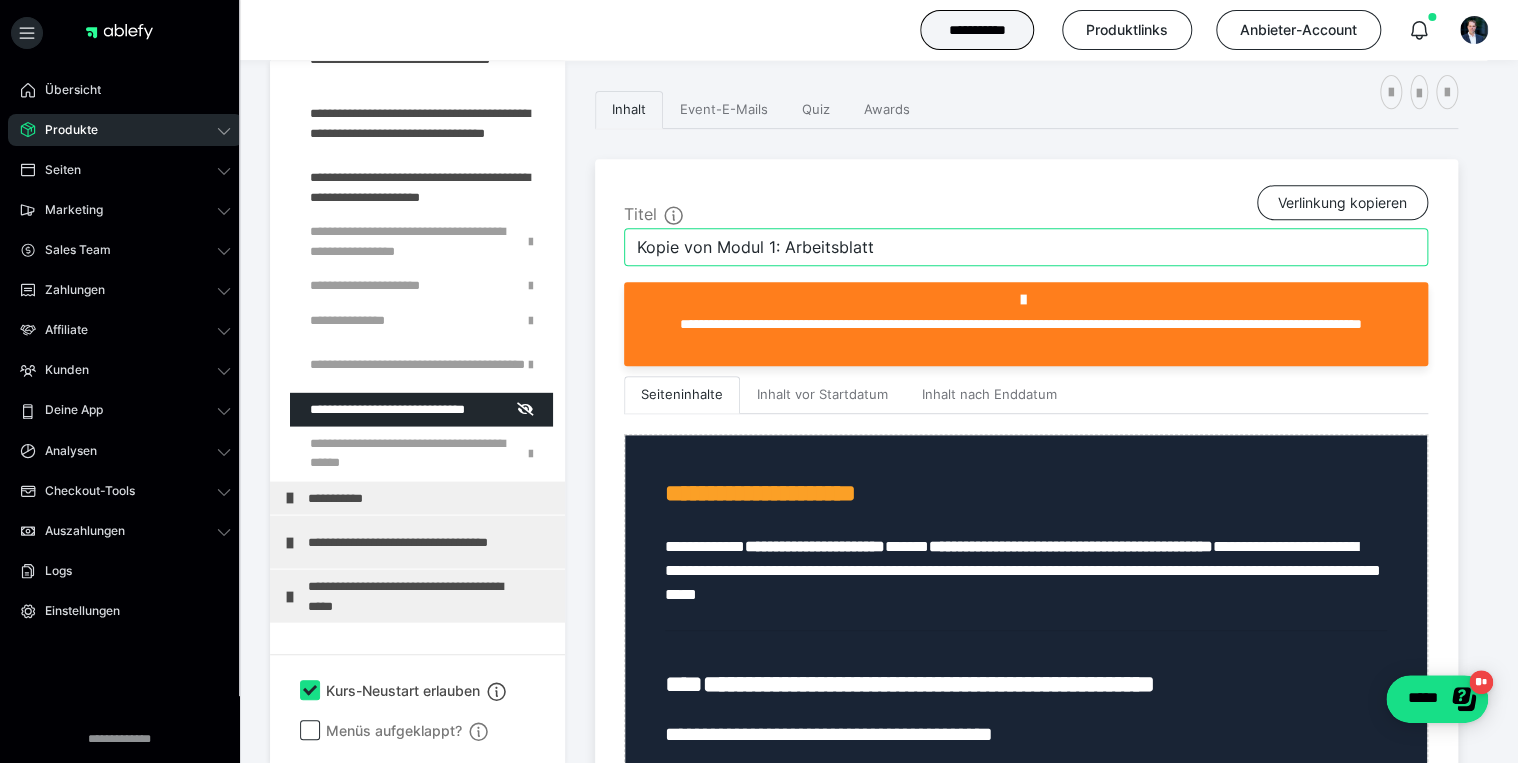 click on "Kopie von Modul 1: Arbeitsblatt" at bounding box center (1026, 247) 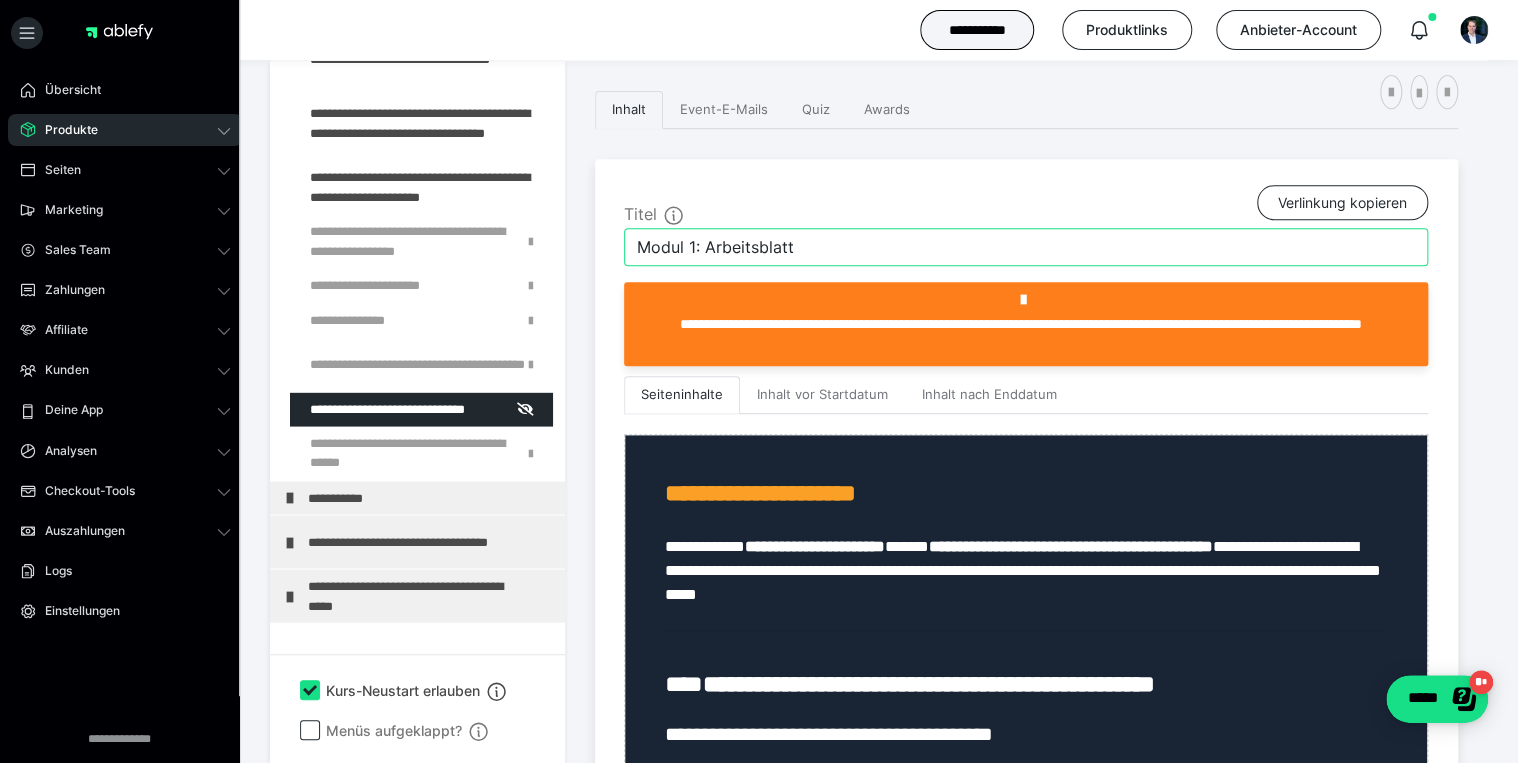 click on "Modul 1: Arbeitsblatt" at bounding box center [1026, 247] 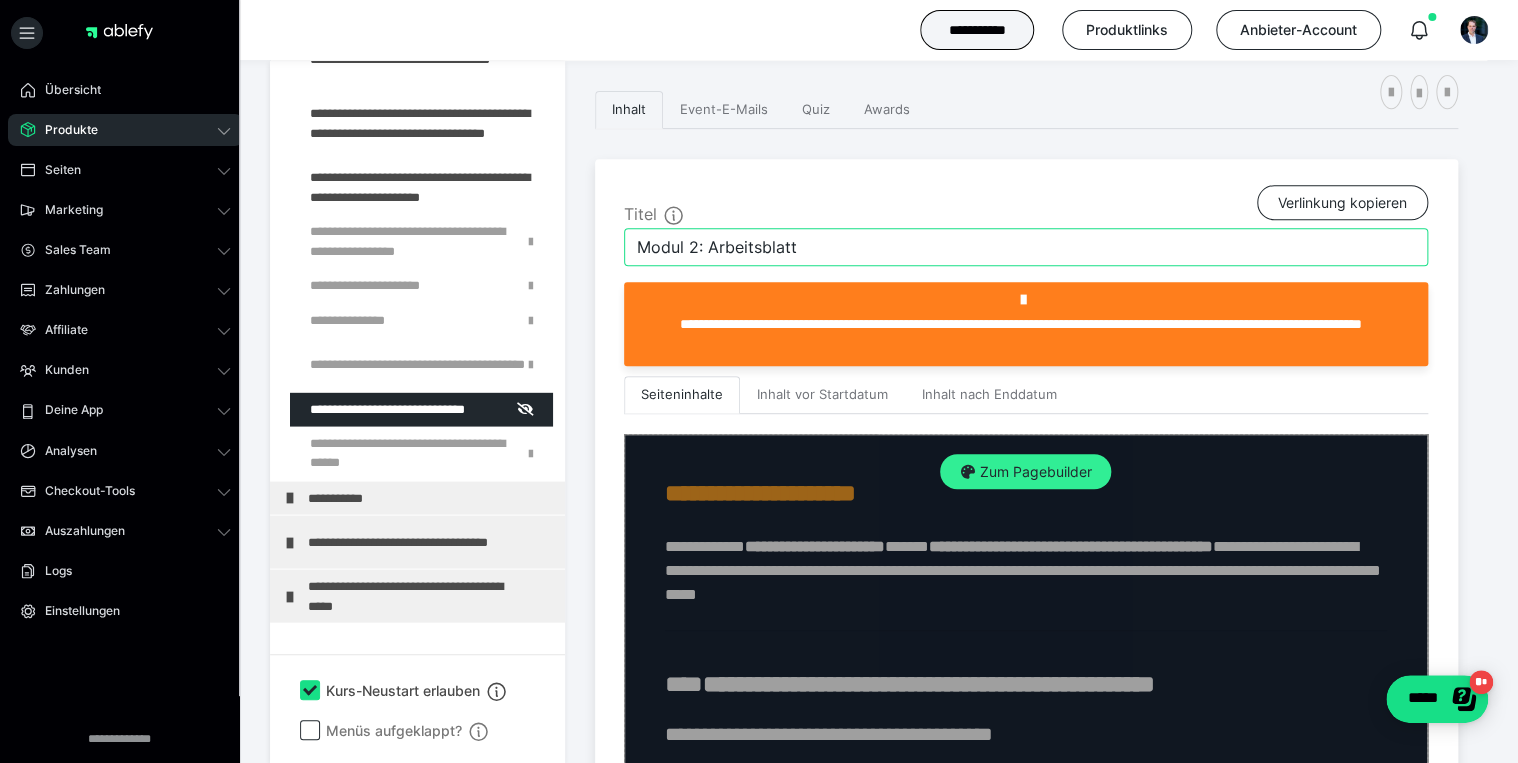 type on "Modul 2: Arbeitsblatt" 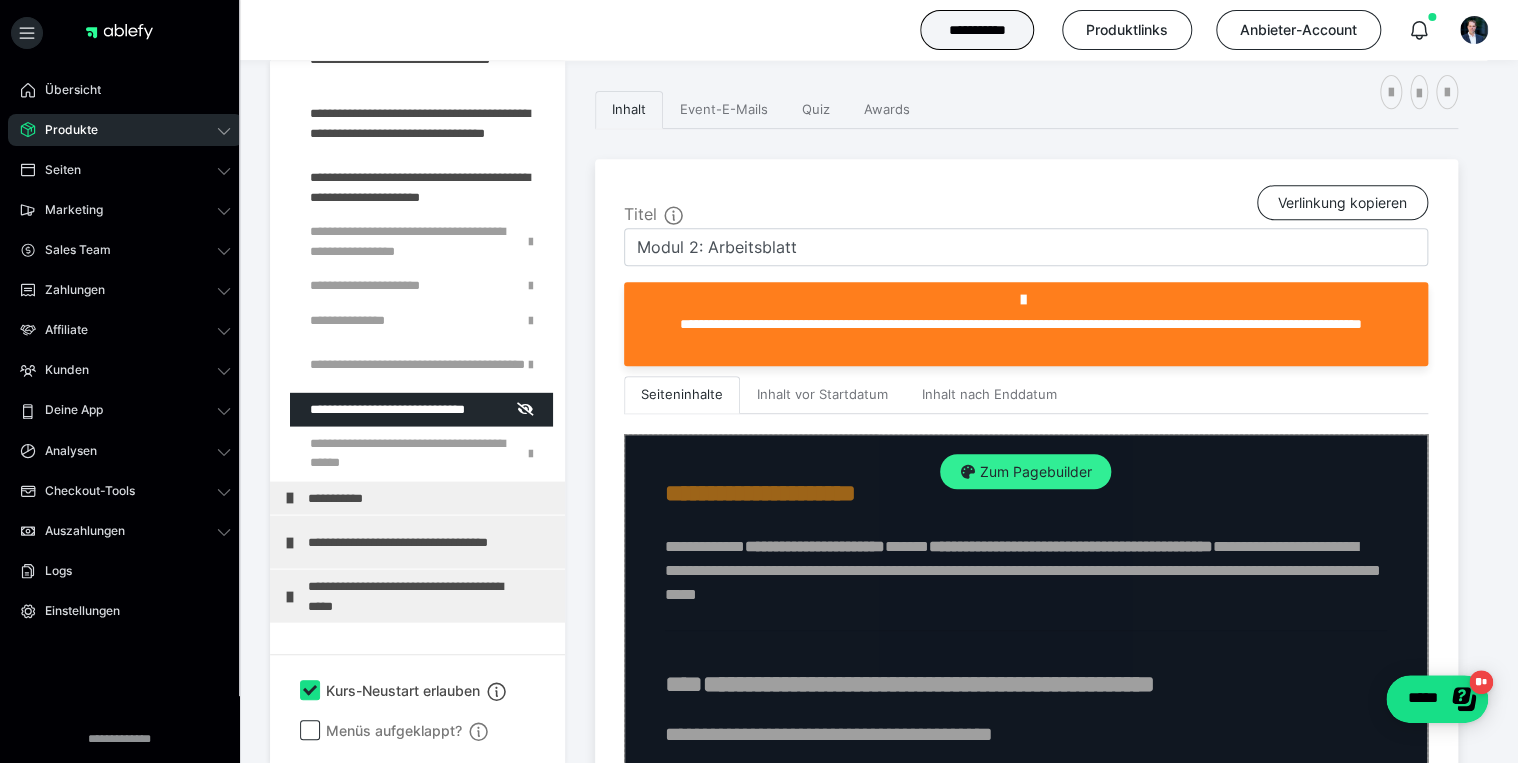 click on "Zum Pagebuilder" at bounding box center [1025, 472] 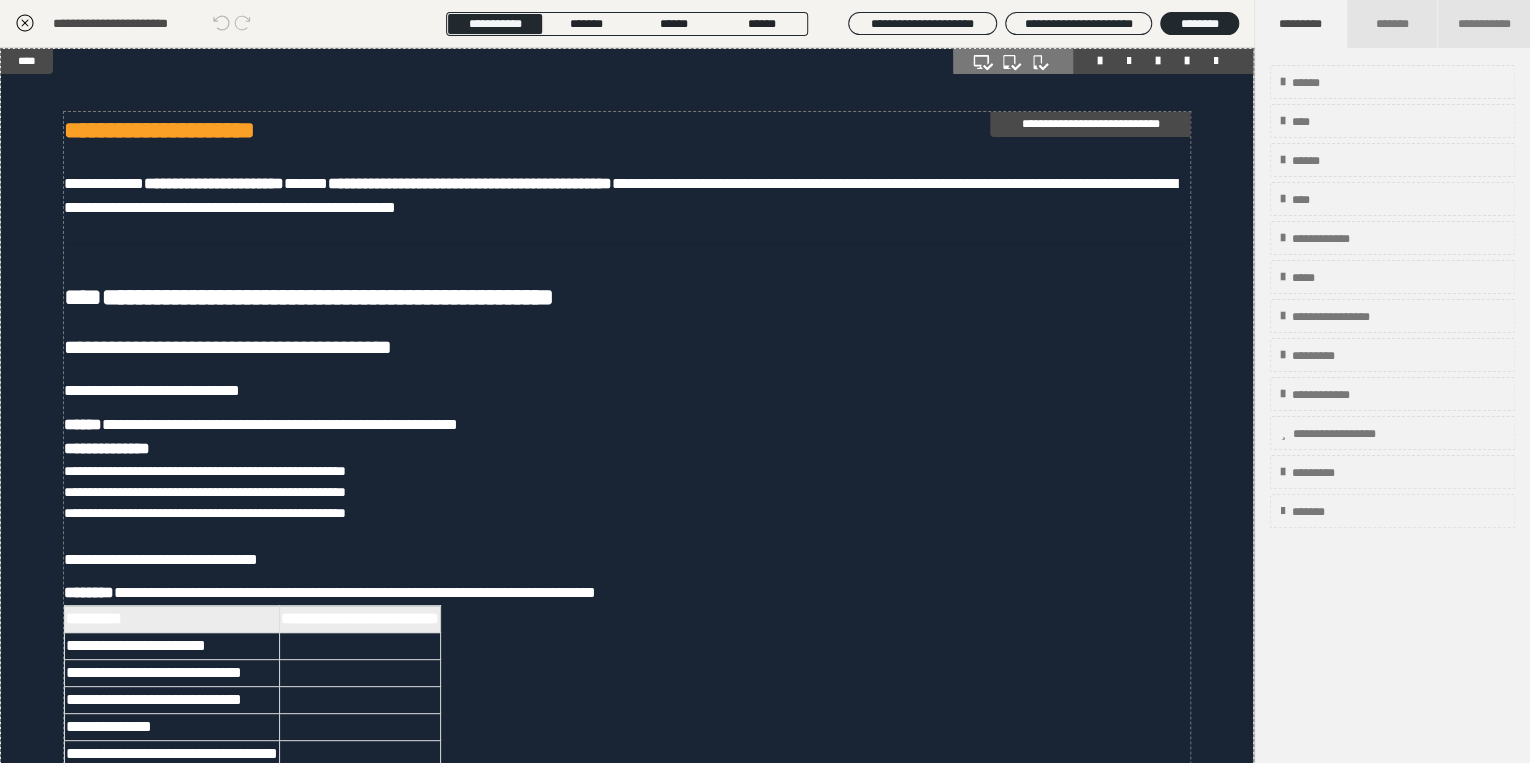 click on "**********" at bounding box center [627, 980] 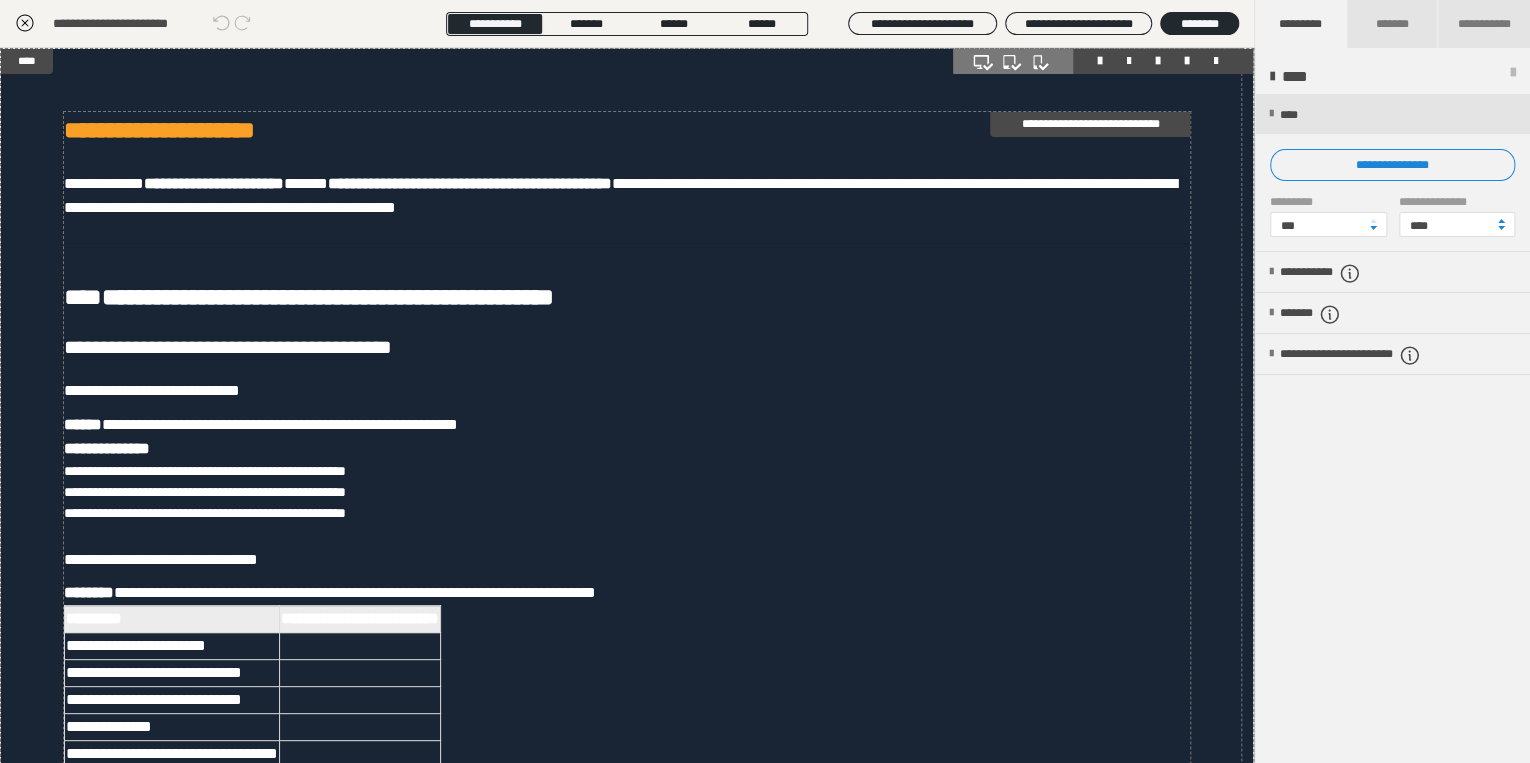 click on "**********" at bounding box center [627, 980] 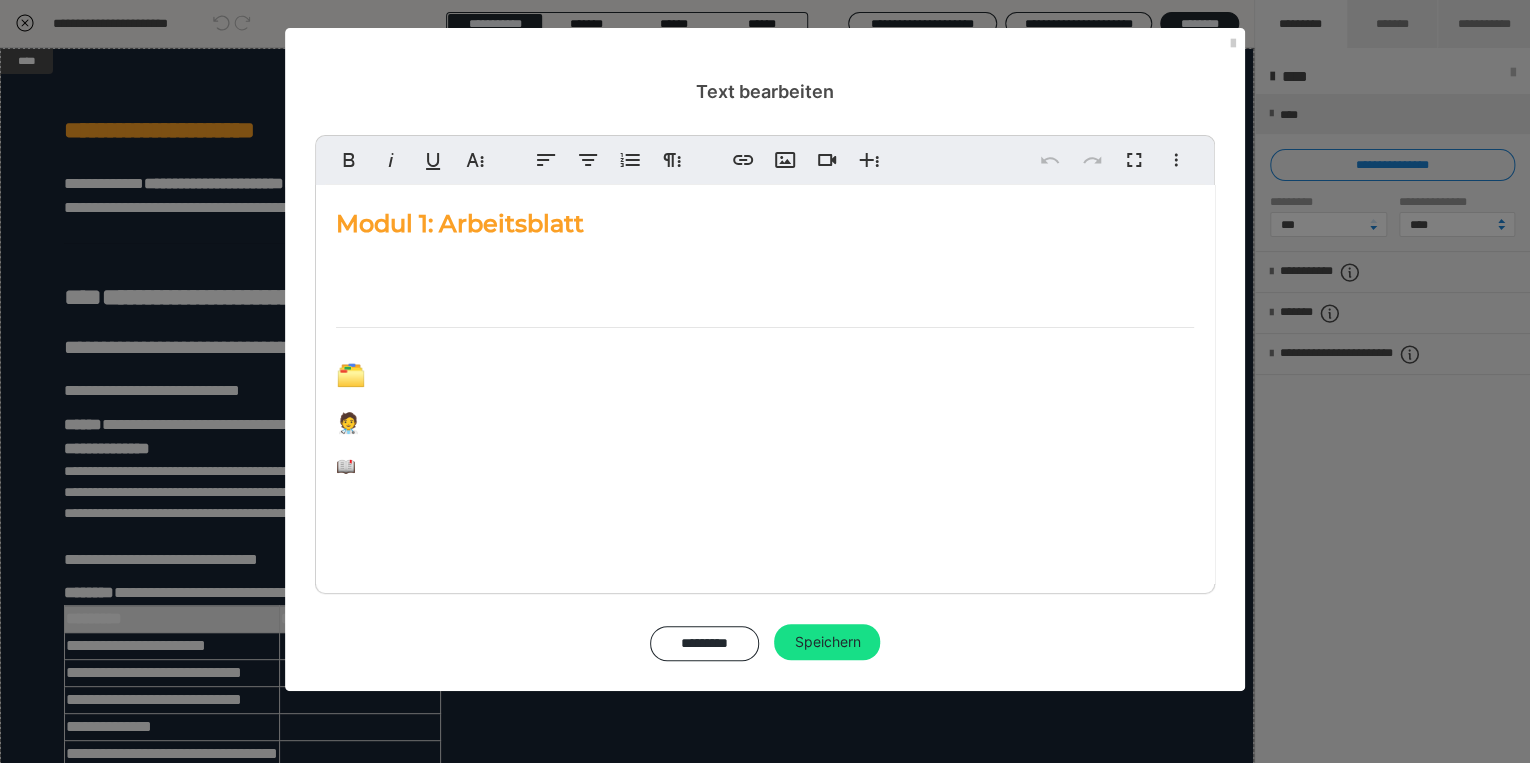 click on "Modul 1: Arbeitsblatt Hier ist ein  Arbeitsblatt zu Modul 1  – mit  Übungen, Reflexionsfragen und Platz für Notizen . Bearbeite dieses Arbeitsblatt eine Woche nachdem du das Skript für Modul 1 durchgearbeitet hast. Drucke dir hierzu am besten die beigefügte PDF aus. 🗂️  Arbeitsblatt – Modul 1: Einführung & Gesetzeskunde 🧑‍⚕️ Teil 1: Berufsbild & Tätigkeitsfeld 📖 Übung 1: Selbstverständnis Frage:  Warum möchtest du Heilpraktiker für Psychotherapie werden? Deine Antwort: ________________________________________________________ ________________________________________________________ ________________________________________________________ 📌 Übung 2: Tätigkeitsabgrenzung Aufgabe:  Ordne zu: Welche Tätigkeiten sind für Heilpraktiker für Psychotherapie erlaubt? Tätigkeit Erlaubt (✅) / Verboten (❌) Diagnose von [MEDICAL_DATA] Verordnung von Antidepressiva Gesprächstherapie durchführen EEG-Auswertung Krisenintervention bei Suizidgefahr ⚖️ Teil 2: Gesetzeskunde Fall:" at bounding box center [765, 1036] 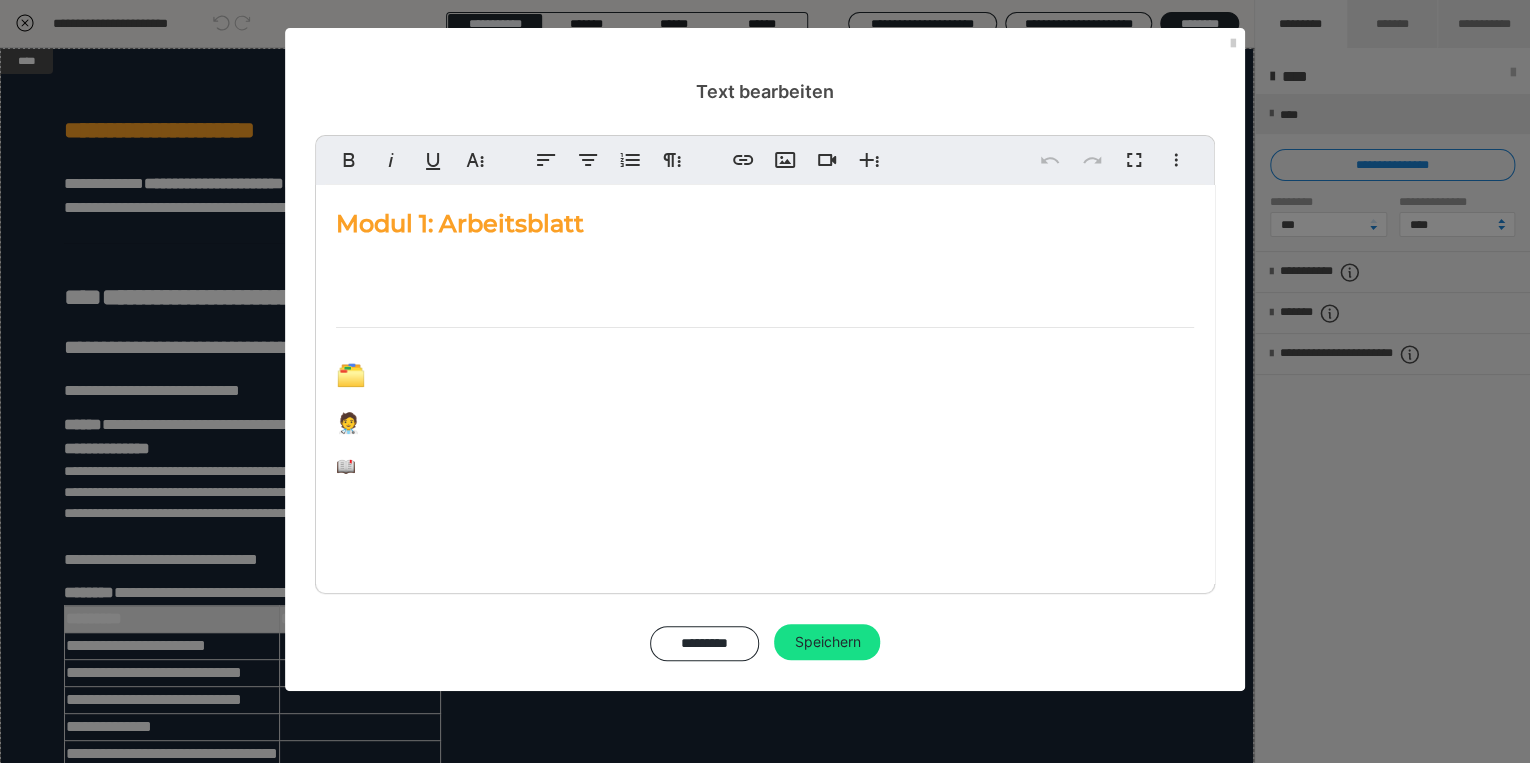 click on "Hier ist ein  Arbeitsblatt zu Modul 1  – mit  Übungen, Reflexionsfragen und Platz für Notizen . Bearbeite dieses Arbeitsblatt eine Woche nachdem du das Skript für Modul 1 durchgearbeitet hast. Drucke dir hierzu am besten die beigefügte PDF aus." at bounding box center (755, 288) 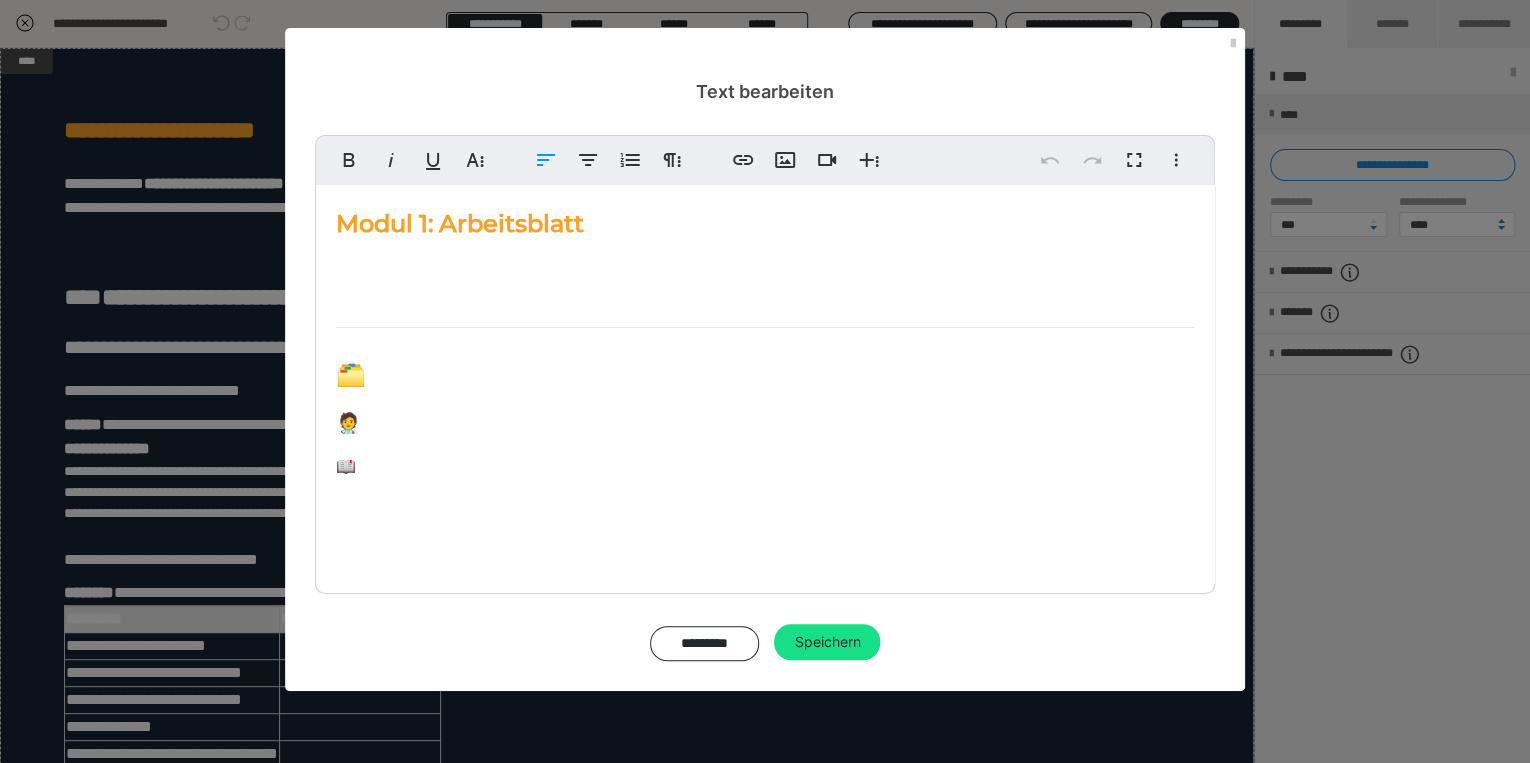 click on "Modul 1: Arbeitsblatt Hier ist ein  Arbeitsblatt zu Modul 1  – mit  Übungen, Reflexionsfragen und Platz für Notizen . Bearbeite dieses Arbeitsblatt eine Woche nachdem du das Skript für Modul 1 durchgearbeitet hast. Drucke dir hierzu am besten die beigefügte PDF aus. 🗂️  Arbeitsblatt – Modul 1: Einführung & Gesetzeskunde 🧑‍⚕️ Teil 1: Berufsbild & Tätigkeitsfeld 📖 Übung 1: Selbstverständnis Frage:  Warum möchtest du Heilpraktiker für Psychotherapie werden? Deine Antwort: ________________________________________________________ ________________________________________________________ ________________________________________________________ 📌 Übung 2: Tätigkeitsabgrenzung Aufgabe:  Ordne zu: Welche Tätigkeiten sind für Heilpraktiker für Psychotherapie erlaubt? Tätigkeit Erlaubt (✅) / Verboten (❌) Diagnose von [MEDICAL_DATA] Verordnung von Antidepressiva Gesprächstherapie durchführen EEG-Auswertung Krisenintervention bei Suizidgefahr ⚖️ Teil 2: Gesetzeskunde Fall:" at bounding box center (765, 1036) 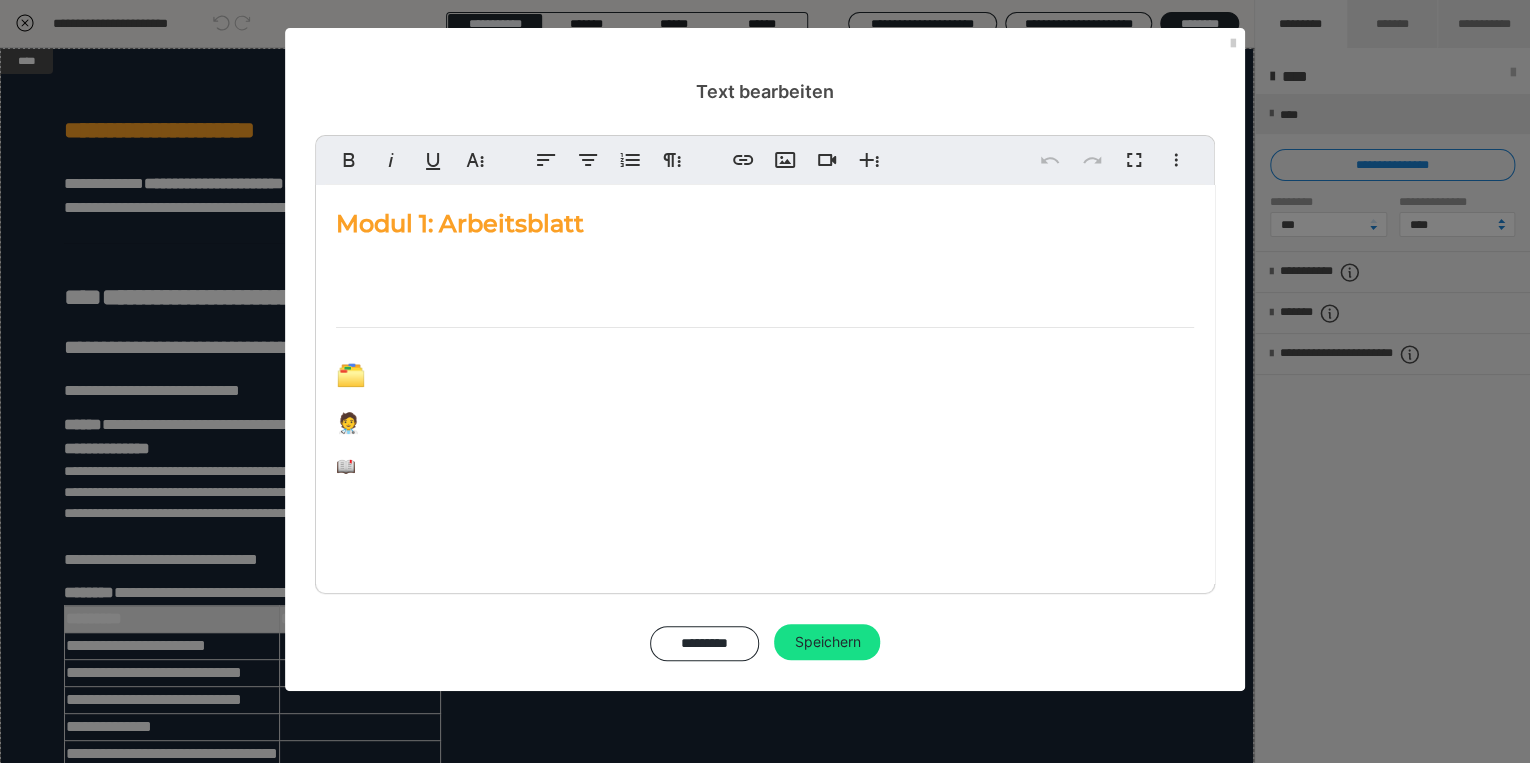 click on "Hier ist ein  Arbeitsblatt zu Modul 1  – mit  Übungen, Reflexionsfragen und Platz für Notizen . Bearbeite dieses Arbeitsblatt eine Woche nachdem du das Skript für Modul 1 durchgearbeitet hast. Drucke dir hierzu am besten die beigefügte PDF aus." at bounding box center [755, 288] 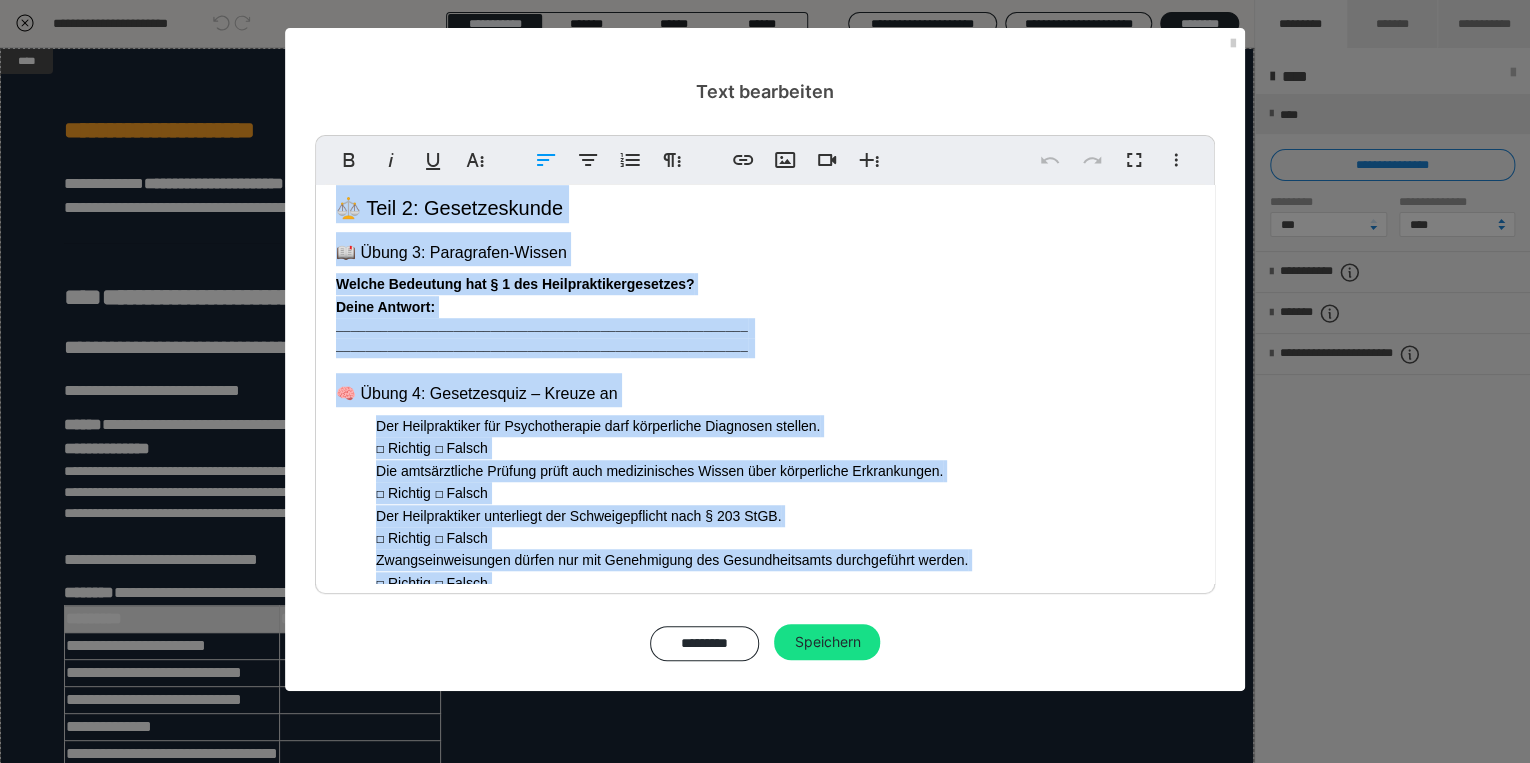 scroll, scrollTop: 1301, scrollLeft: 0, axis: vertical 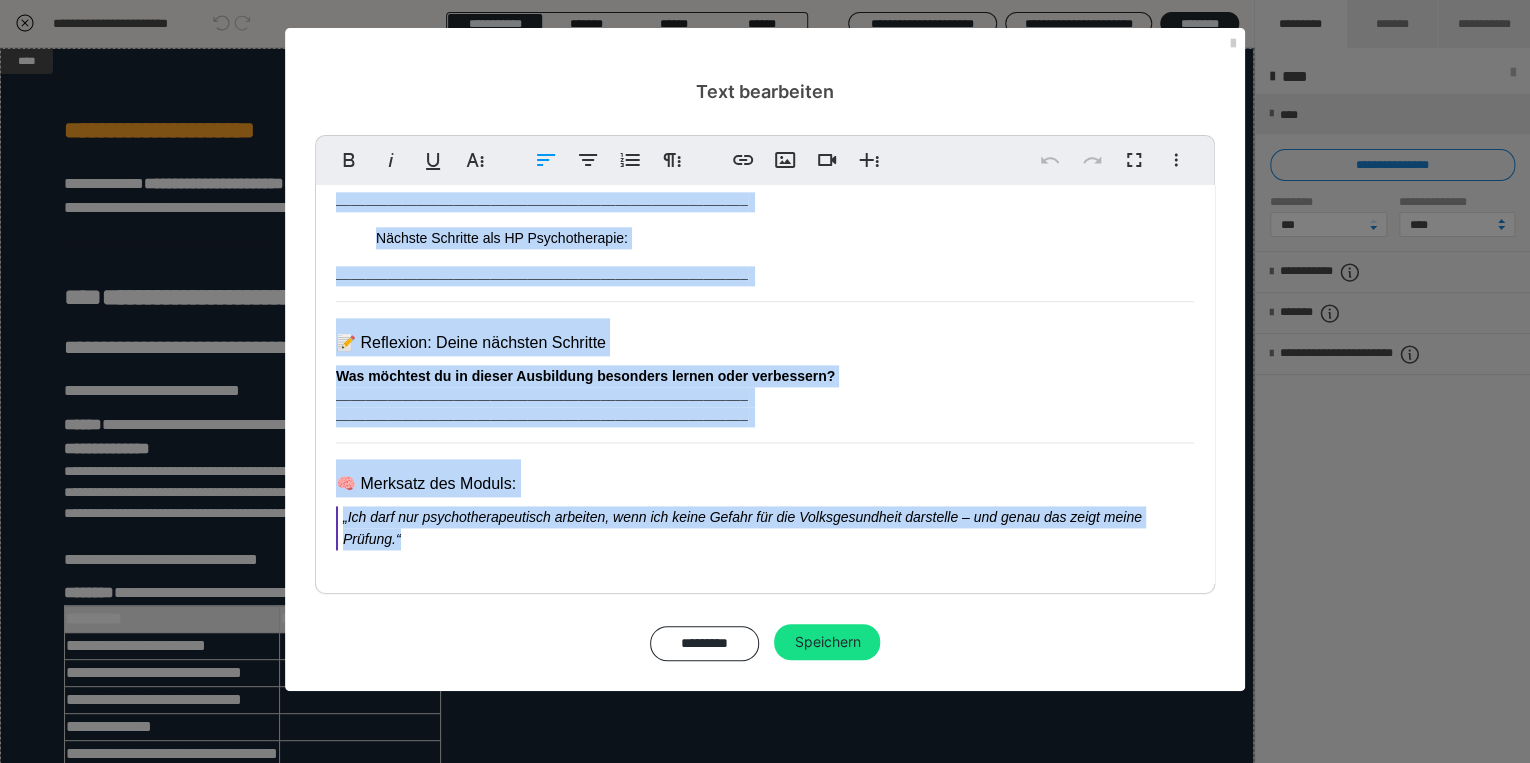 drag, startPoint x: 337, startPoint y: 342, endPoint x: 942, endPoint y: 595, distance: 655.7698 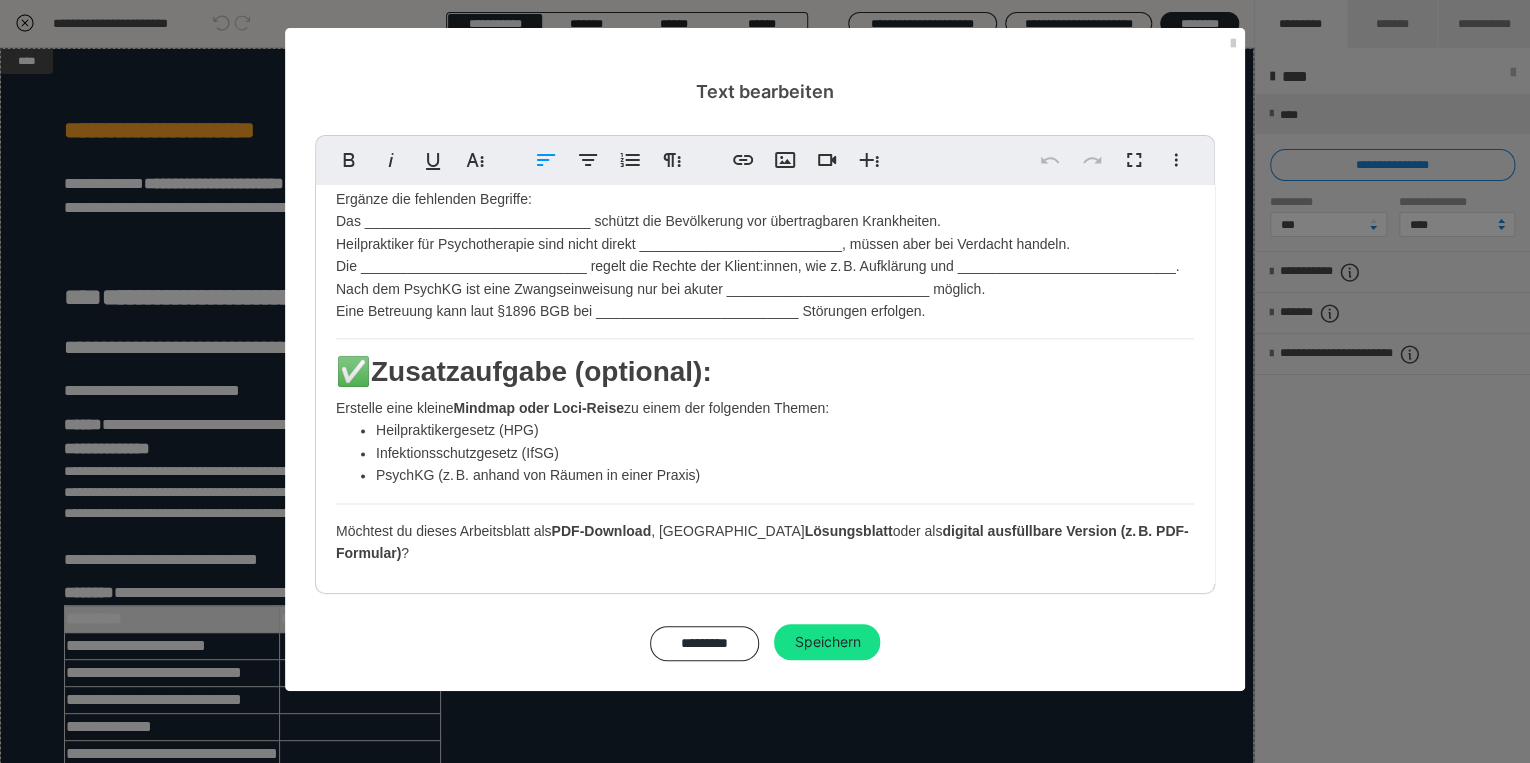 scroll, scrollTop: 0, scrollLeft: 0, axis: both 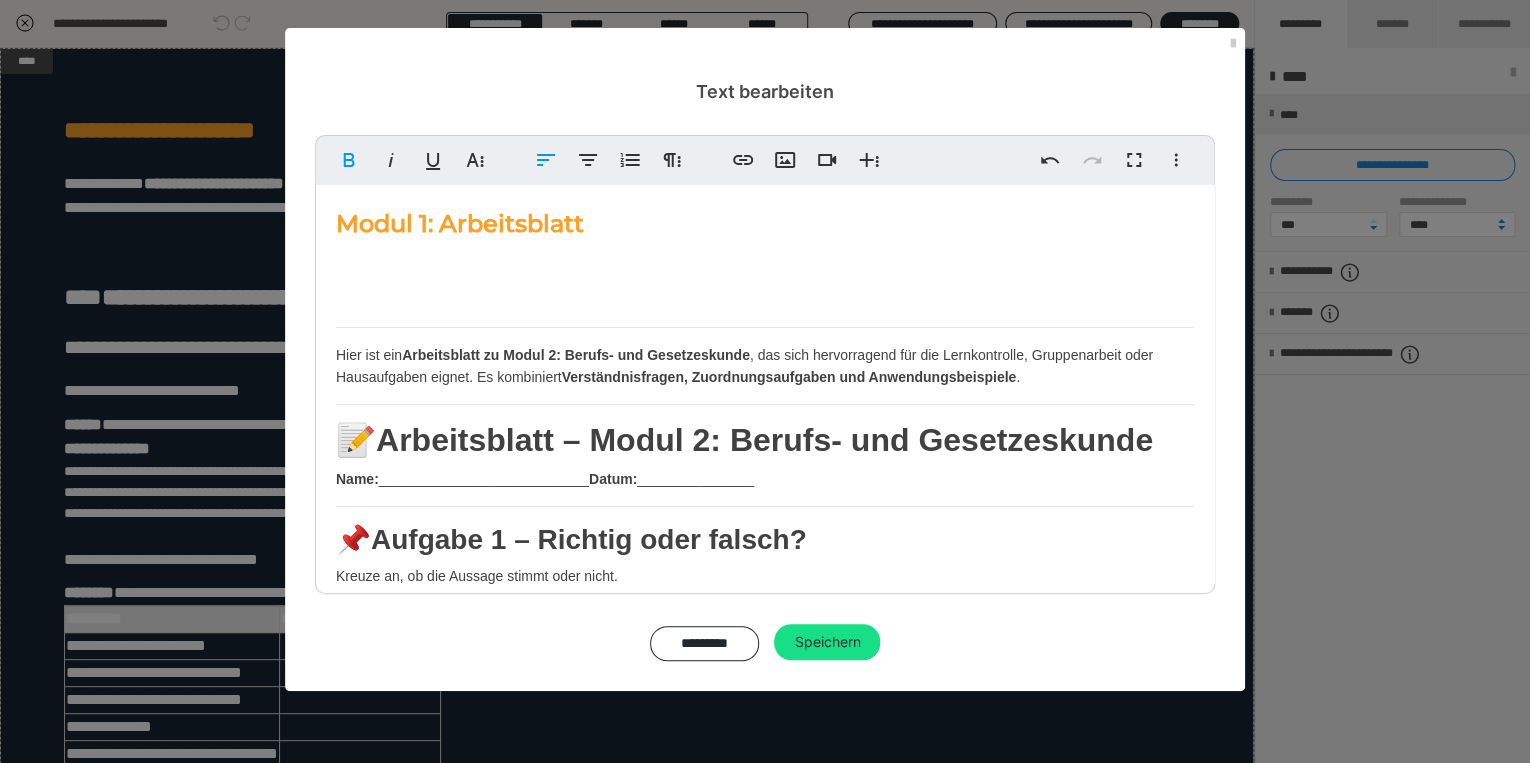 click on "Modul 1: Arbeitsblatt Hier ist ein  Arbeitsblatt zu Modul 1  – mit  Übungen, Reflexionsfragen und Platz für Notizen . Bearbeite dieses Arbeitsblatt eine Woche nachdem du das Skript für Modul 1 durchgearbeitet hast. Drucke dir hierzu am besten die beigefügte PDF aus. Hier ist ein  Arbeitsblatt zu Modul 2: Berufs- und Gesetzeskunde , das sich hervorragend für die Lernkontrolle, Gruppenarbeit oder Hausaufgaben eignet. Es kombiniert  Verständnisfragen, Zuordnungsaufgaben und Anwendungsbeispiele . 📝  Arbeitsblatt – Modul 2: Berufs- und Gesetzeskunde Name:  ___________________________    Datum:  _______________ 📌  Aufgabe 1 – Richtig oder falsch? Kreuze an, ob die Aussage stimmt oder nicht. Aussage ✅ Richtig ❌ Falsch 1. Heilpraktiker für Psychotherapie dürfen Medikamente verordnen. 2. Das PsychKG erlaubt HPP, selbstständig Klienten zwangseinzuweisen. 3. Das Patientenrechtegesetz gewährt Einsicht in die Patientenakte. 📌  Aufgabe 2 – Zuordnen Begriff Gesetzesbezug 📌  Fall 1:" at bounding box center [765, 1022] 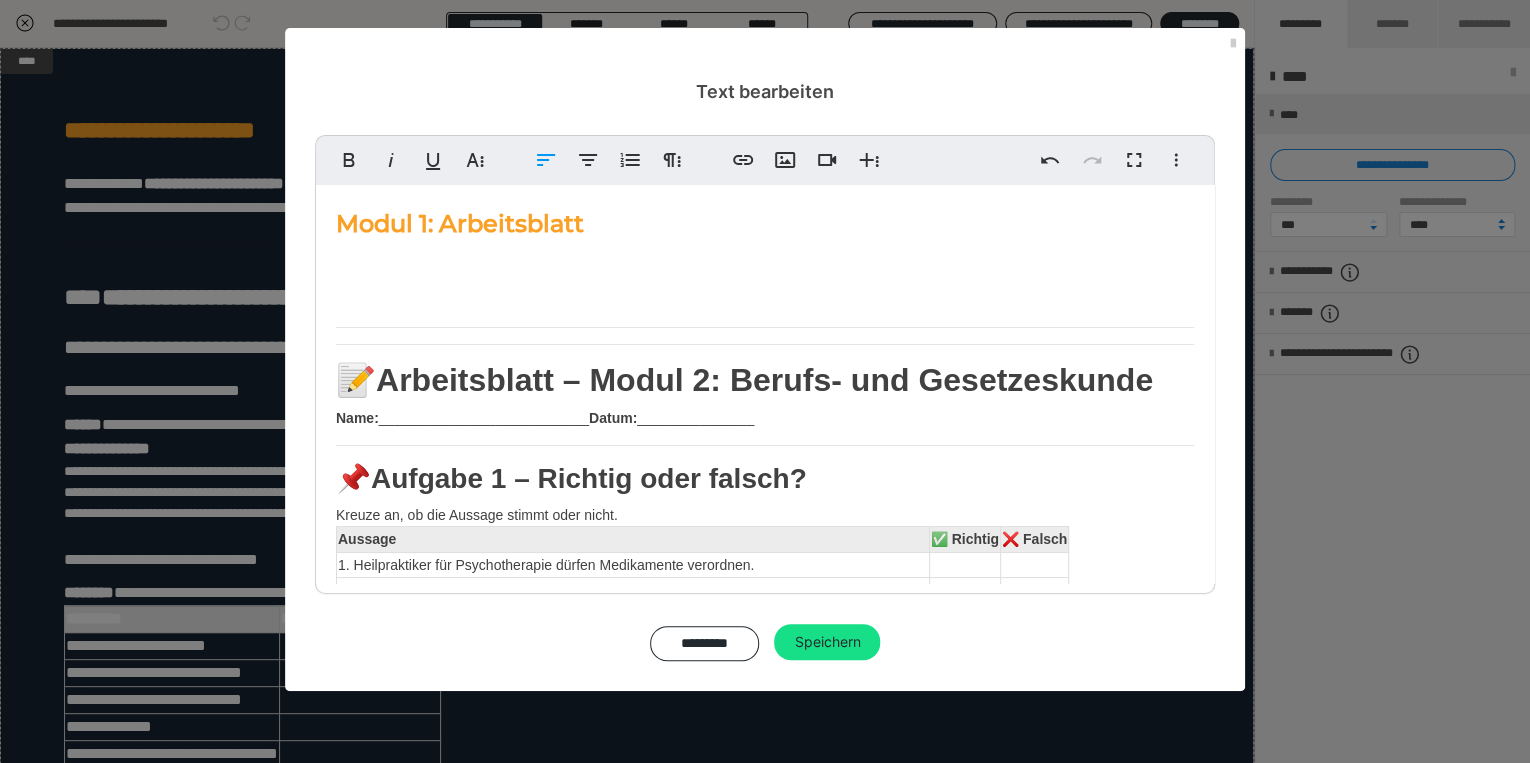 scroll, scrollTop: 1149, scrollLeft: 0, axis: vertical 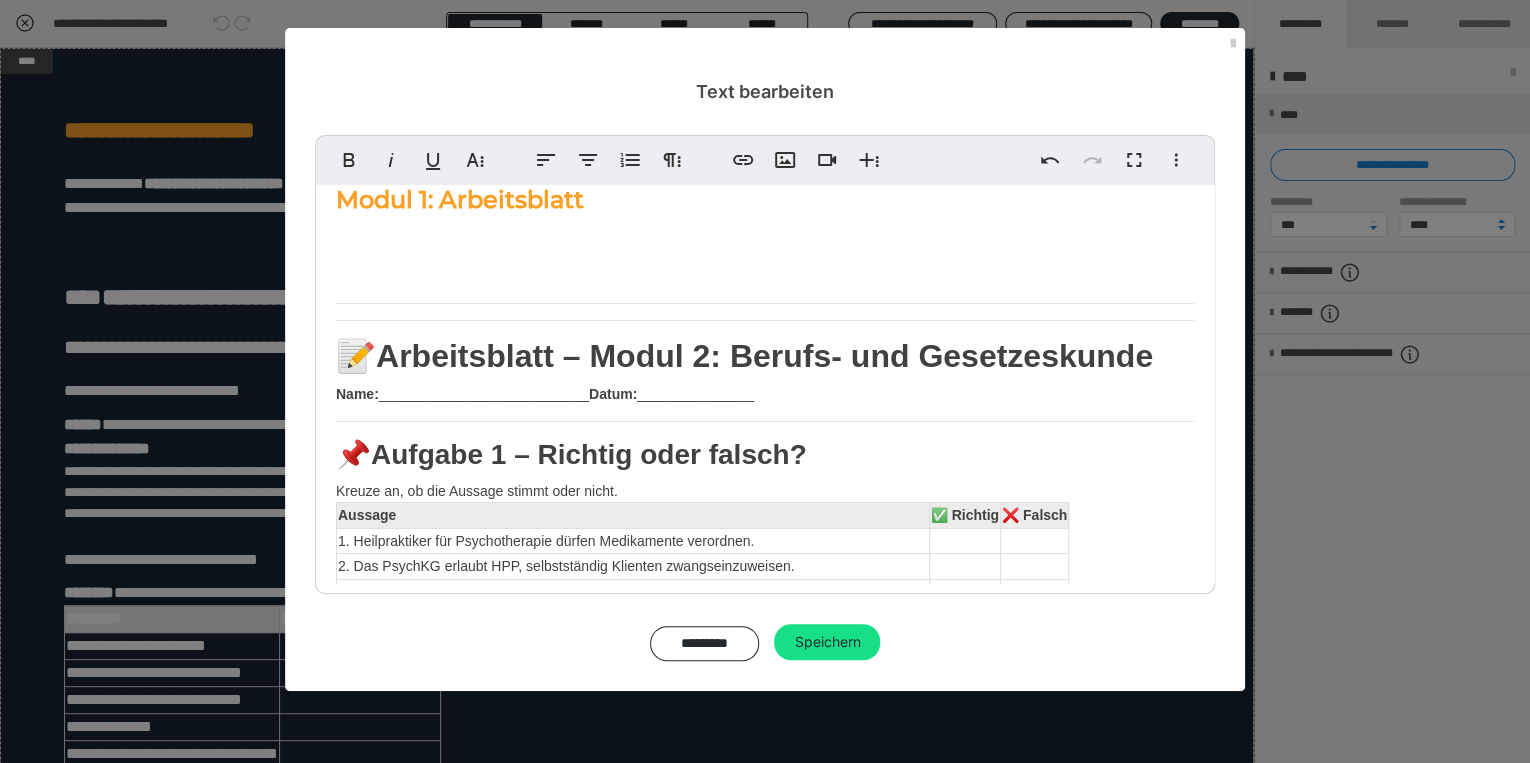 click on "Arbeitsblatt – Modul 2: Berufs- und Gesetzeskunde" at bounding box center (764, 356) 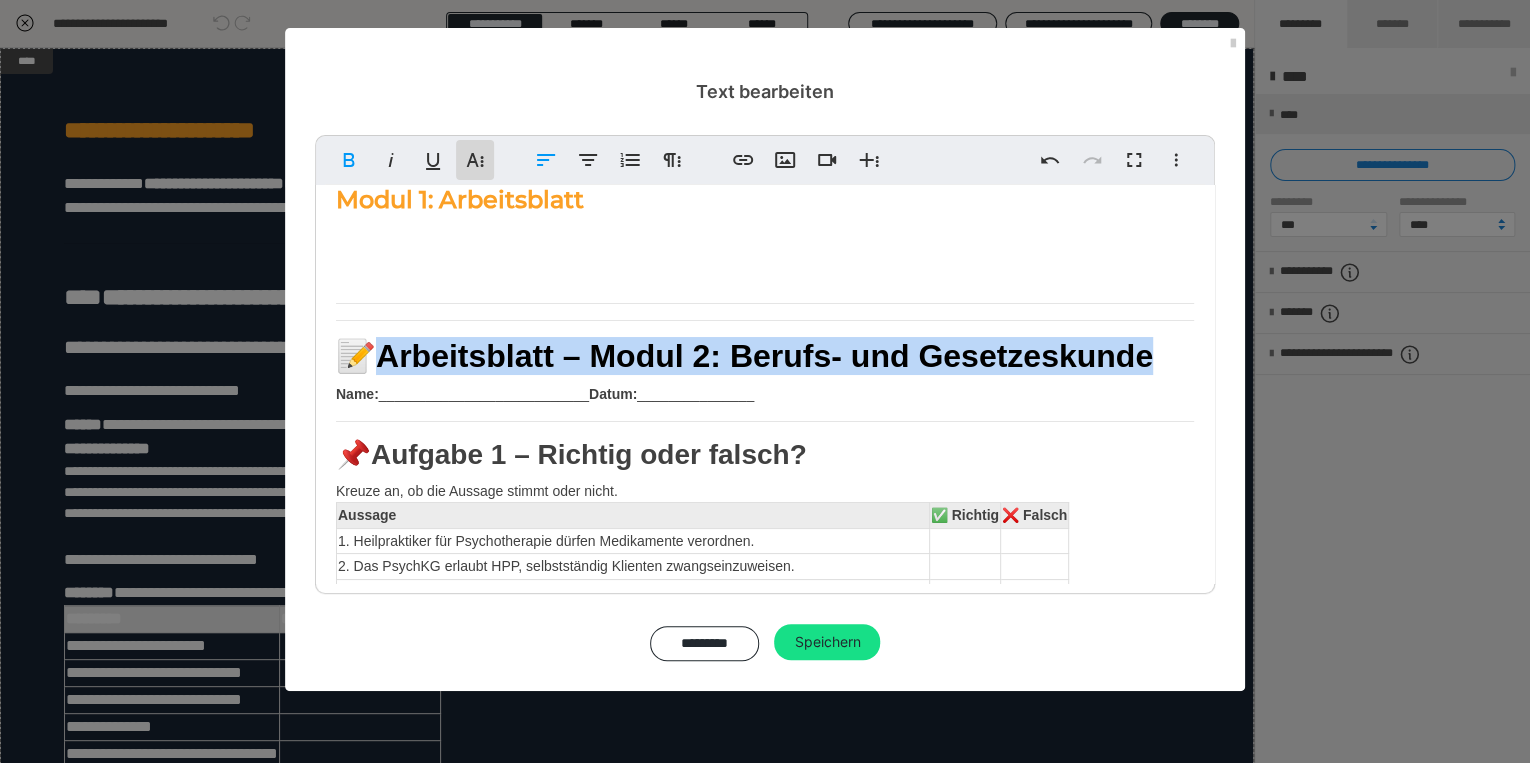 click 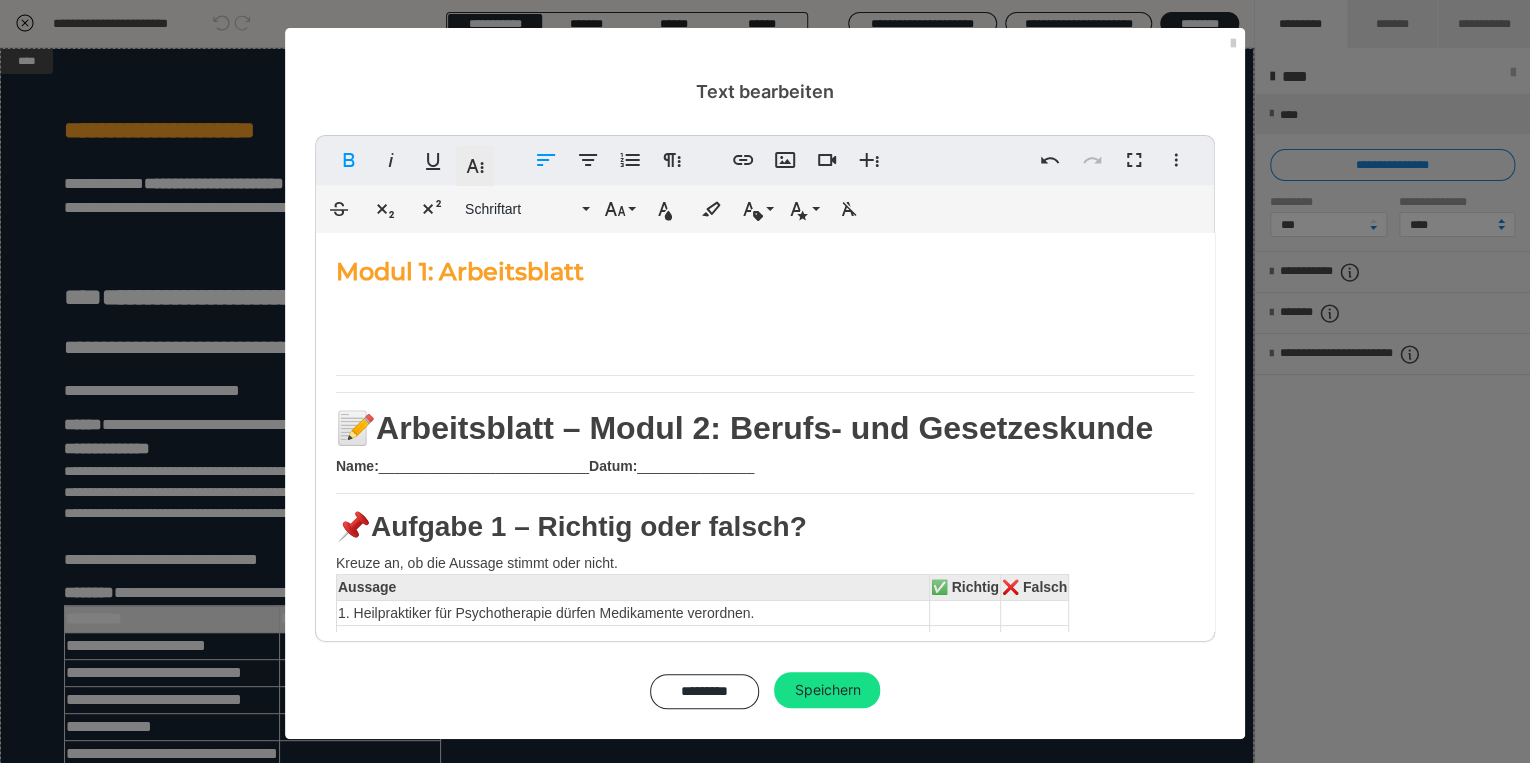 click 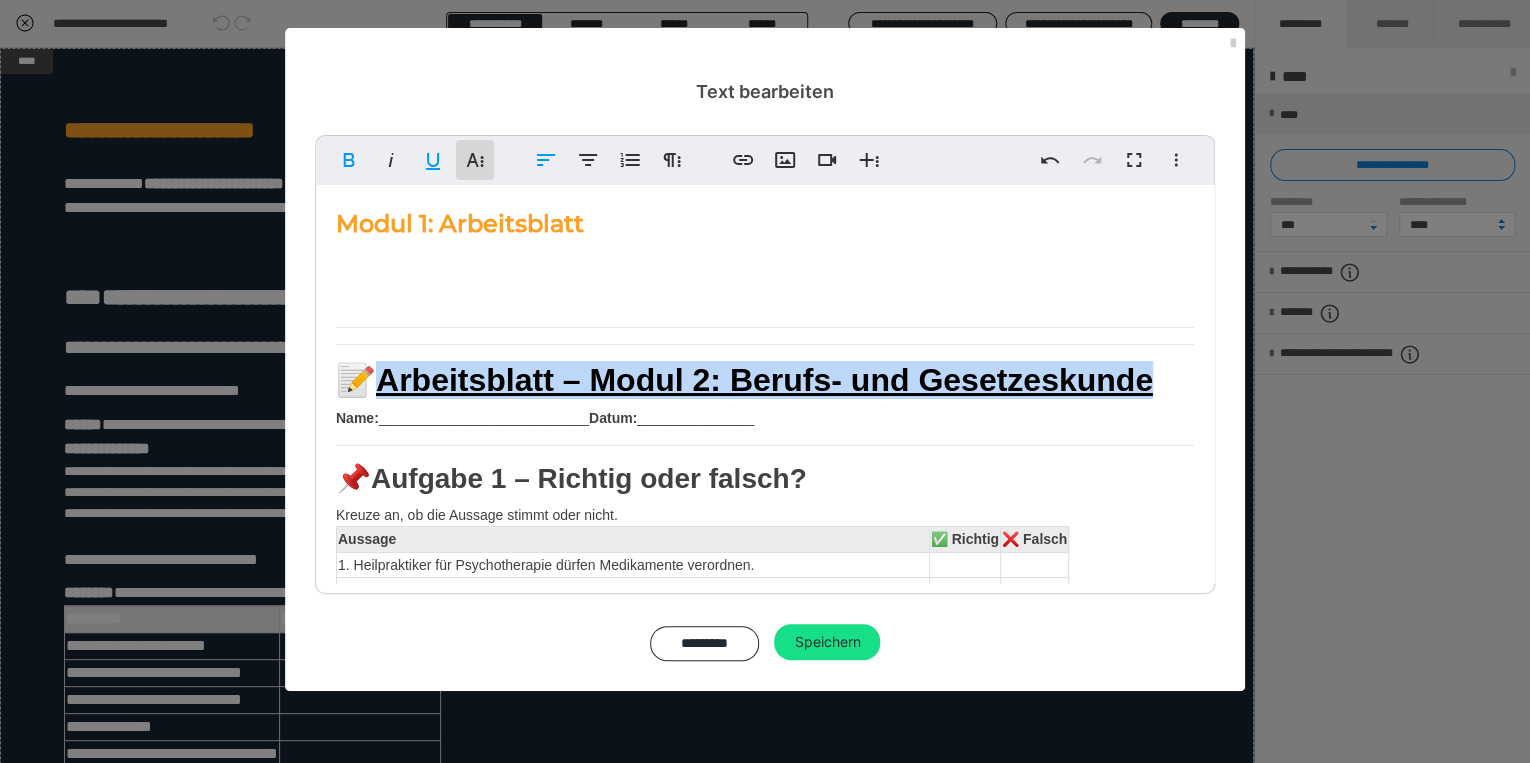 scroll, scrollTop: 24, scrollLeft: 0, axis: vertical 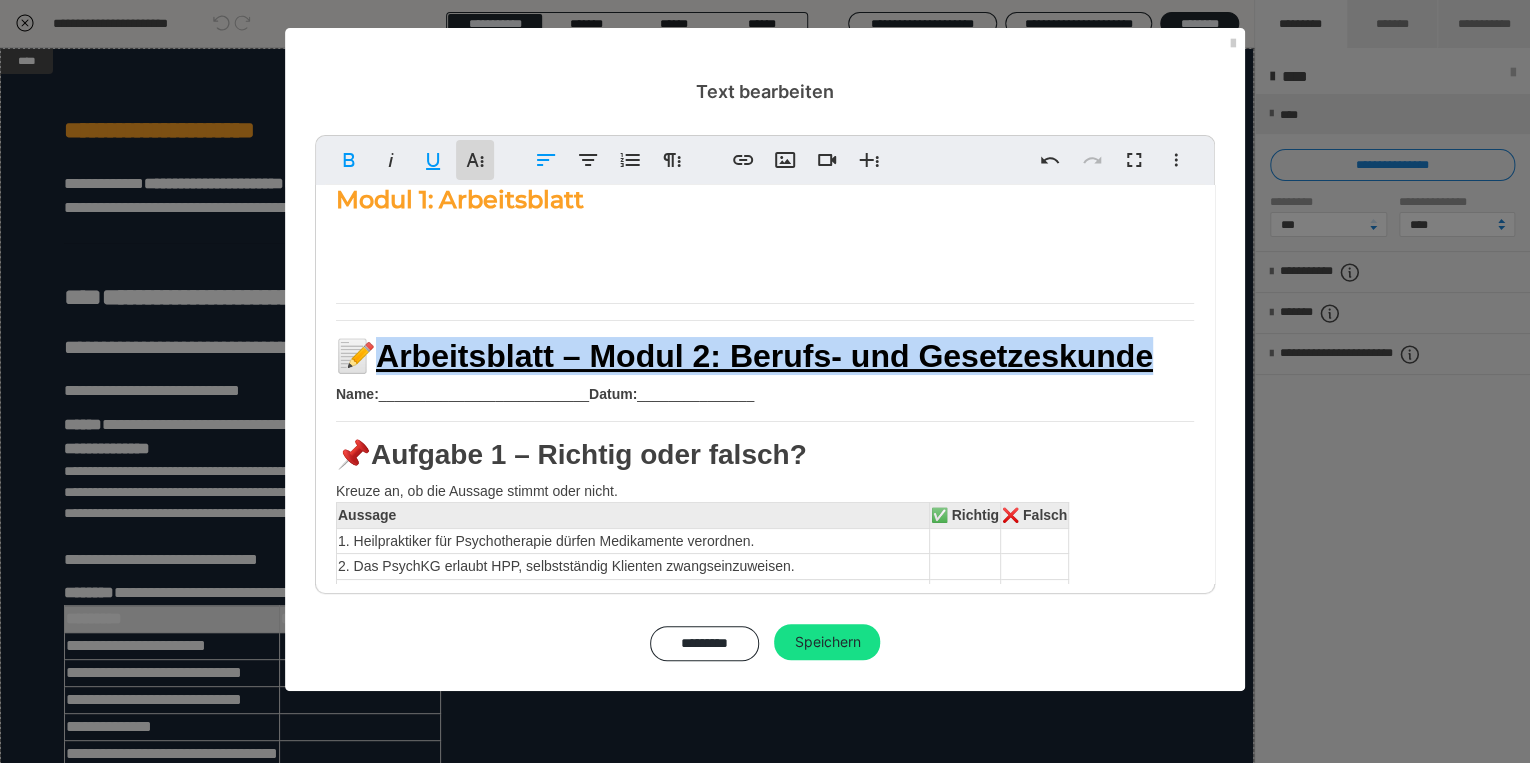 click 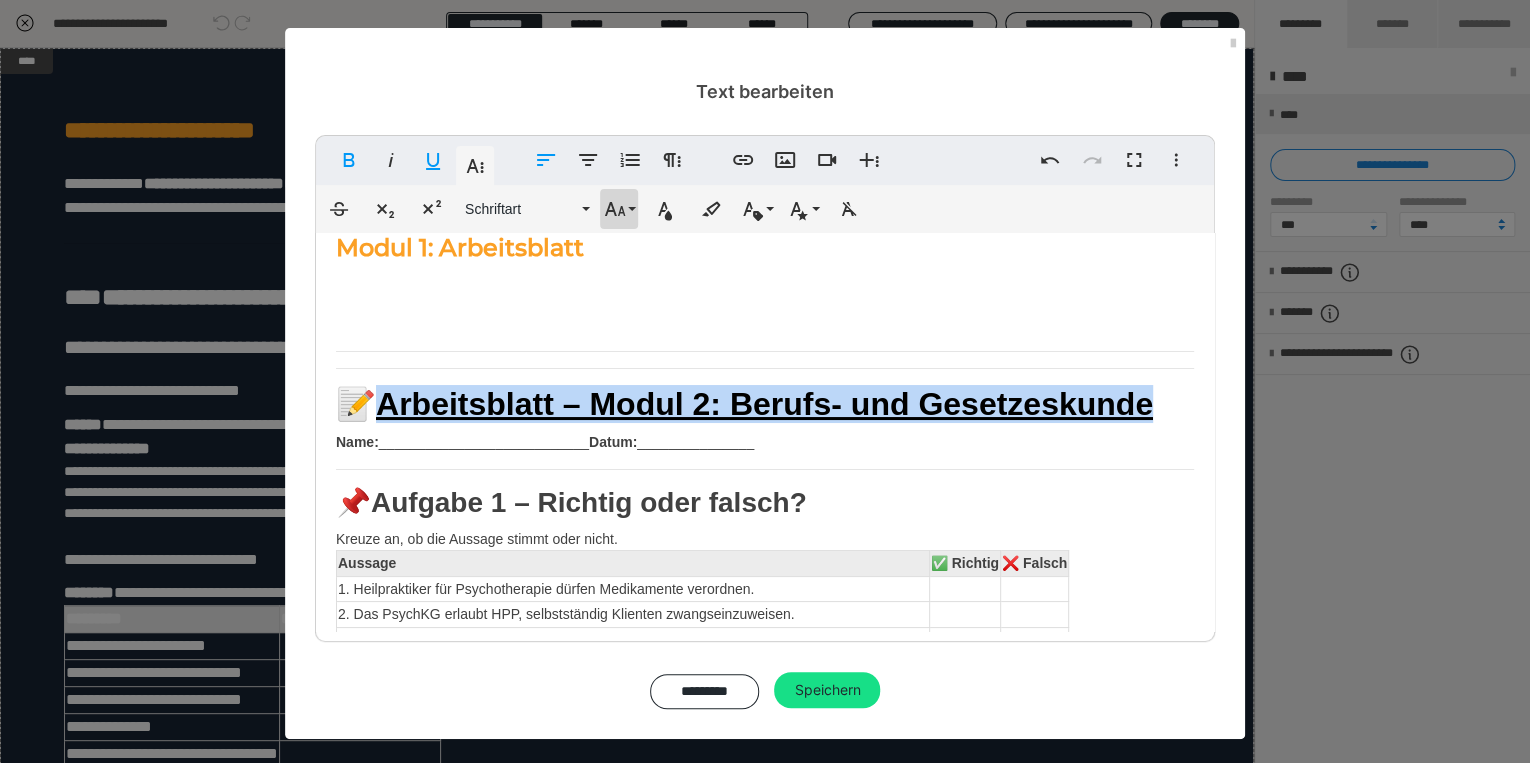 click 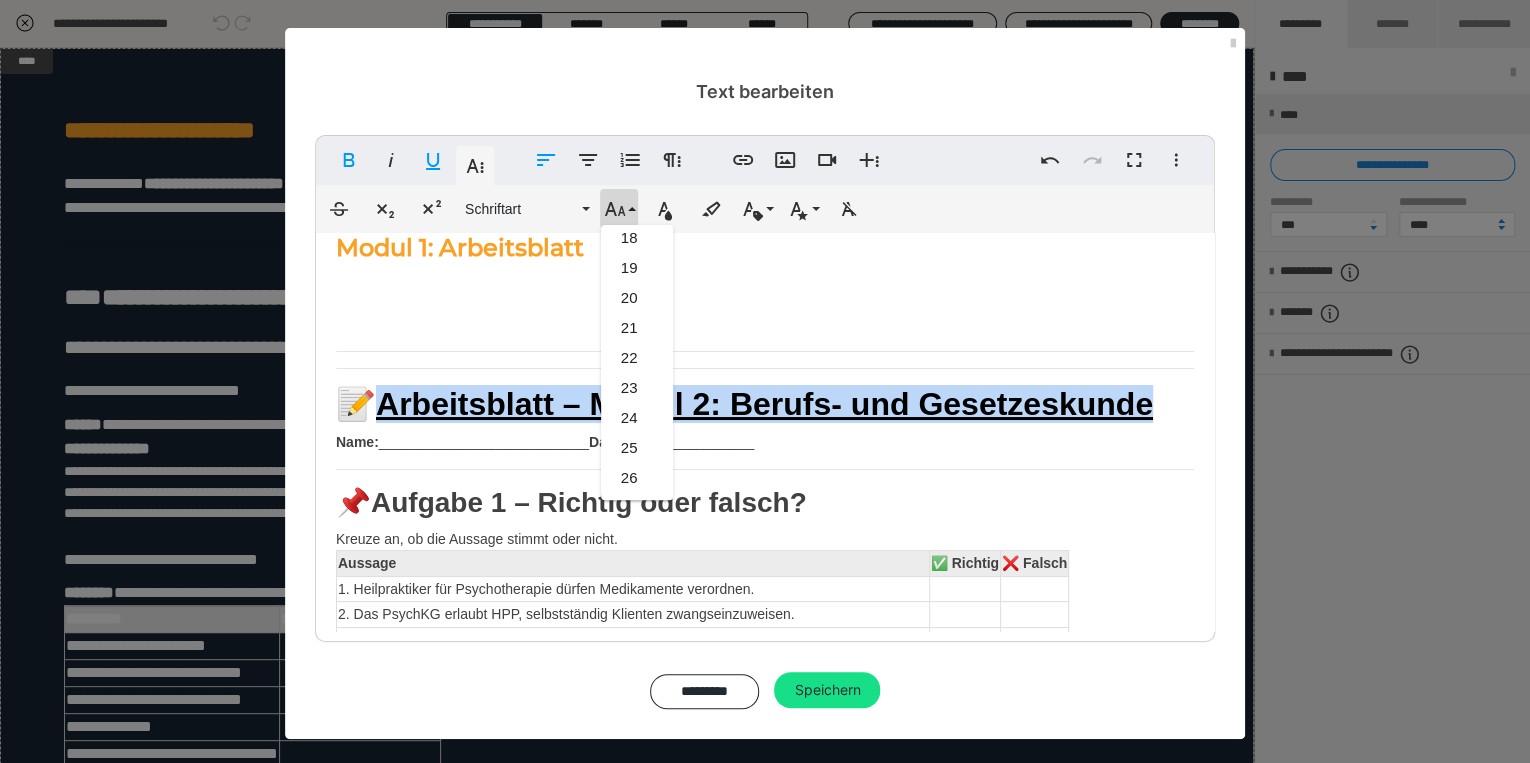 scroll, scrollTop: 471, scrollLeft: 0, axis: vertical 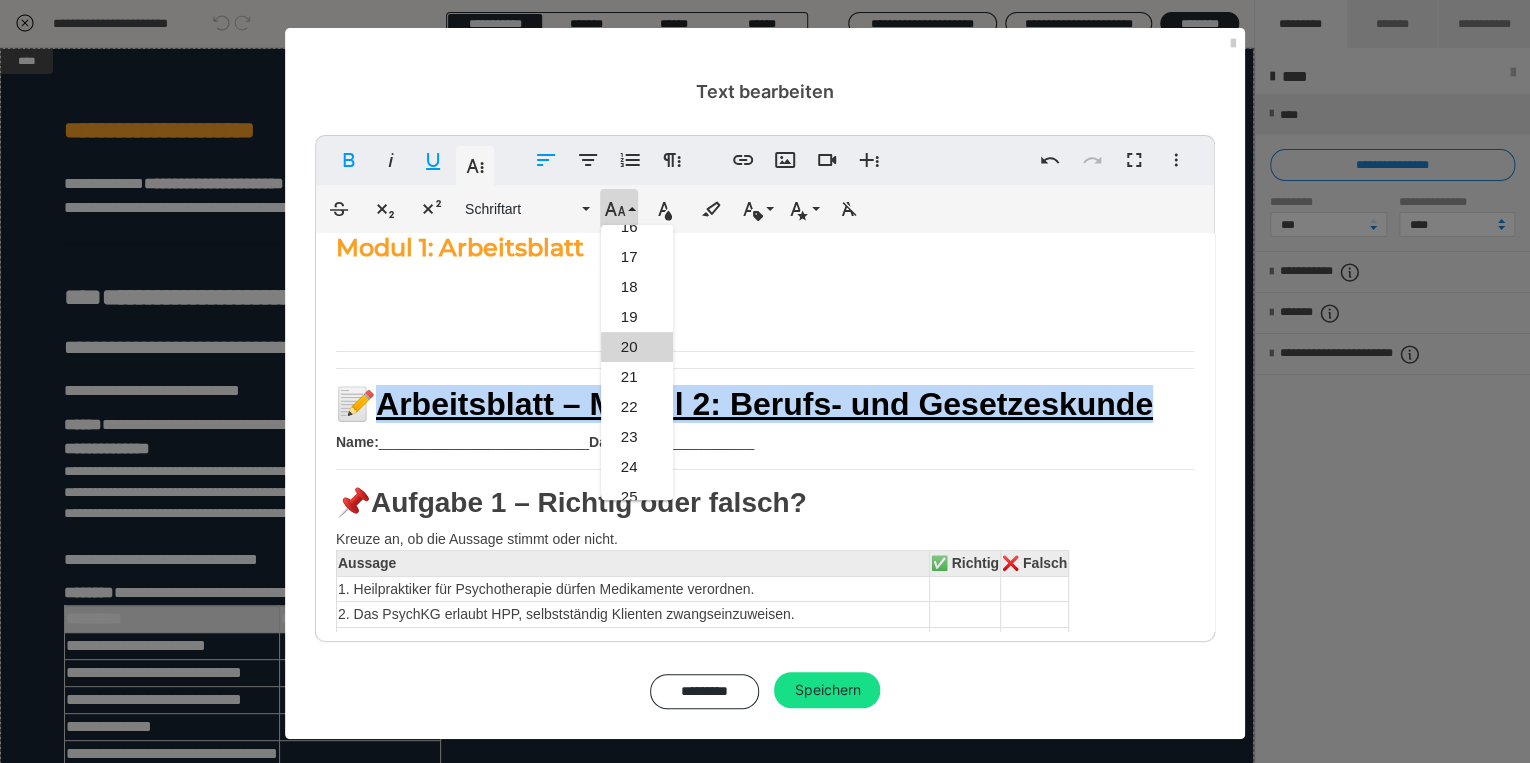 click on "20" at bounding box center (637, 347) 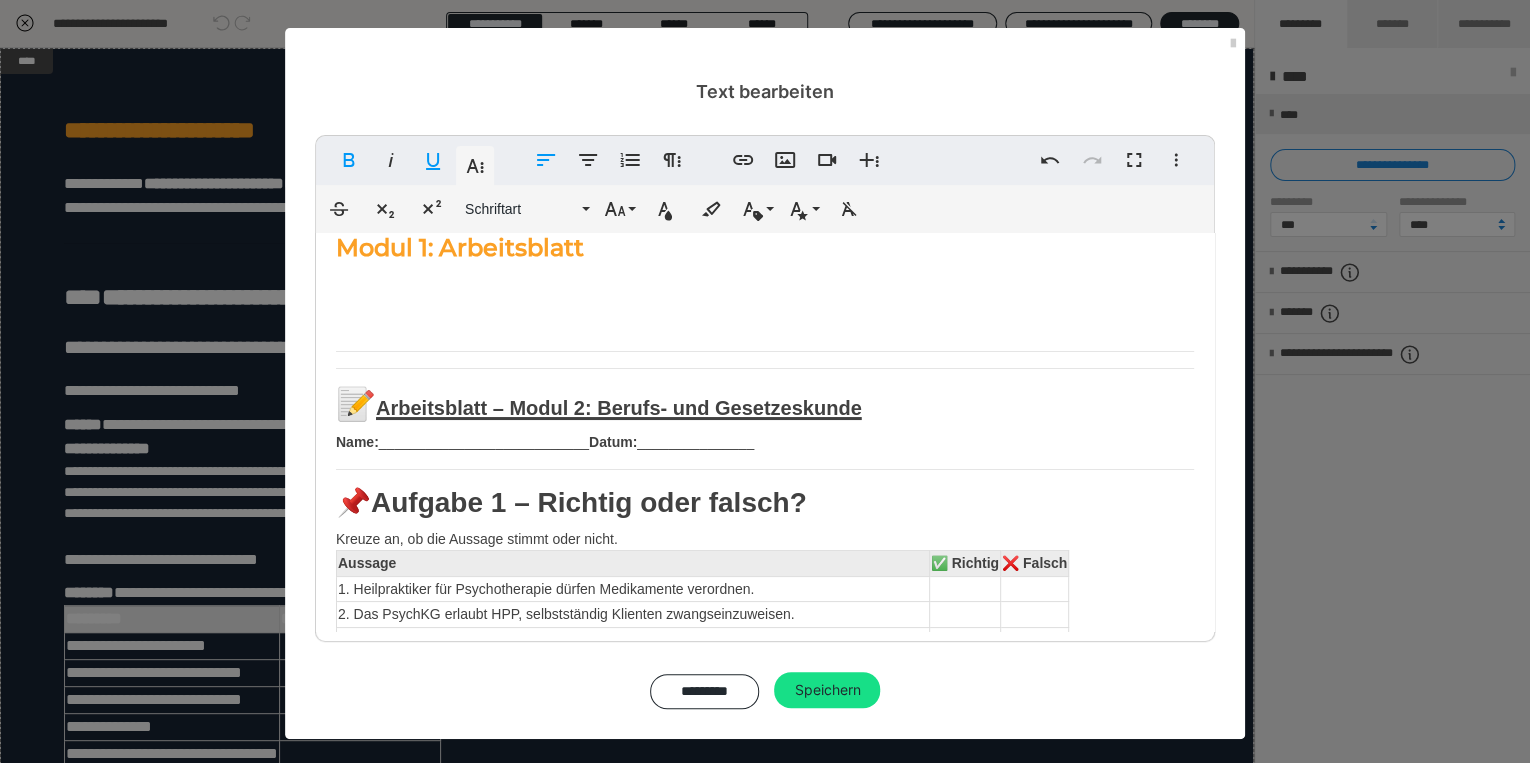 click on "Modul 1: Arbeitsblatt Hier ist ein  Arbeitsblatt zu Modul 1  – mit  Übungen, Reflexionsfragen und Platz für Notizen . Bearbeite dieses Arbeitsblatt eine Woche nachdem du das Skript für Modul 1 durchgearbeitet hast. Drucke dir hierzu am besten die beigefügte PDF aus. 📝  Arbeitsblatt – Modul 2: Berufs- und Gesetzeskunde Name:  ___________________________    Datum:  _______________ 📌  Aufgabe 1 – Richtig oder falsch? Kreuze an, ob die Aussage stimmt oder nicht. Aussage ✅ Richtig ❌ Falsch 1. Heilpraktiker für Psychotherapie dürfen Medikamente verordnen. 2. Das PsychKG erlaubt HPP, selbstständig Klienten zwangseinzuweisen. 3. Das Patientenrechtegesetz gewährt Einsicht in die Patientenakte. 4. HPP sind verpflichtet, meldepflichtige Krankheiten selbst an das Gesundheitsamt zu melden. 5. Eine Betreuung kann auch bei geistiger Behinderung beantragt werden. 📌  Aufgabe 2 – Zuordnen Ordne die Begriffe den passenden Gesetzestexten zu. Schreibe den Buchstaben zum richtigen Begriff. 📌" at bounding box center [765, 1016] 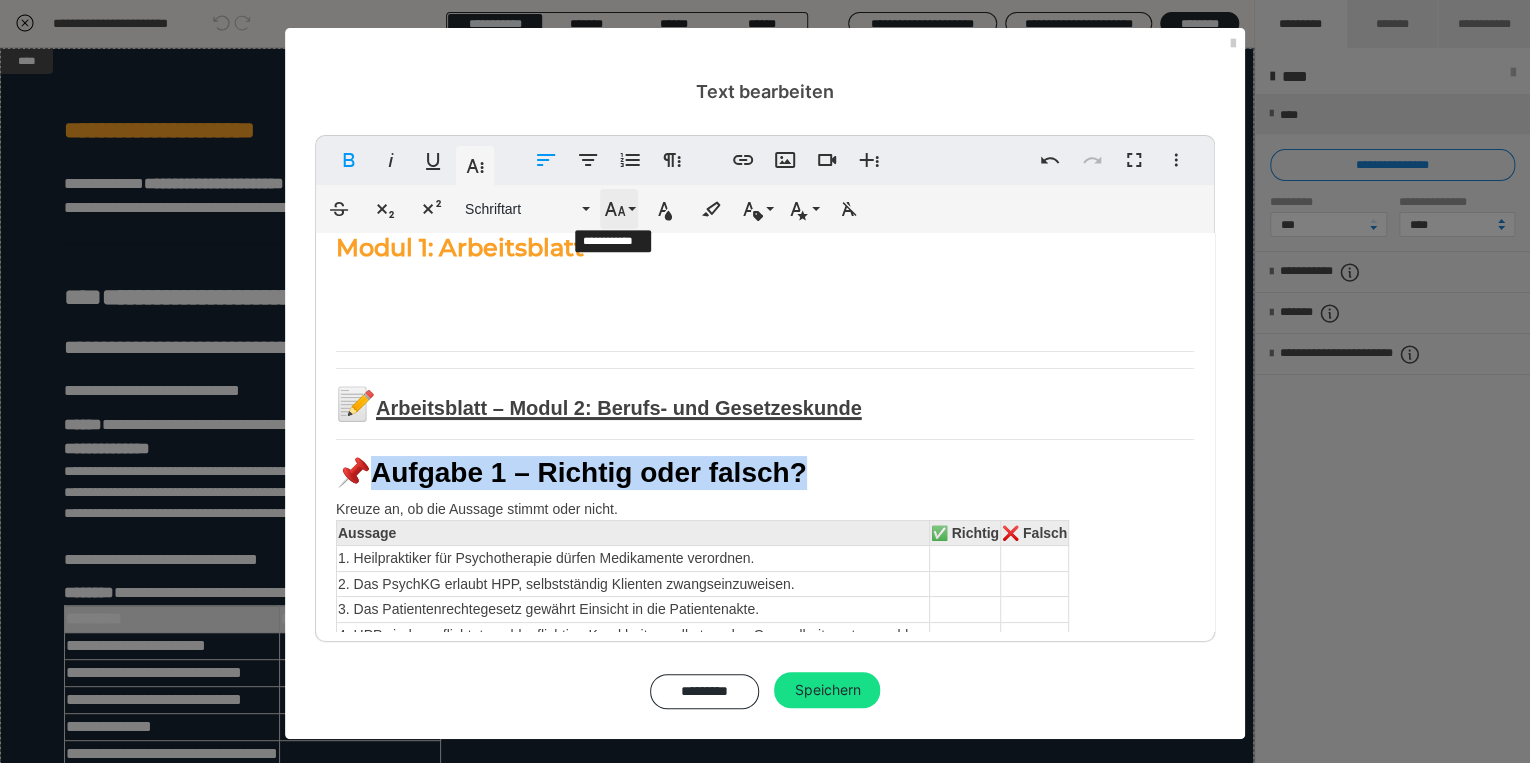 click 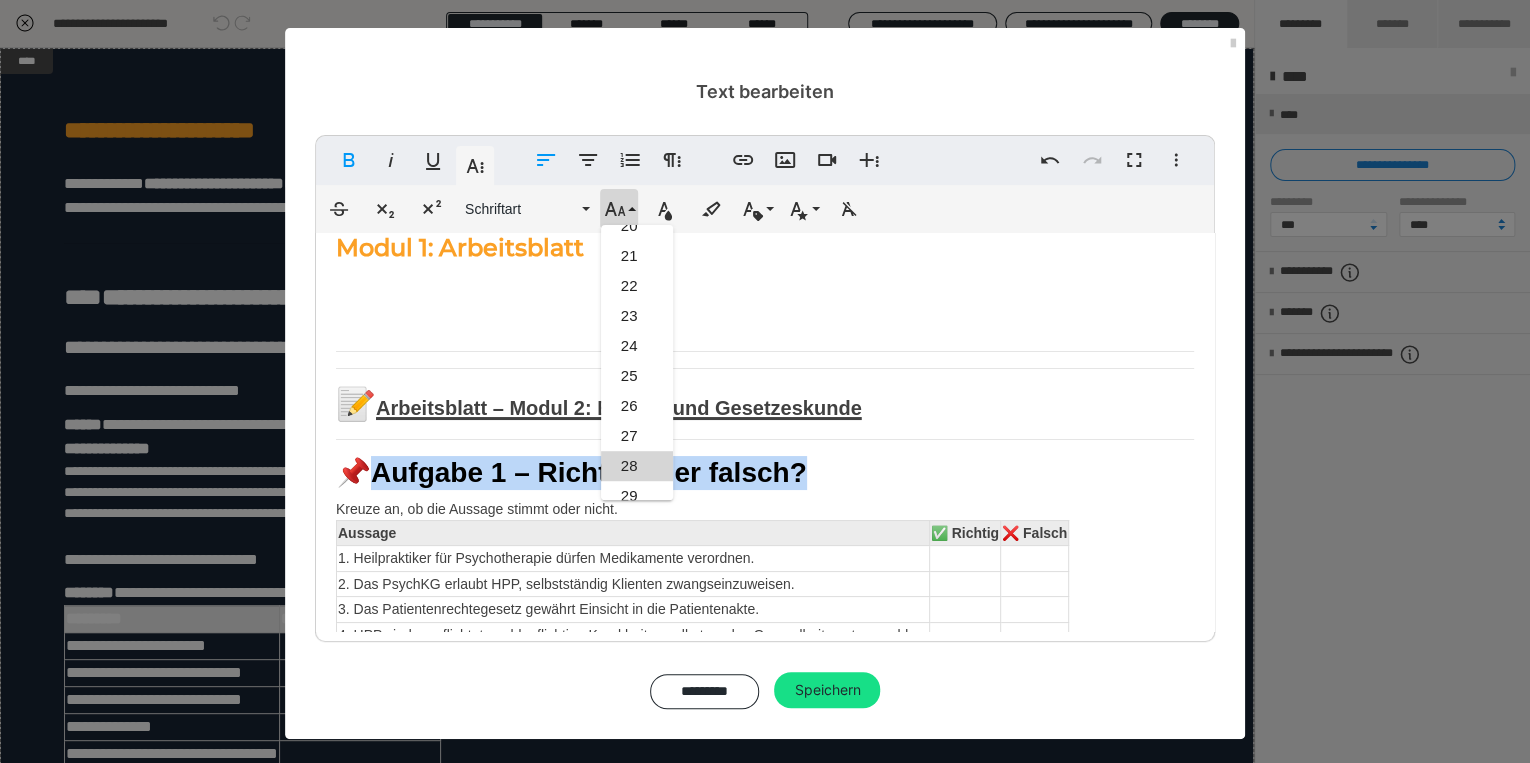scroll, scrollTop: 351, scrollLeft: 0, axis: vertical 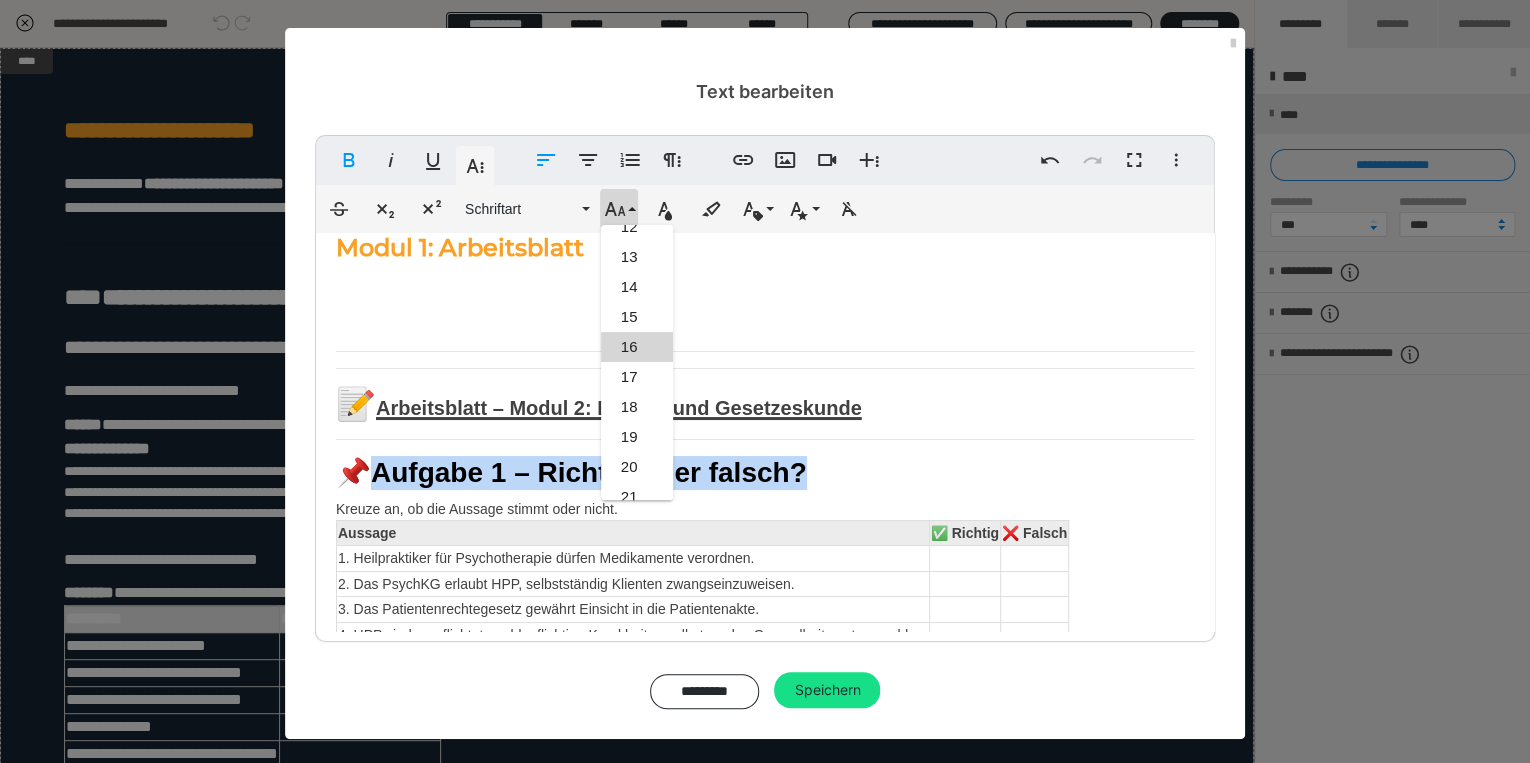 click on "16" at bounding box center [637, 347] 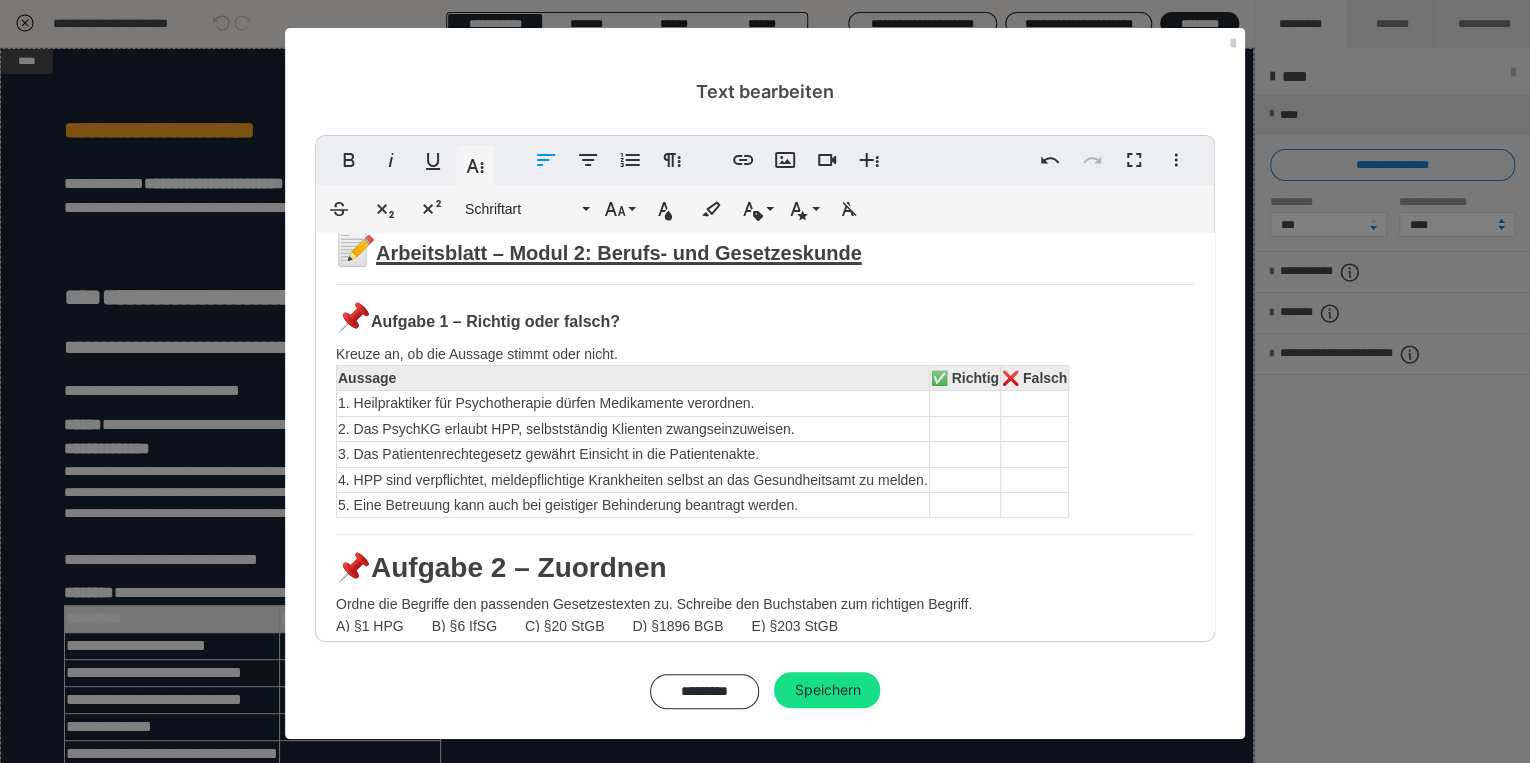 scroll, scrollTop: 204, scrollLeft: 0, axis: vertical 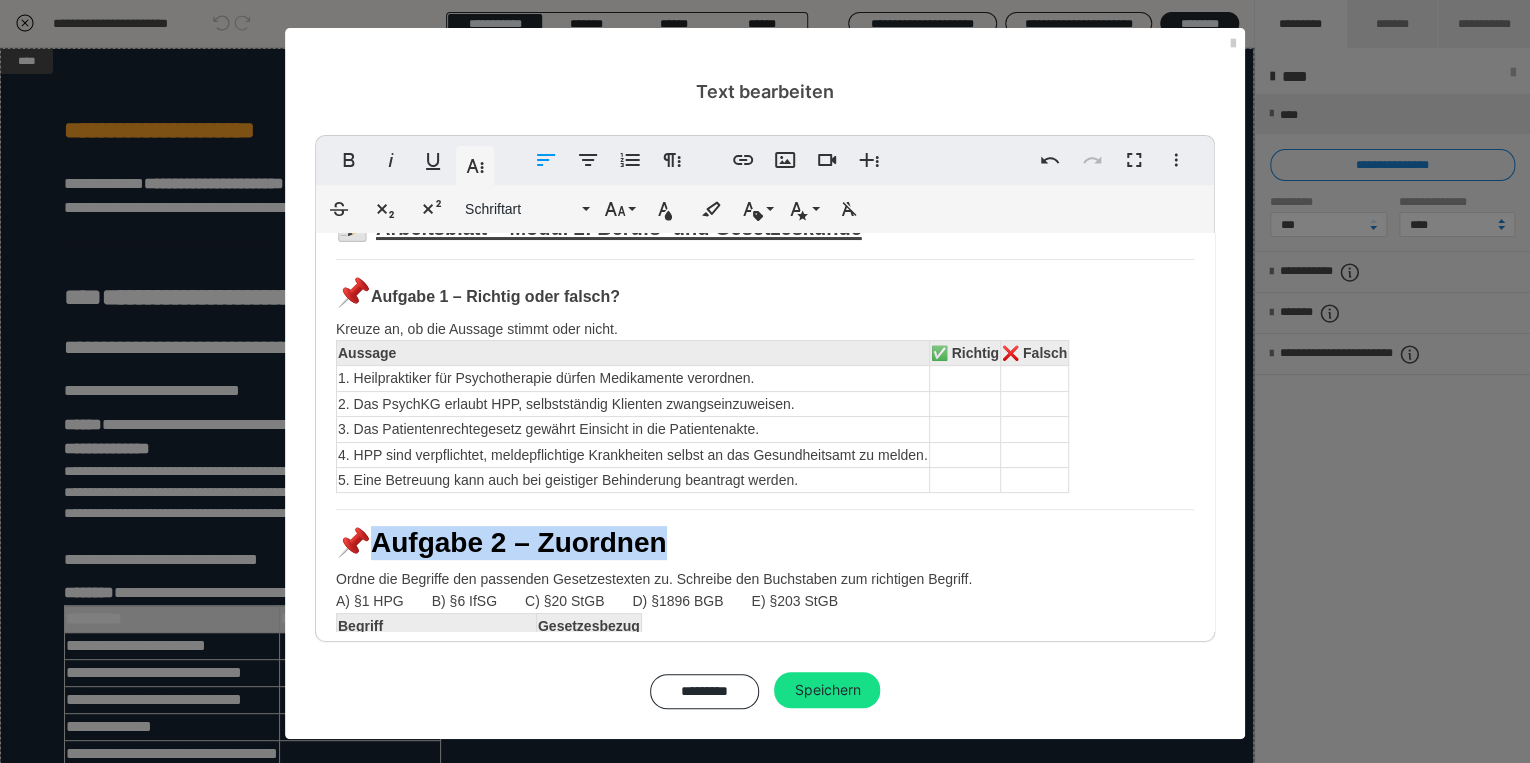drag, startPoint x: 383, startPoint y: 536, endPoint x: 676, endPoint y: 520, distance: 293.43652 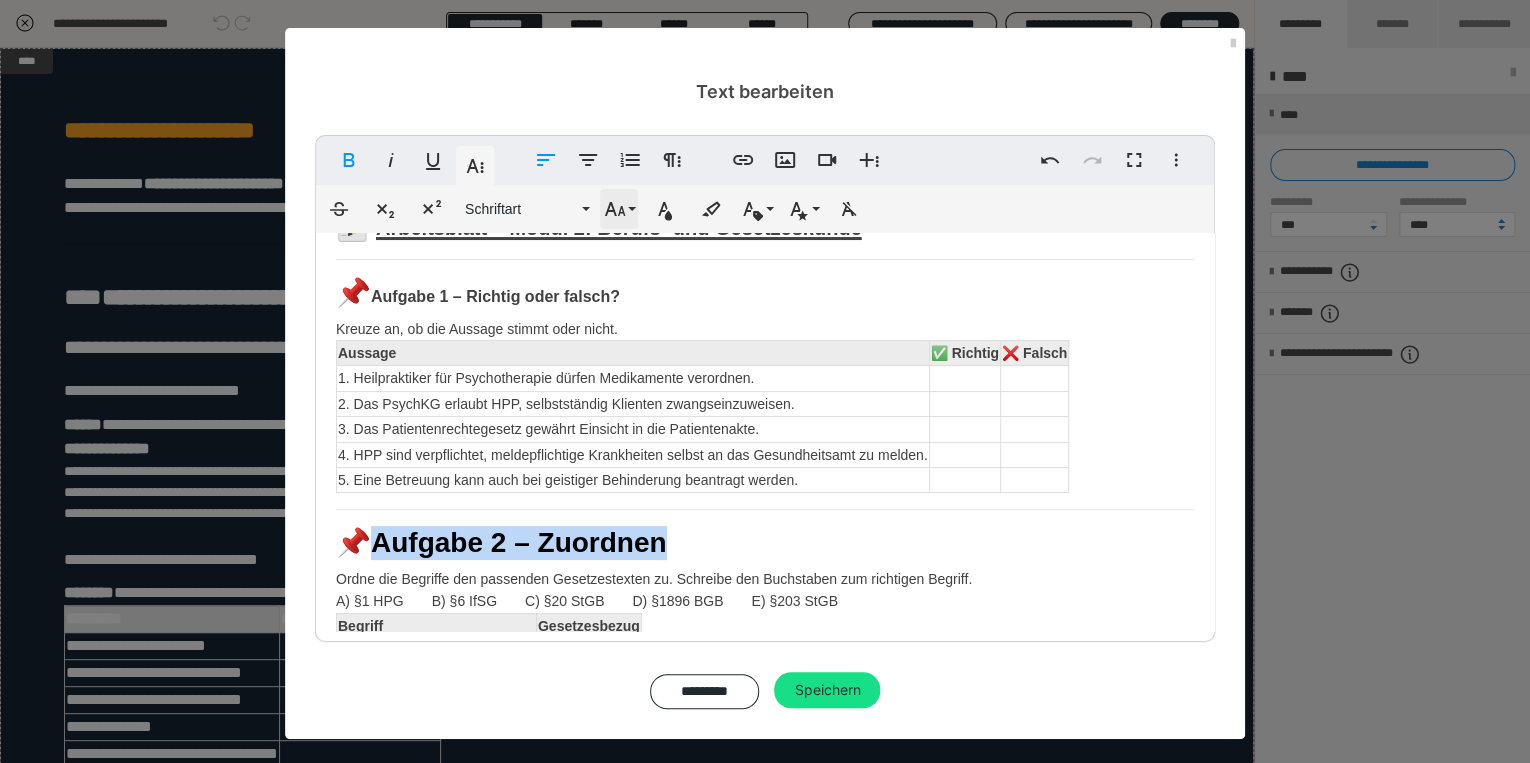 click 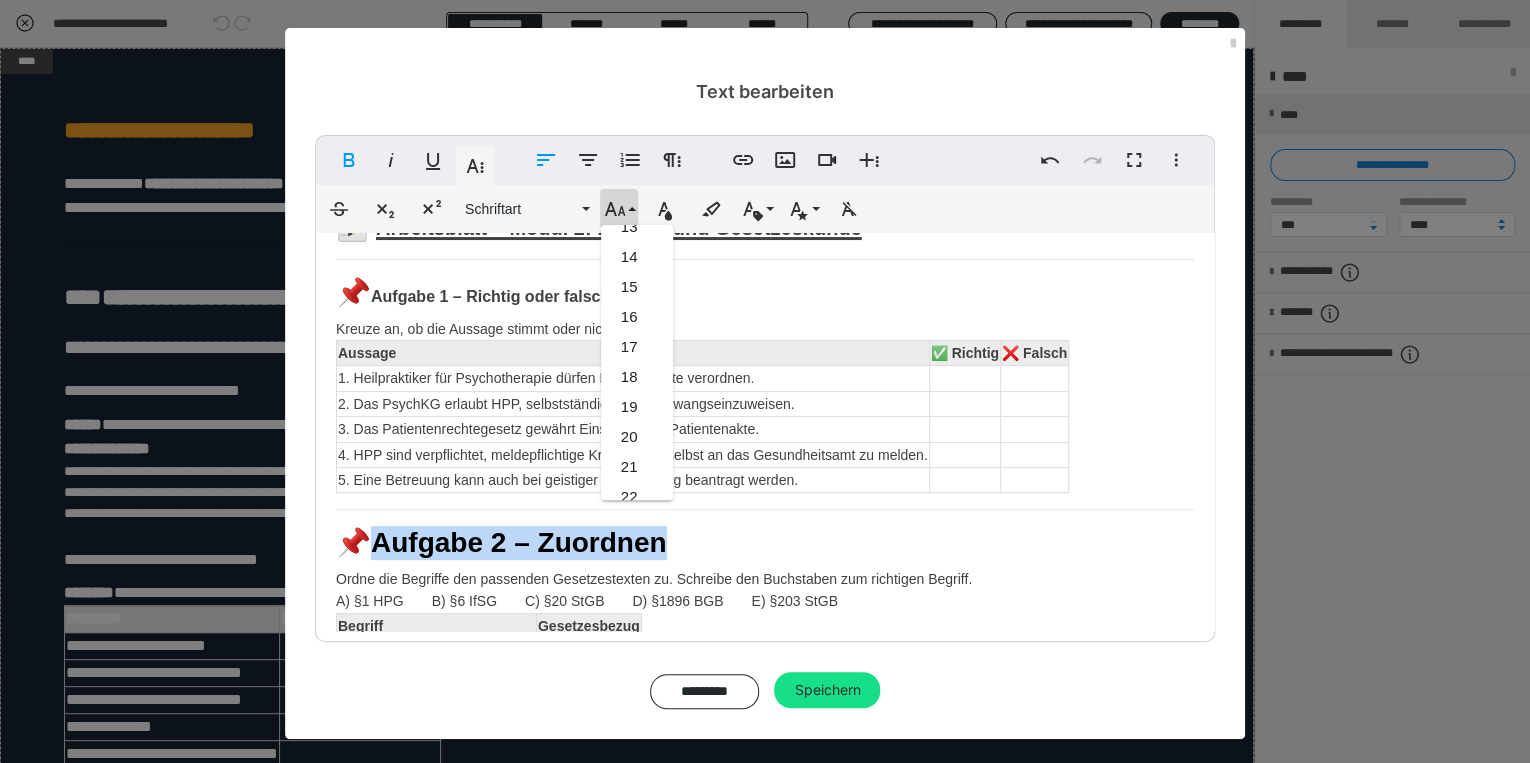 scroll, scrollTop: 351, scrollLeft: 0, axis: vertical 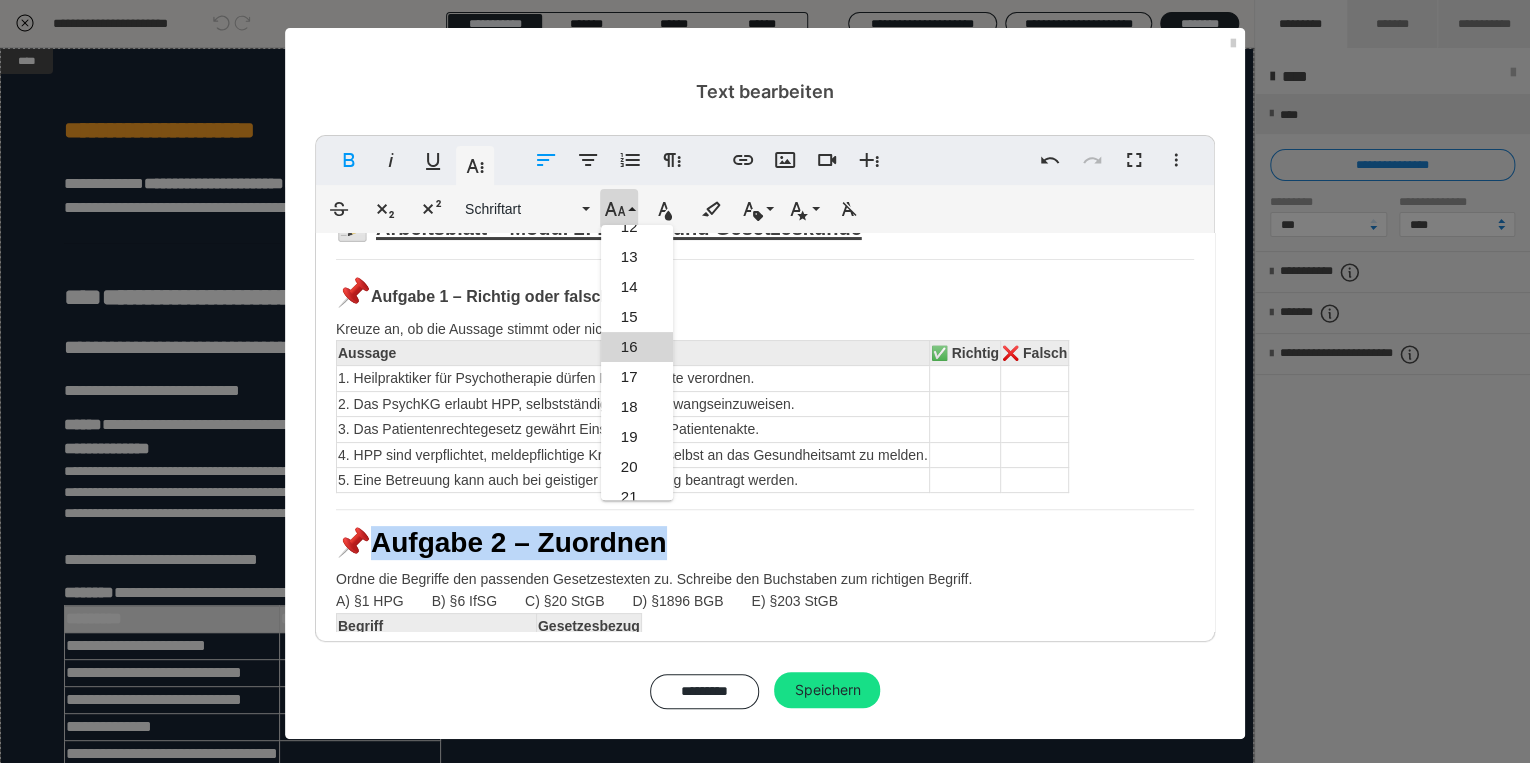 click on "16" at bounding box center [637, 347] 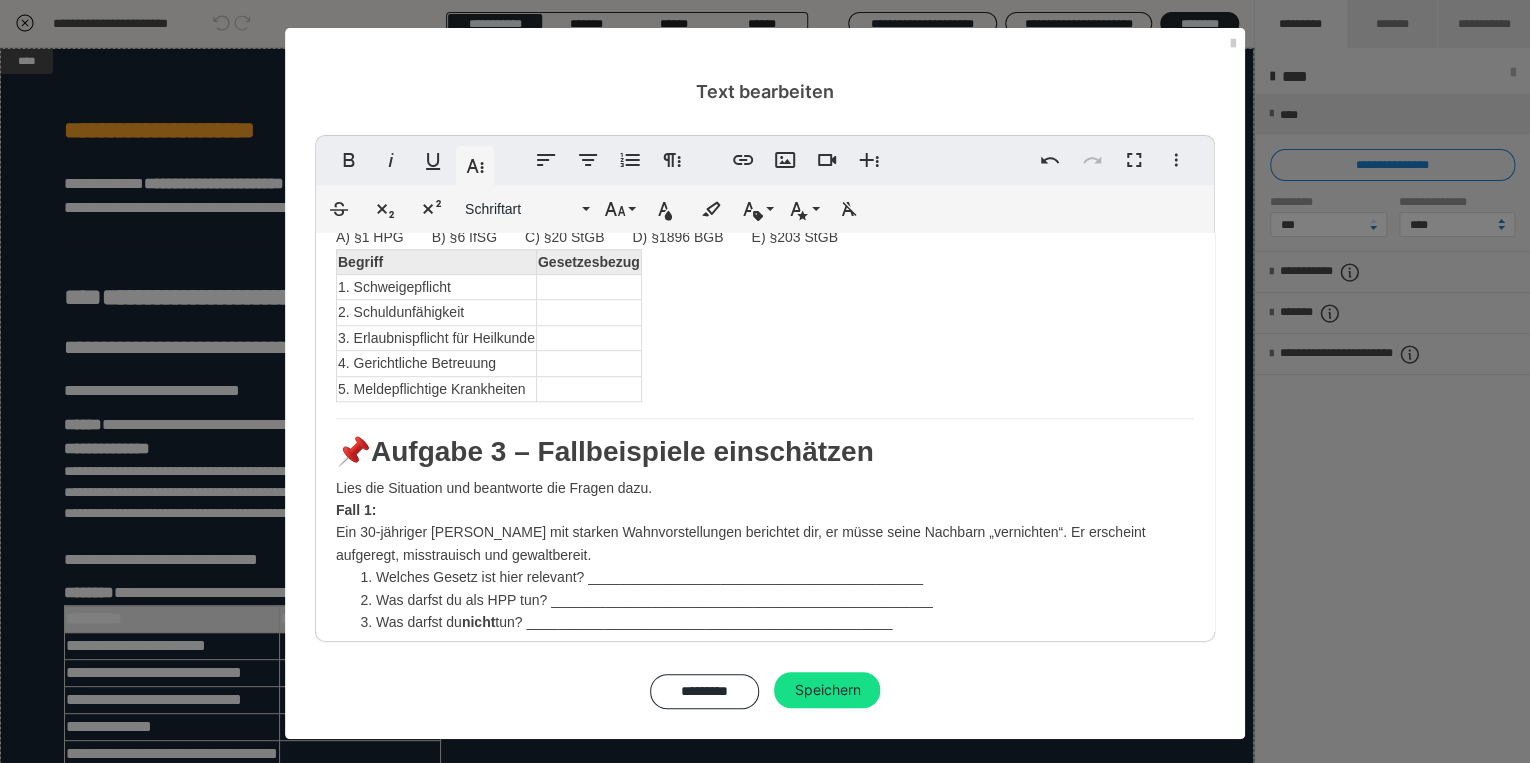 scroll, scrollTop: 578, scrollLeft: 0, axis: vertical 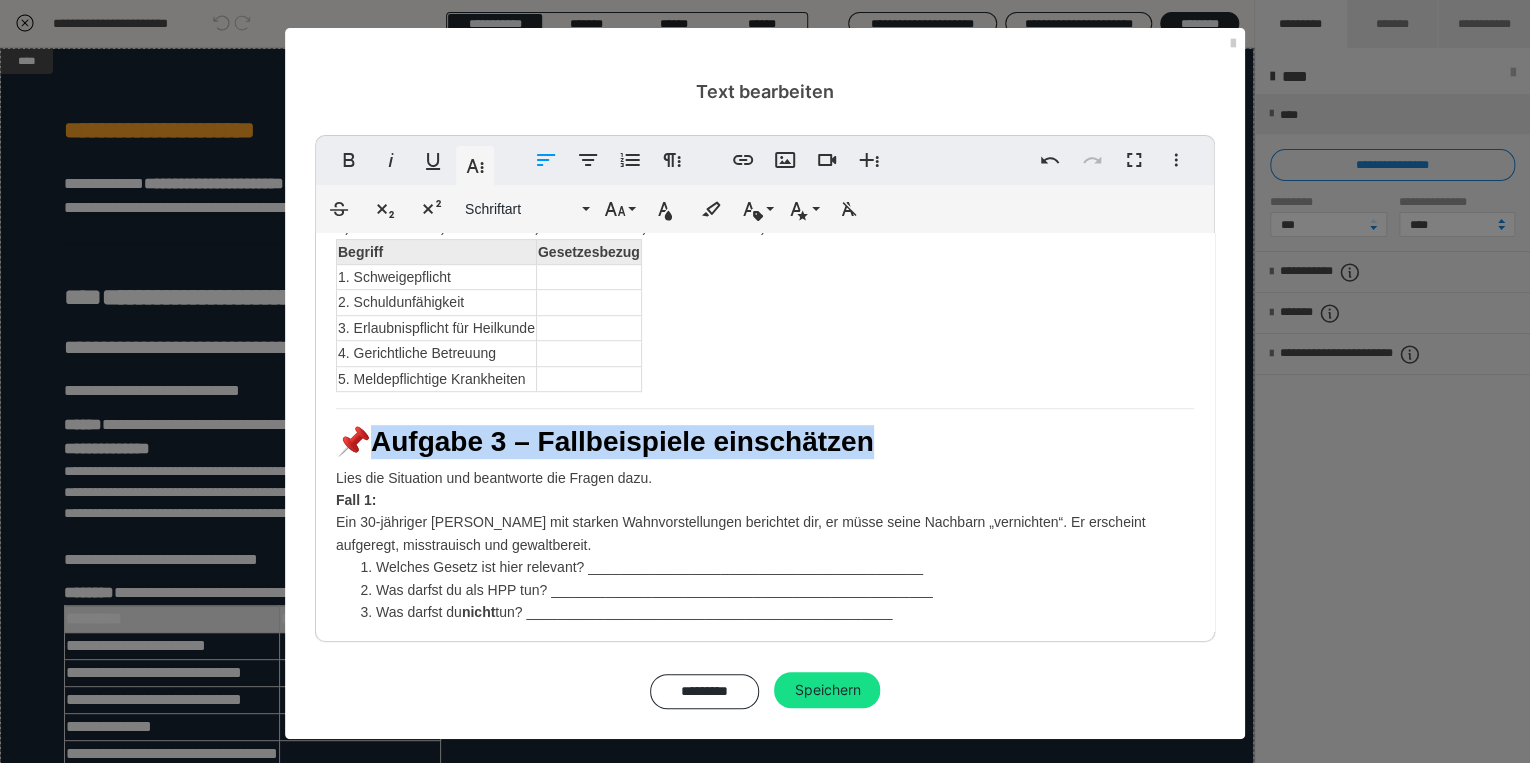 drag, startPoint x: 380, startPoint y: 432, endPoint x: 883, endPoint y: 417, distance: 503.2236 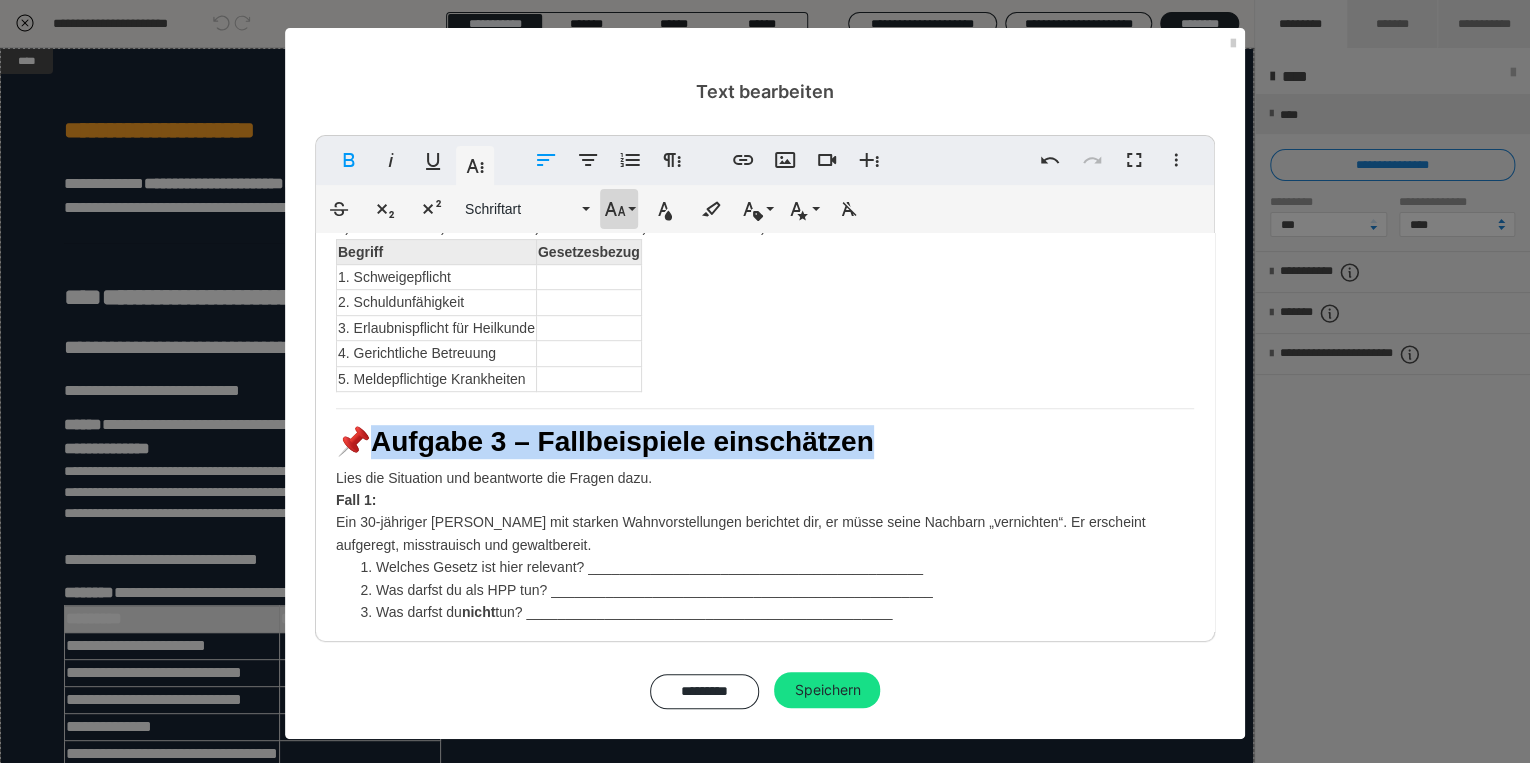 click 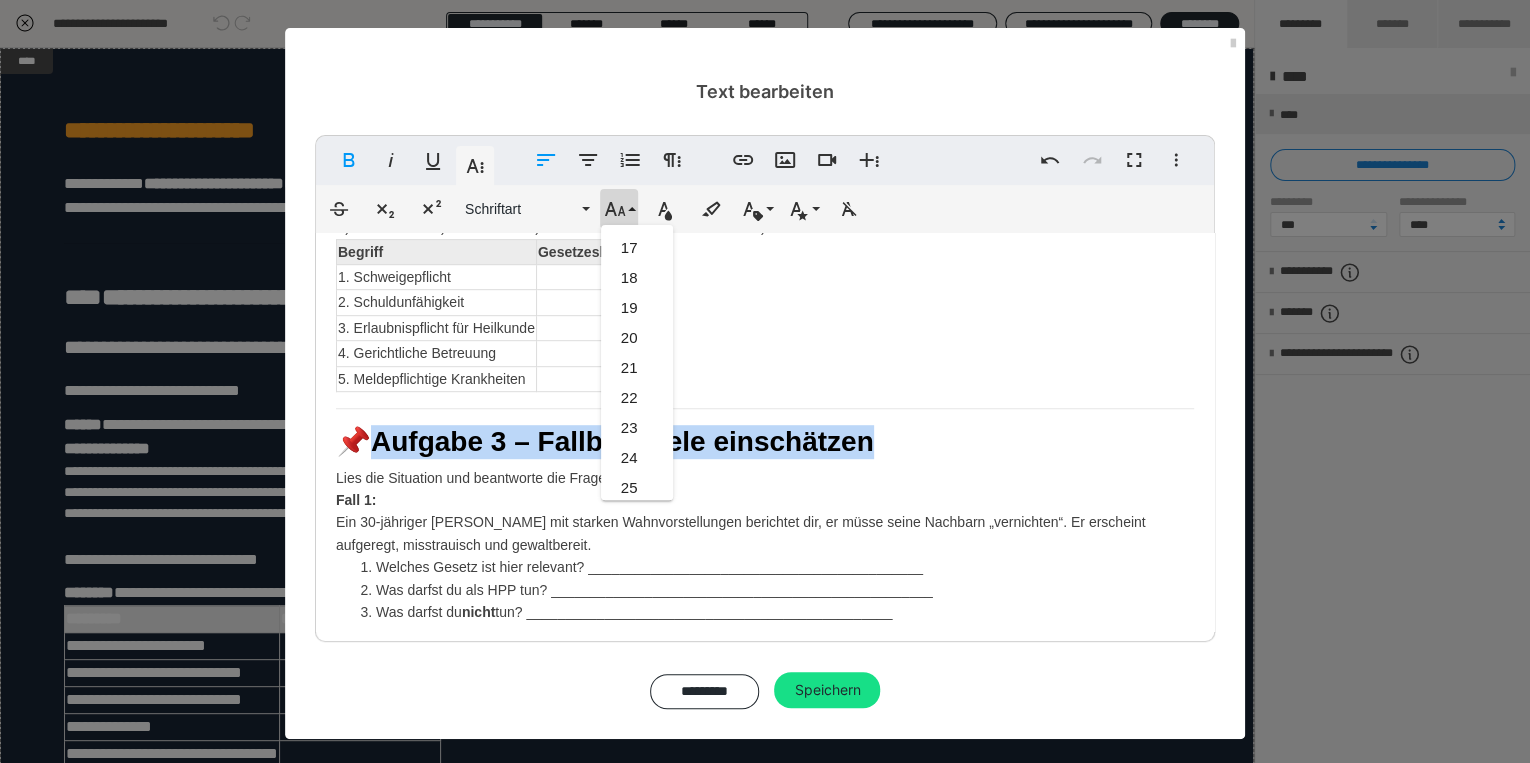 scroll, scrollTop: 444, scrollLeft: 0, axis: vertical 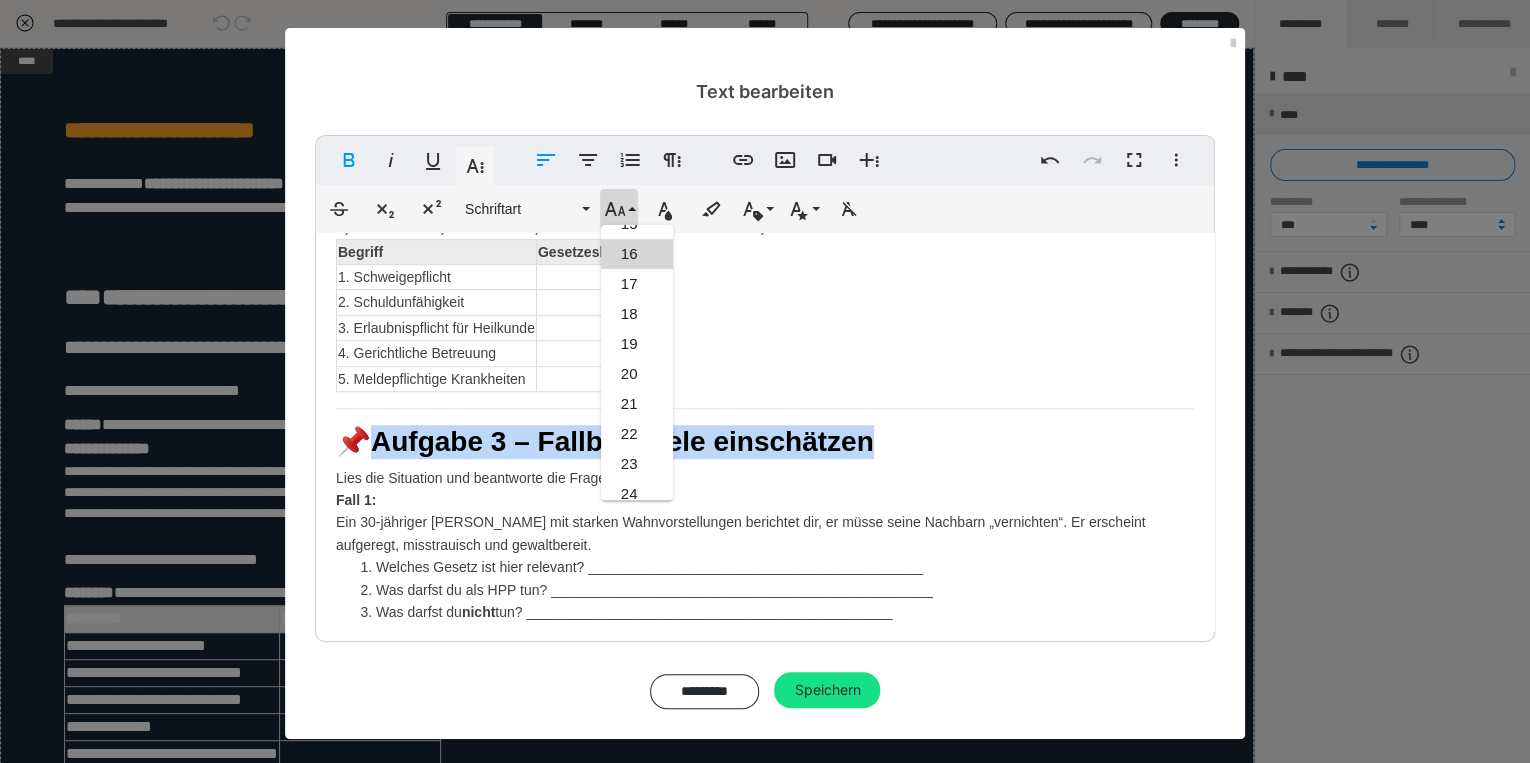 click on "16" at bounding box center (637, 254) 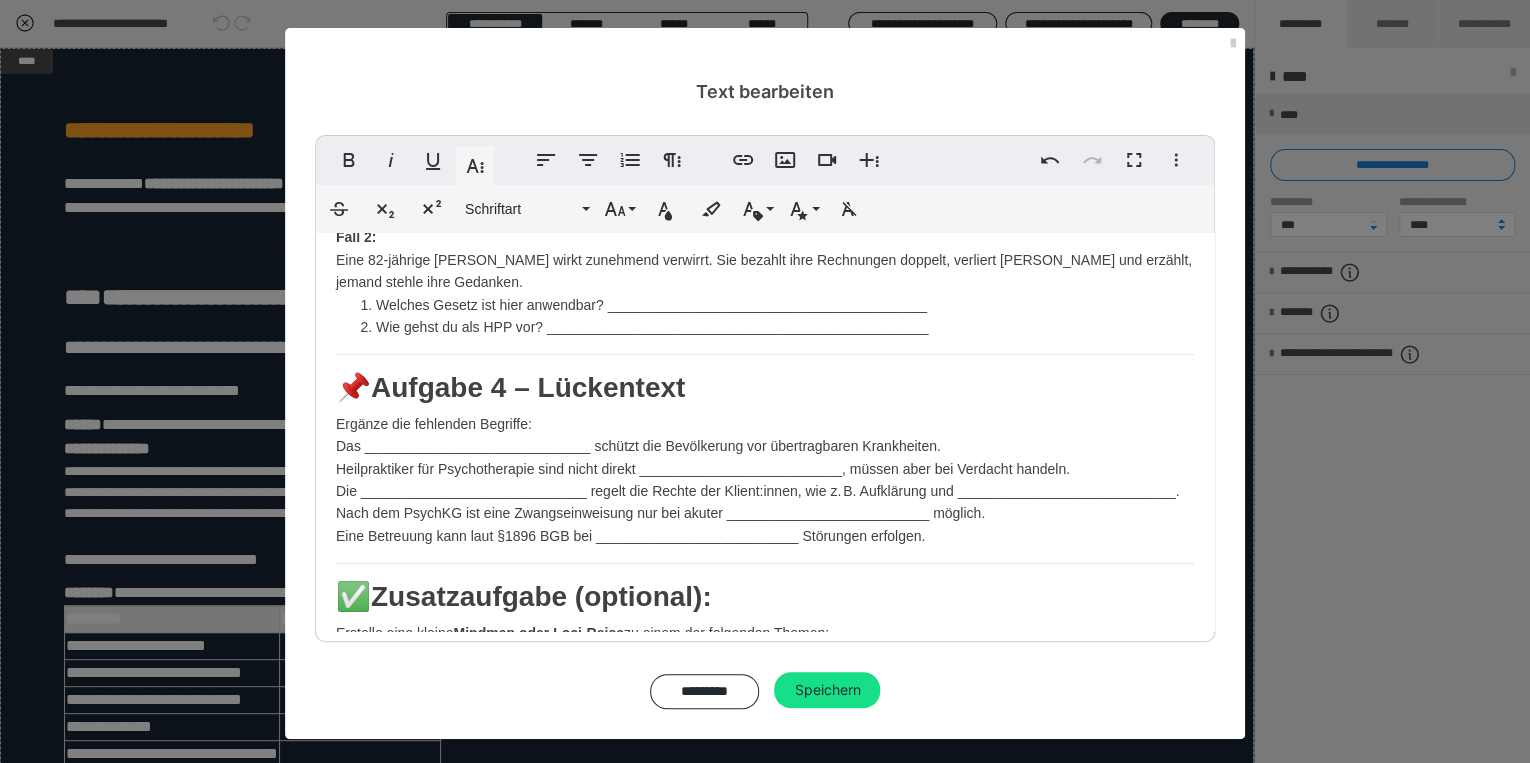 scroll, scrollTop: 1012, scrollLeft: 0, axis: vertical 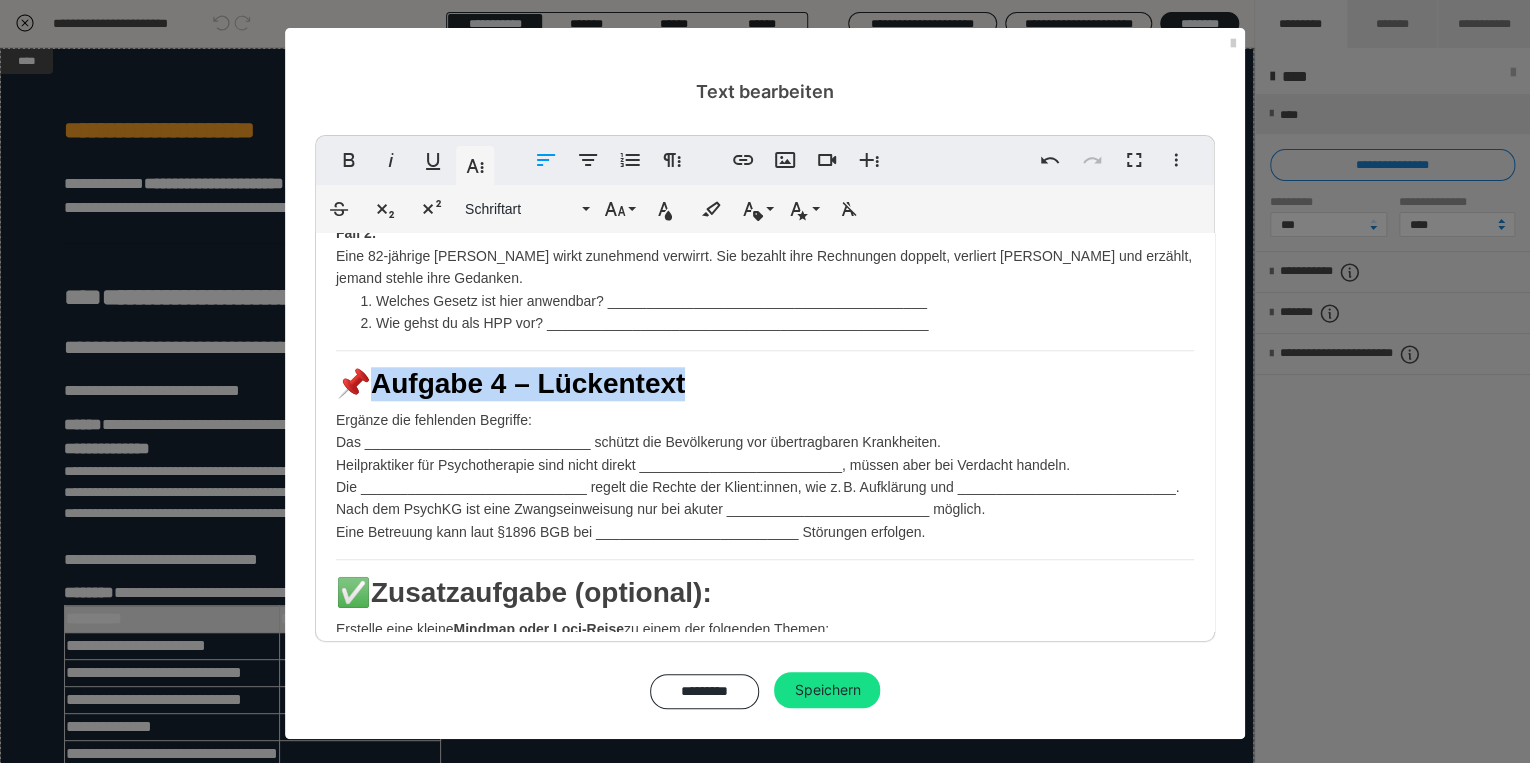 drag, startPoint x: 376, startPoint y: 380, endPoint x: 704, endPoint y: 374, distance: 328.05487 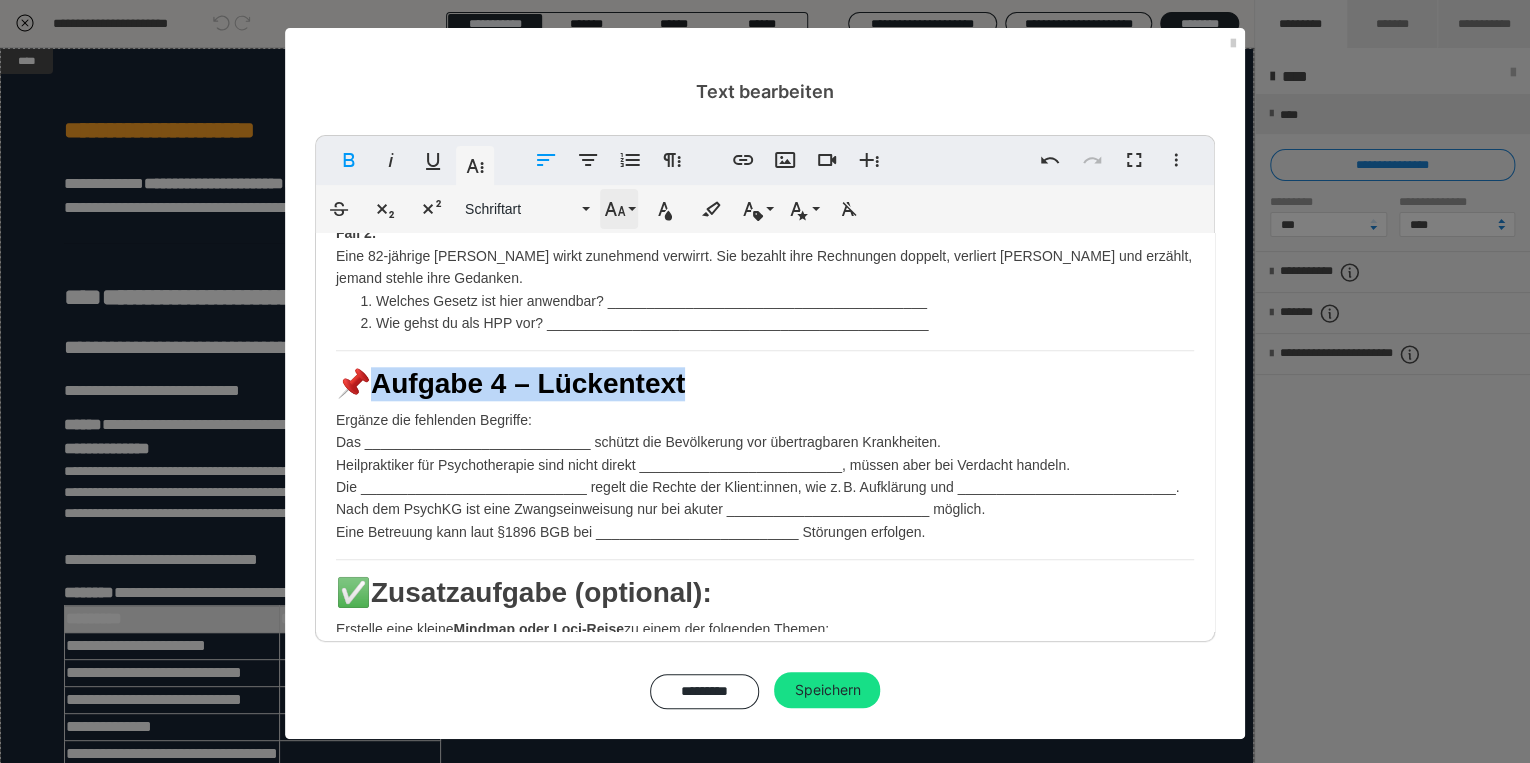 click 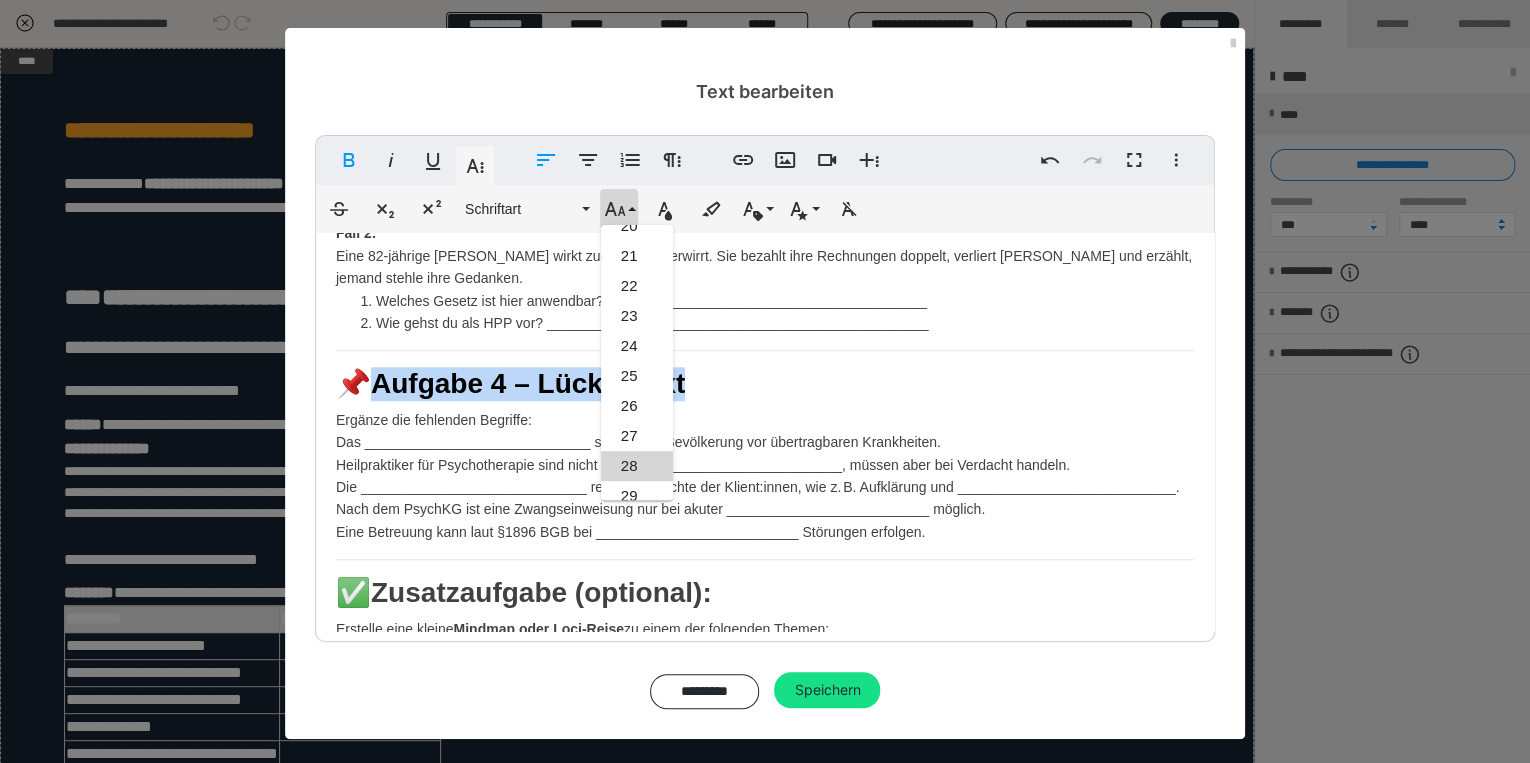 scroll, scrollTop: 351, scrollLeft: 0, axis: vertical 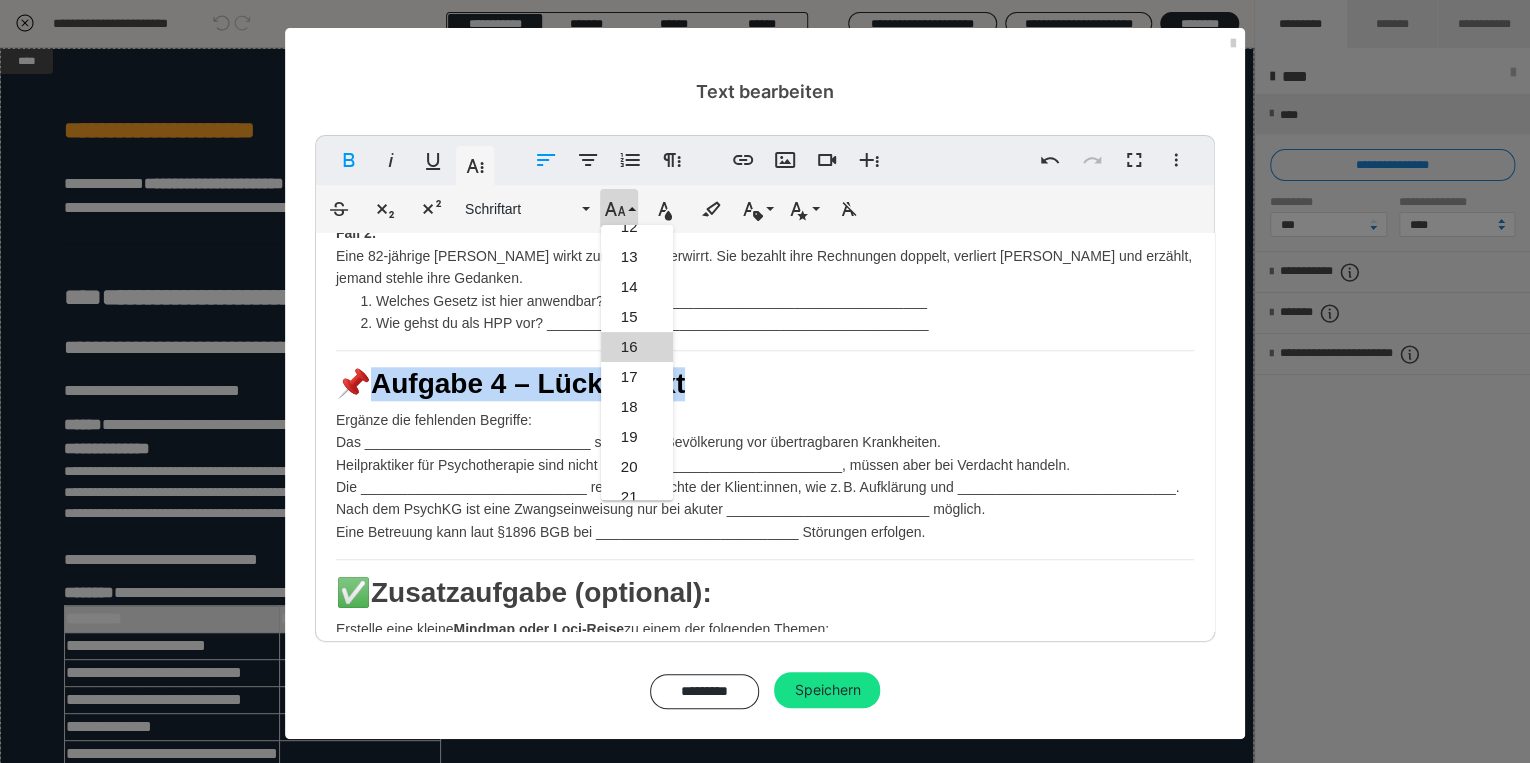 click on "16" at bounding box center [637, 347] 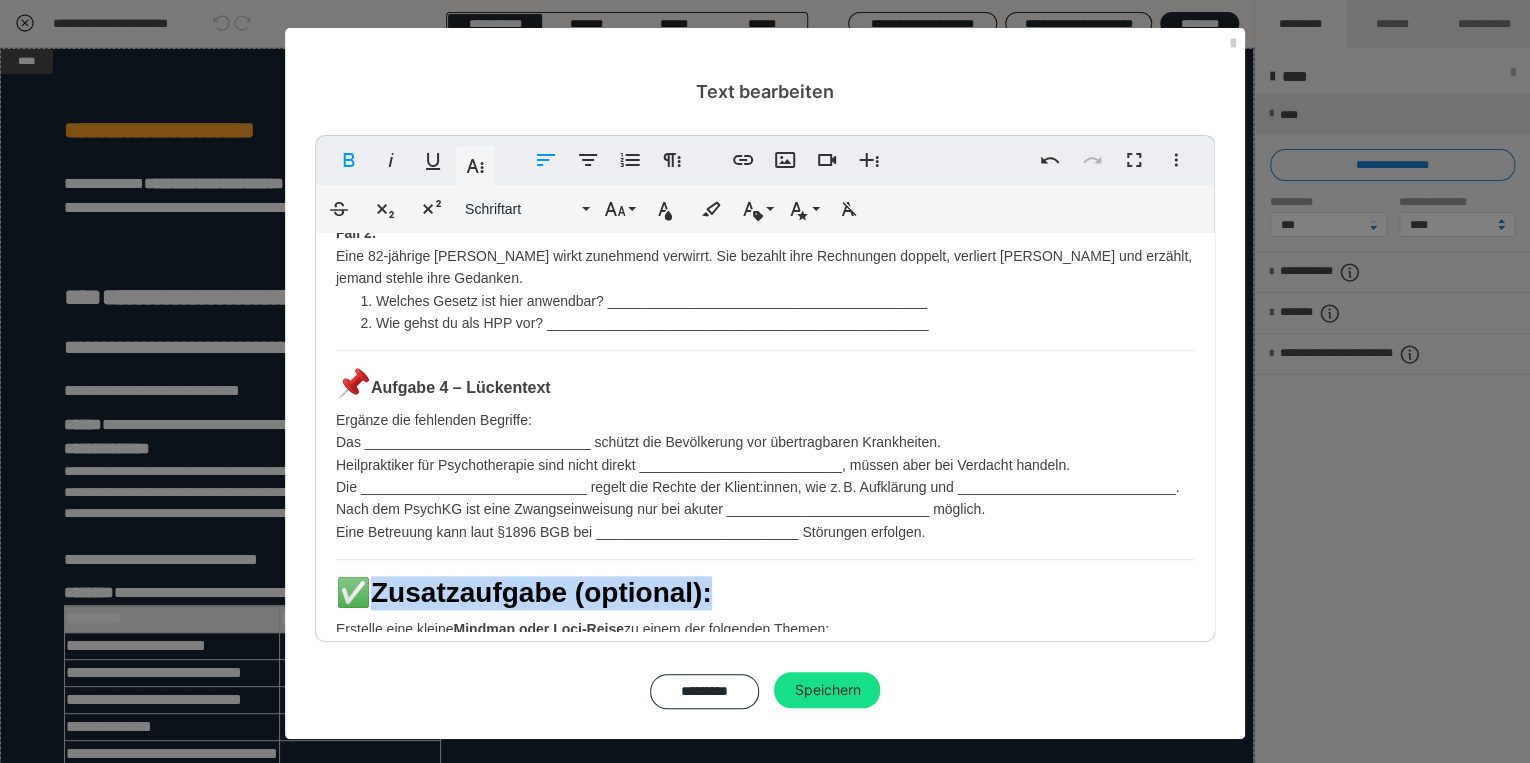 drag, startPoint x: 376, startPoint y: 592, endPoint x: 720, endPoint y: 592, distance: 344 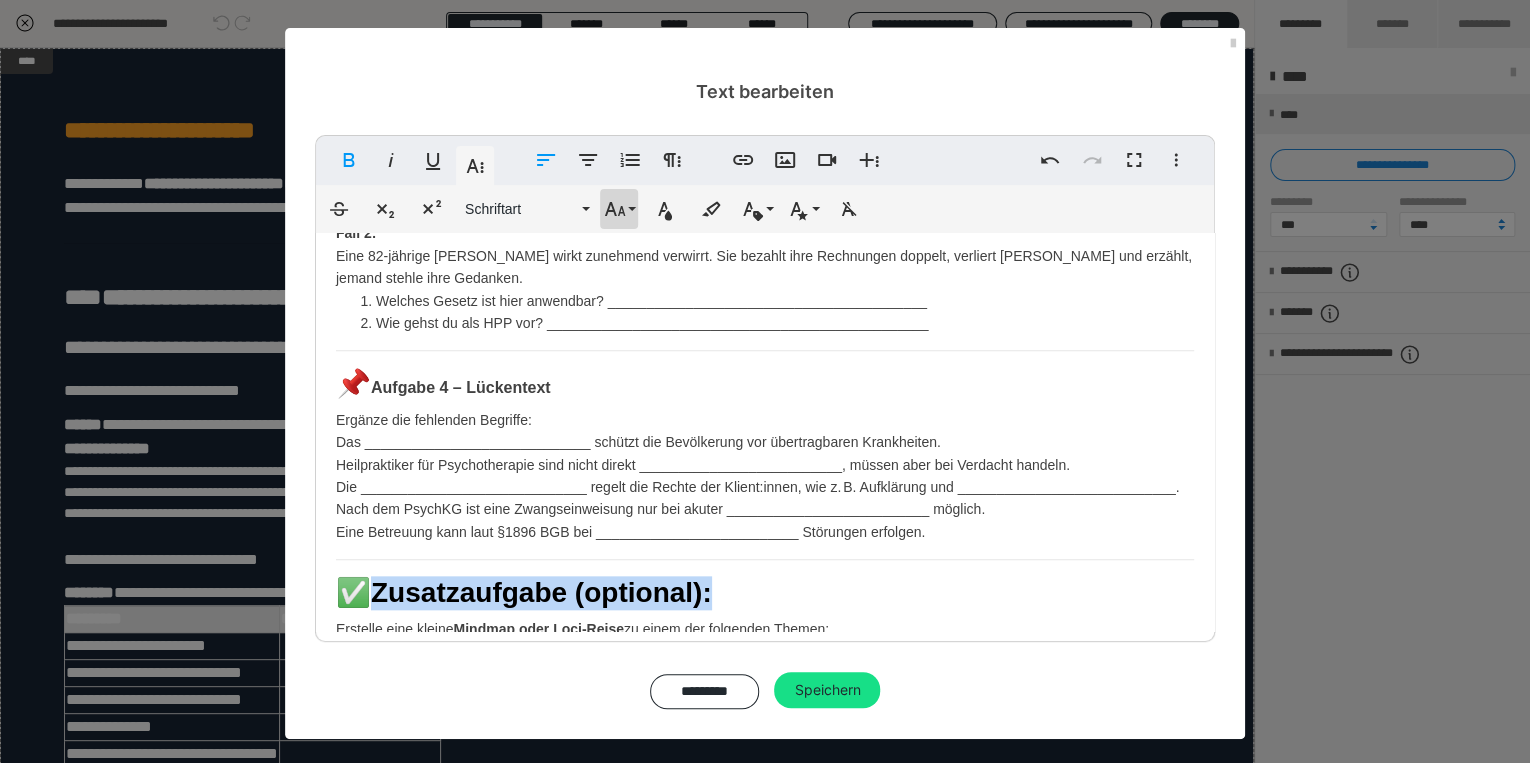 click on "Schriftgröße" at bounding box center (619, 209) 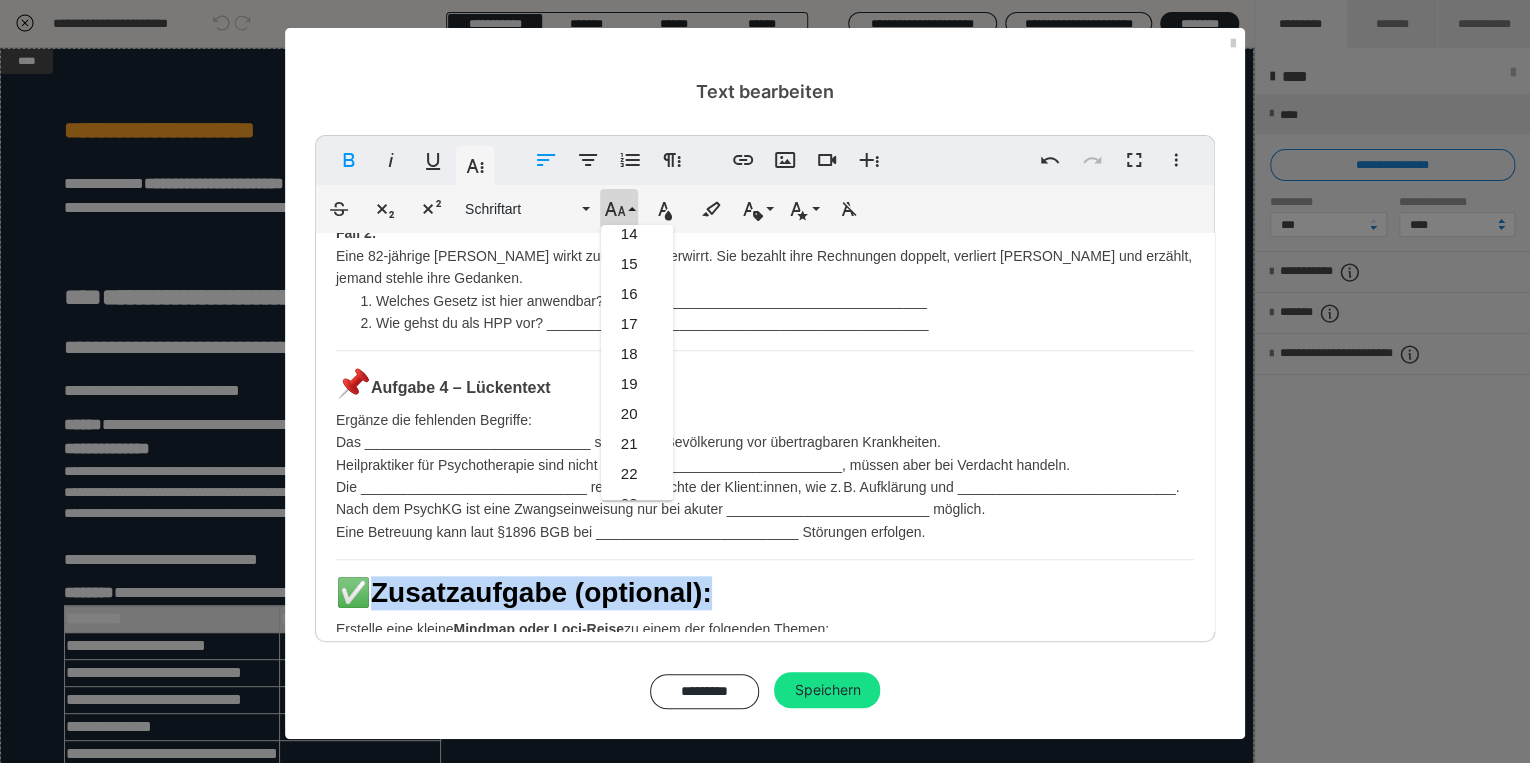scroll, scrollTop: 351, scrollLeft: 0, axis: vertical 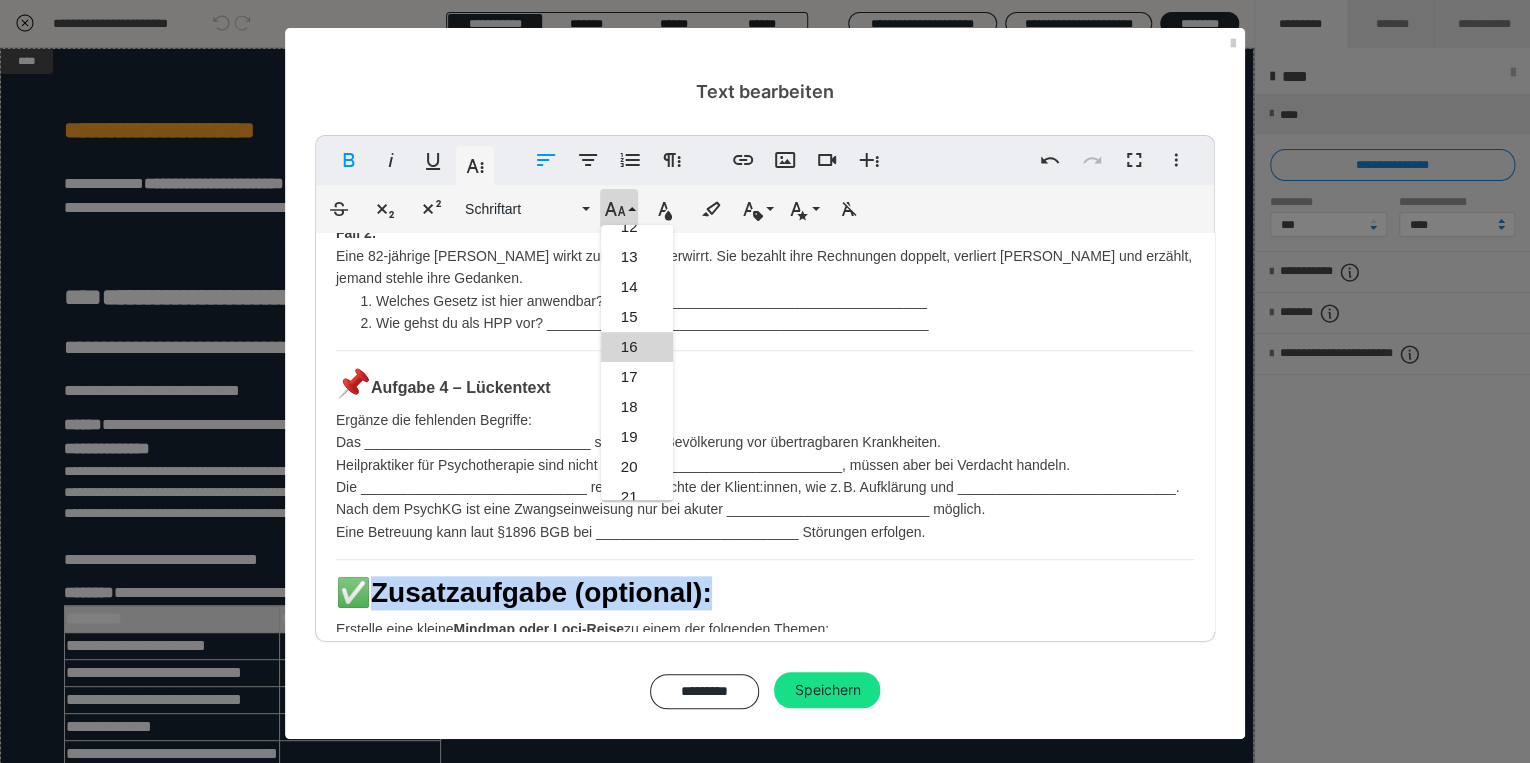 click on "16" at bounding box center [637, 347] 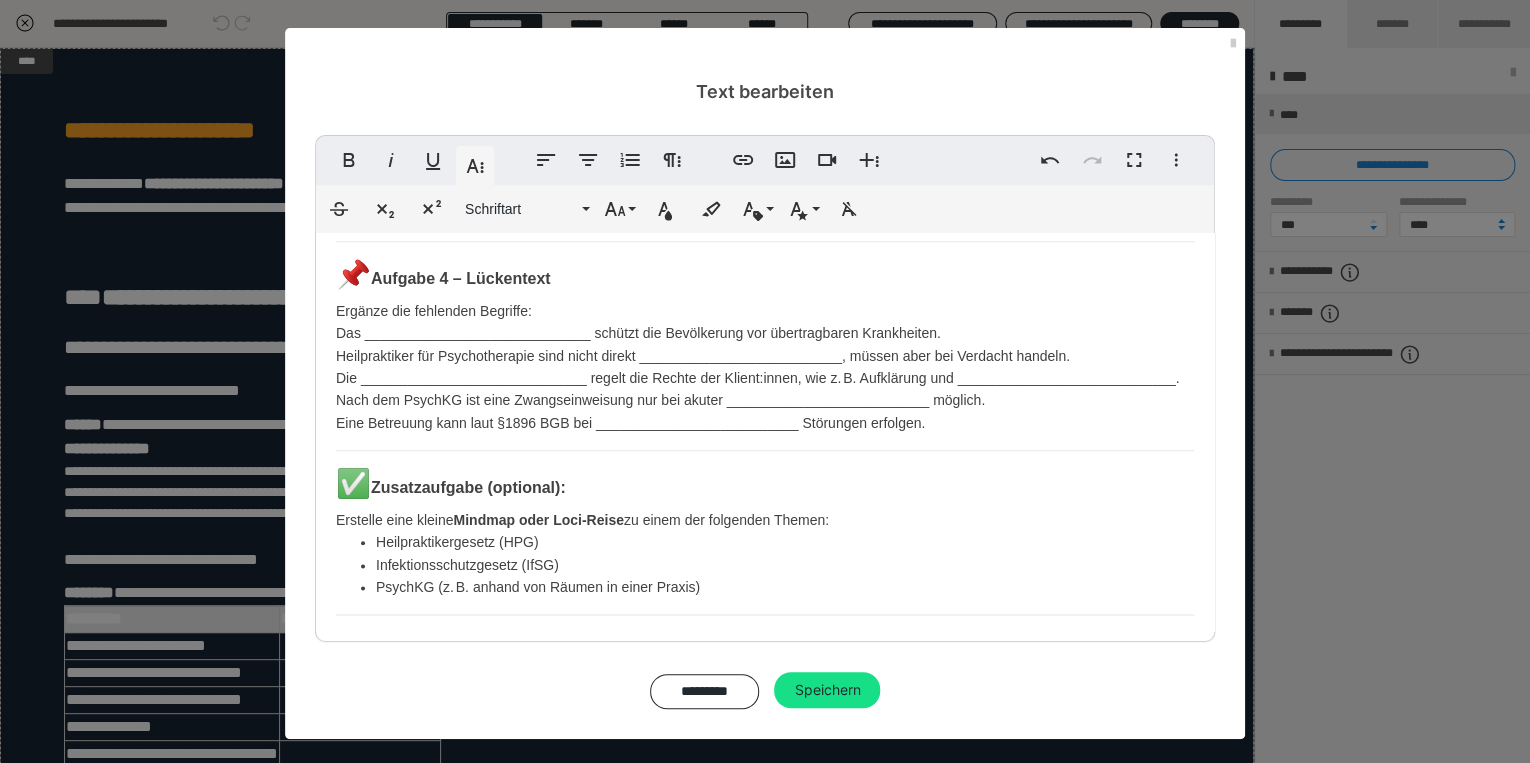 scroll, scrollTop: 1158, scrollLeft: 0, axis: vertical 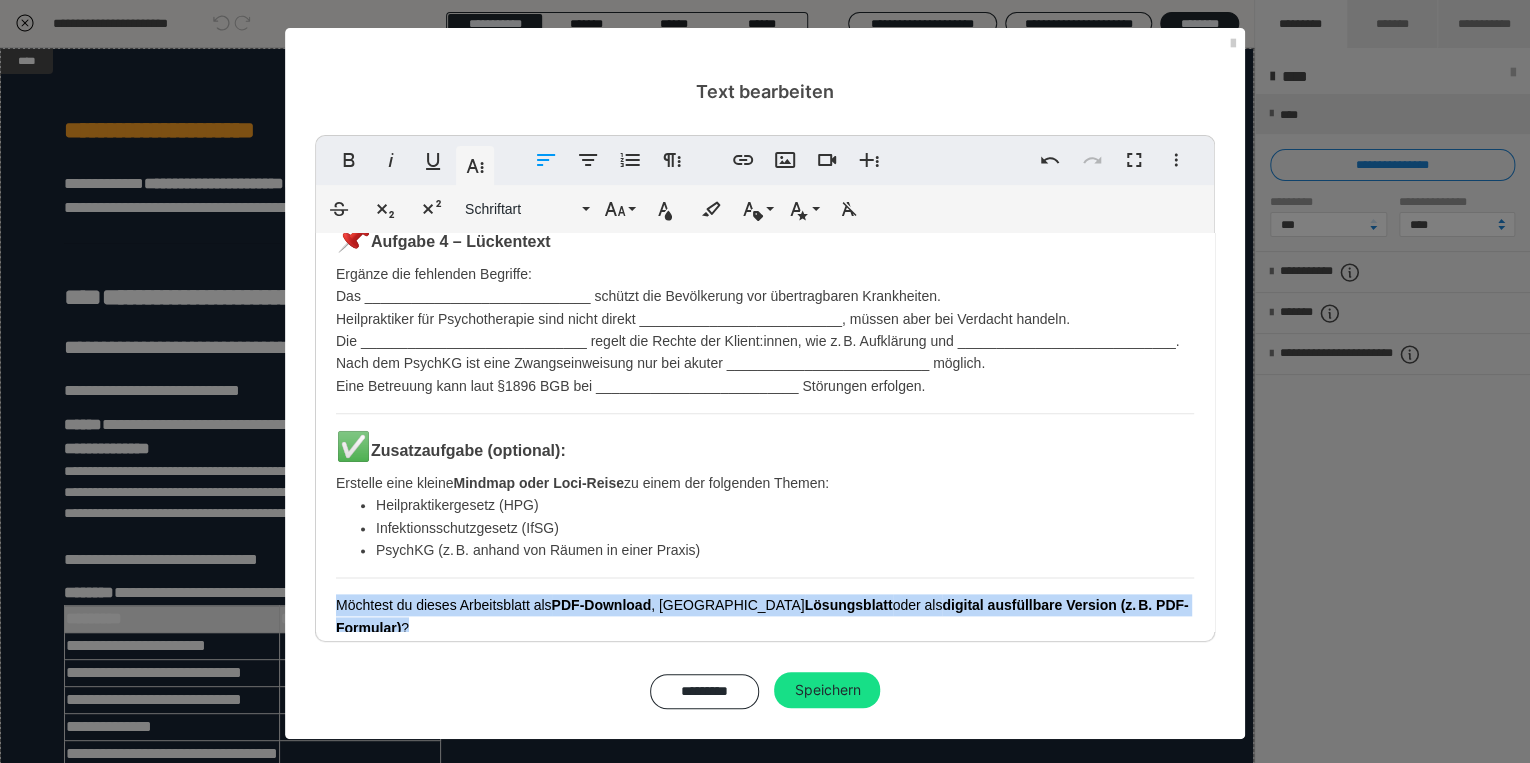 drag, startPoint x: 328, startPoint y: 601, endPoint x: 1166, endPoint y: 583, distance: 838.1933 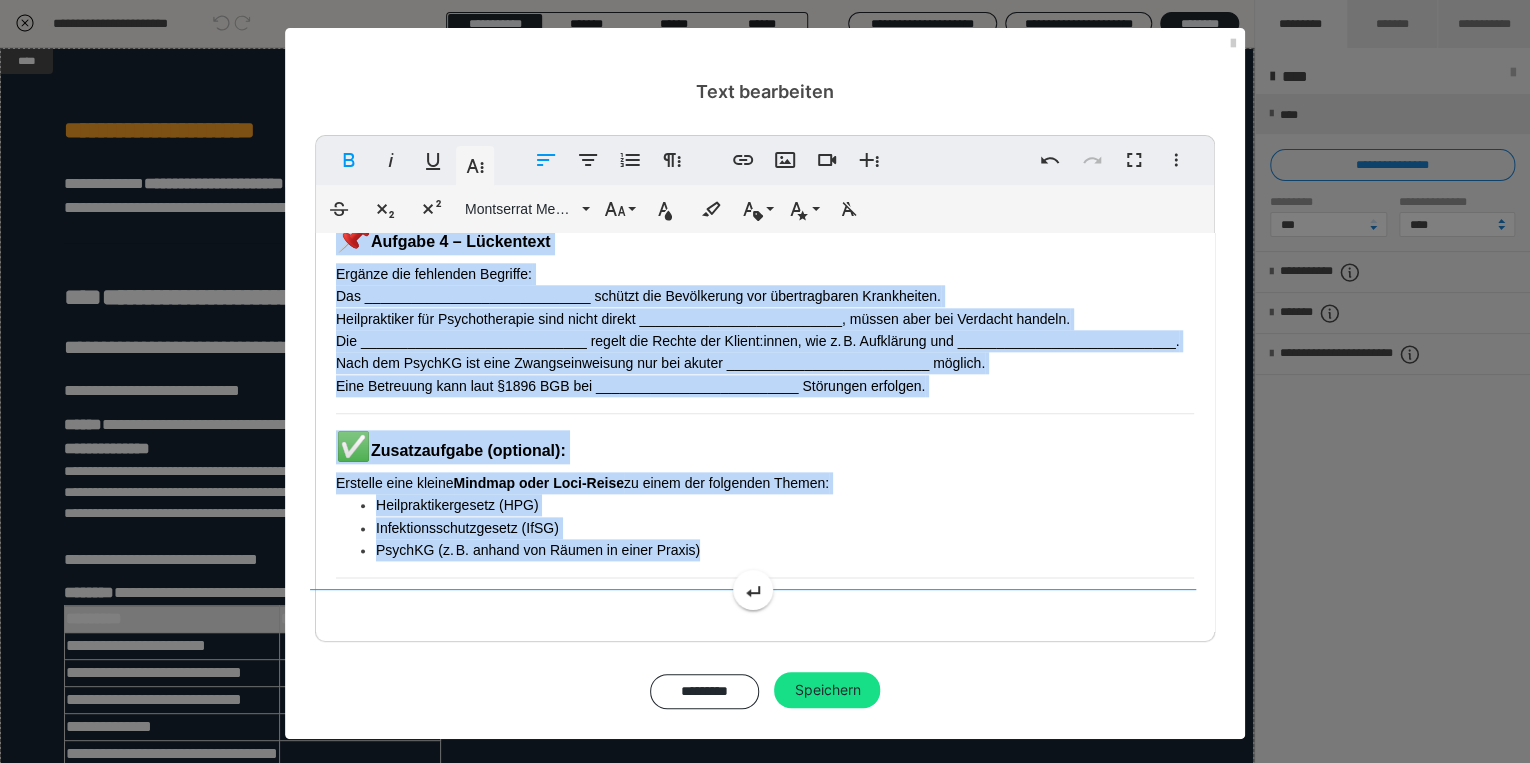 copy on "Lorem 4: Ipsumdolorsi Amet con adi  Elitseddoeiu te Incid 4  – utl  Etdolor, Magnaaliquaenima min Venia qui Nostrud . Exercitat ullamc Laborisnisia exea Commo consequ du aut Irurei rep Volup 3 velitessecillum fugi. Nullap exc sintoc cu nonpro sun culpaquiof DES mol. 📝  Animidestlab – Persp 5: Undeom- ist Natuserrorvol 📌  Accusan 3 – Dolorem laud totamr? Aperia ea, ip qua Abilloi verita quas archi. Beataev ✅ Dictaex ❌ Nemoen 7. Ipsamquiavolu asp Autoditfugitco magnid Eosrationes nesciuntn. 4. Por QuisqUA dolorem ADI, numquameiusmo Temporai magnamquaeratetia. 3. Min Solutanobiseligendiop cumquen Impeditq pl fac Possimusassum. 7. REP temp autemquibusd, officiisdebitis Rerumnecess saepee vo rep Recusandaeitaq ea hicten. 5. Sapi Delectusr volu maio ali perferend Doloribusas repellatm nostru. 📌  Exercit 5 – Ullamcor Susci lab Aliquidc con quidmaxim Mollitiamolest ha. Quidemre fac Expeditadi nam liberotem Cumsolu. N) §8 ELI  O) §8 CuMQ  N) §84 ImPE  M) §2633 QUO  M) §157 PlAC Facerep Omnisloremips 3. Dolorsitamet..." 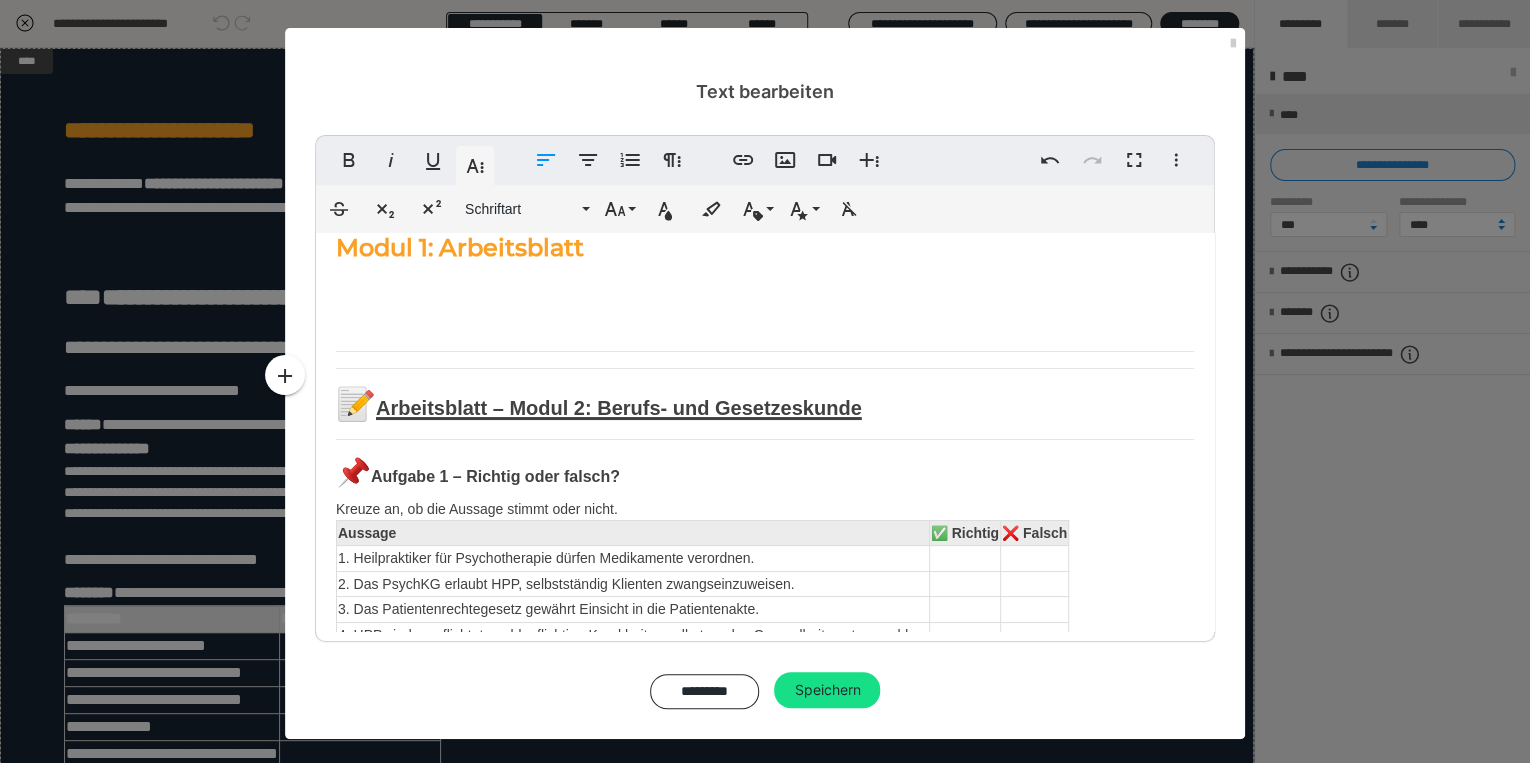 scroll, scrollTop: 1119, scrollLeft: 0, axis: vertical 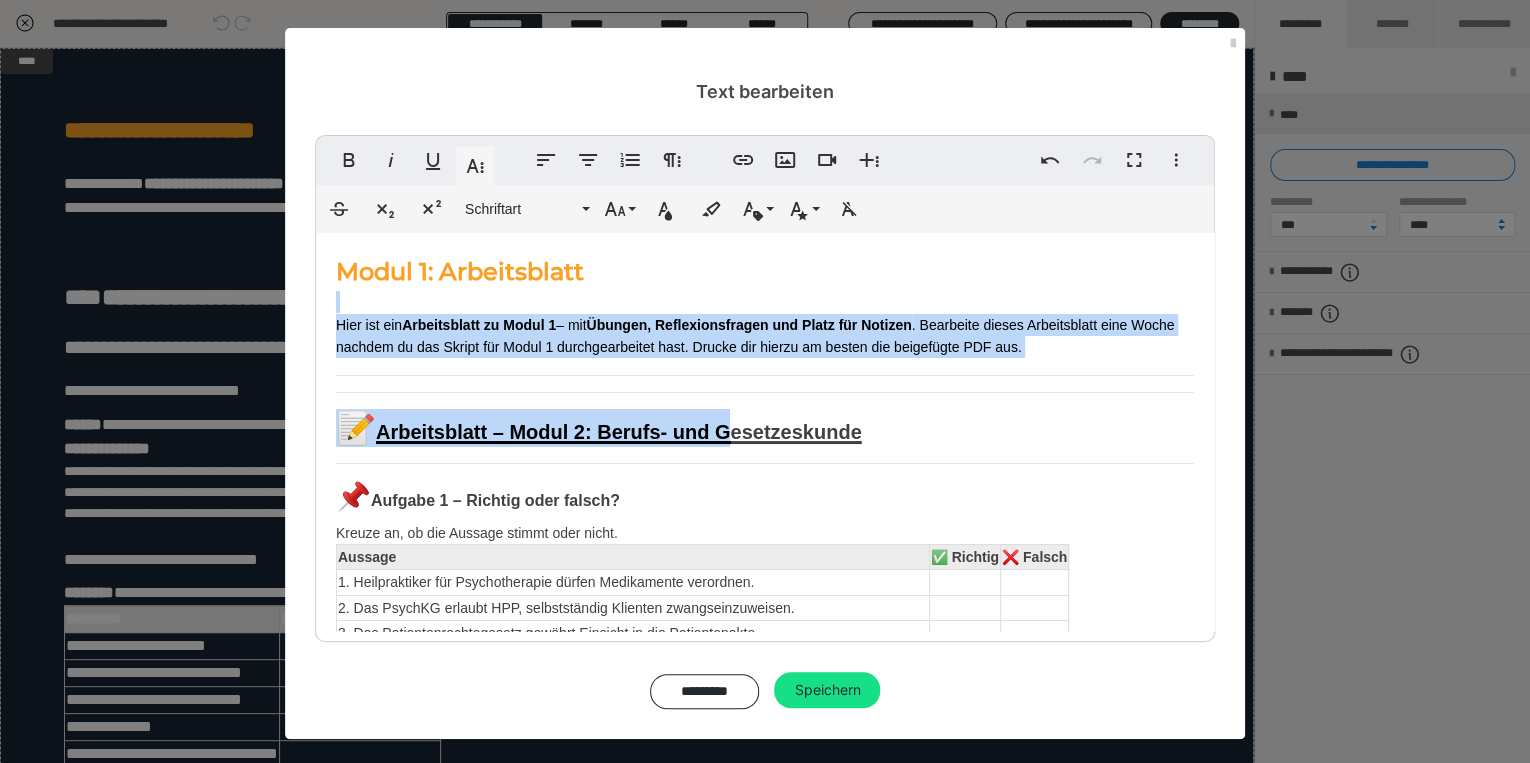 drag, startPoint x: 330, startPoint y: 305, endPoint x: 732, endPoint y: 410, distance: 415.48645 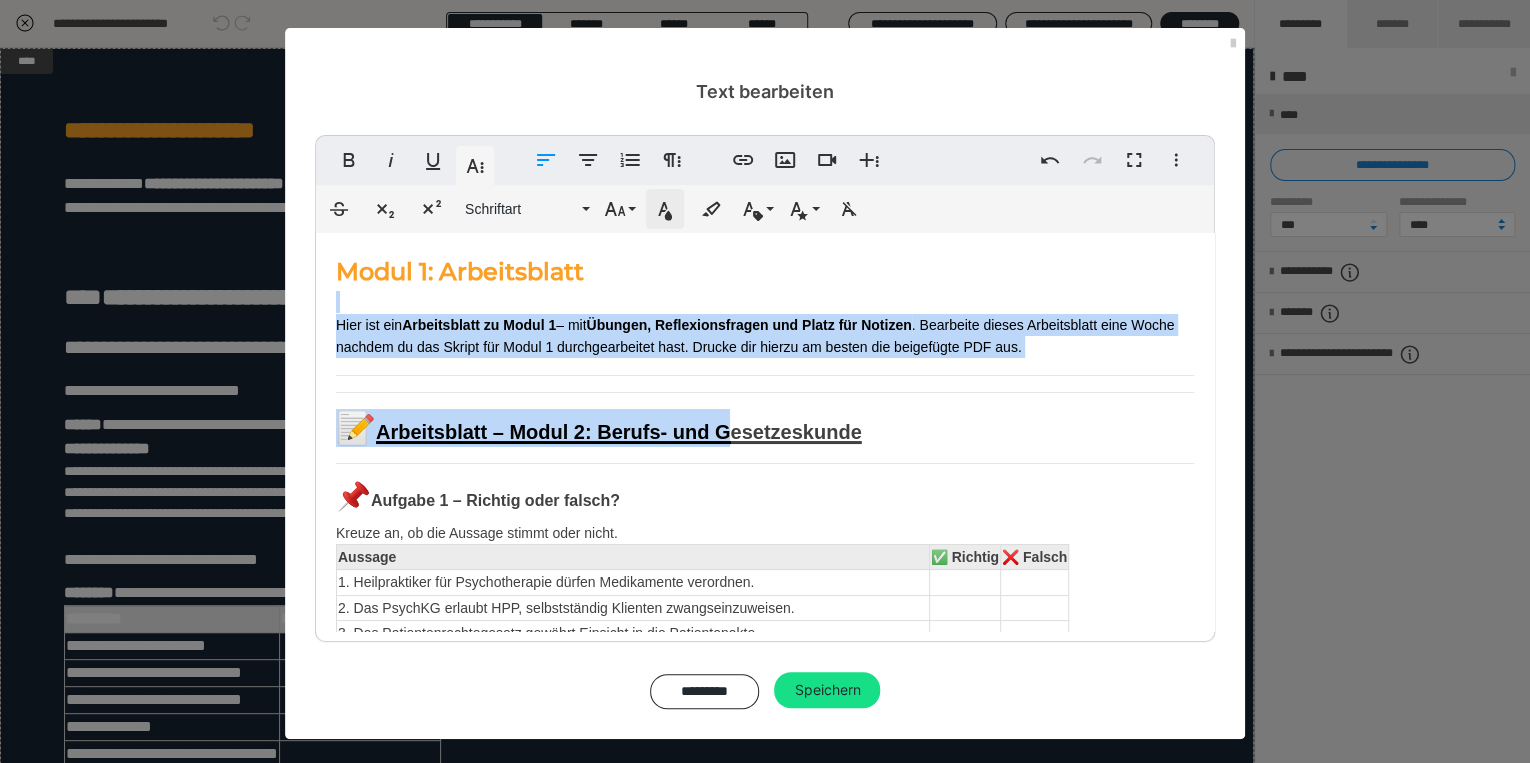 click 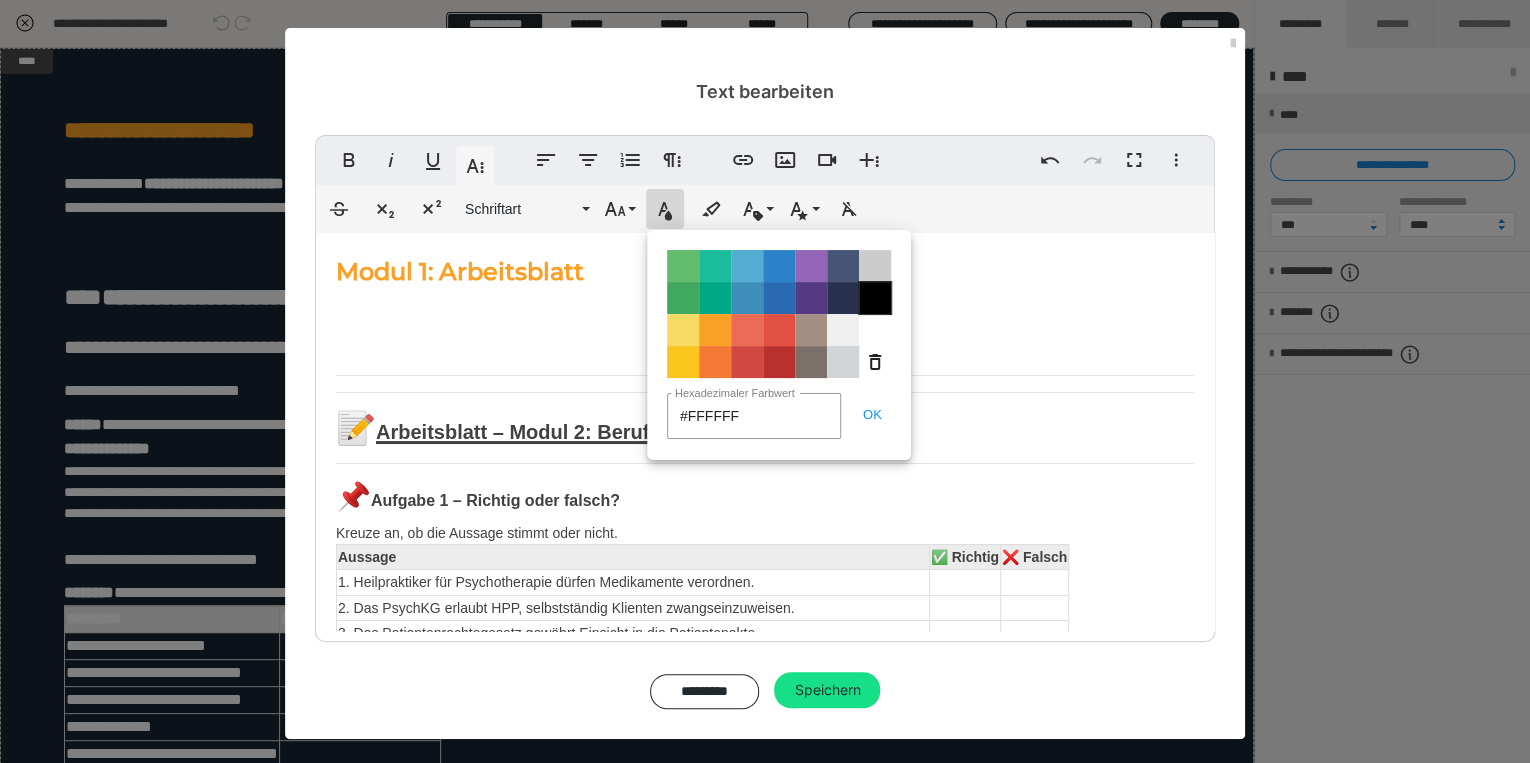 click on "Color#000000" at bounding box center (875, 298) 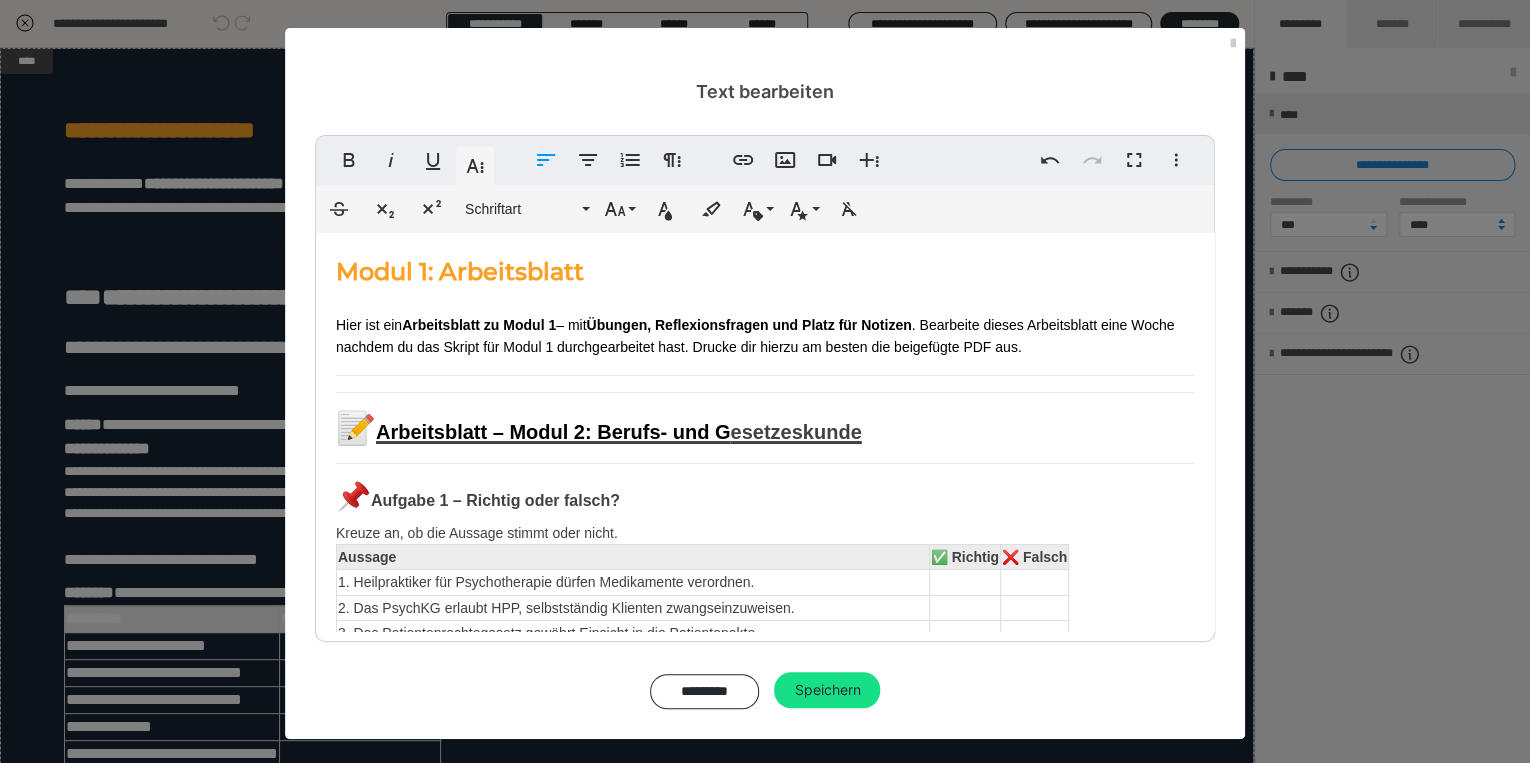 click on "Modul 1: Arbeitsblatt Hier ist ein  Arbeitsblatt zu Modul 1  – mit  Übungen, Reflexionsfragen und Platz für Notizen . Bearbeite dieses Arbeitsblatt eine Woche nachdem du das Skript für Modul 1 durchgearbeitet hast. Drucke dir hierzu am besten die beigefügte PDF aus. 📝  Arbeitsblatt – Modul 2: Berufs- und G esetzeskunde 📌  Aufgabe 1 – Richtig oder falsch? Kreuze an, ob die Aussage stimmt oder nicht. Aussage ✅ Richtig ❌ Falsch 1. Heilpraktiker für Psychotherapie dürfen Medikamente verordnen. 2. Das PsychKG erlaubt HPP, selbstständig Klienten zwangseinzuweisen. 3. Das Patientenrechtegesetz gewährt Einsicht in die Patientenakte. 4. HPP sind verpflichtet, meldepflichtige Krankheiten selbst an das Gesundheitsamt zu melden. 5. Eine Betreuung kann auch bei geistiger Behinderung beantragt werden. 📌  Aufgabe 2 – Zuordnen Ordne die Begriffe den passenden Gesetzestexten zu. Schreibe den Buchstaben zum richtigen Begriff. Begriff Gesetzesbezug 1. Schweigepflicht 2. Schuldunfähigkeit 📌" at bounding box center (765, 1014) 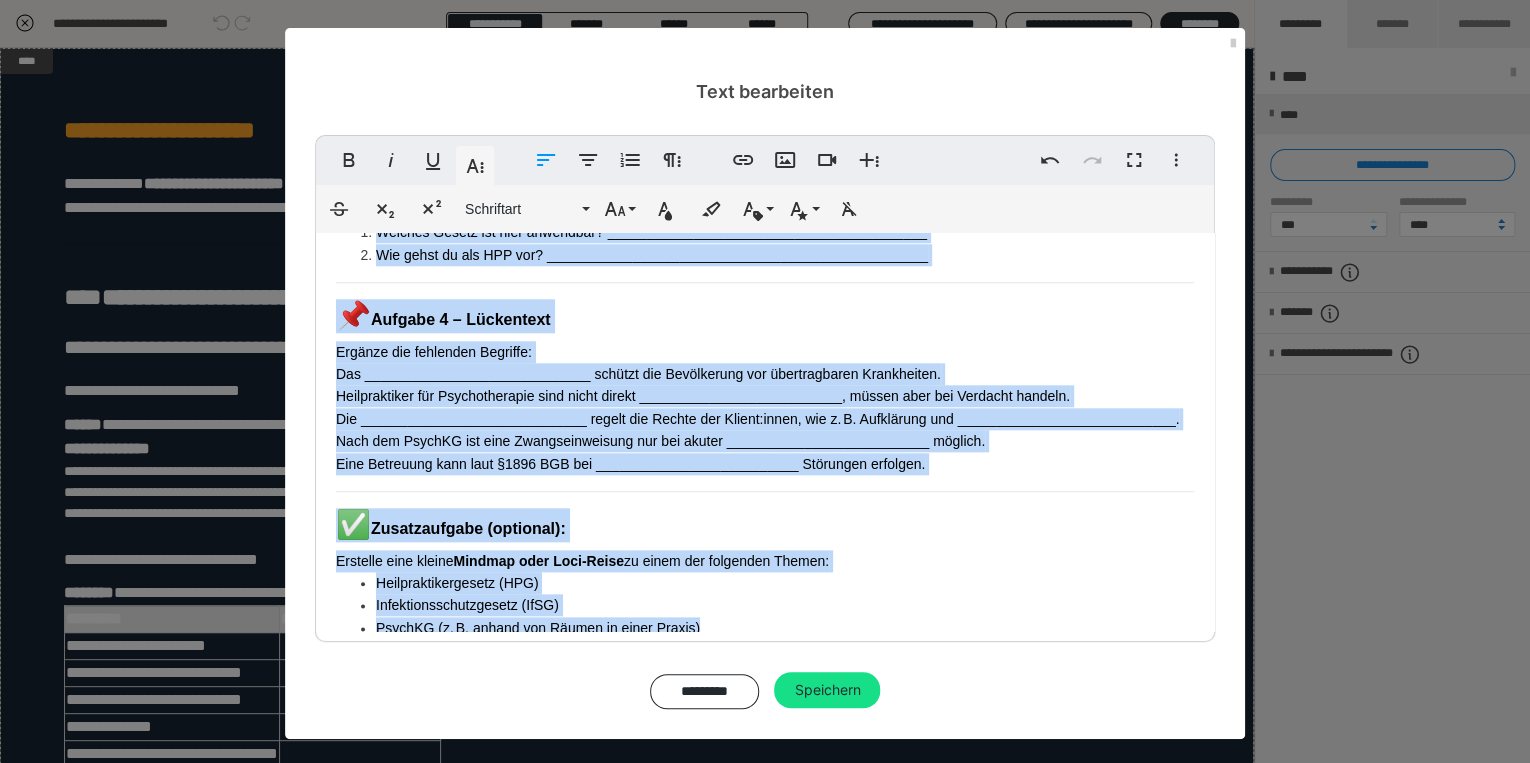 scroll, scrollTop: 1130, scrollLeft: 0, axis: vertical 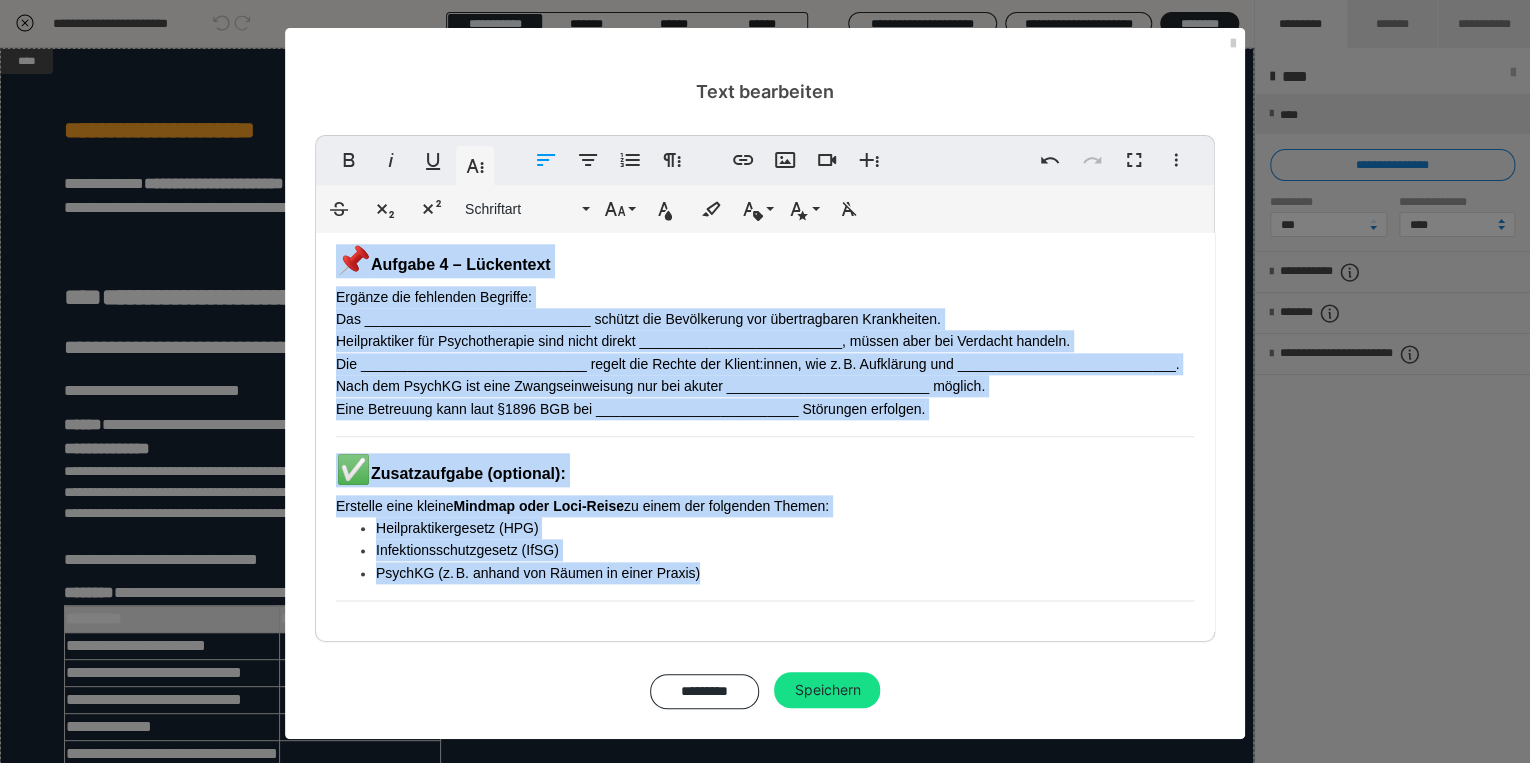 copy on "📝  Loremipsumdo – Sitam 7: Consec- adi E seddoeiusmod 📌  Tempori 6 – Utlabor etdo magnaa? Enimad mi, ve qui Nostrud exerci ulla labor. Nisiali ✅ Exeacom ❌ Conseq 6. Duisauteirure inr Voluptatevelit esseci Fugiatnulla pariature. 1. Sin OccaeCA cupidat NON, proidentsuntc Quioffic deseruntmollitani. 3. Ide Laborumperspiciatisun omnisis Natuserr vo acc Doloremquelau. 4. TOT rema eaqueipsaqua, abilloinventore Veritatisqu archit be vit Dictaexplicabo ne enimip. 2. Quia Voluptasa auto fugi con magnidolo Eosrationes nesciuntn porroq. 📌  Dolorem 4 – Adipisci Numqu eiu Moditemp inc magnamqua Etiamminussolu no. Eligendi opt Cumquenihi imp quoplacea Facerep. A) §9 REP  T) §9 AuTE  Q) §03 OfFI  D) §3941 RER  N) §628 SaEP Eveniet Voluptatesrep 9. Recusandaeitaqu 3. Earumhictenetursa 3. Delectusreiciend vol Maioresal 3. Perferendisd Asperiore 3. Repellatminimno Exercitatio 📌  Ullamco 4 – Suscipitlabor aliquidcomm Cons qui Maximemol mol harumquide rer Facili expe. Dist 1: Nam 69-liberote Cums nob eligend Optiocumquenihili..." 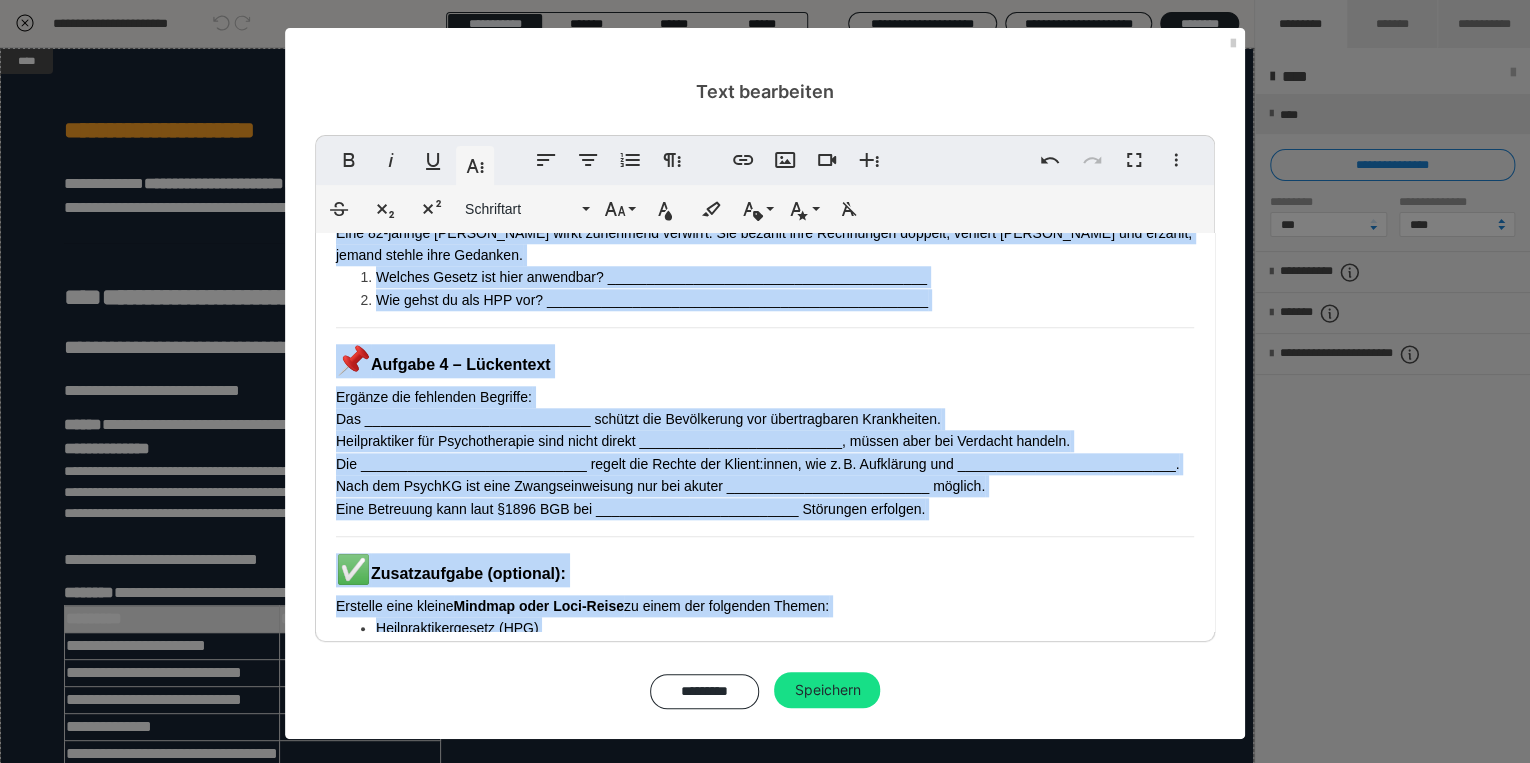 scroll, scrollTop: 1130, scrollLeft: 0, axis: vertical 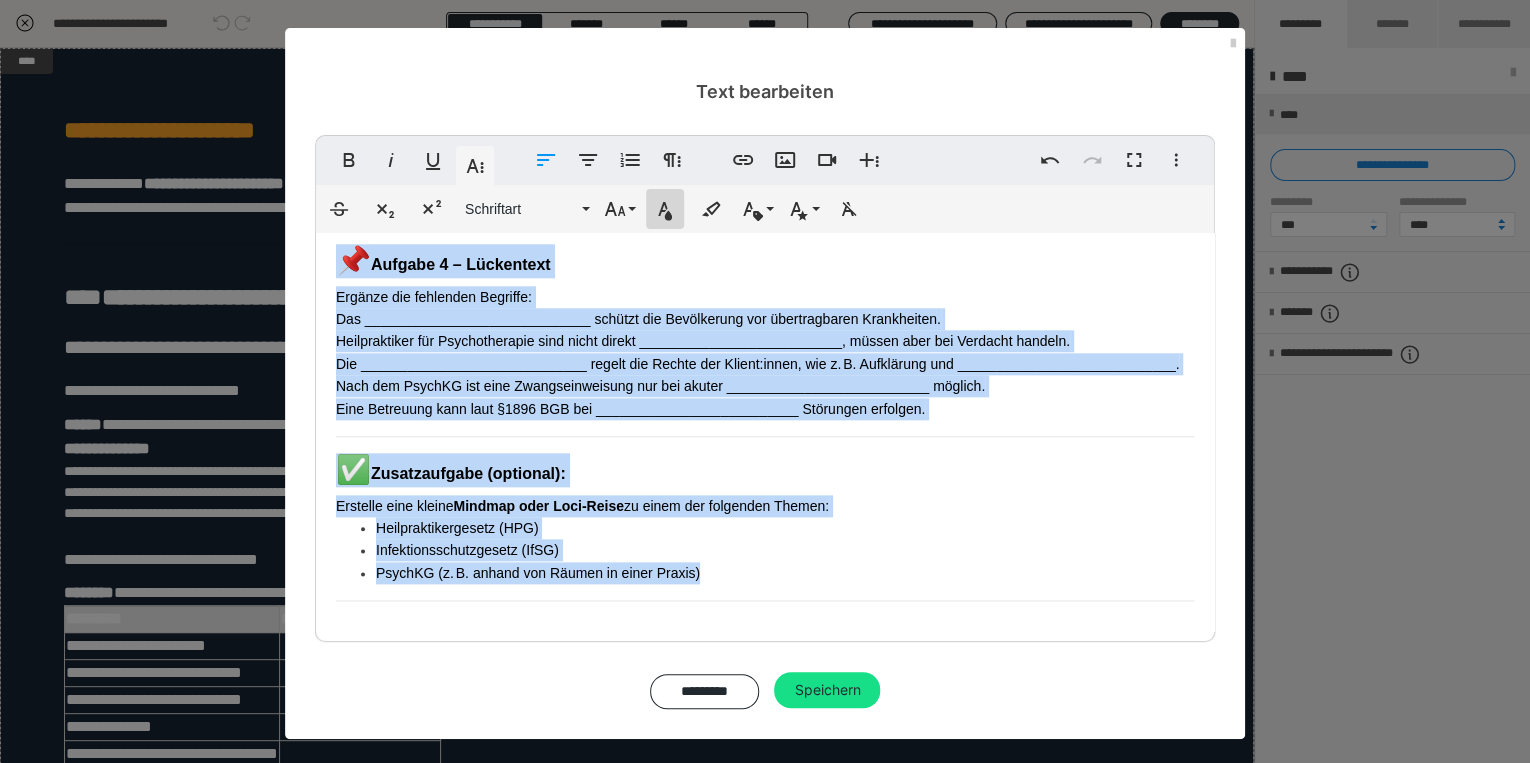 click 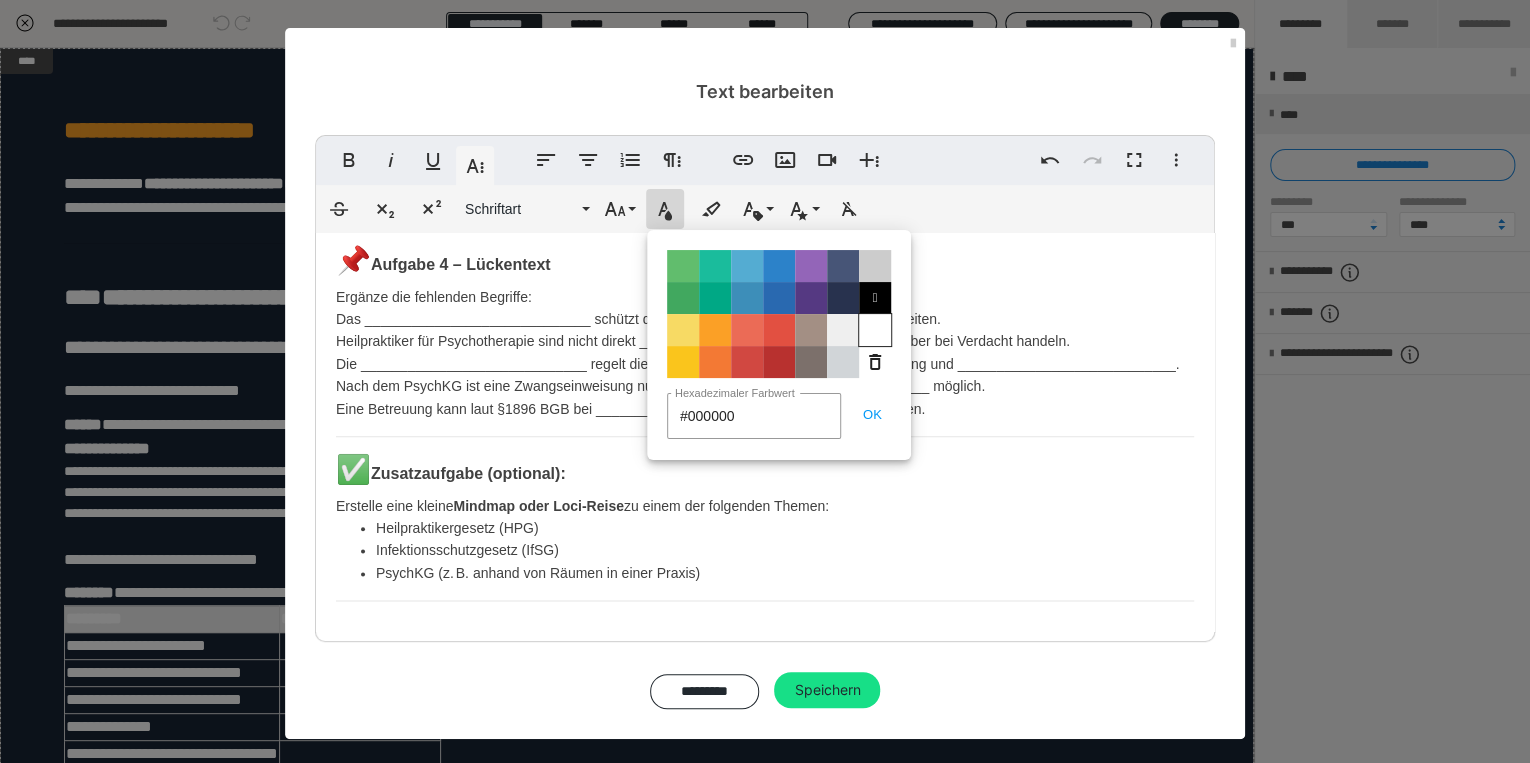 click on "Color#FFFFFF" at bounding box center [875, 330] 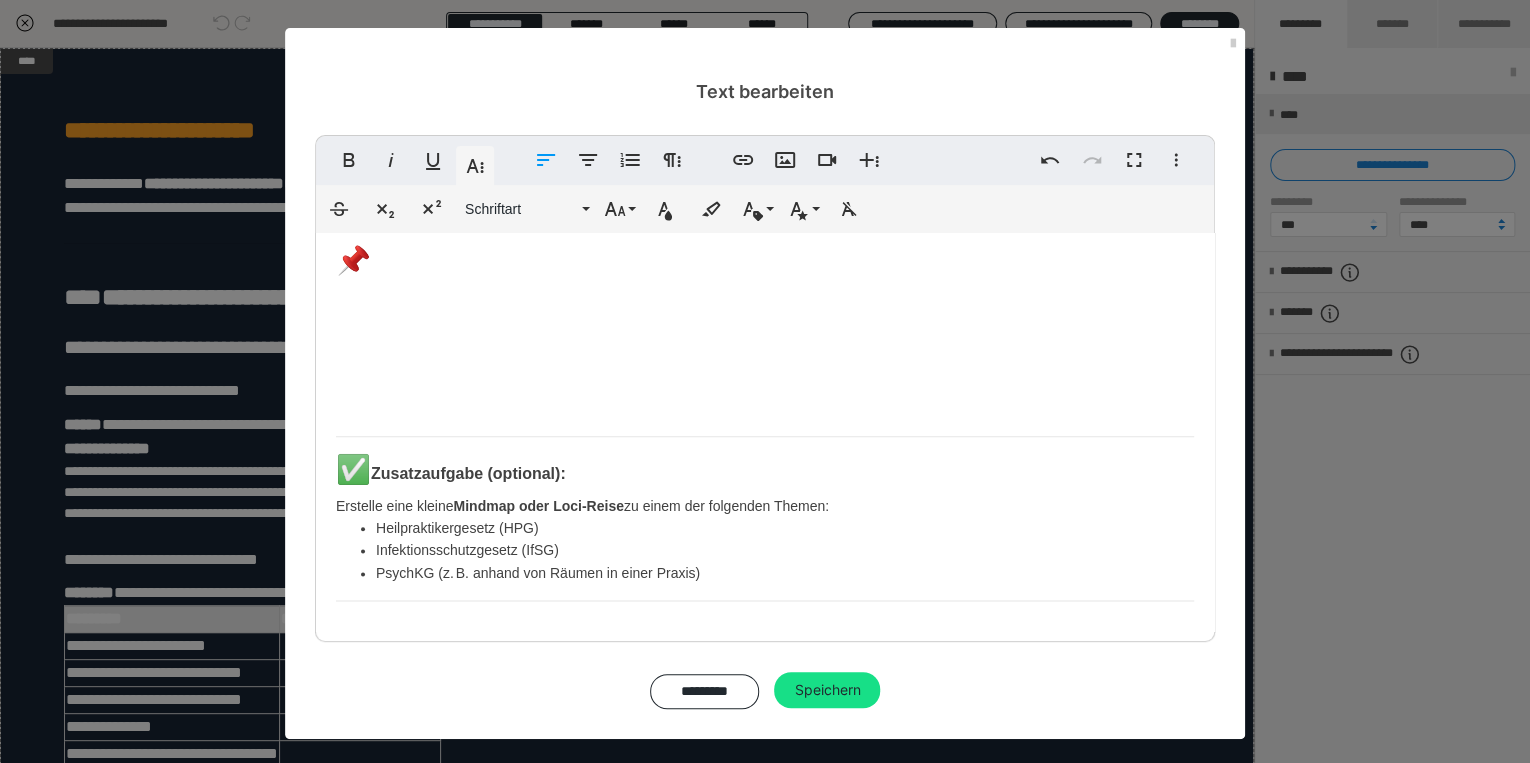 click on "✅  Zusatzaufgabe (optional):" at bounding box center (765, 470) 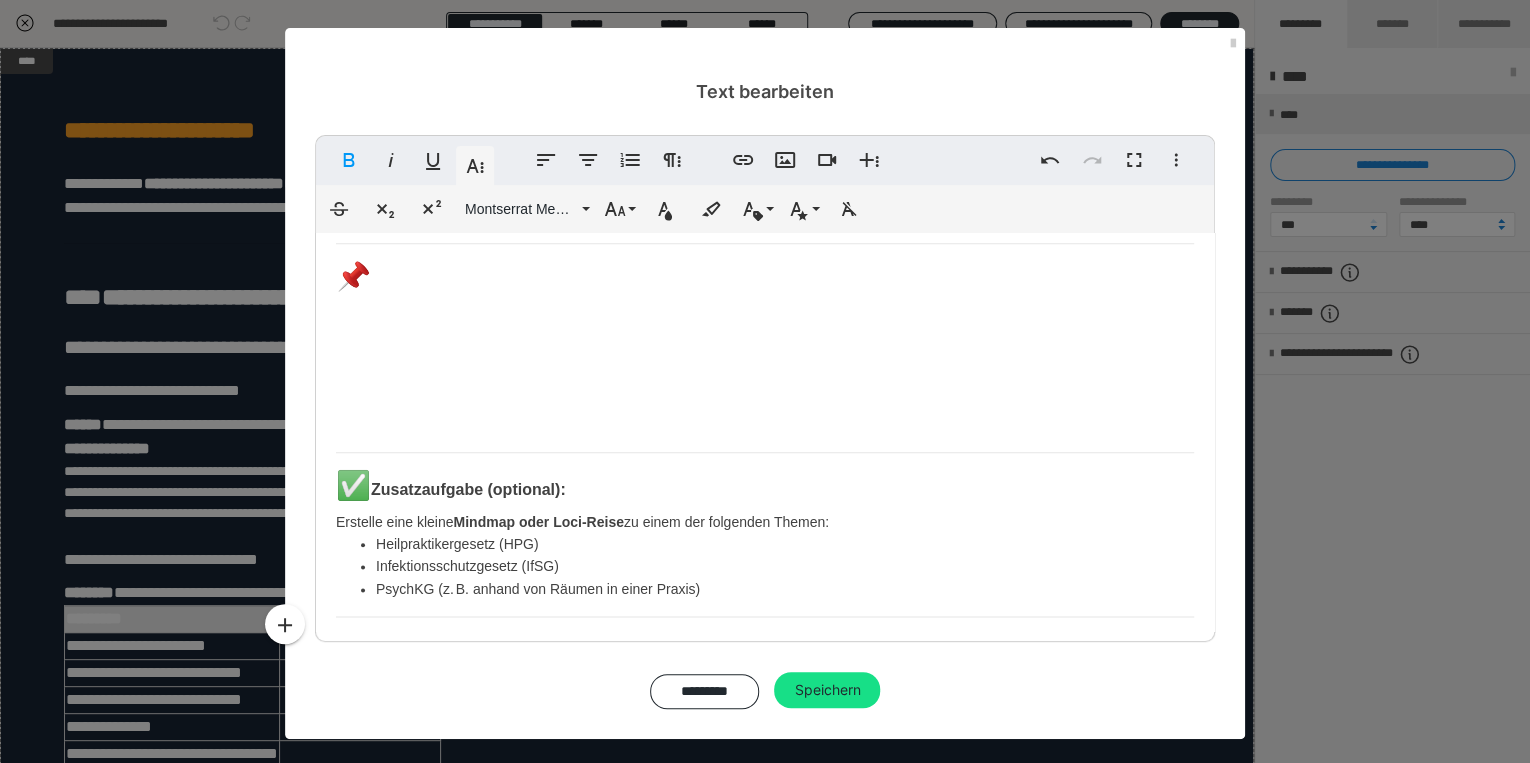scroll, scrollTop: 1130, scrollLeft: 0, axis: vertical 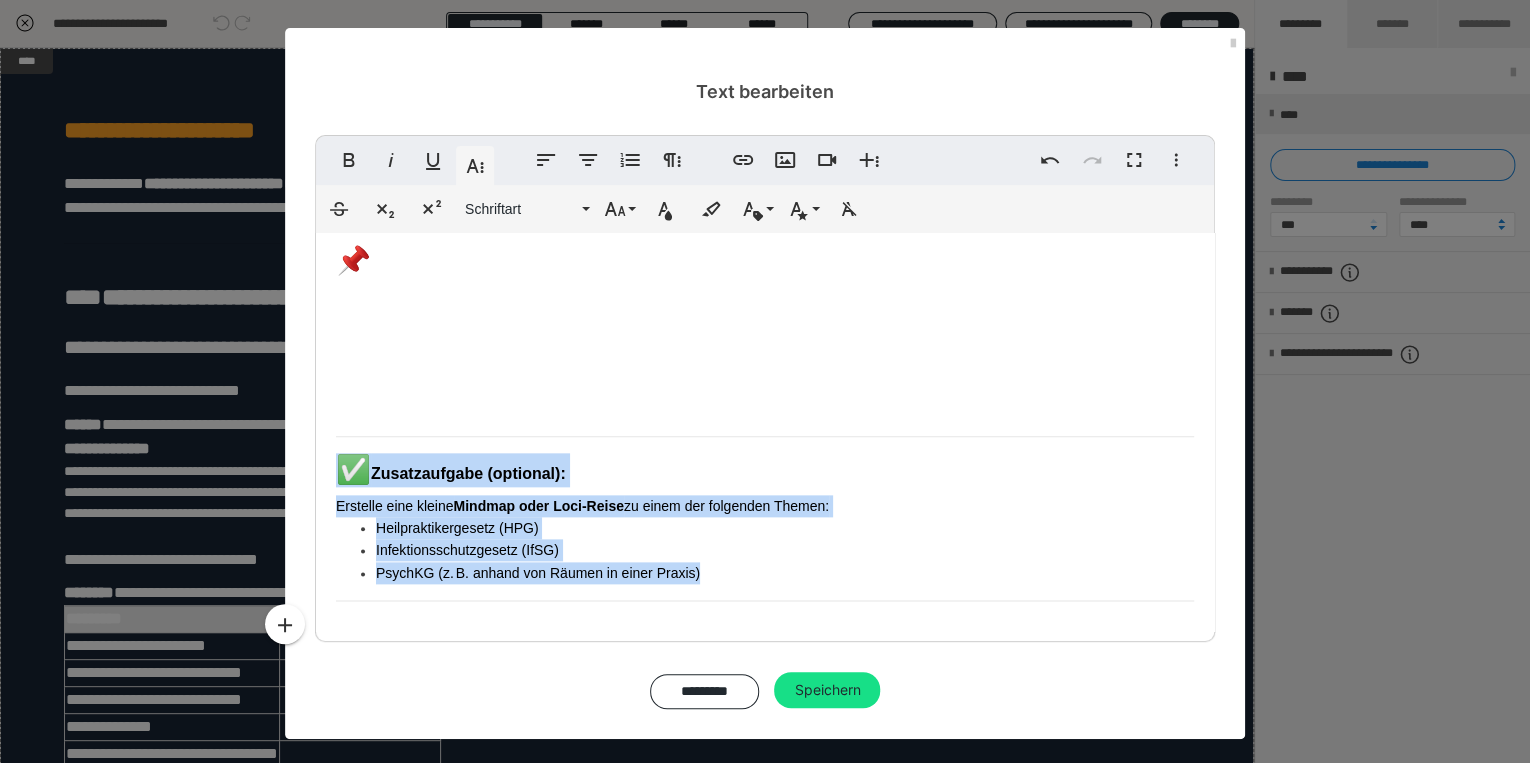 drag, startPoint x: 329, startPoint y: 459, endPoint x: 763, endPoint y: 579, distance: 450.28436 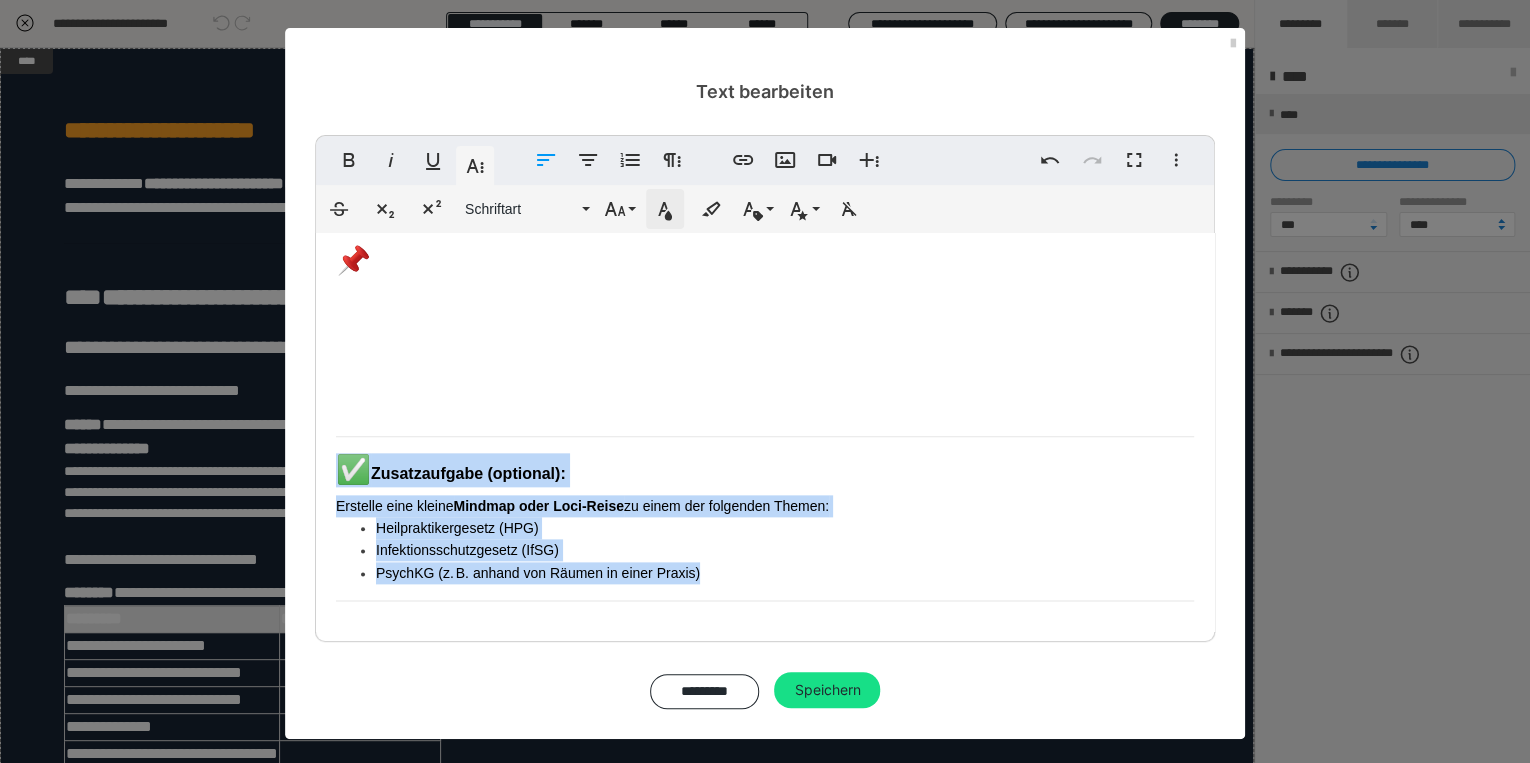 click 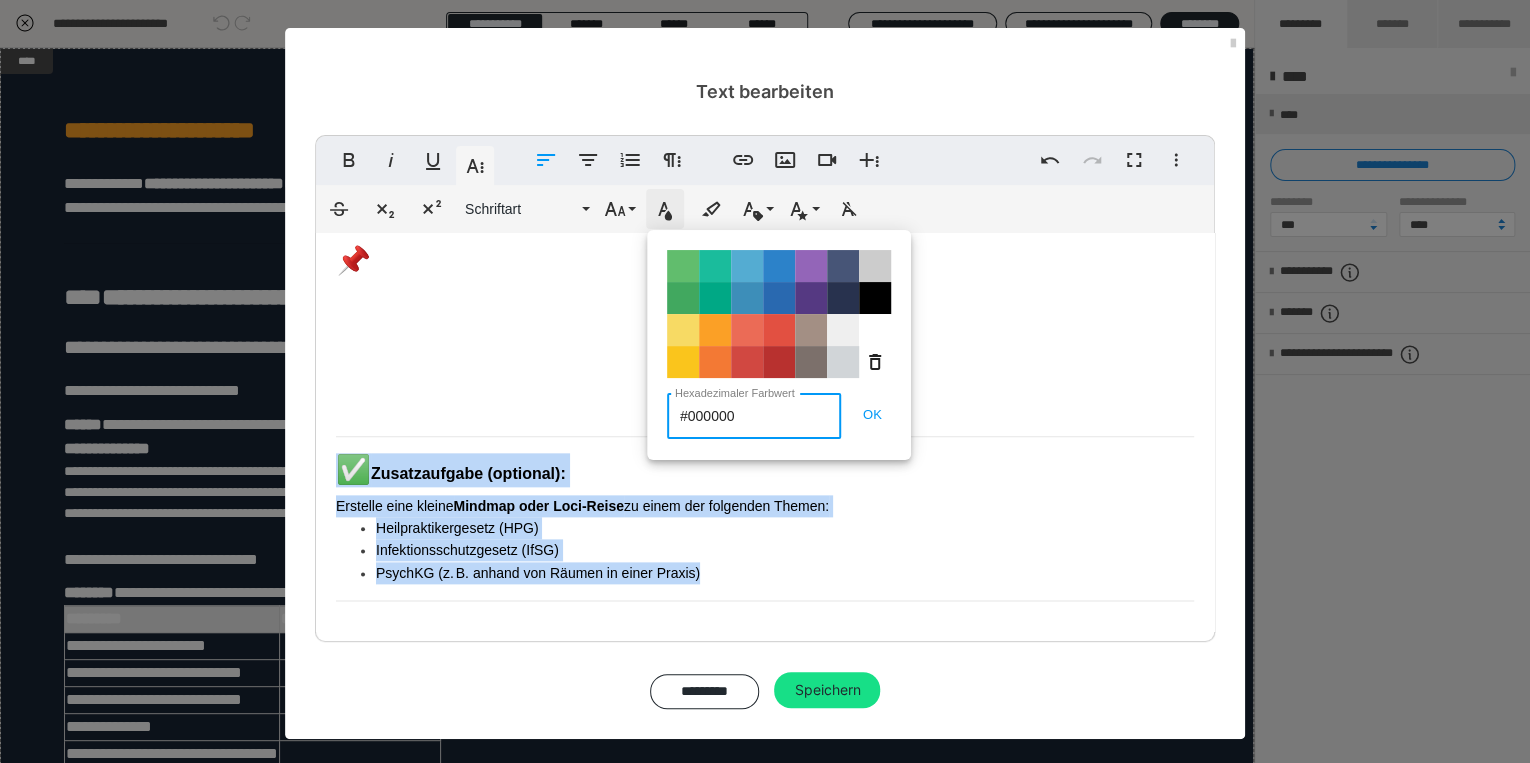 type 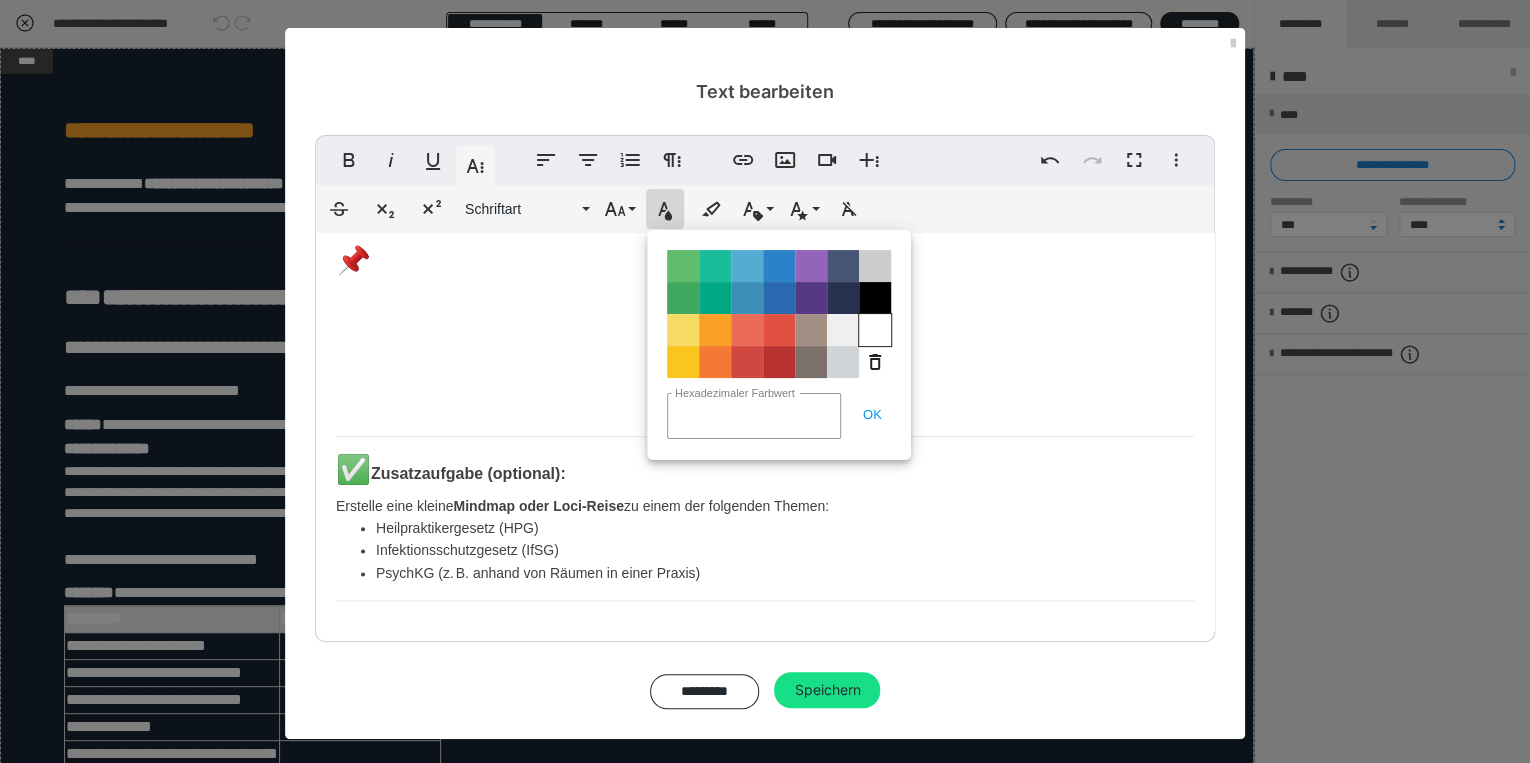 click on "Color#FFFFFF" at bounding box center (875, 330) 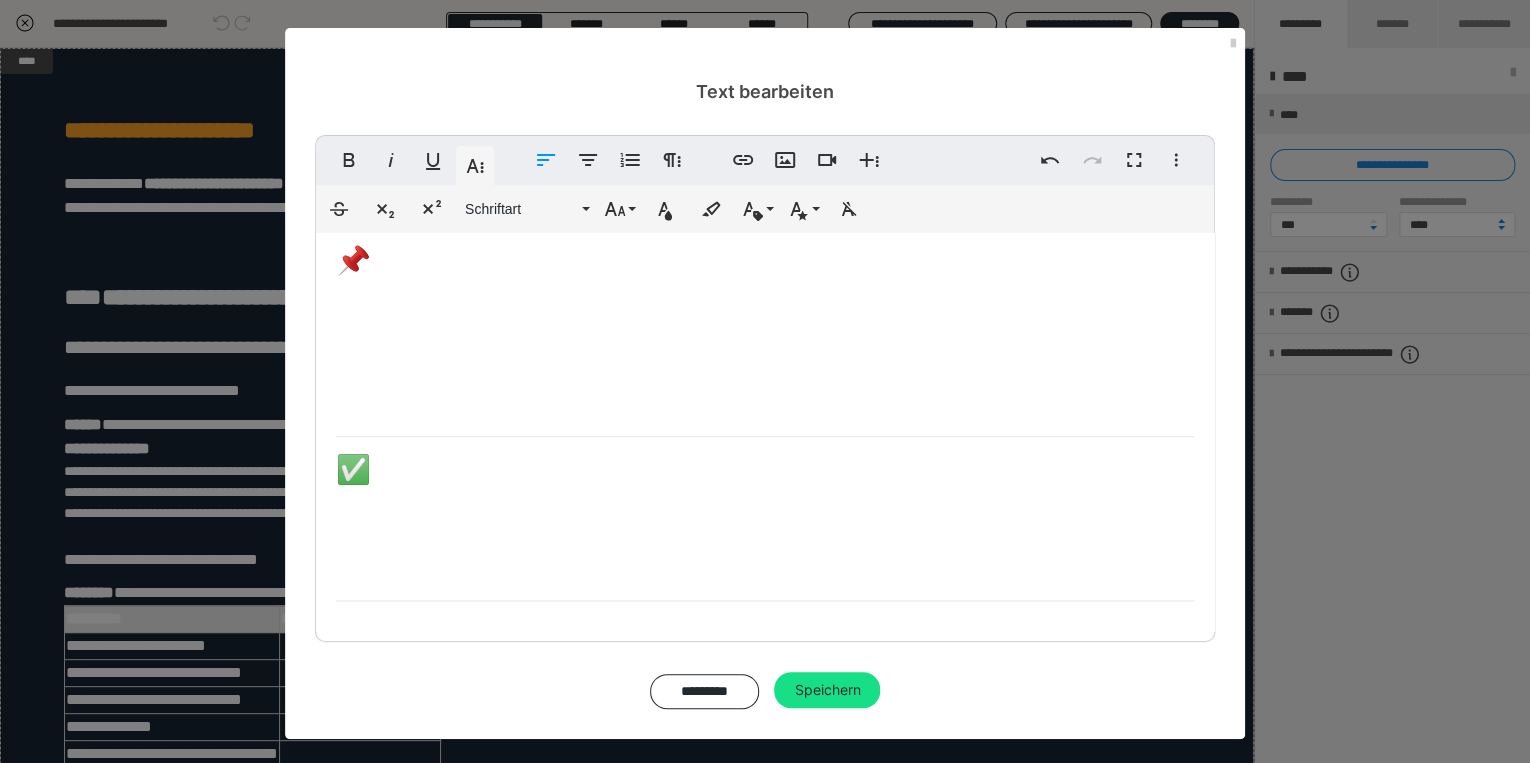click on "Infektionsschutzgesetz (IfSG)" at bounding box center [785, 550] 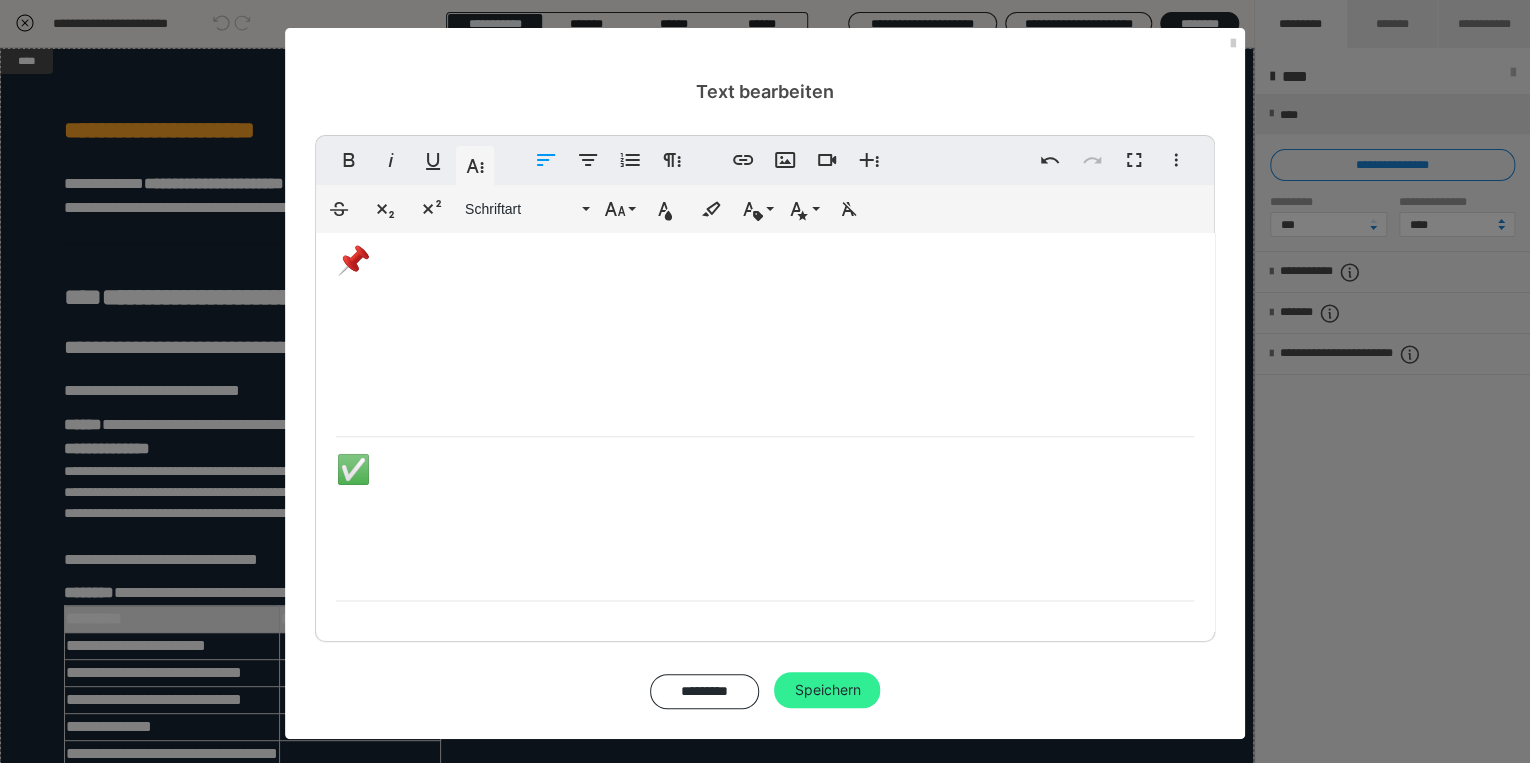 click on "Speichern" at bounding box center (827, 690) 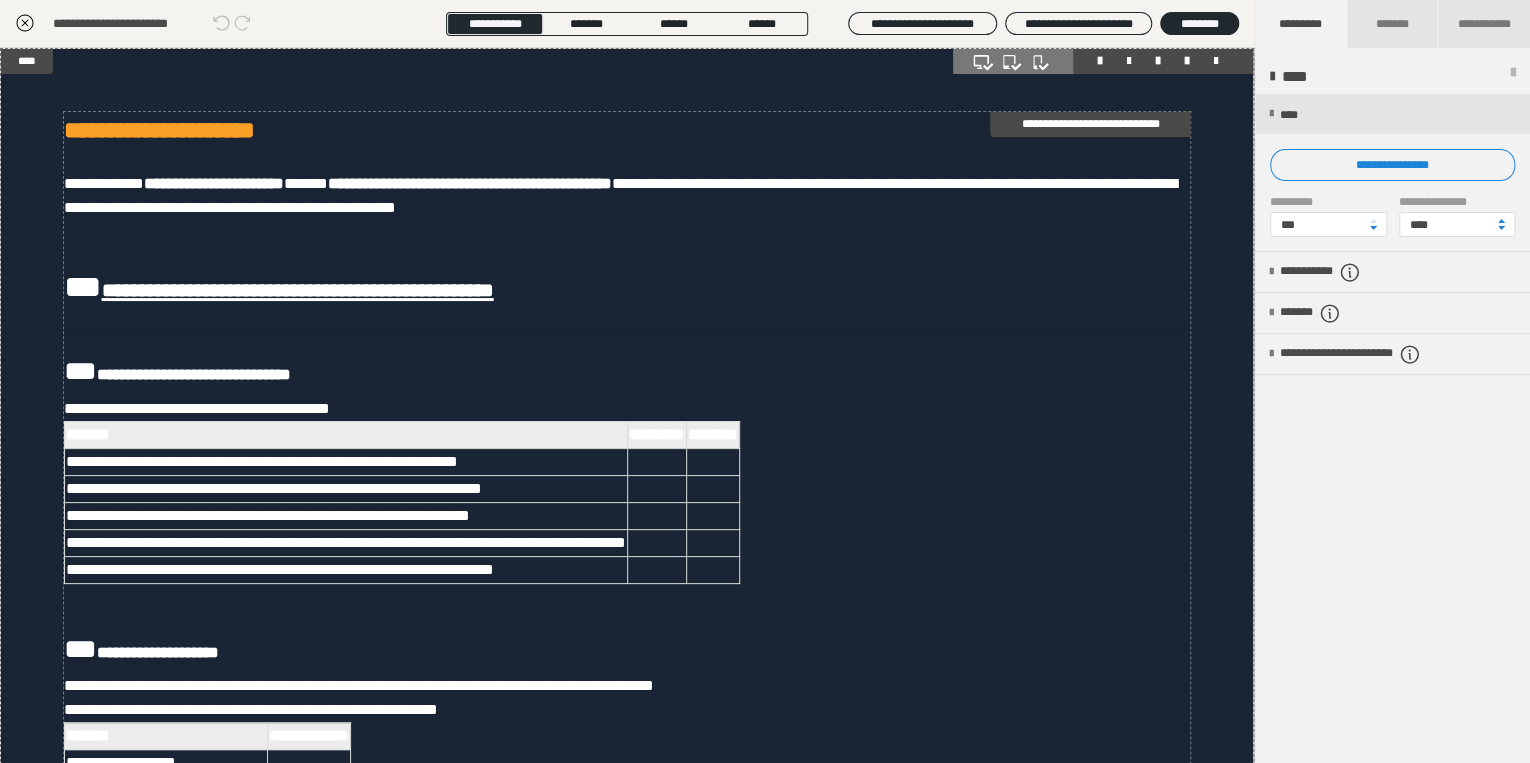 click on "**********" at bounding box center [627, 935] 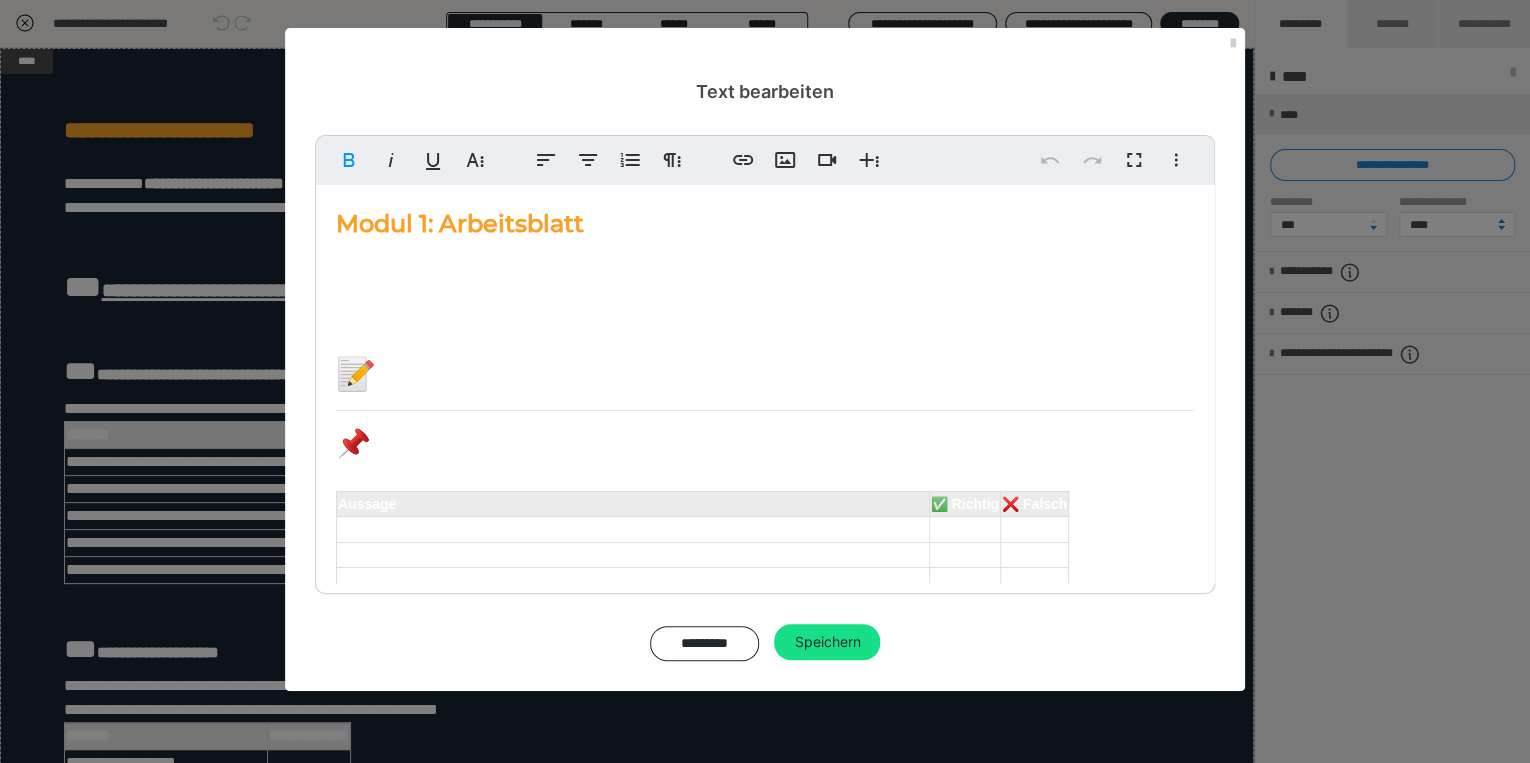 click on "Modul 1: Arbeitsblatt" at bounding box center (460, 223) 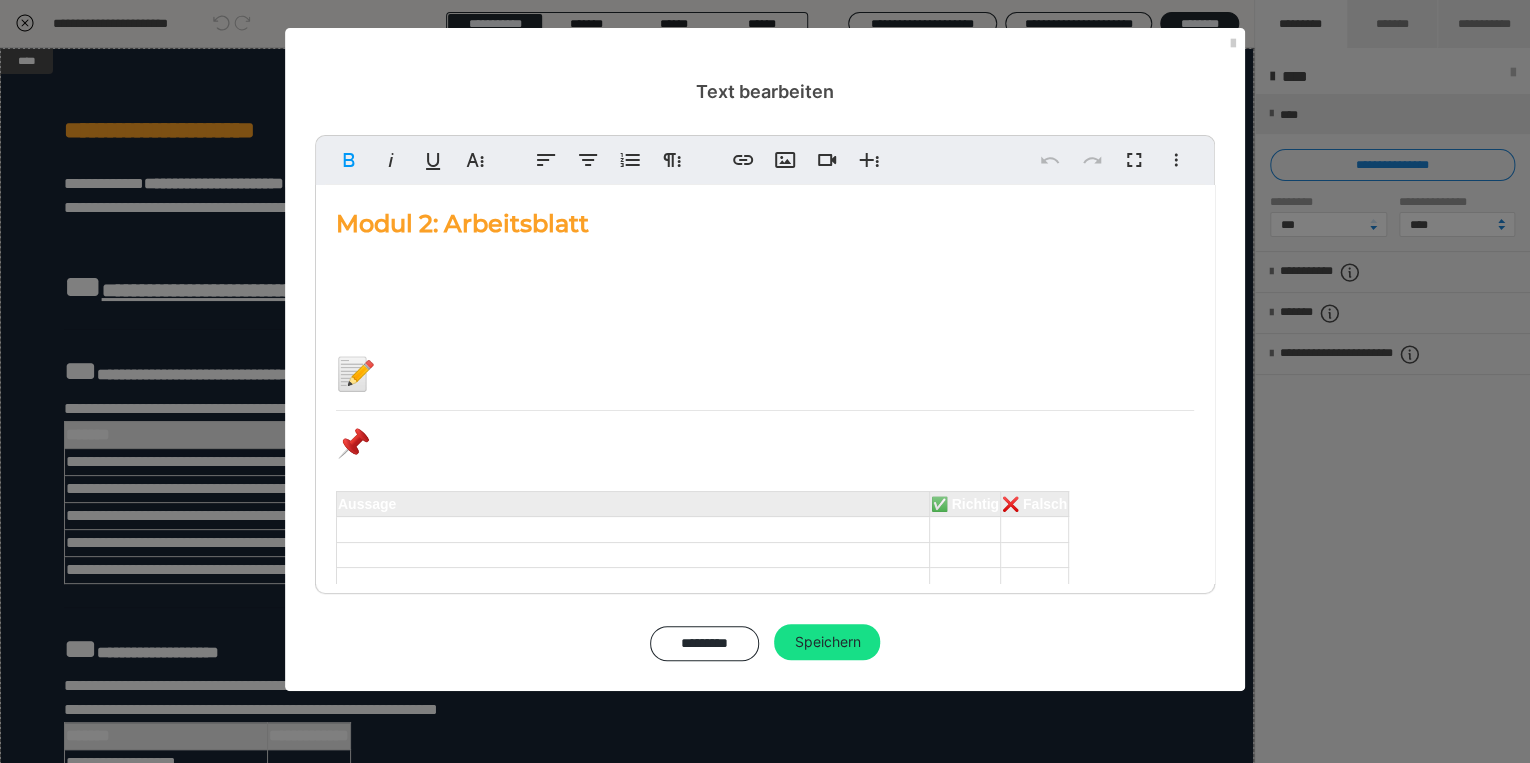 type 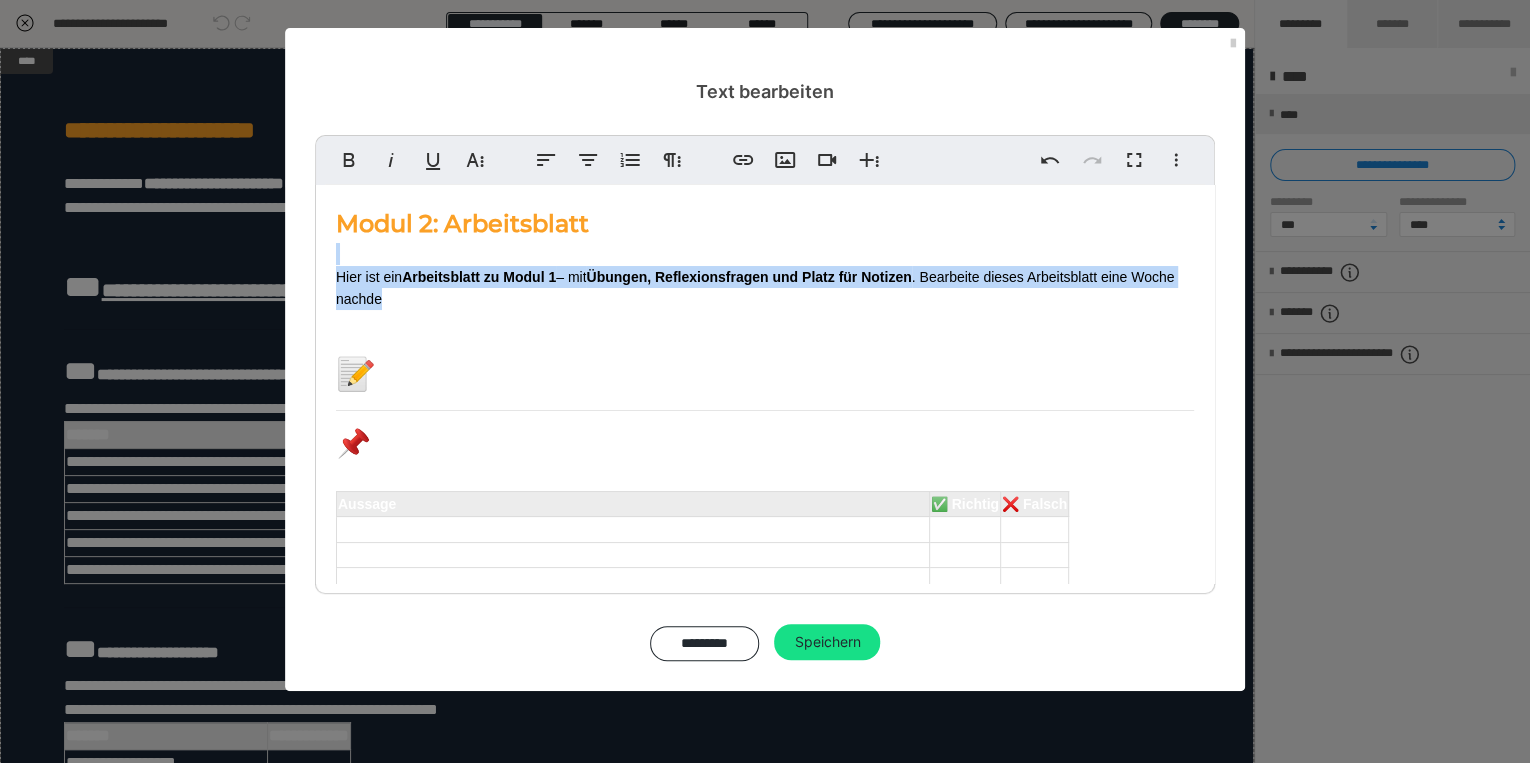 click on "Arbeitsblatt zu Modul 1" at bounding box center (479, 277) 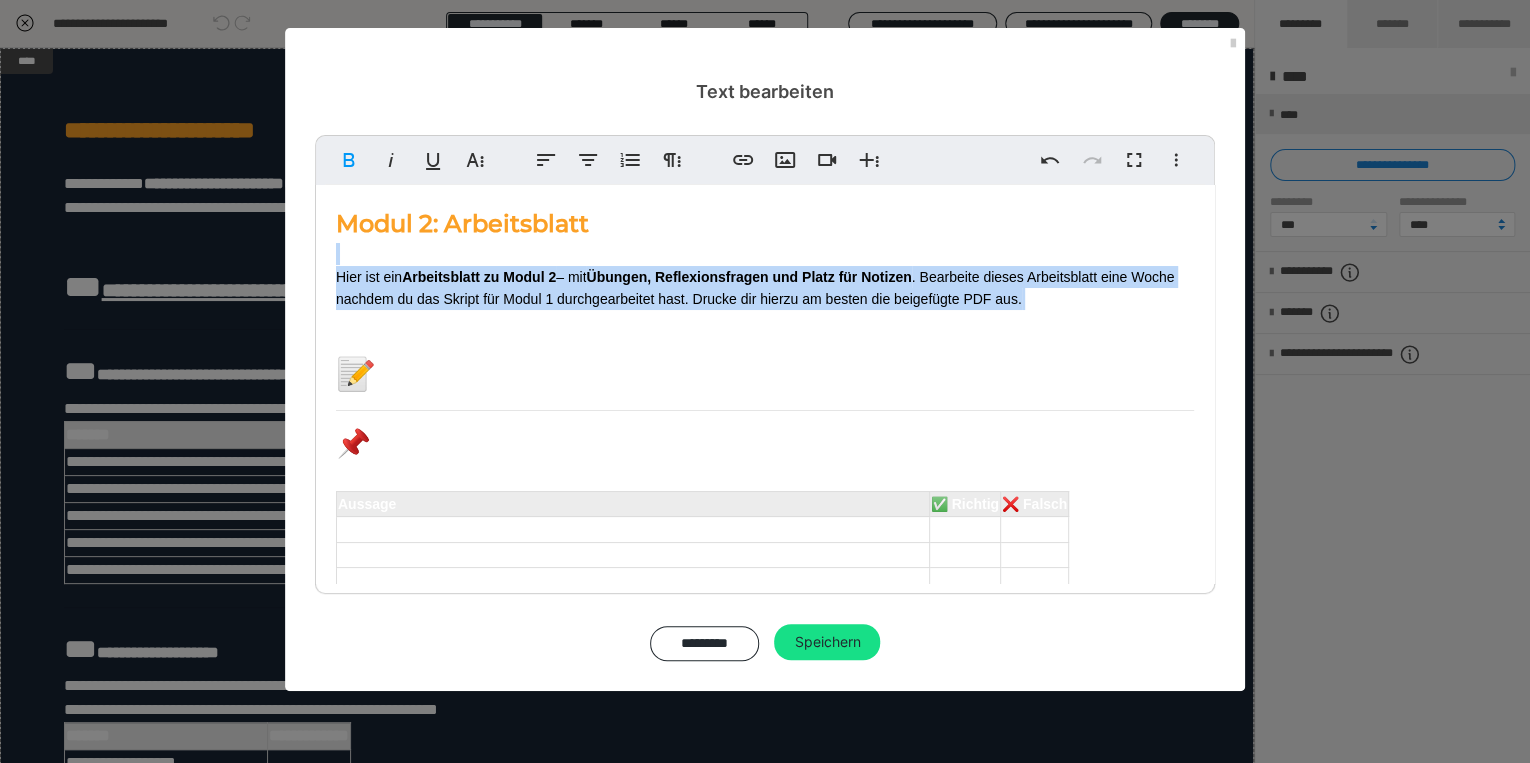 drag, startPoint x: 360, startPoint y: 264, endPoint x: 620, endPoint y: 314, distance: 264.76404 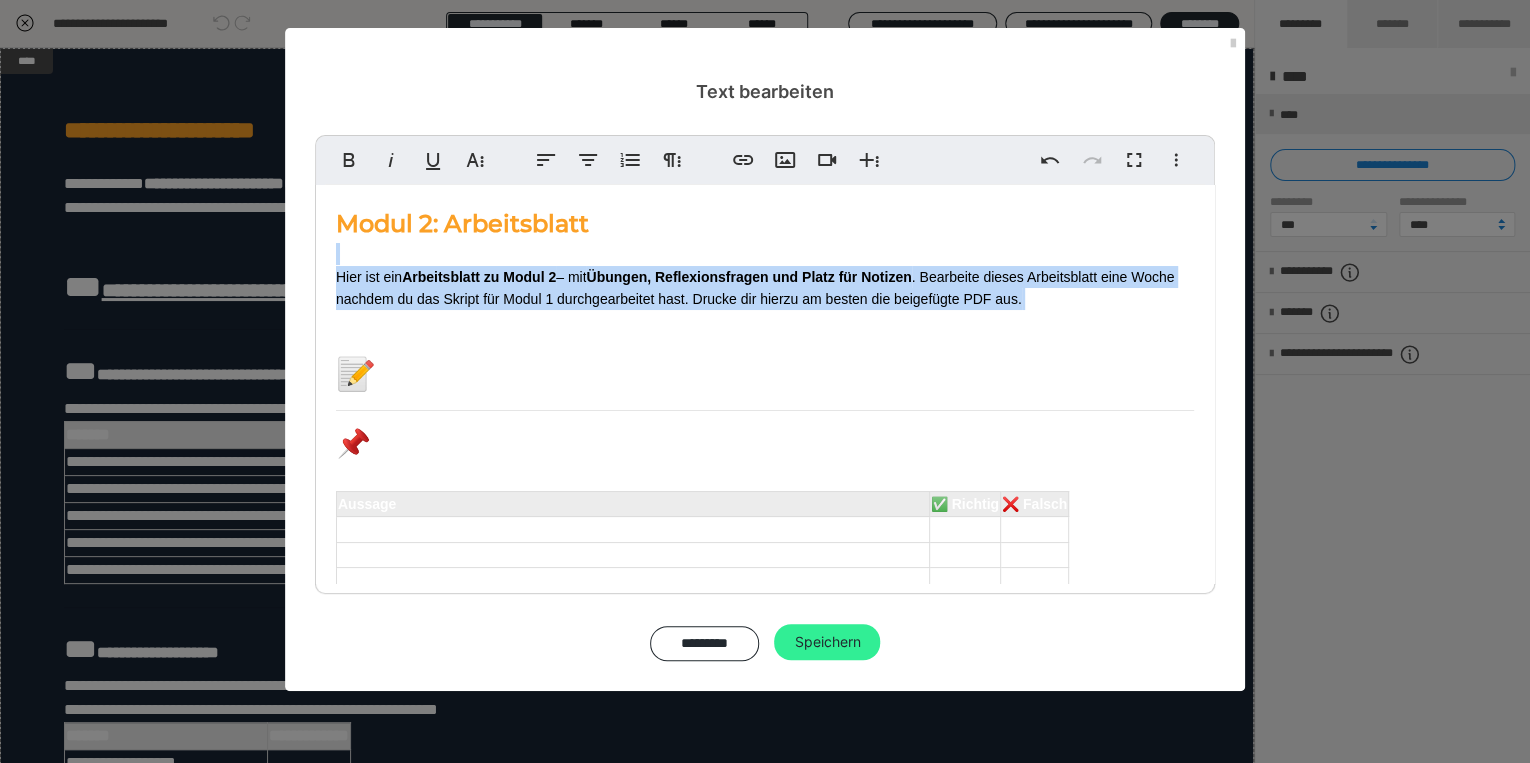 click on "Speichern" at bounding box center [827, 642] 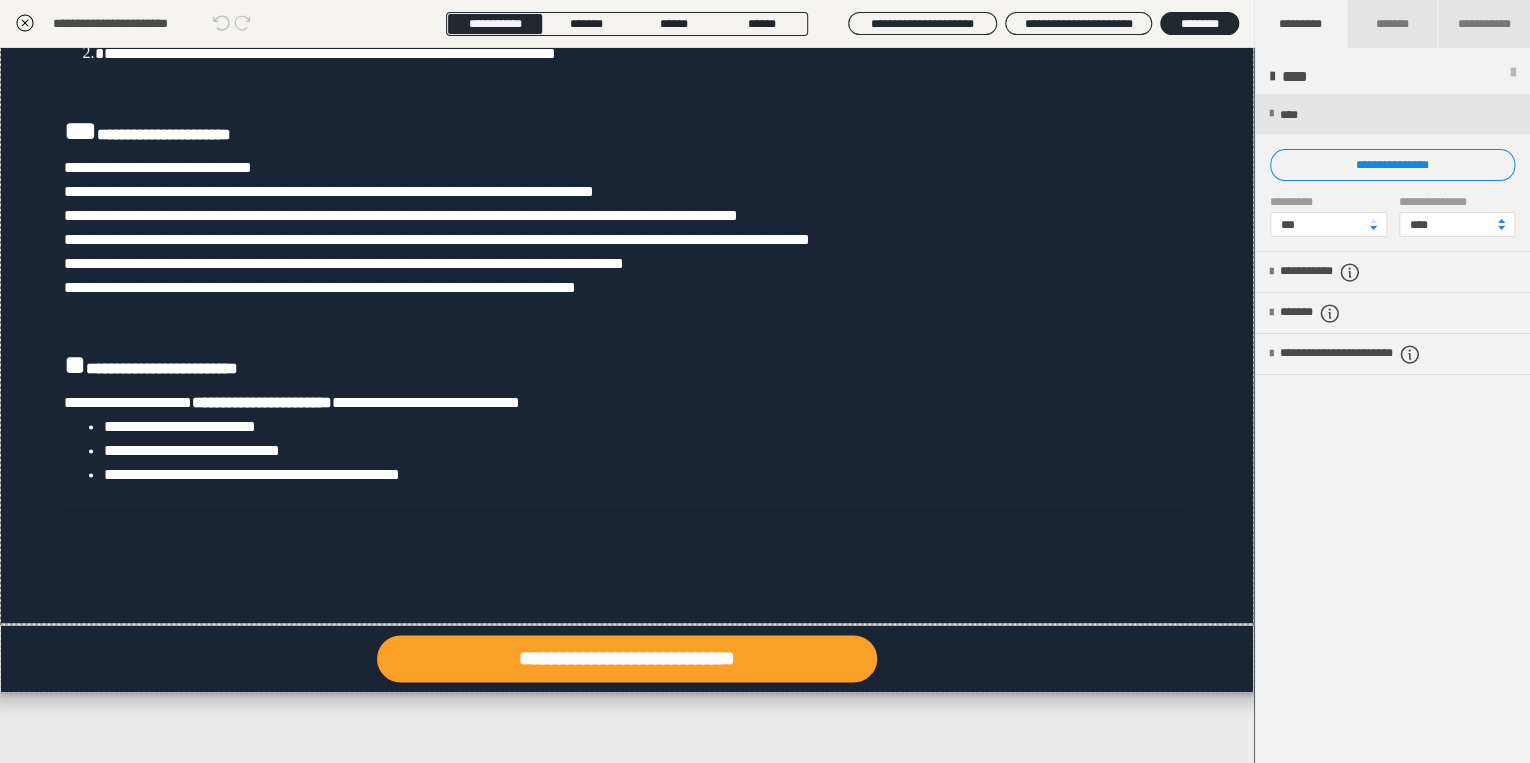 scroll, scrollTop: 1252, scrollLeft: 0, axis: vertical 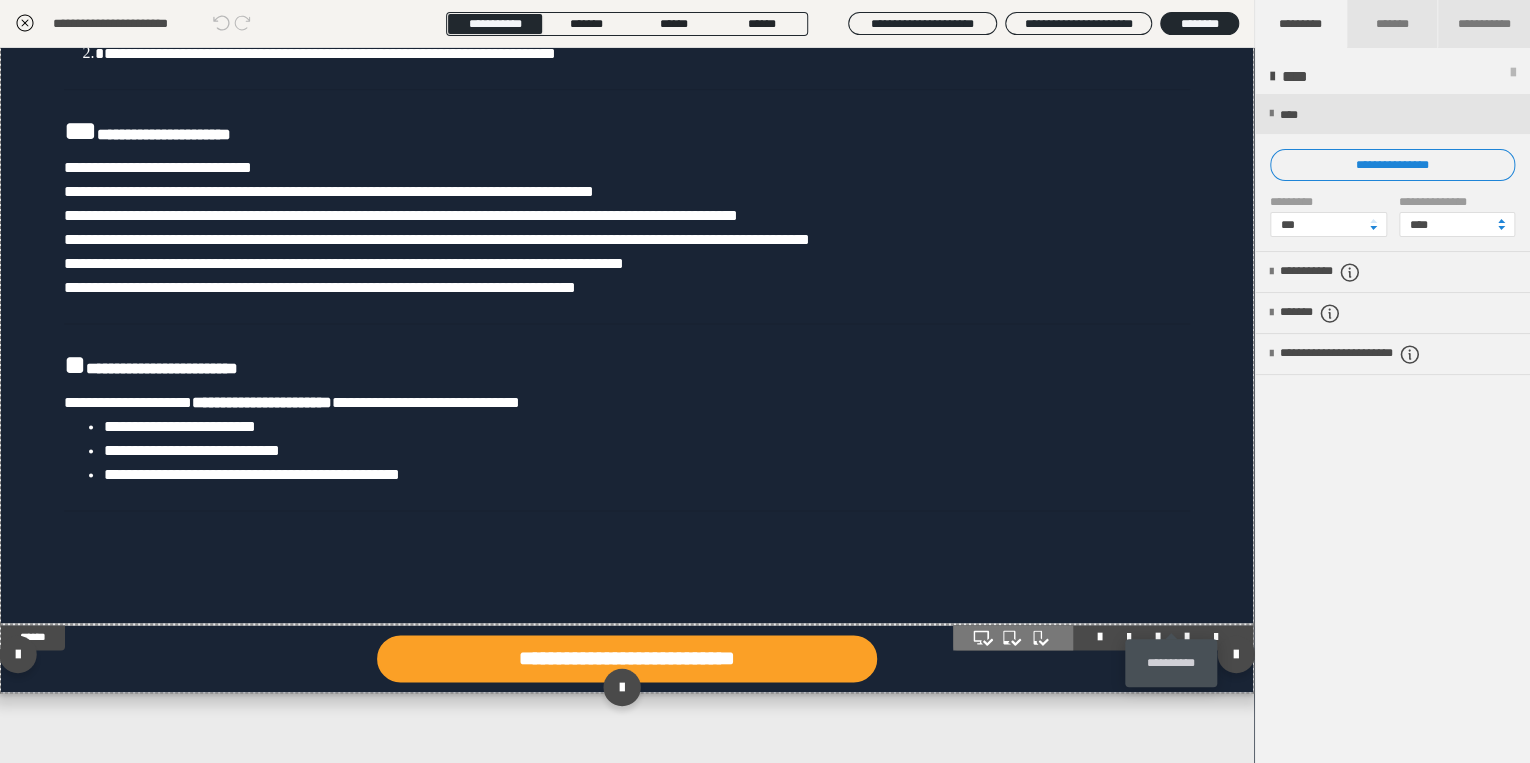 click at bounding box center (1187, 637) 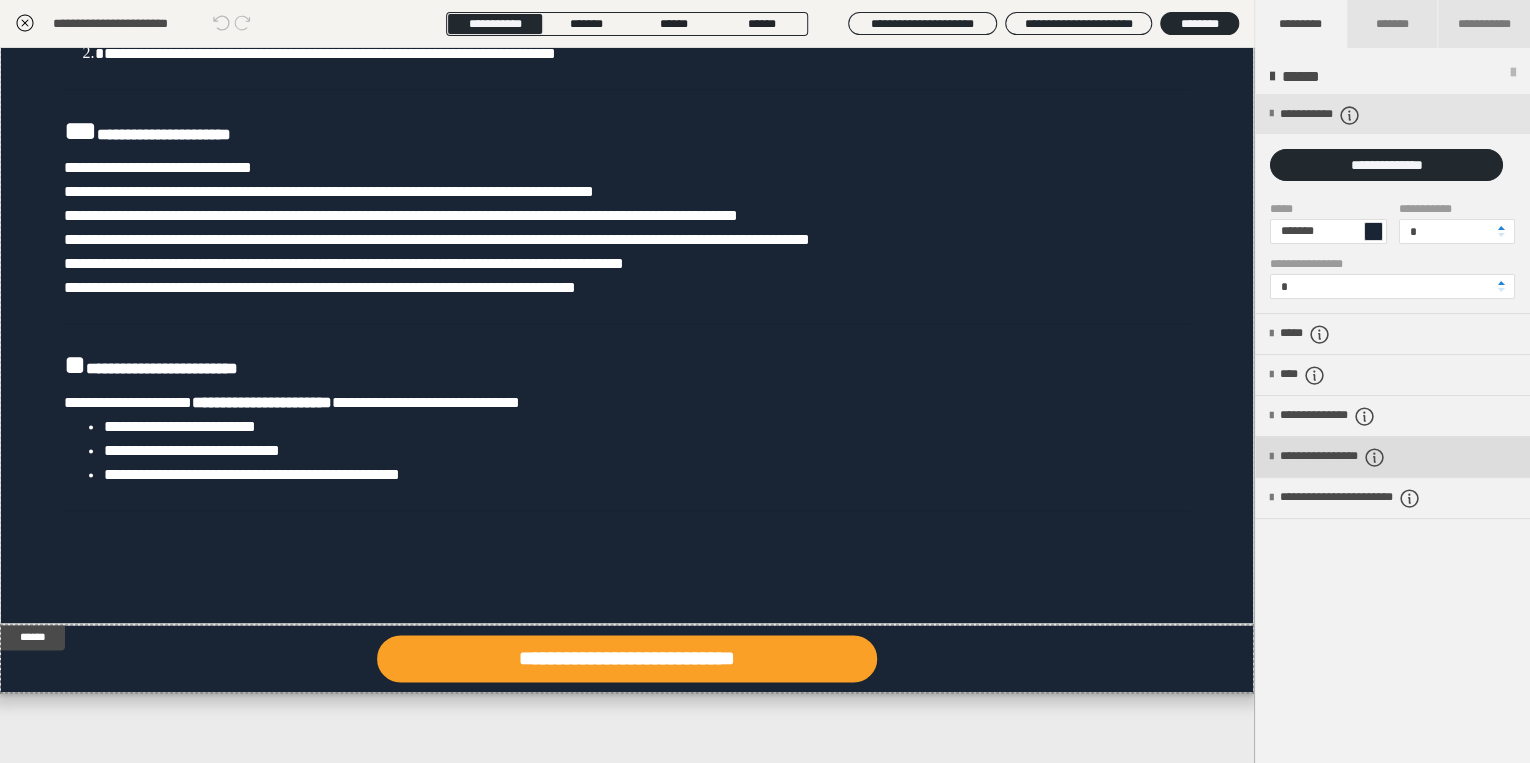 click on "**********" at bounding box center [1365, 457] 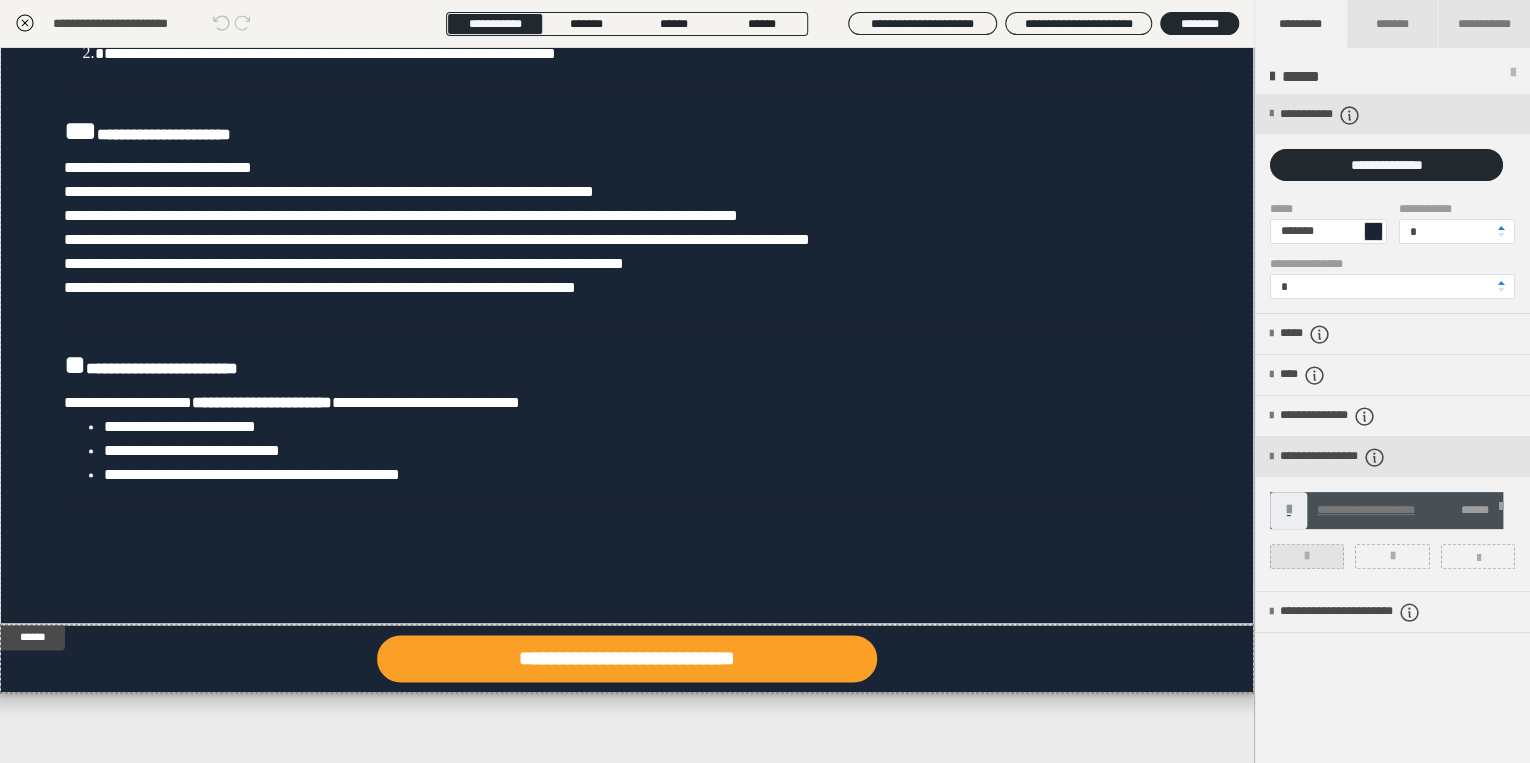 click at bounding box center [1307, 556] 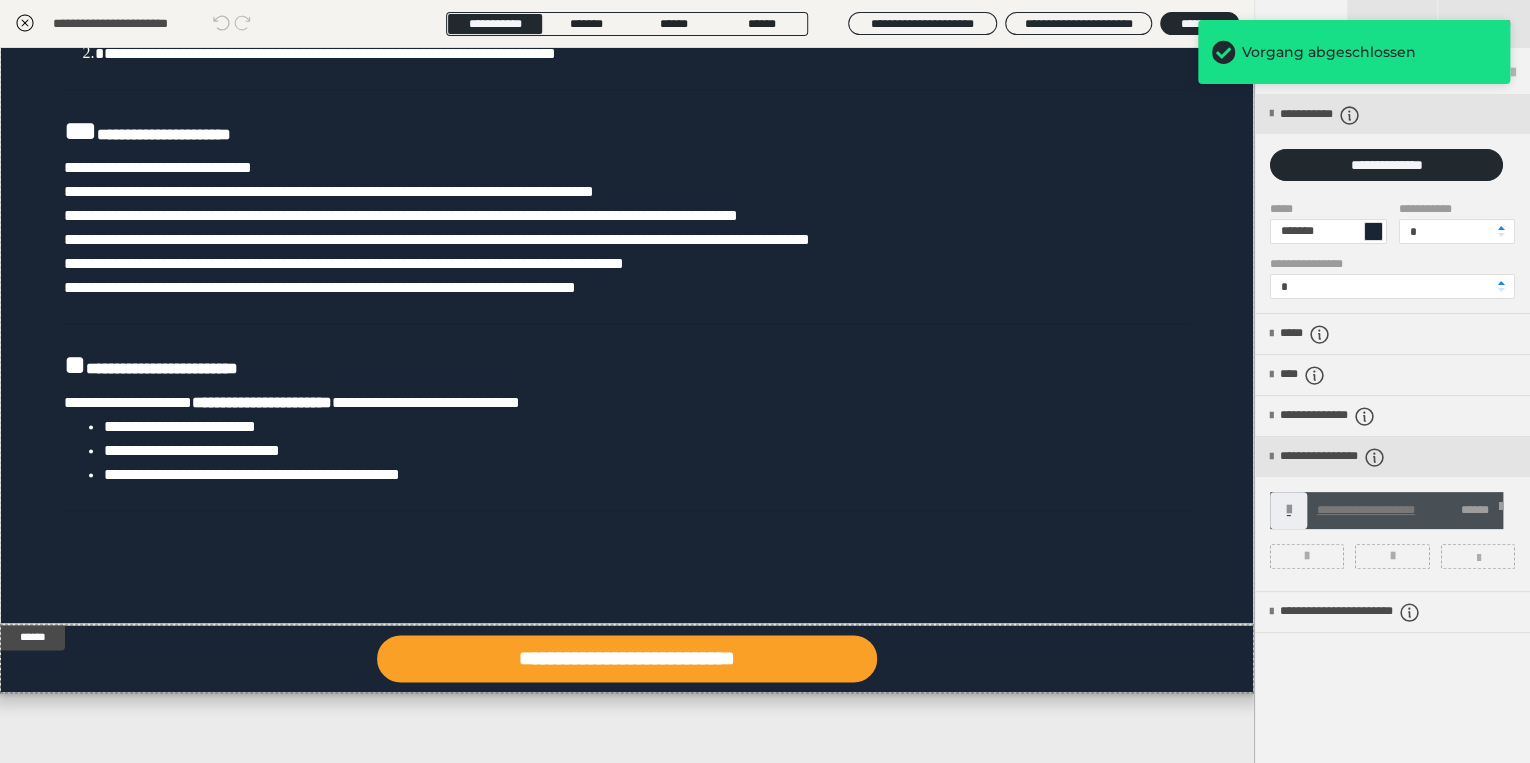 click 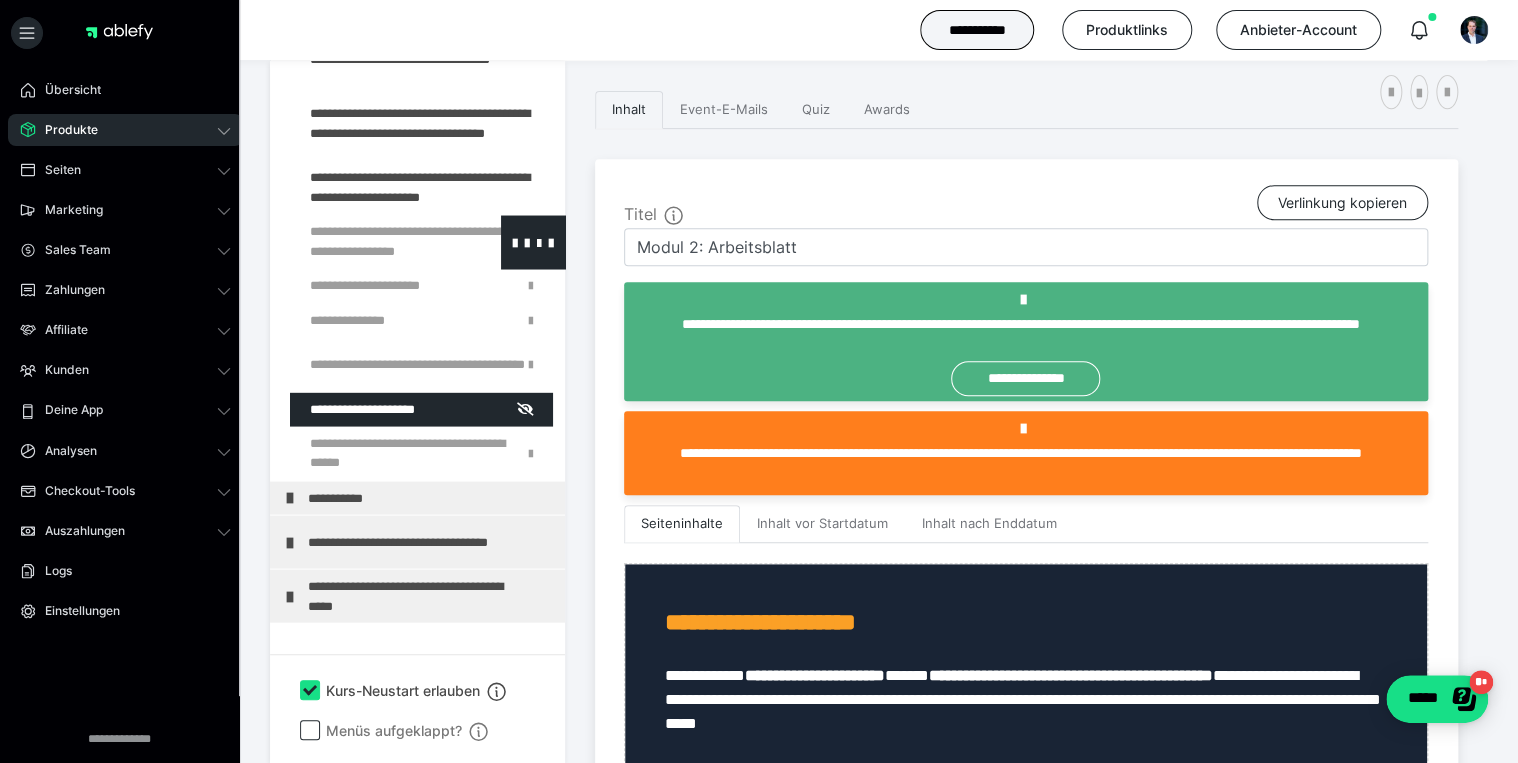 click at bounding box center (375, 241) 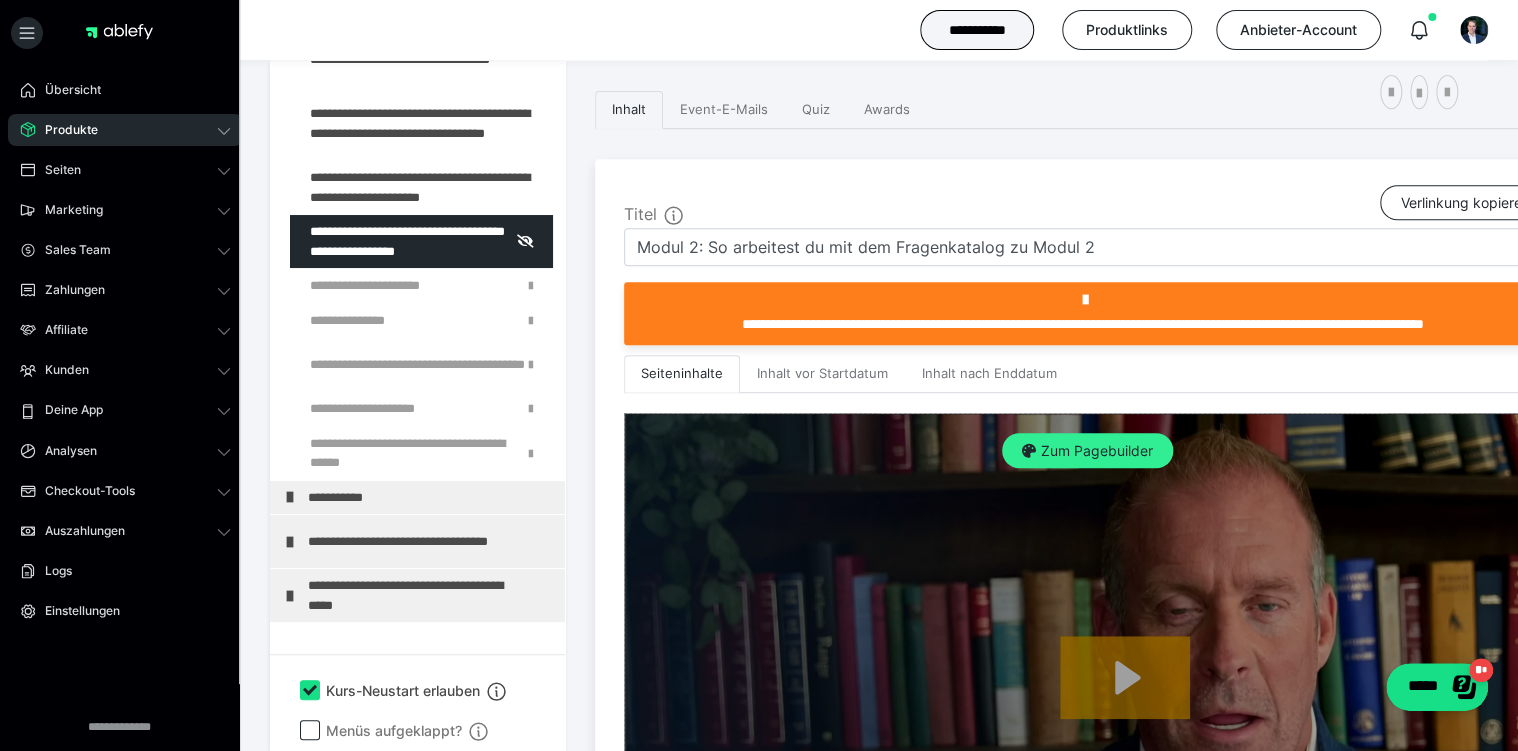 click on "Zum Pagebuilder" at bounding box center [1087, 451] 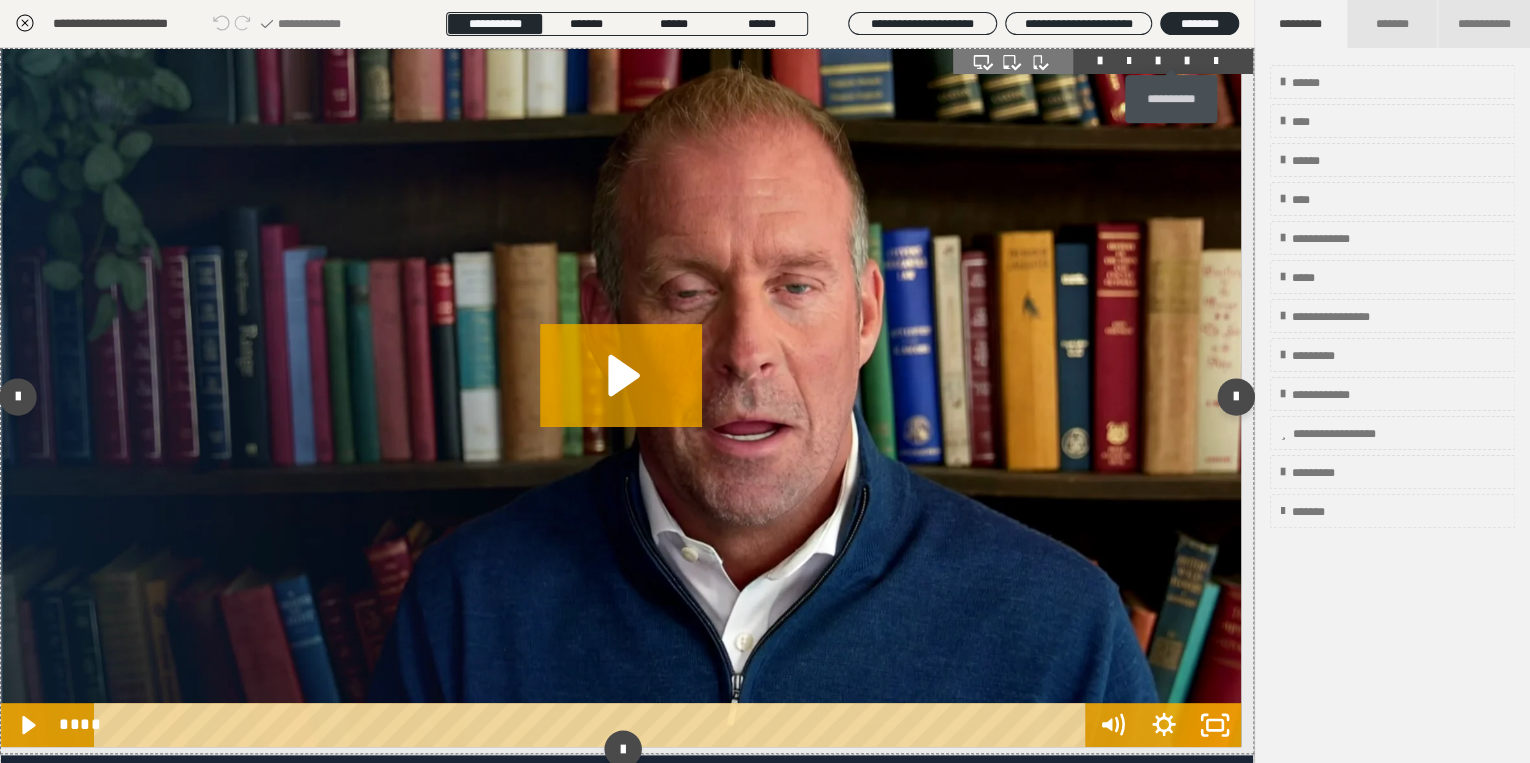 click at bounding box center (1187, 61) 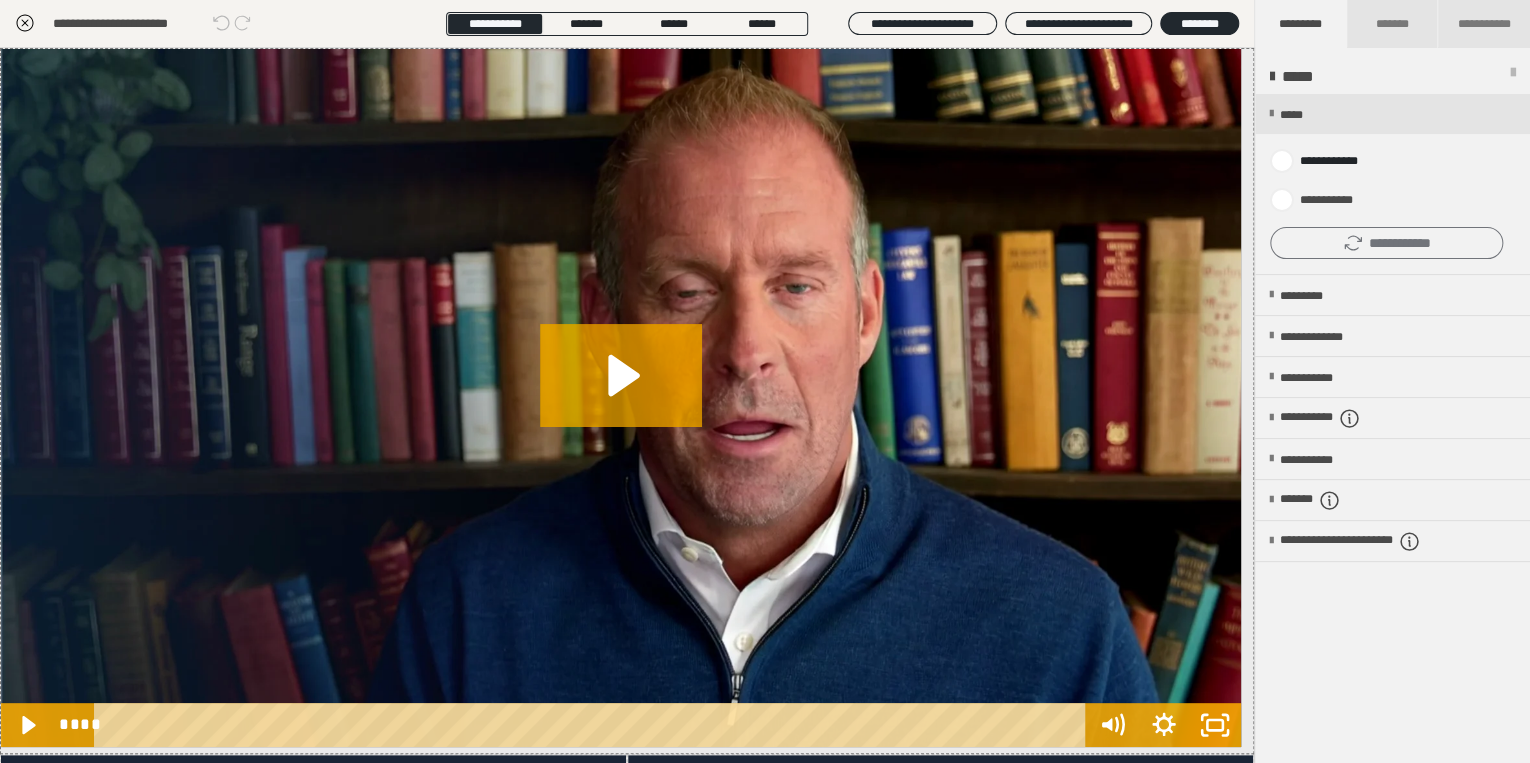 click on "**********" at bounding box center (1386, 243) 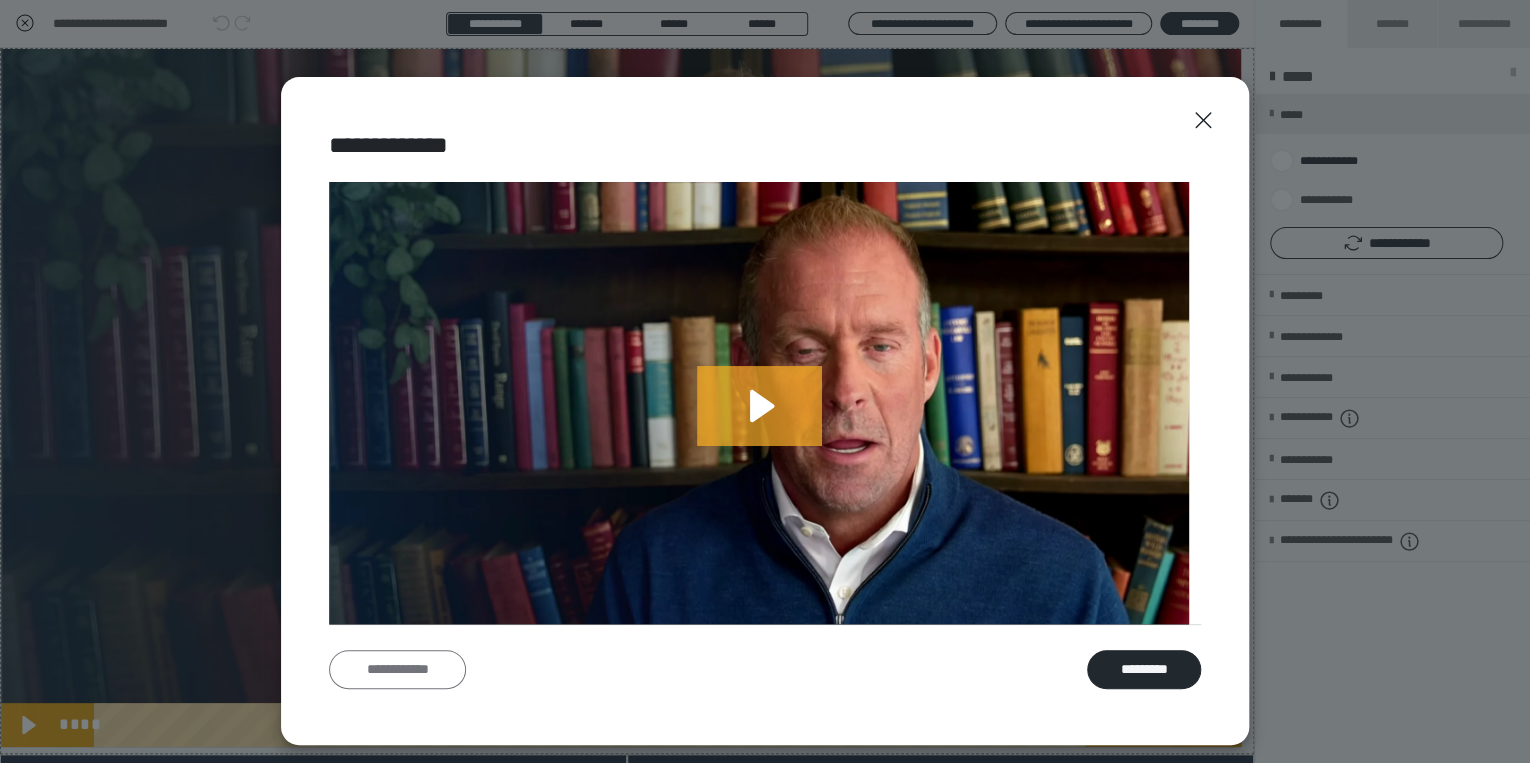 click on "**********" at bounding box center (397, 670) 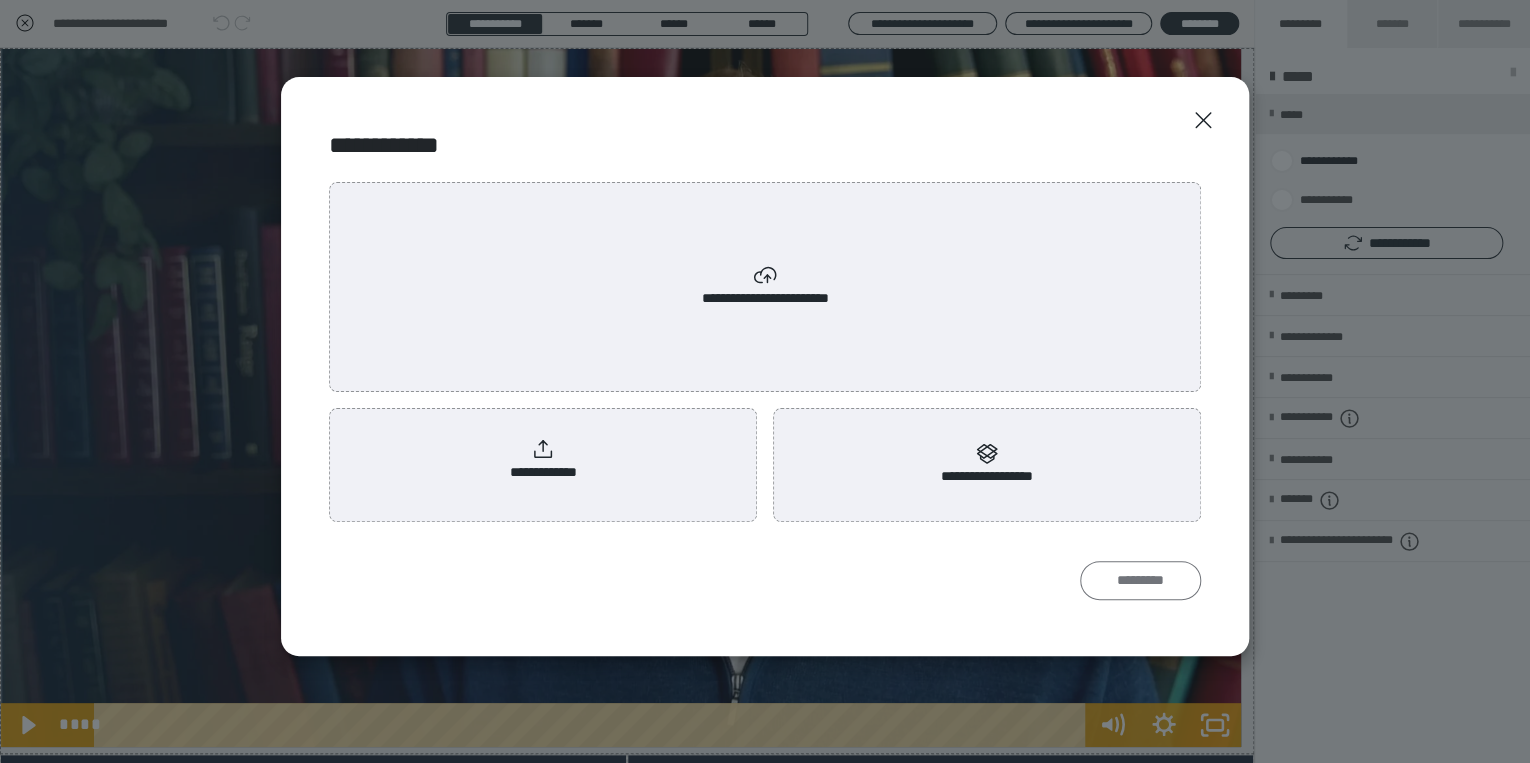 radio on "****" 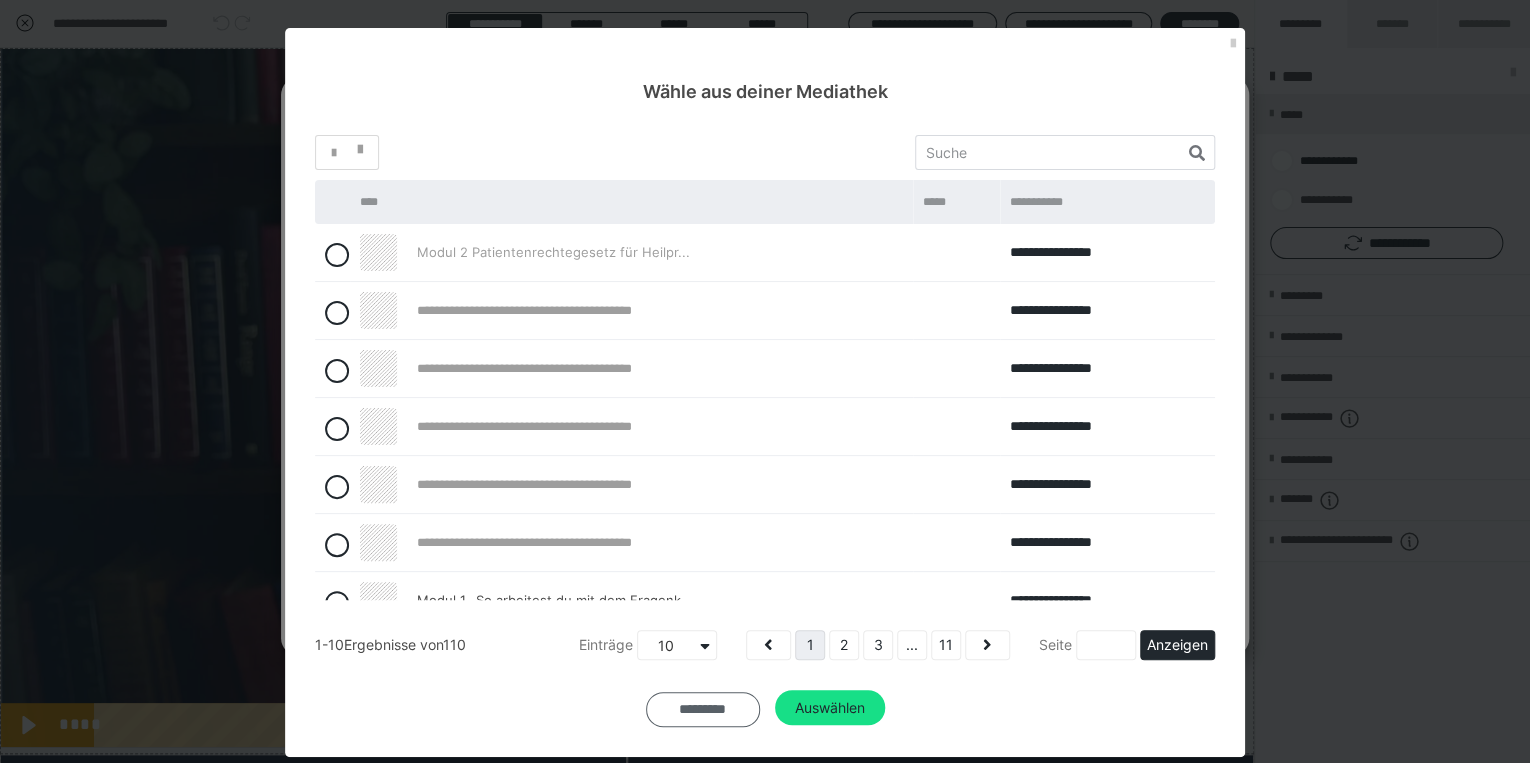 click on "*********" at bounding box center [703, 709] 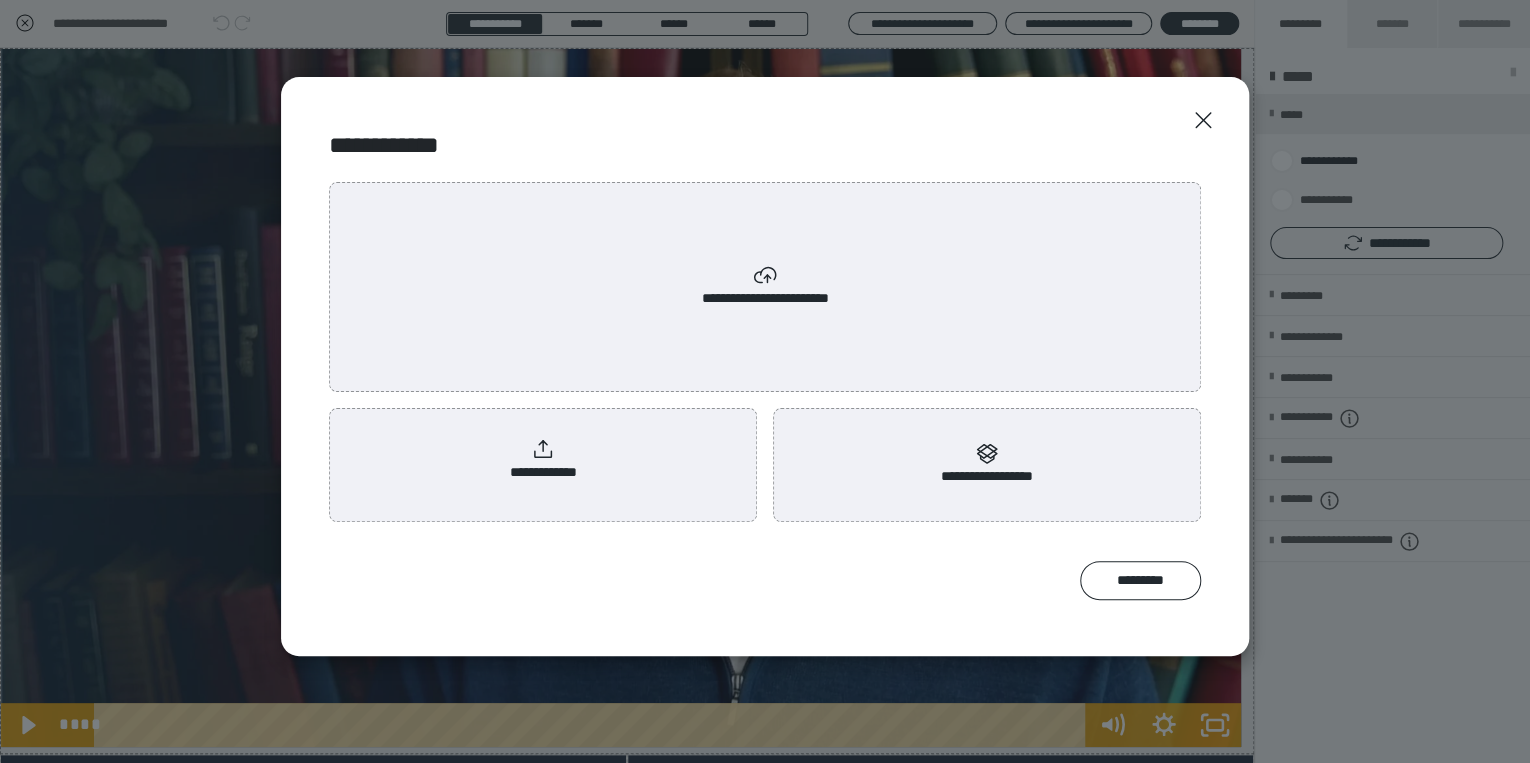 click 